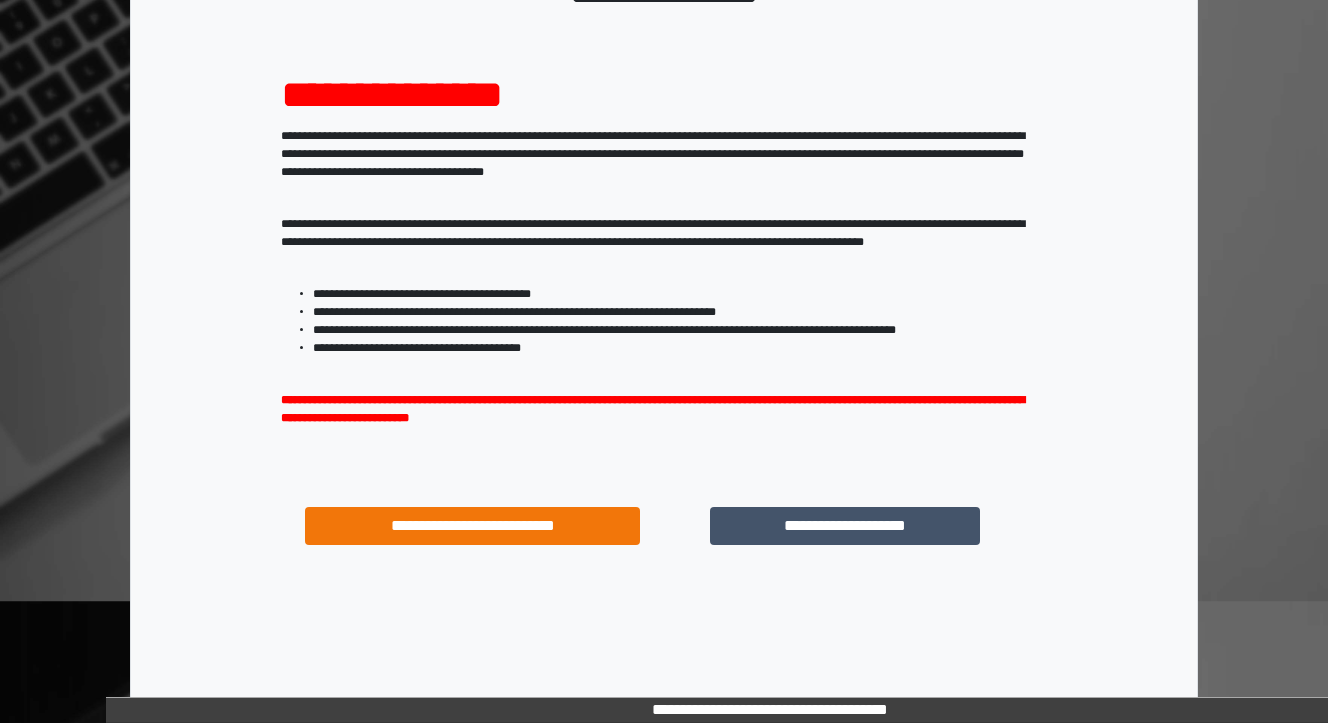 scroll, scrollTop: 204, scrollLeft: 0, axis: vertical 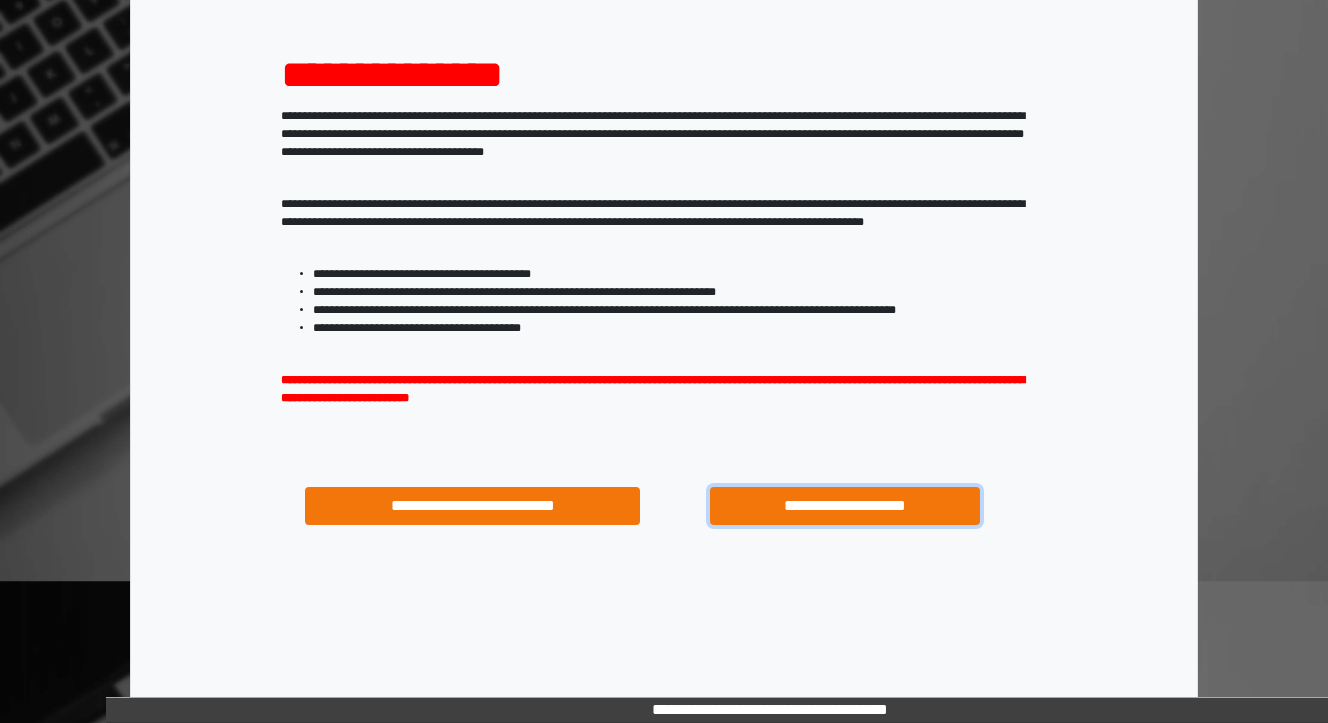 click on "**********" at bounding box center [844, 506] 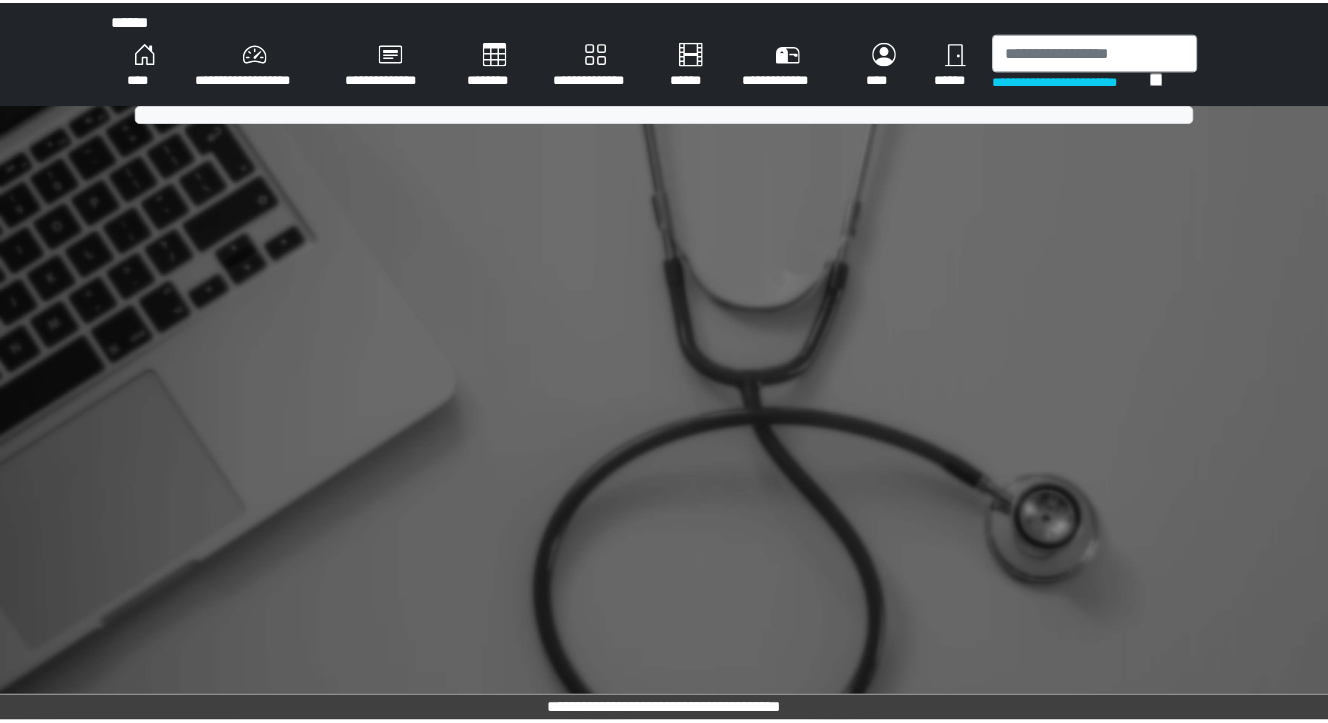 scroll, scrollTop: 0, scrollLeft: 0, axis: both 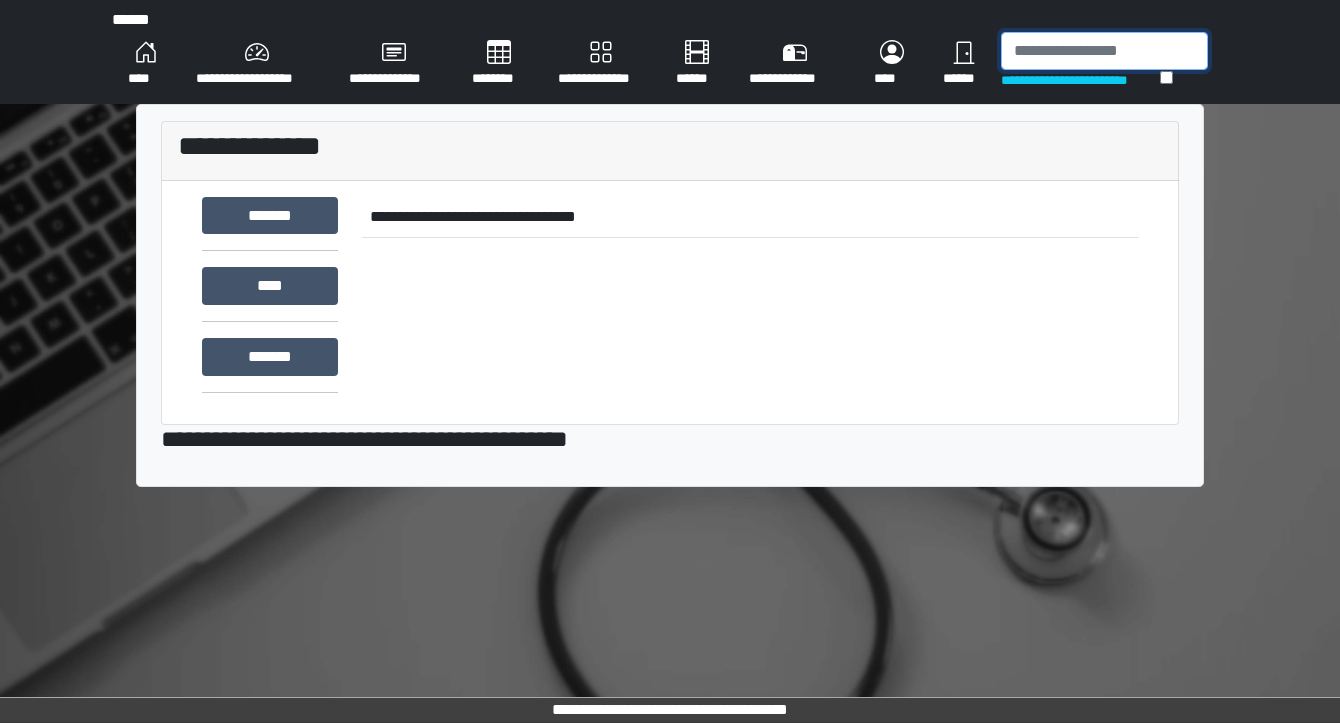 click at bounding box center [1104, 51] 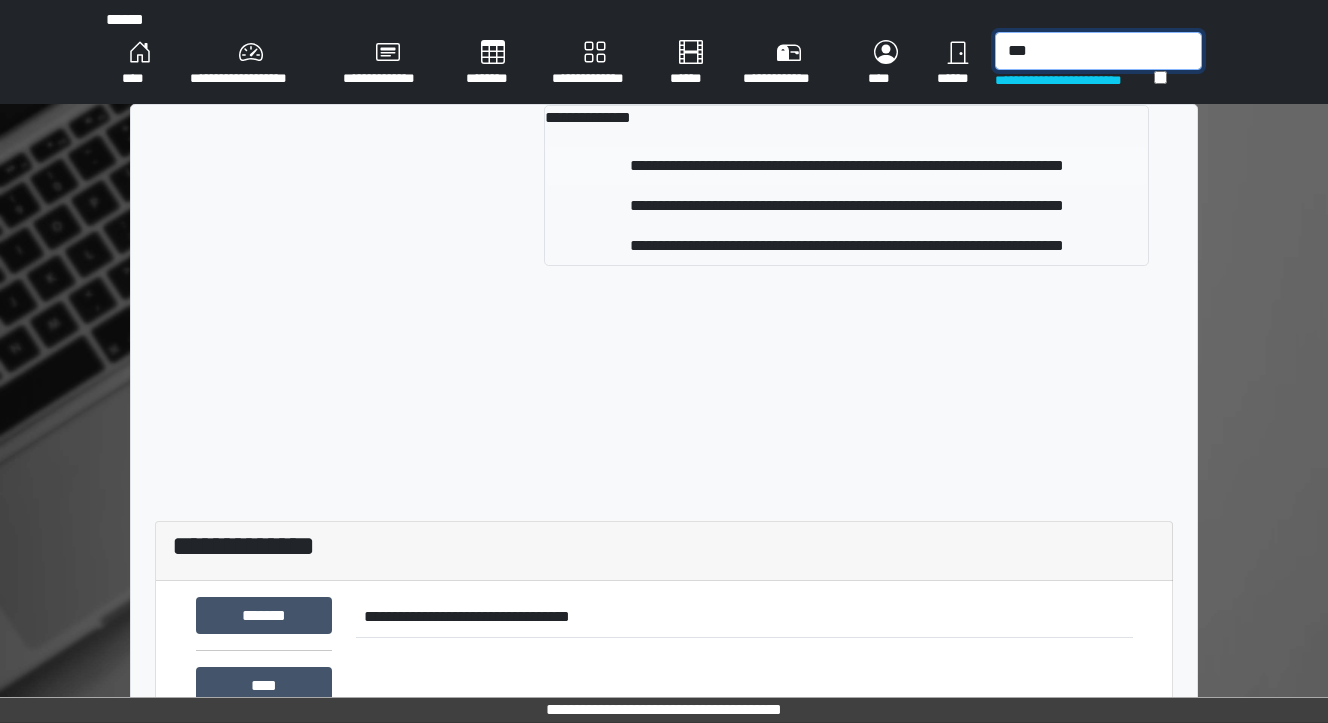 type on "***" 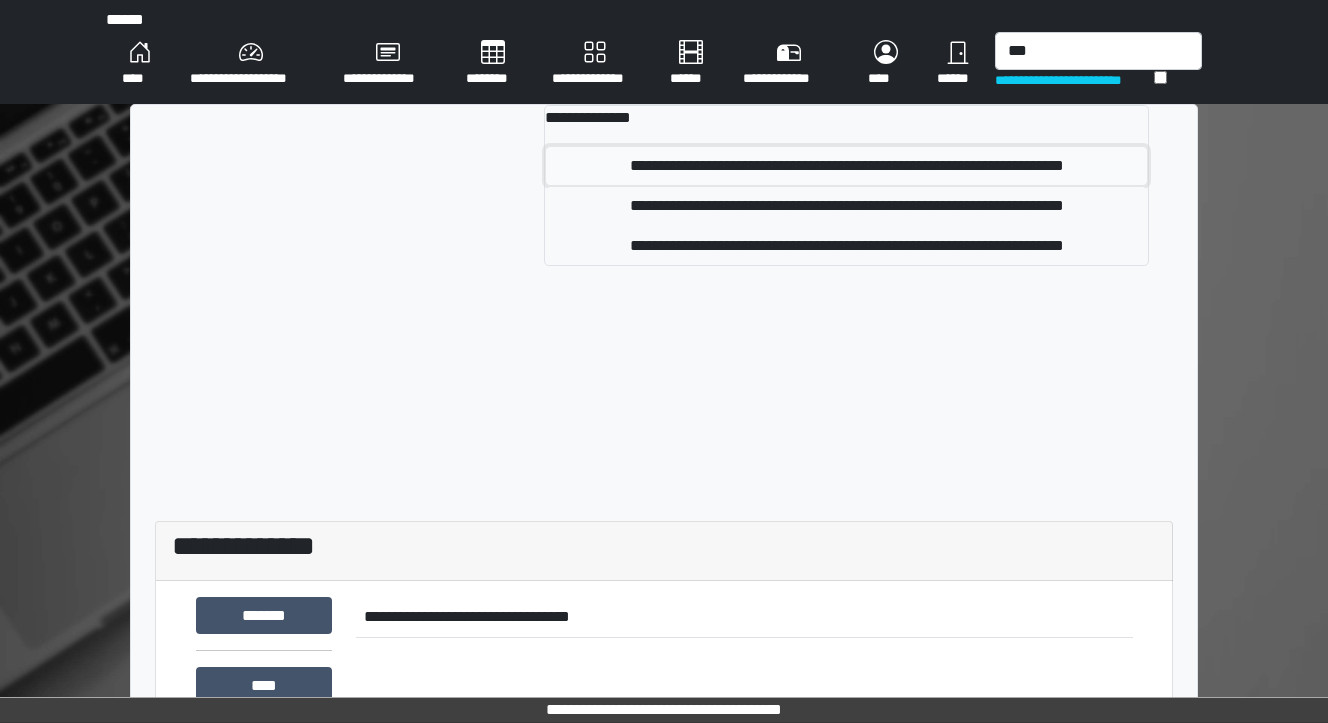 click on "**********" at bounding box center (846, 166) 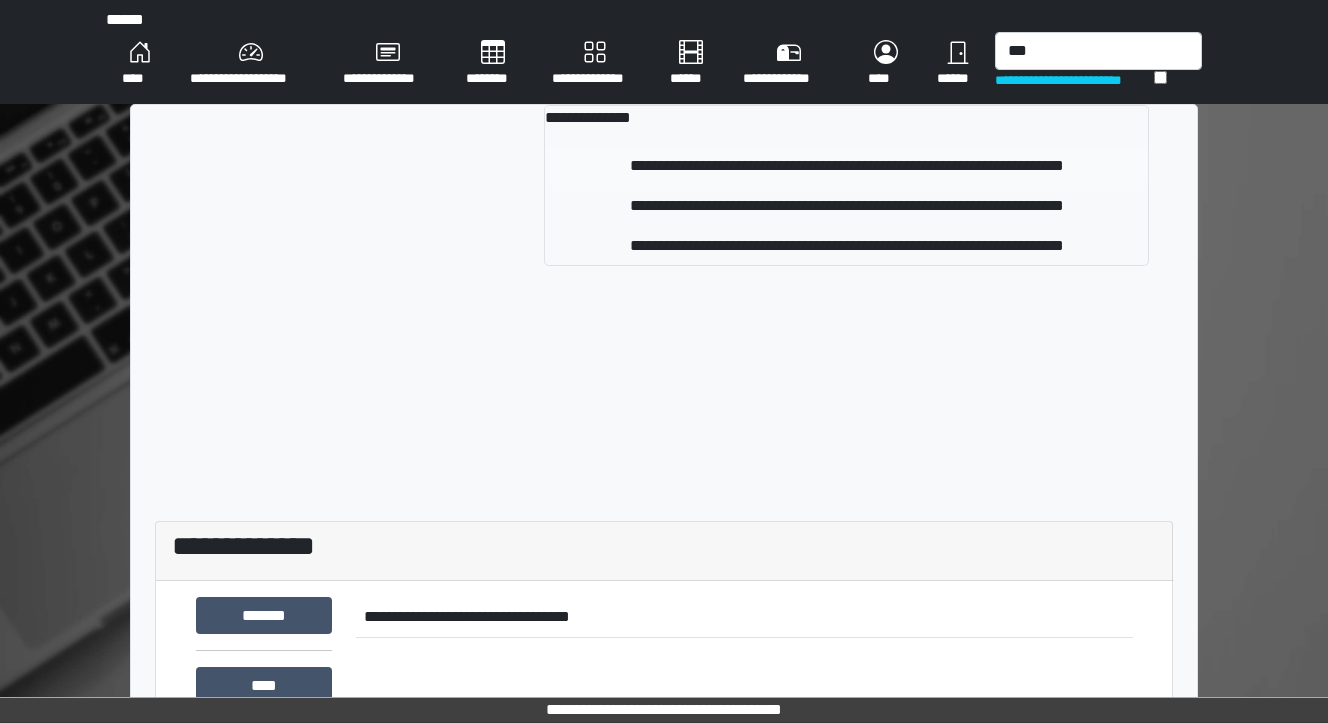 type 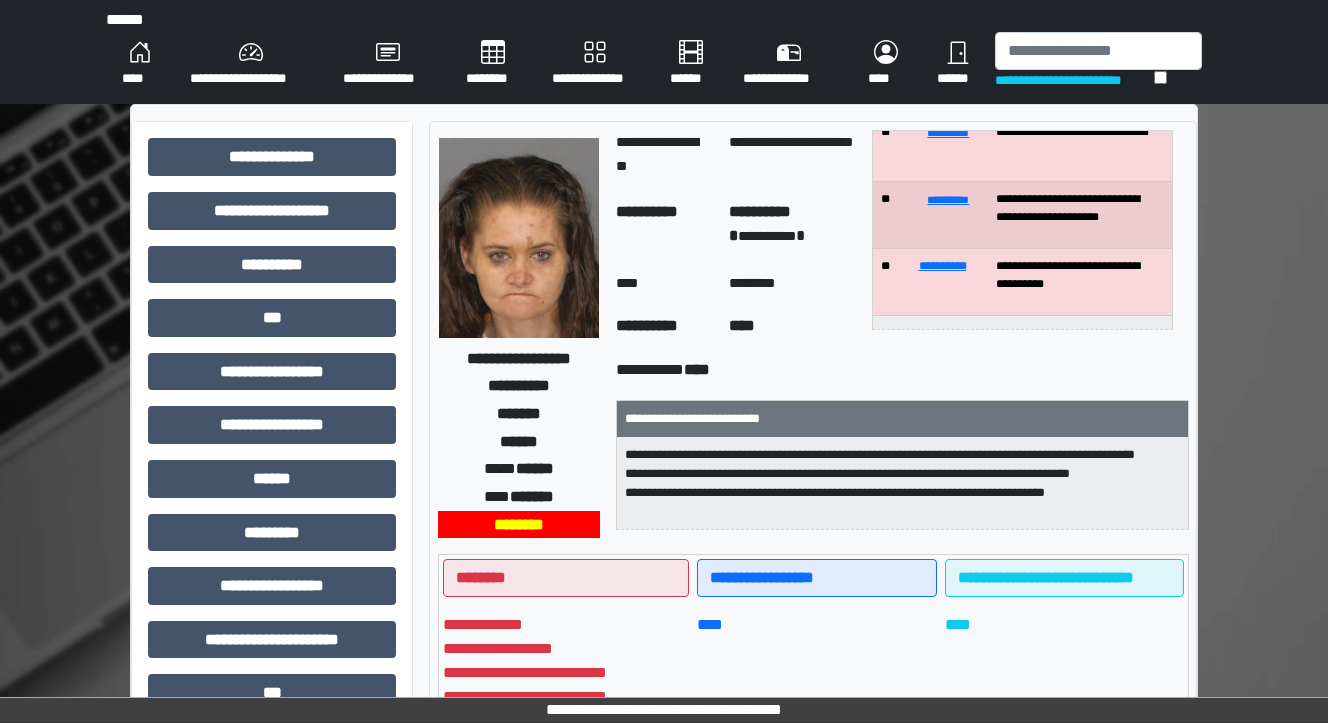 scroll, scrollTop: 80, scrollLeft: 0, axis: vertical 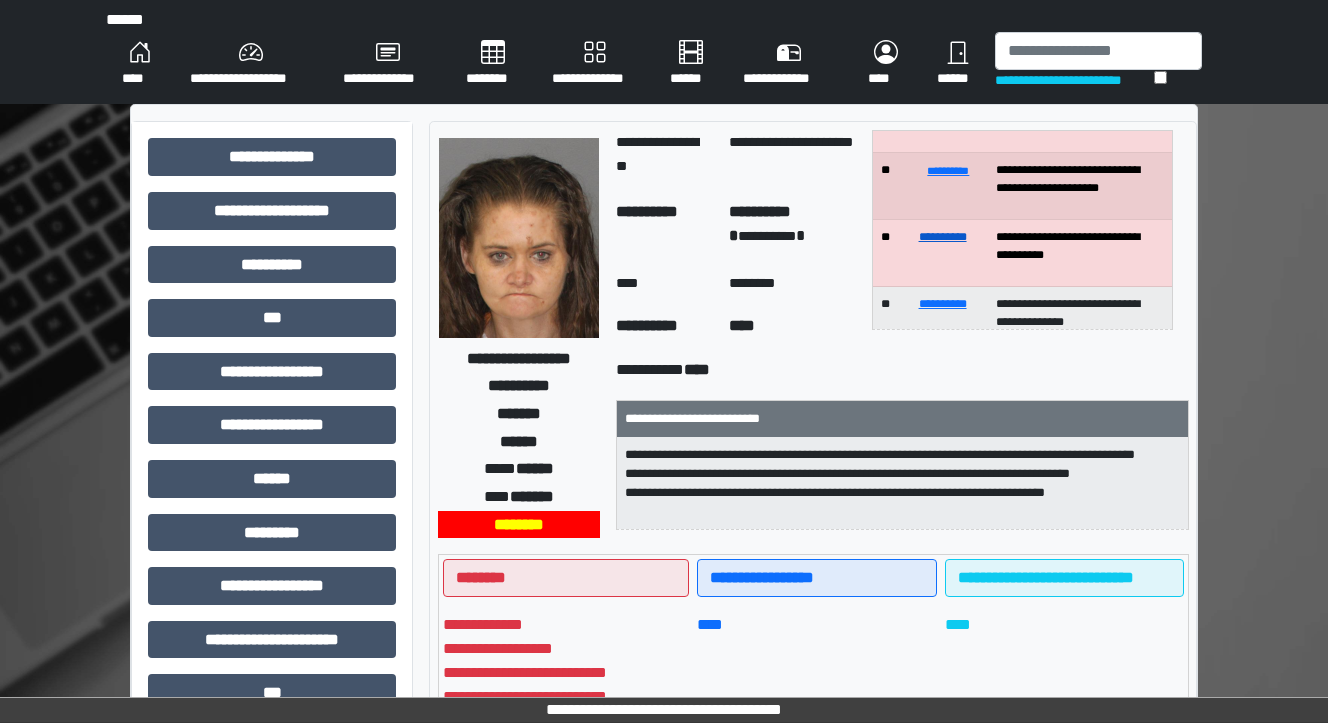 click on "**********" at bounding box center [943, 237] 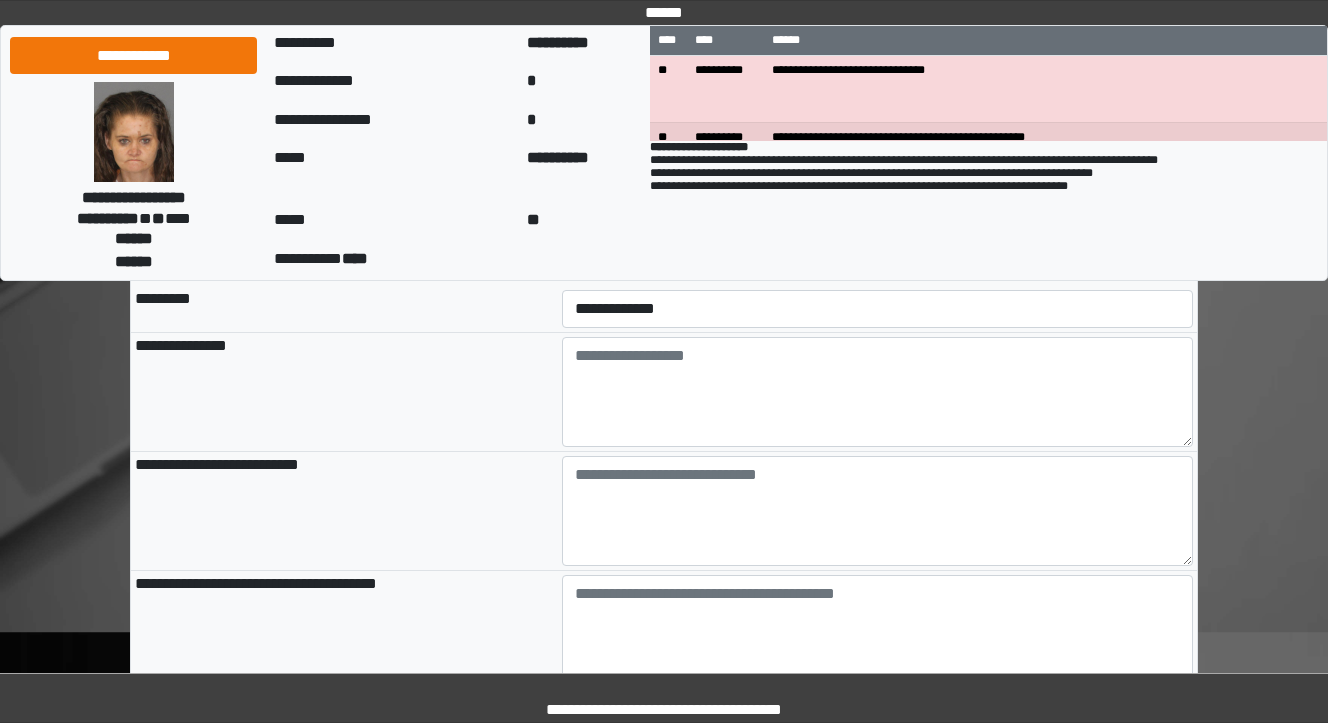 scroll, scrollTop: 160, scrollLeft: 0, axis: vertical 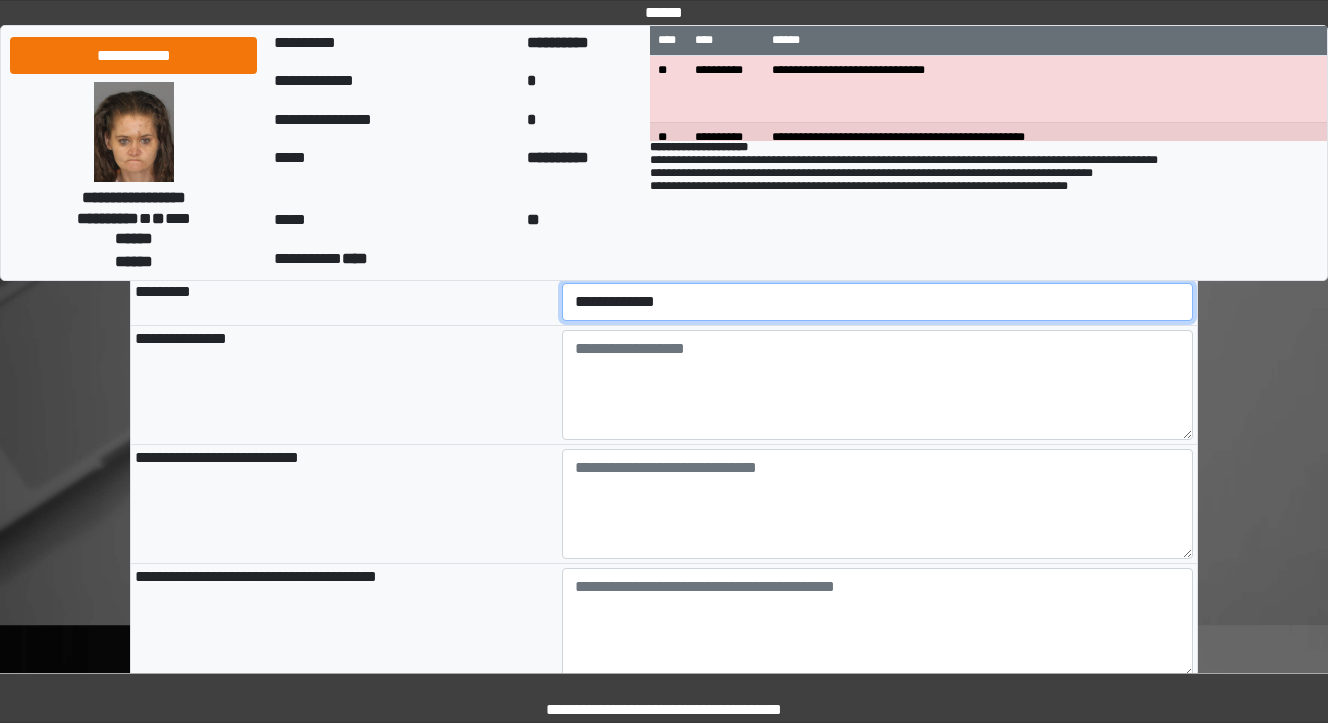 click on "**********" at bounding box center [878, 302] 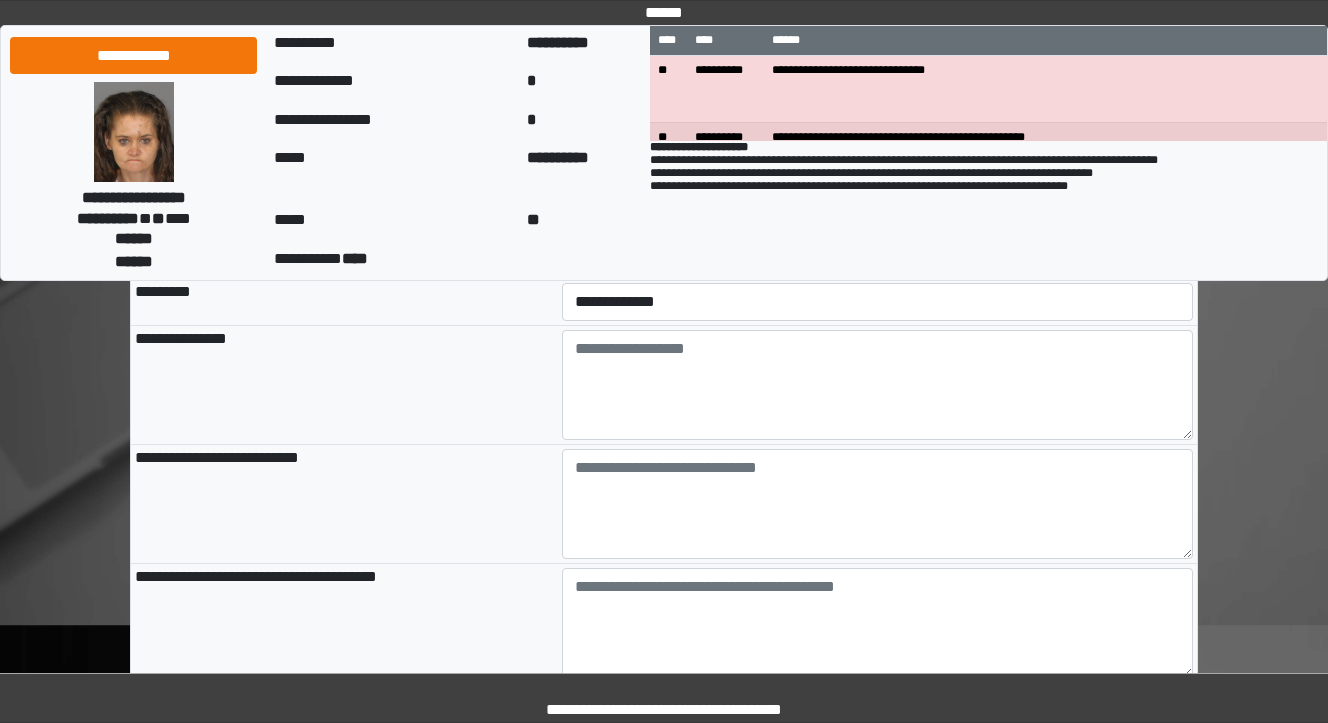 click on "**********" at bounding box center (344, 385) 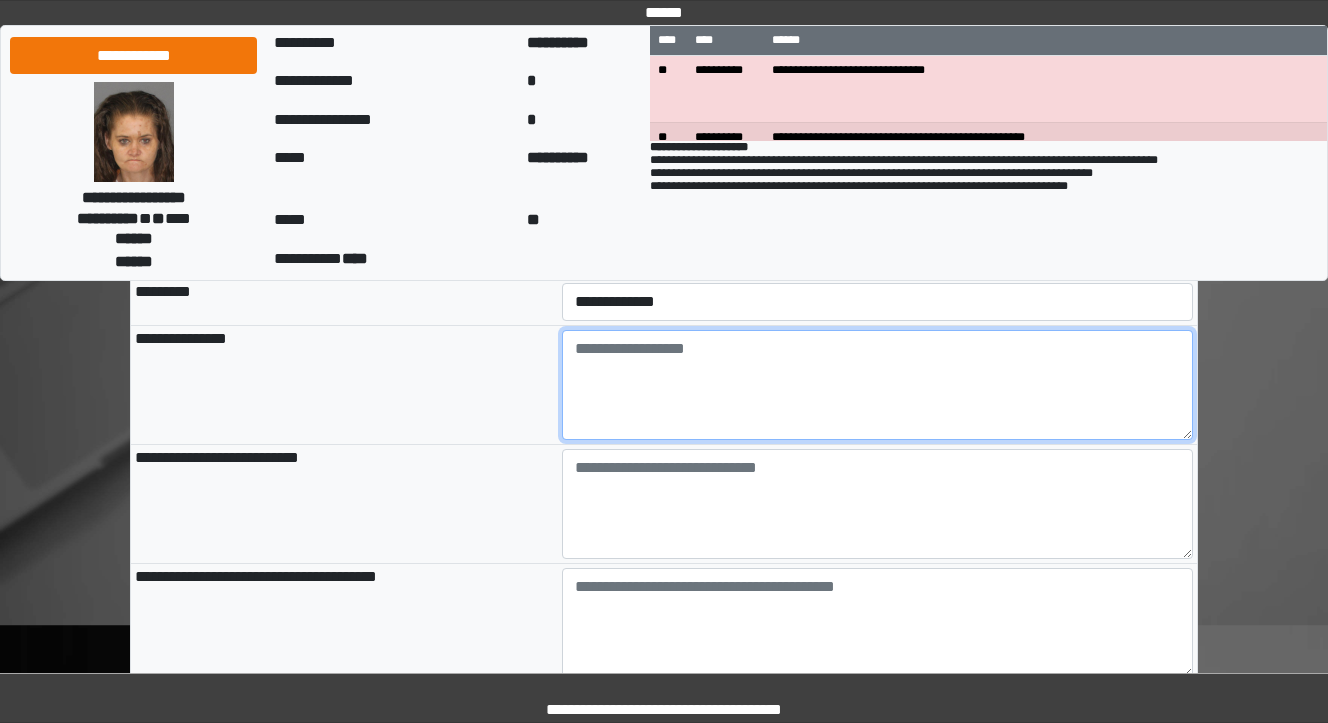 click at bounding box center [878, 385] 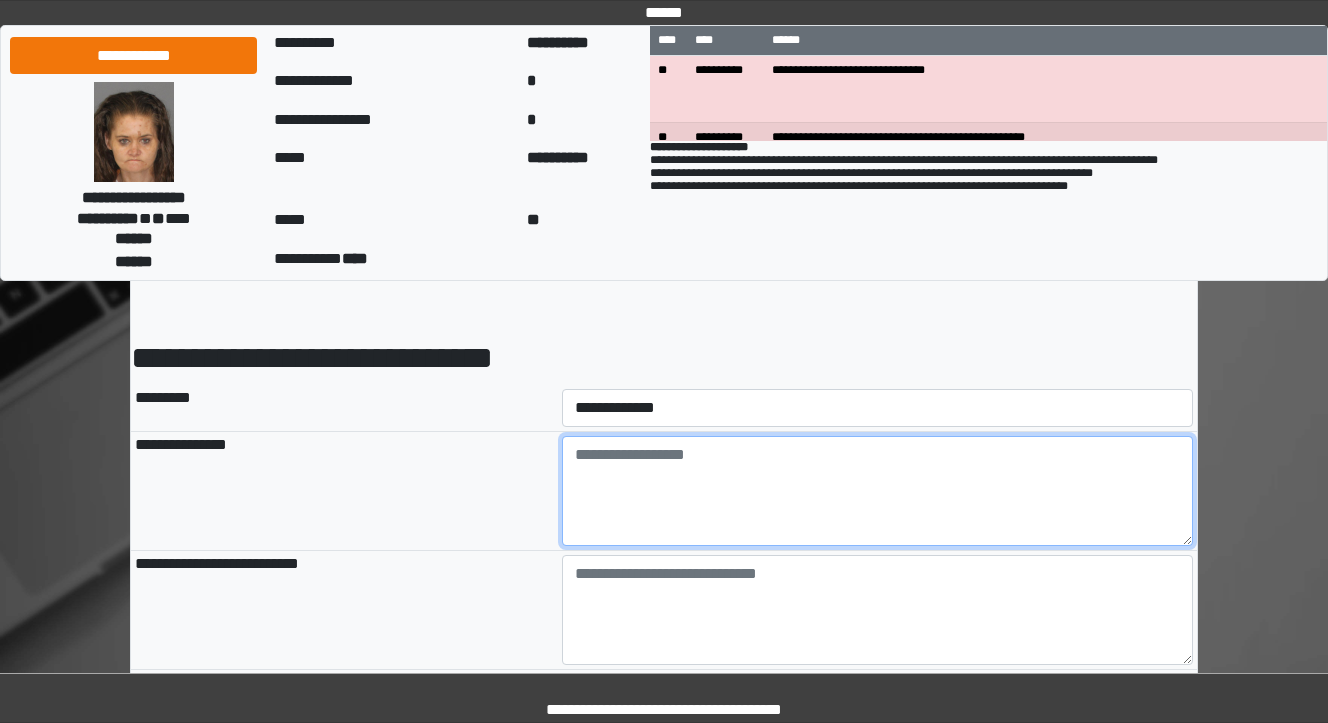 scroll, scrollTop: 80, scrollLeft: 0, axis: vertical 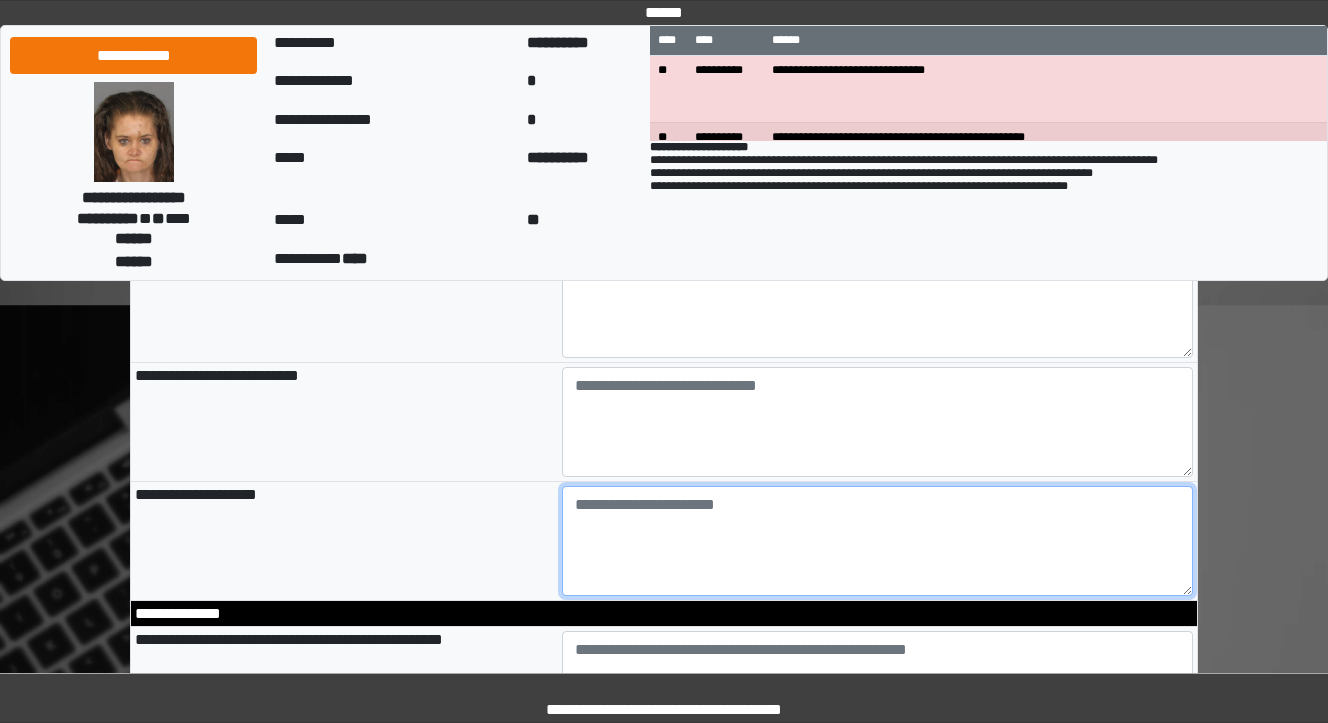 click at bounding box center (878, 541) 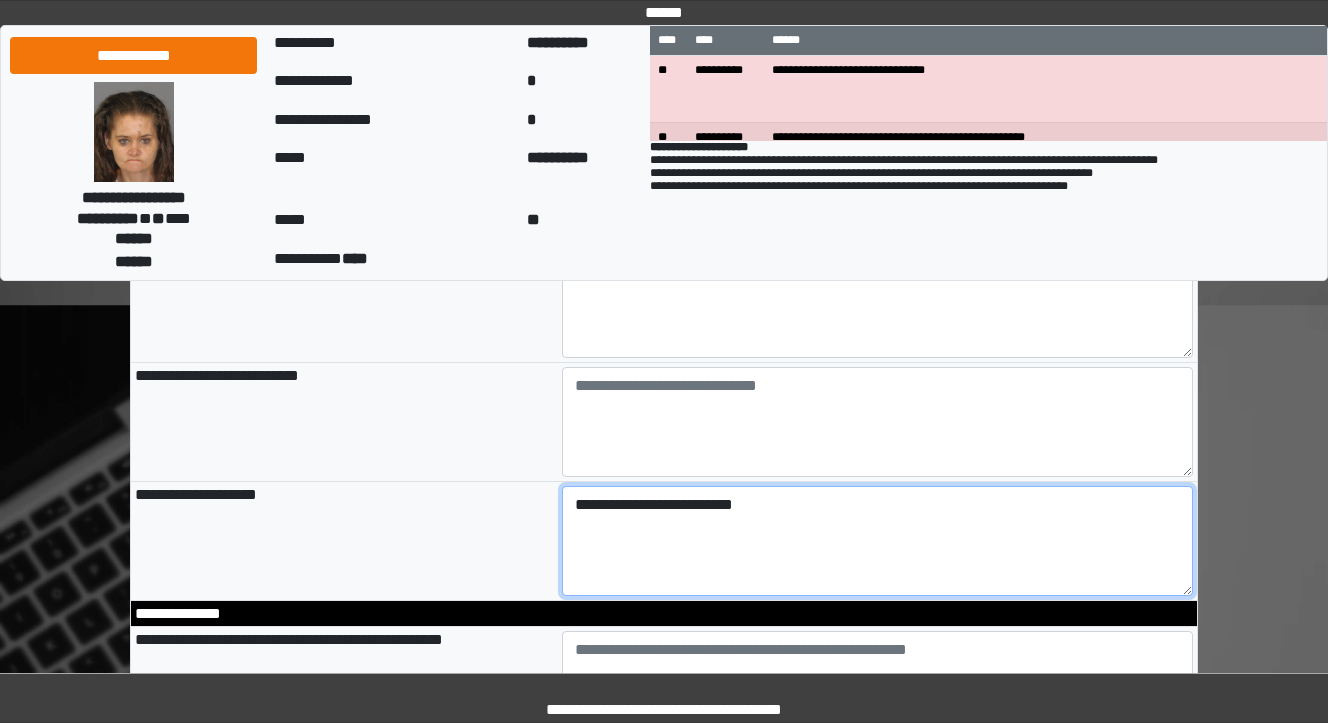 type on "**********" 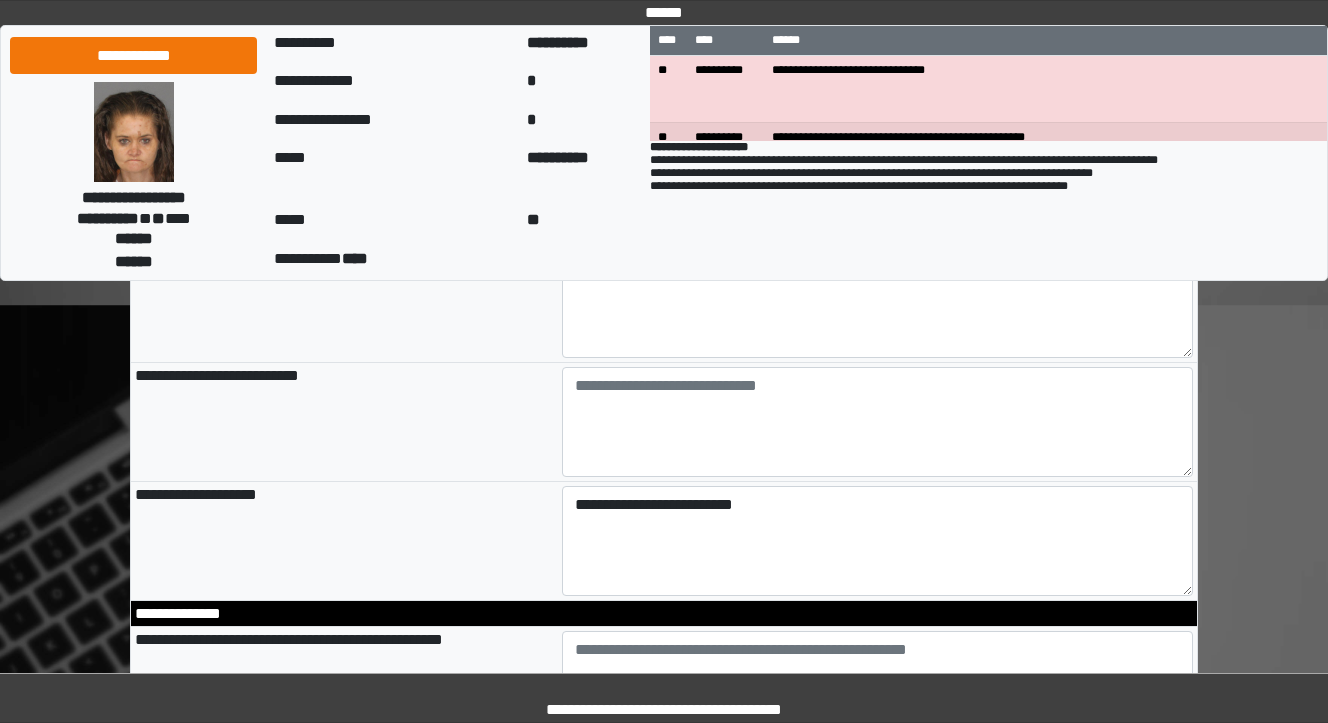 type on "**********" 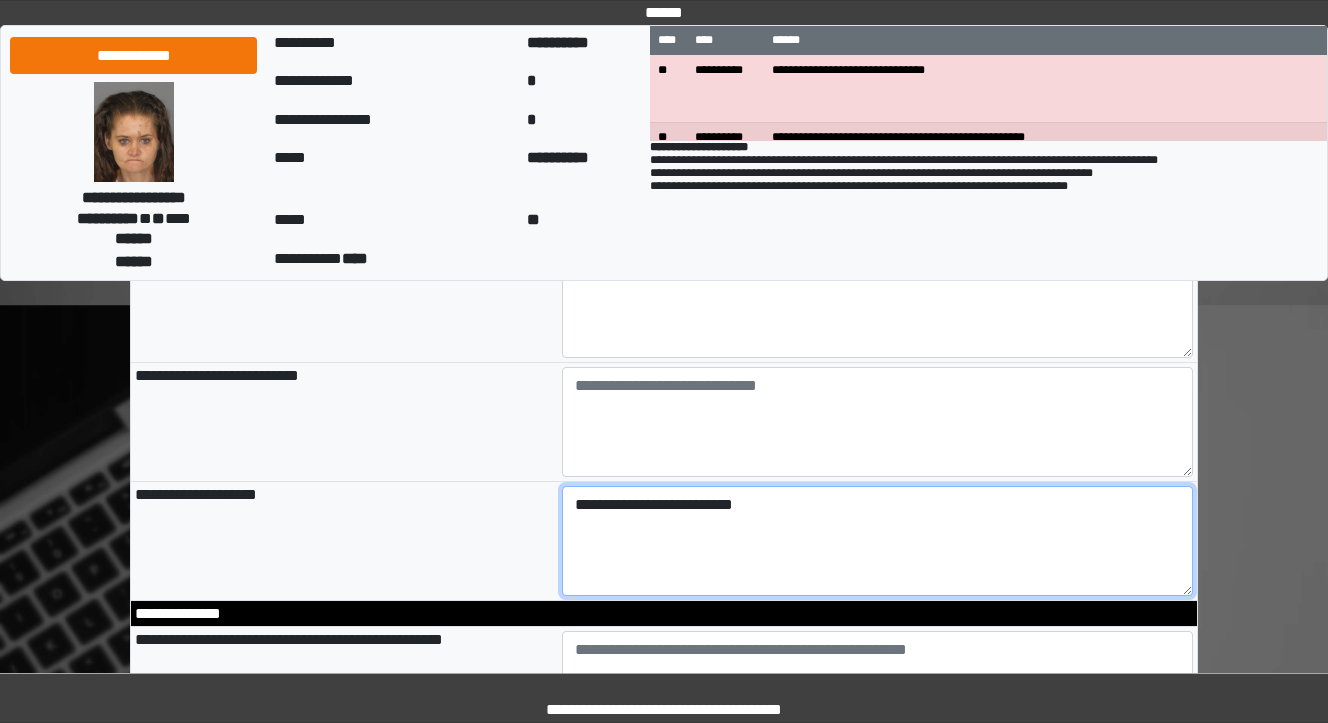drag, startPoint x: 700, startPoint y: 476, endPoint x: 816, endPoint y: 524, distance: 125.53884 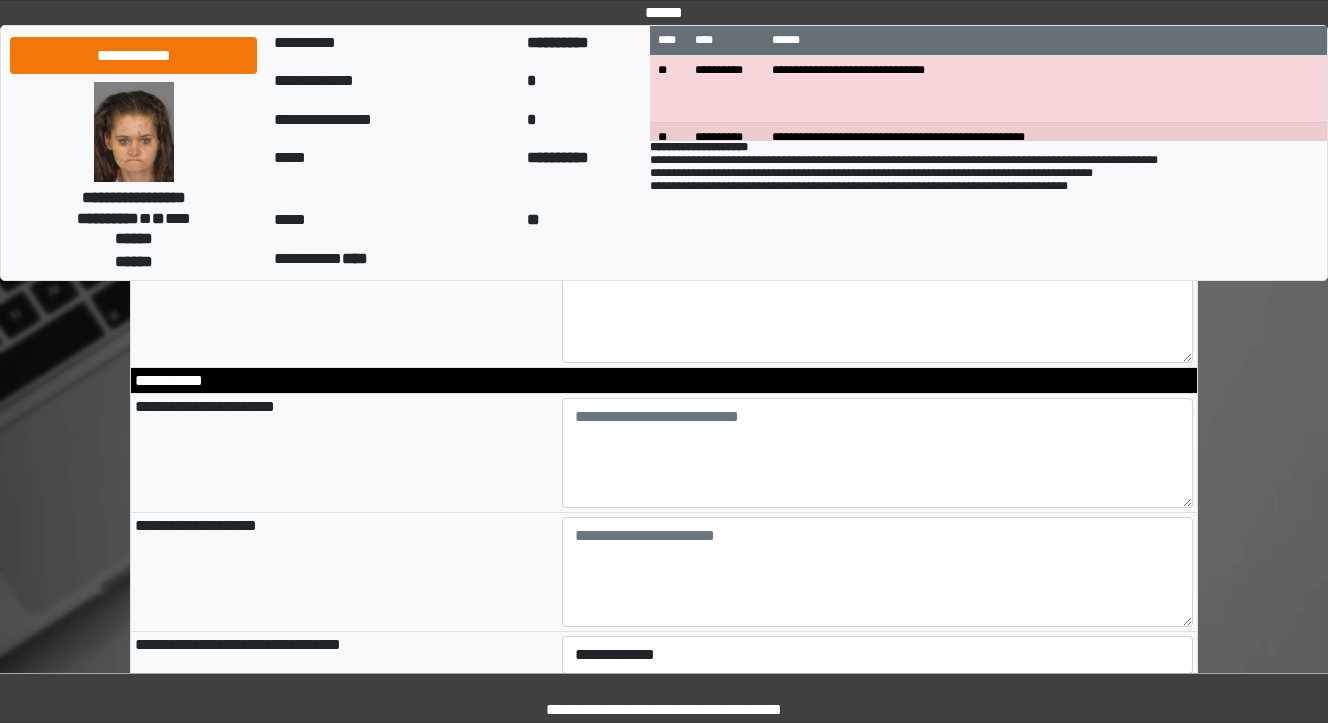 scroll, scrollTop: 2560, scrollLeft: 0, axis: vertical 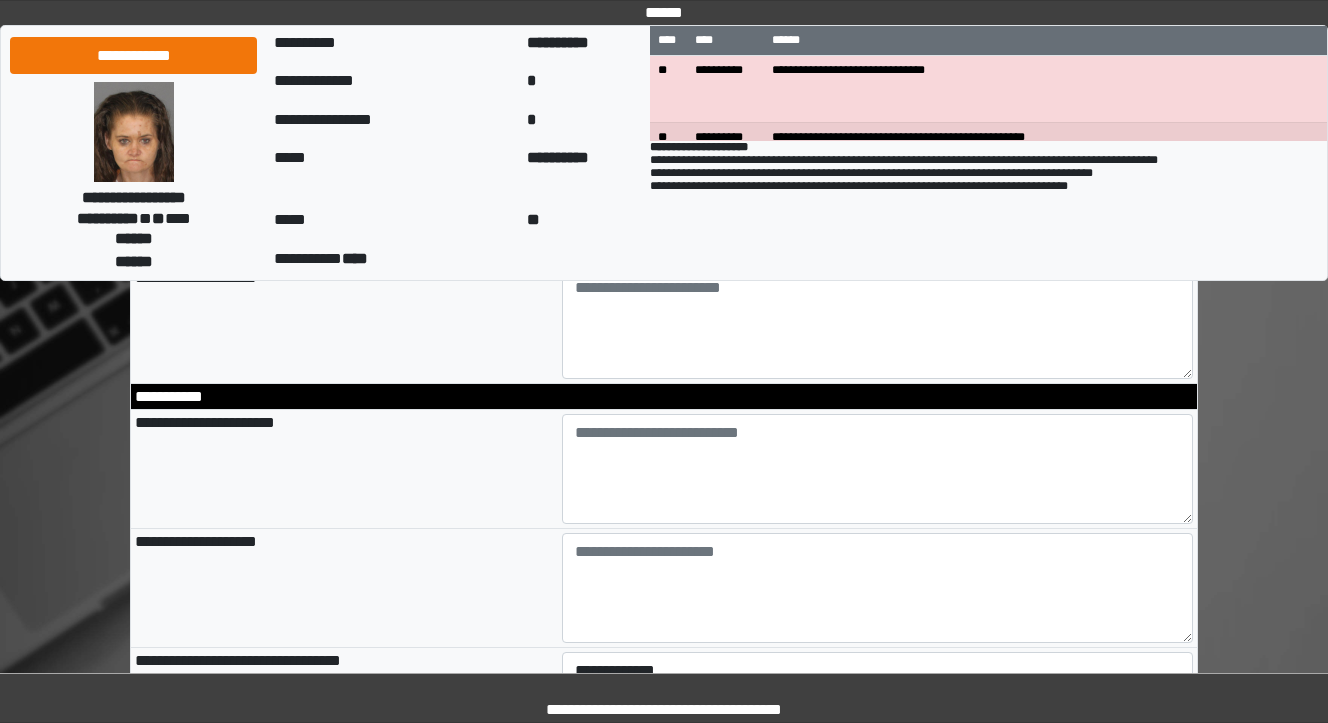 type on "**********" 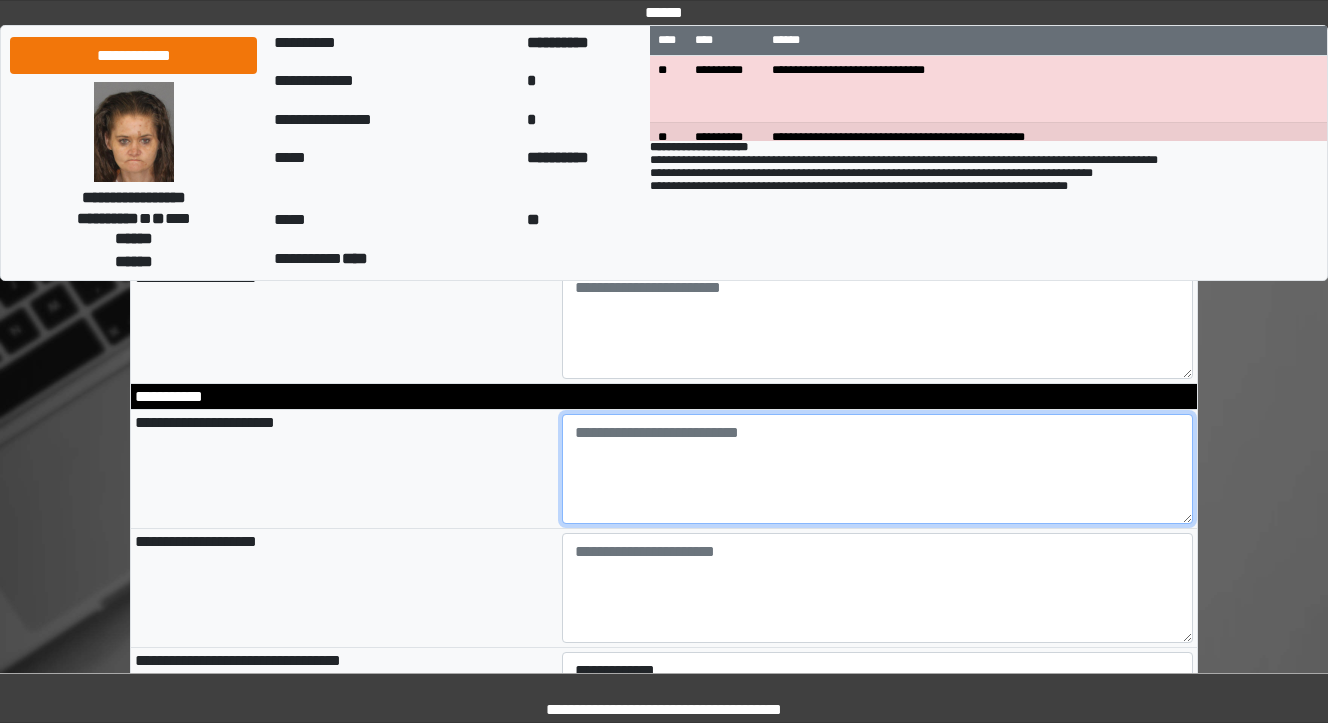 type on "**********" 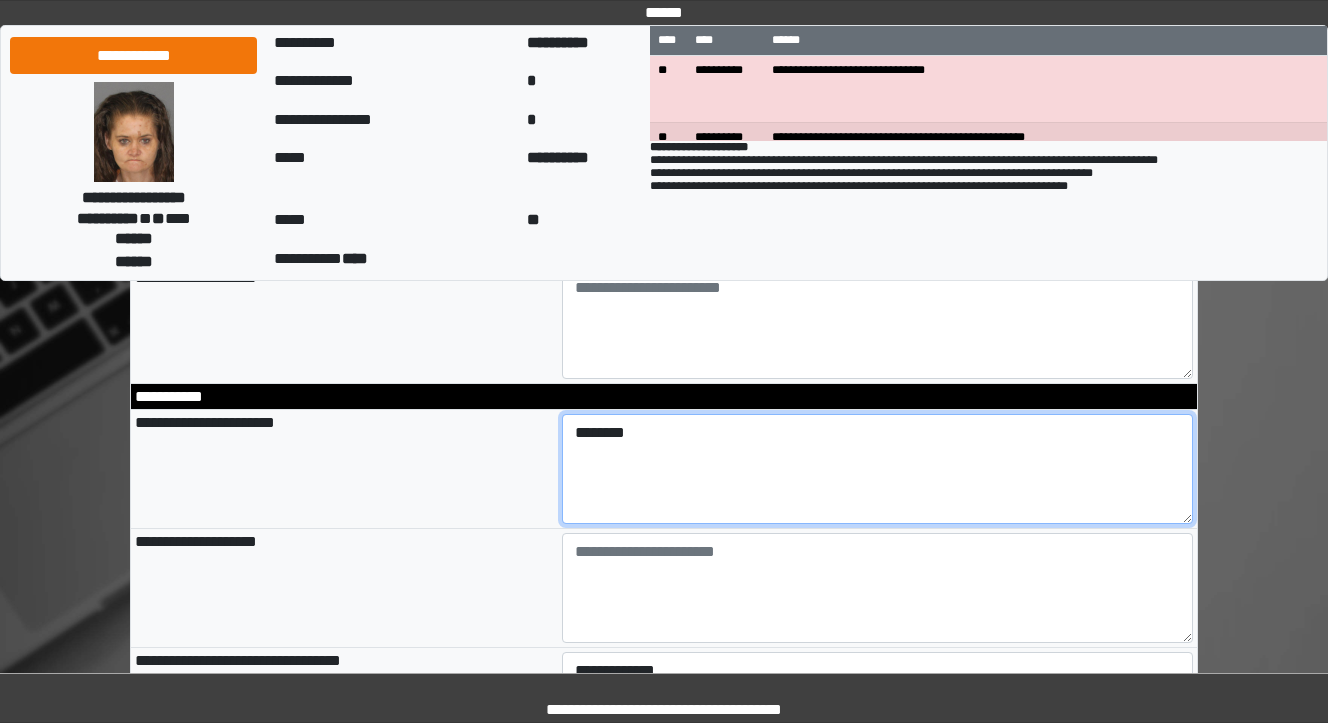 type on "********" 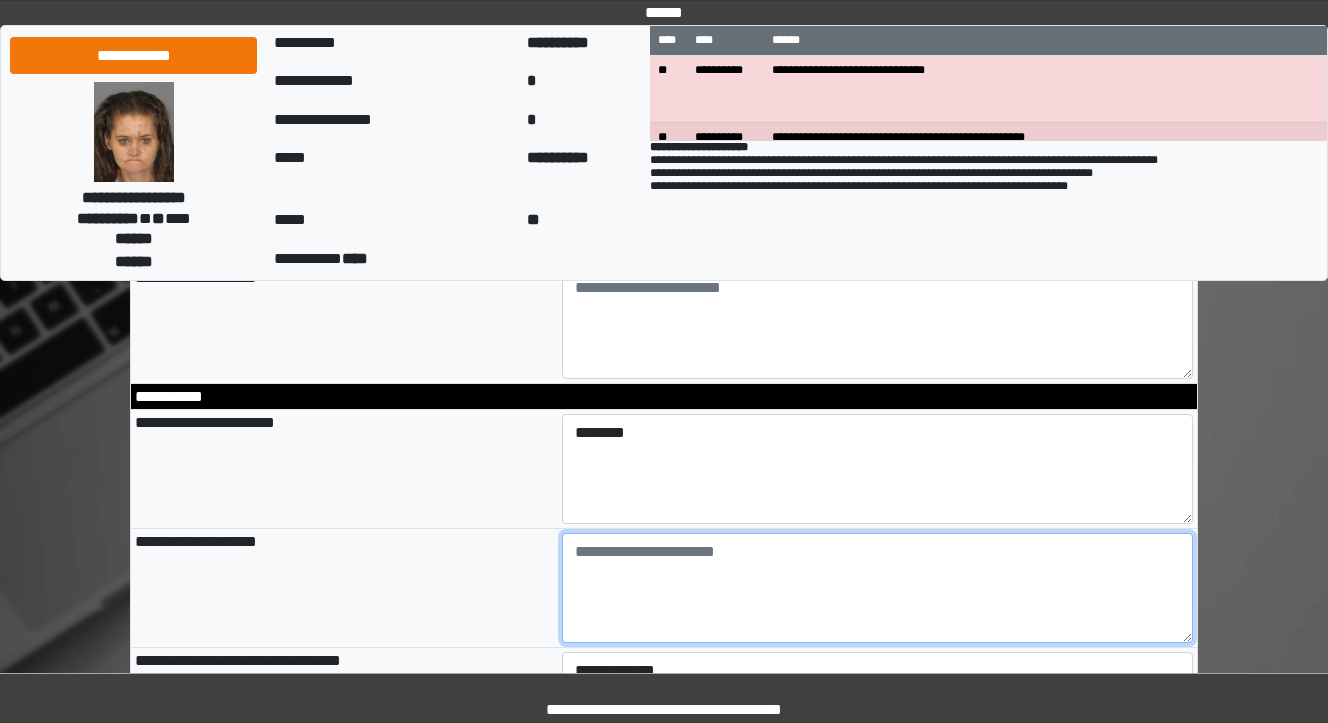 type on "**********" 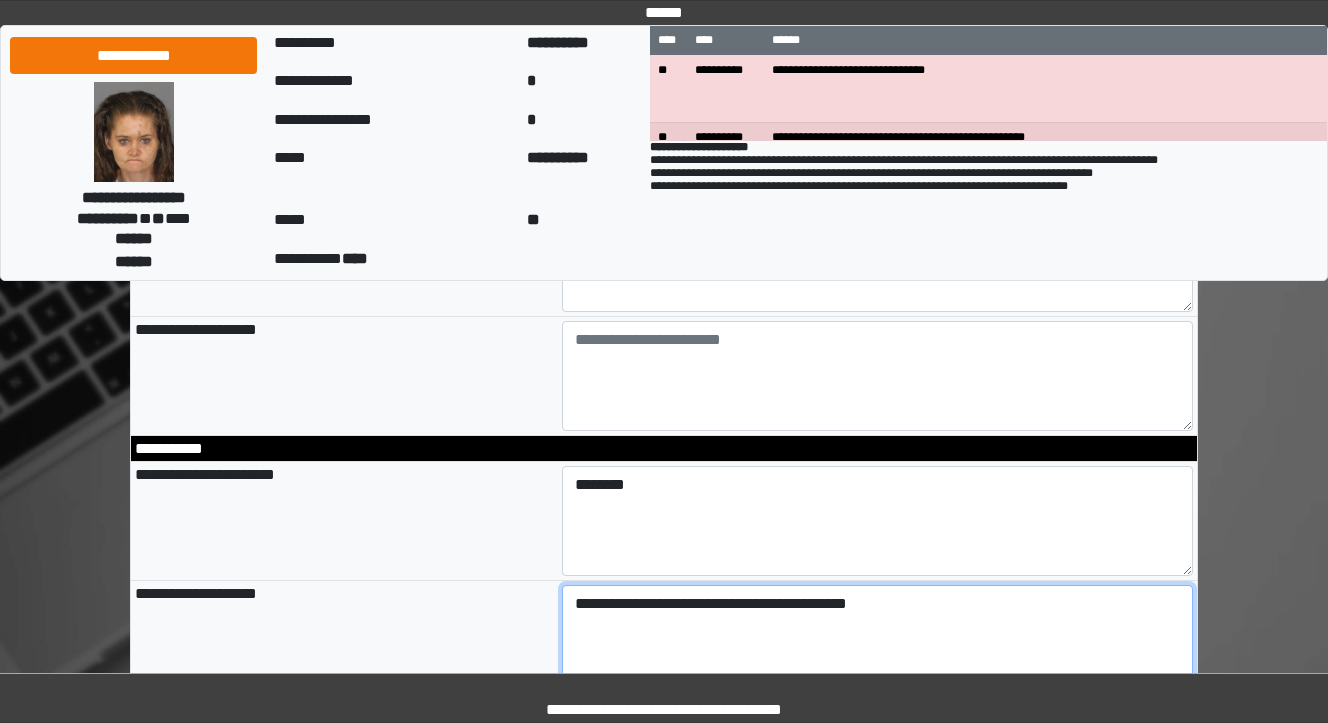 scroll, scrollTop: 2480, scrollLeft: 0, axis: vertical 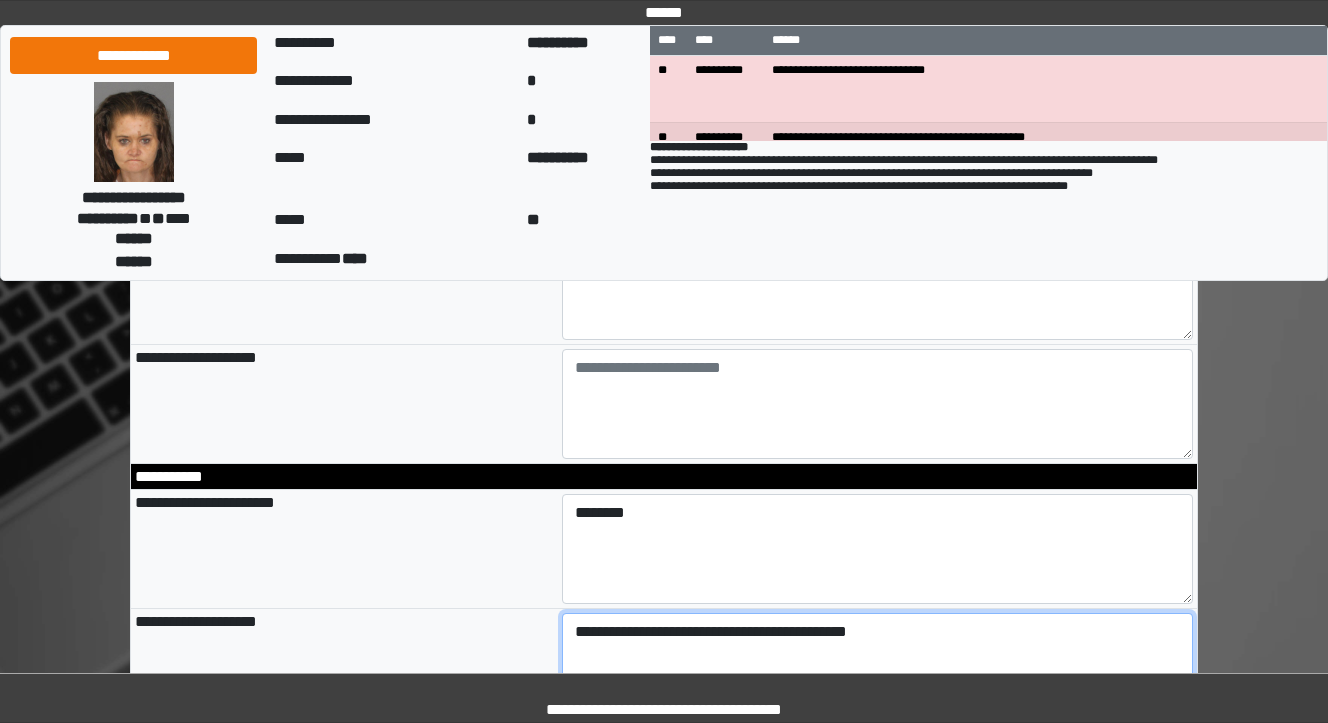 type on "**********" 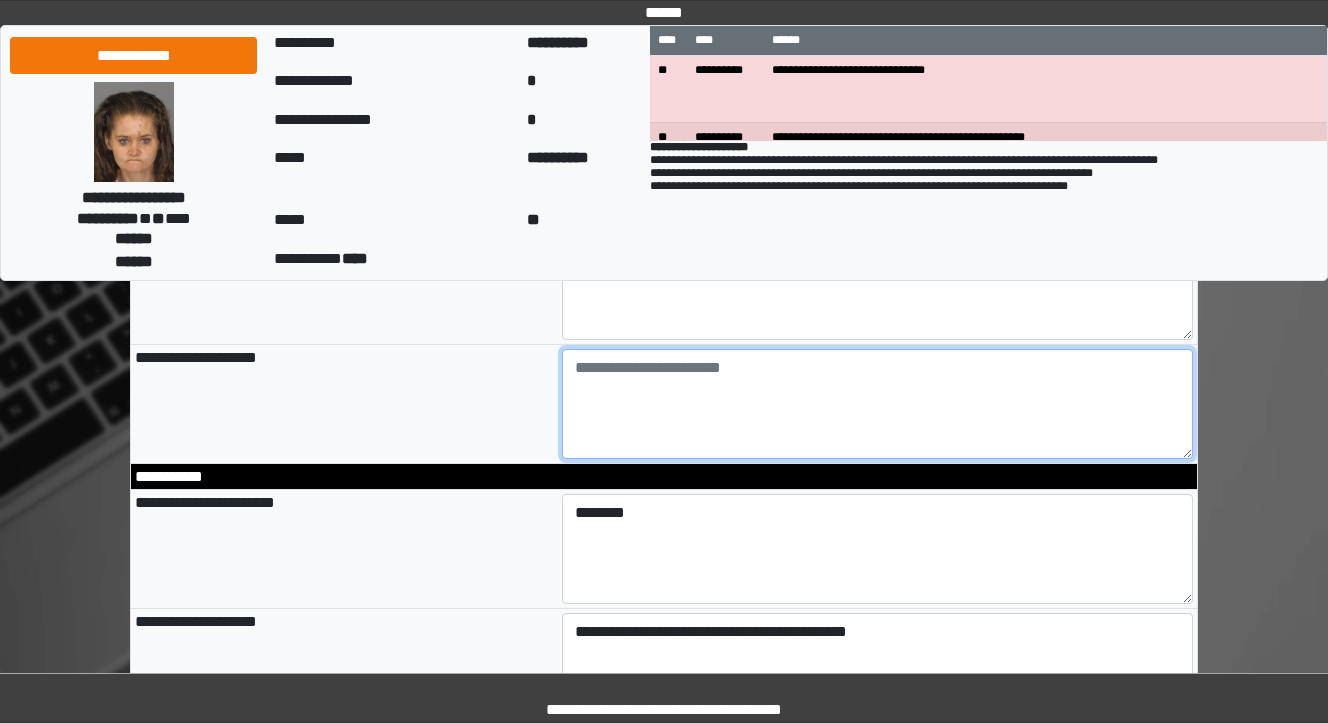 type on "**********" 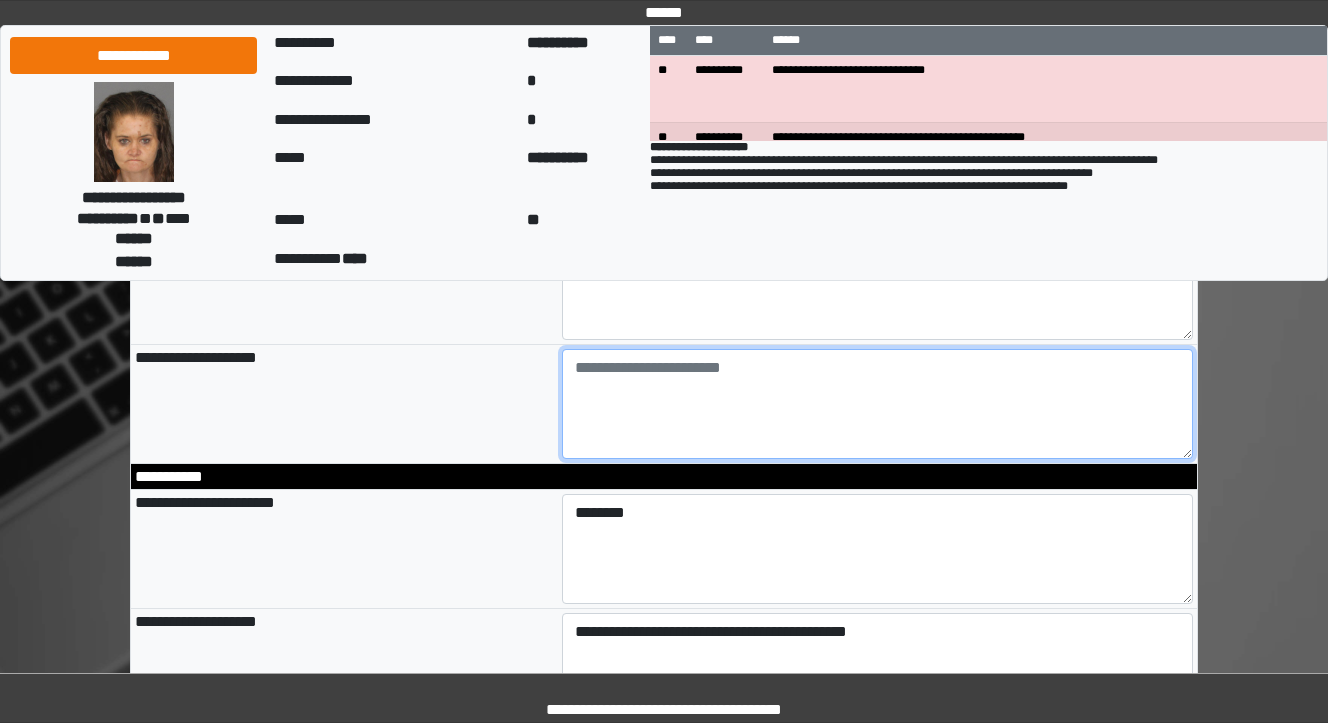 click at bounding box center [878, 404] 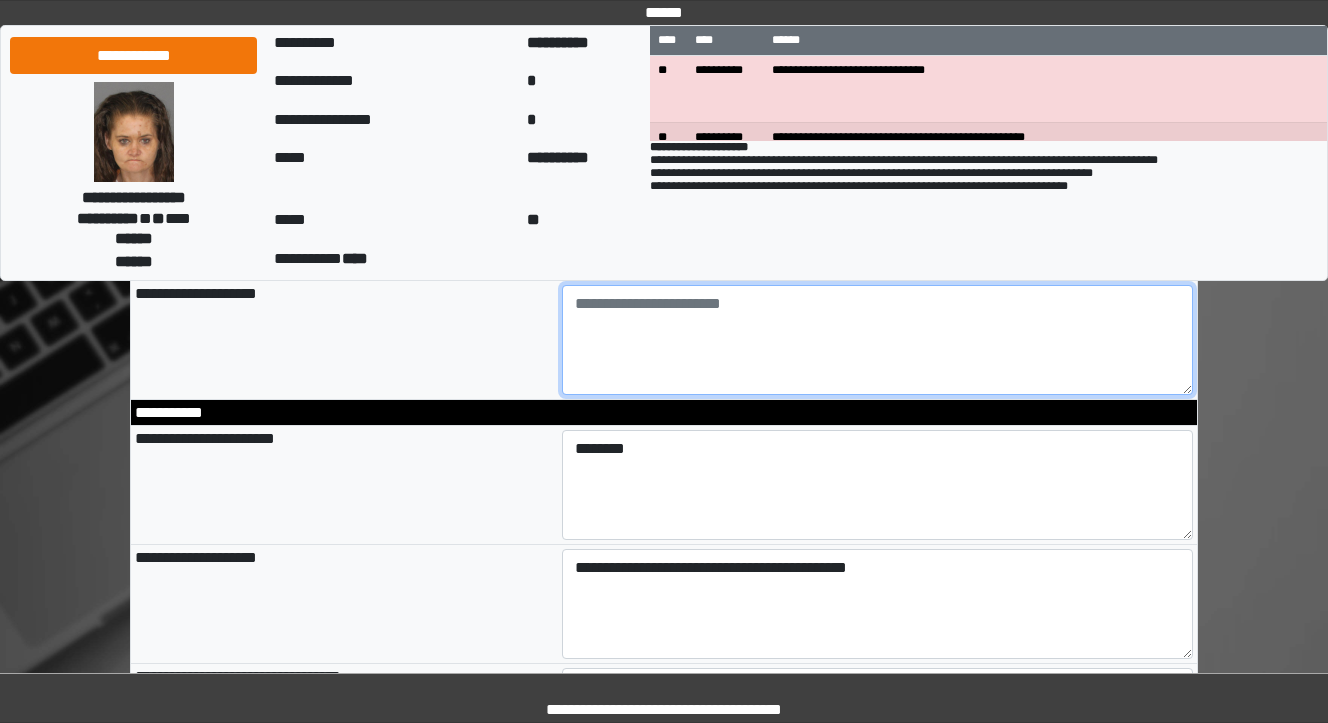 scroll, scrollTop: 2640, scrollLeft: 0, axis: vertical 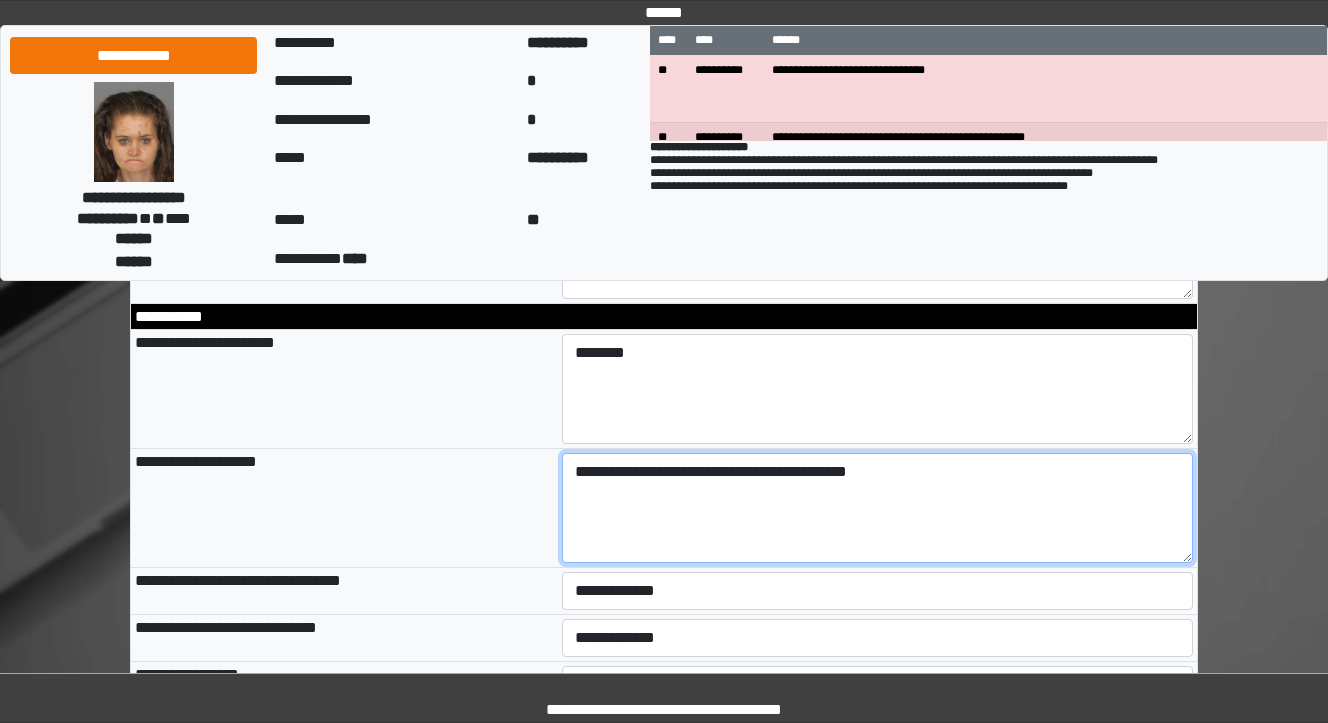 click on "**********" at bounding box center (878, 508) 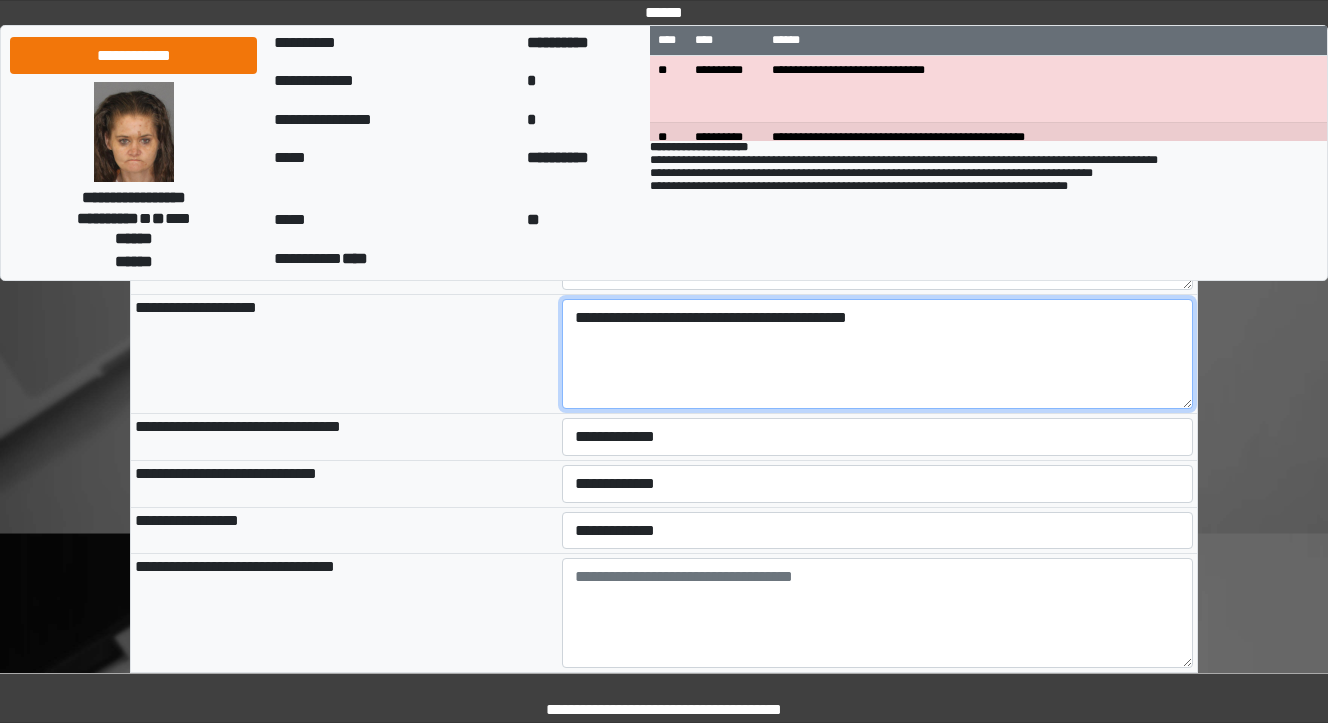 scroll, scrollTop: 2800, scrollLeft: 0, axis: vertical 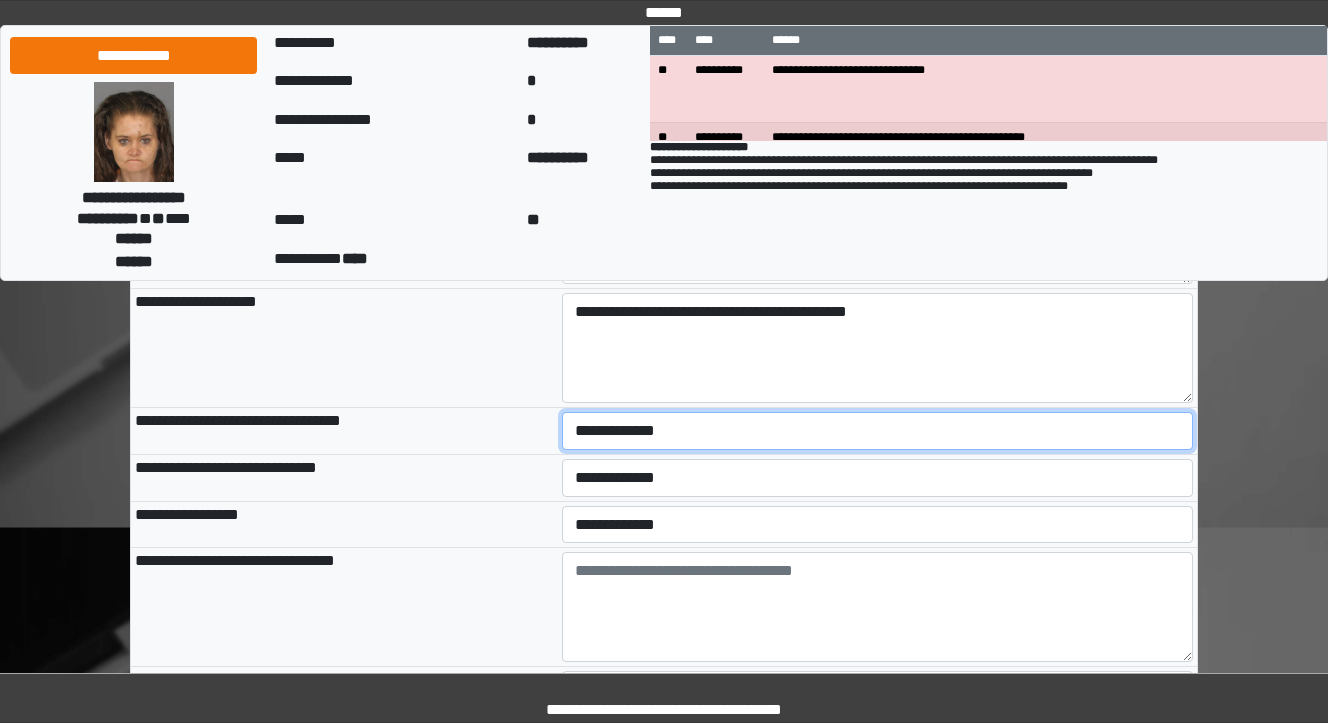 click on "**********" at bounding box center [878, 431] 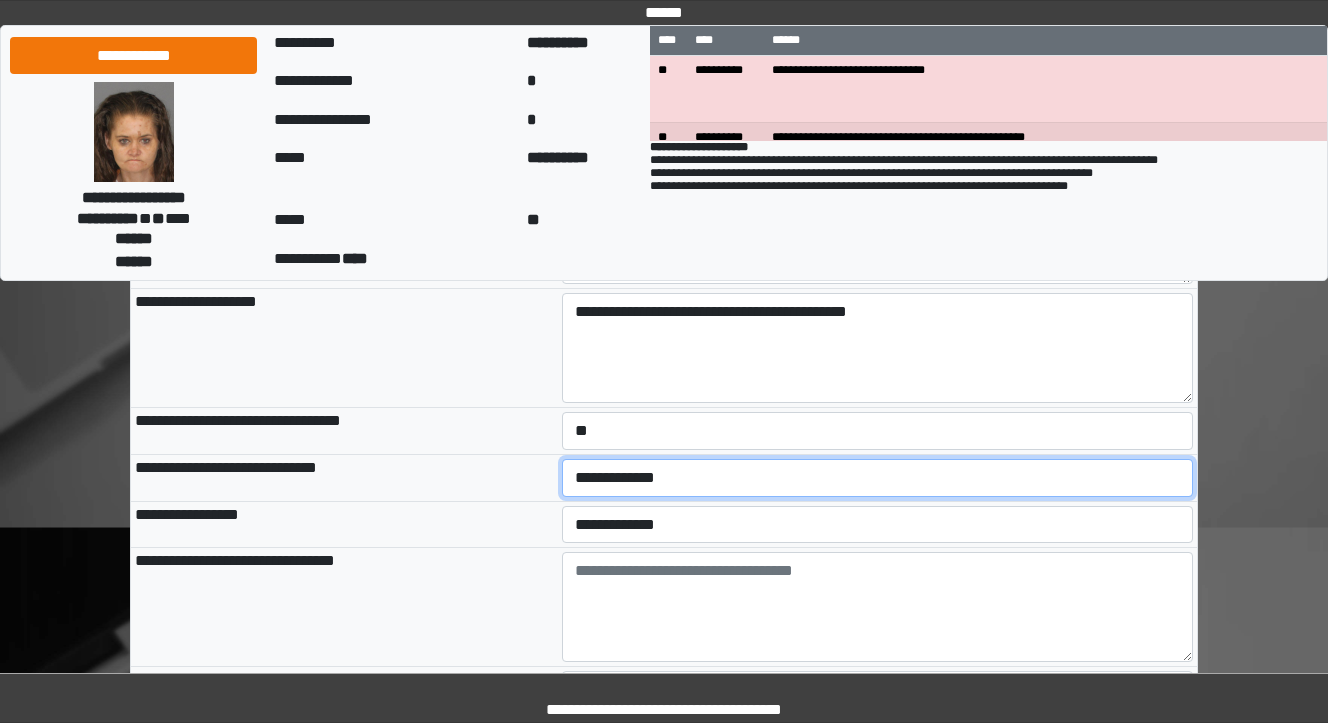 click on "**********" at bounding box center [878, 478] 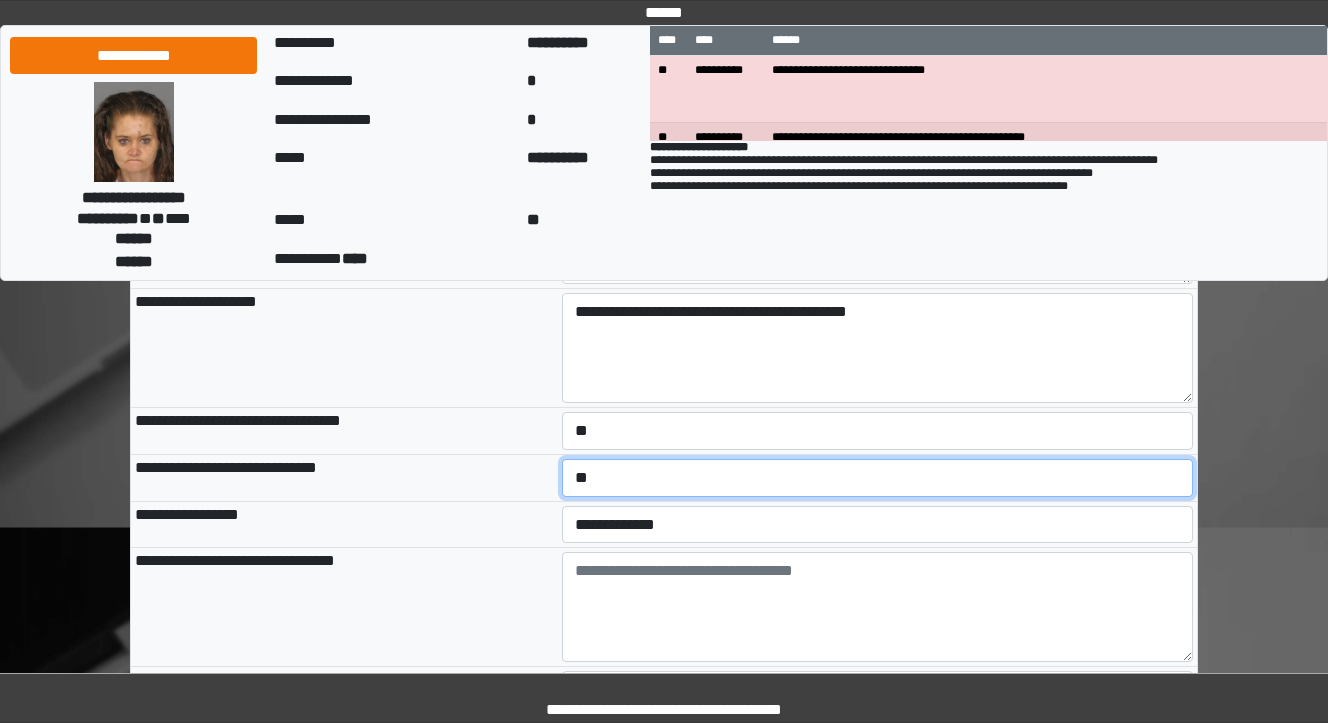 click on "**********" at bounding box center [878, 478] 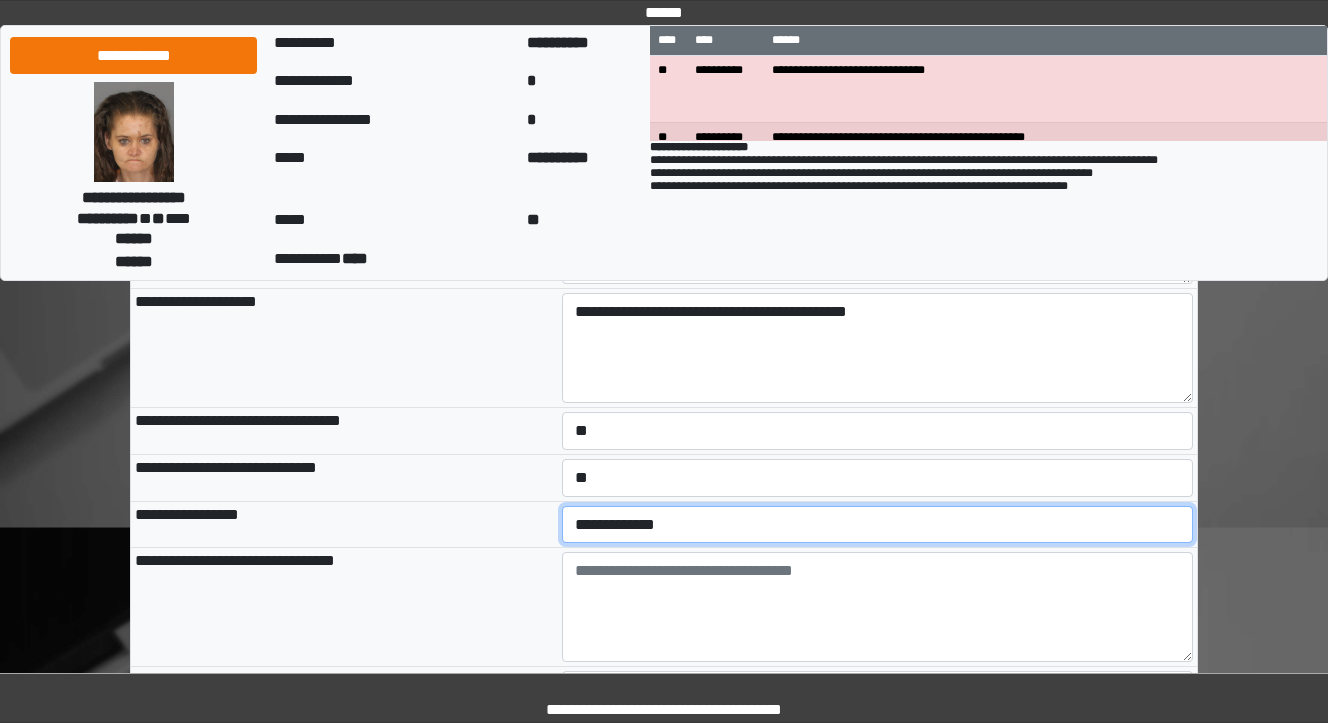 click on "**********" at bounding box center [878, 525] 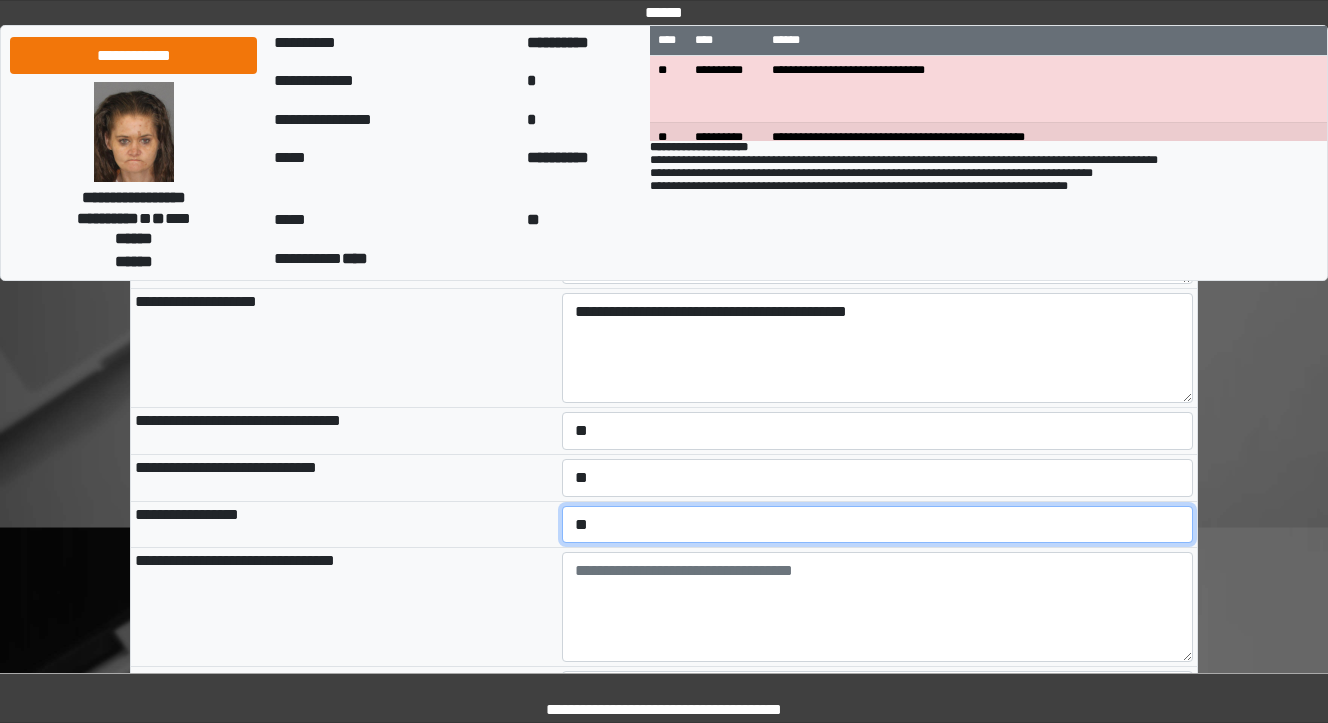 click on "**********" at bounding box center [878, 525] 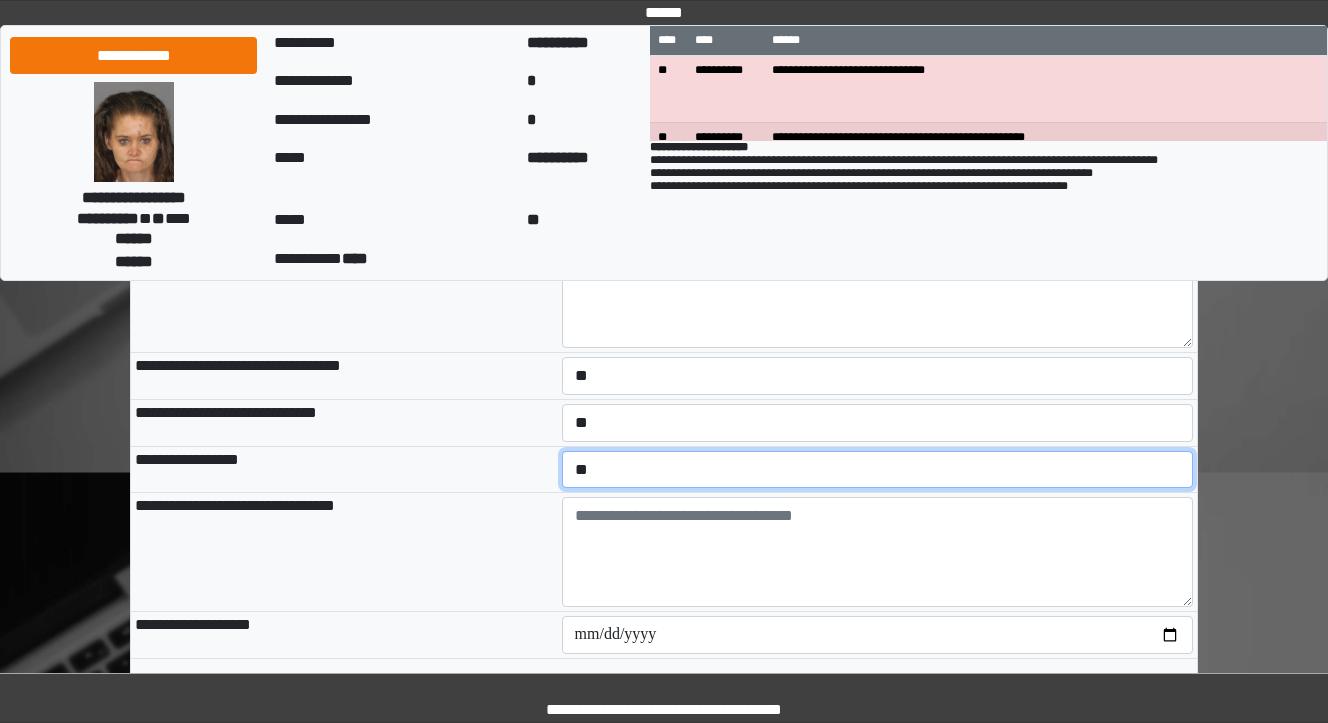 scroll, scrollTop: 2880, scrollLeft: 0, axis: vertical 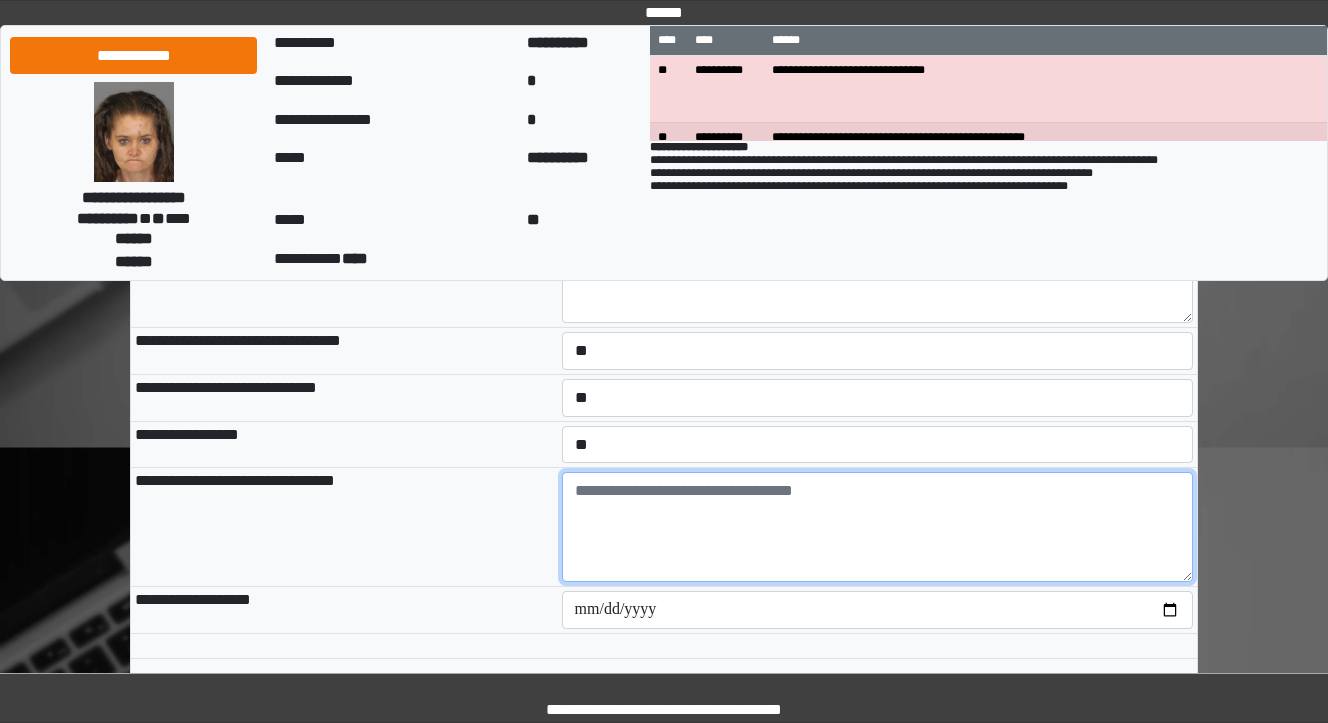 click at bounding box center (878, 527) 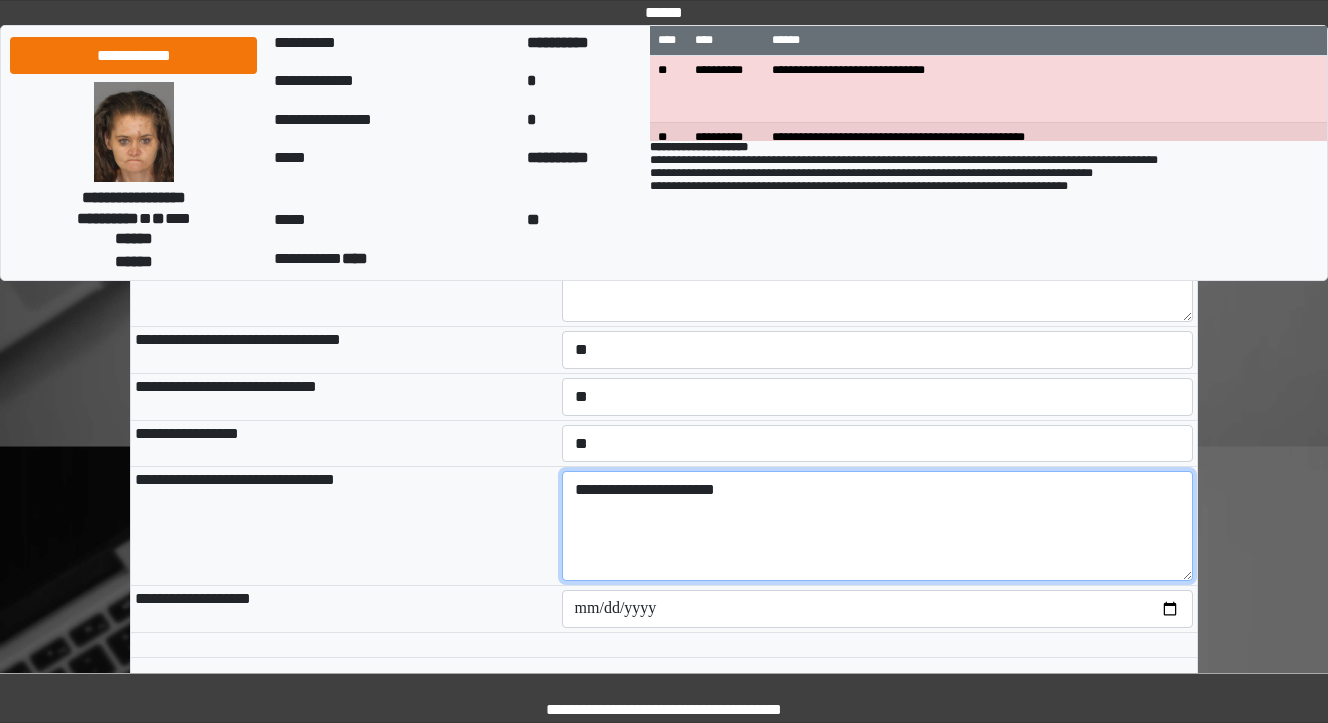 scroll, scrollTop: 2960, scrollLeft: 0, axis: vertical 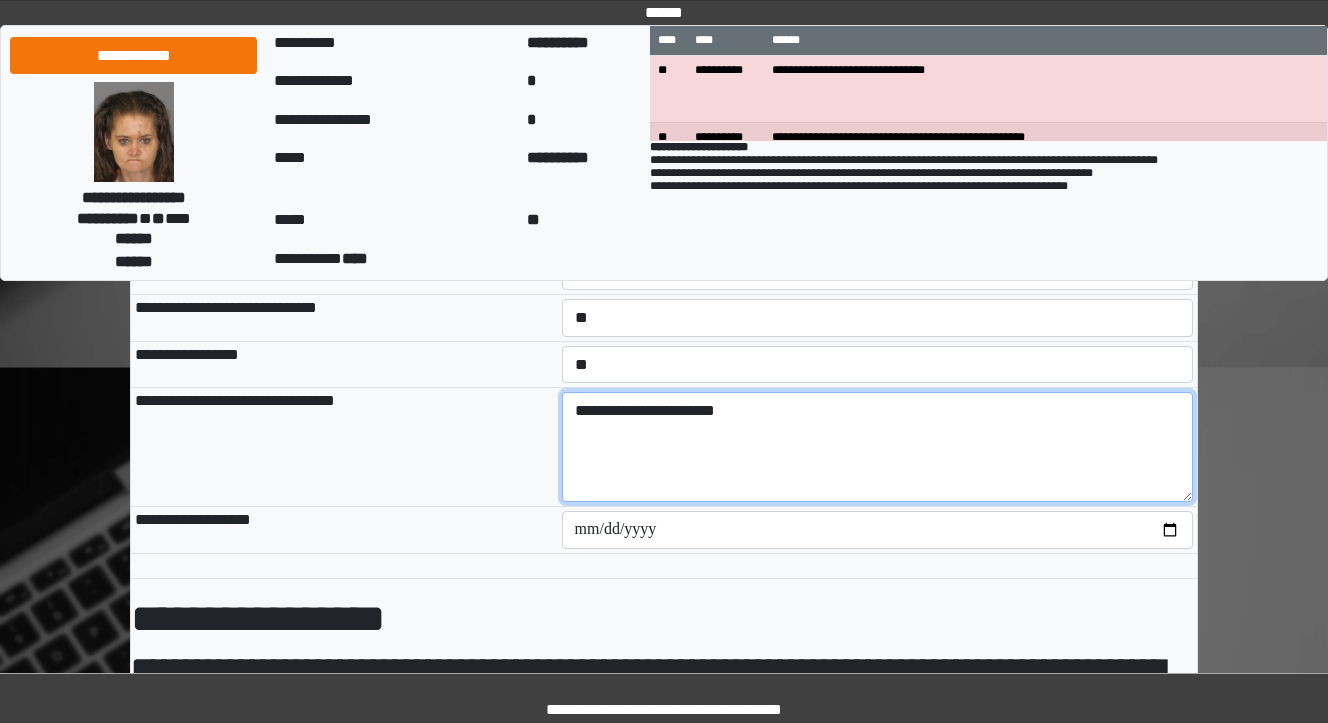 type on "**********" 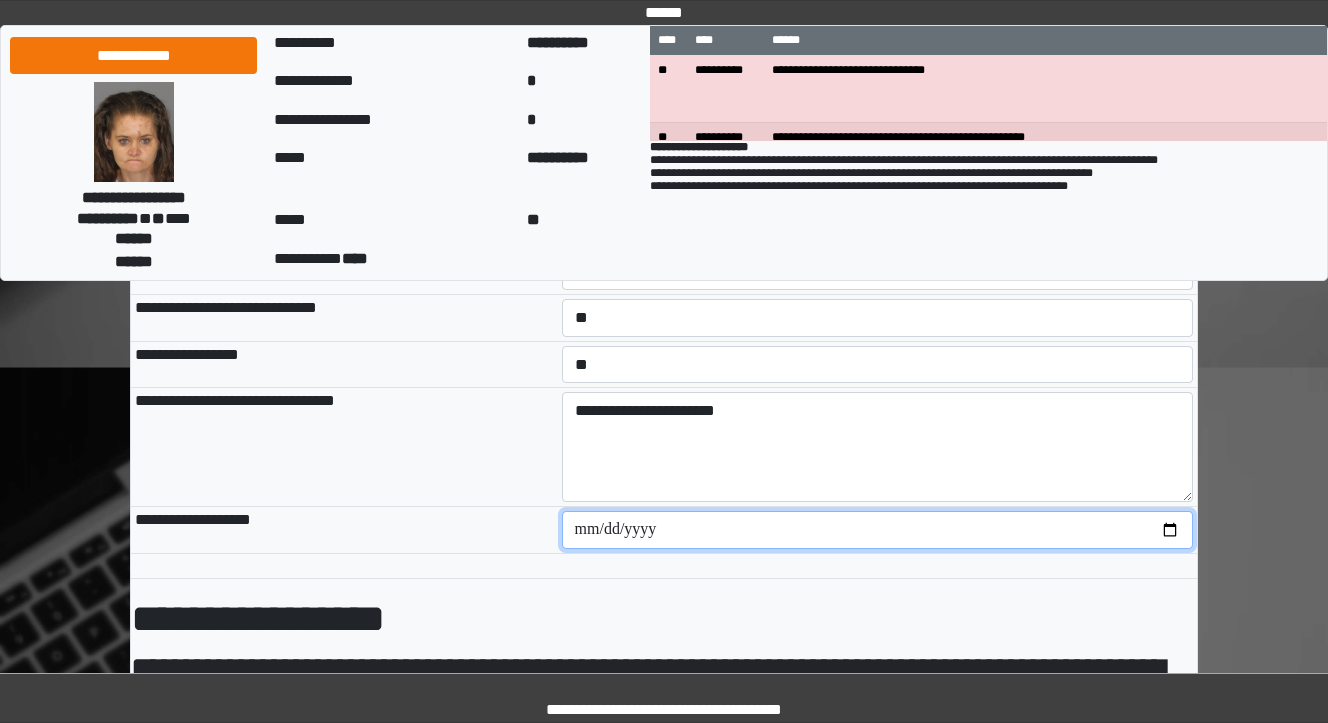type on "**********" 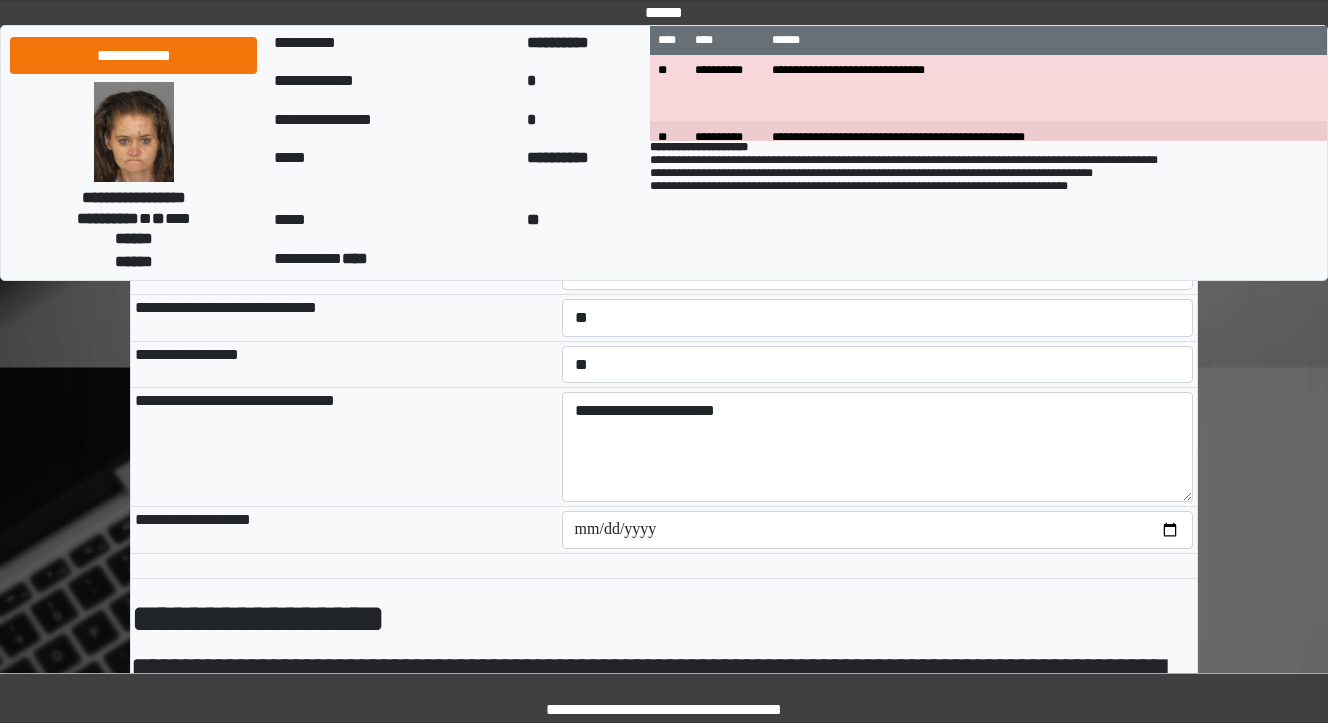 click on "**********" at bounding box center (344, 447) 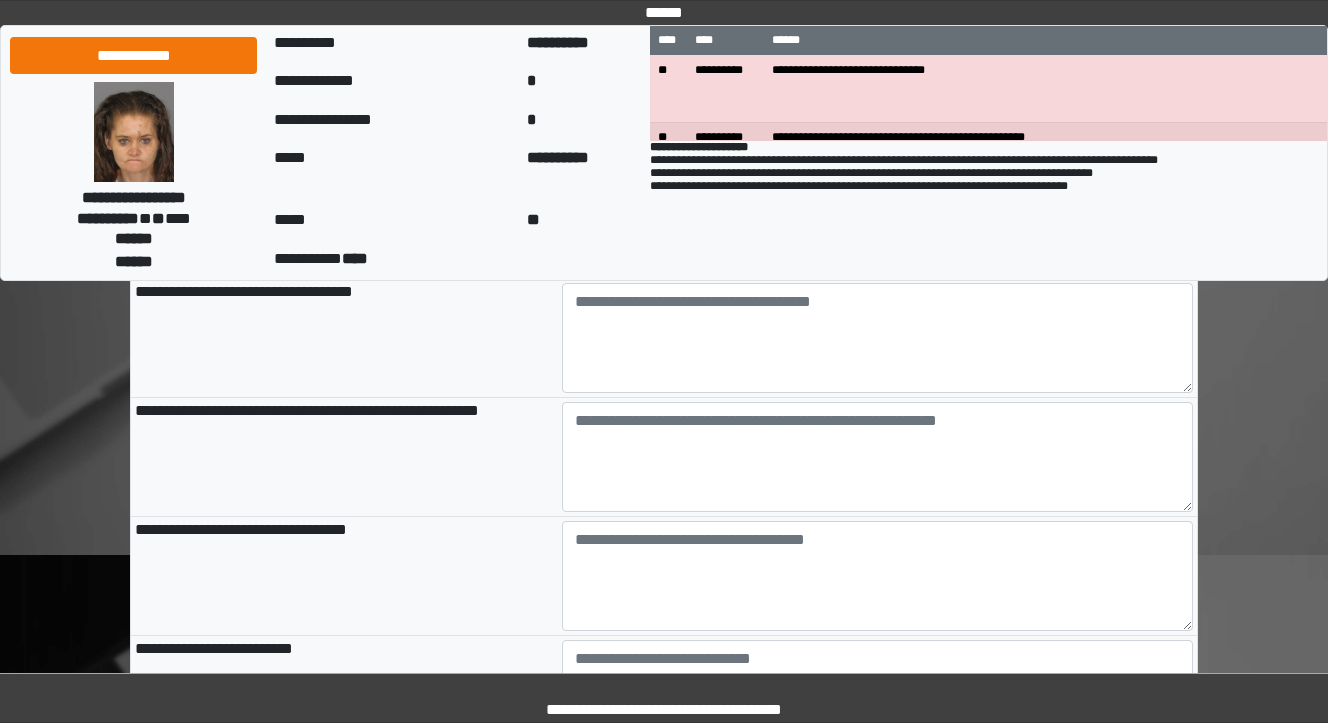 scroll, scrollTop: 1947, scrollLeft: 0, axis: vertical 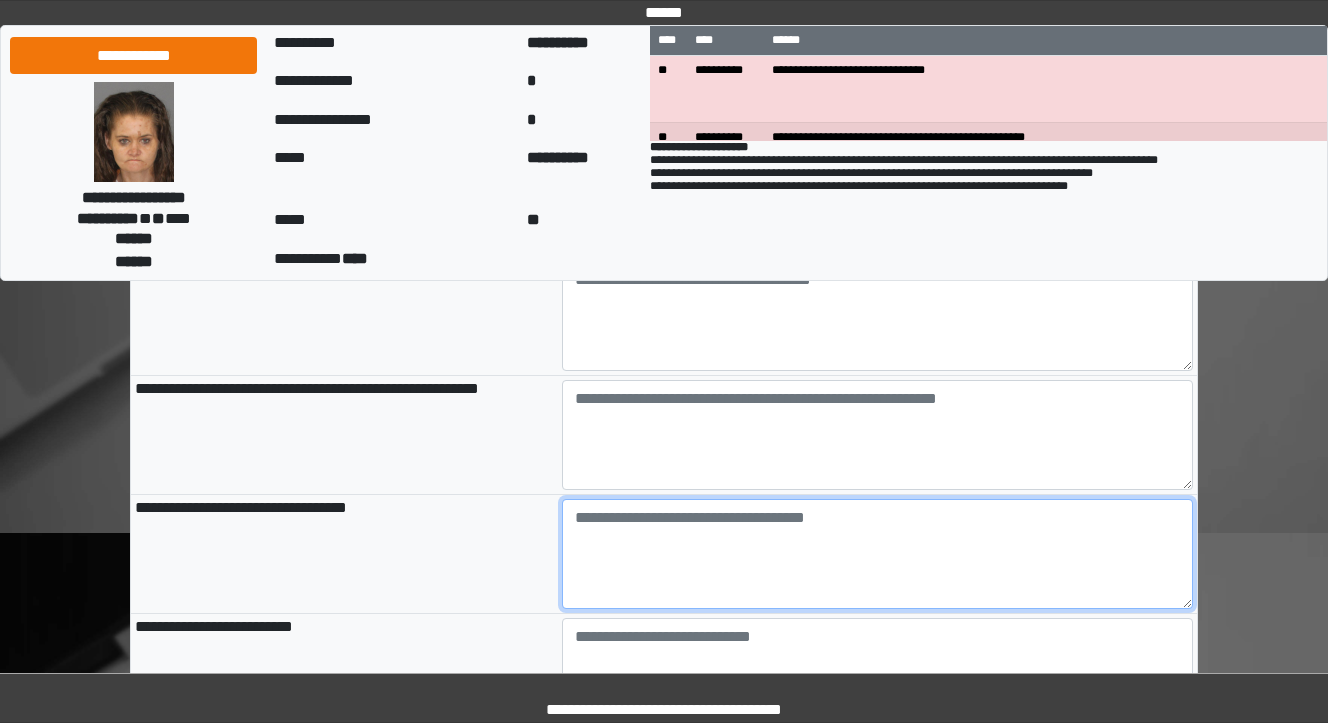 drag, startPoint x: 730, startPoint y: 537, endPoint x: 715, endPoint y: 531, distance: 16.155495 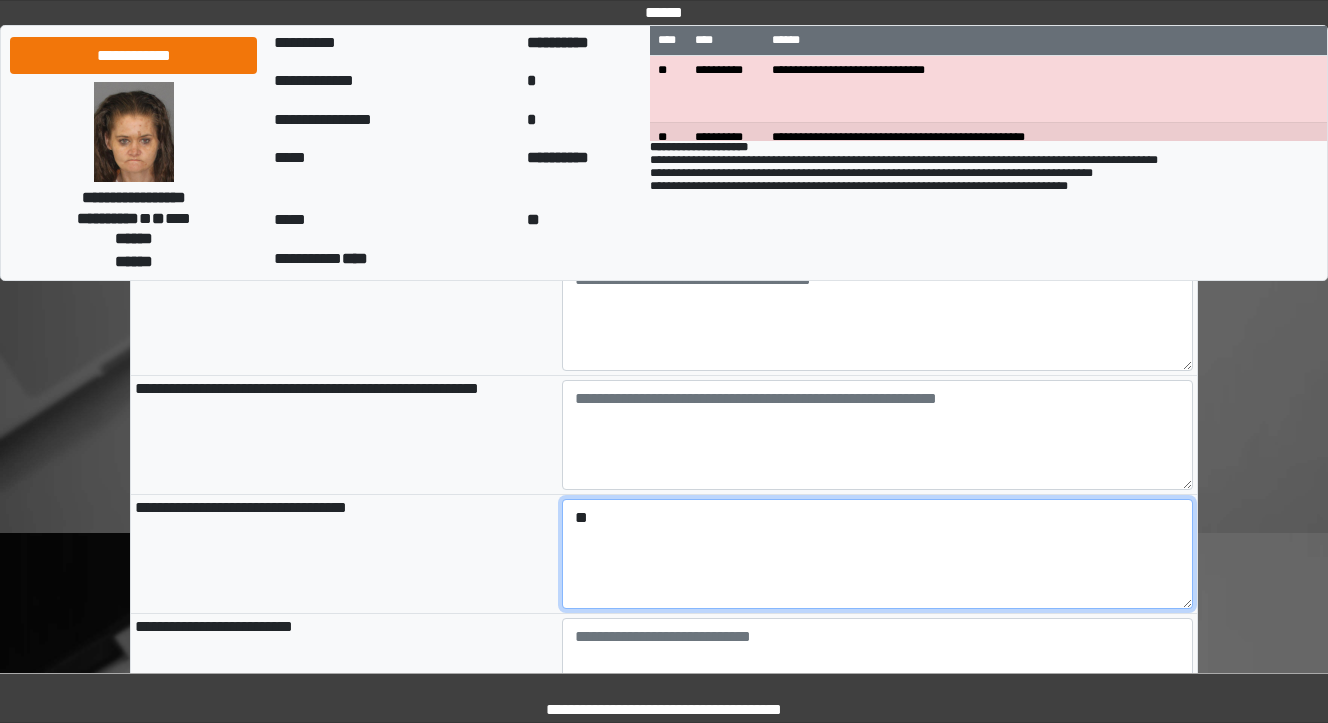 type on "*" 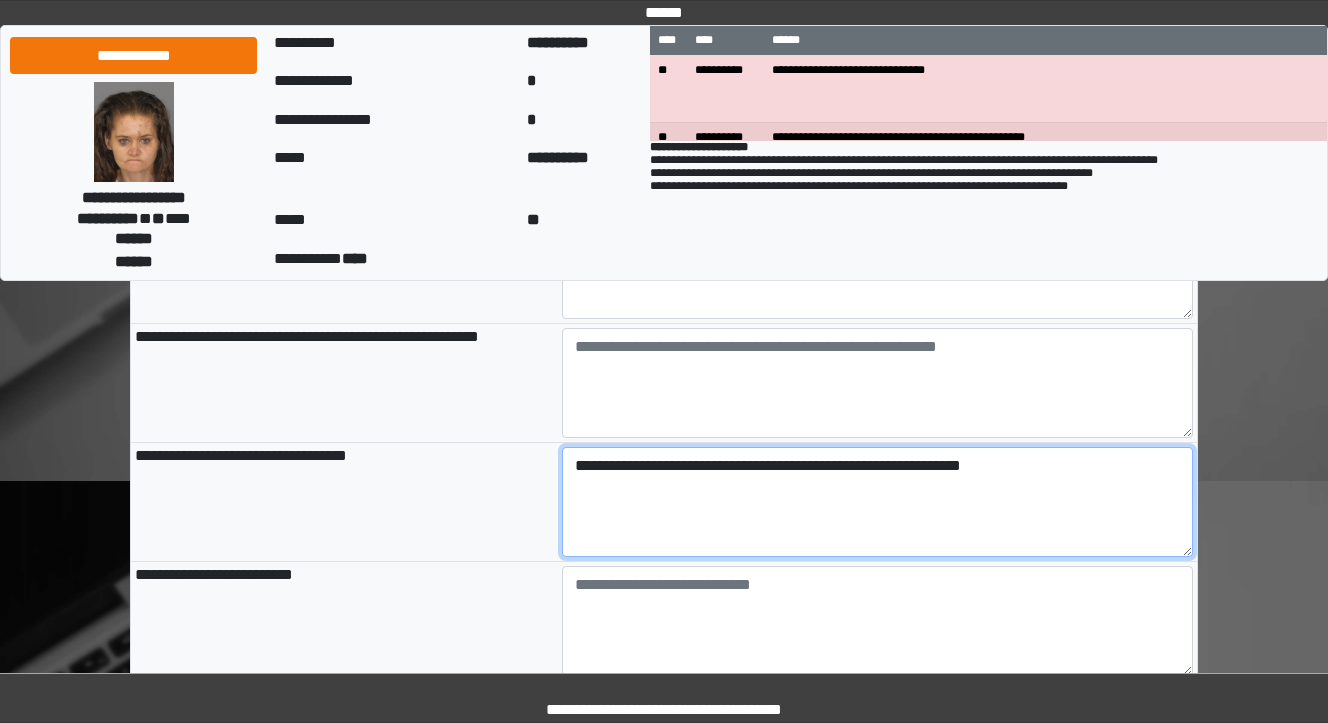 scroll, scrollTop: 2027, scrollLeft: 0, axis: vertical 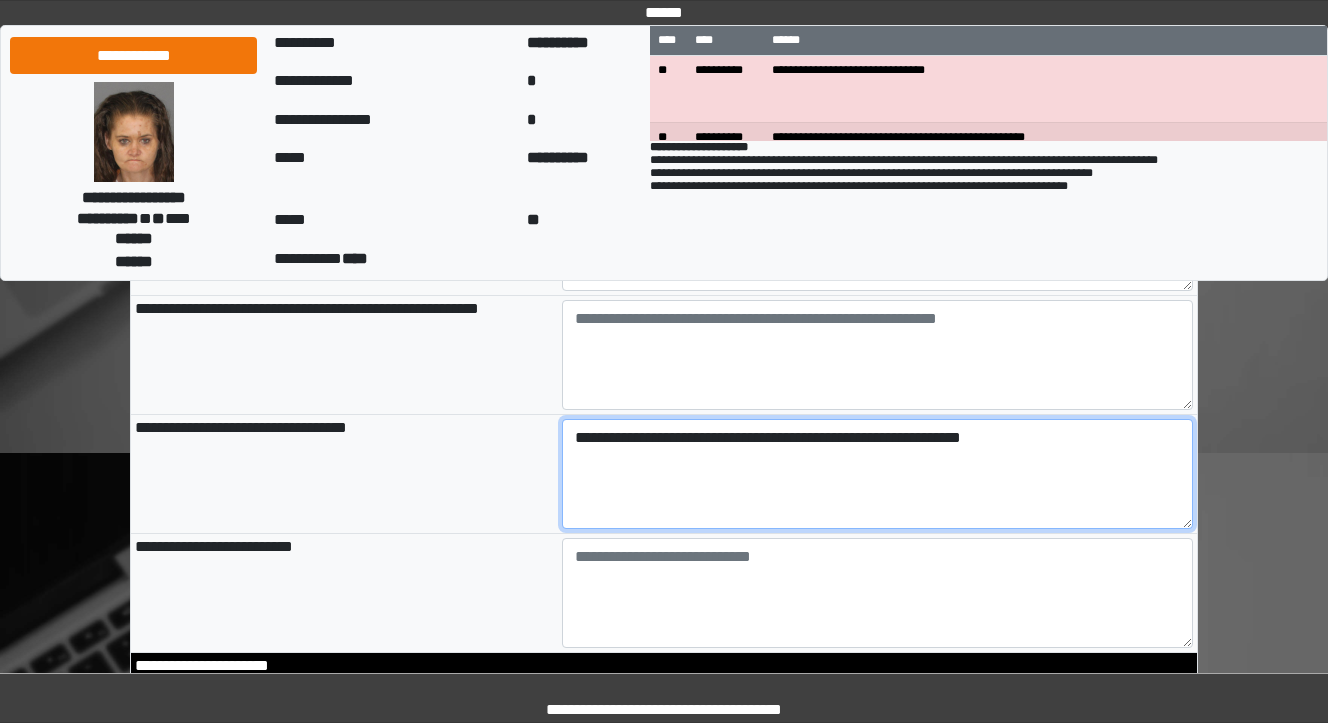 type on "**********" 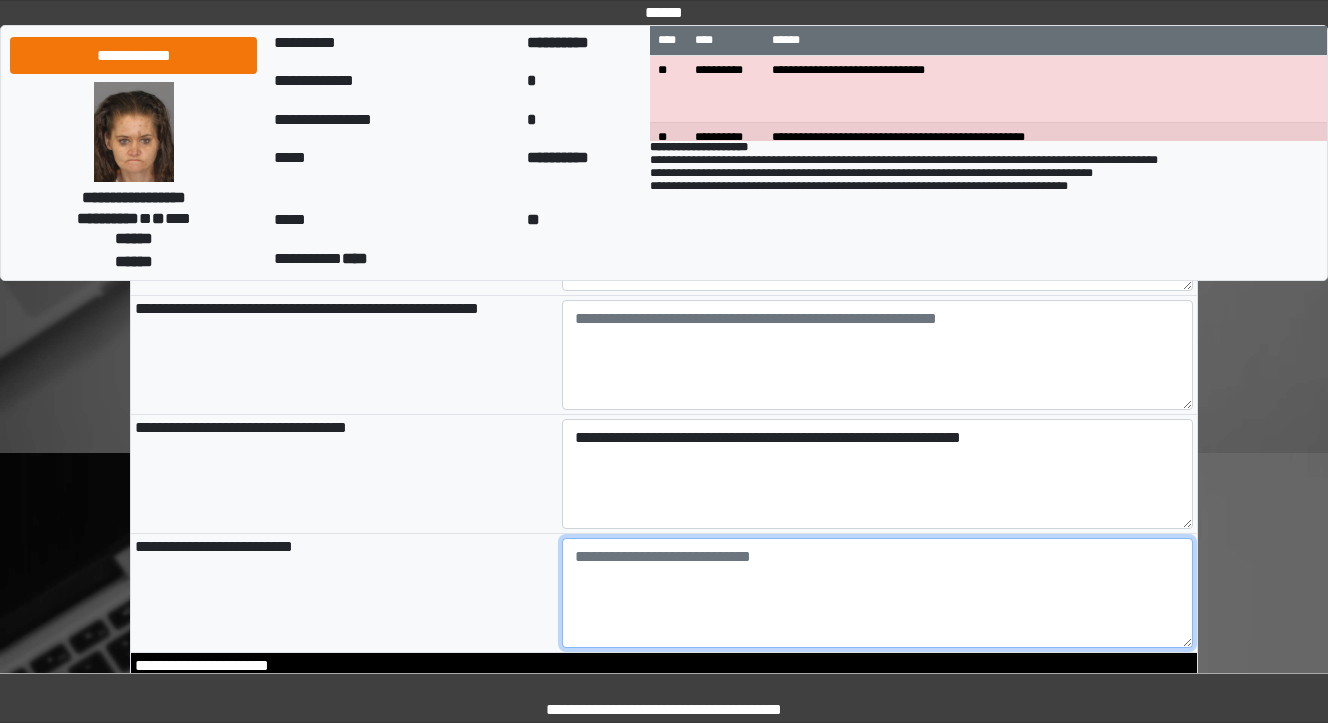 type on "**********" 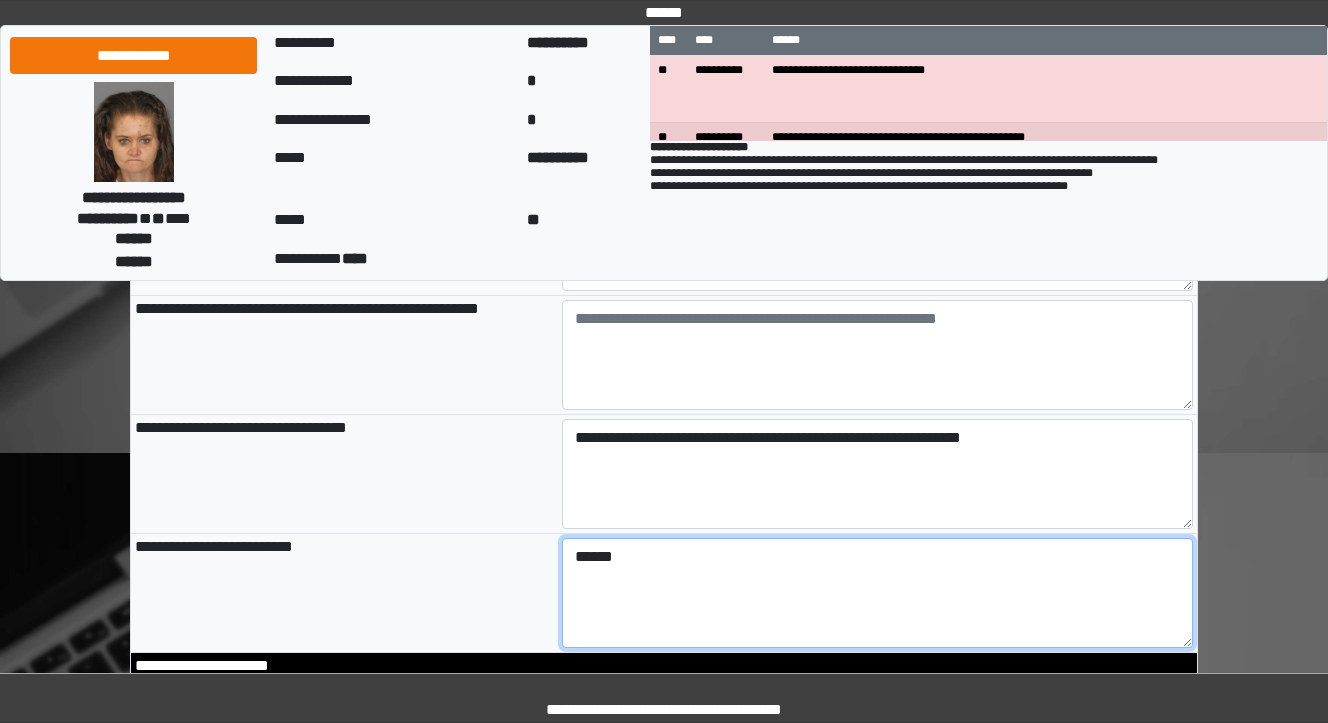 click on "******" at bounding box center [878, 593] 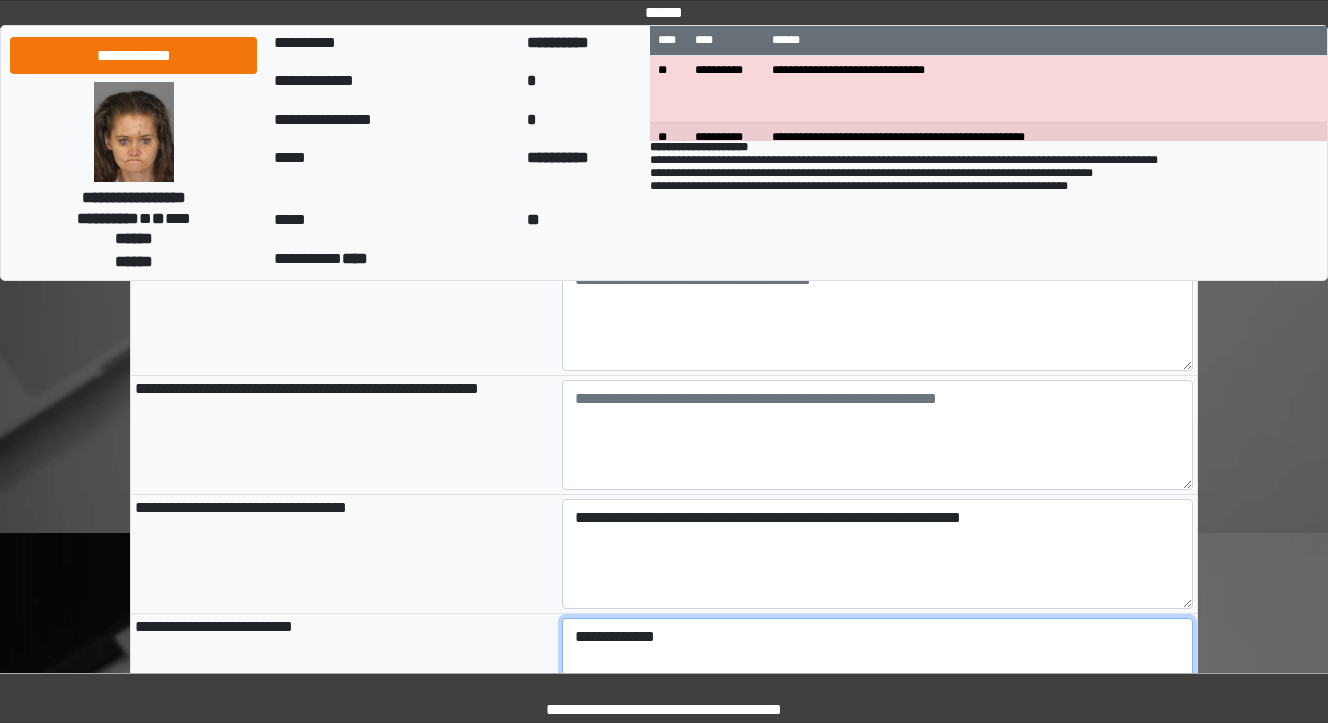 type on "**********" 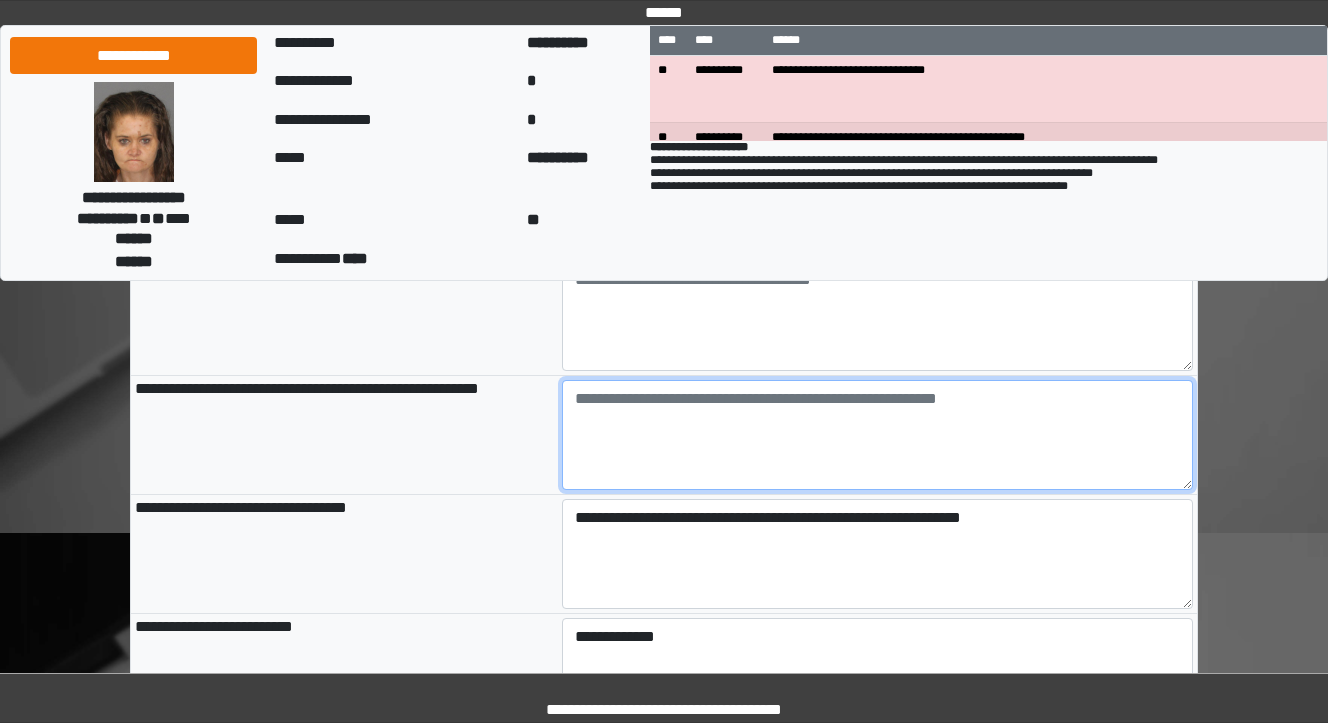type on "**********" 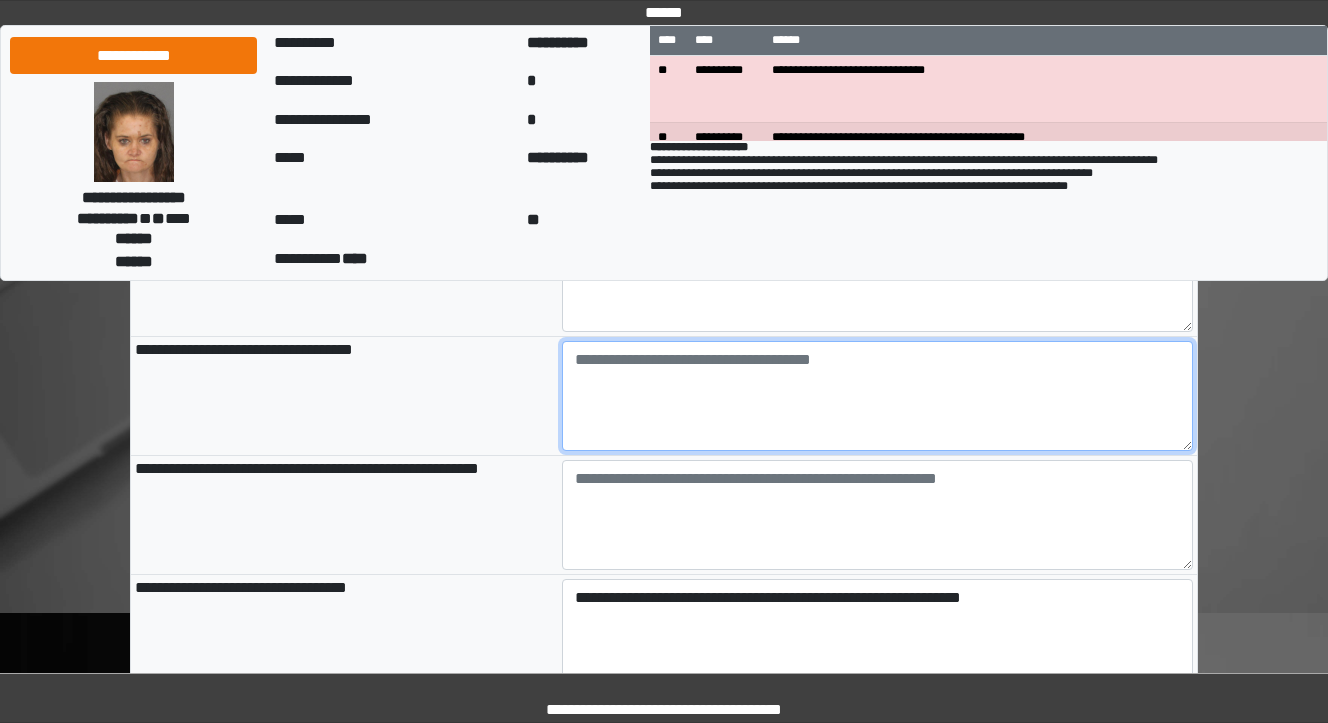 click at bounding box center (878, 396) 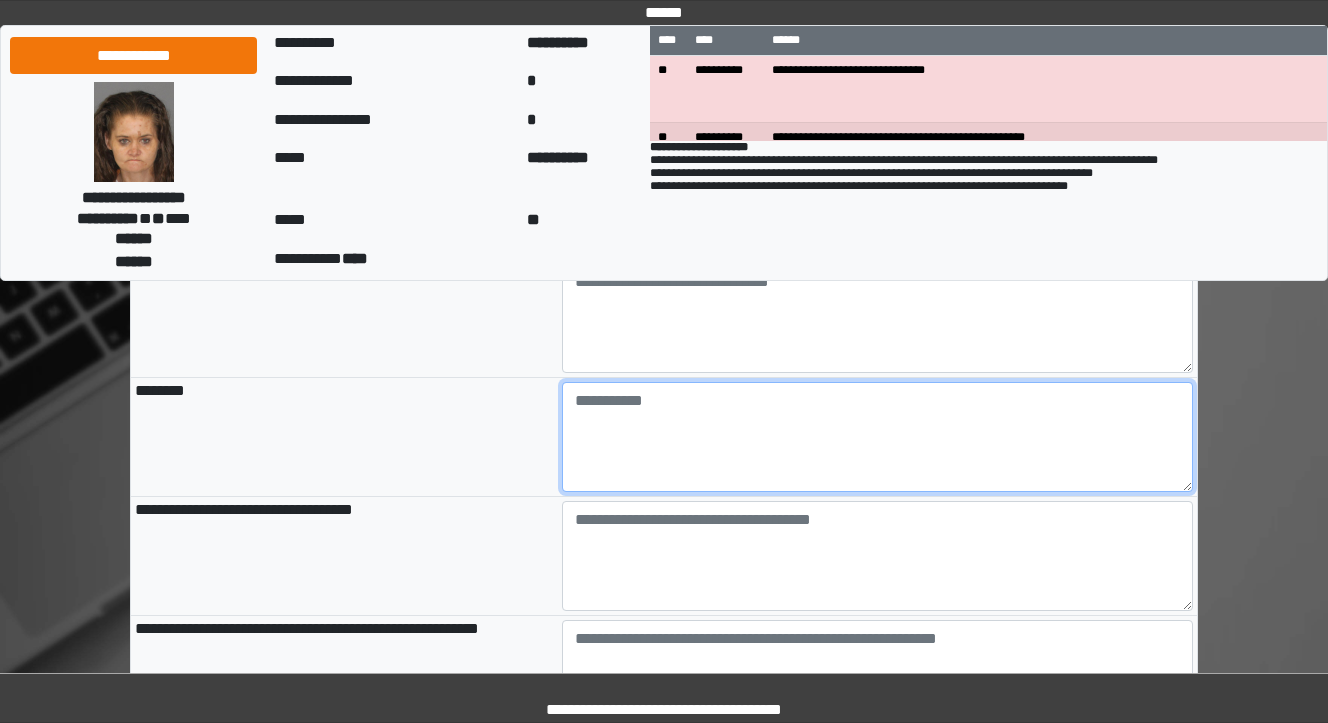 click at bounding box center (878, 437) 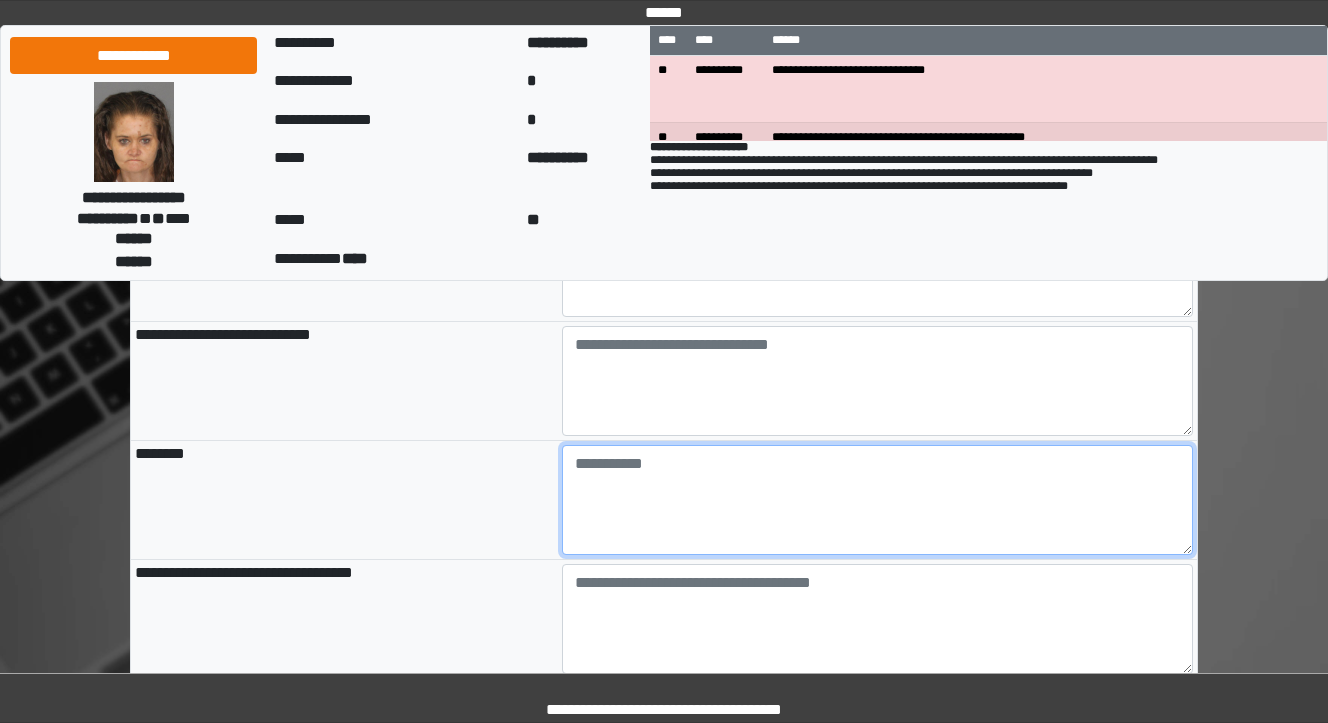 scroll, scrollTop: 1547, scrollLeft: 0, axis: vertical 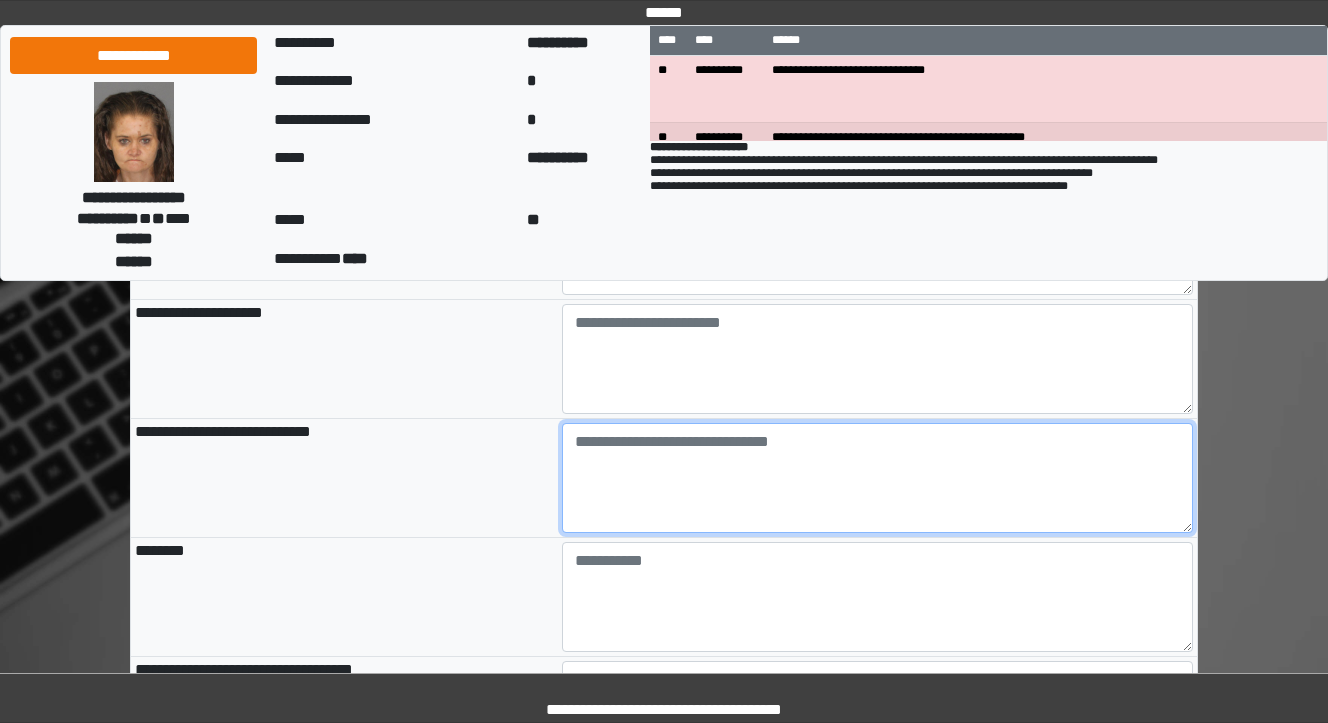 click at bounding box center (878, 478) 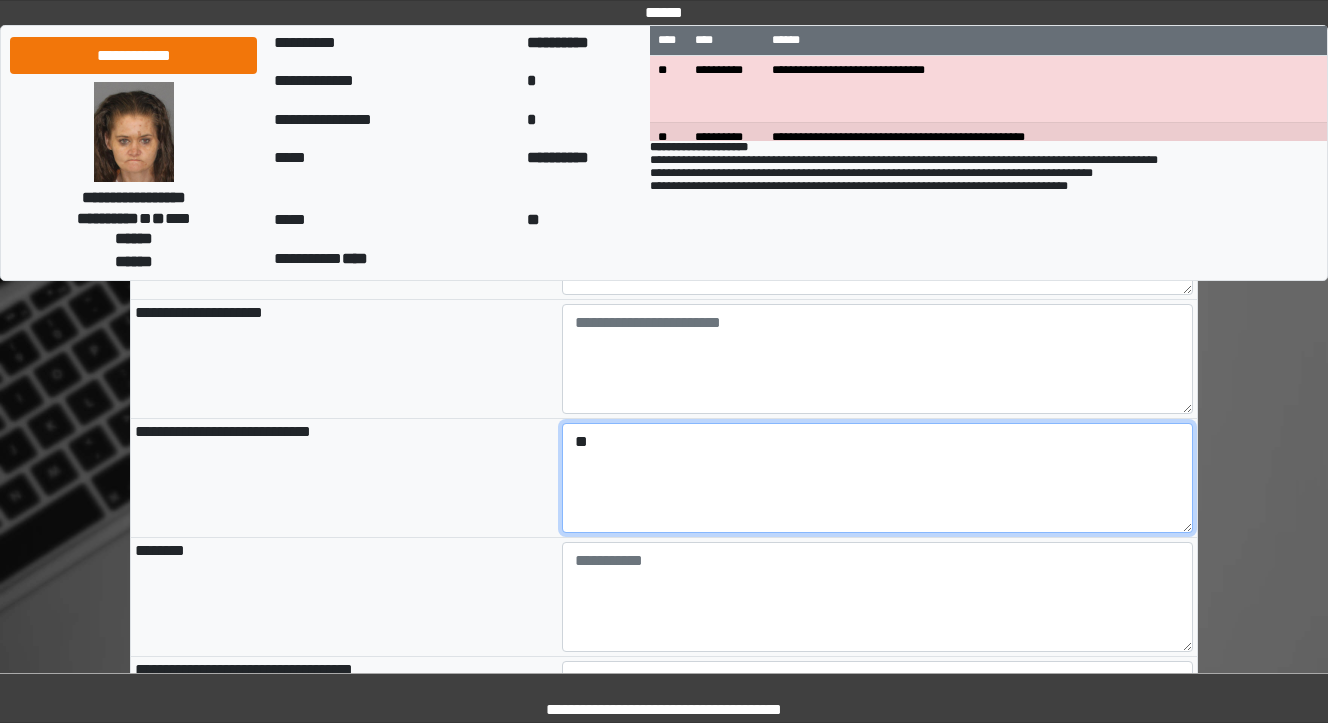 type on "*" 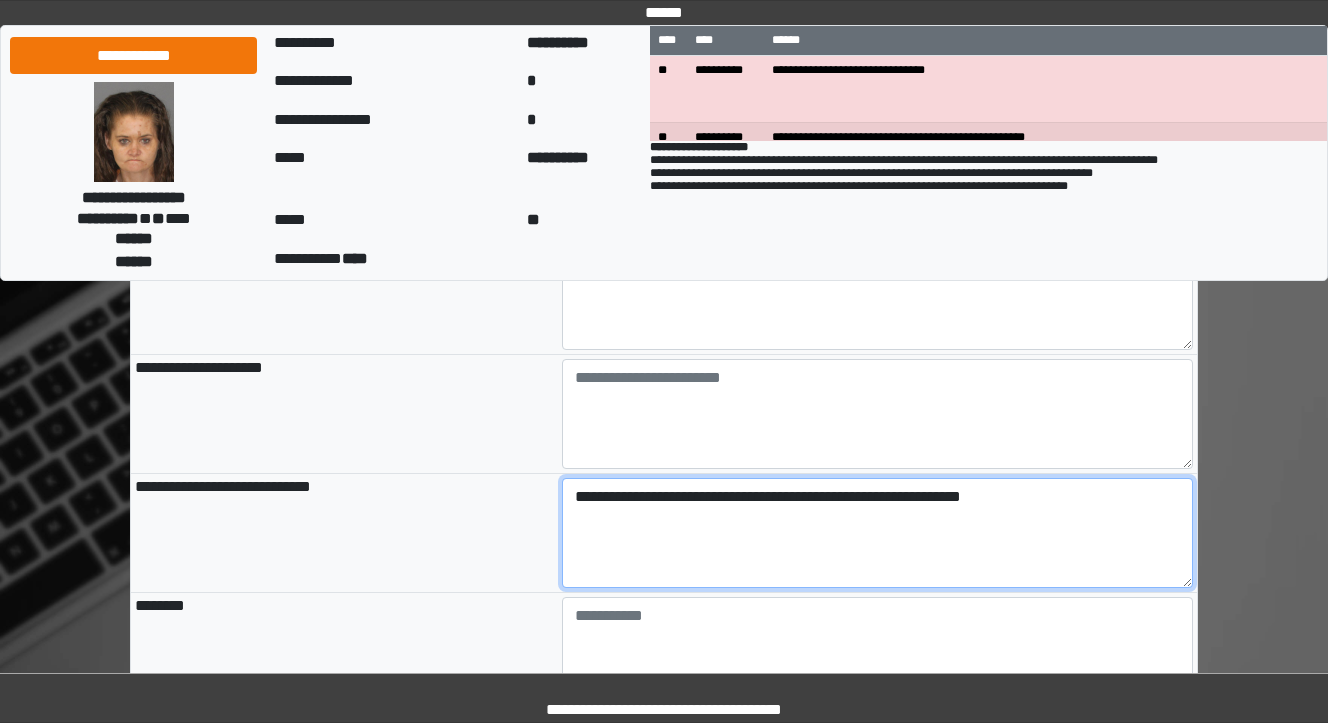 scroll, scrollTop: 1467, scrollLeft: 0, axis: vertical 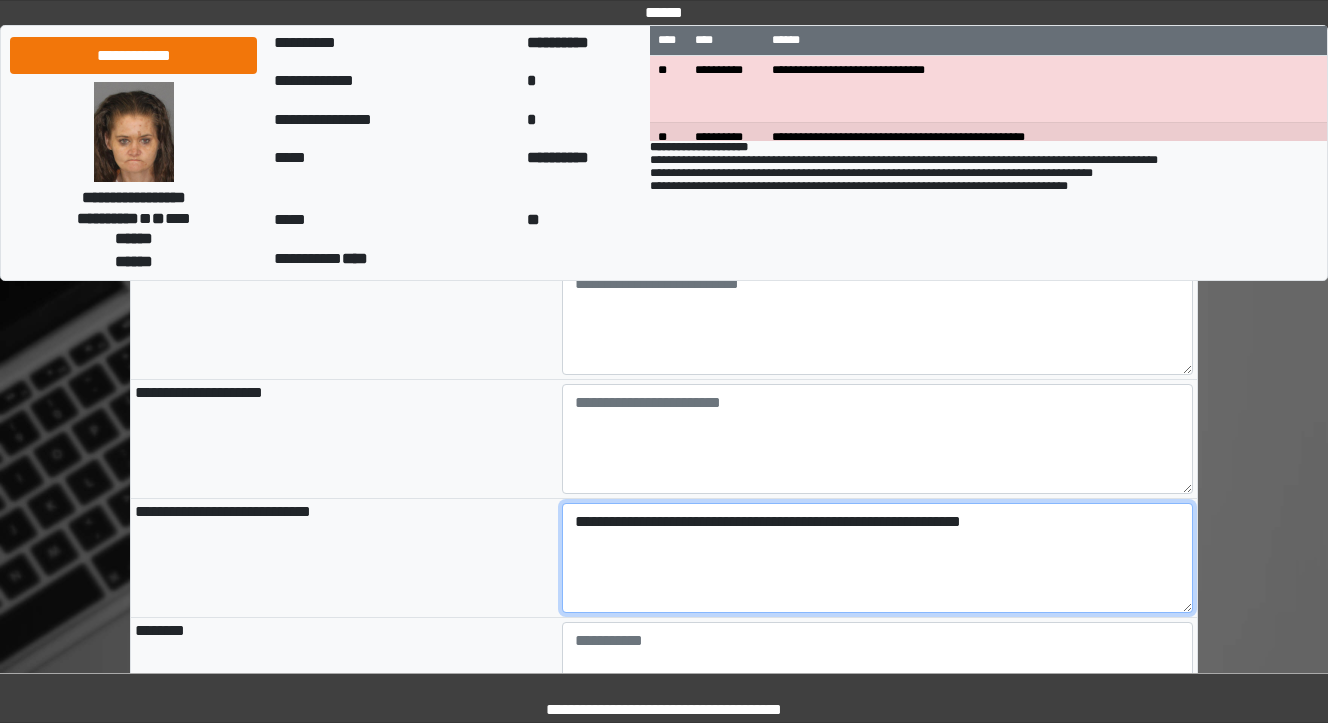 type on "**********" 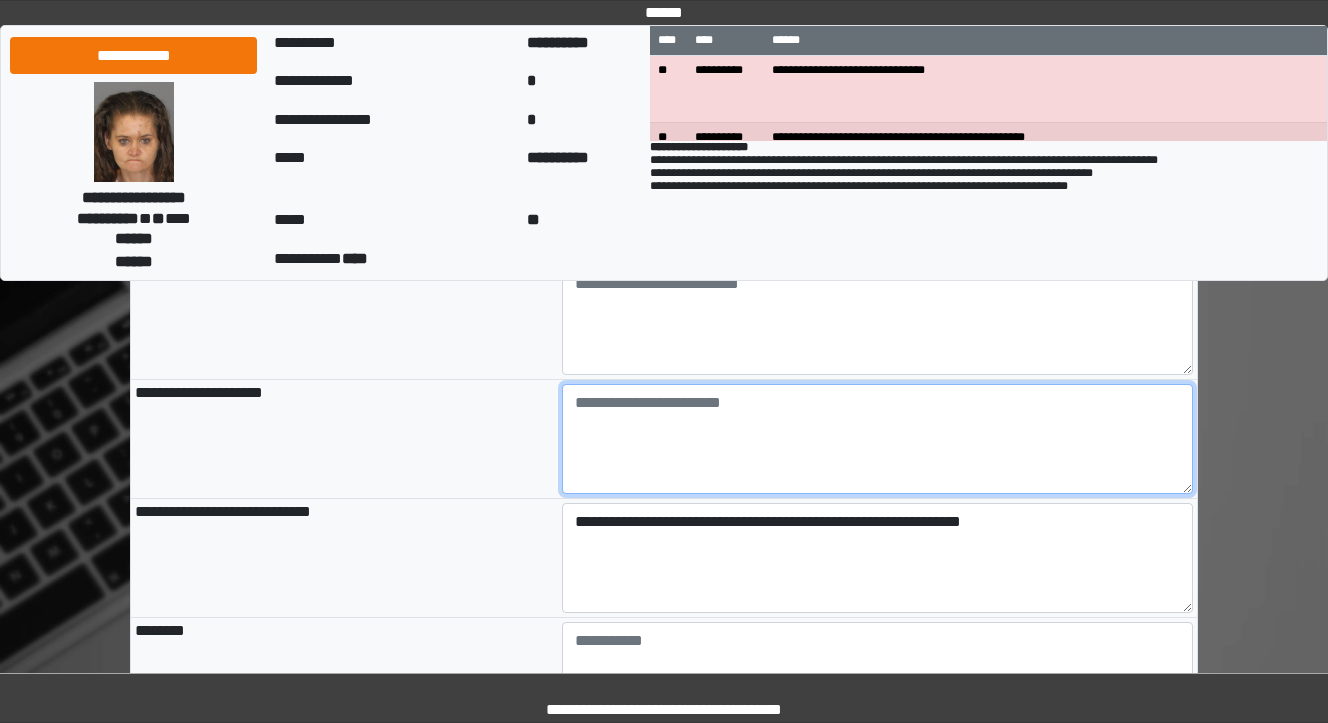 type on "**********" 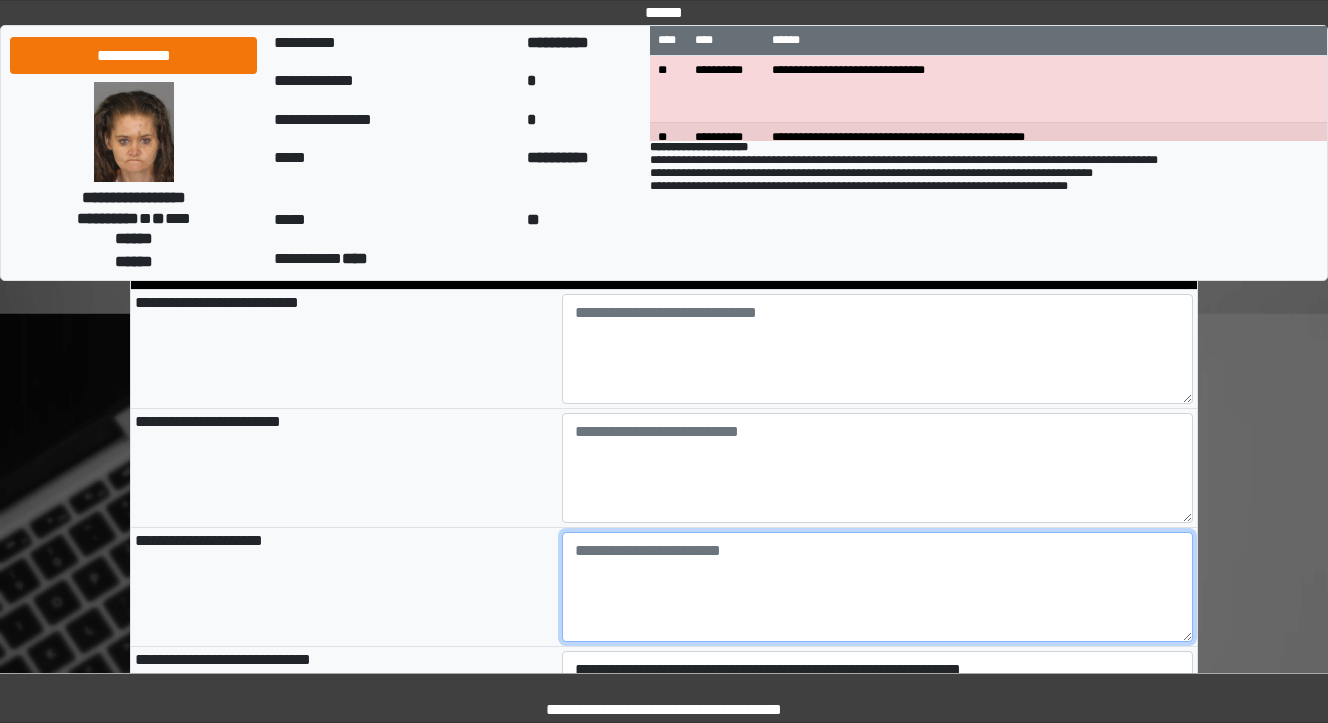 scroll, scrollTop: 1307, scrollLeft: 0, axis: vertical 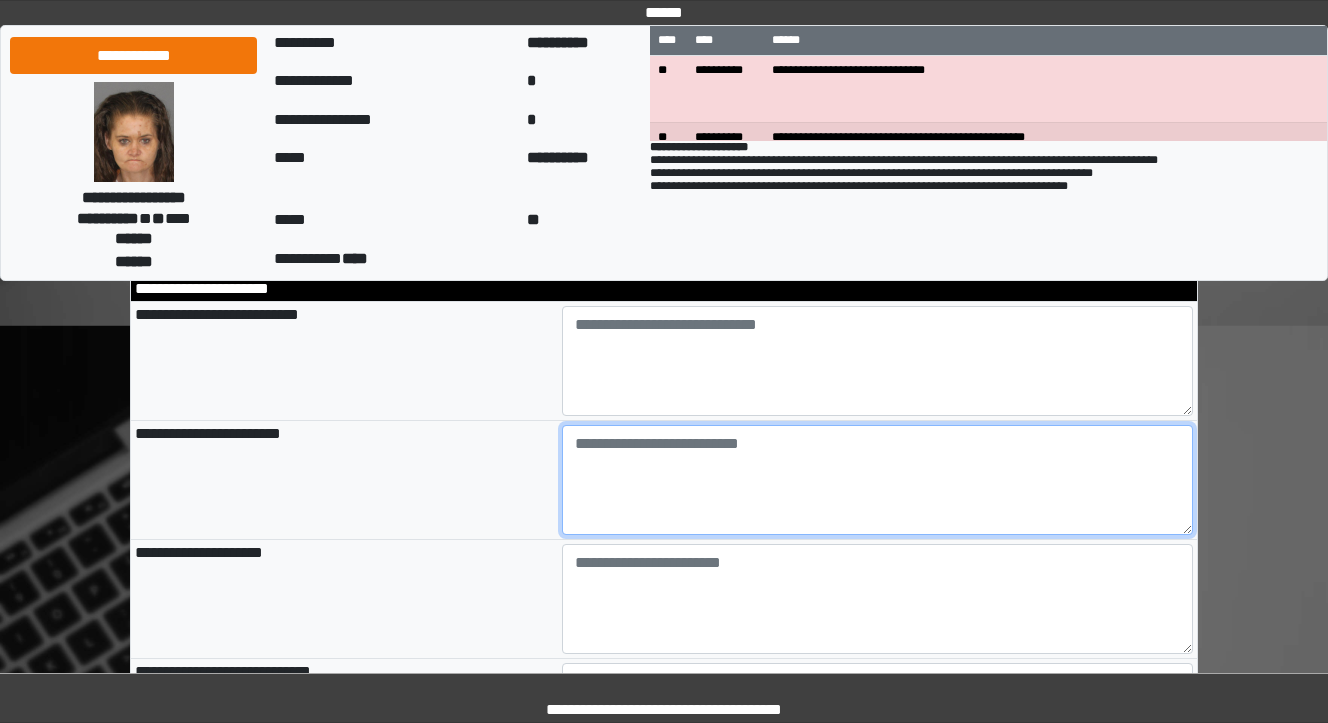 click at bounding box center (878, 480) 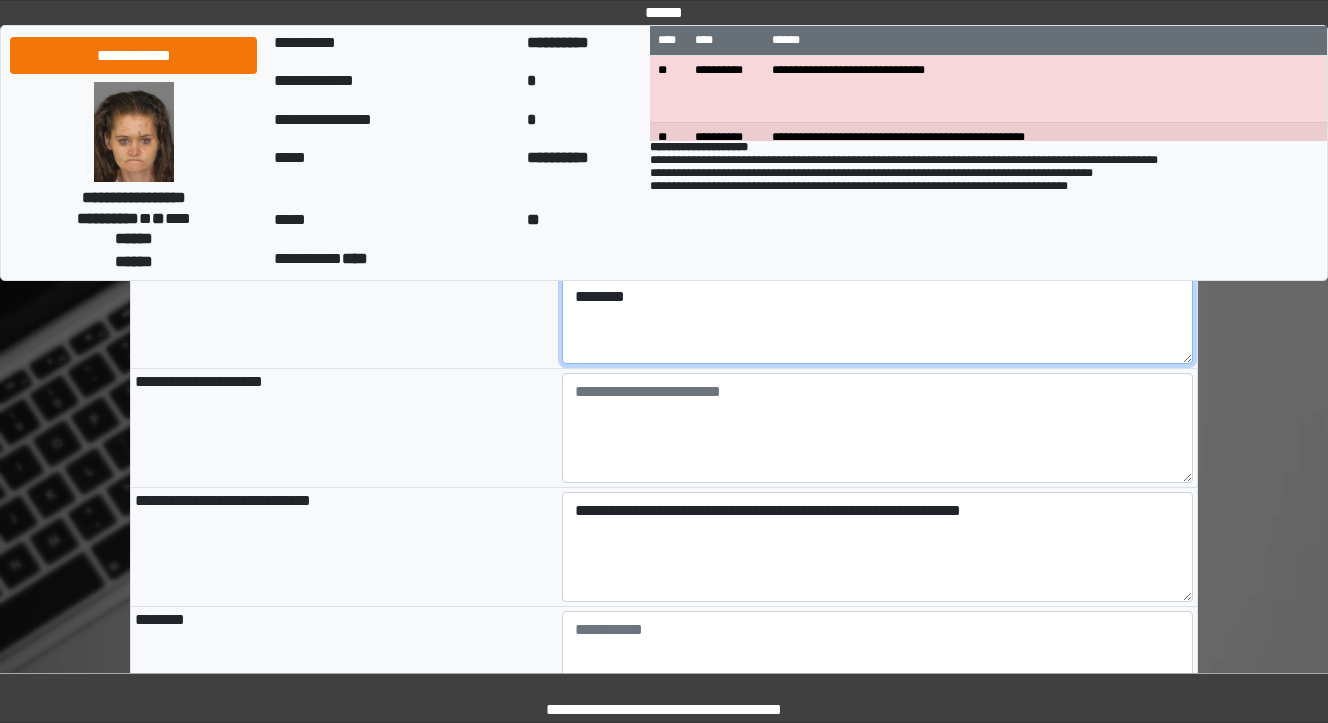scroll, scrollTop: 1467, scrollLeft: 0, axis: vertical 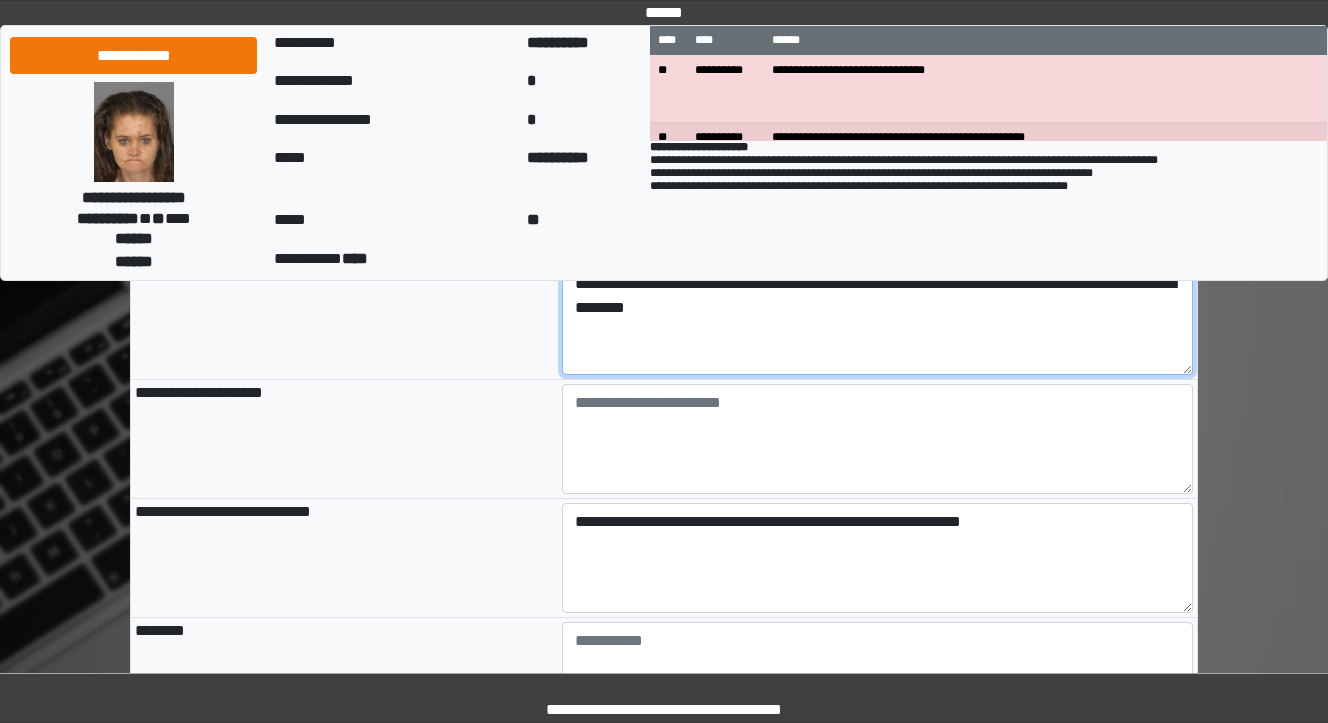 type on "**********" 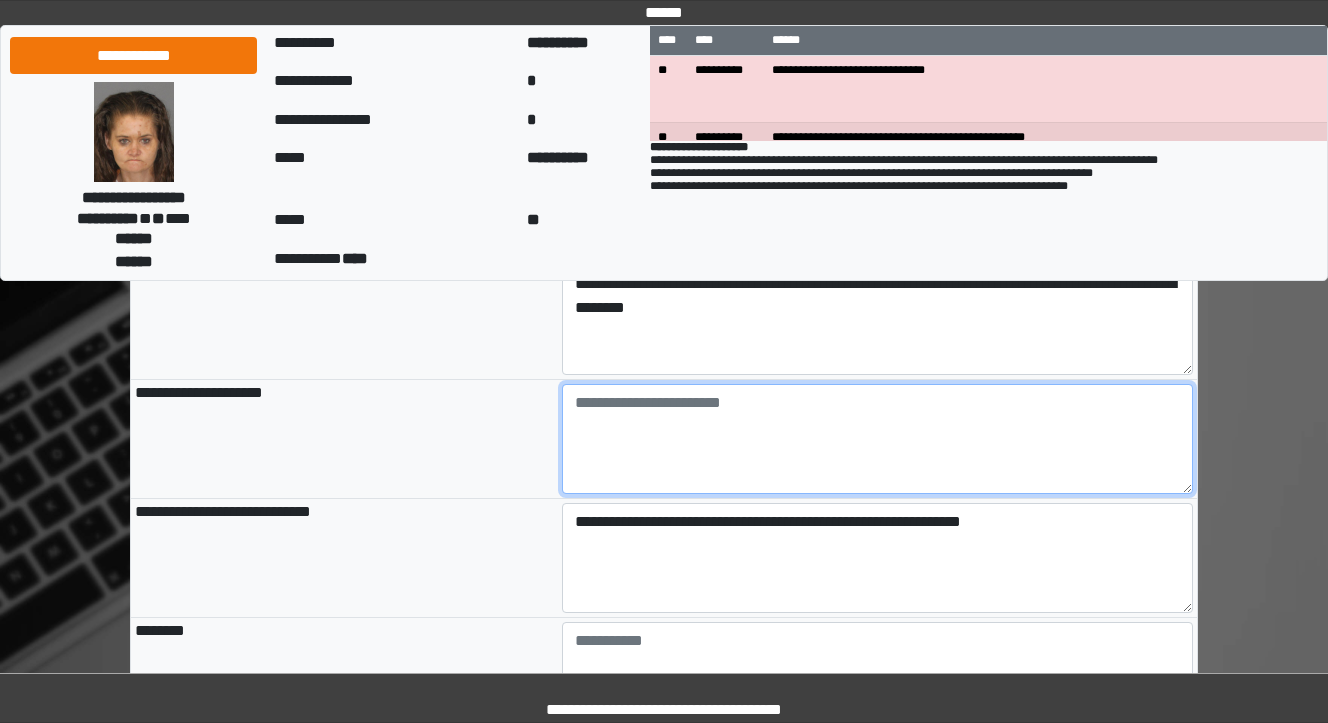 type on "**********" 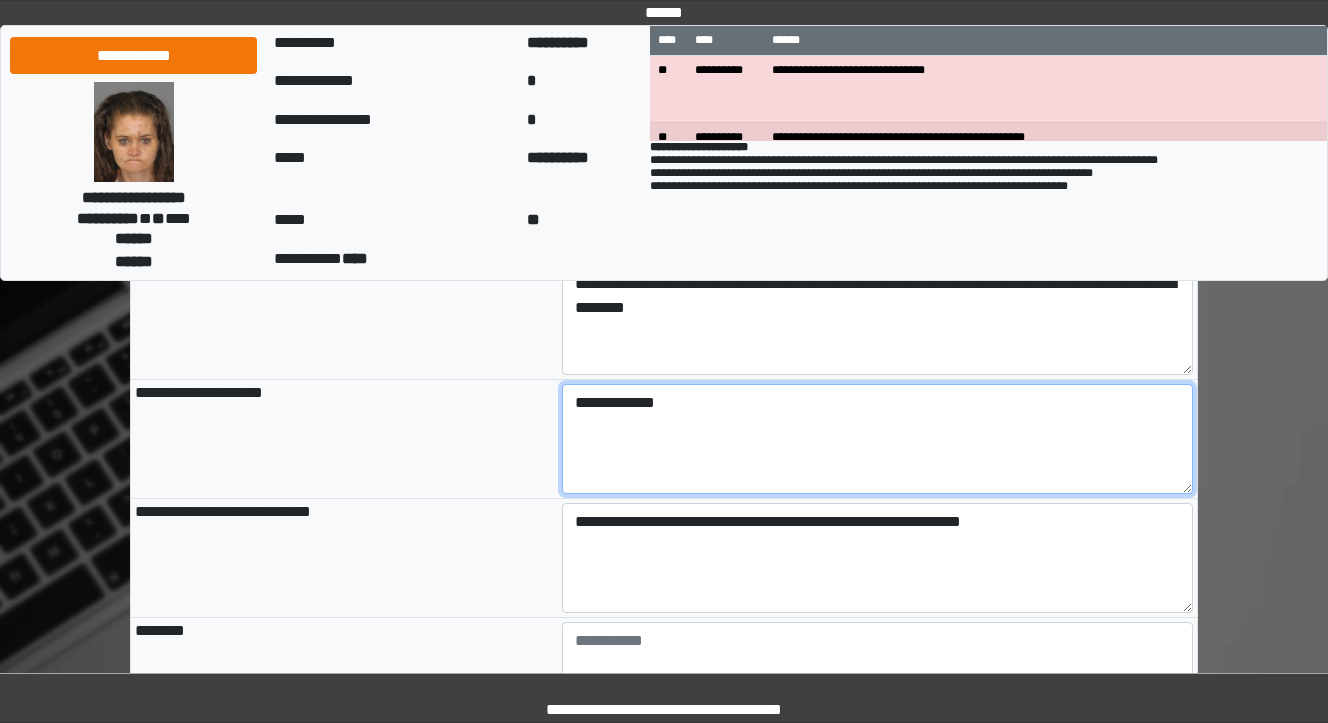 click on "**********" at bounding box center [878, 439] 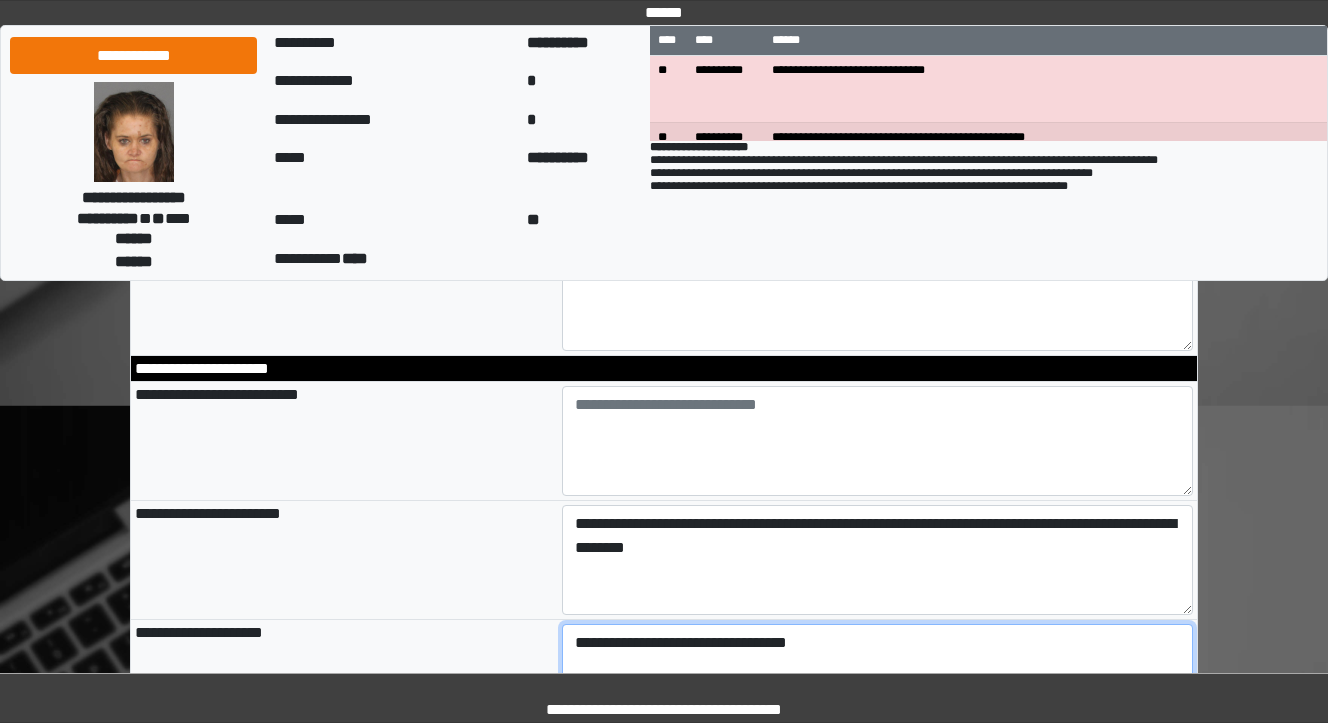 type on "**********" 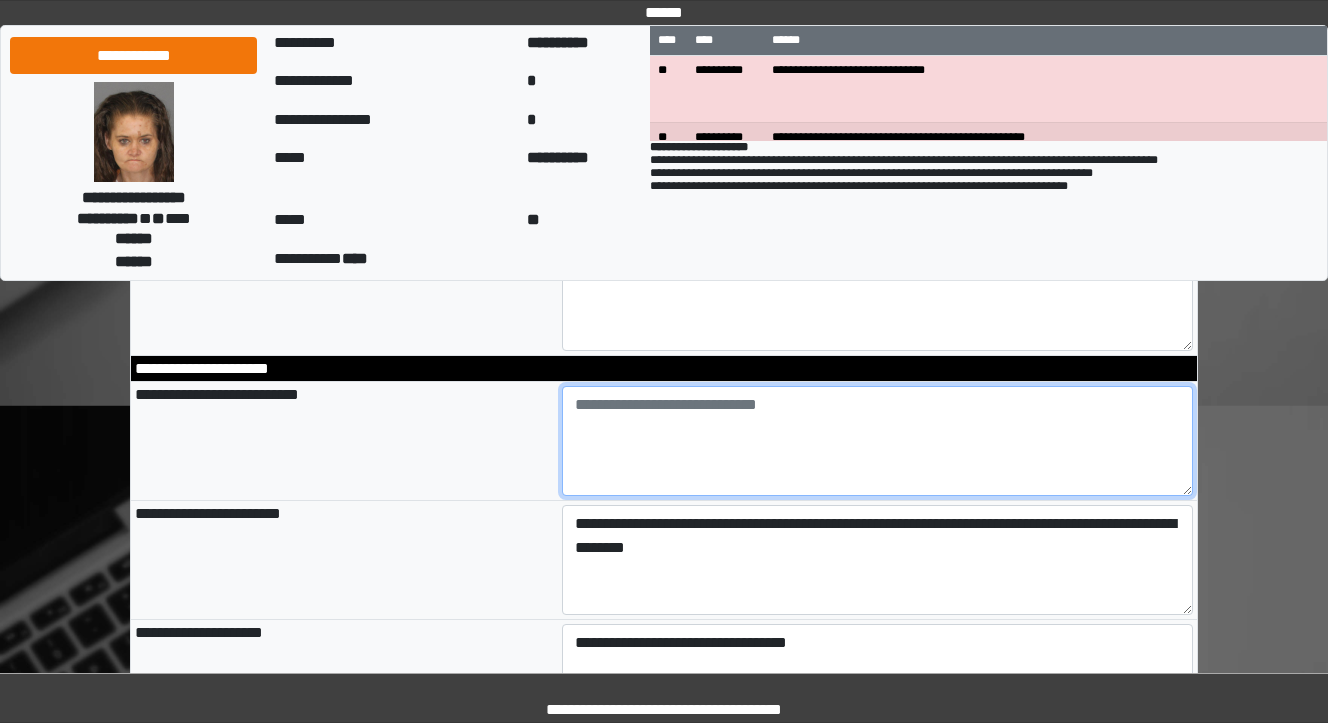 type on "**********" 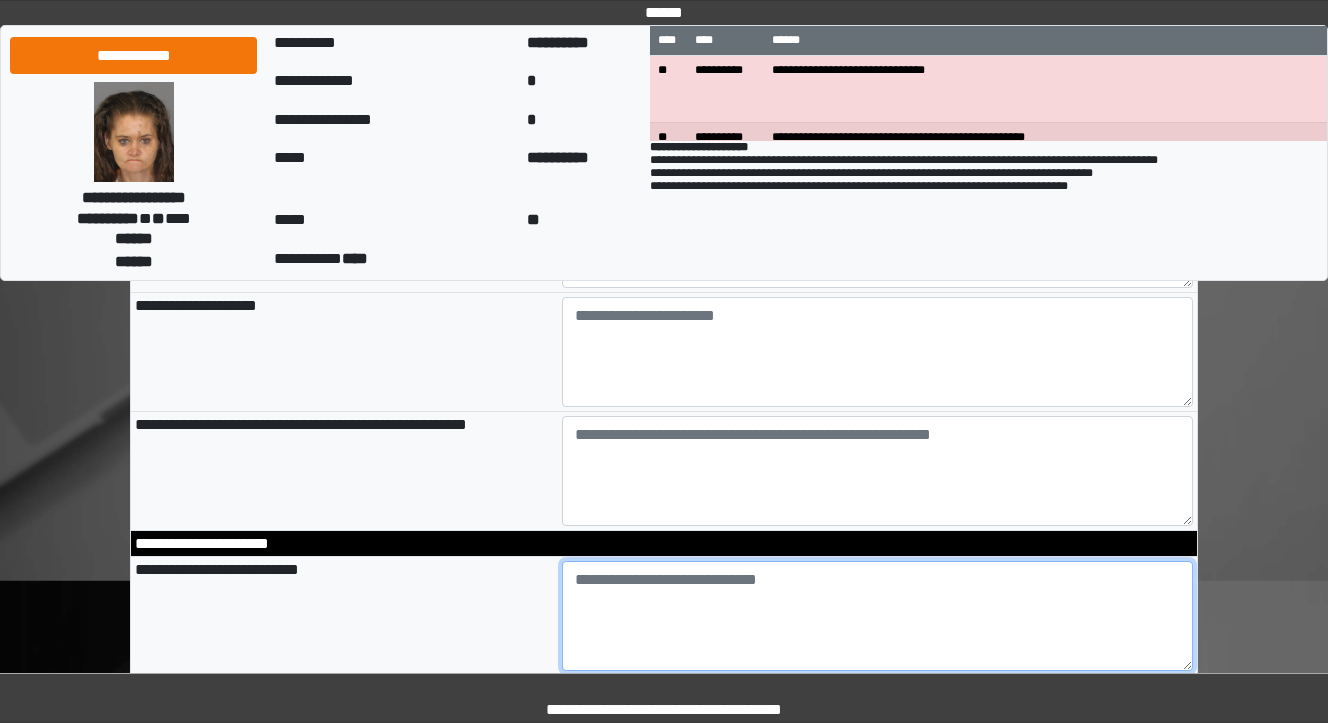 scroll, scrollTop: 827, scrollLeft: 0, axis: vertical 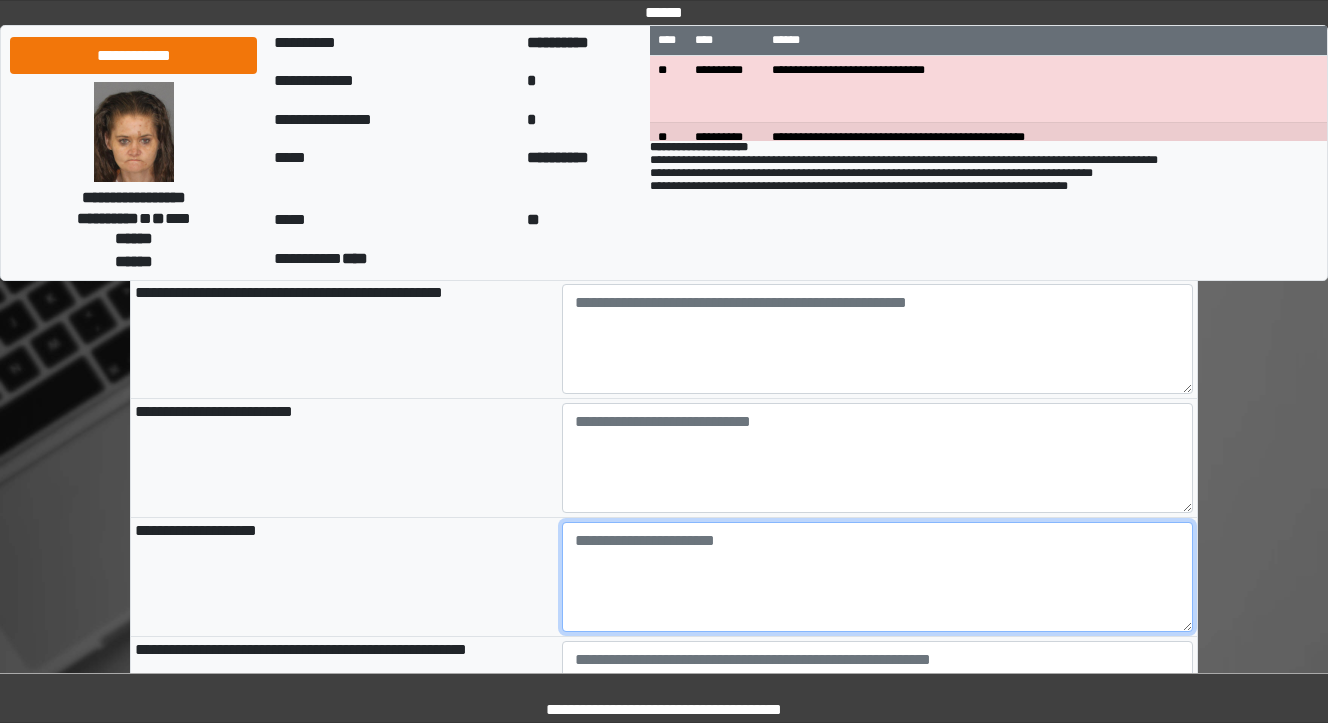 click at bounding box center (878, 577) 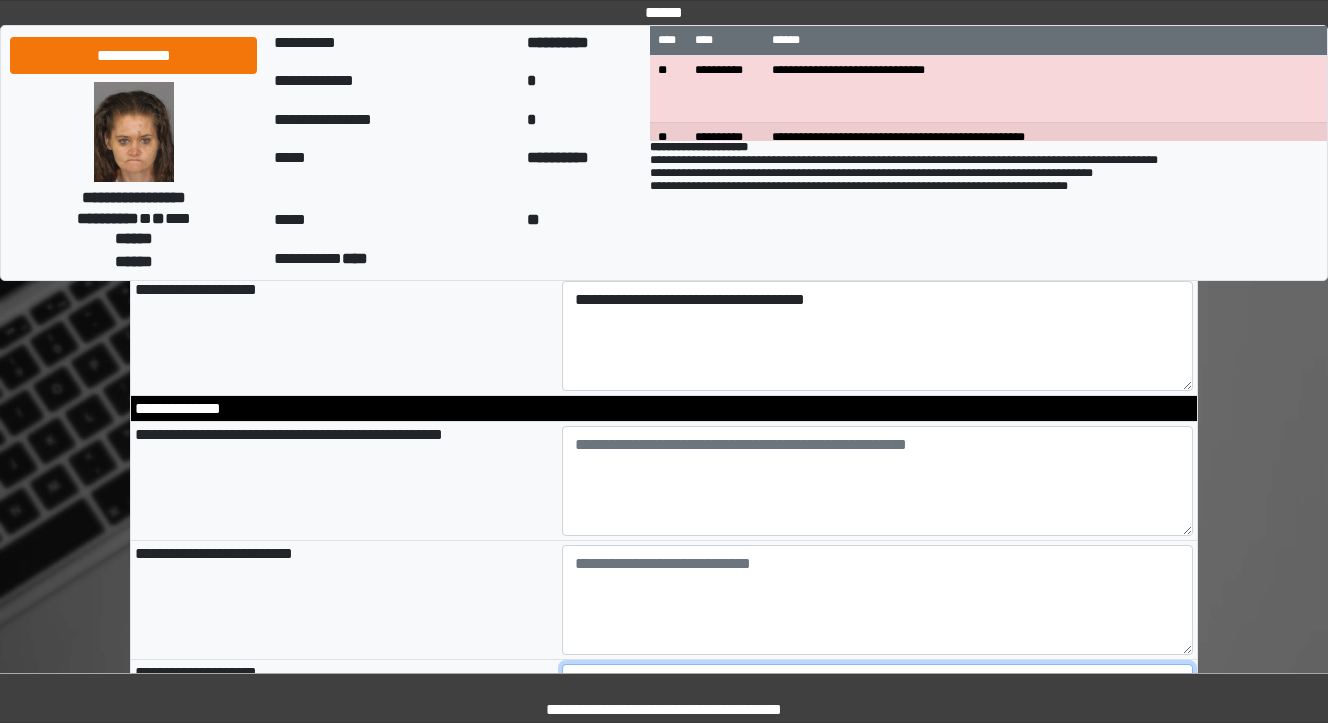 scroll, scrollTop: 667, scrollLeft: 0, axis: vertical 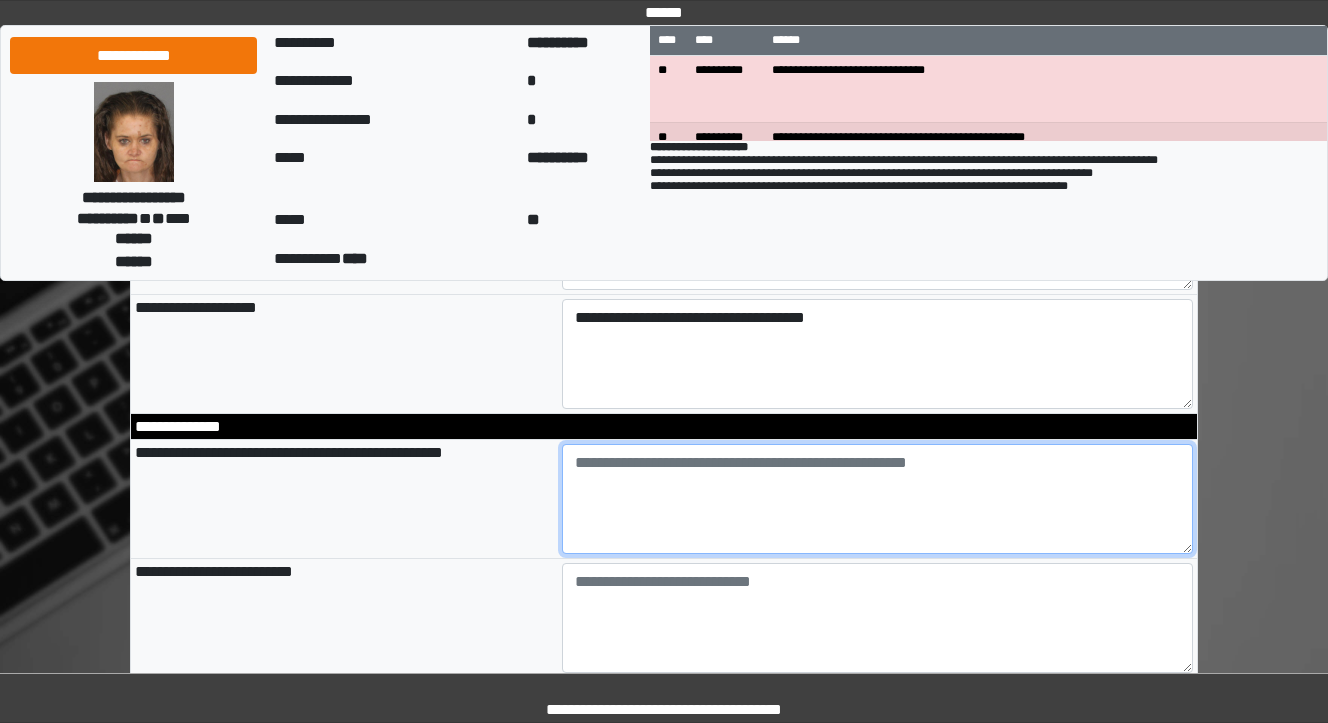 click at bounding box center [878, 499] 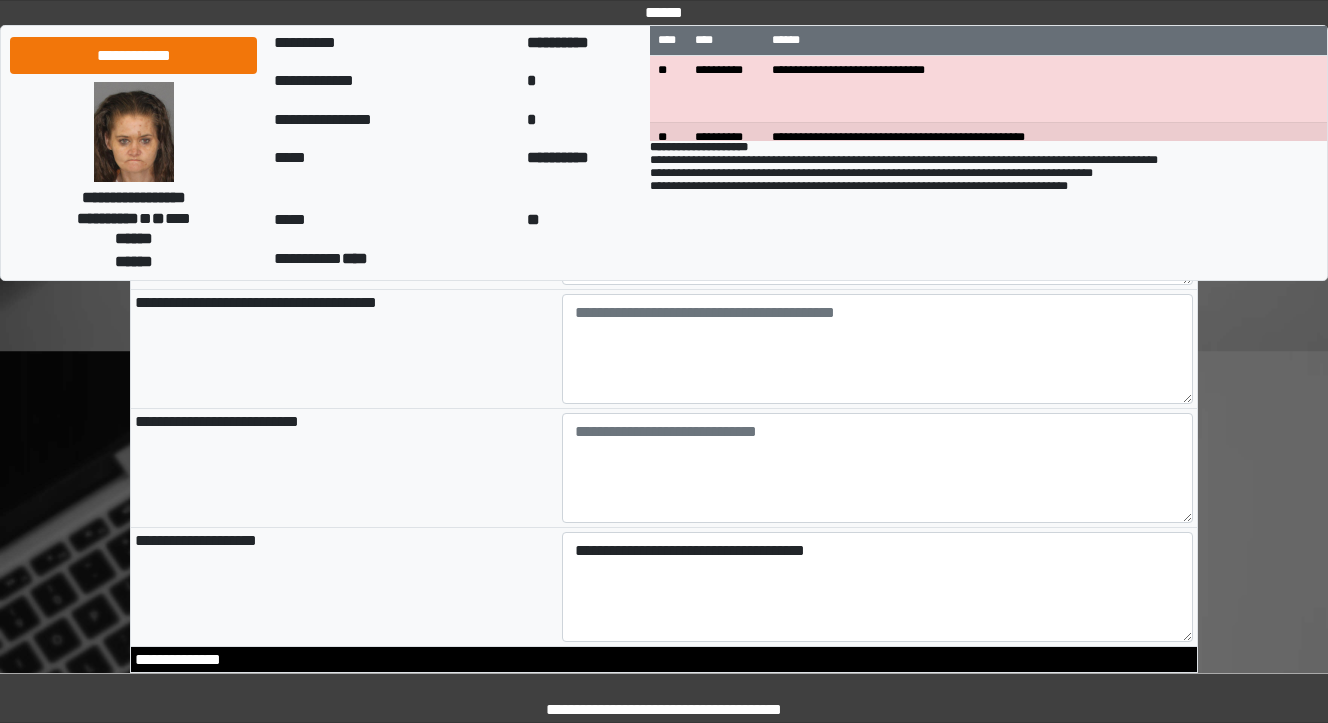 scroll, scrollTop: 427, scrollLeft: 0, axis: vertical 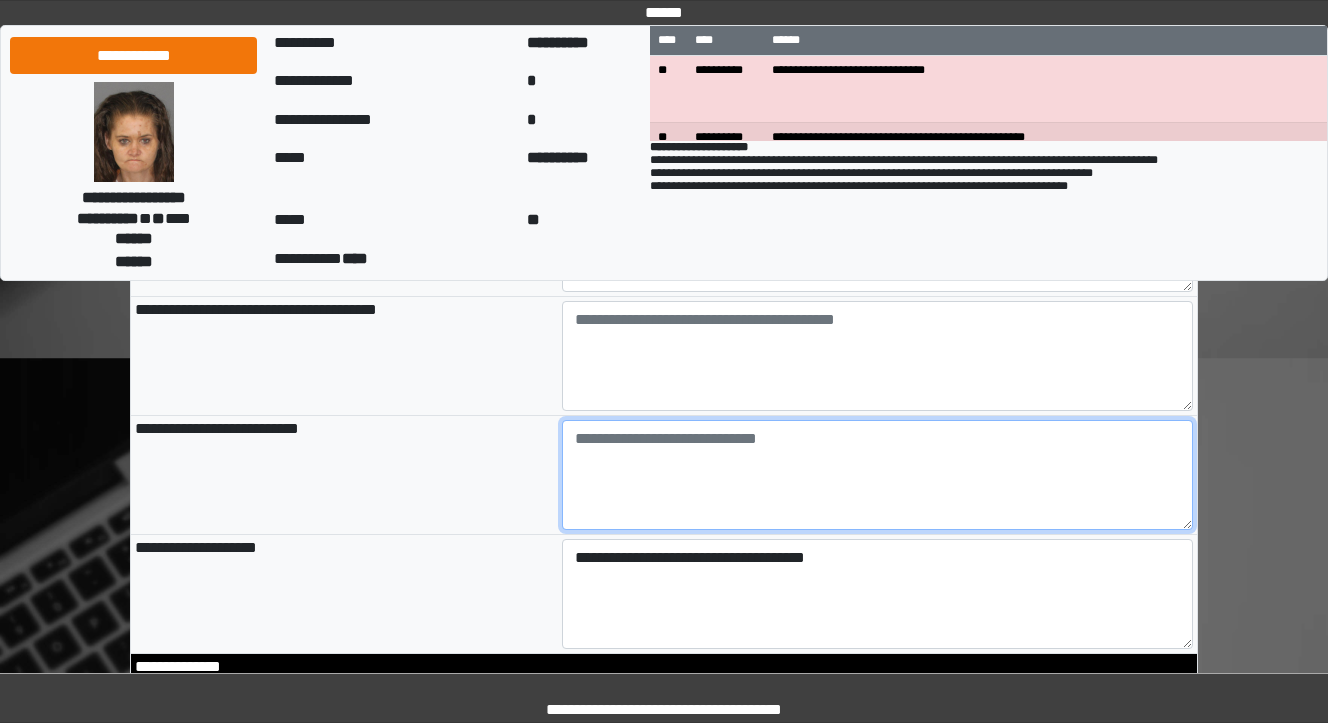 click at bounding box center (878, 475) 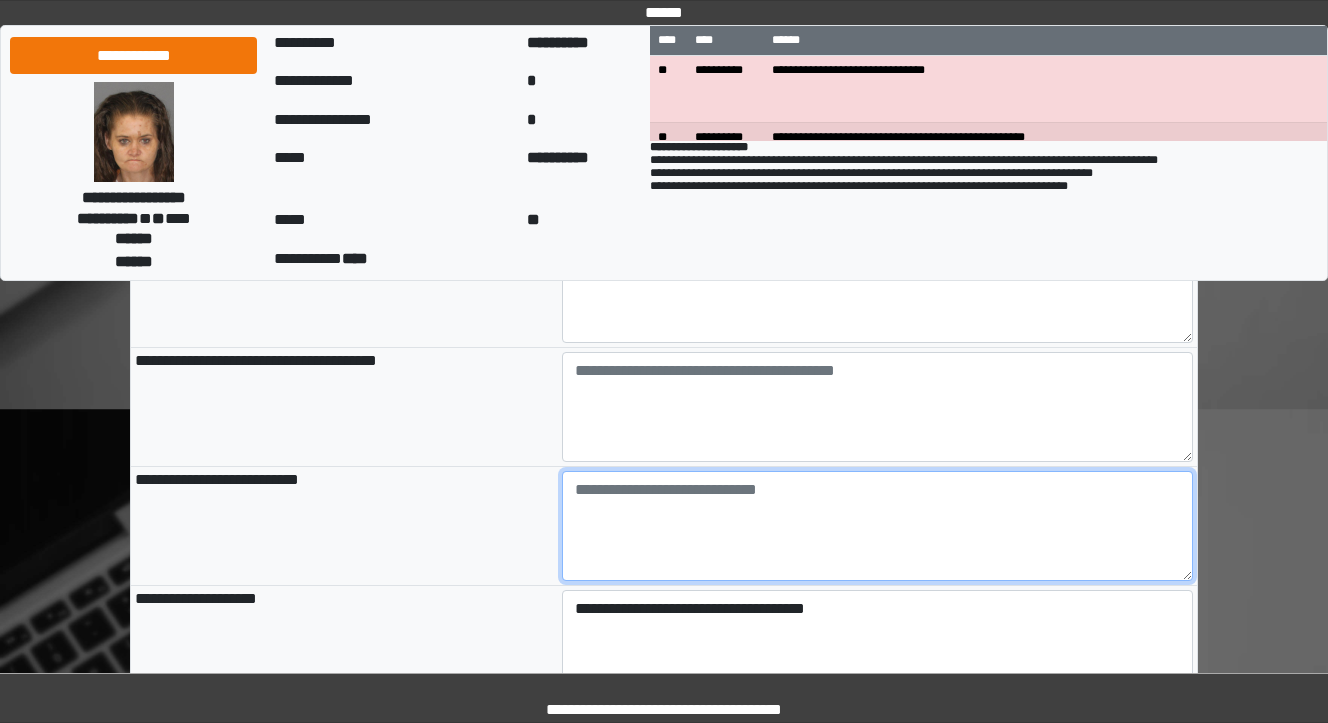 scroll, scrollTop: 347, scrollLeft: 0, axis: vertical 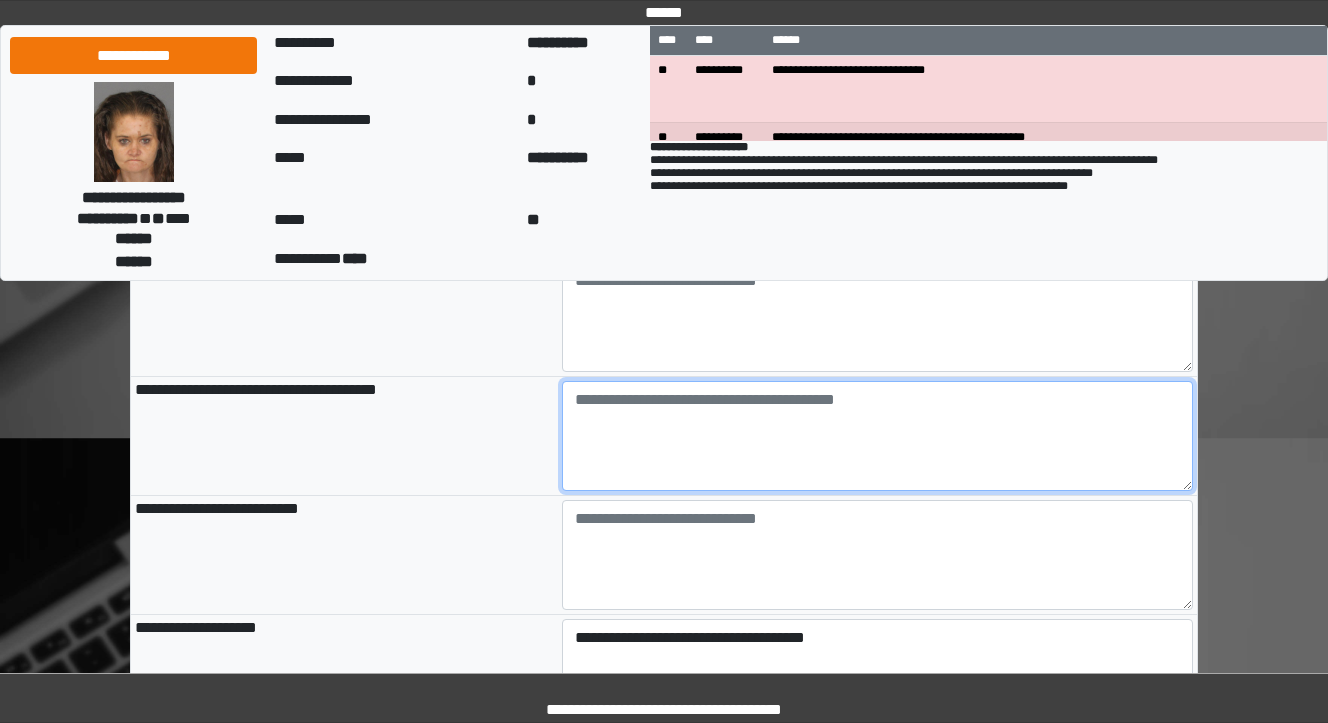 click at bounding box center [878, 436] 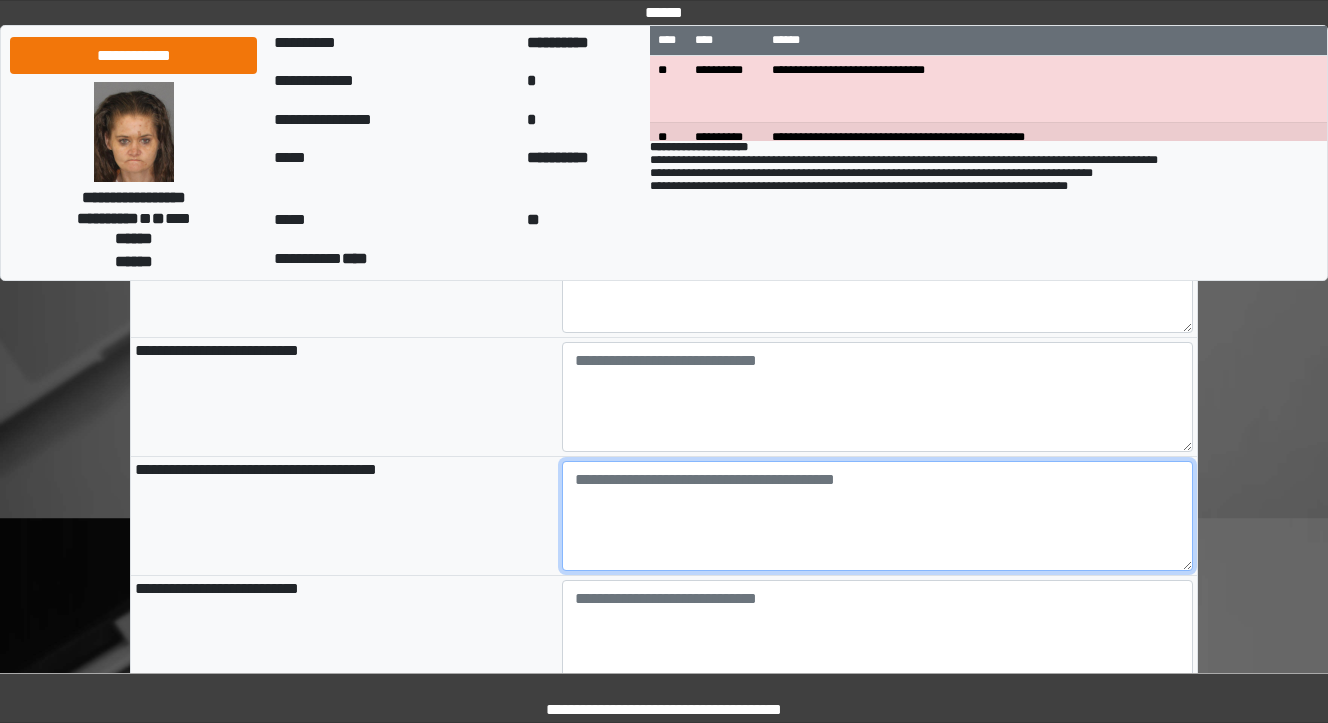 click at bounding box center (878, 516) 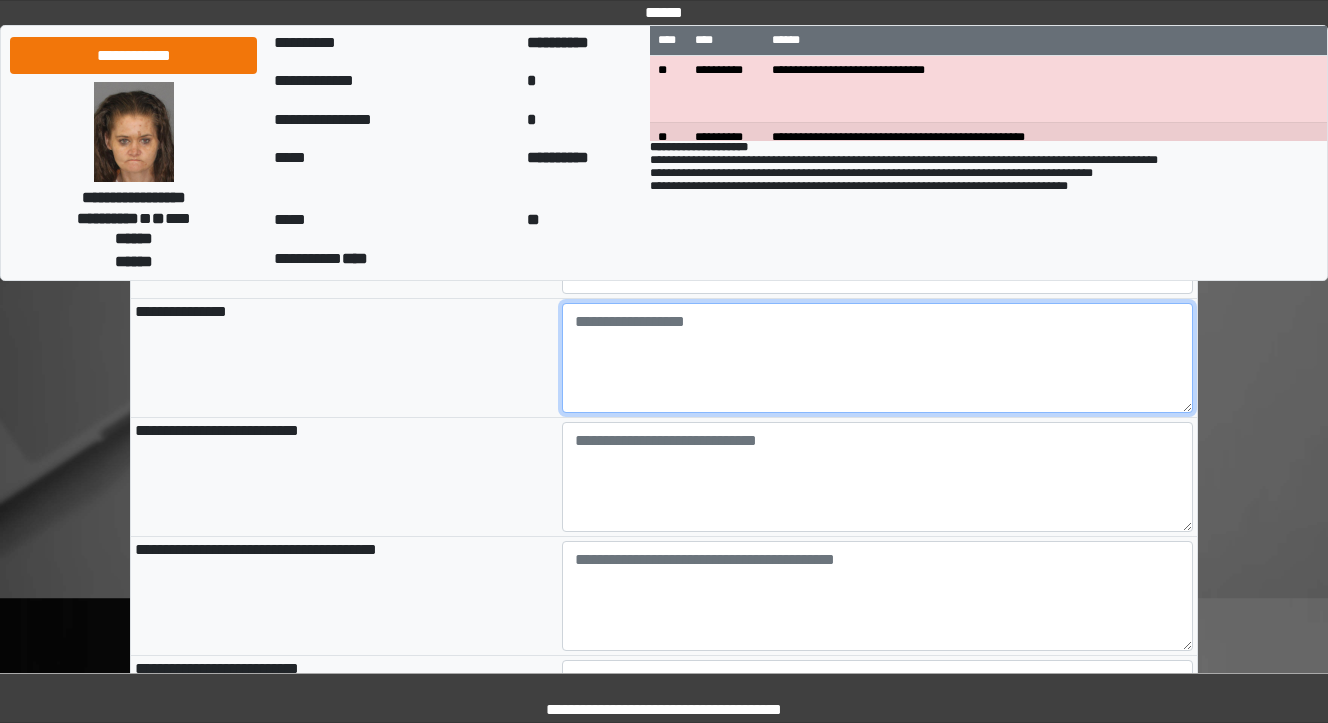 click at bounding box center [878, 358] 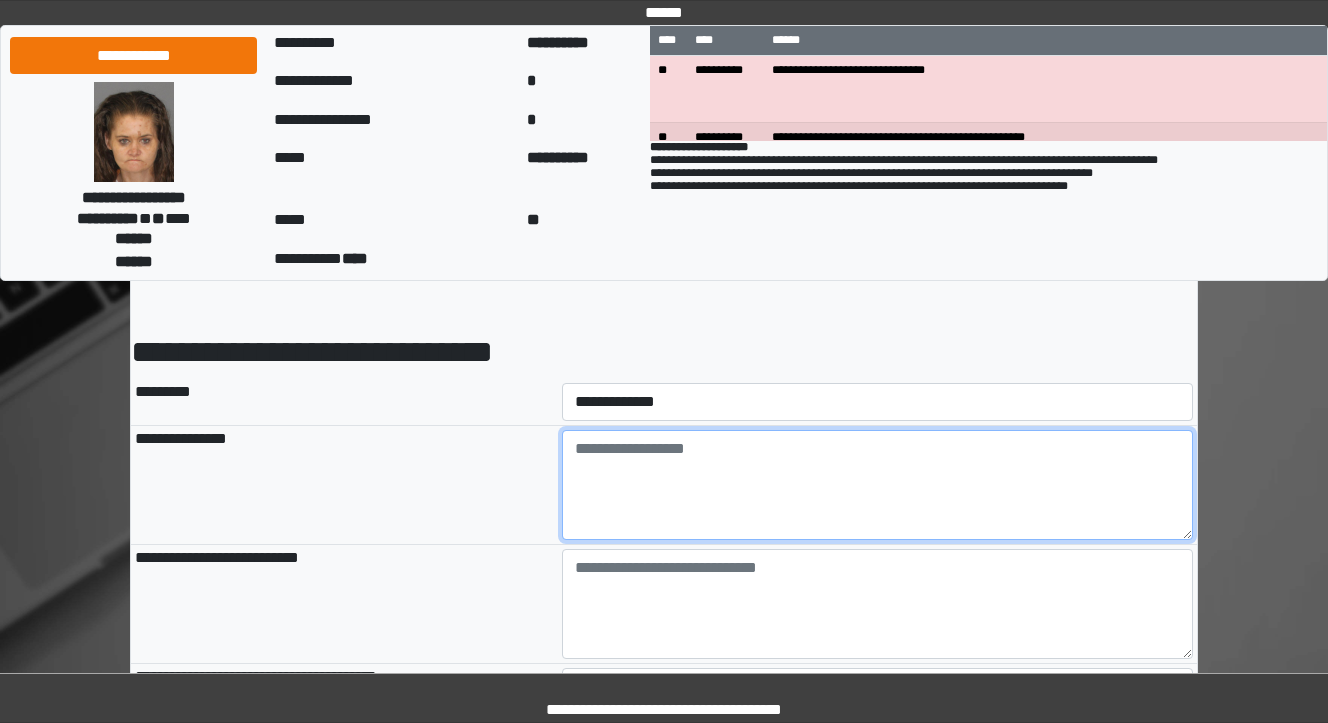 scroll, scrollTop: 107, scrollLeft: 0, axis: vertical 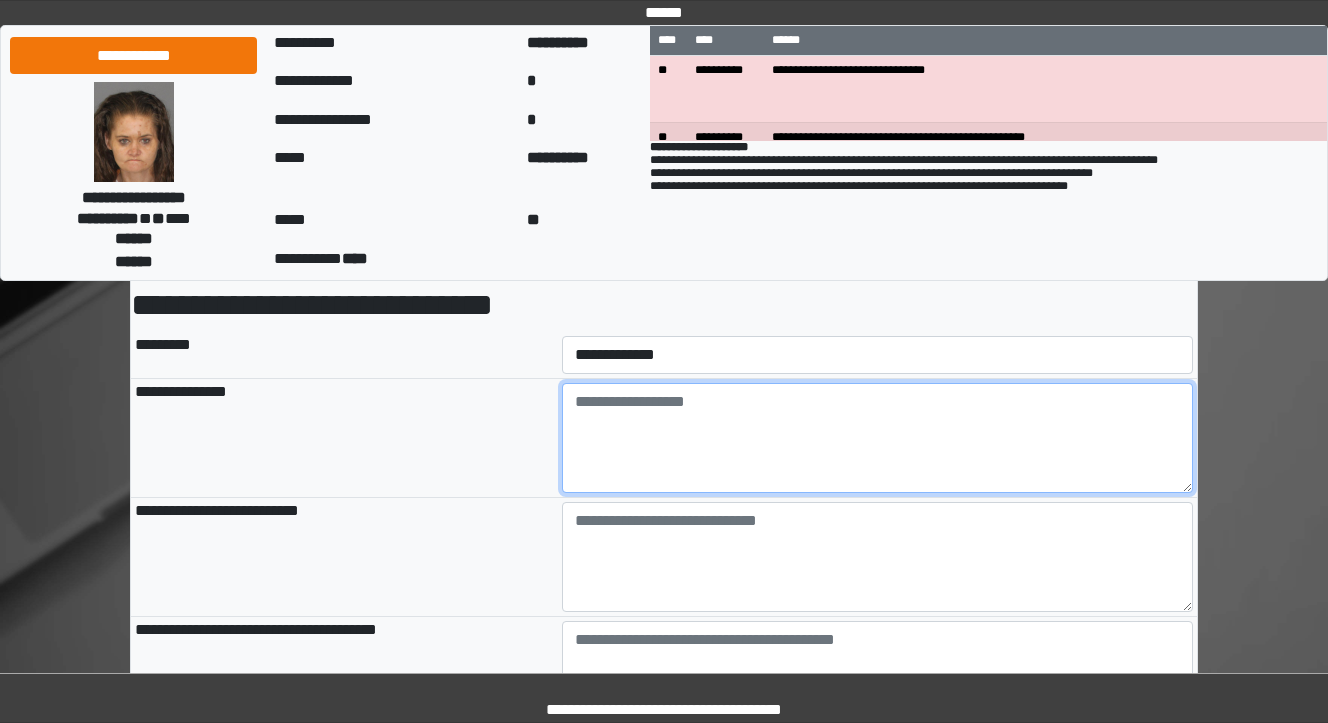 click at bounding box center (878, 438) 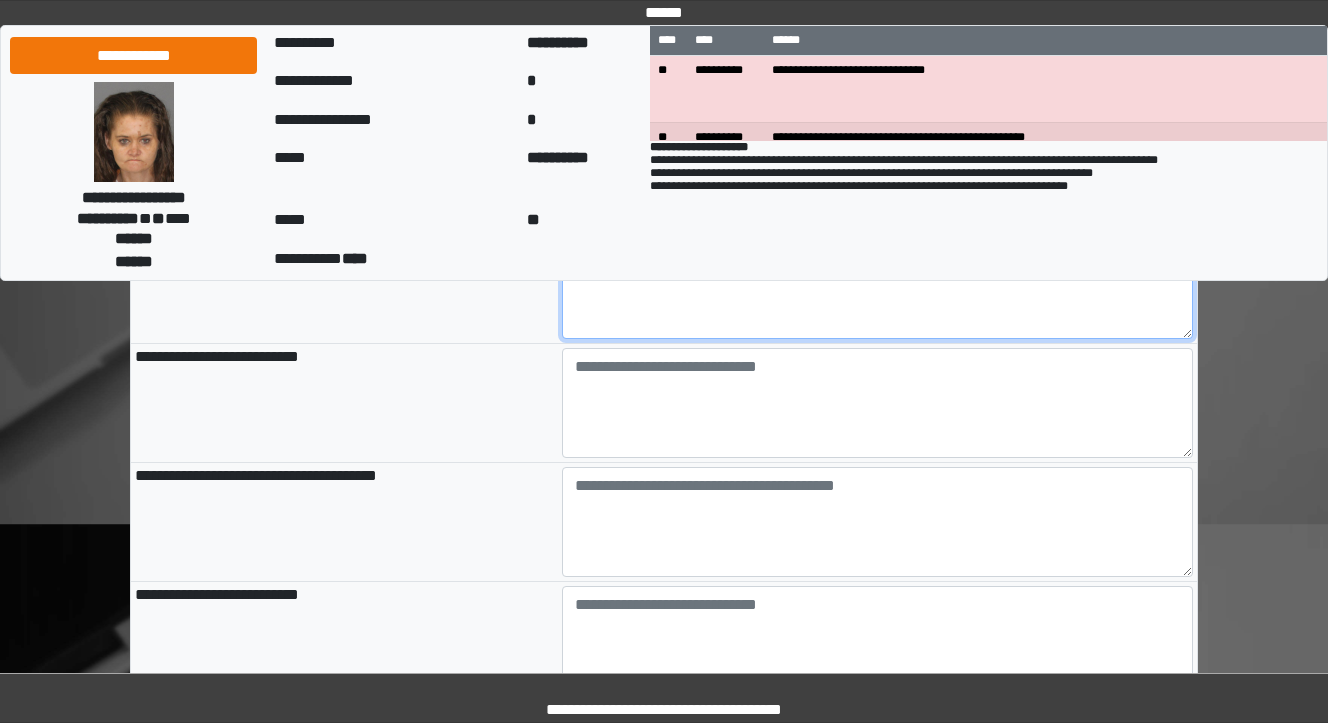 scroll, scrollTop: 267, scrollLeft: 0, axis: vertical 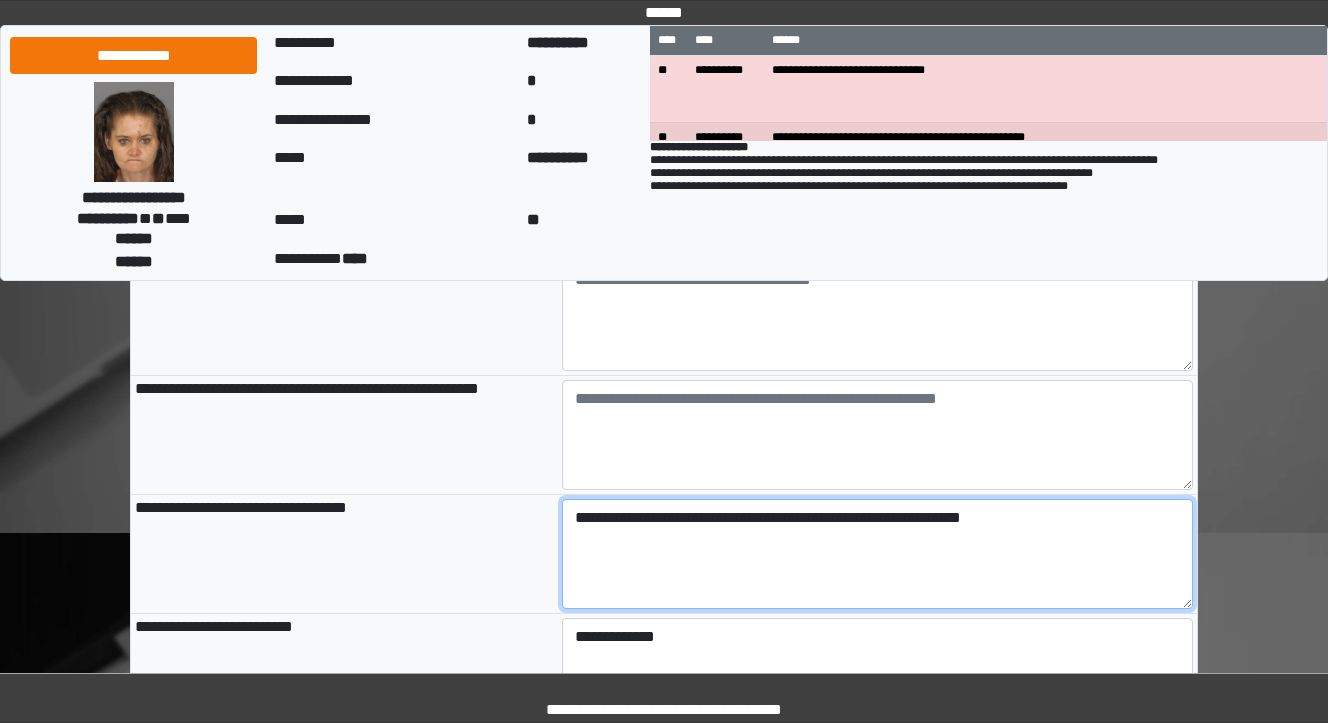 click on "**********" at bounding box center (878, 554) 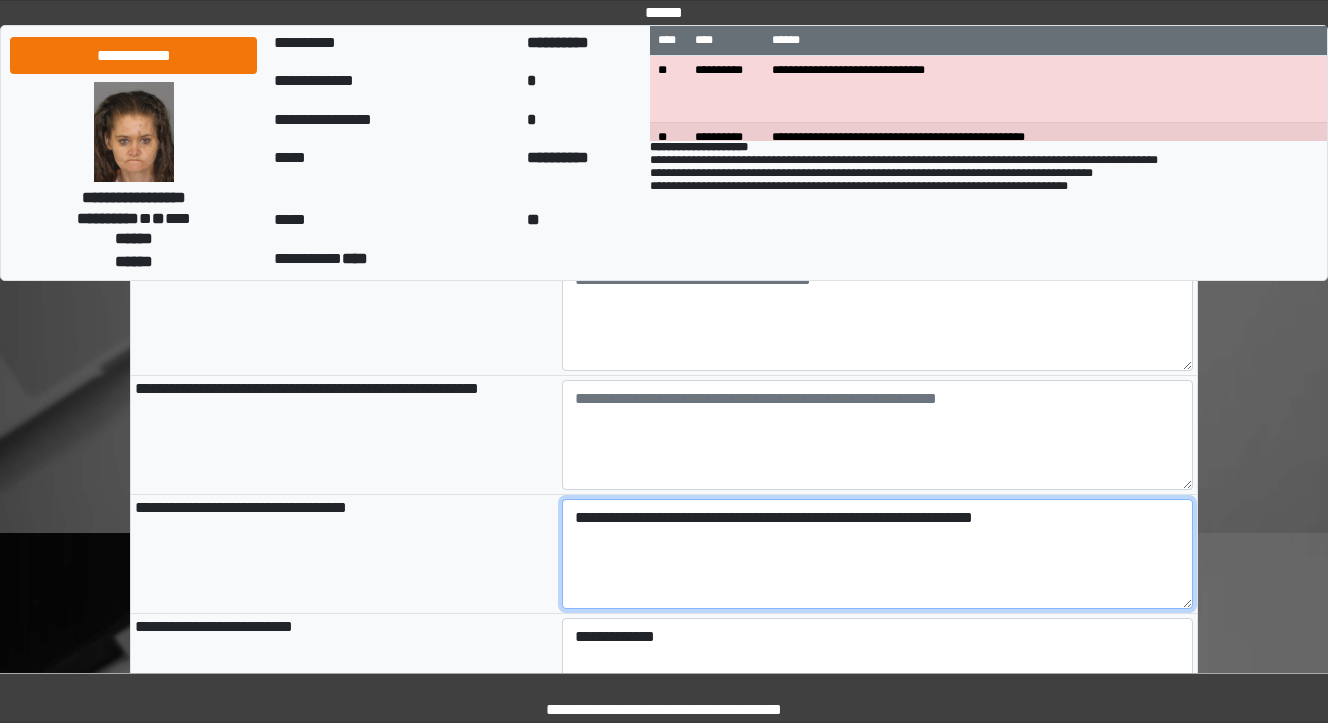 drag, startPoint x: 1028, startPoint y: 513, endPoint x: 1039, endPoint y: 522, distance: 14.21267 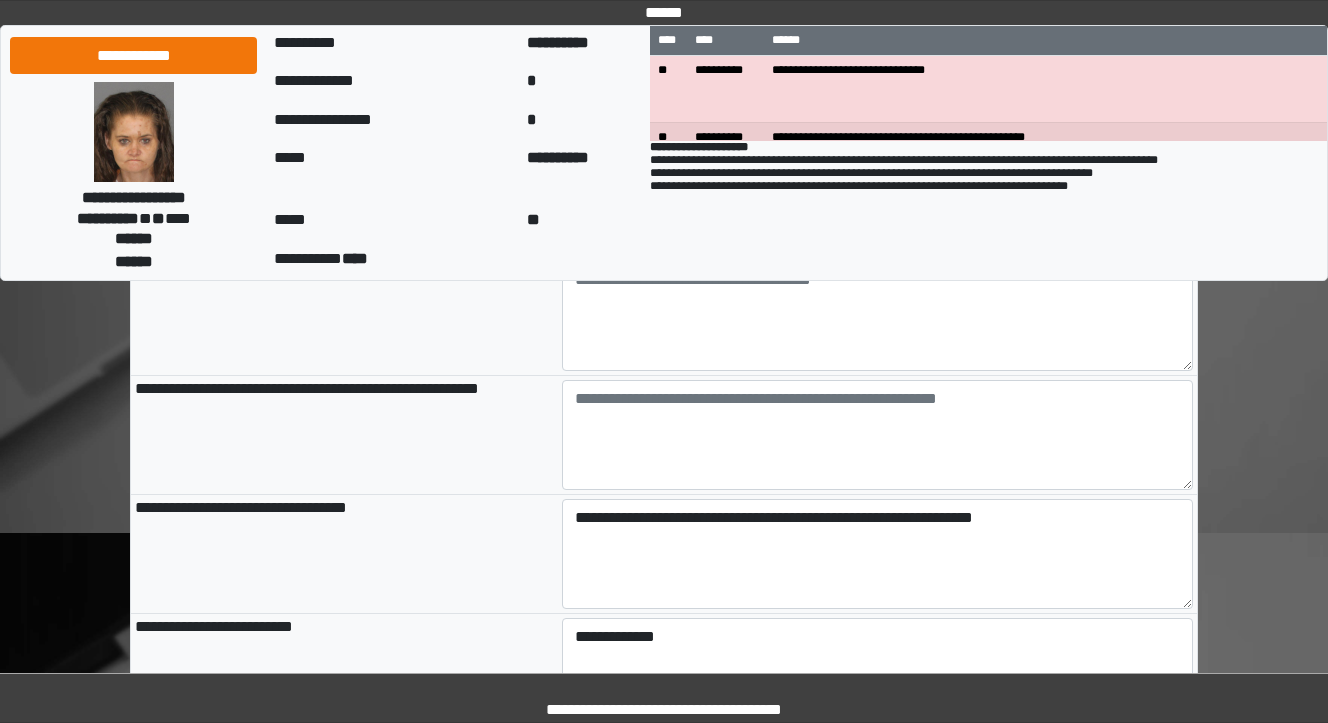 type on "**********" 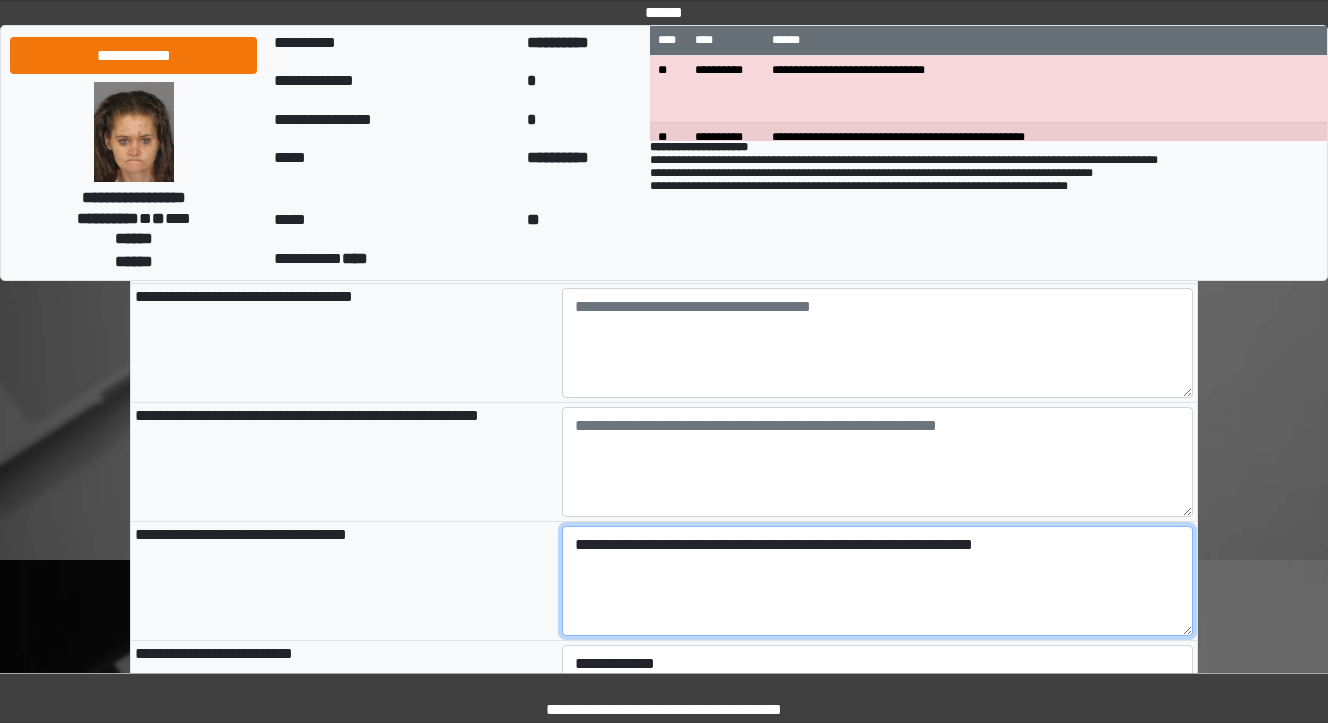 scroll, scrollTop: 1947, scrollLeft: 0, axis: vertical 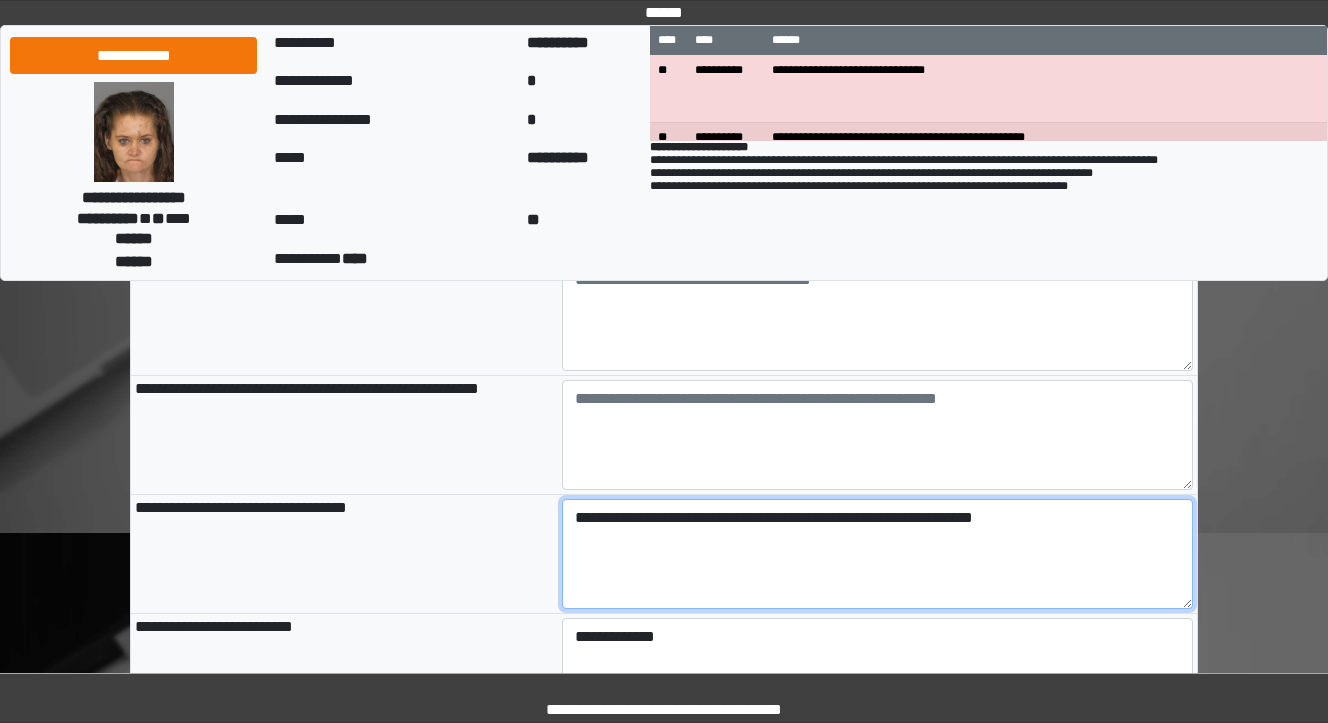 drag, startPoint x: 859, startPoint y: 518, endPoint x: 810, endPoint y: 521, distance: 49.09175 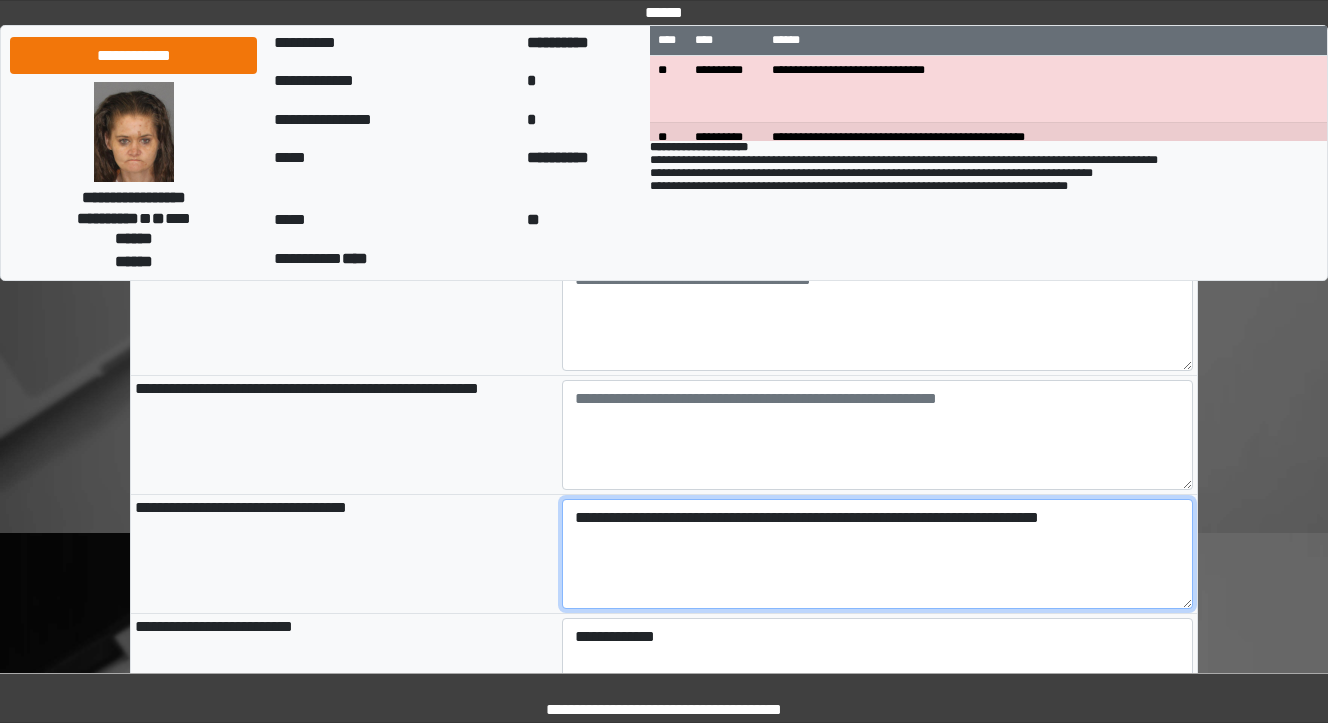 click on "**********" at bounding box center [878, 554] 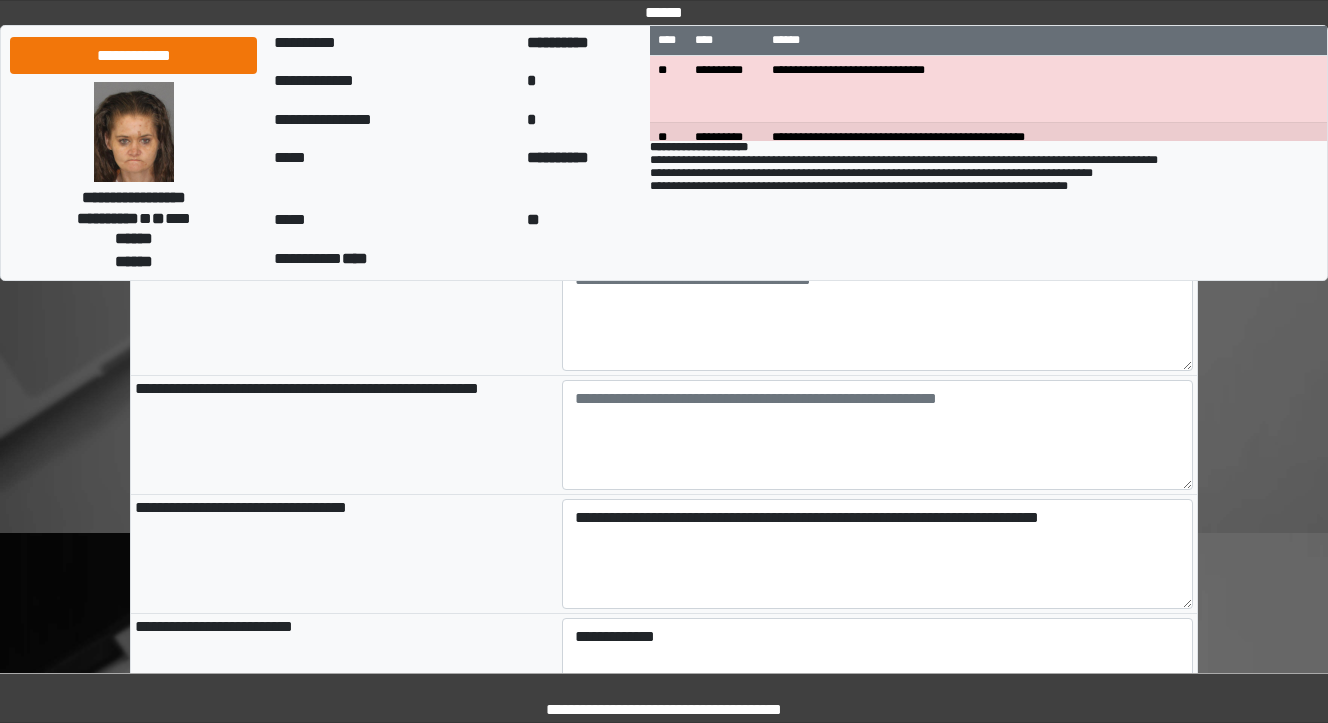 type on "**********" 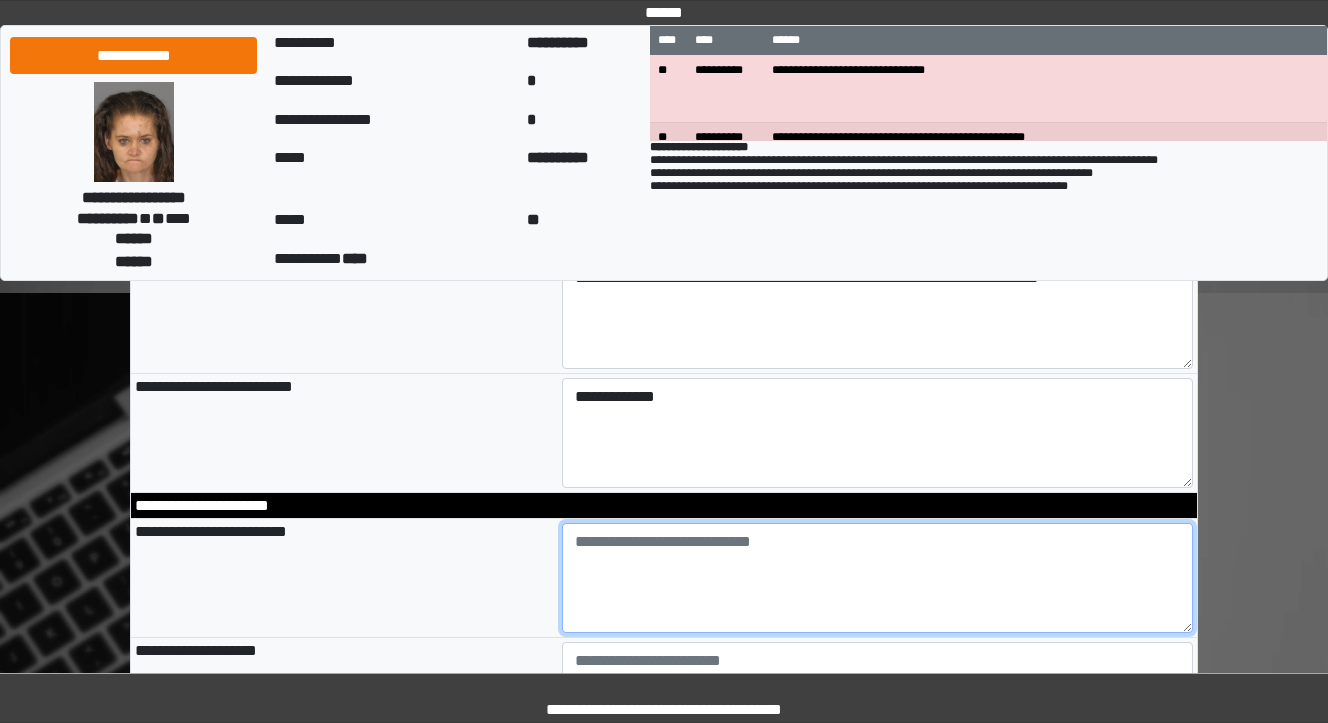 click at bounding box center [878, 578] 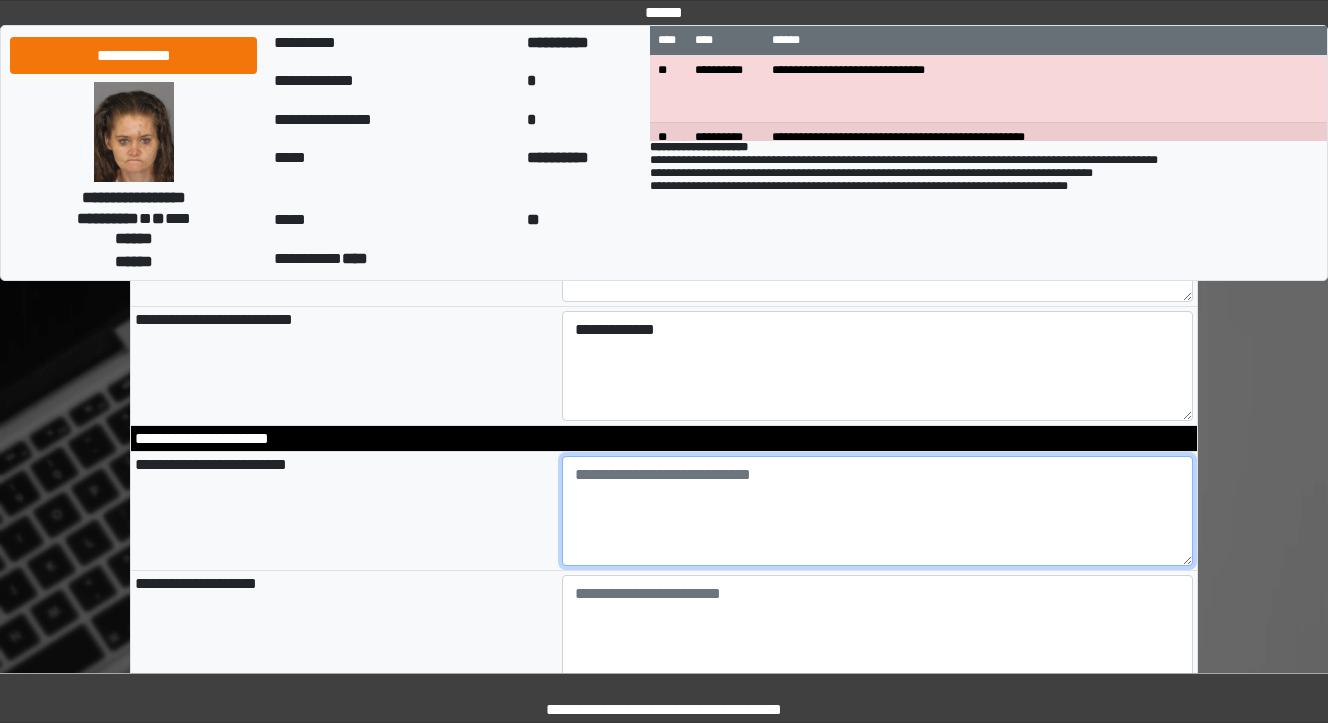 scroll, scrollTop: 2347, scrollLeft: 0, axis: vertical 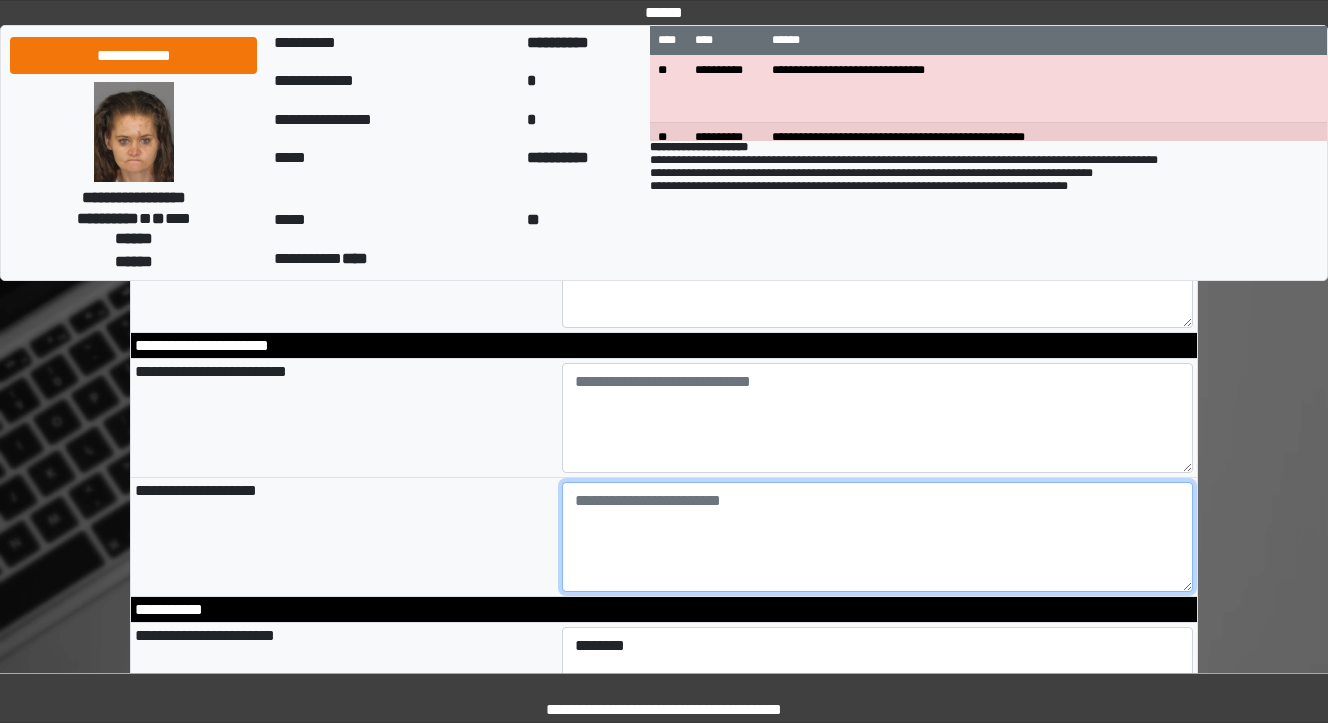 drag, startPoint x: 775, startPoint y: 561, endPoint x: 791, endPoint y: 560, distance: 16.03122 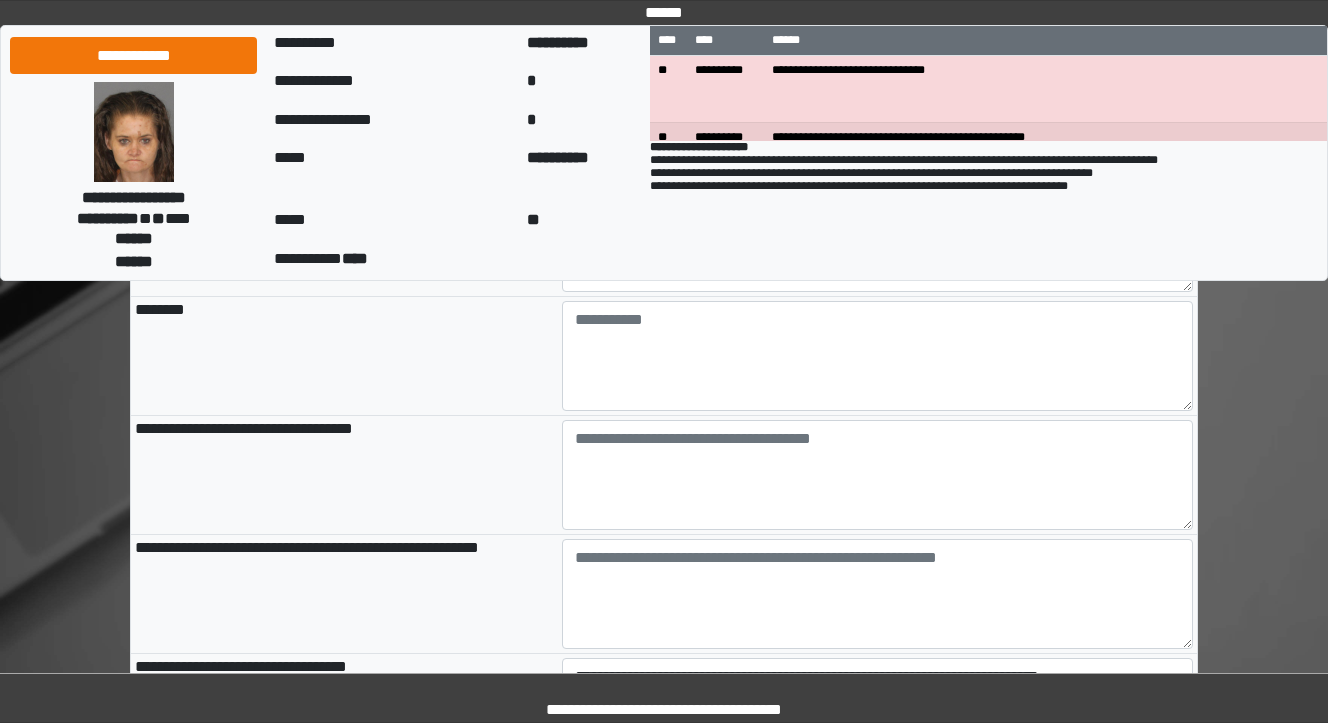 scroll, scrollTop: 1787, scrollLeft: 0, axis: vertical 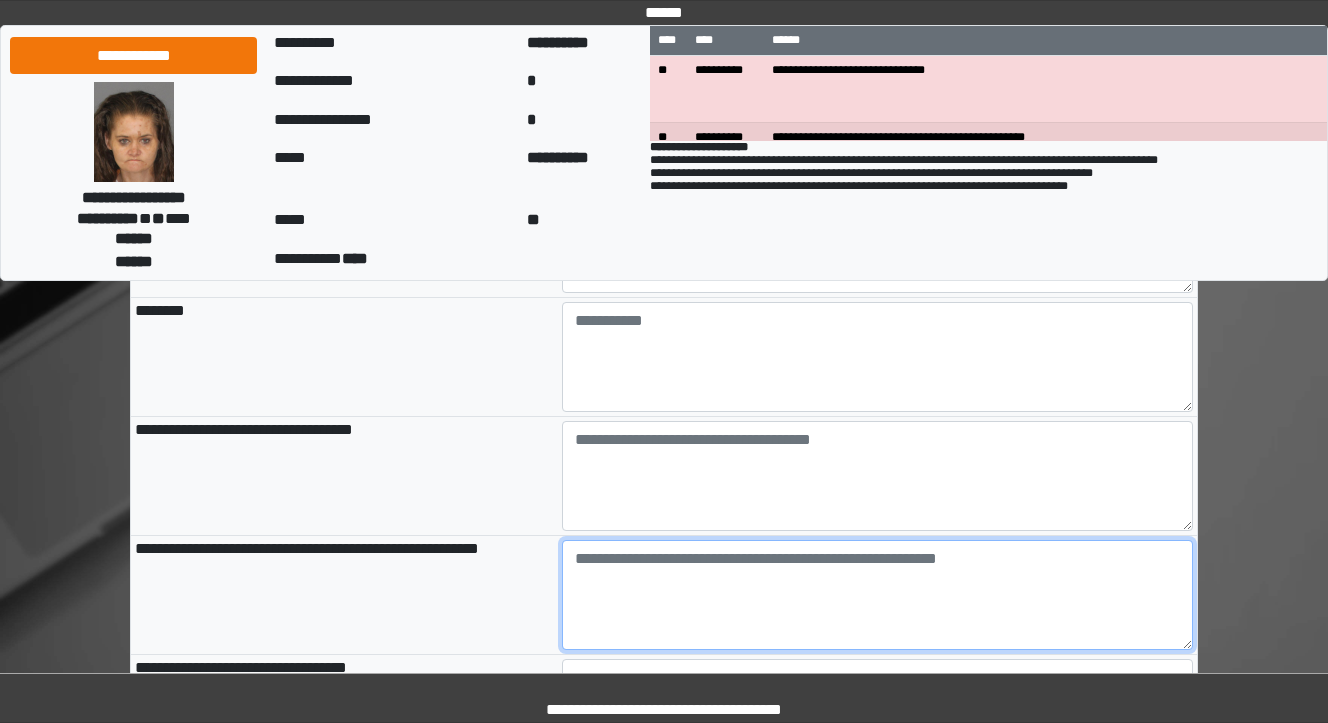 click at bounding box center [878, 595] 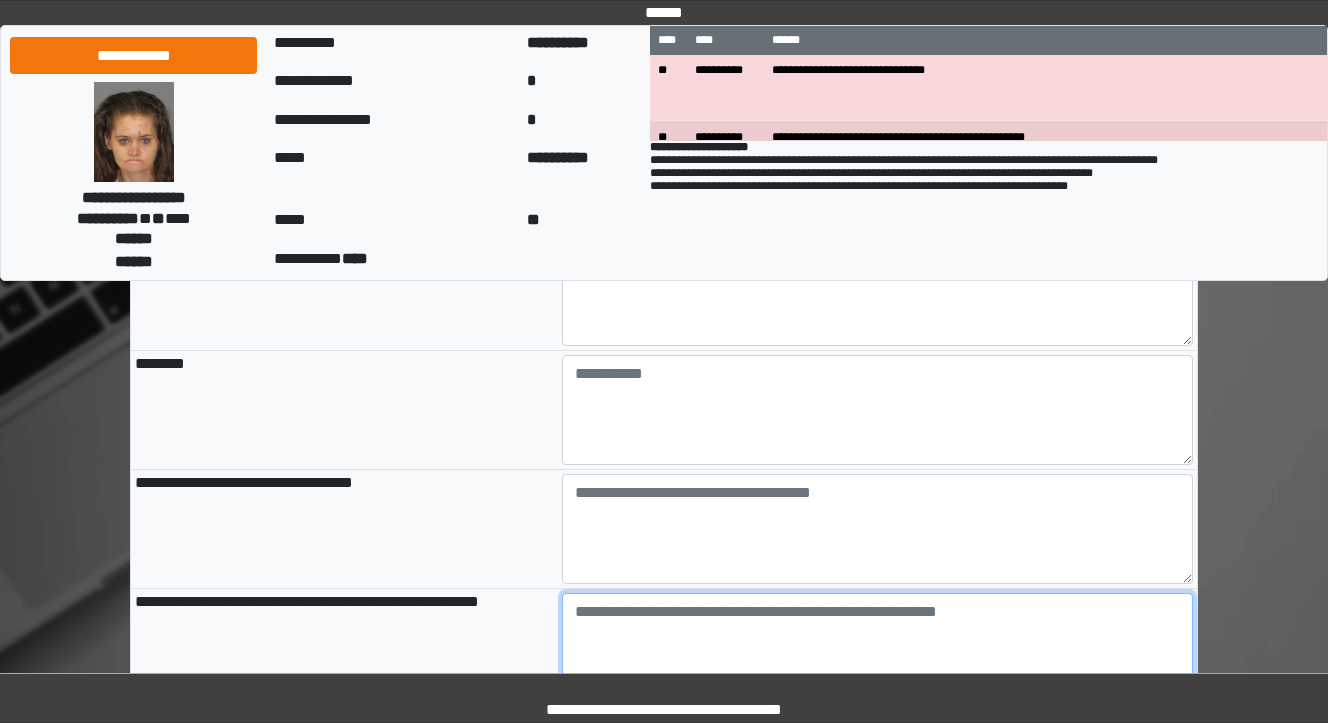 scroll, scrollTop: 1627, scrollLeft: 0, axis: vertical 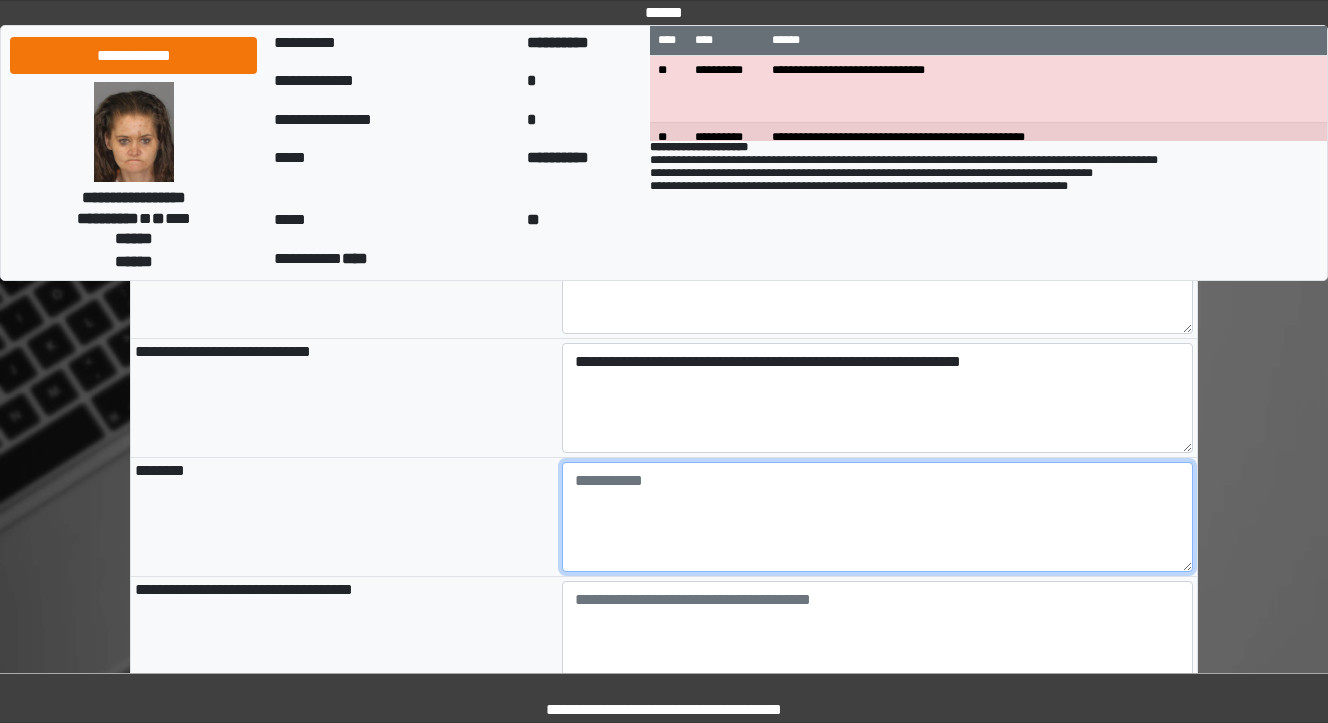 drag, startPoint x: 686, startPoint y: 517, endPoint x: 680, endPoint y: 527, distance: 11.661903 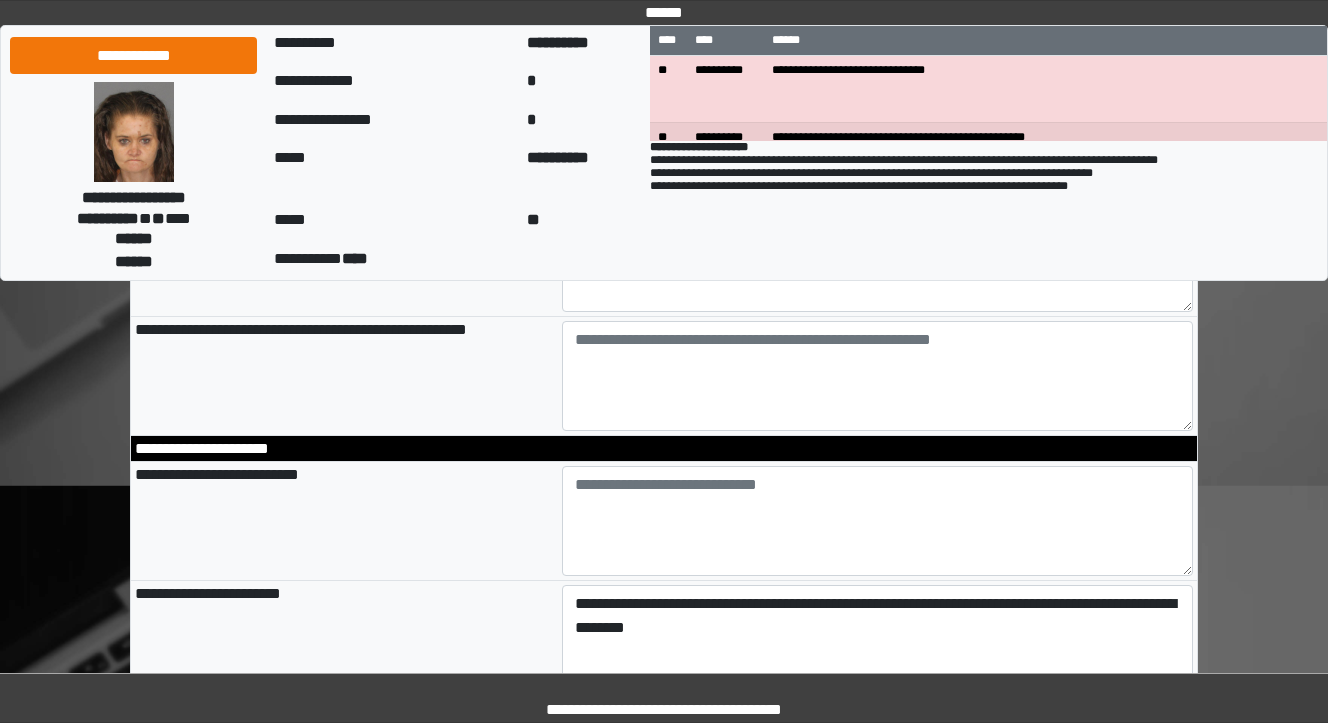 type on "**********" 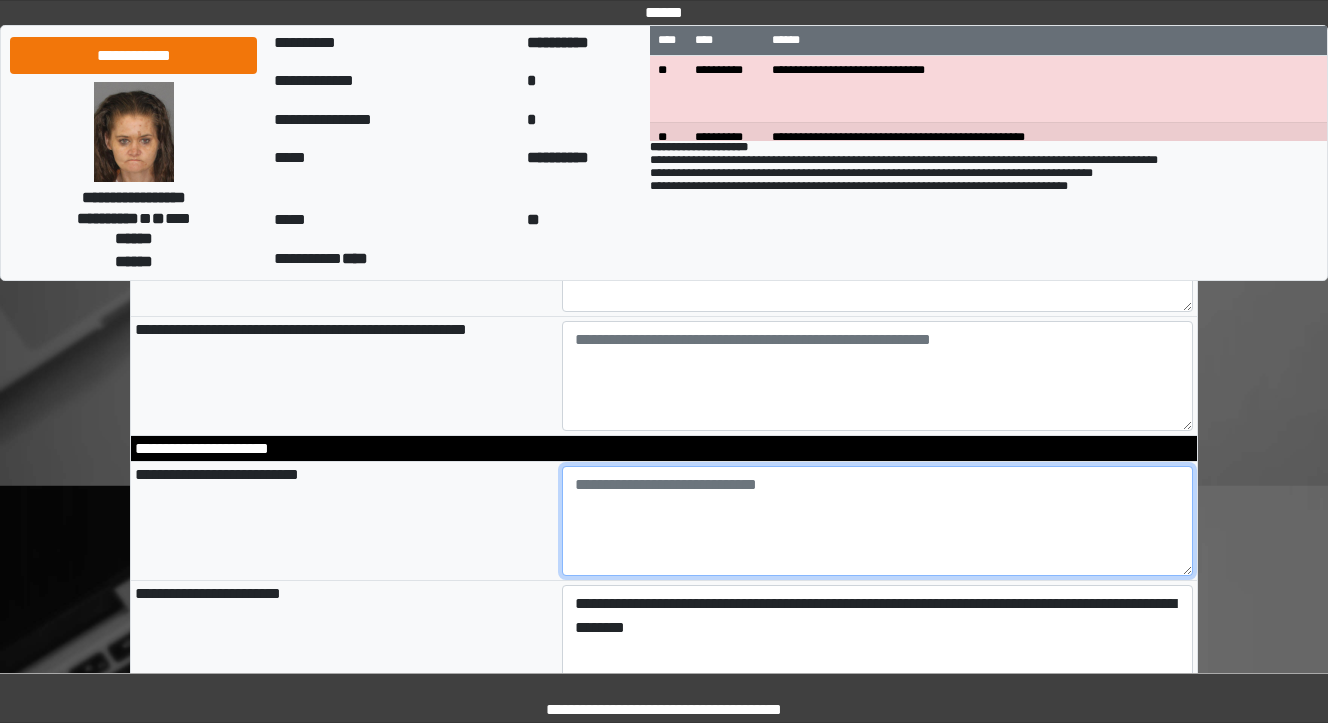 type on "**********" 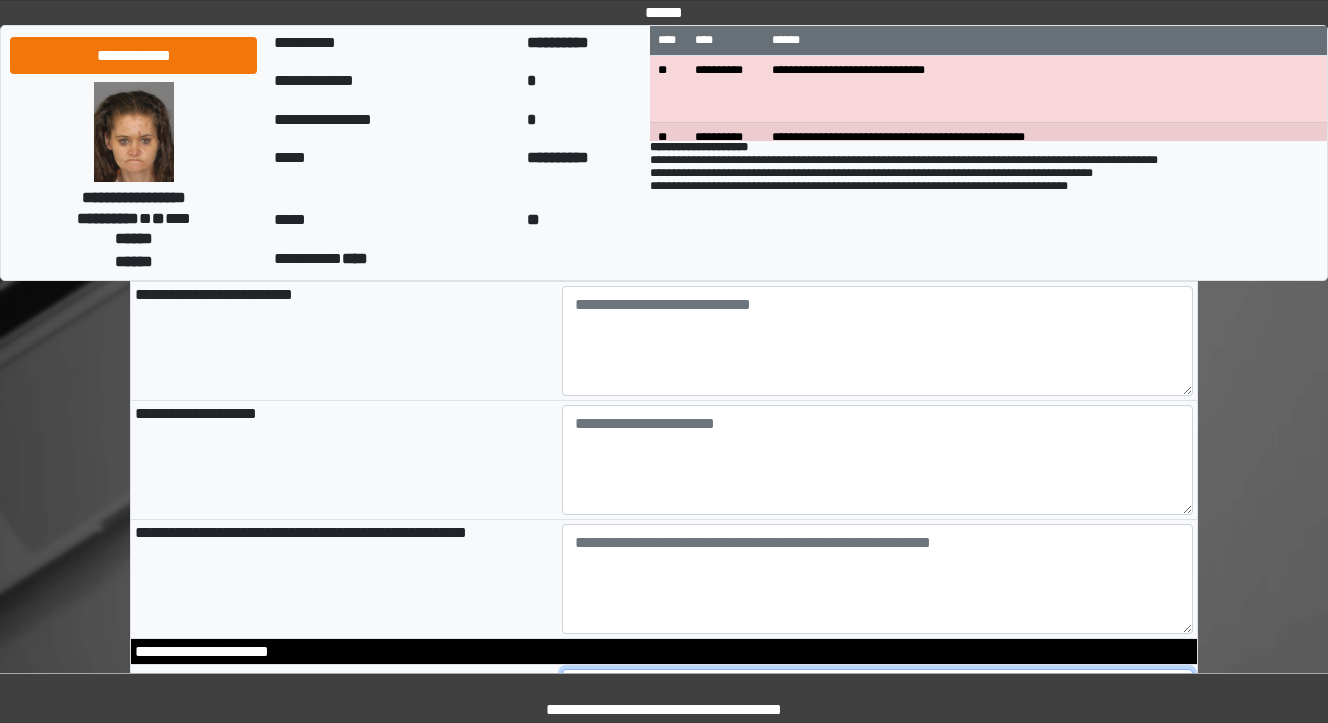 scroll, scrollTop: 907, scrollLeft: 0, axis: vertical 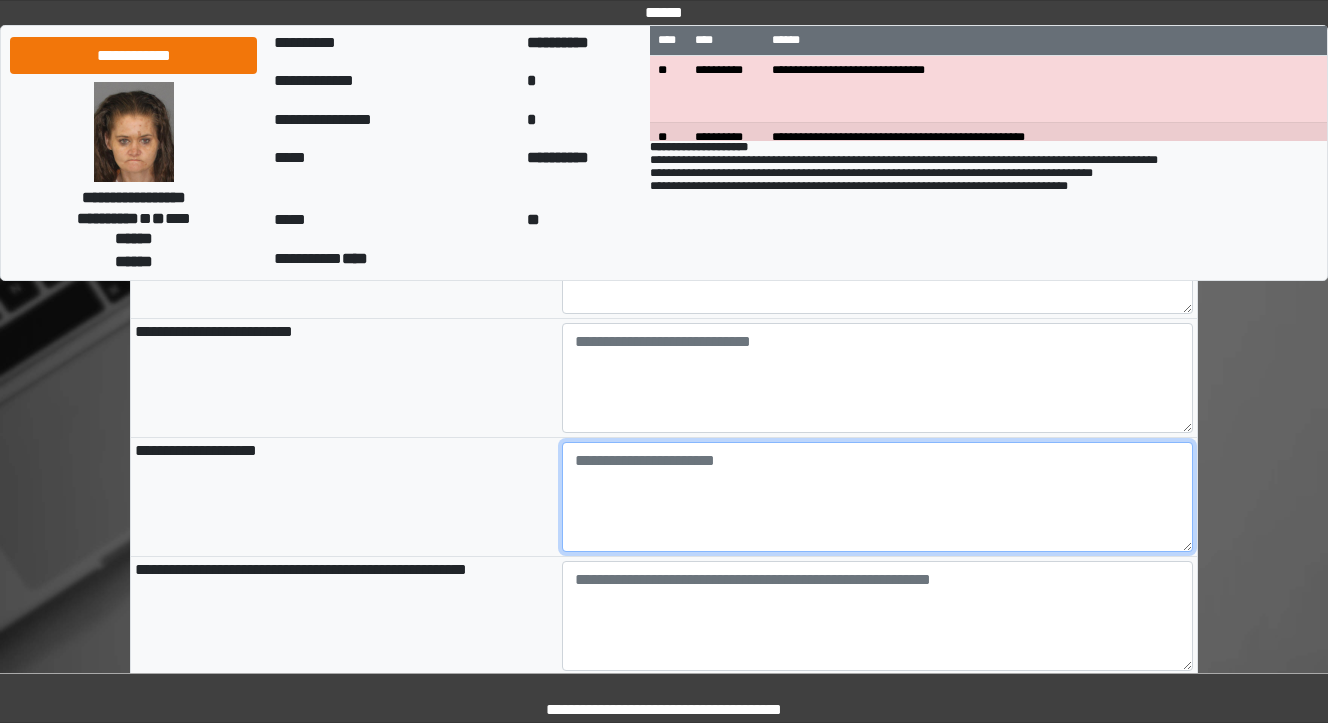 click at bounding box center (878, 497) 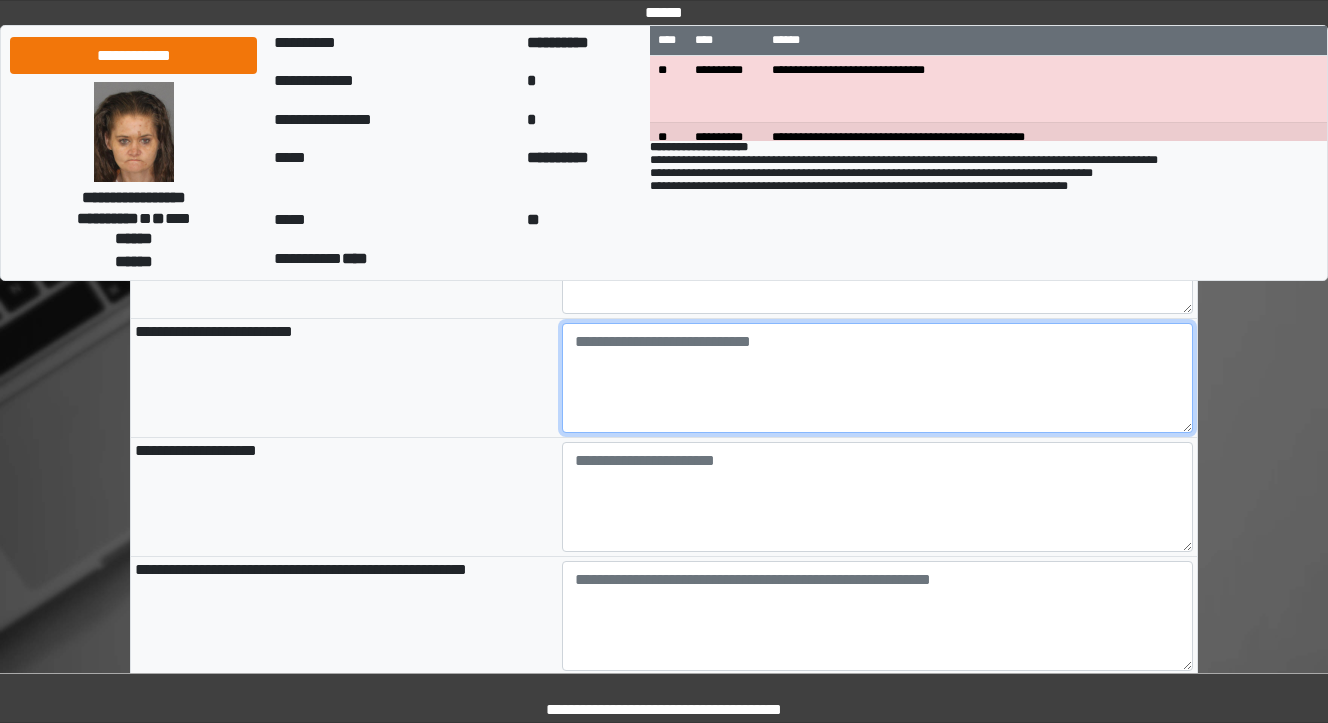 click at bounding box center [878, 378] 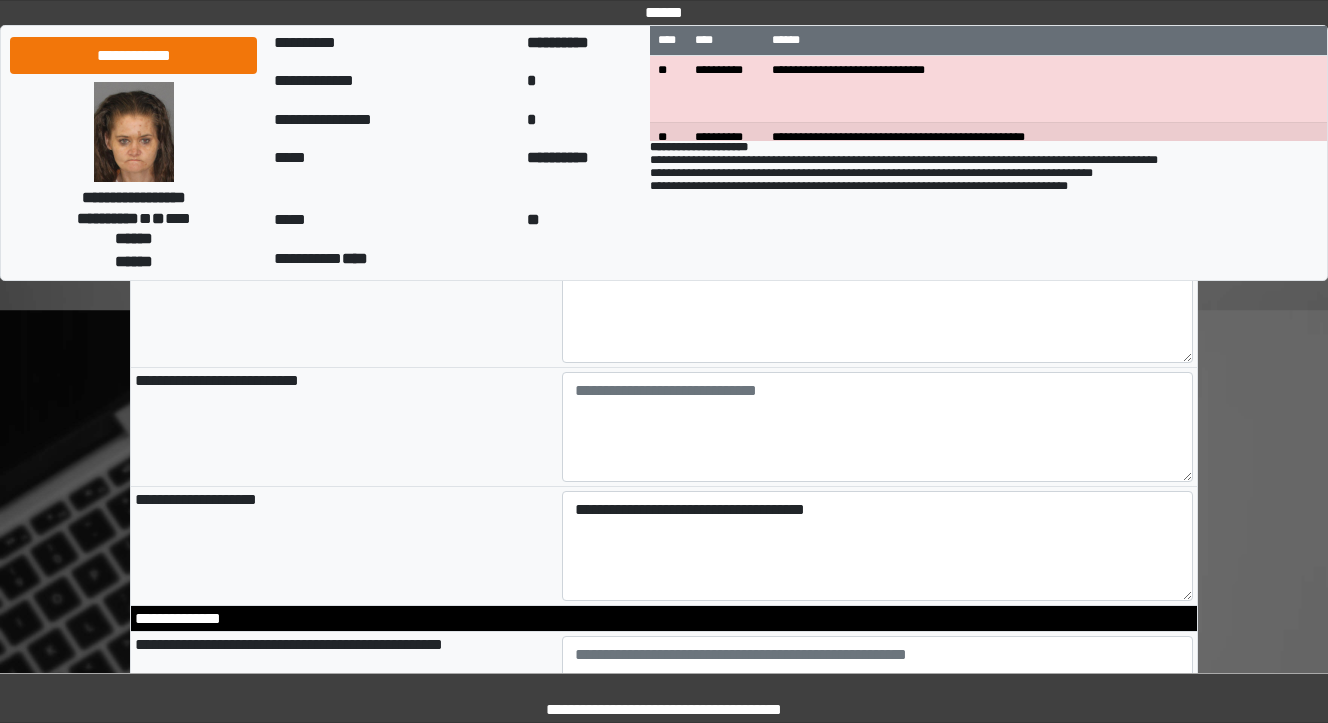 scroll, scrollTop: 427, scrollLeft: 0, axis: vertical 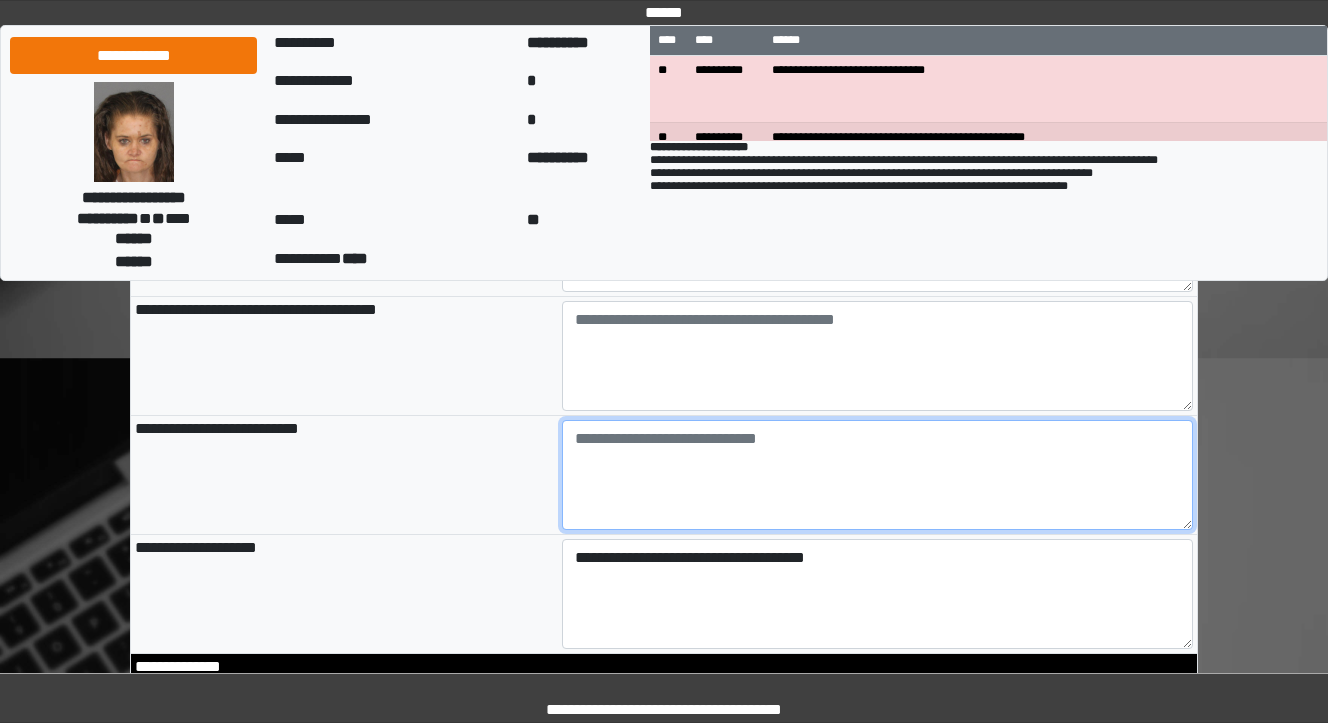 click at bounding box center [878, 475] 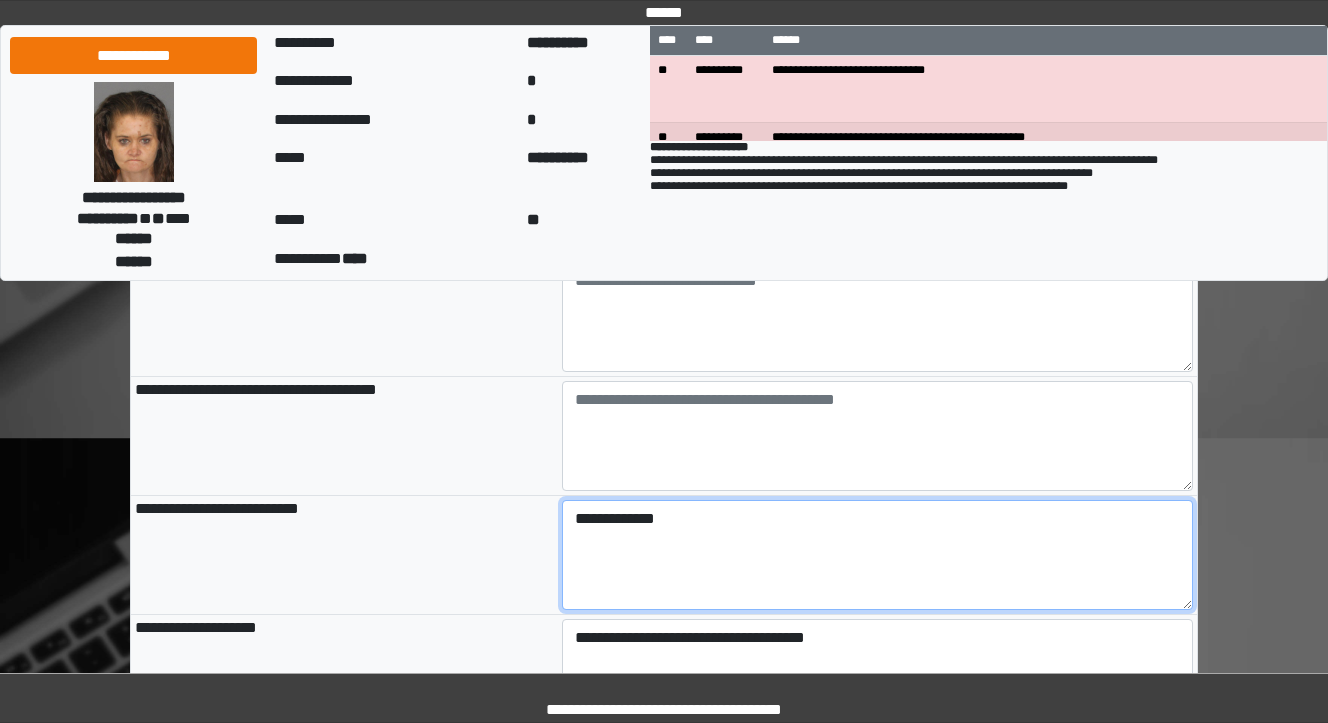 type on "**********" 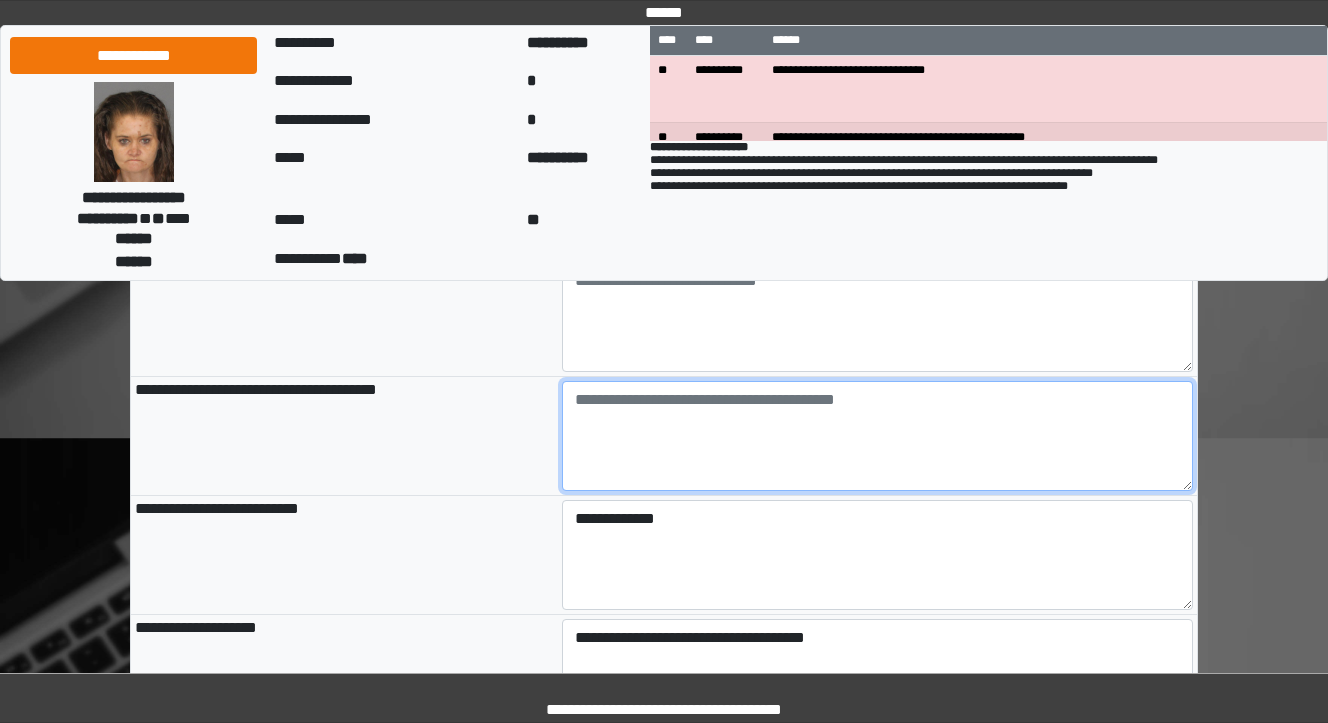 type on "**********" 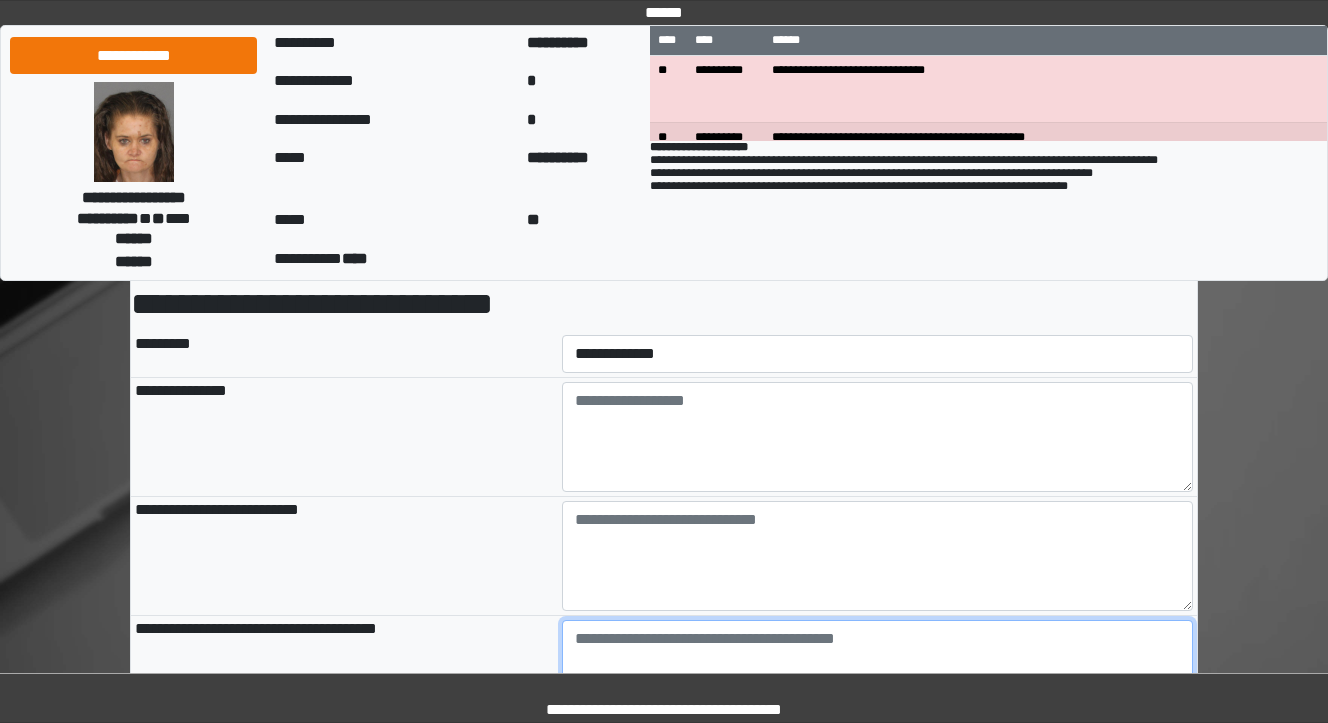 scroll, scrollTop: 107, scrollLeft: 0, axis: vertical 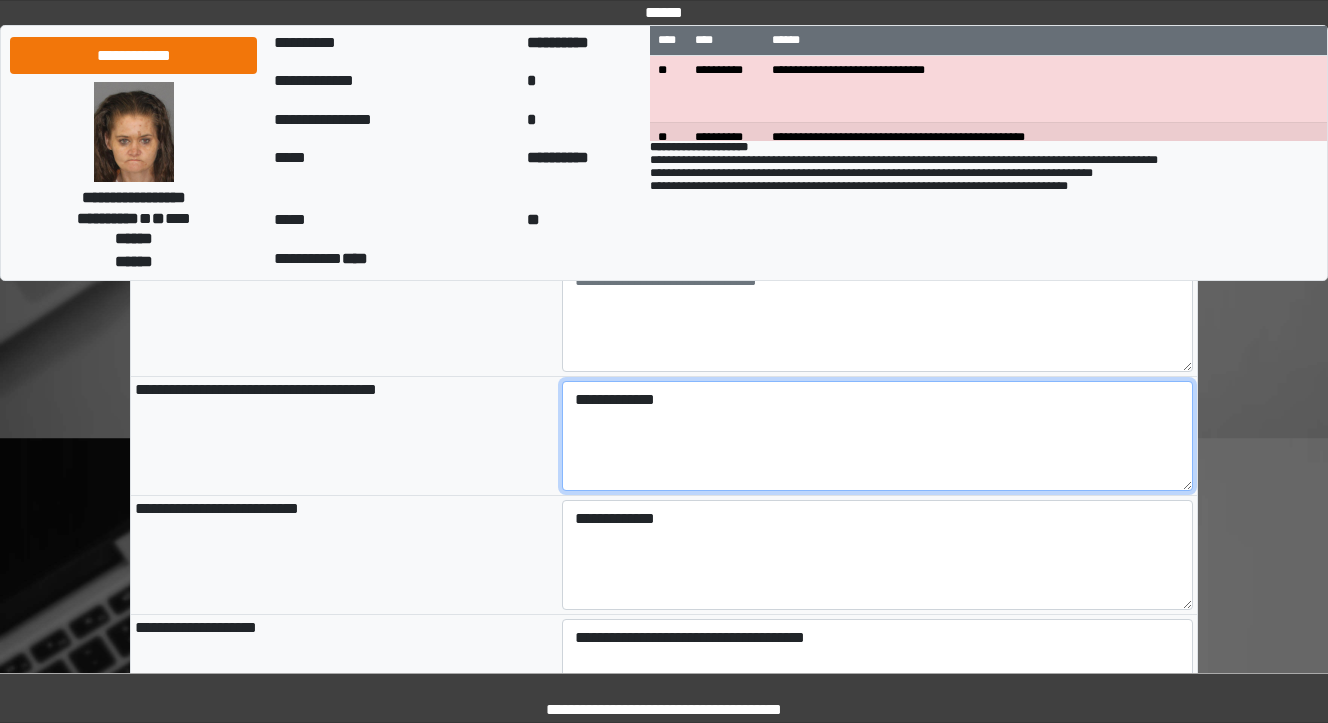 type on "**********" 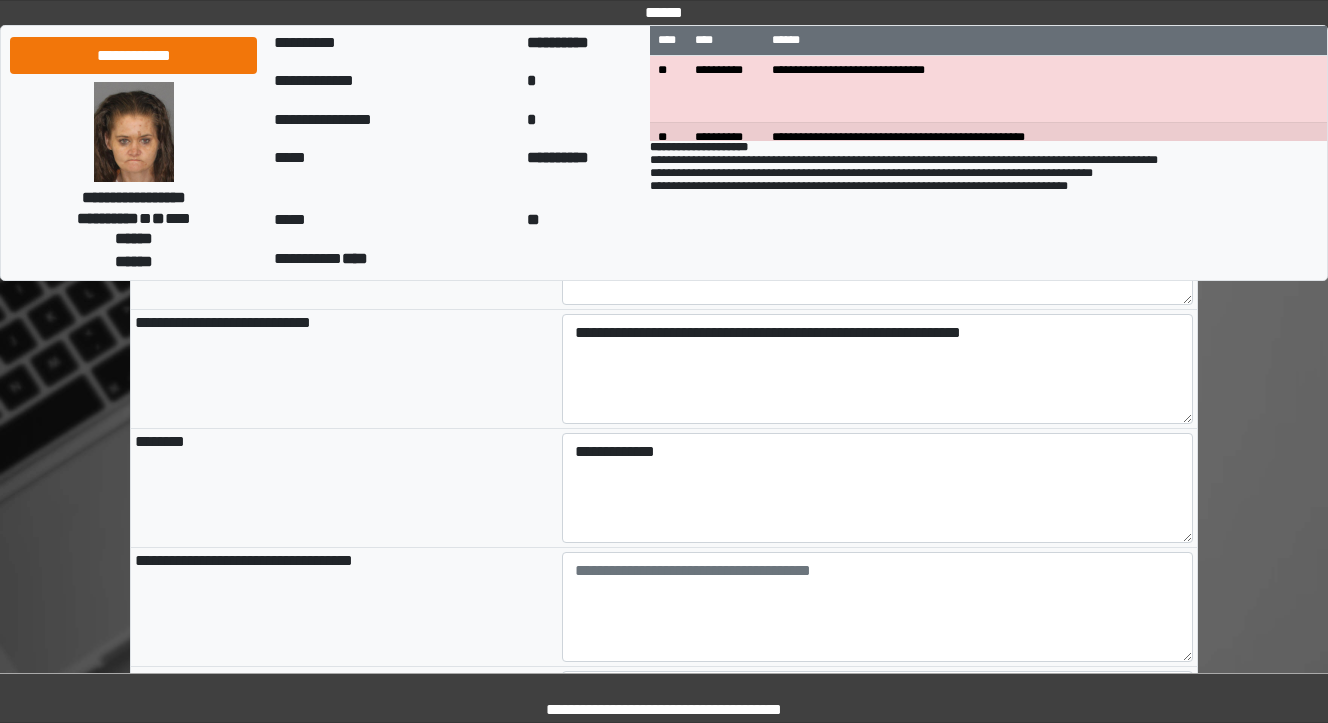 scroll, scrollTop: 1707, scrollLeft: 0, axis: vertical 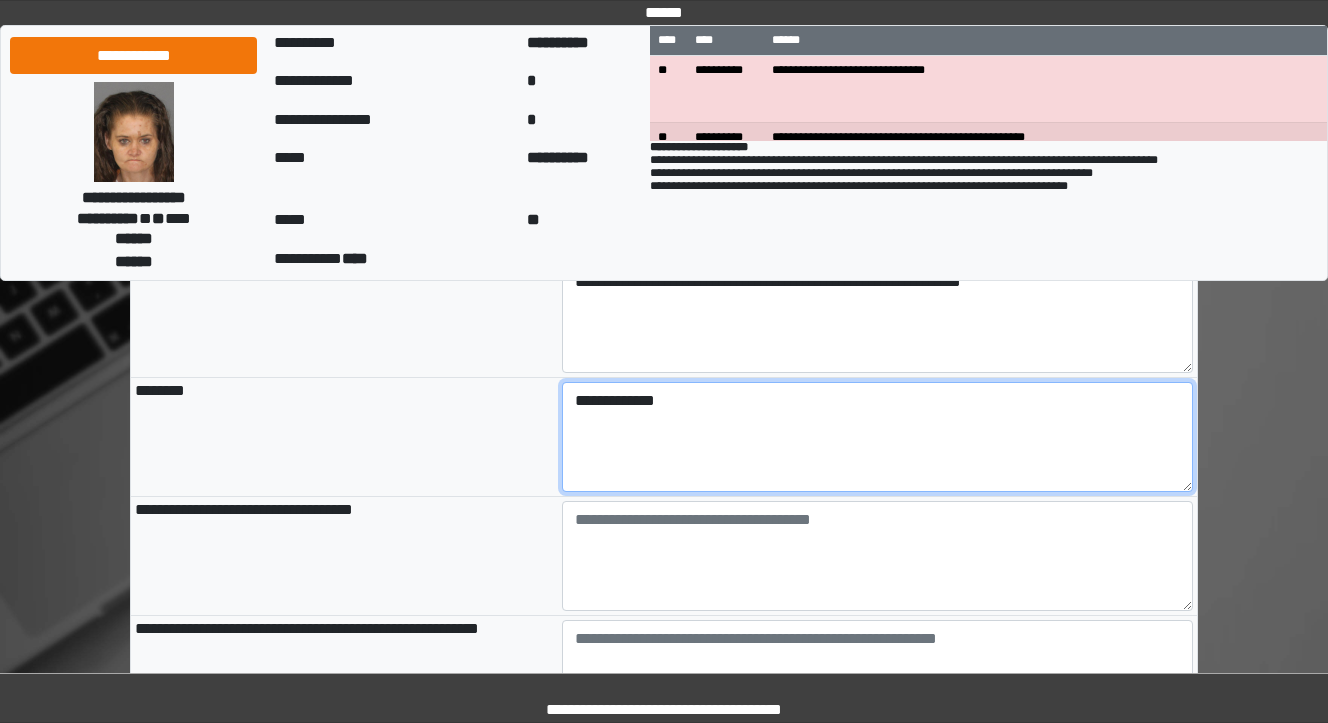 click on "**********" at bounding box center (878, 437) 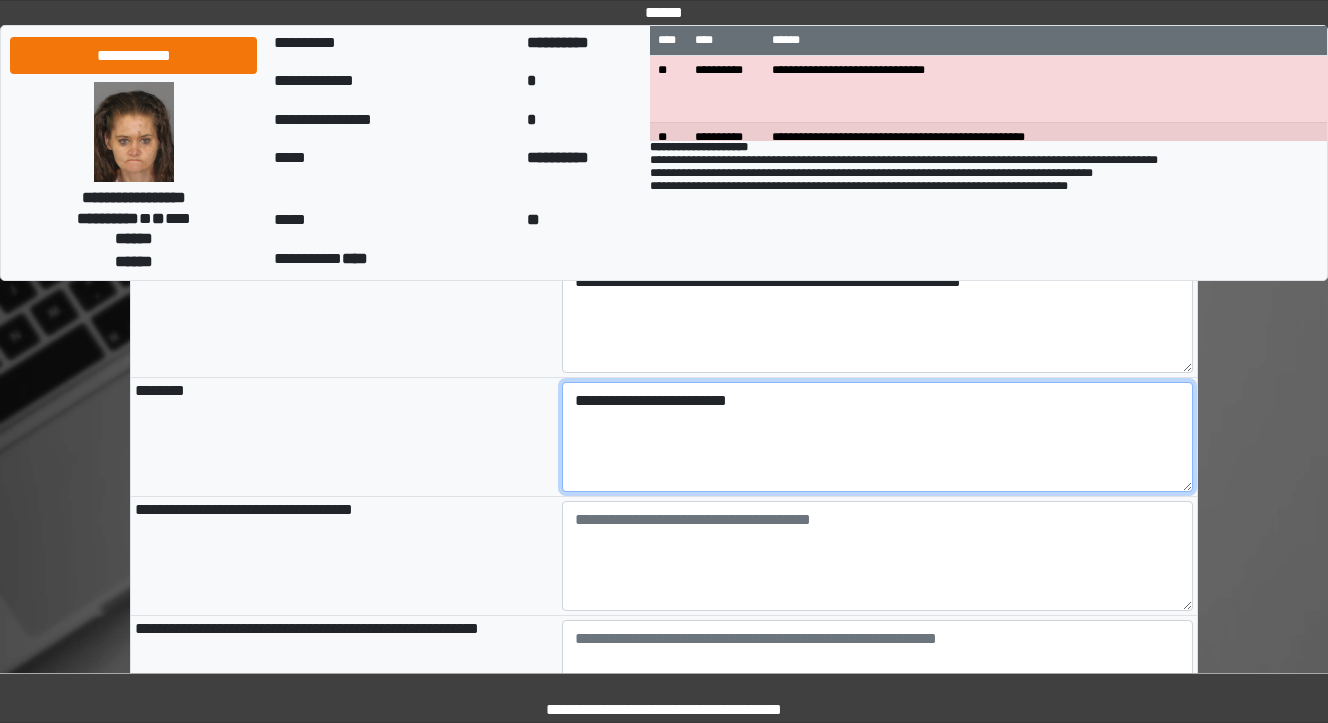 type on "**********" 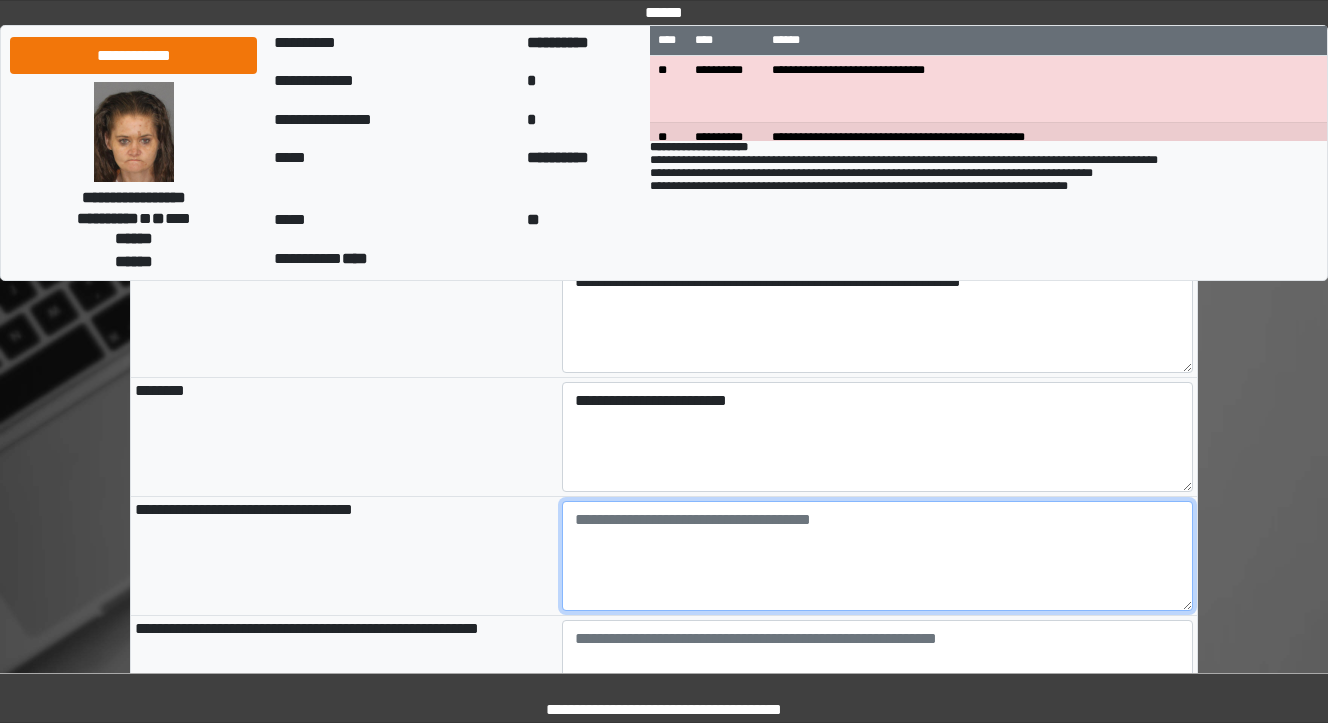 type on "**********" 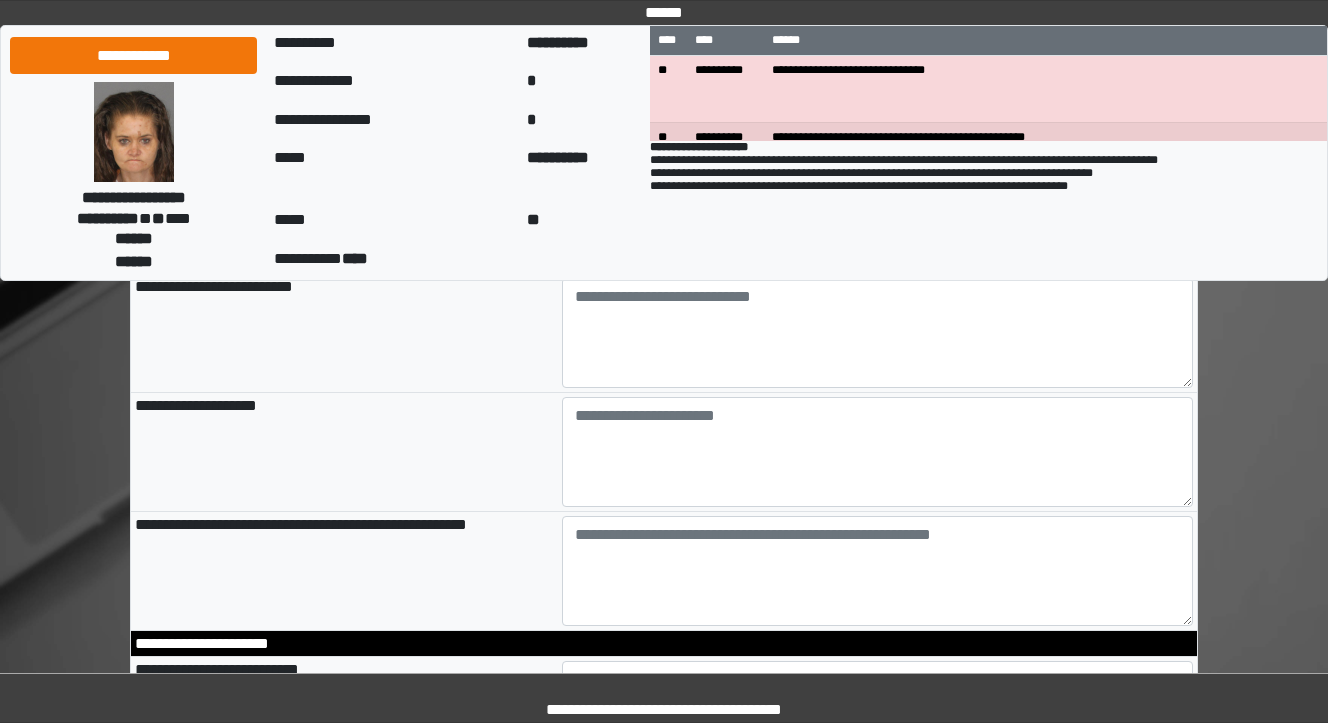 scroll, scrollTop: 907, scrollLeft: 0, axis: vertical 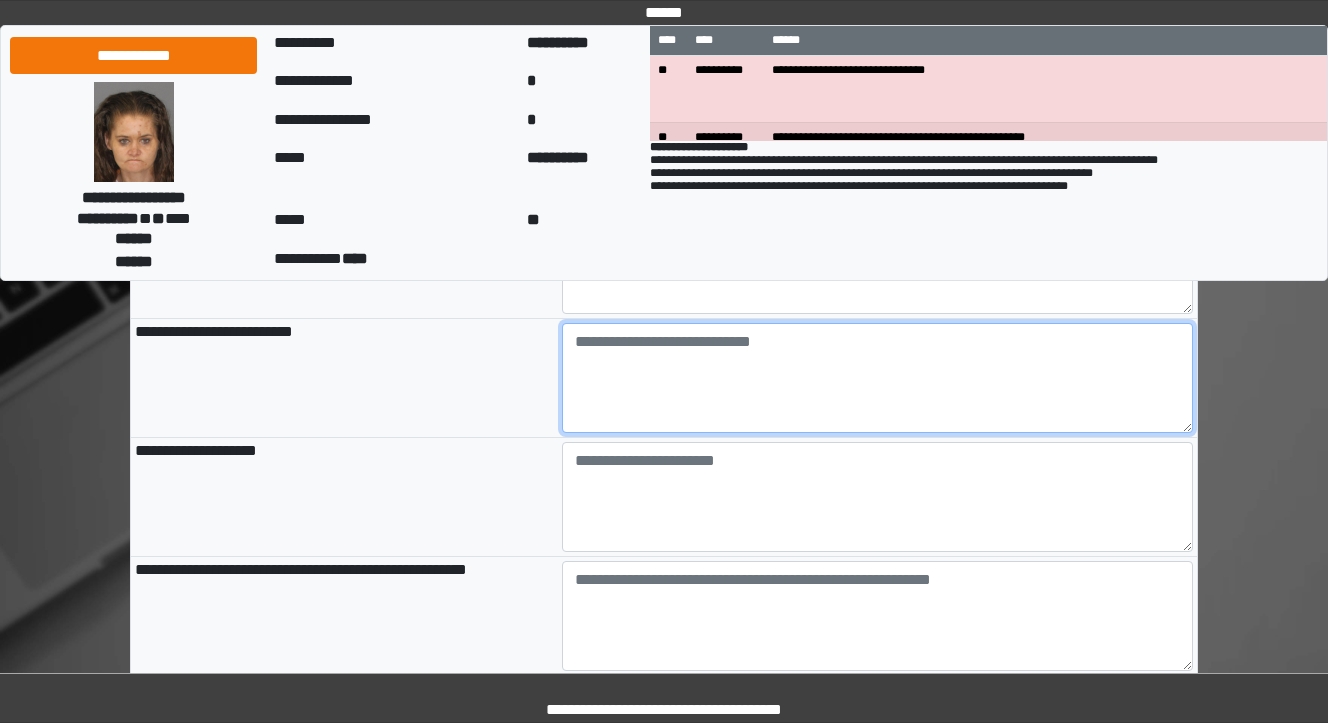 click at bounding box center [878, 378] 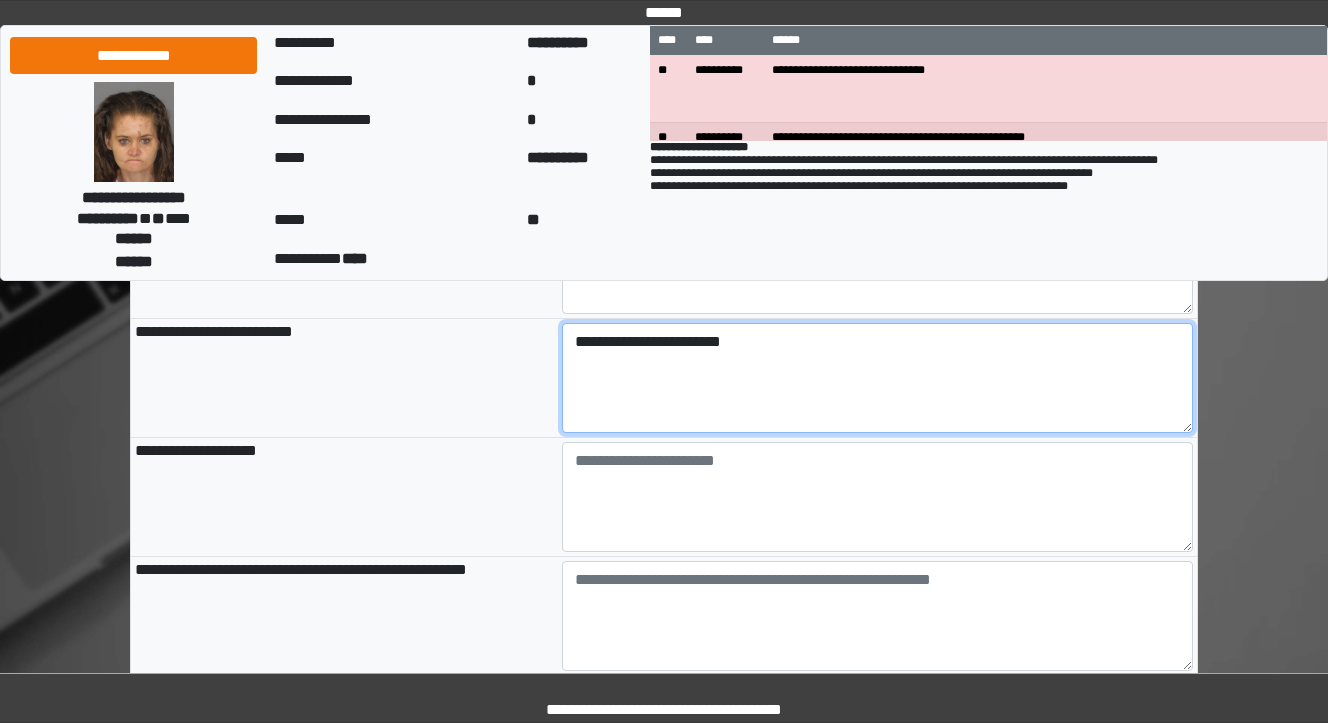 type on "**********" 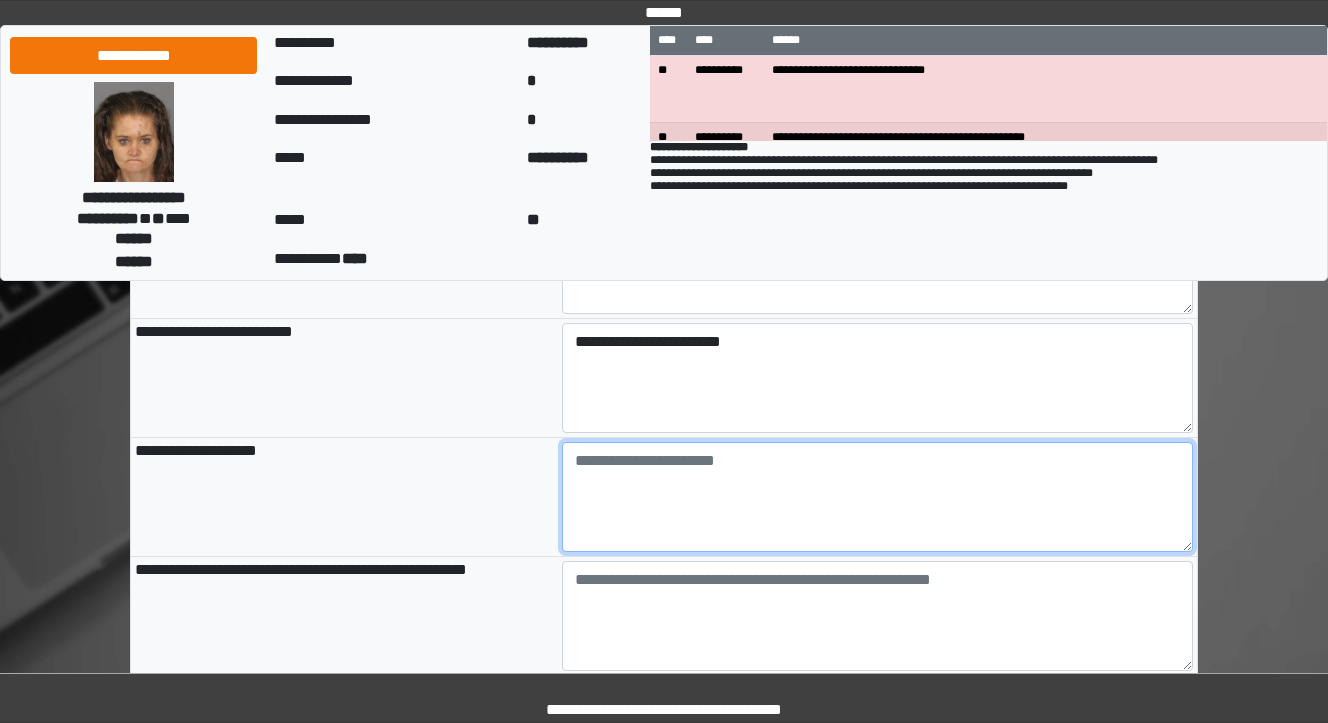 type on "**********" 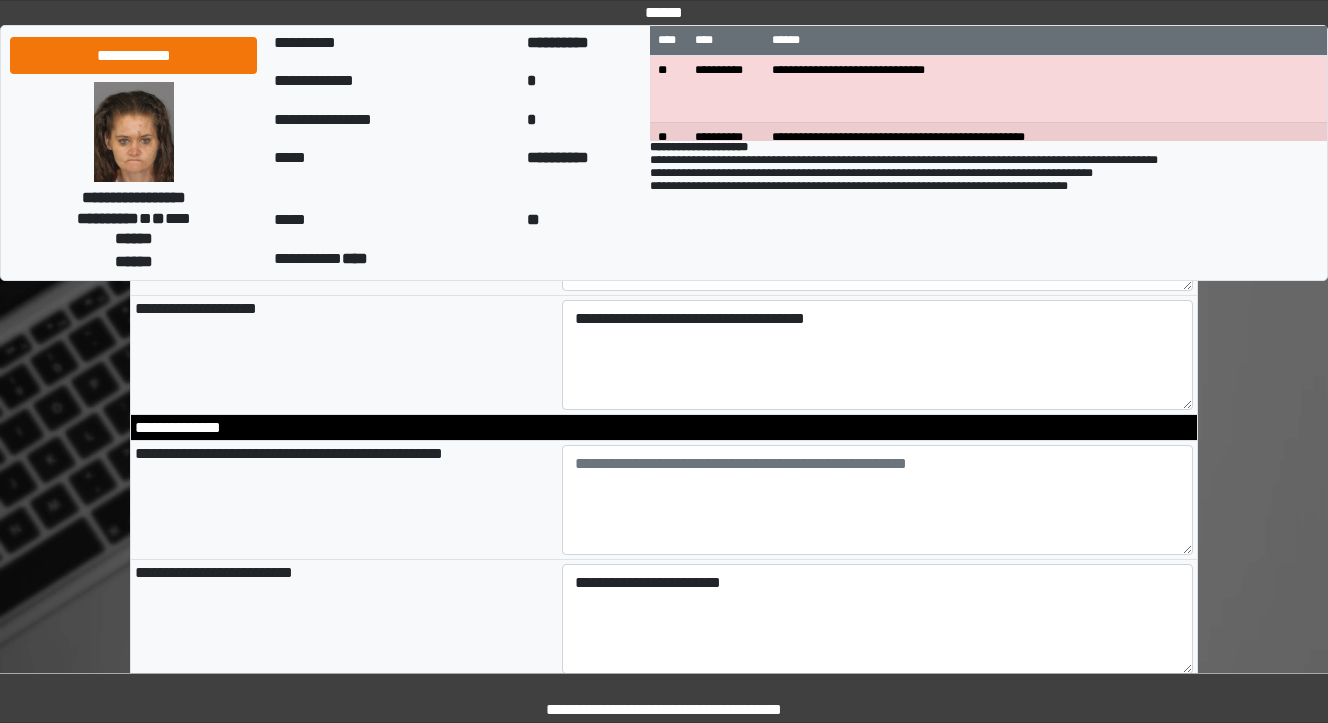 scroll, scrollTop: 907, scrollLeft: 0, axis: vertical 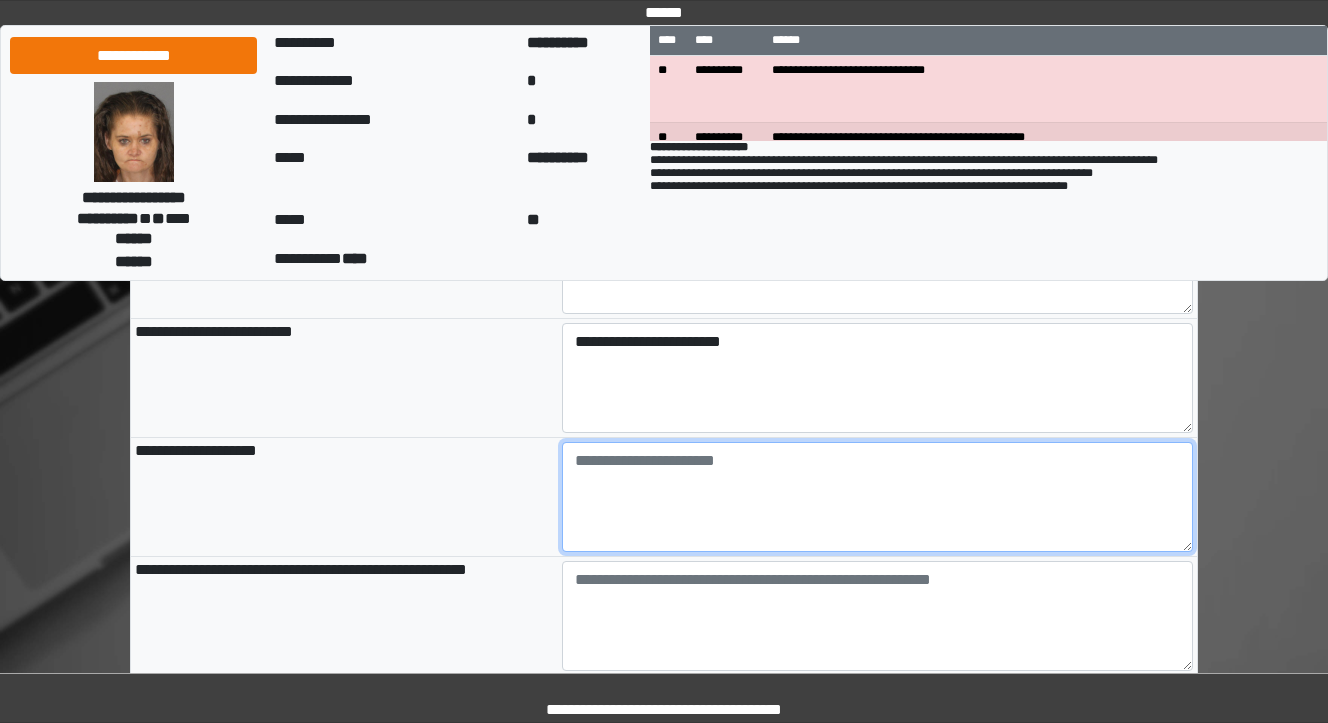 click at bounding box center [878, 497] 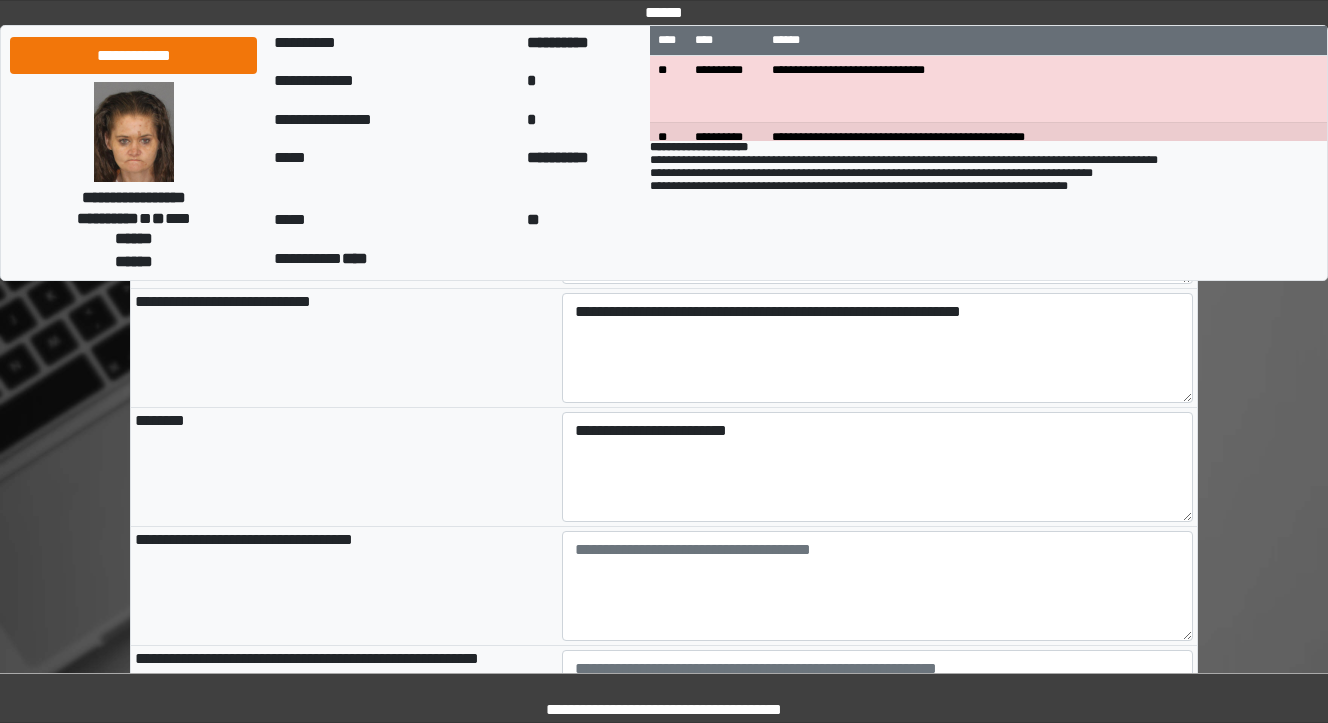 scroll, scrollTop: 1707, scrollLeft: 0, axis: vertical 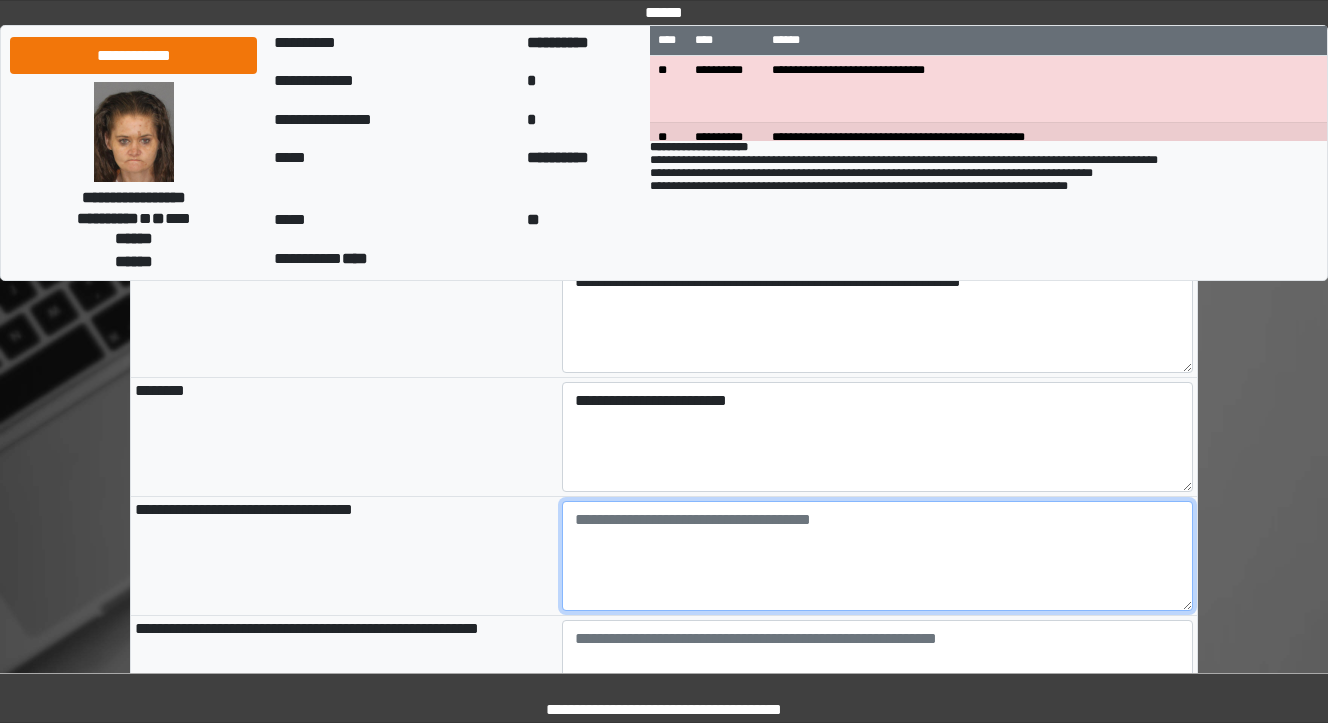 click at bounding box center (878, 556) 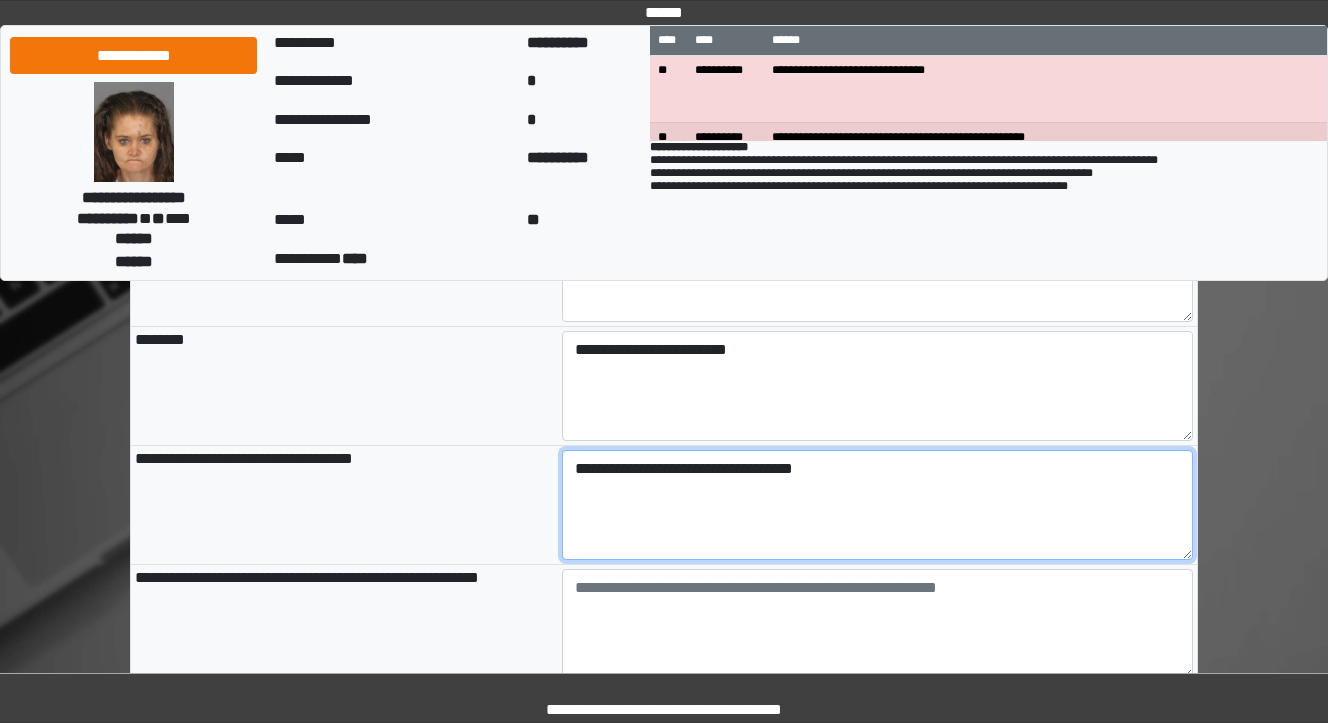 scroll, scrollTop: 1787, scrollLeft: 0, axis: vertical 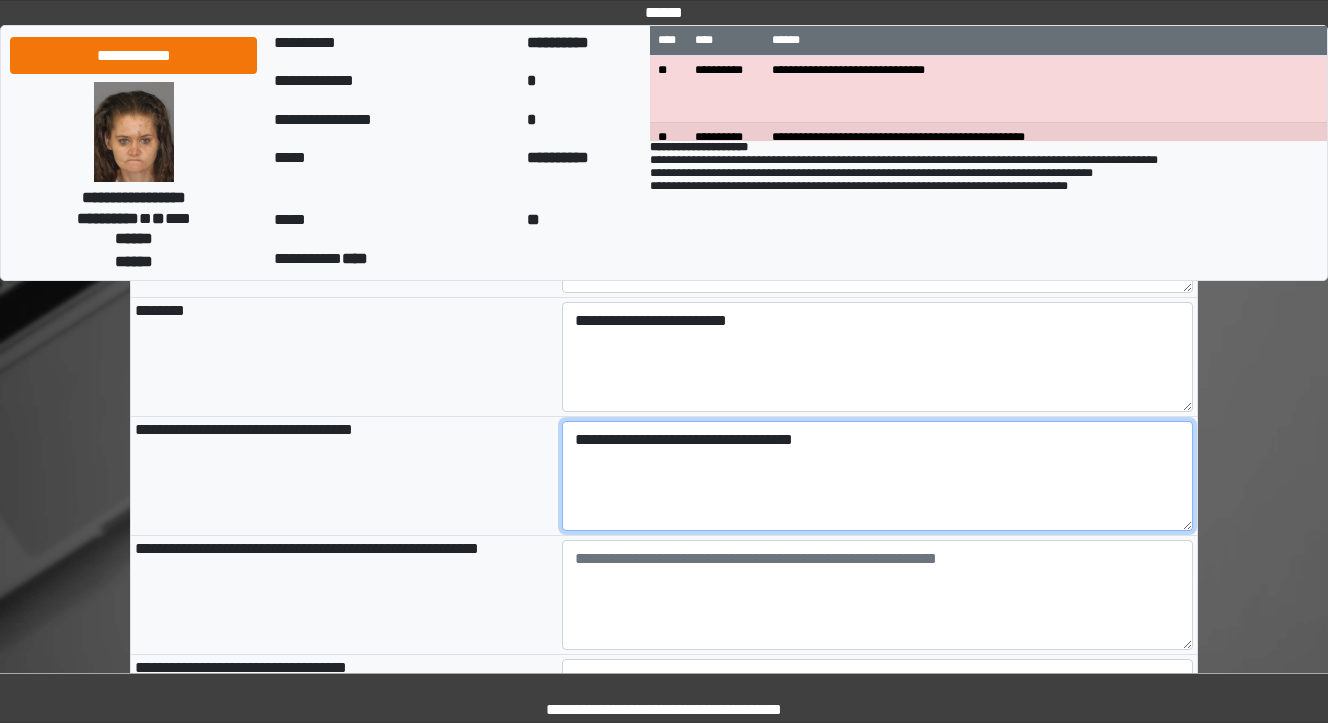 type on "**********" 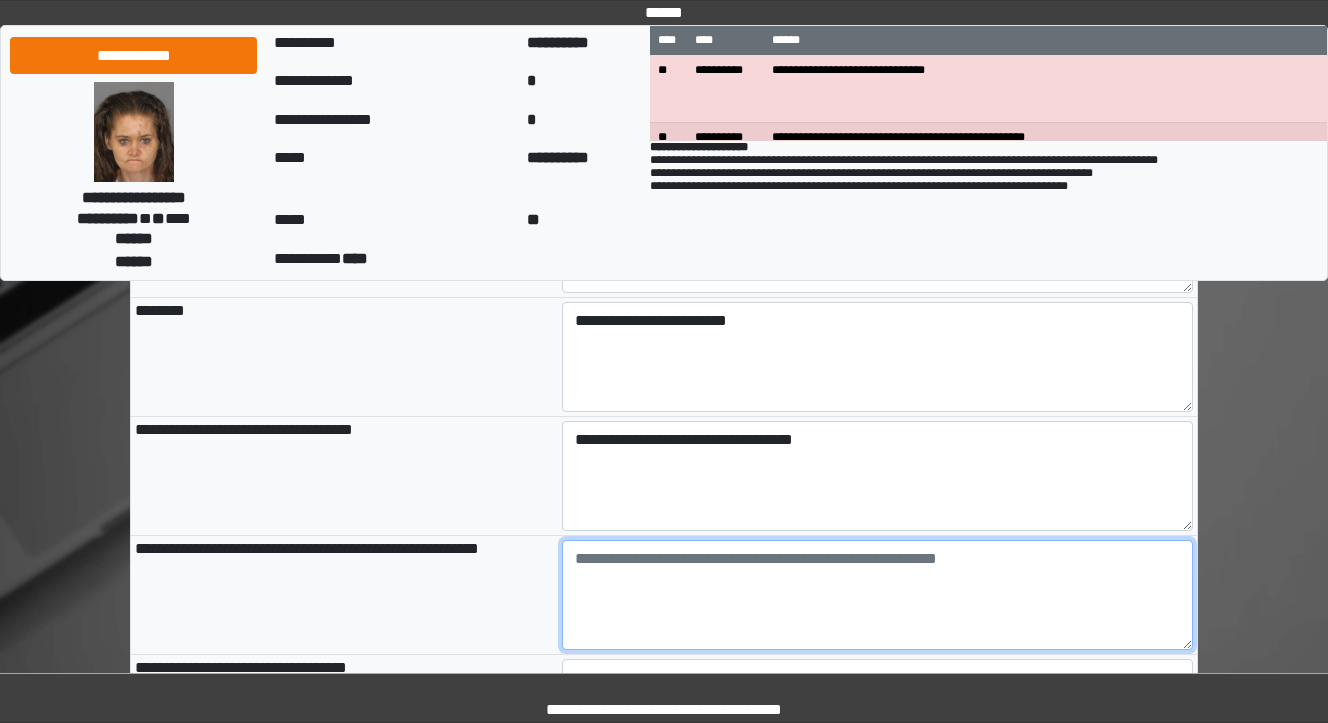 type on "**********" 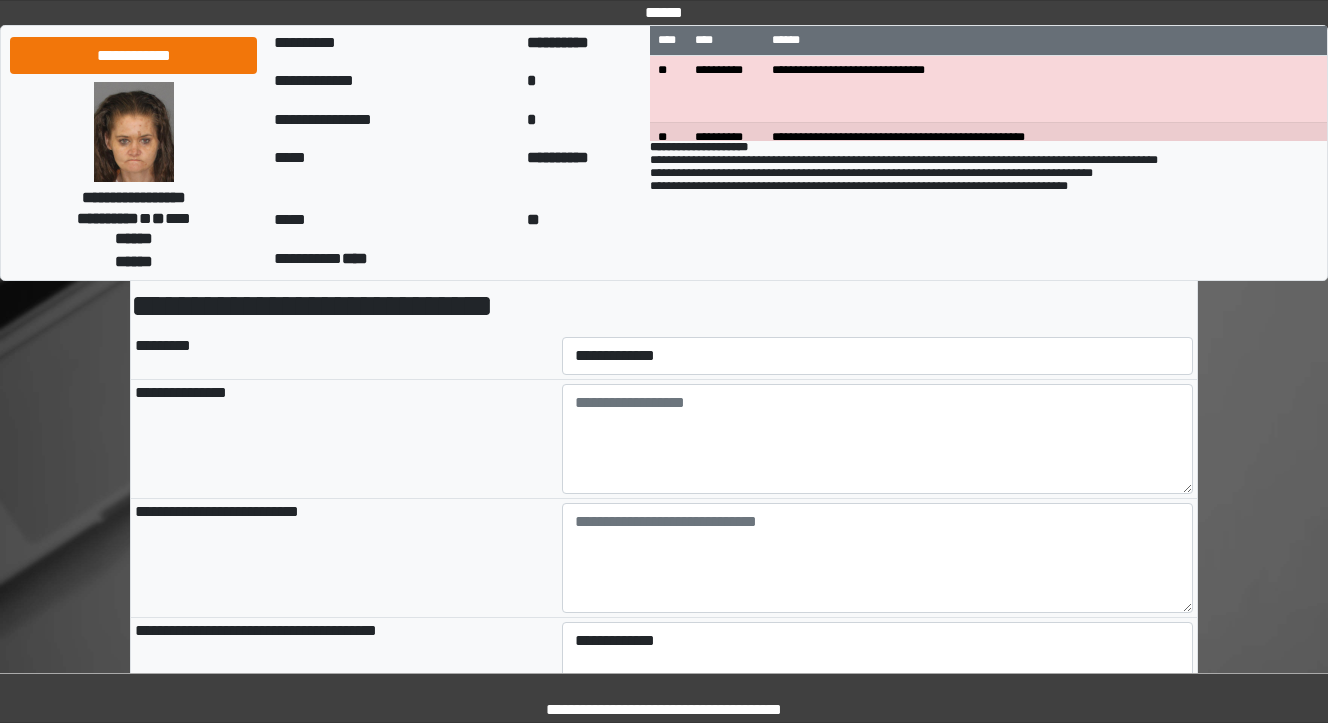 scroll, scrollTop: 0, scrollLeft: 0, axis: both 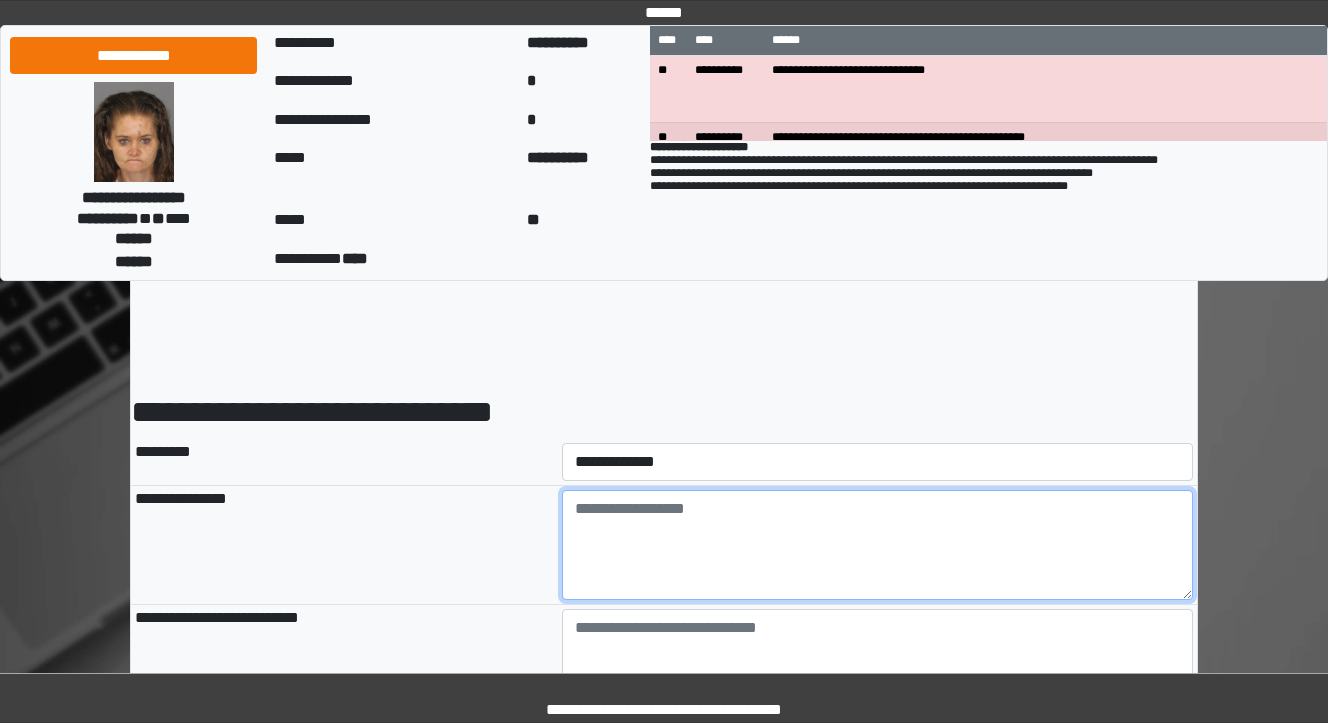 click at bounding box center (878, 545) 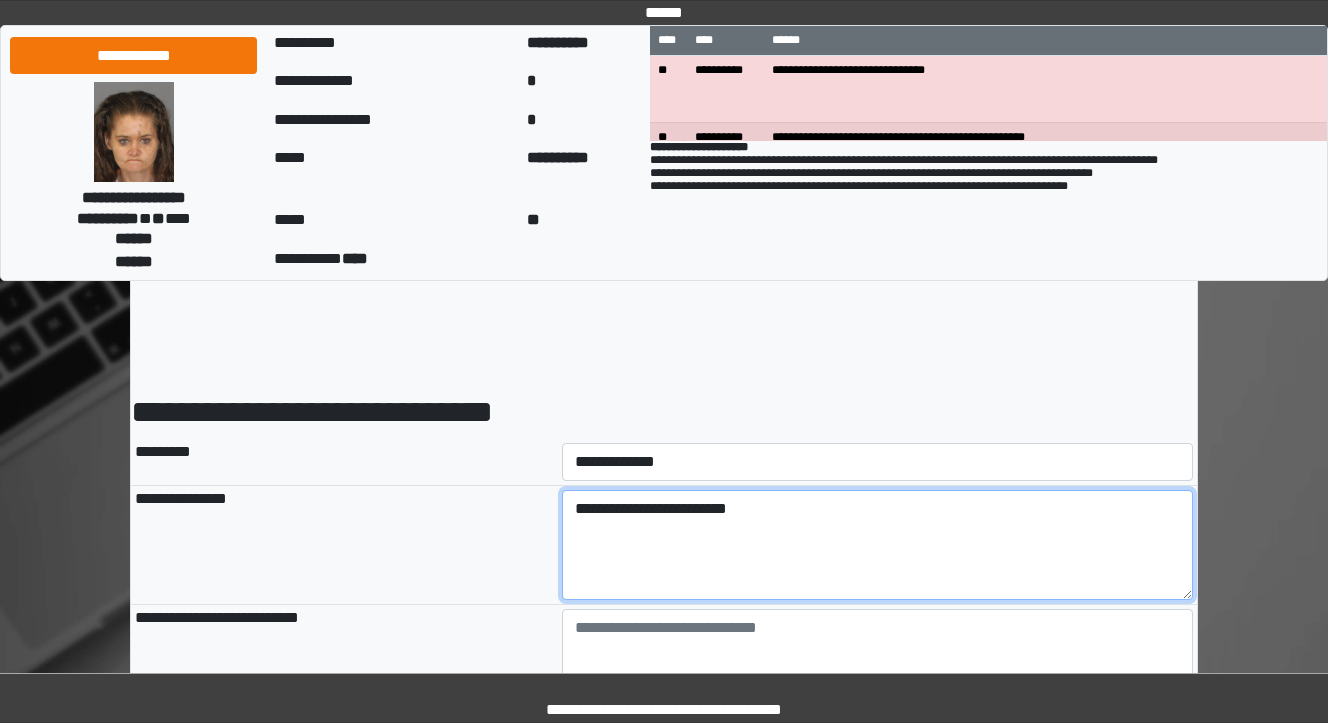 click on "**********" at bounding box center (878, 545) 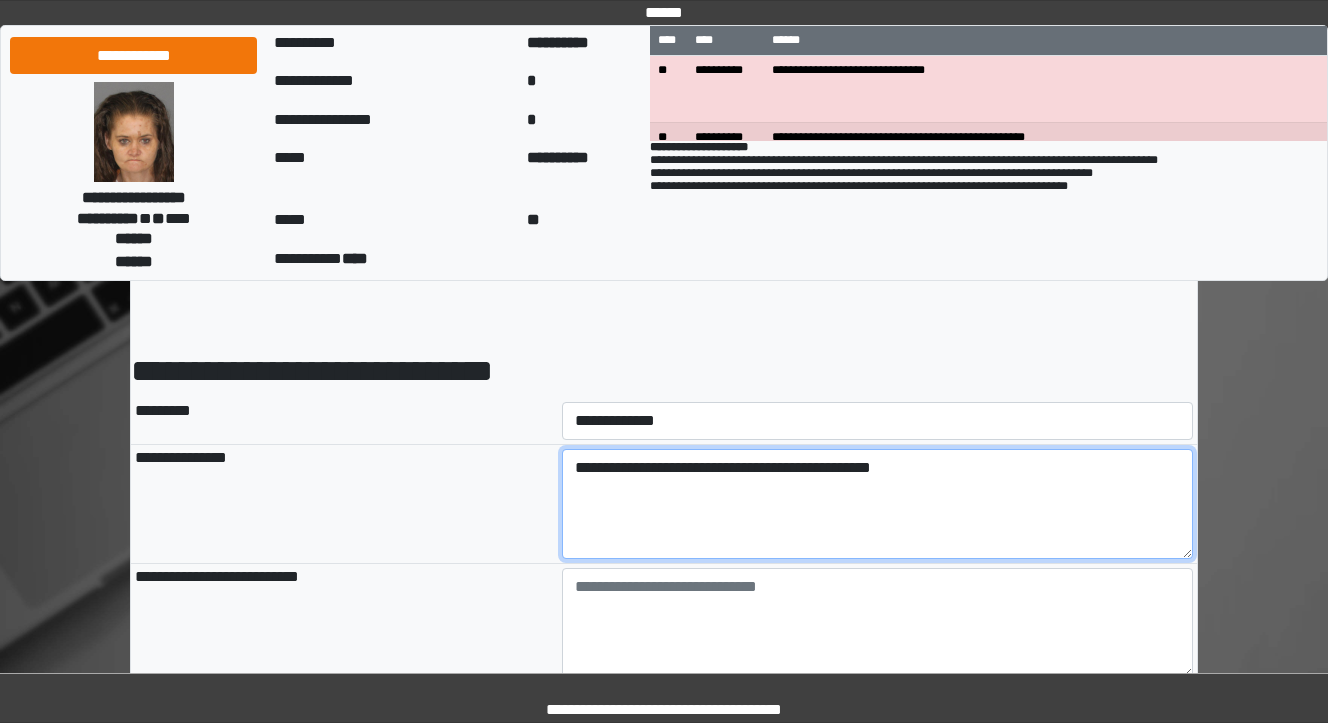 scroll, scrollTop: 80, scrollLeft: 0, axis: vertical 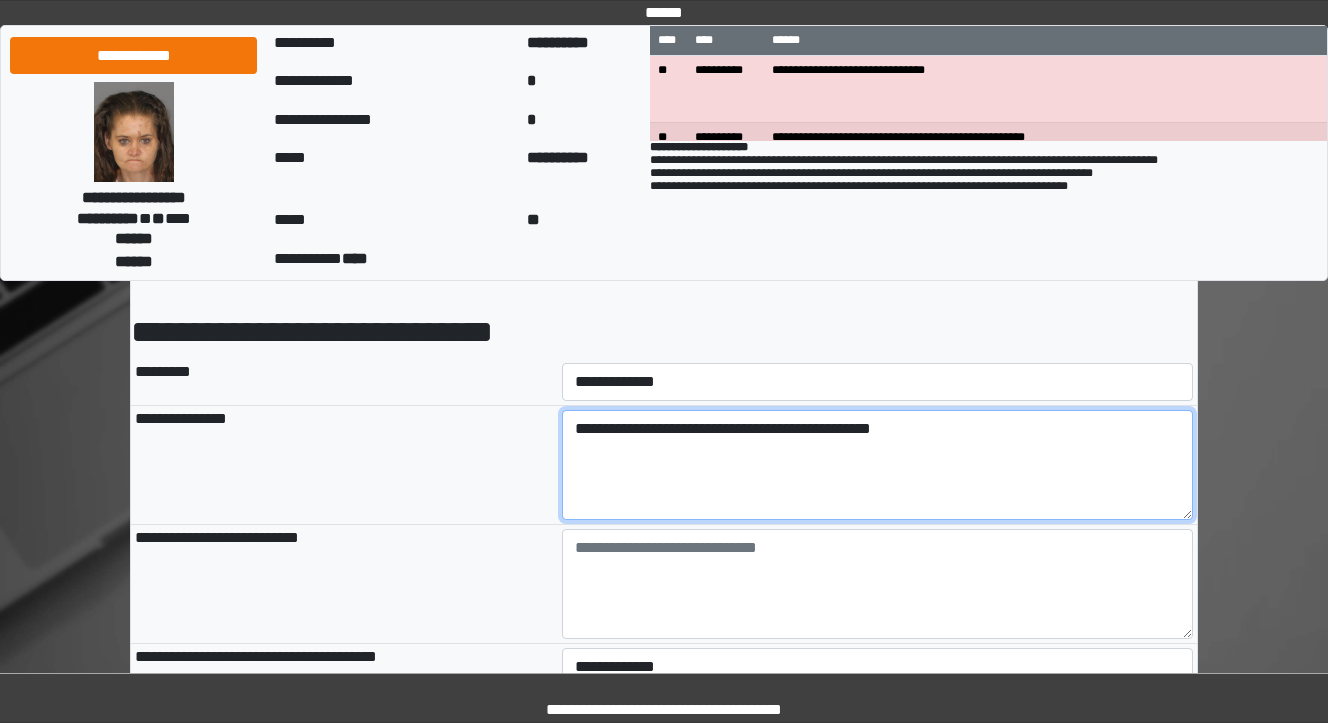type on "**********" 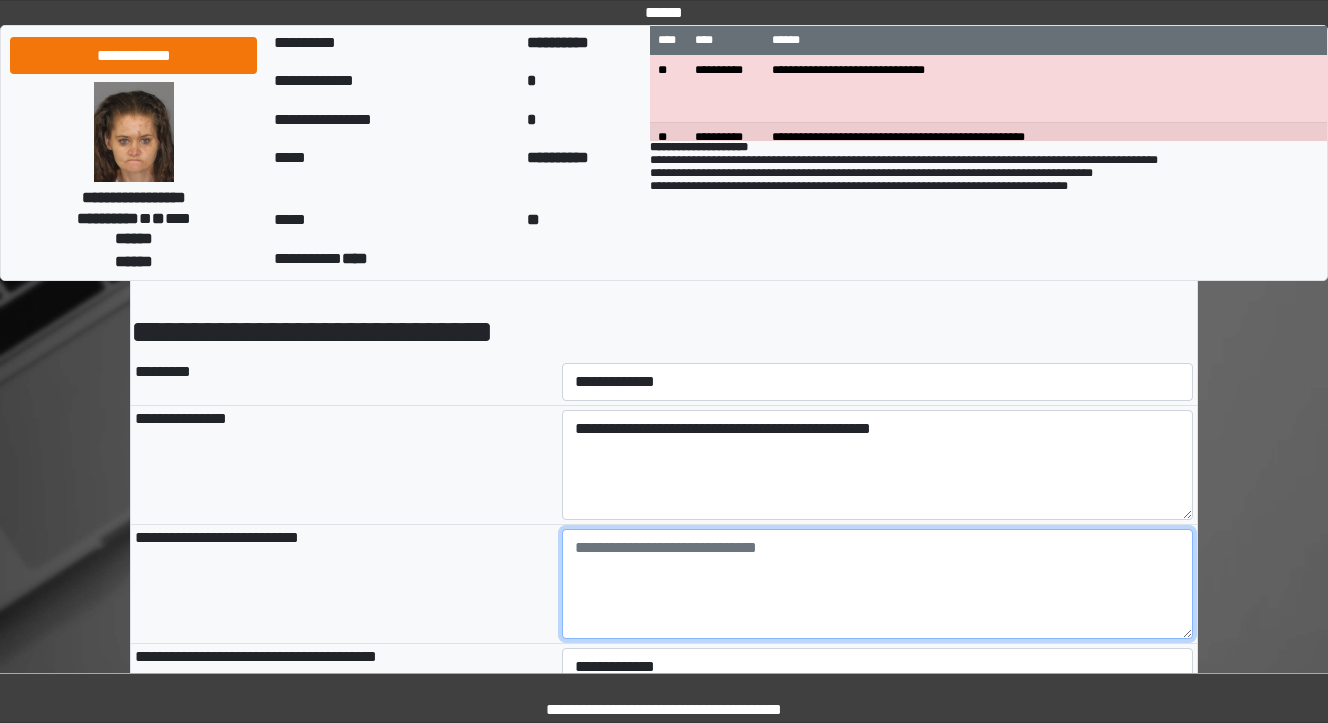 type on "**********" 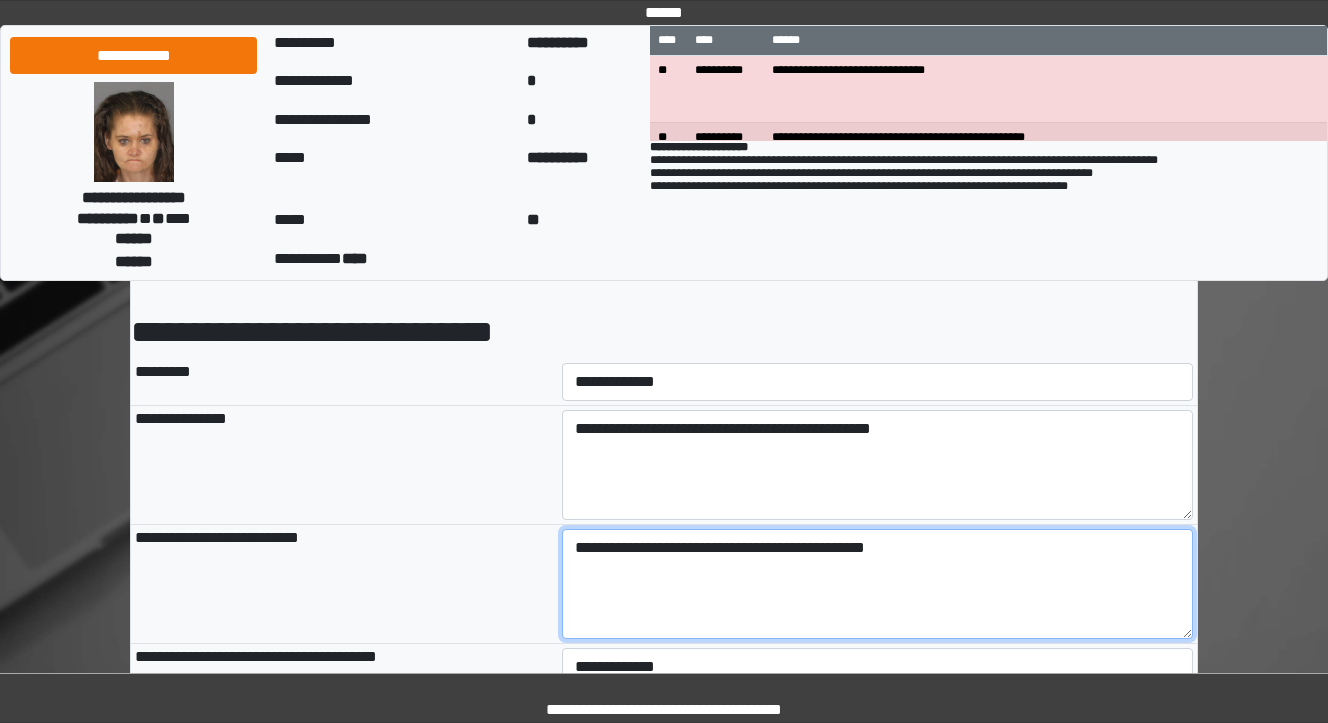 type on "**********" 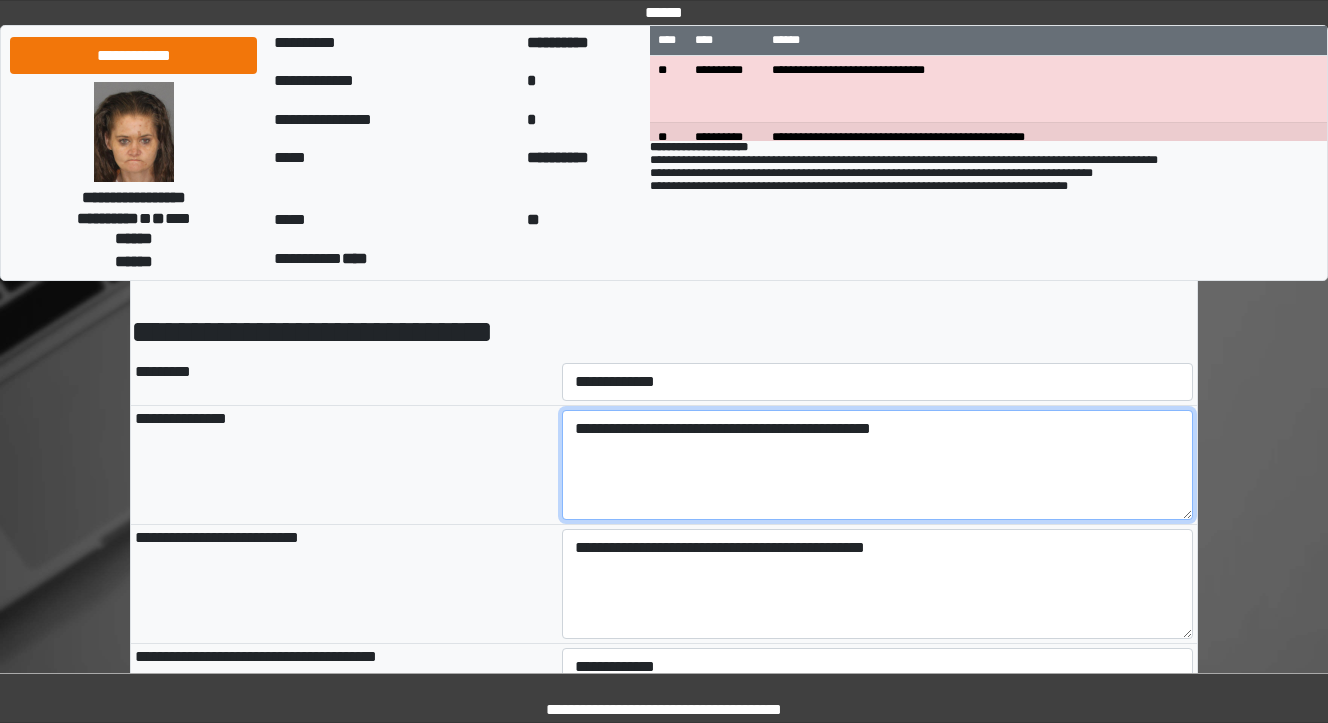 type on "**********" 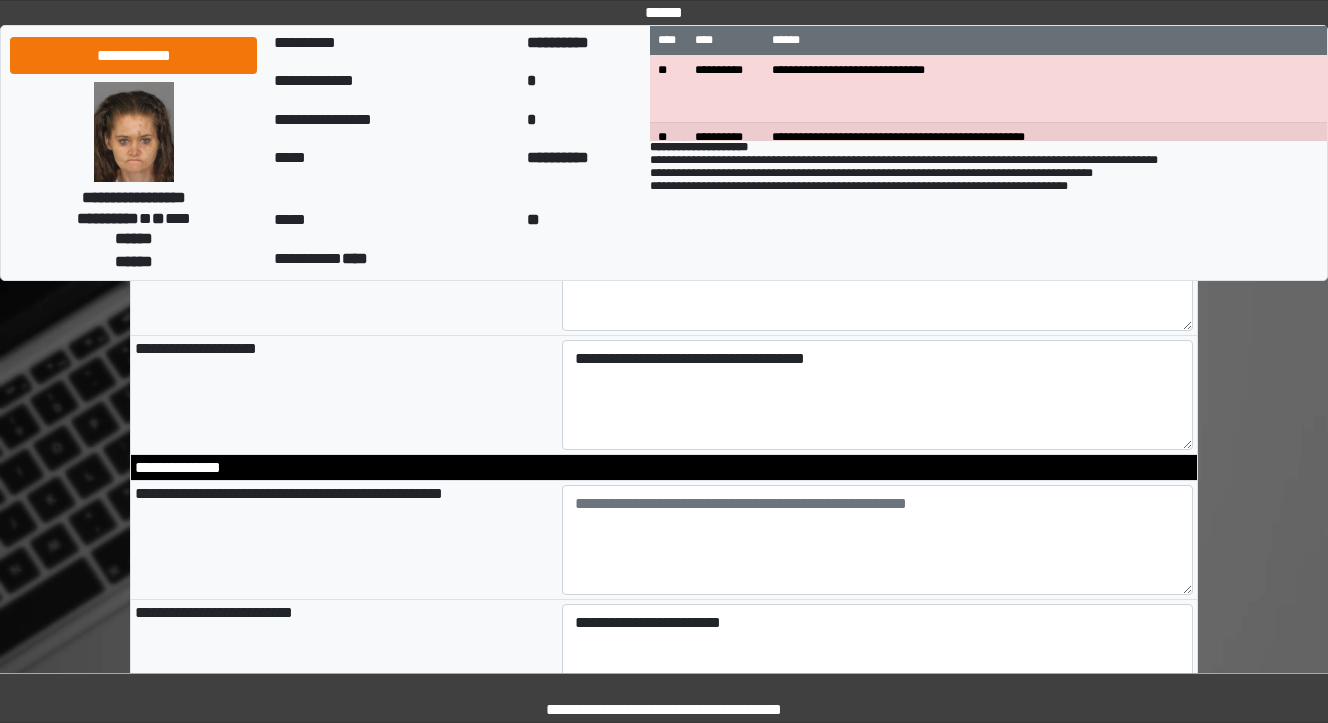 scroll, scrollTop: 640, scrollLeft: 0, axis: vertical 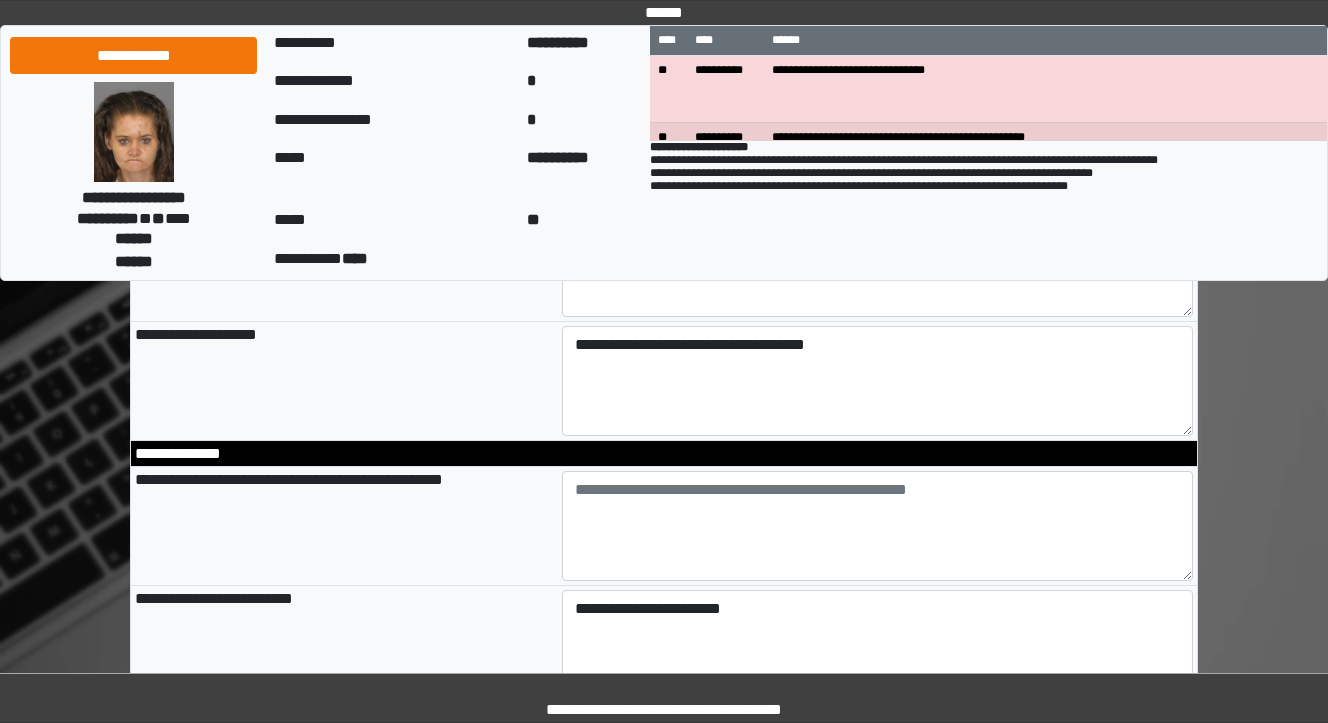 type on "**********" 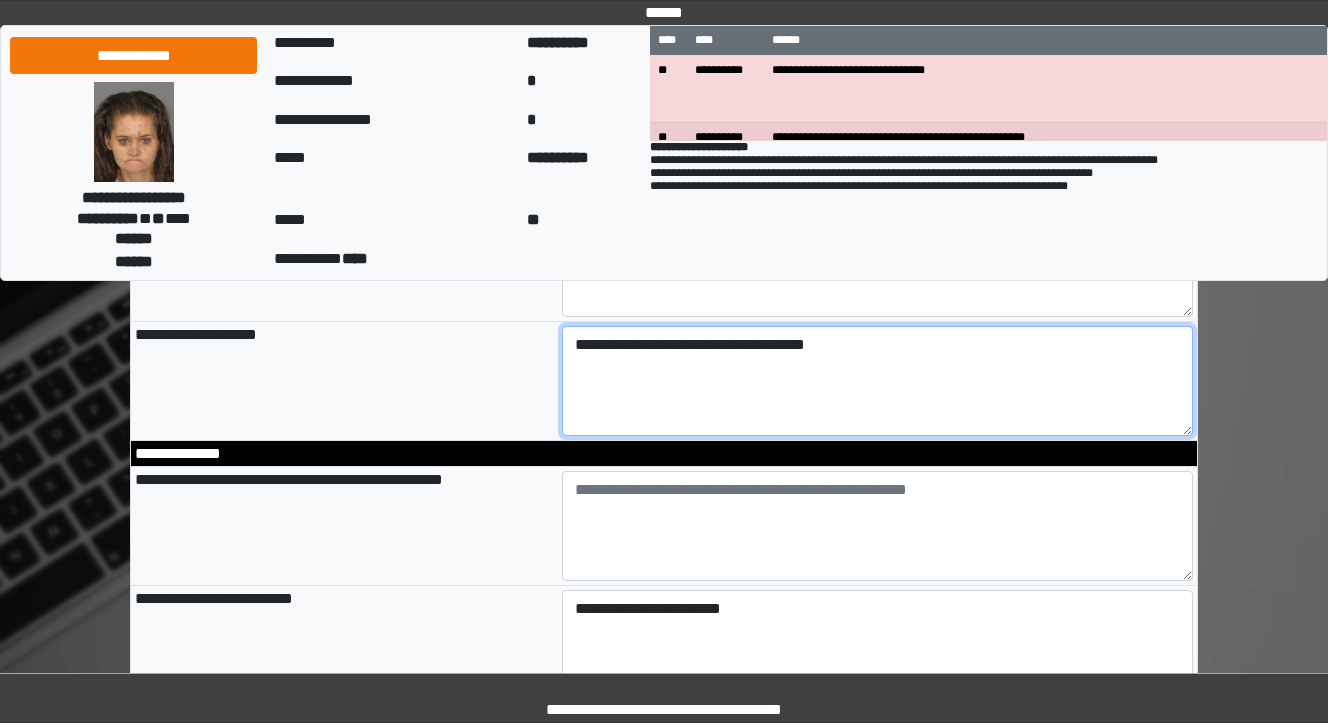 type on "**********" 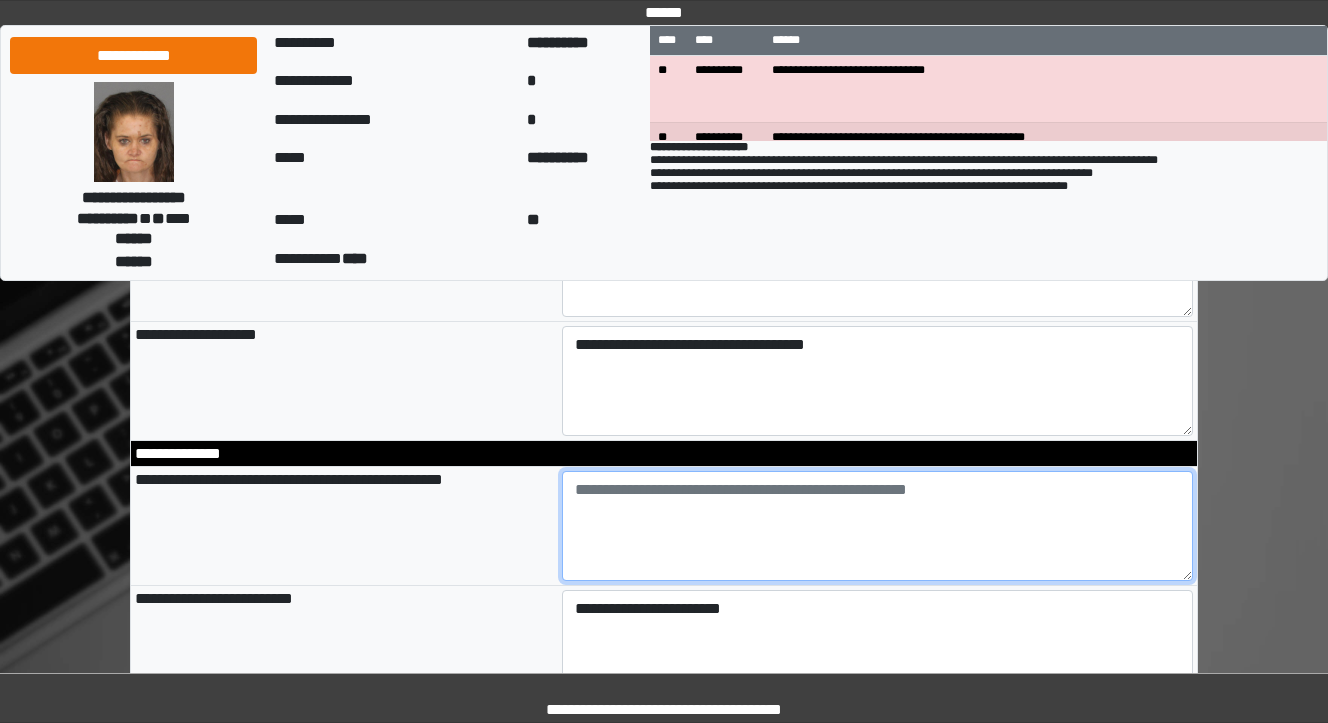 click at bounding box center (878, 526) 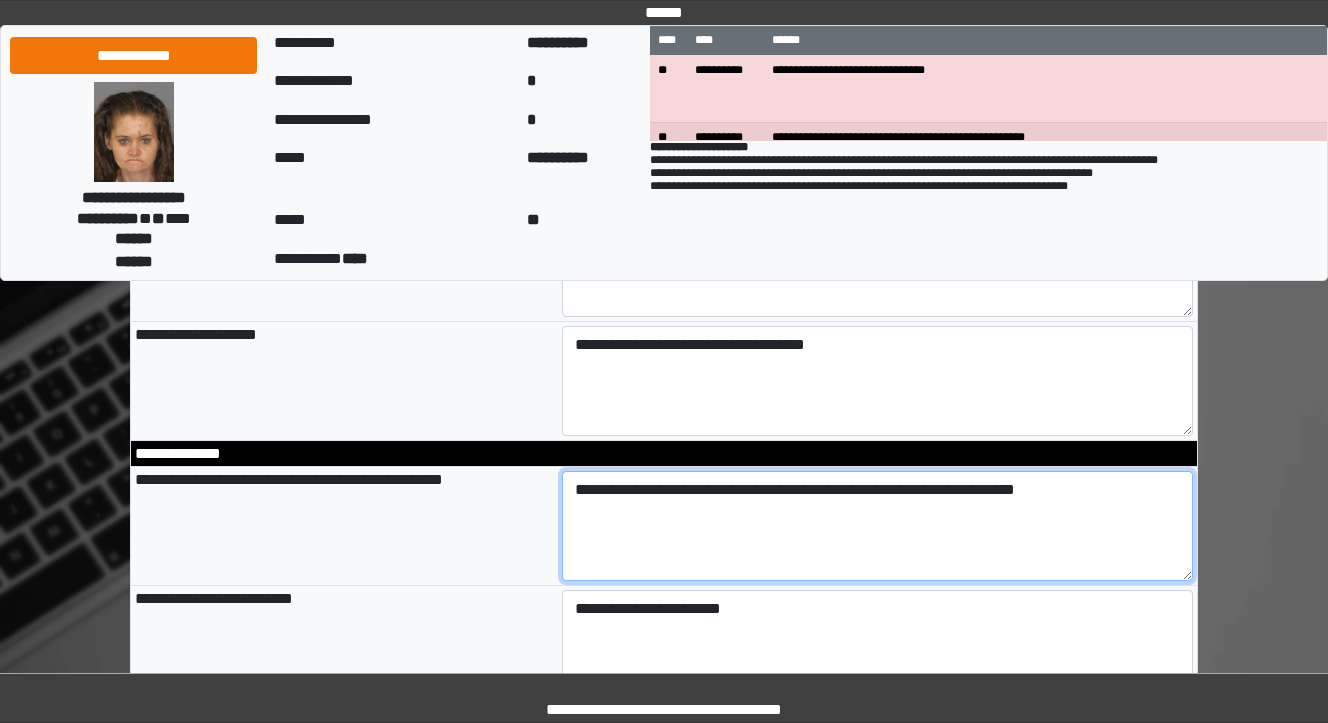 click on "**********" at bounding box center (878, 526) 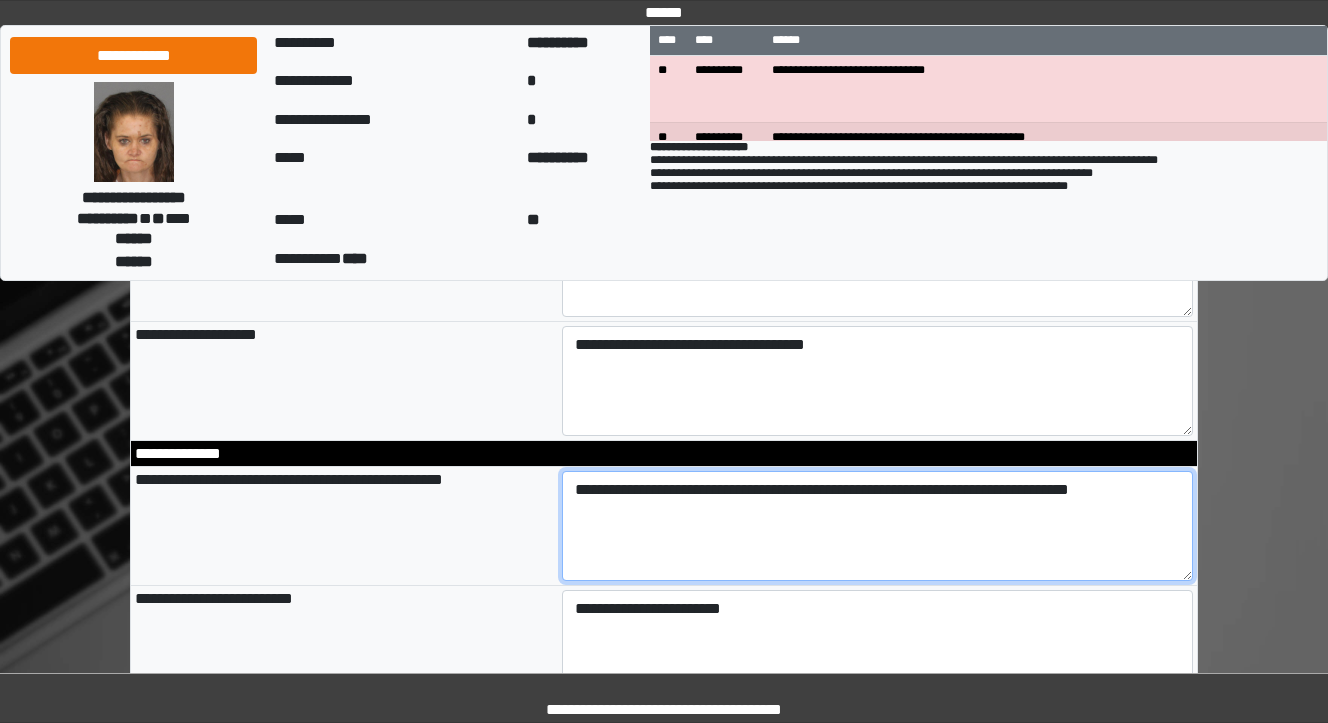 click on "**********" at bounding box center [878, 526] 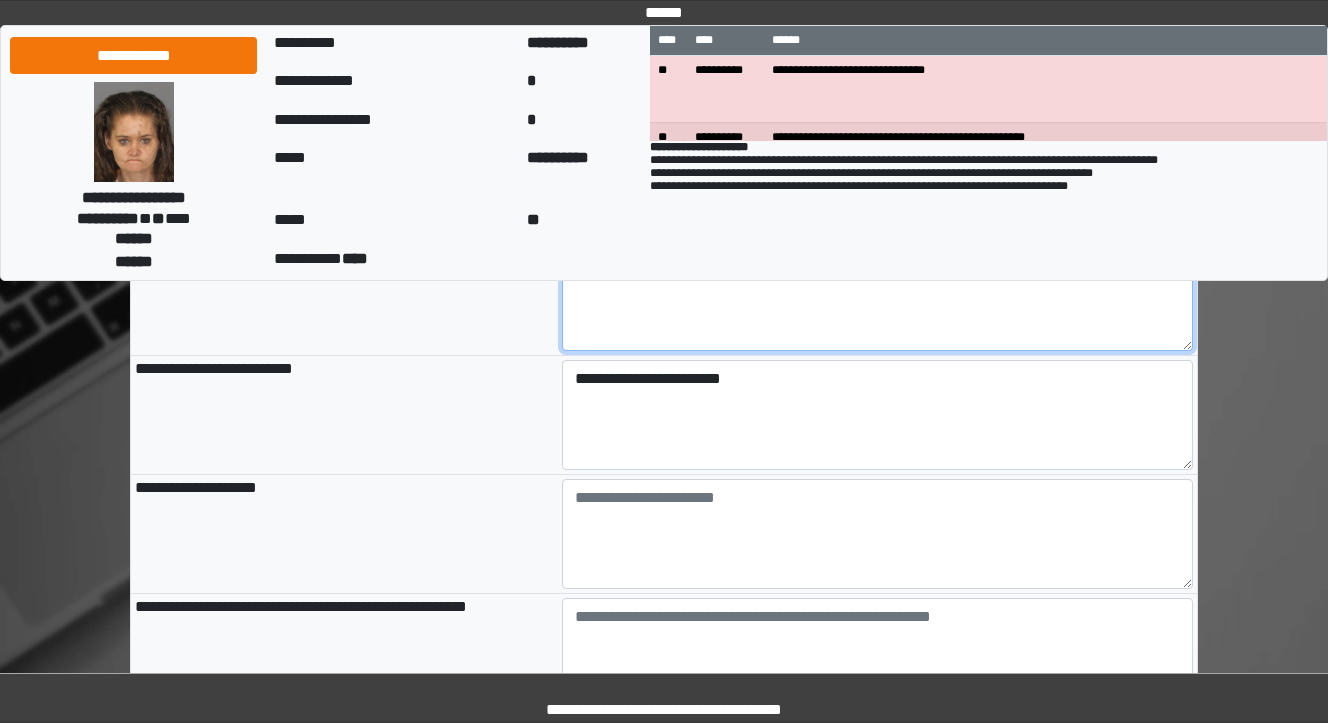scroll, scrollTop: 880, scrollLeft: 0, axis: vertical 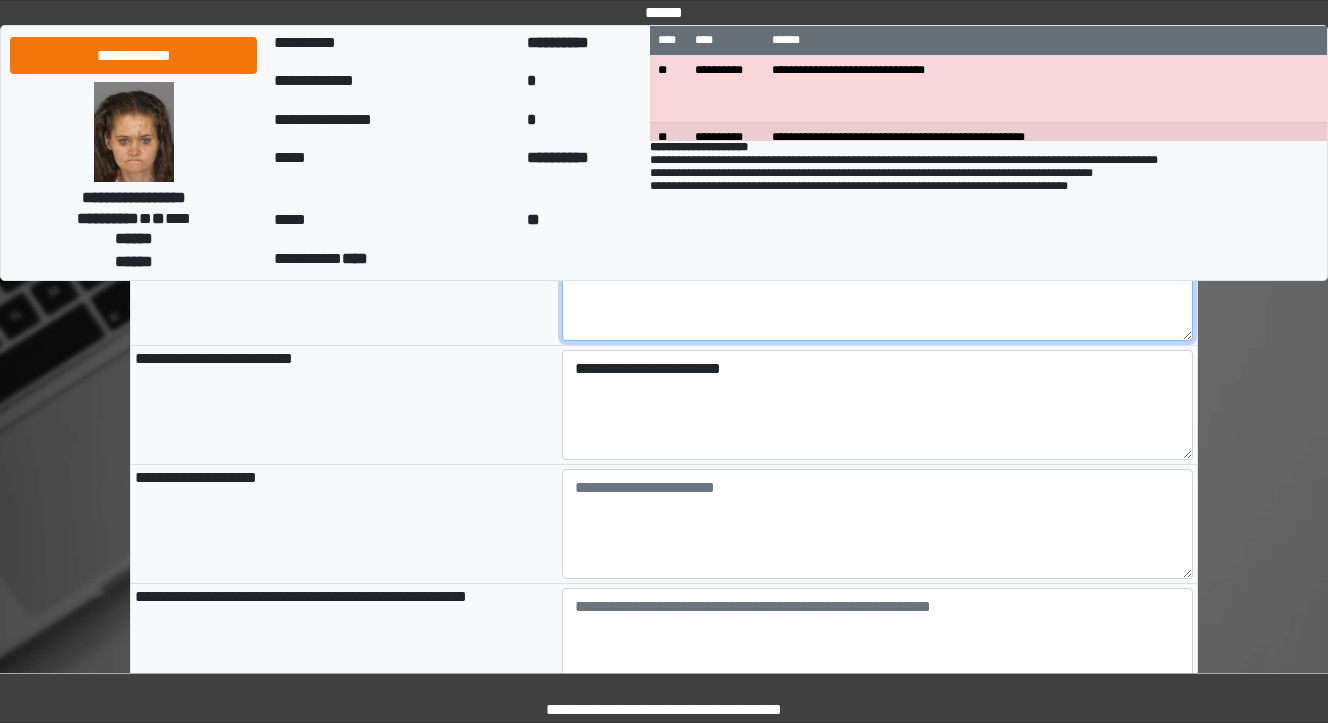 type on "**********" 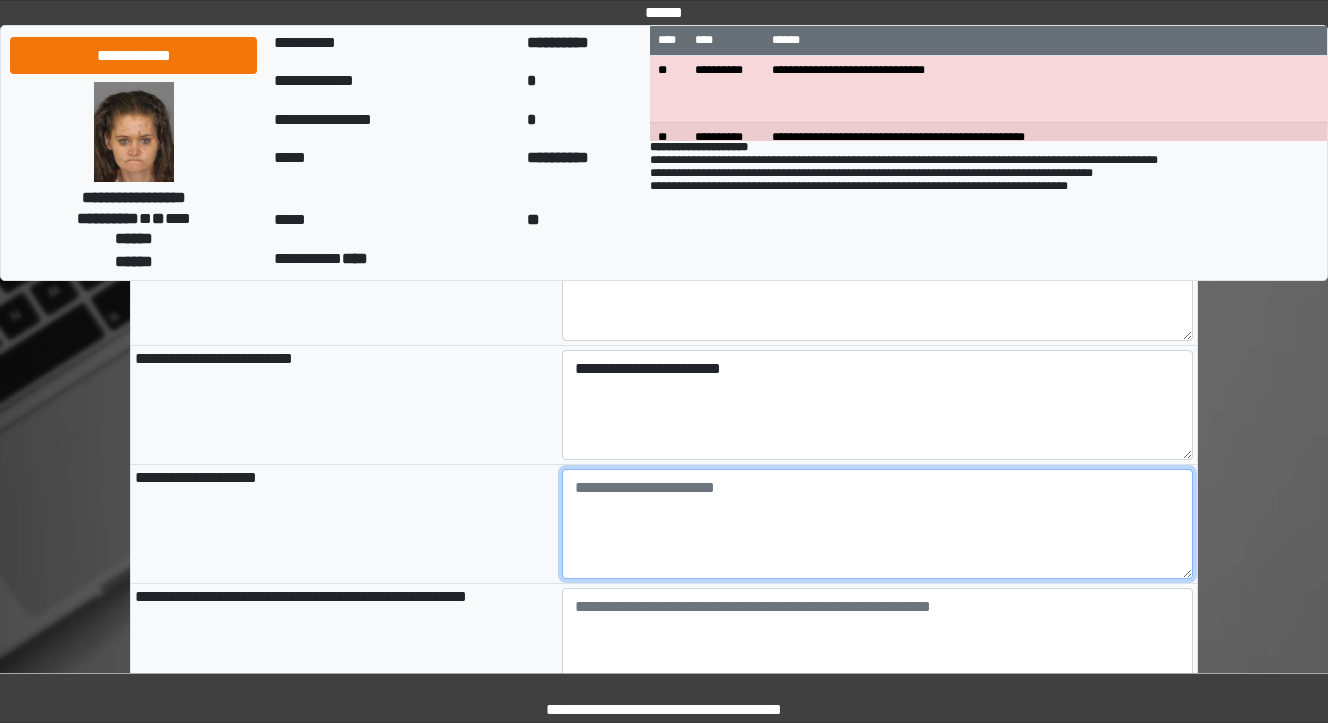 type on "**********" 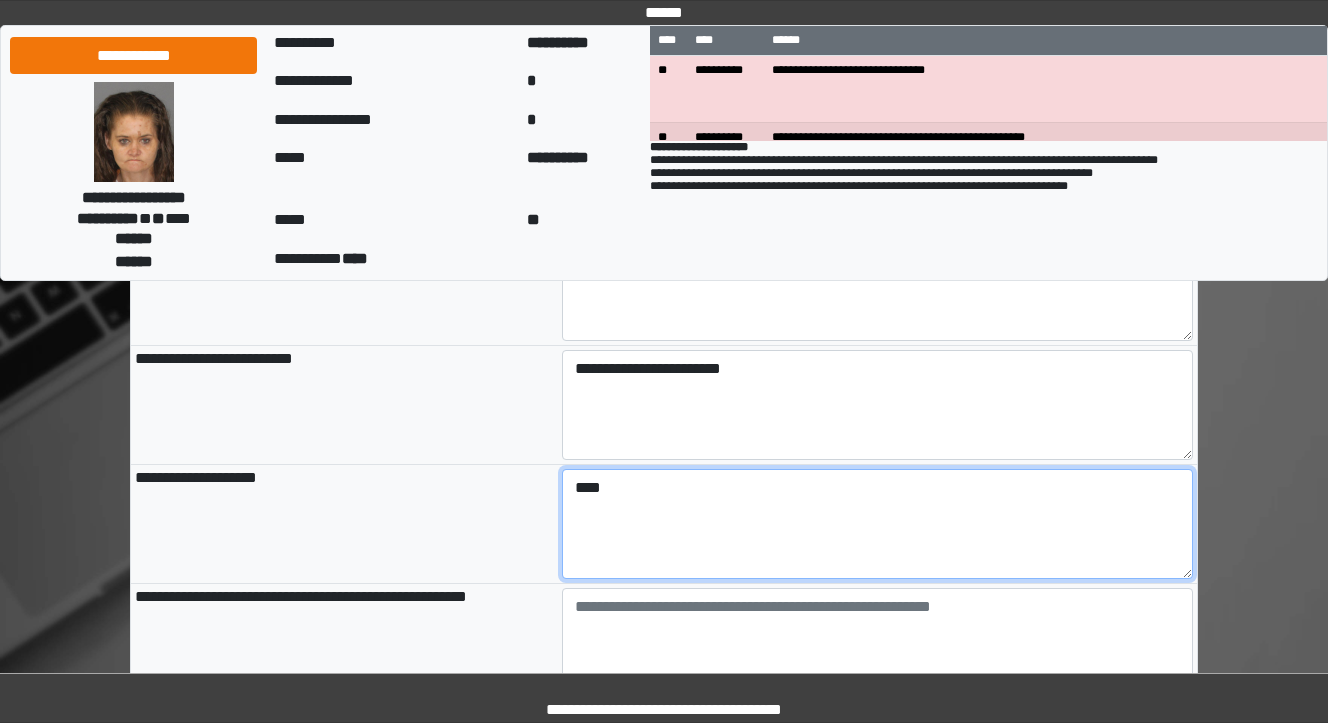 click on "***" at bounding box center (878, 524) 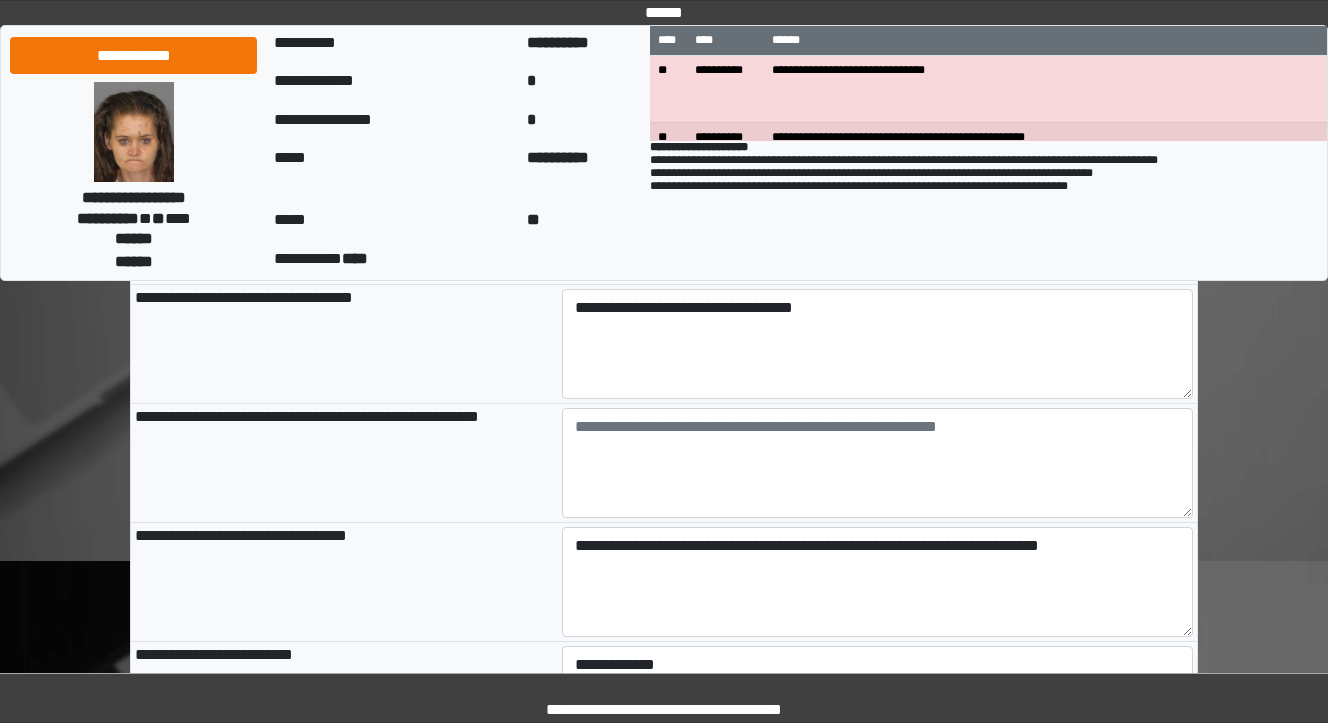 scroll, scrollTop: 1920, scrollLeft: 0, axis: vertical 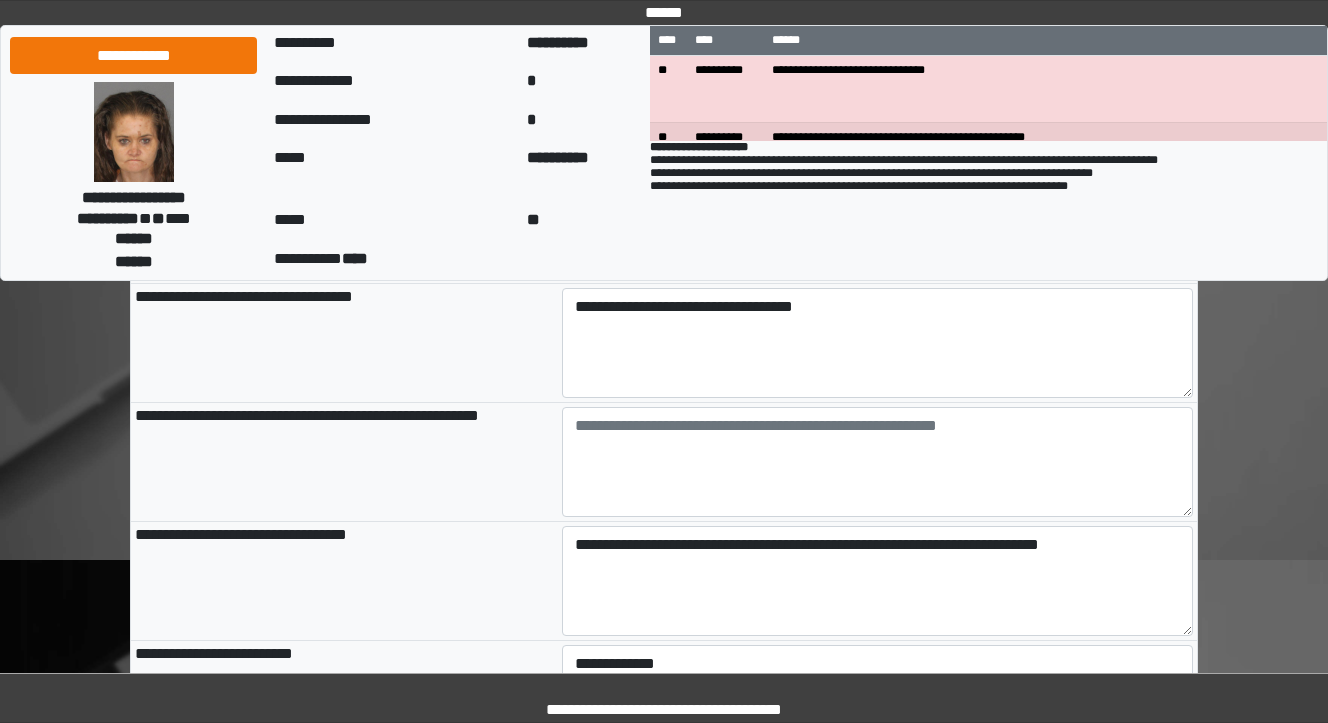 type on "**********" 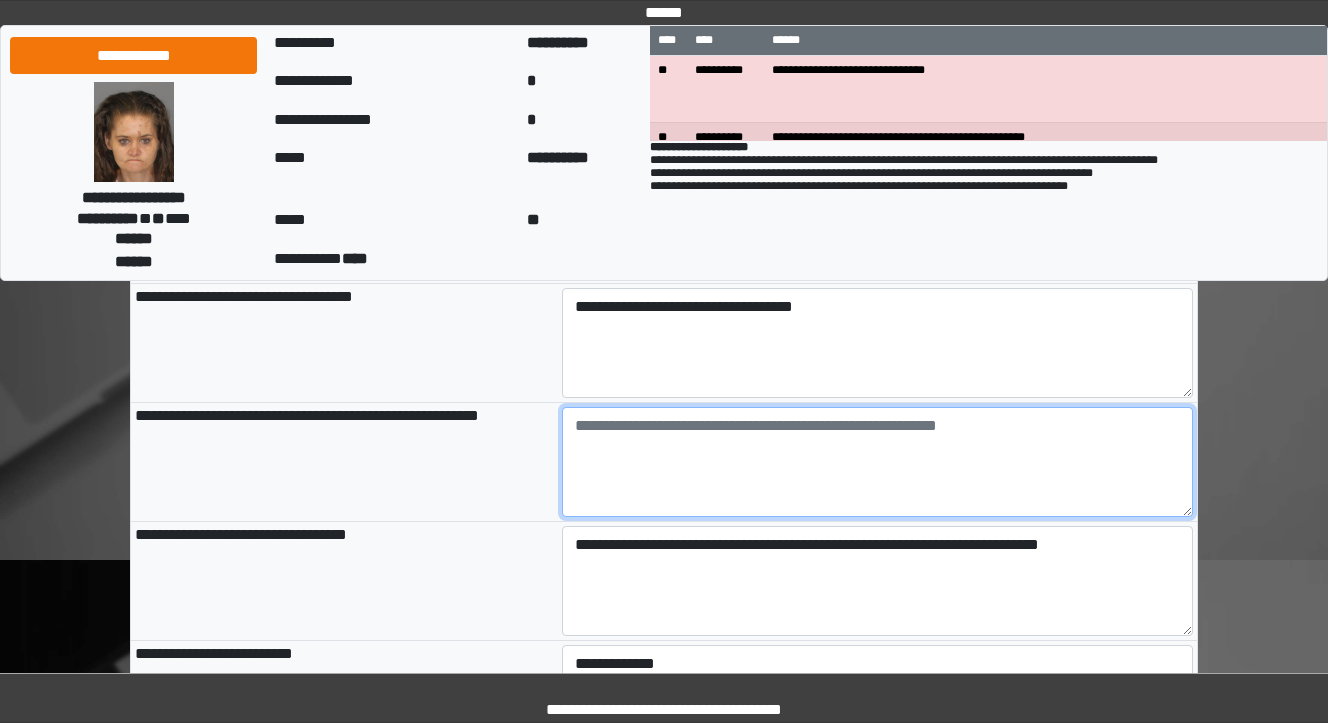 type on "**********" 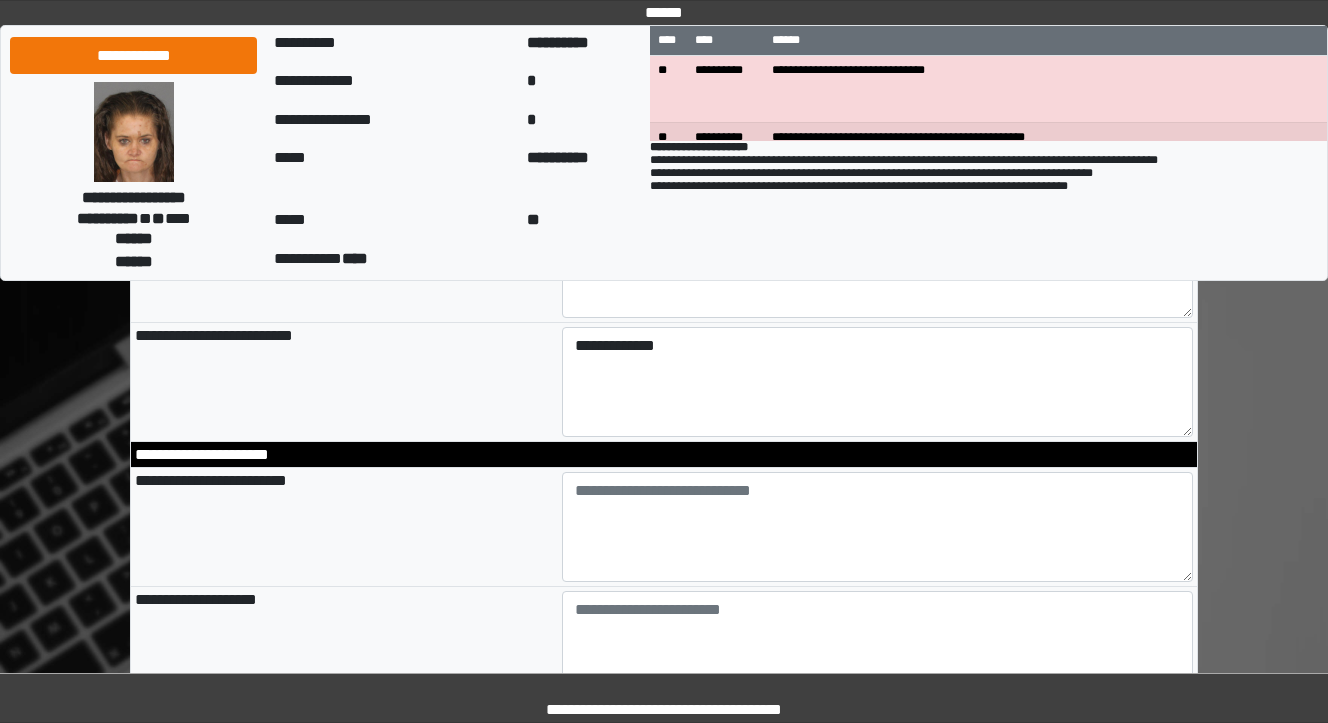 scroll, scrollTop: 2240, scrollLeft: 0, axis: vertical 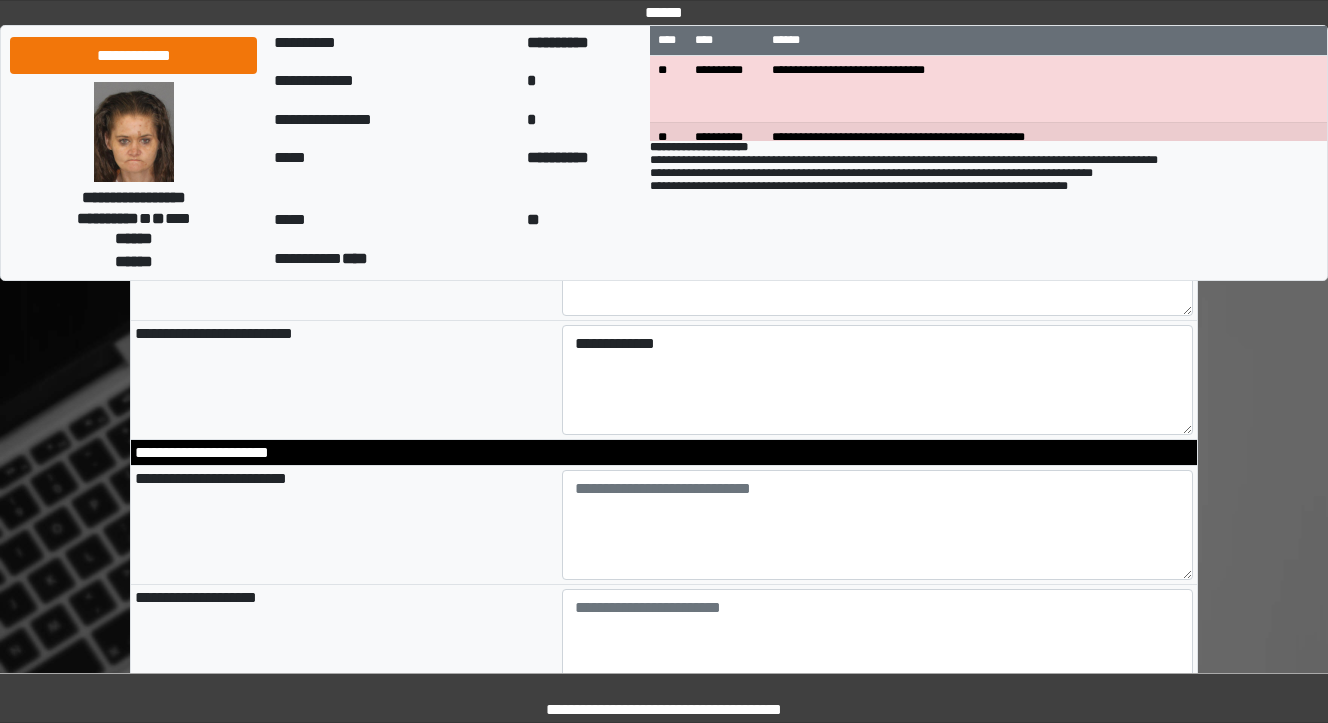 type on "**********" 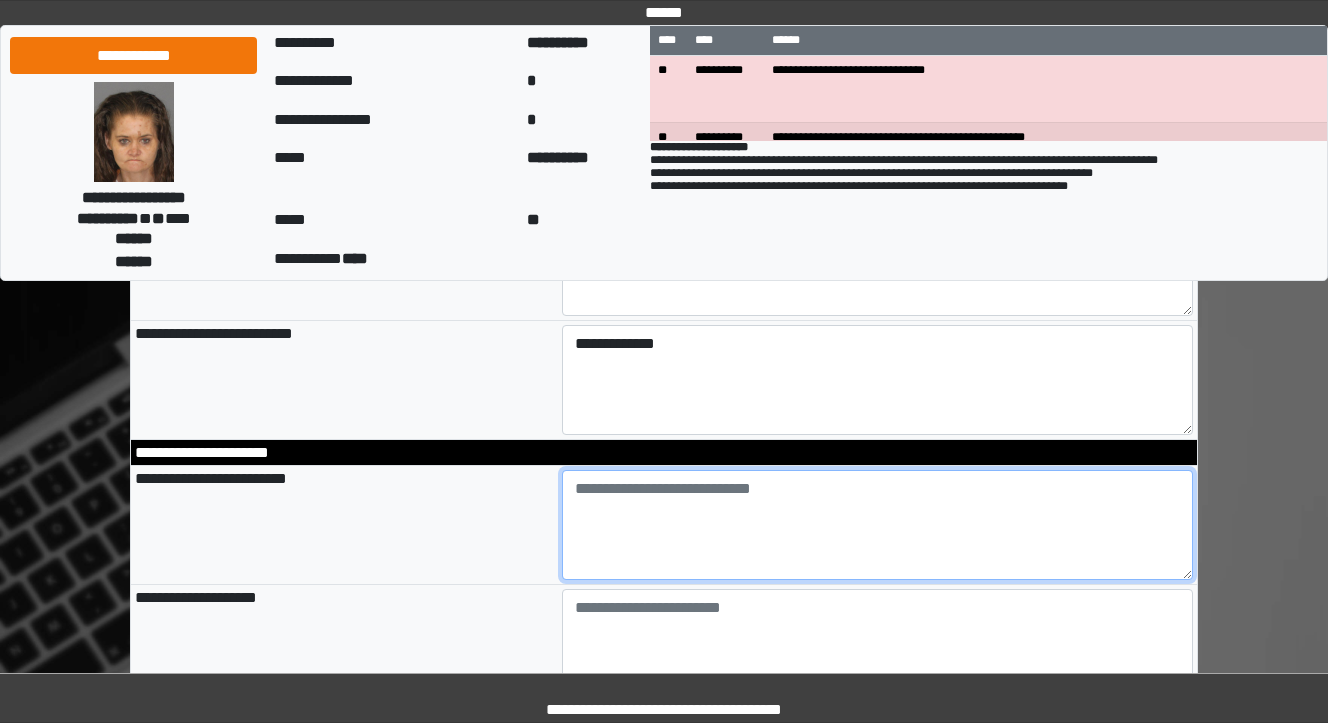 type on "**********" 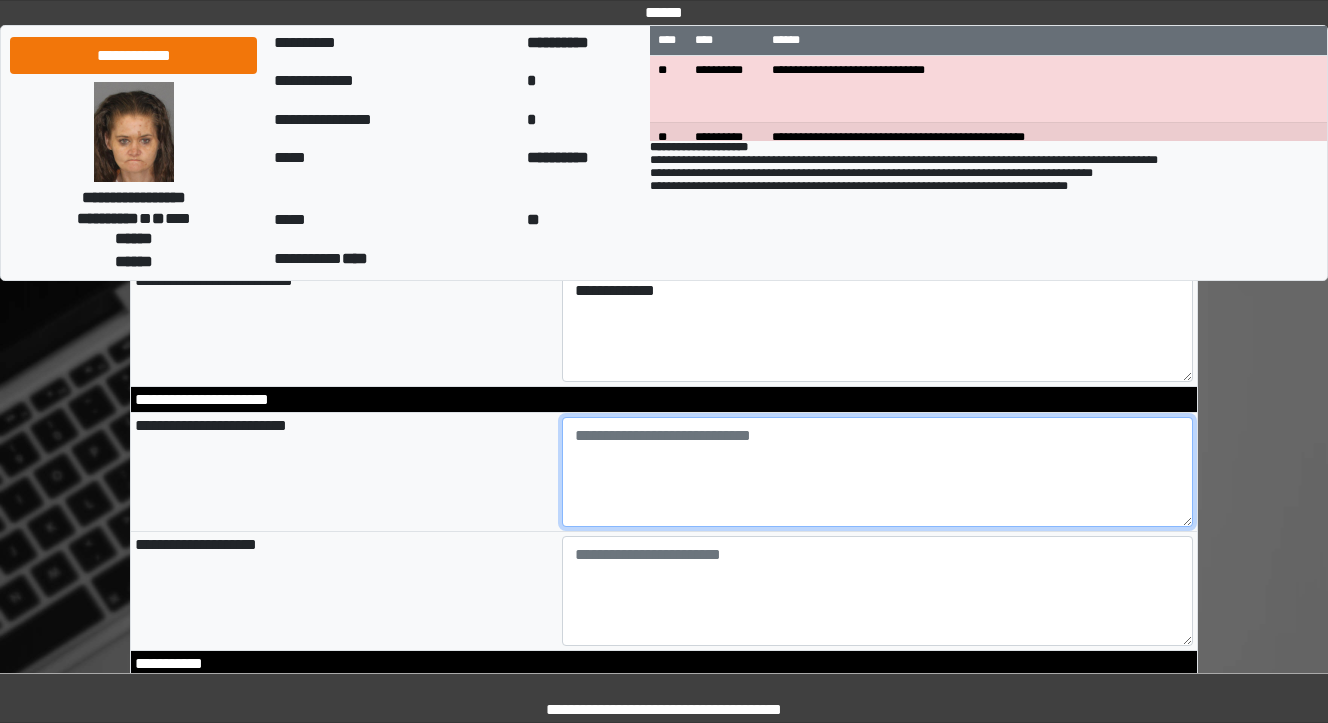 scroll, scrollTop: 2320, scrollLeft: 0, axis: vertical 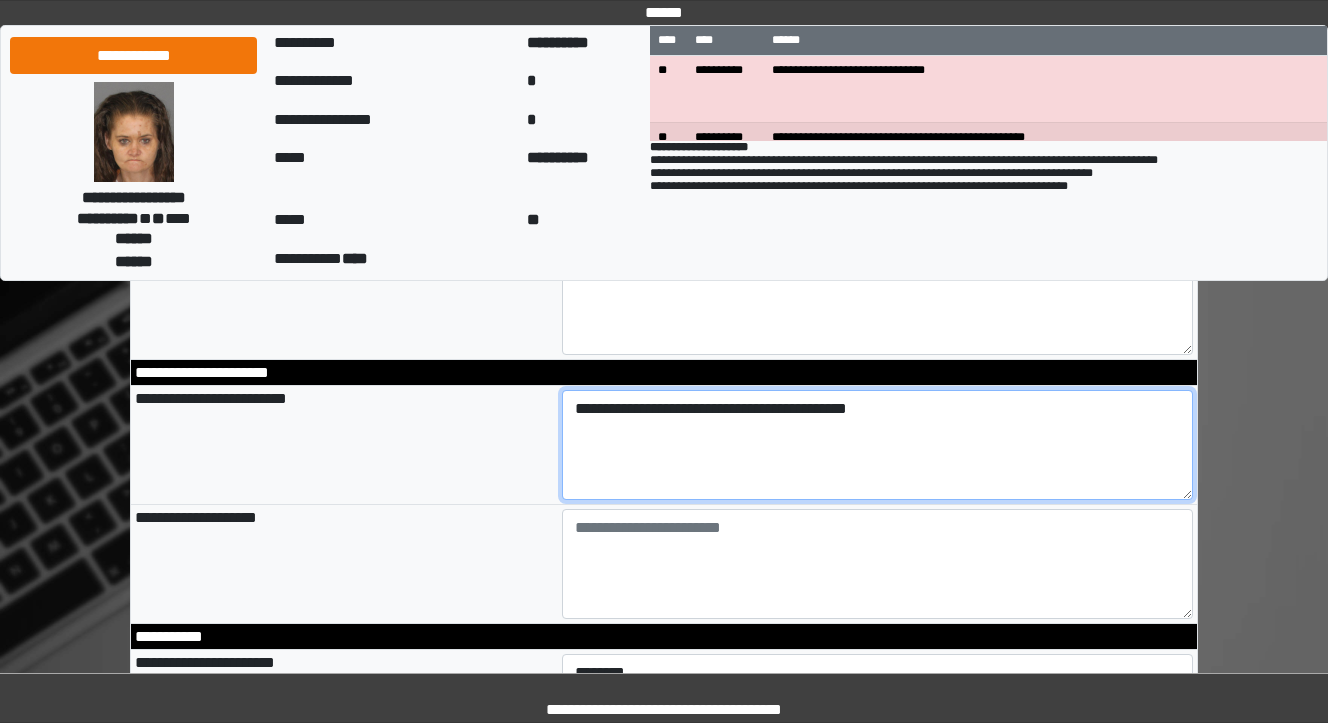type on "**********" 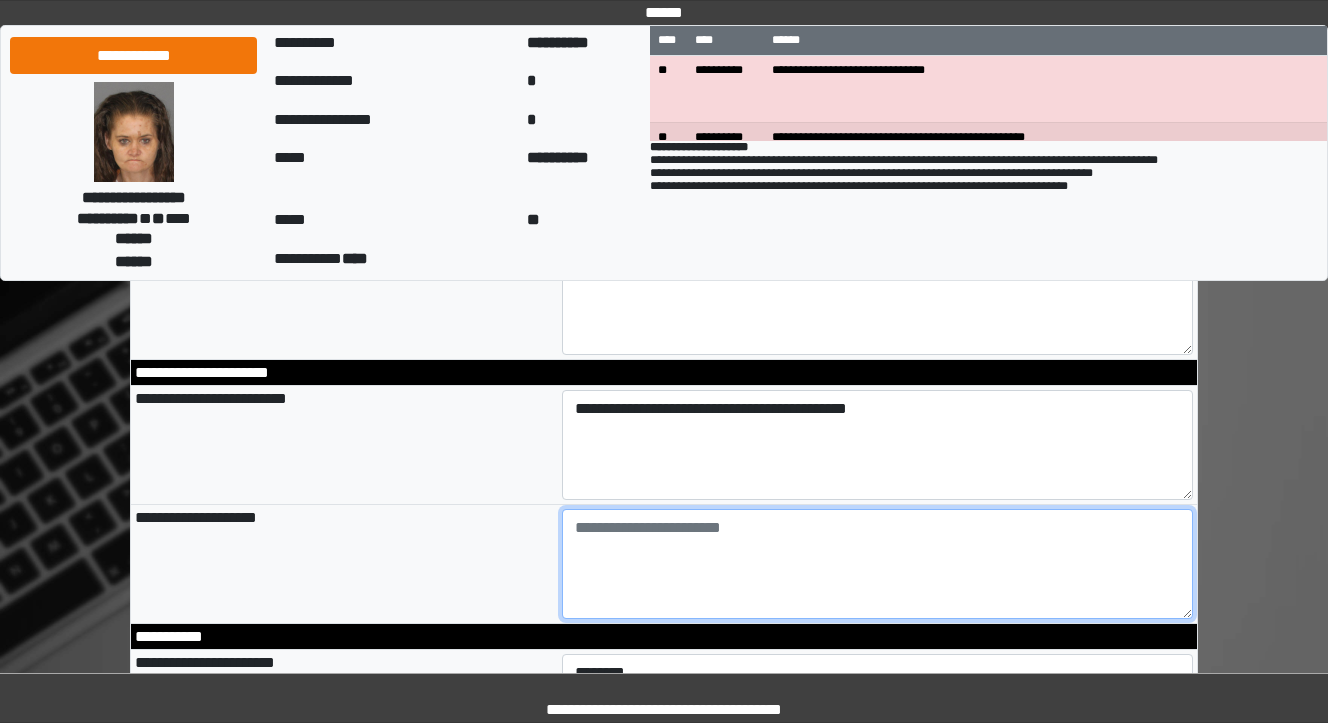 type on "**********" 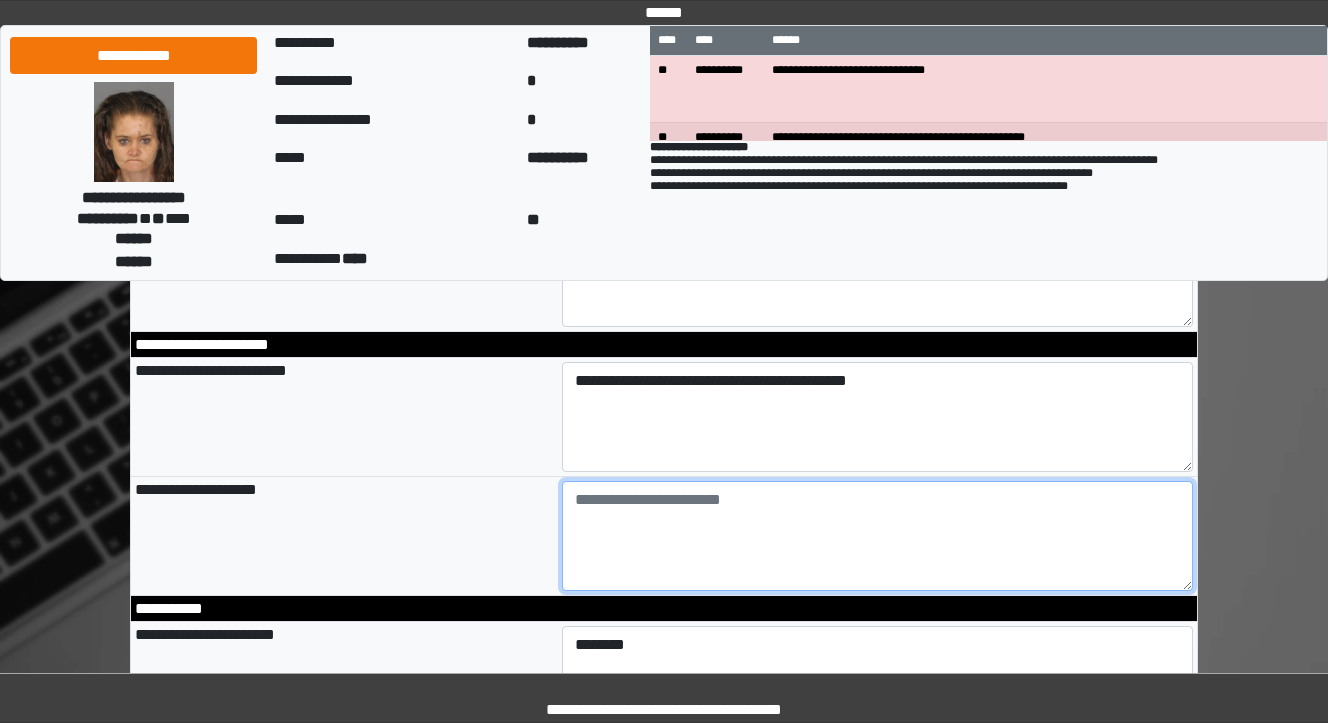 scroll, scrollTop: 2320, scrollLeft: 0, axis: vertical 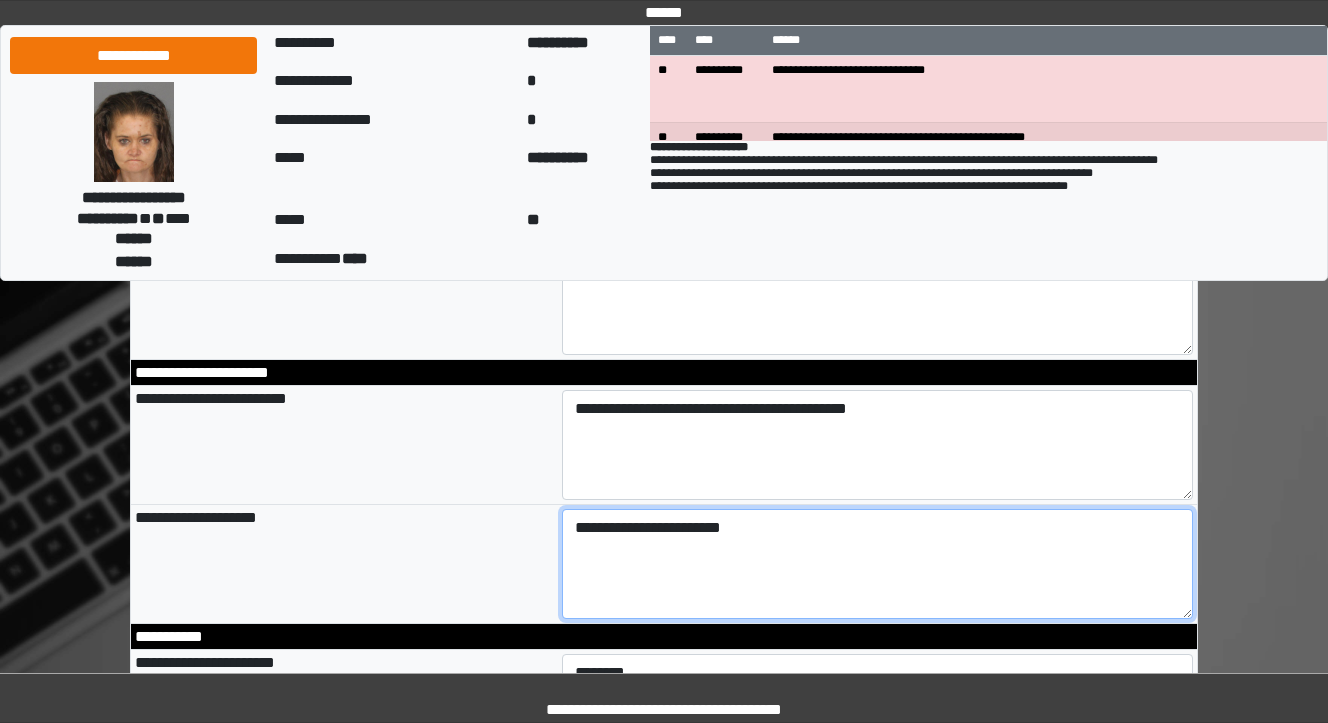 click on "**********" at bounding box center [878, 564] 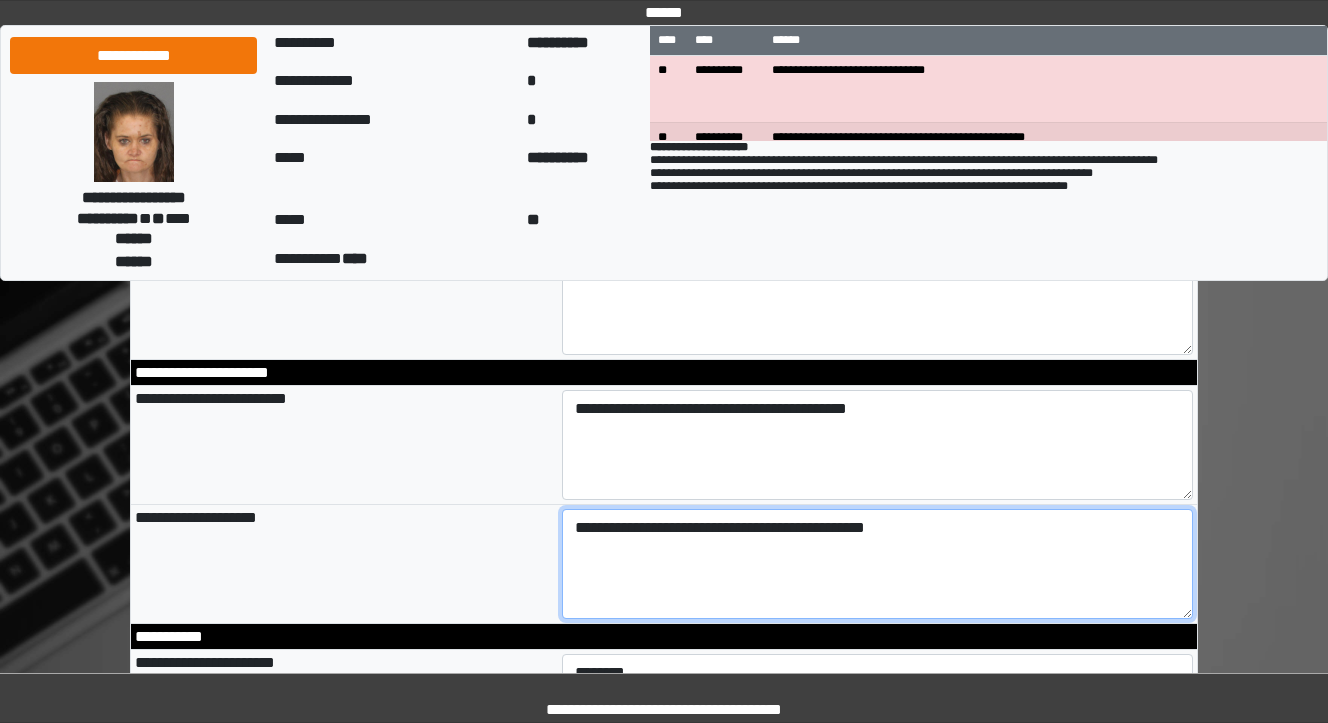 click on "**********" at bounding box center (878, 564) 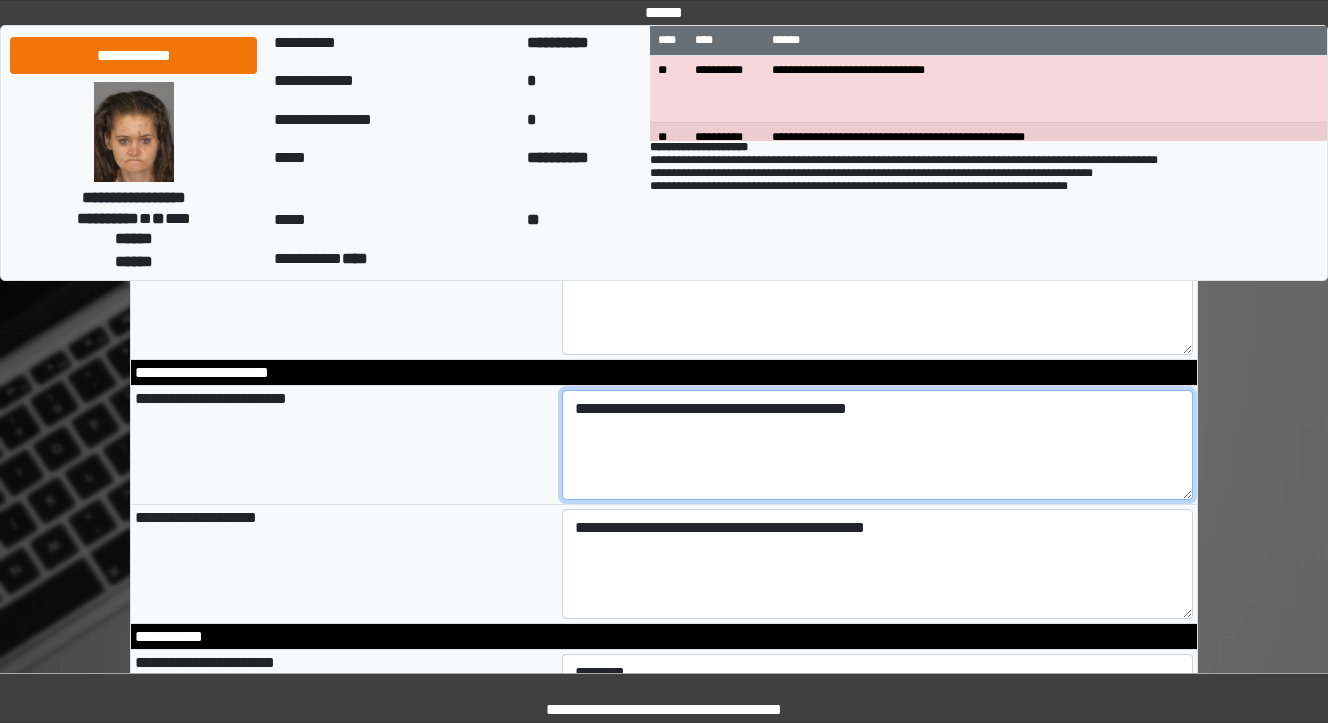 type on "**********" 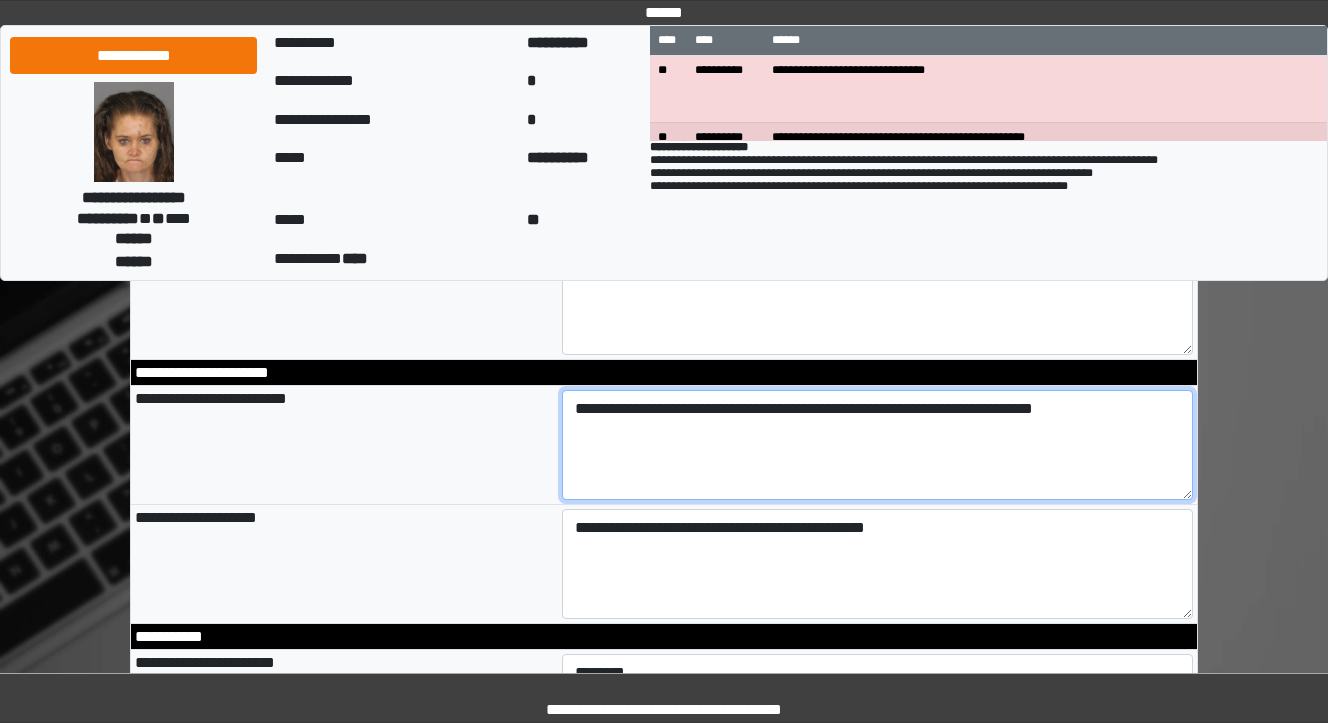 click on "**********" at bounding box center [878, 445] 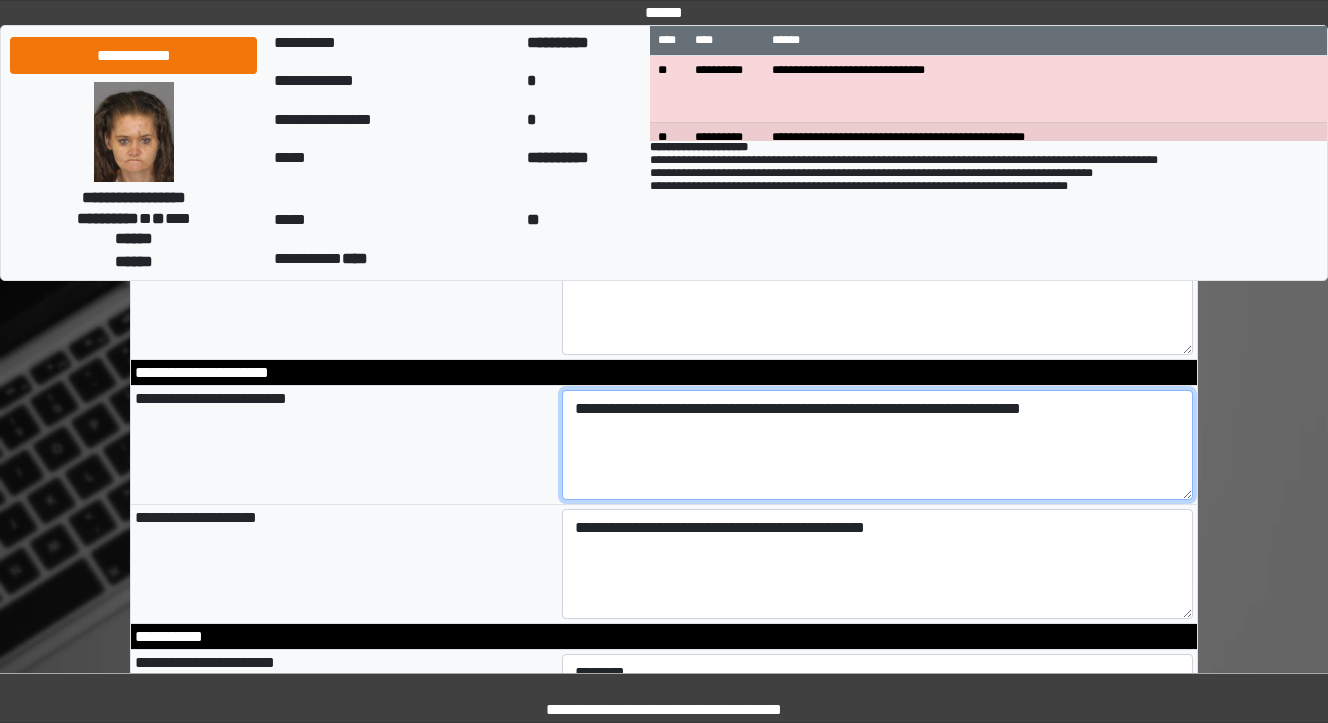 click on "**********" at bounding box center [878, 445] 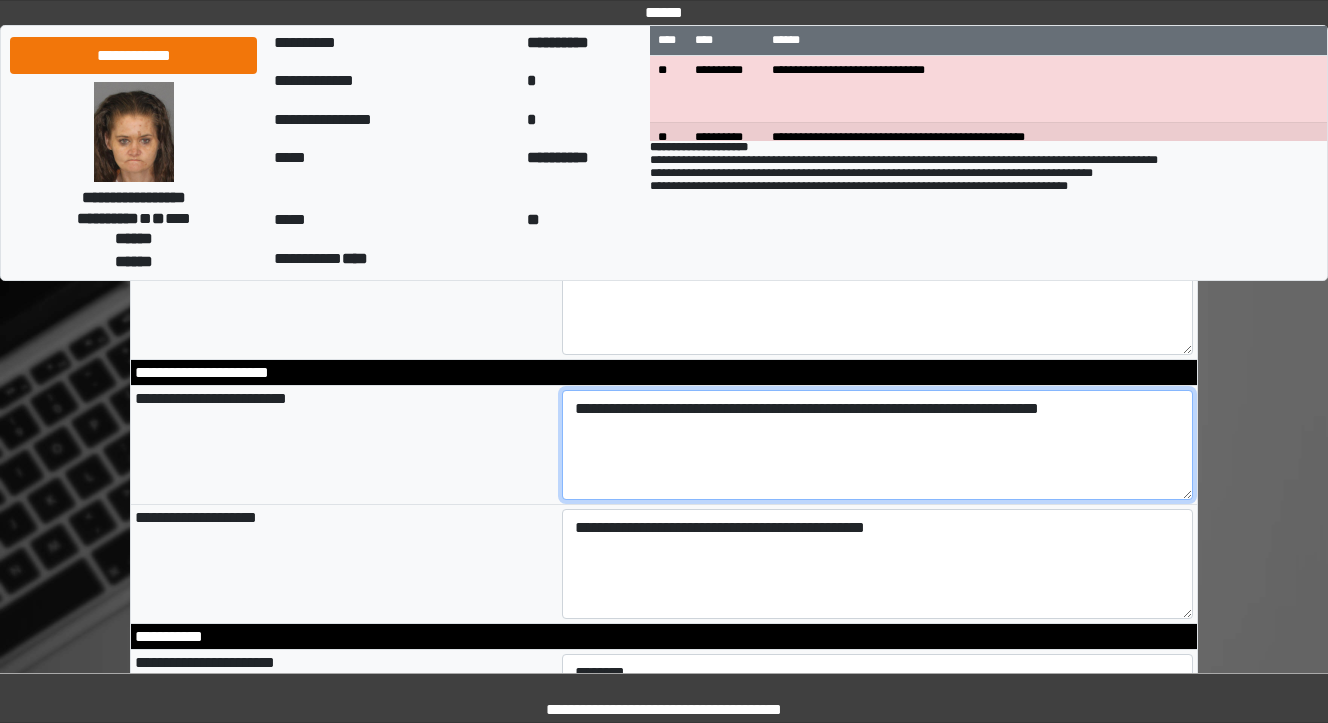 click on "**********" at bounding box center (878, 445) 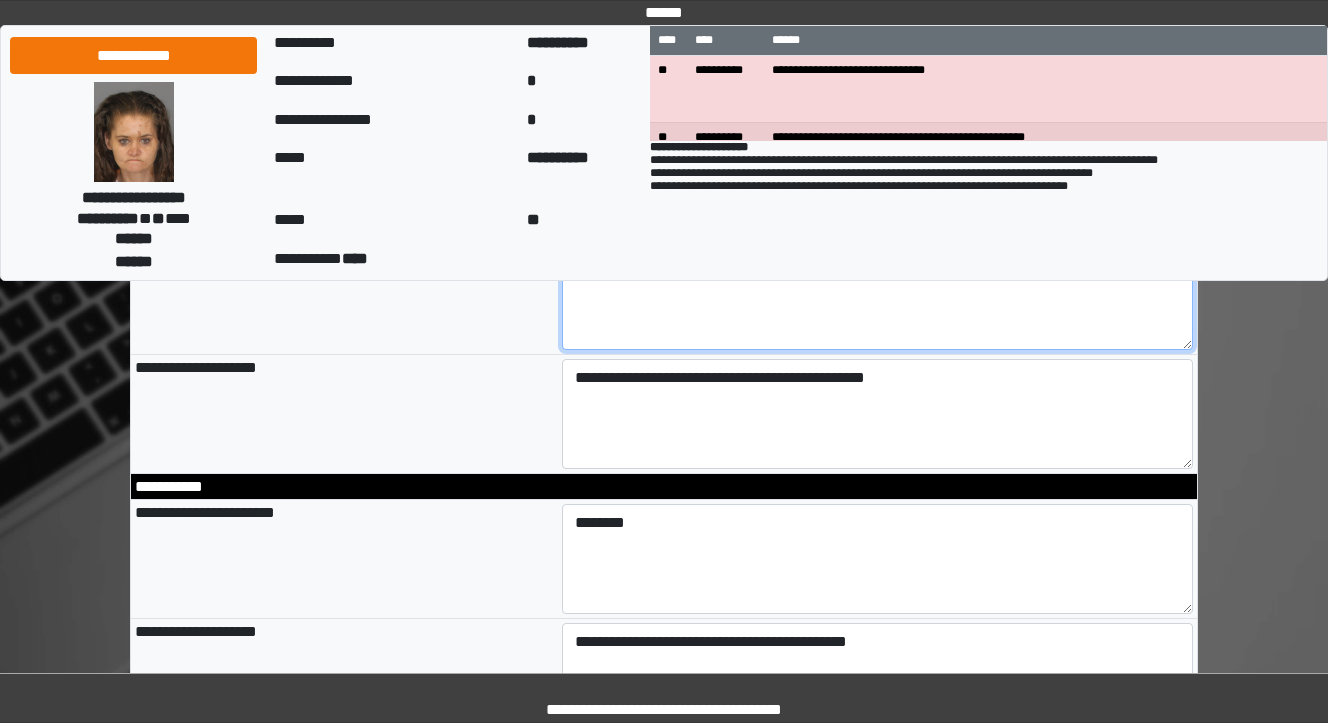 scroll, scrollTop: 2480, scrollLeft: 0, axis: vertical 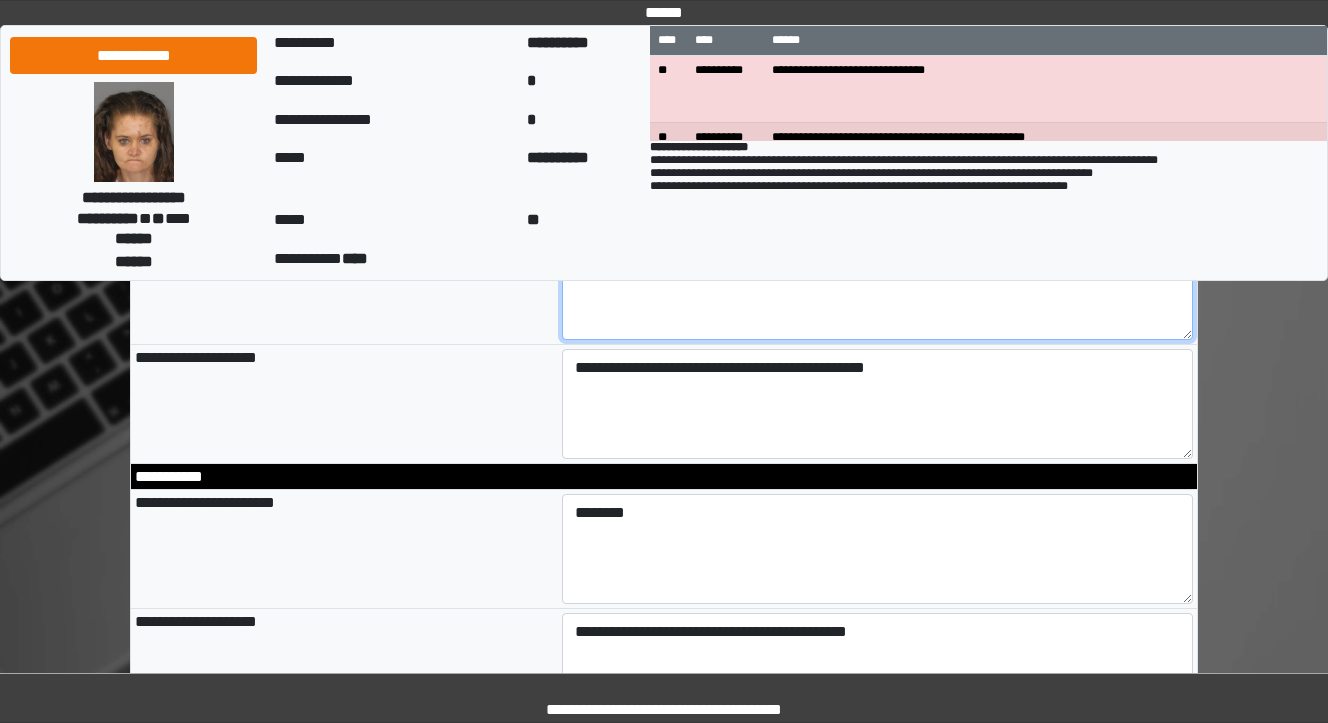 type on "**********" 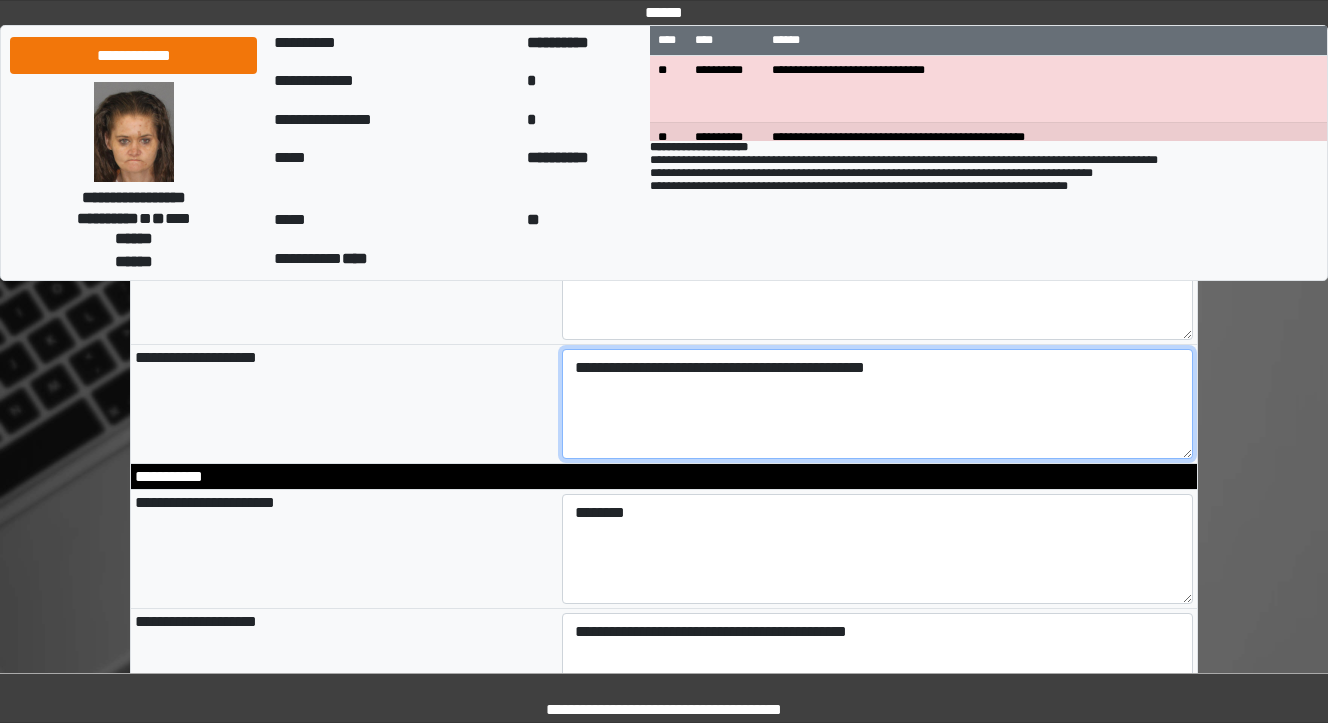 type on "**********" 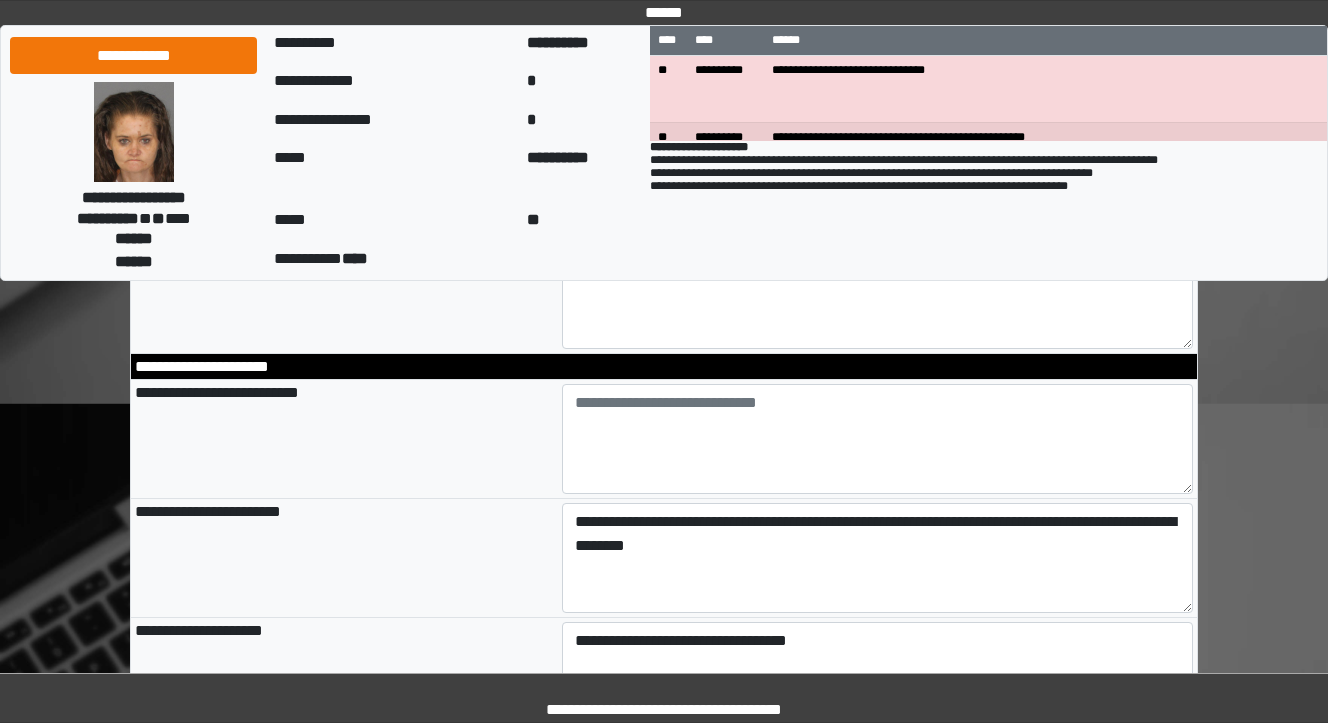 scroll, scrollTop: 1200, scrollLeft: 0, axis: vertical 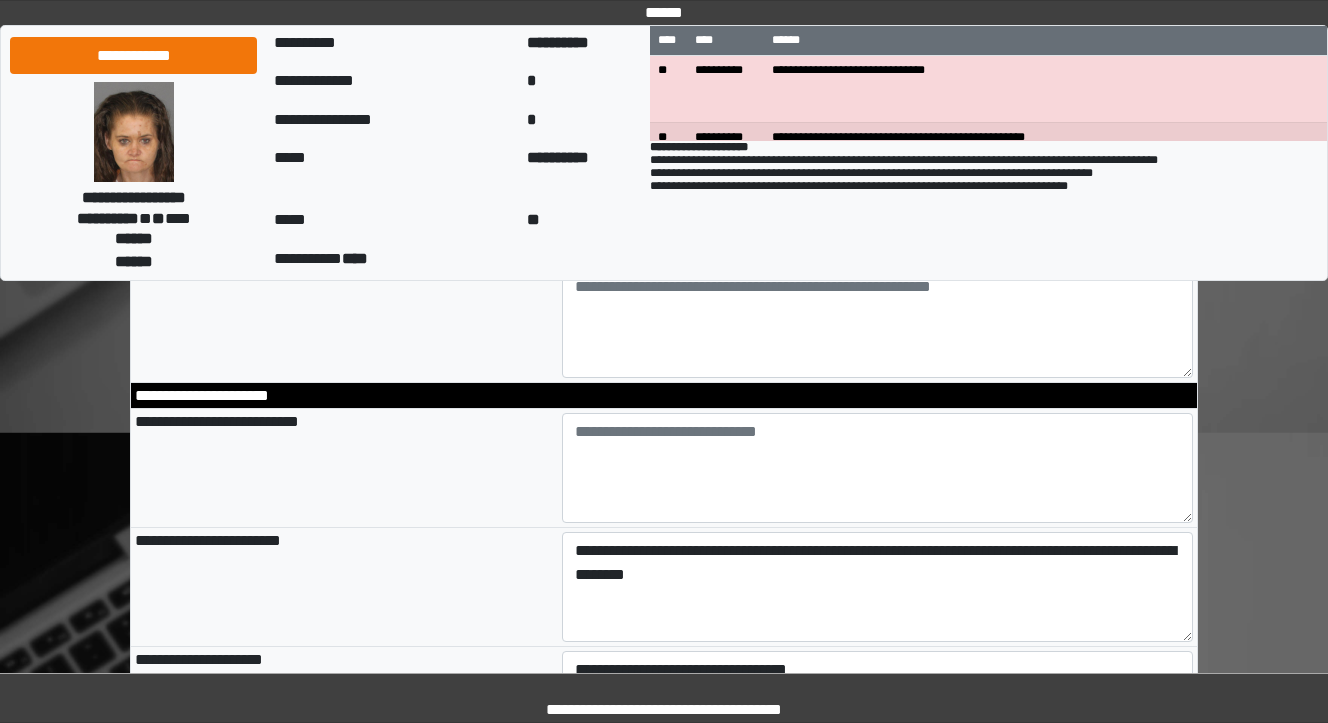 drag, startPoint x: 696, startPoint y: 412, endPoint x: 684, endPoint y: 424, distance: 16.970562 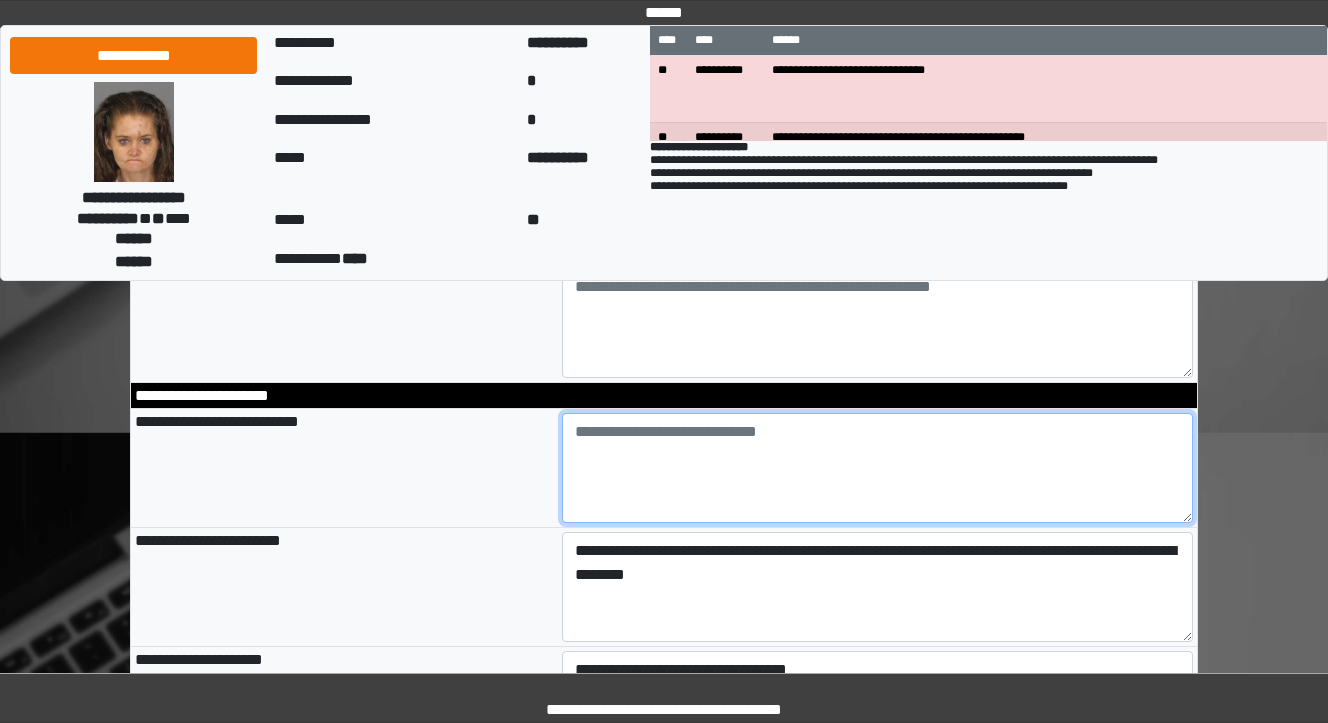 click at bounding box center [878, 468] 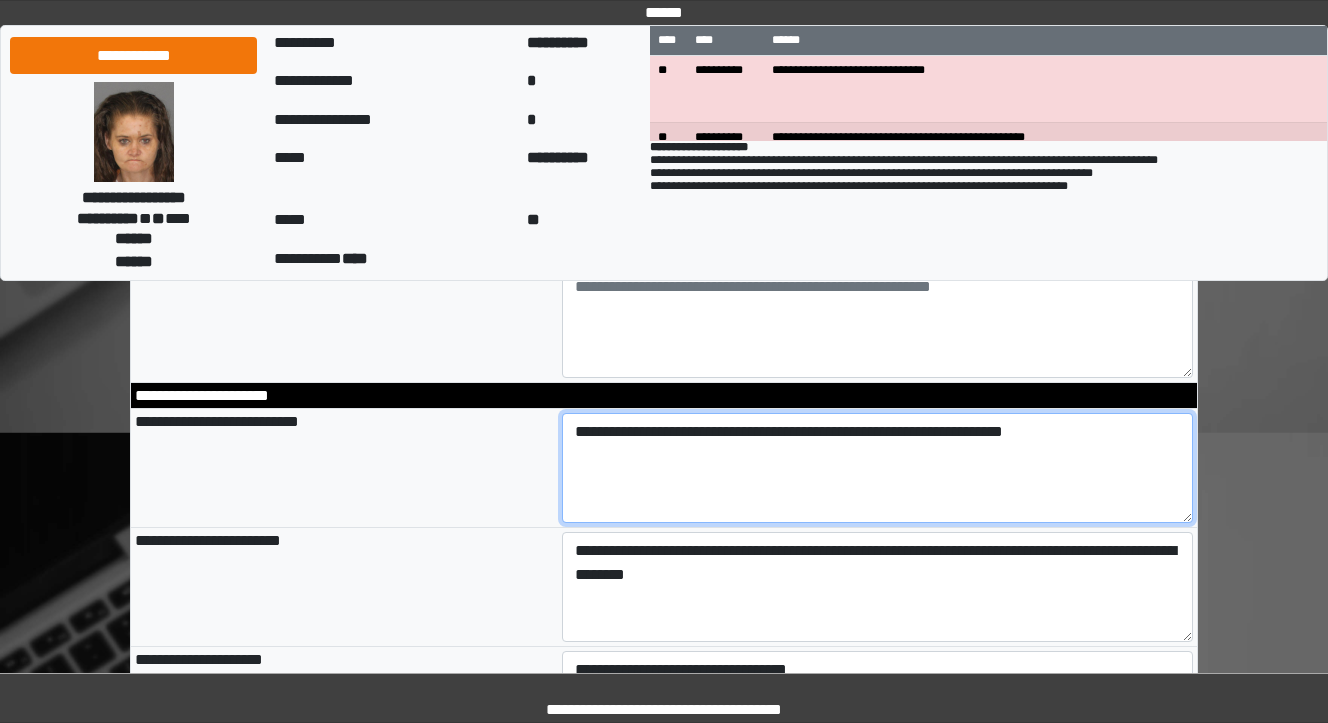 type on "**********" 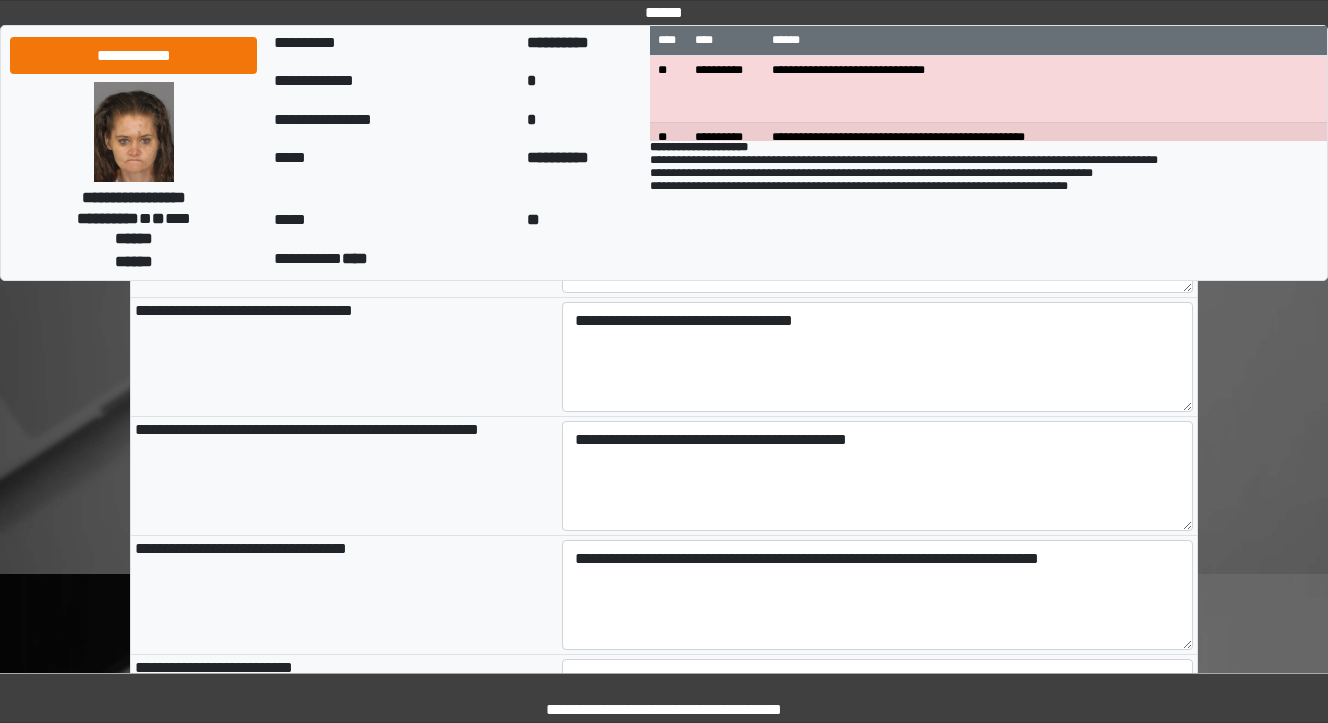 scroll, scrollTop: 2000, scrollLeft: 0, axis: vertical 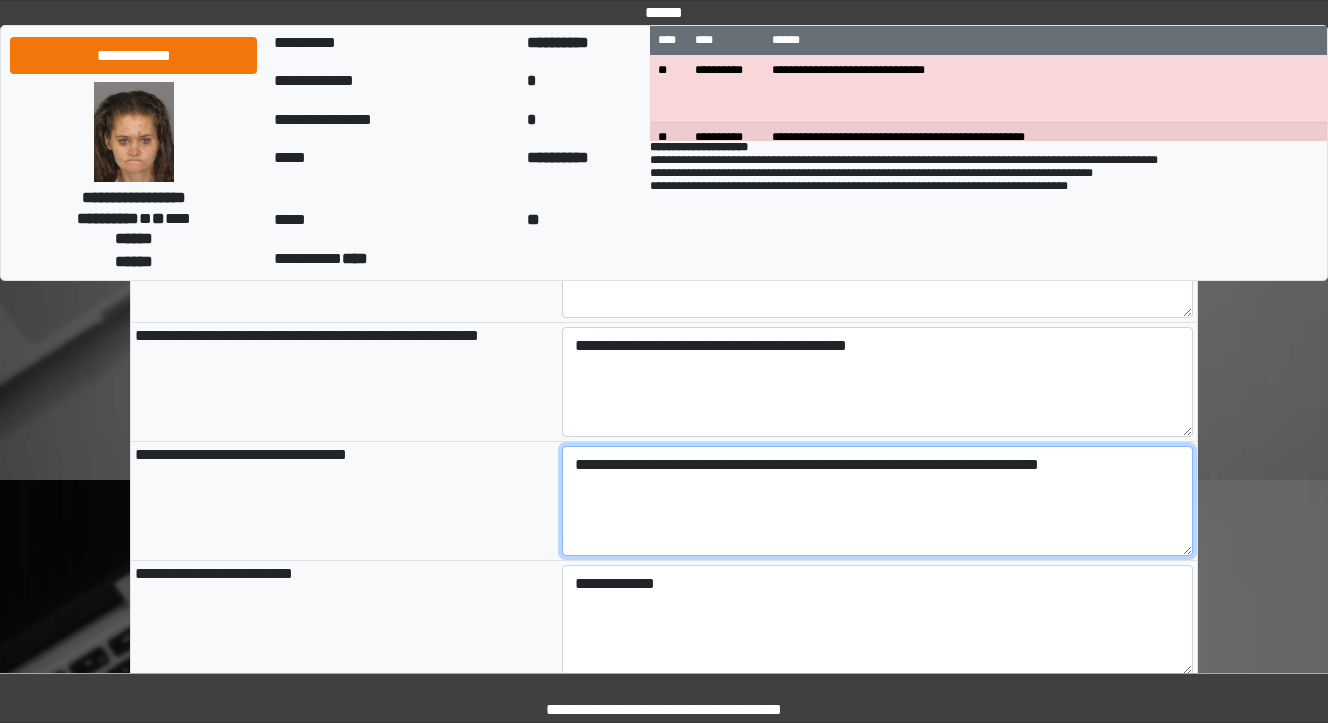 click on "**********" at bounding box center [878, 501] 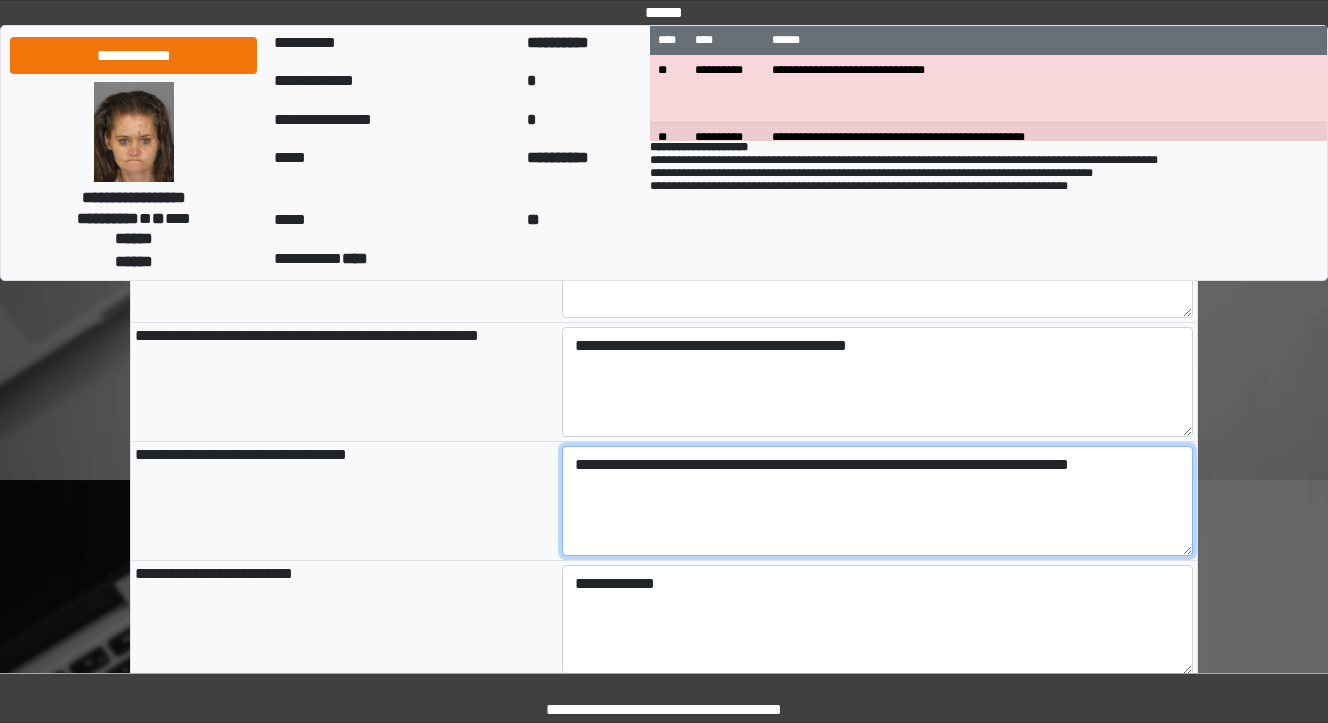 click on "**********" at bounding box center [878, 501] 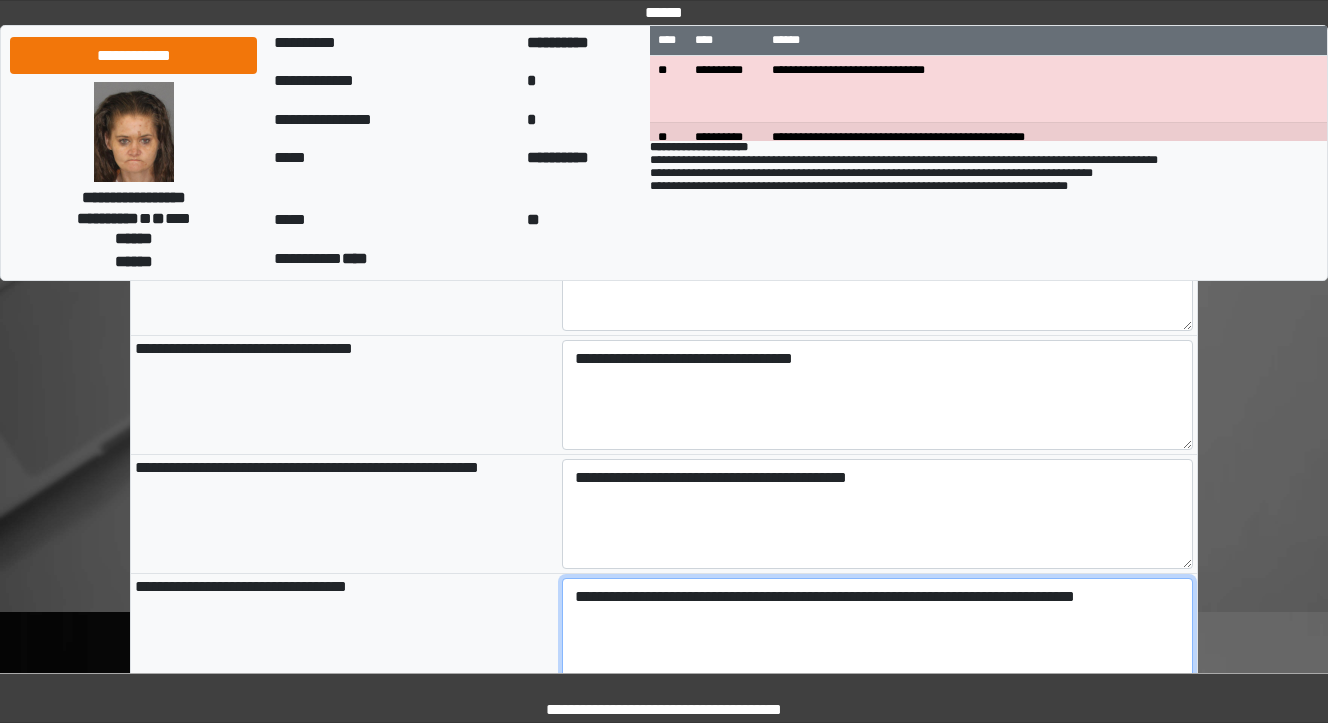 scroll, scrollTop: 1840, scrollLeft: 0, axis: vertical 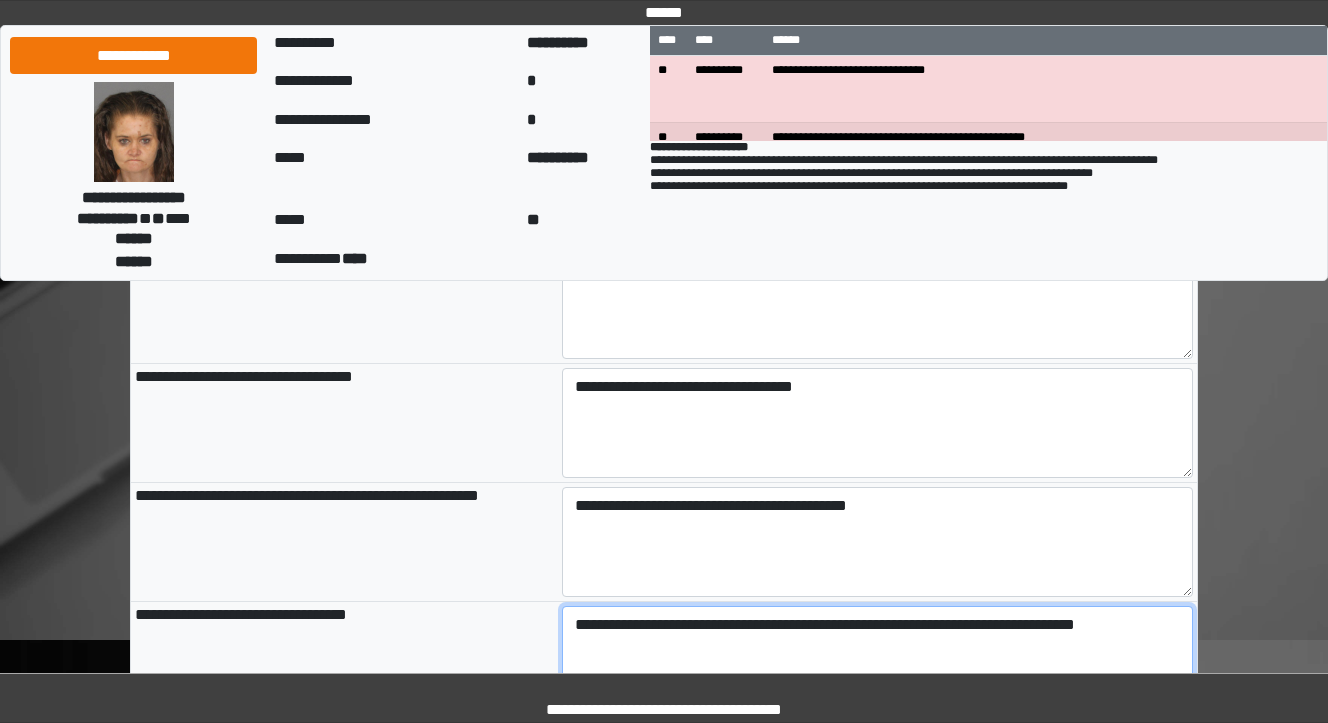 type on "**********" 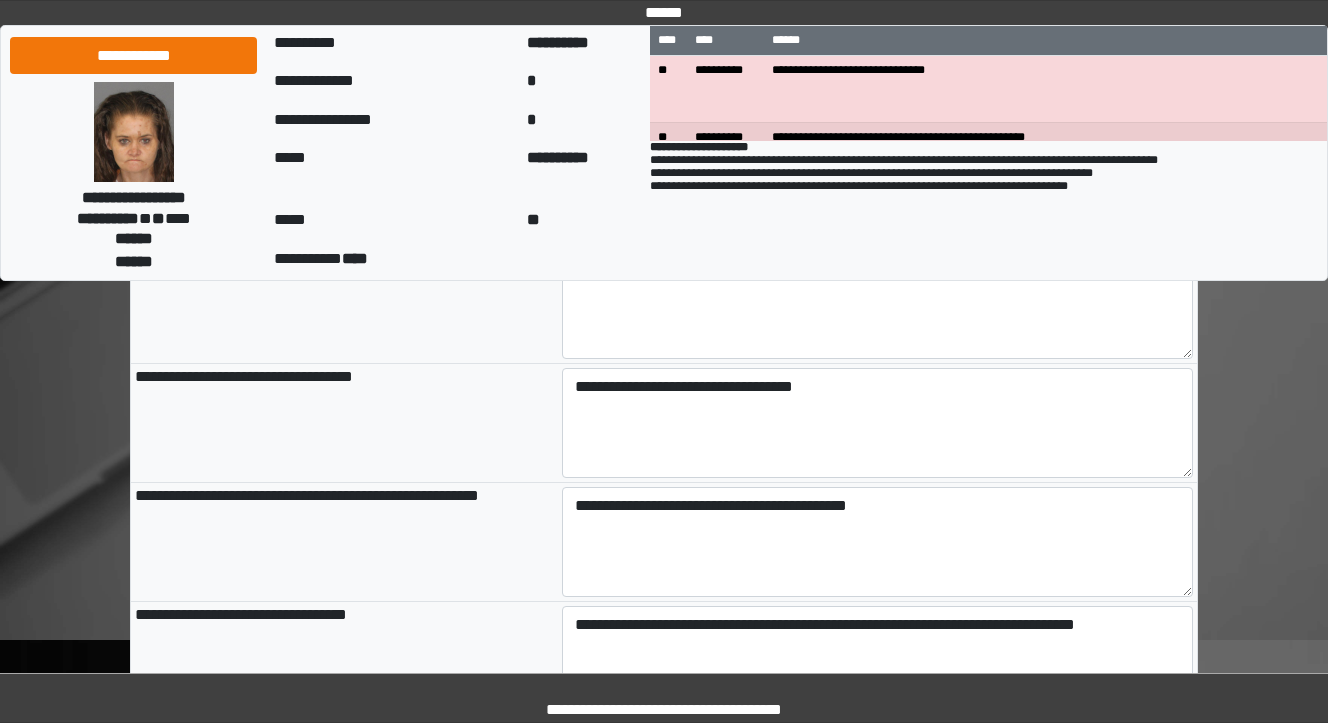 type on "**********" 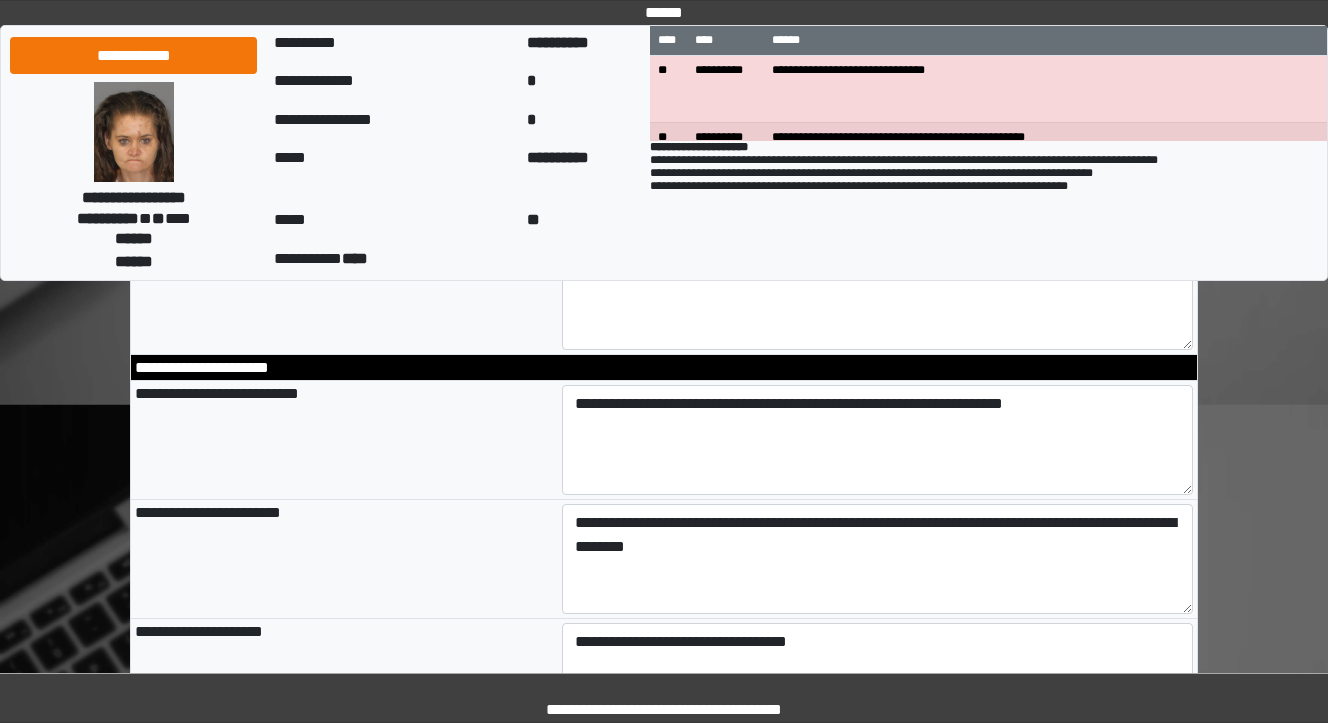 scroll, scrollTop: 1200, scrollLeft: 0, axis: vertical 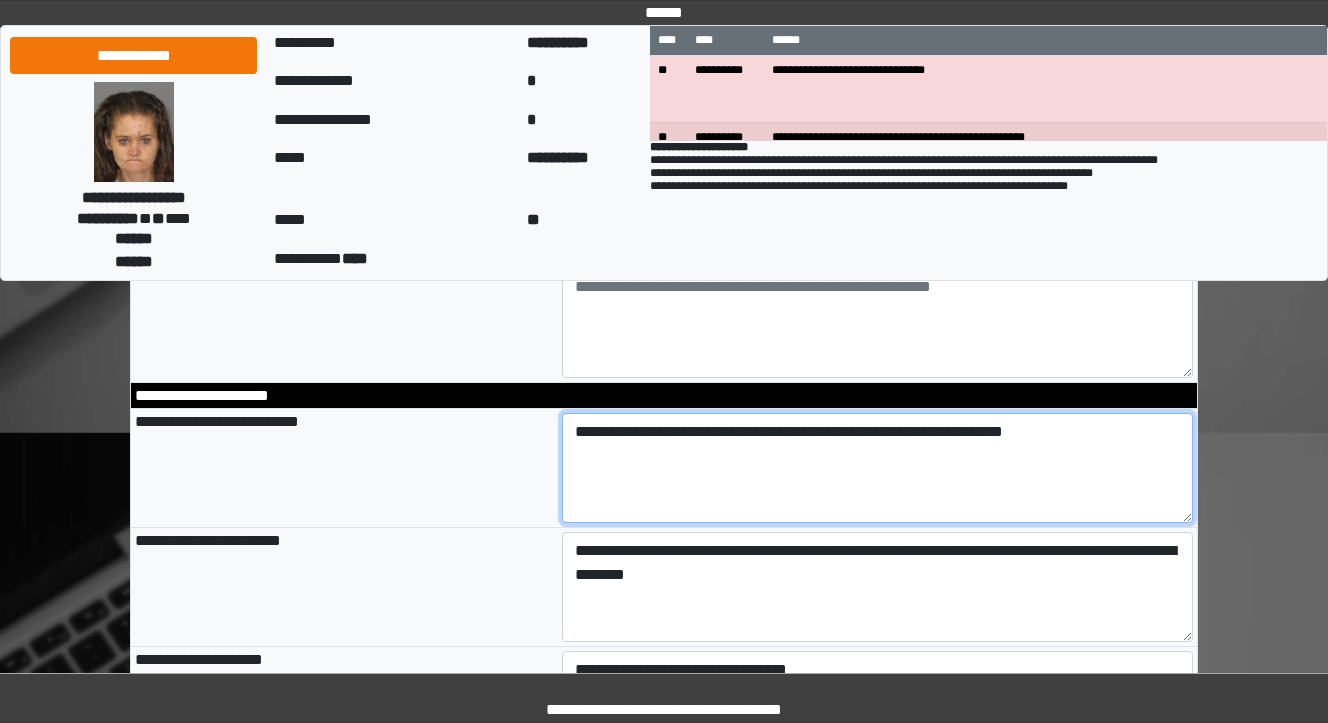 click on "**********" at bounding box center (878, 468) 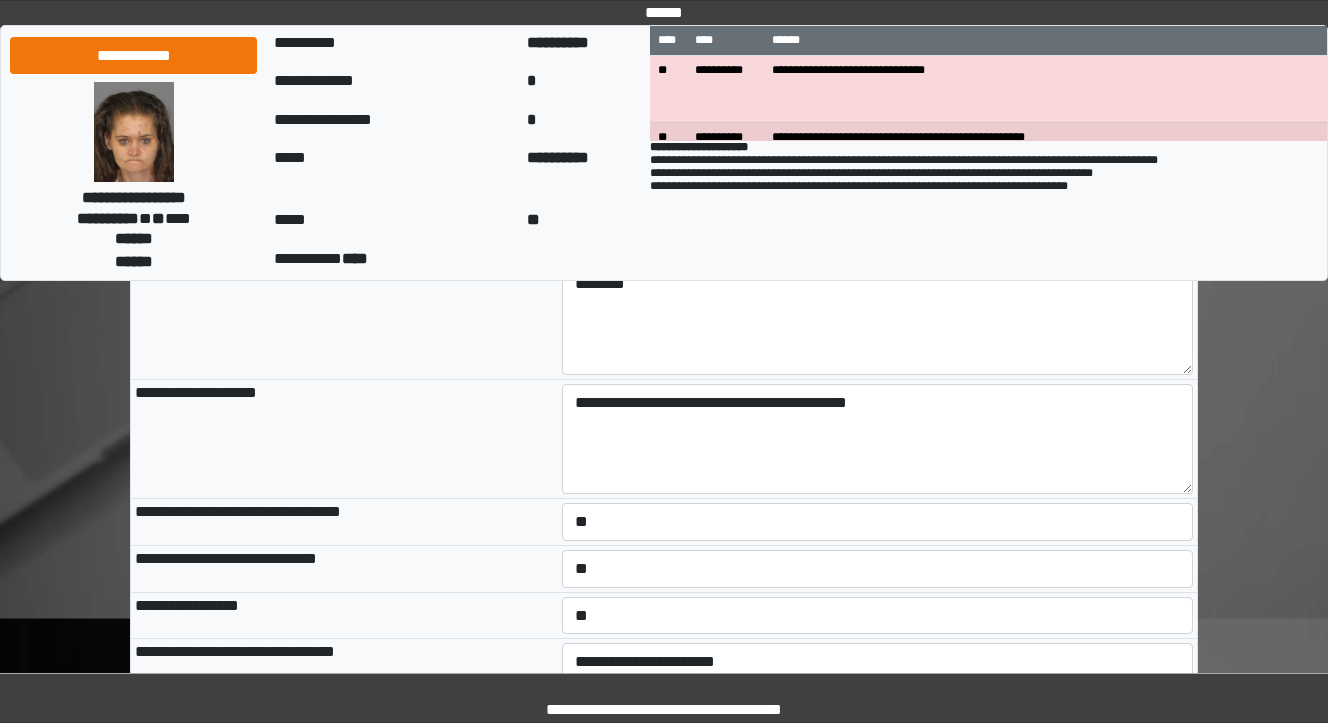 scroll, scrollTop: 2720, scrollLeft: 0, axis: vertical 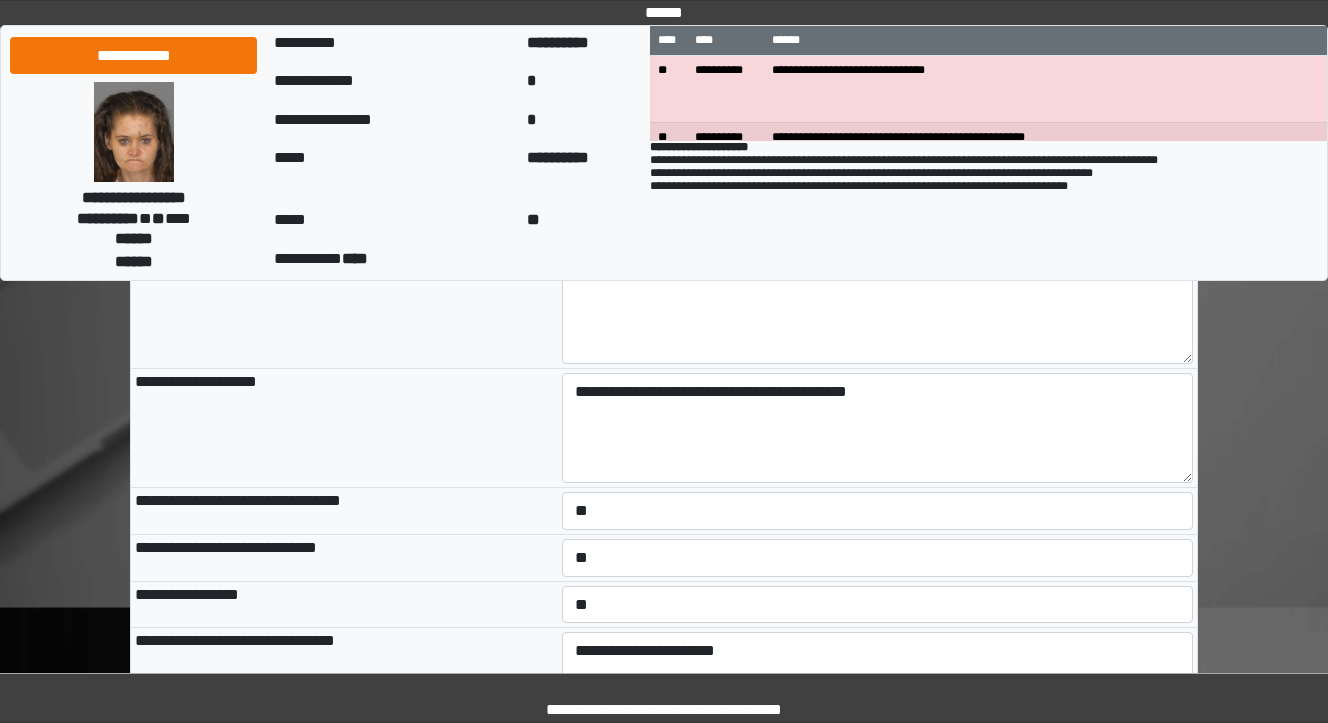 type on "**********" 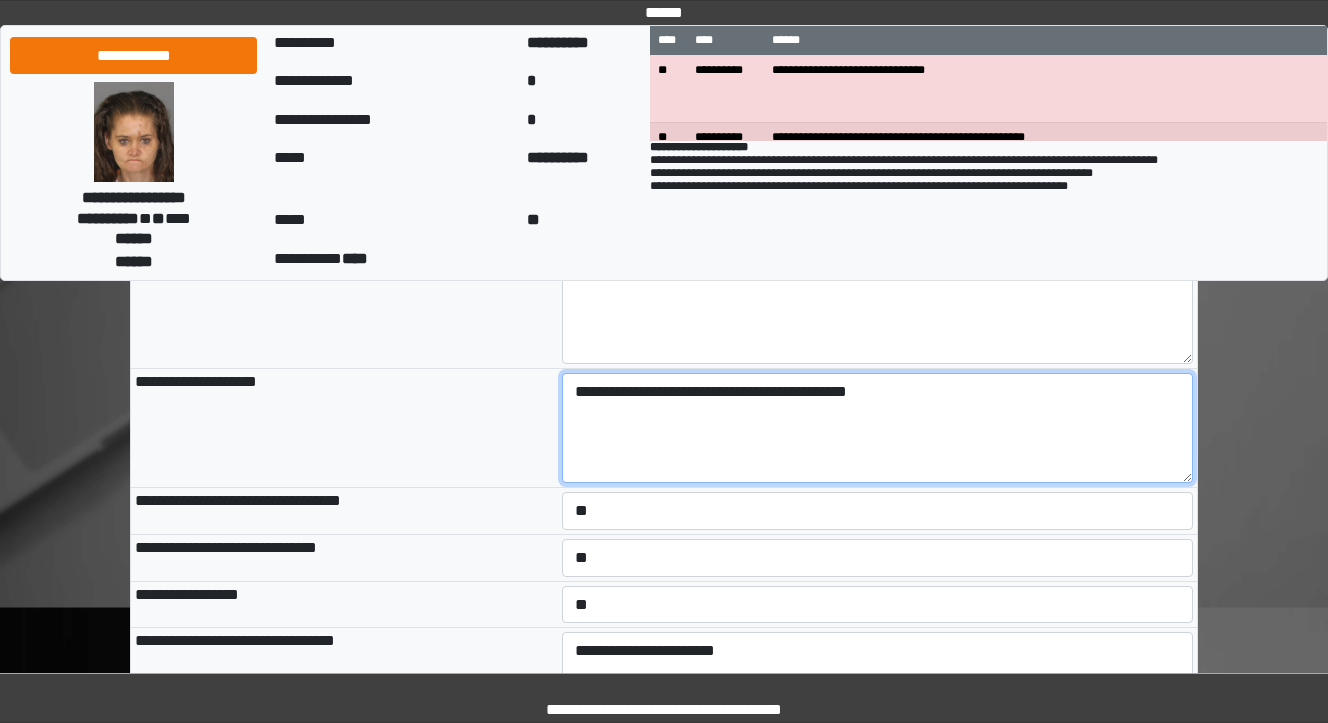 type on "**********" 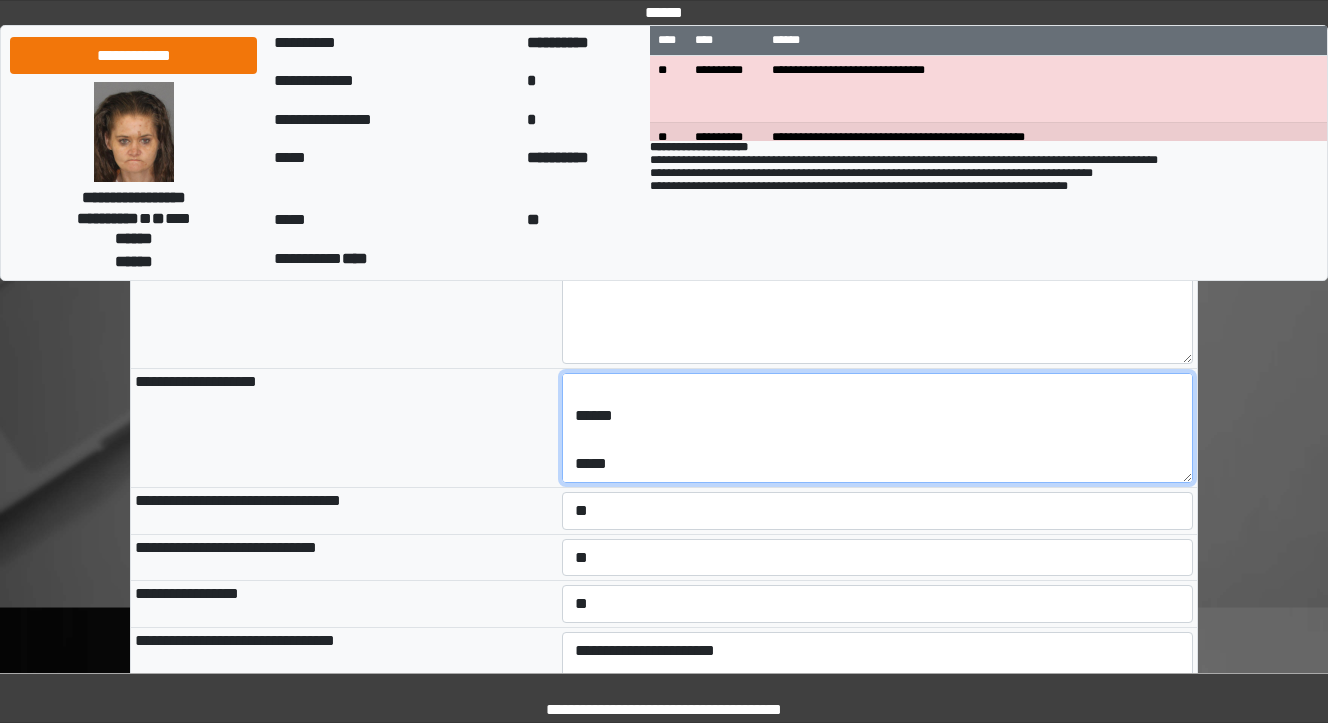 scroll, scrollTop: 64, scrollLeft: 0, axis: vertical 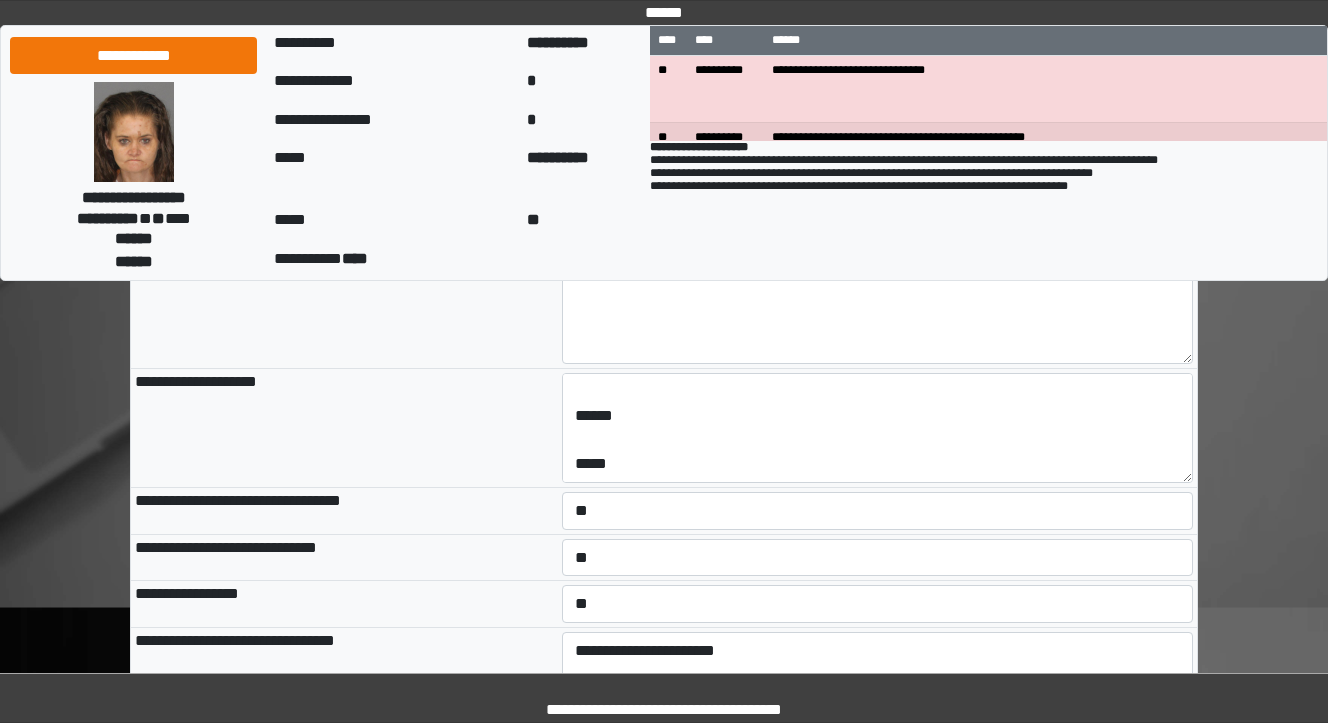 type on "**********" 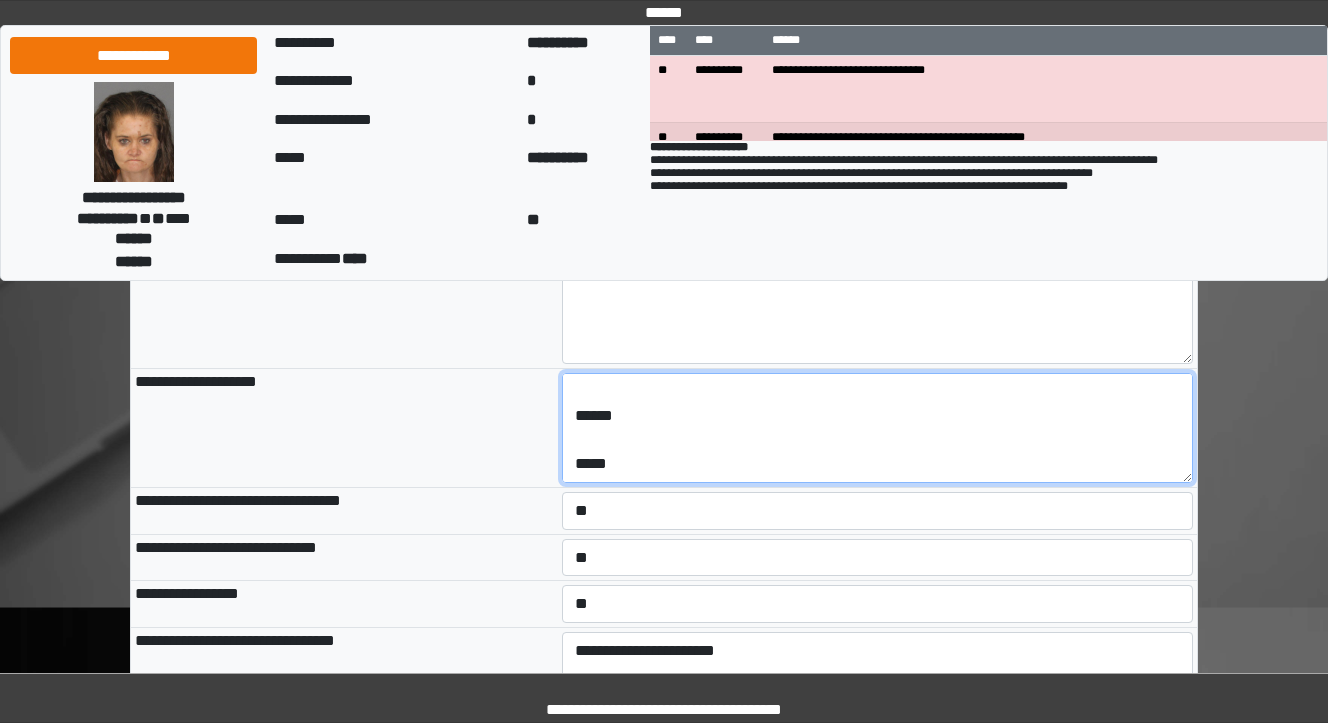 paste on "**********" 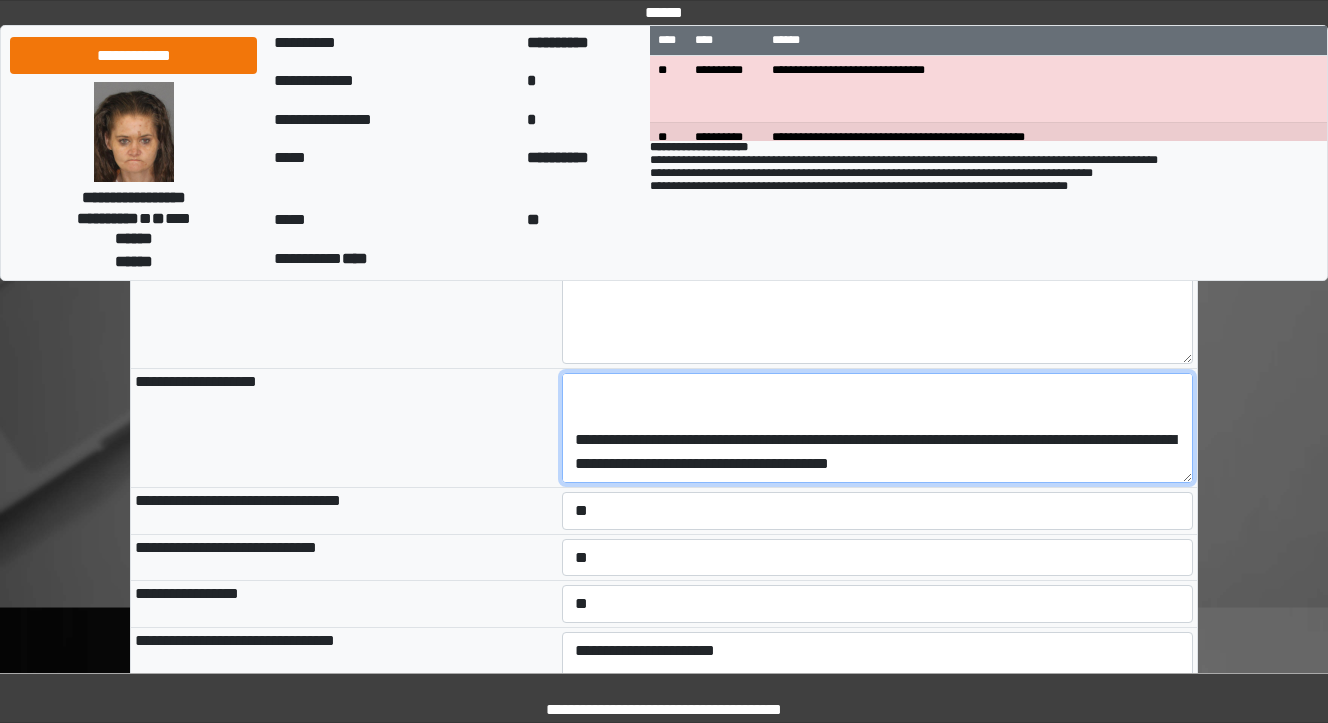 scroll, scrollTop: 288, scrollLeft: 0, axis: vertical 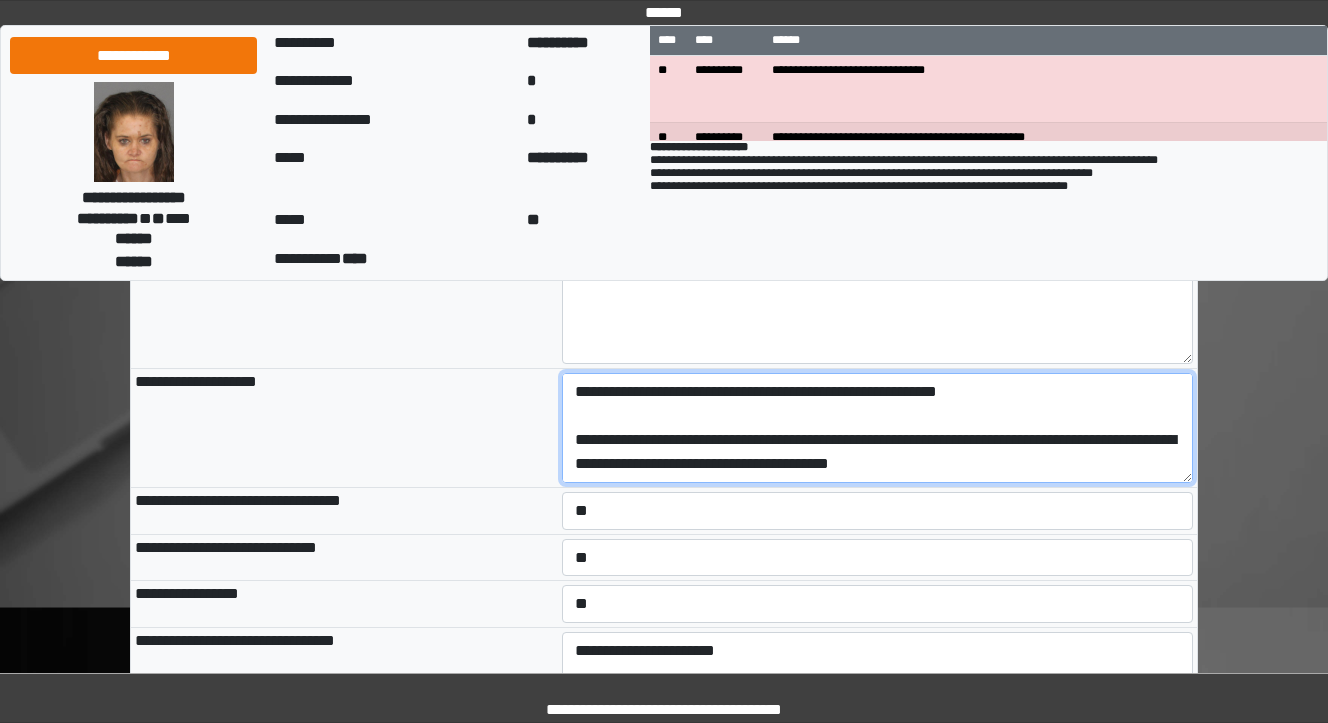 click on "**********" at bounding box center [878, 428] 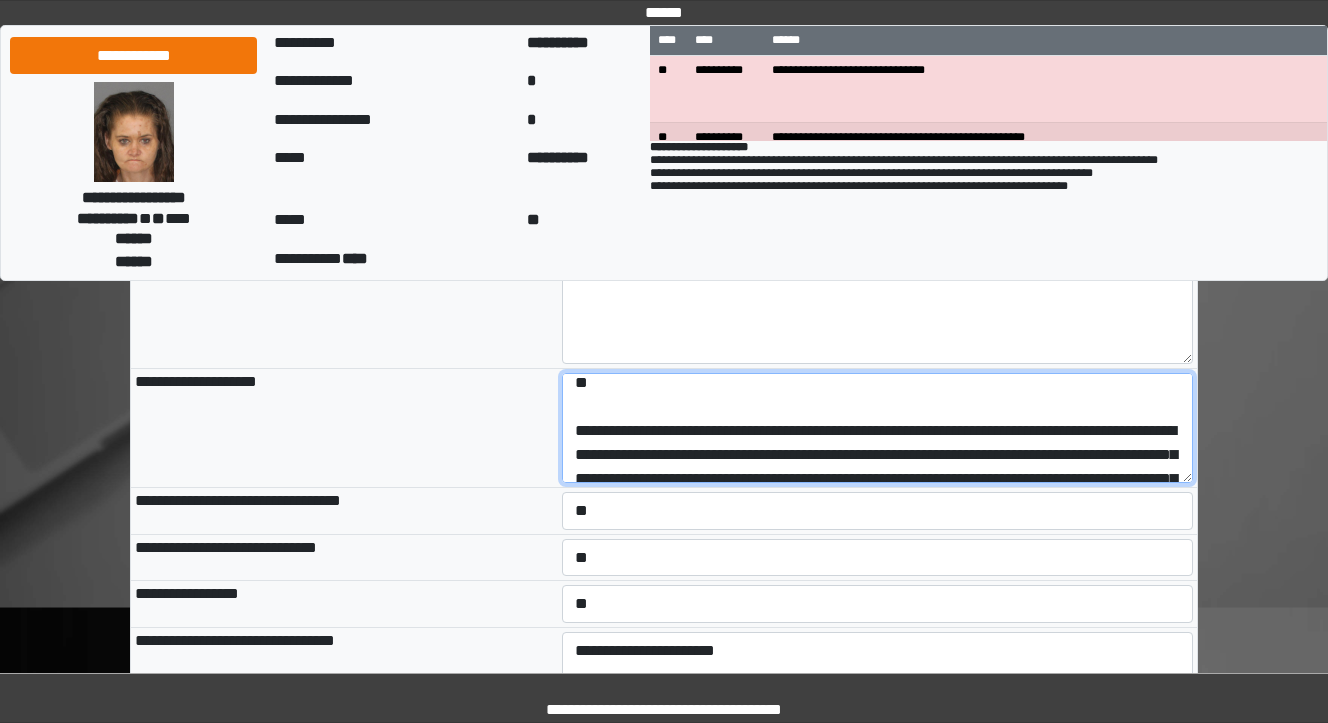 scroll, scrollTop: 80, scrollLeft: 0, axis: vertical 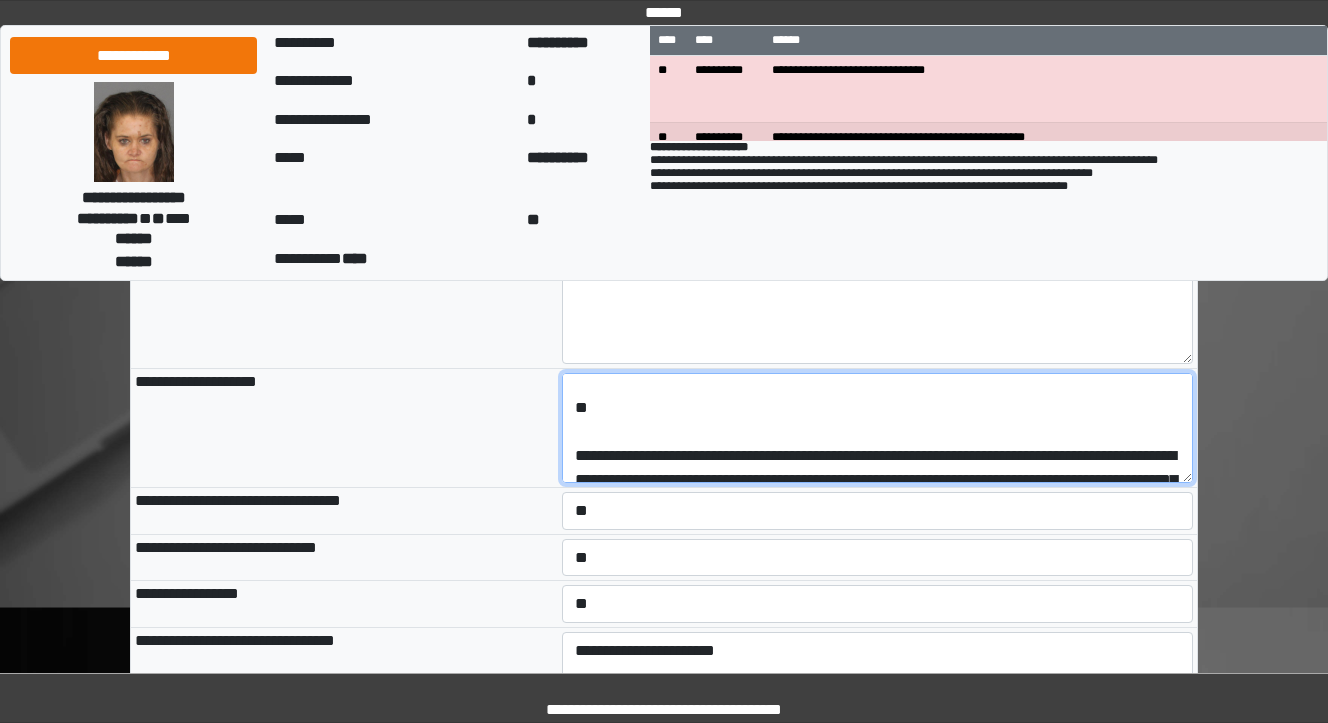click on "**********" at bounding box center (878, 428) 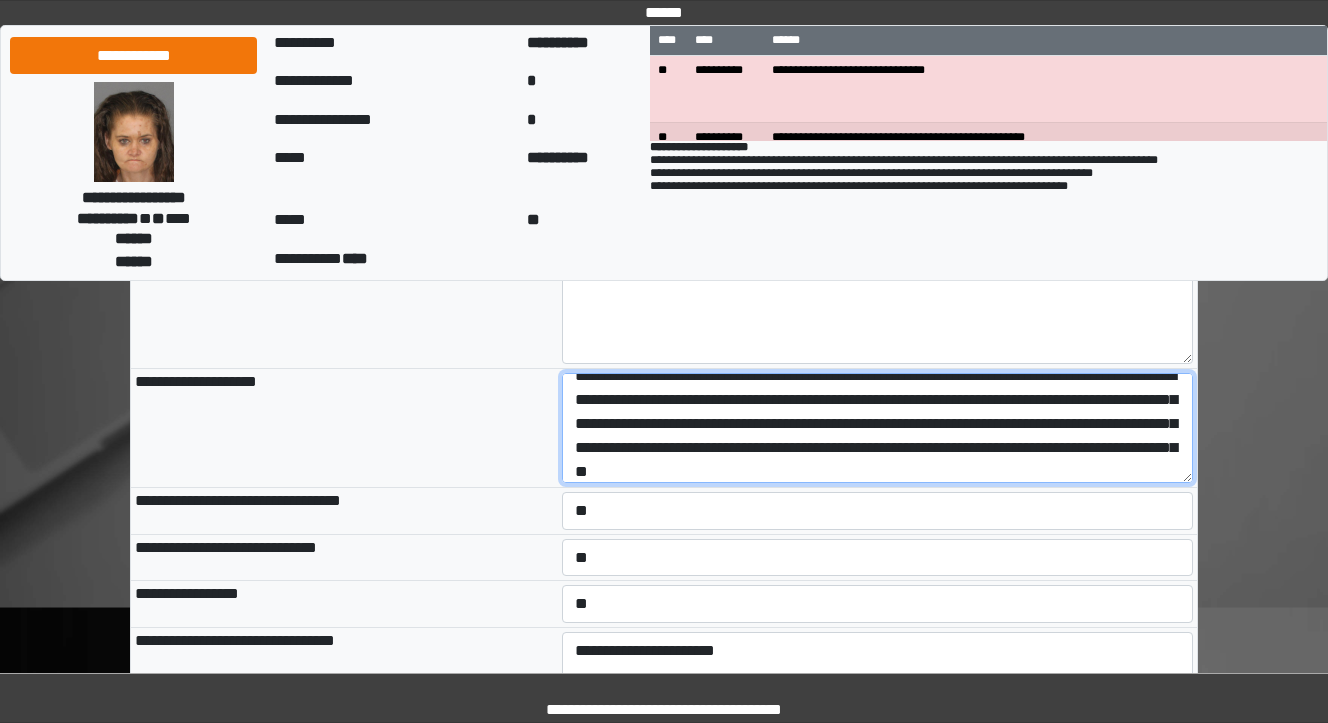 scroll, scrollTop: 136, scrollLeft: 0, axis: vertical 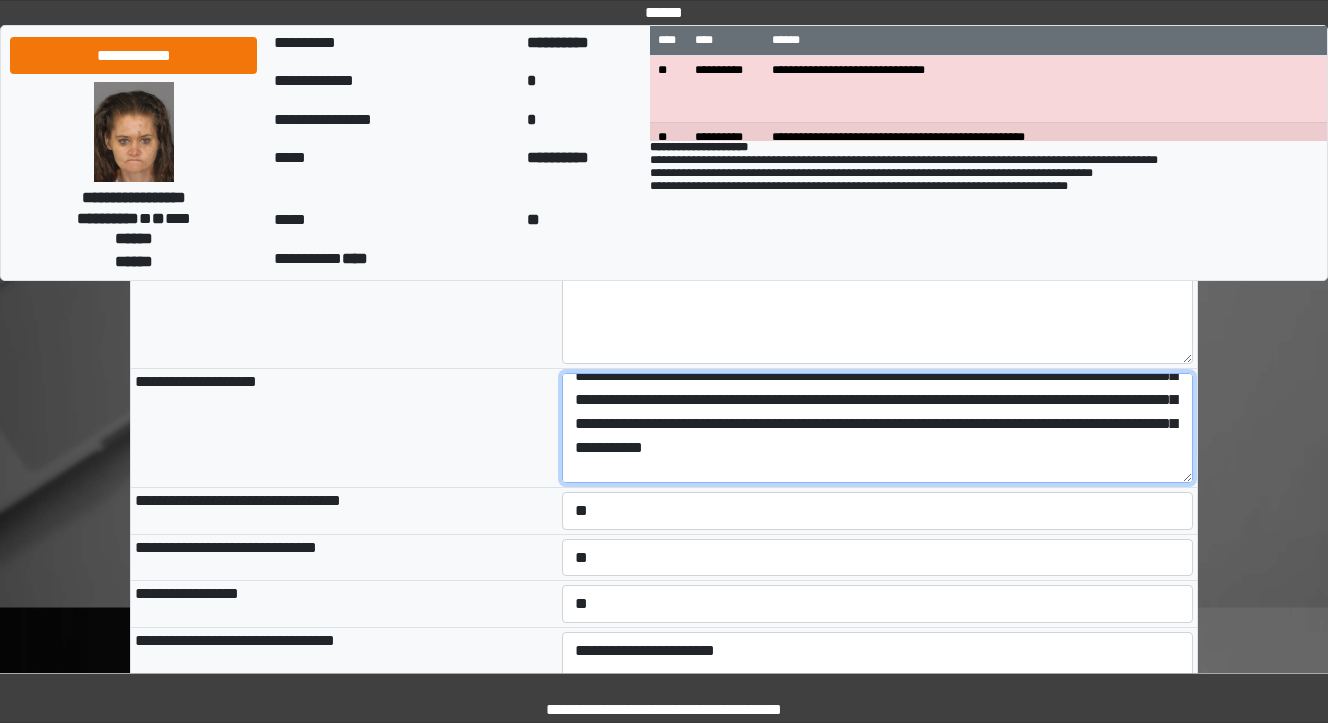 click on "**********" at bounding box center [878, 428] 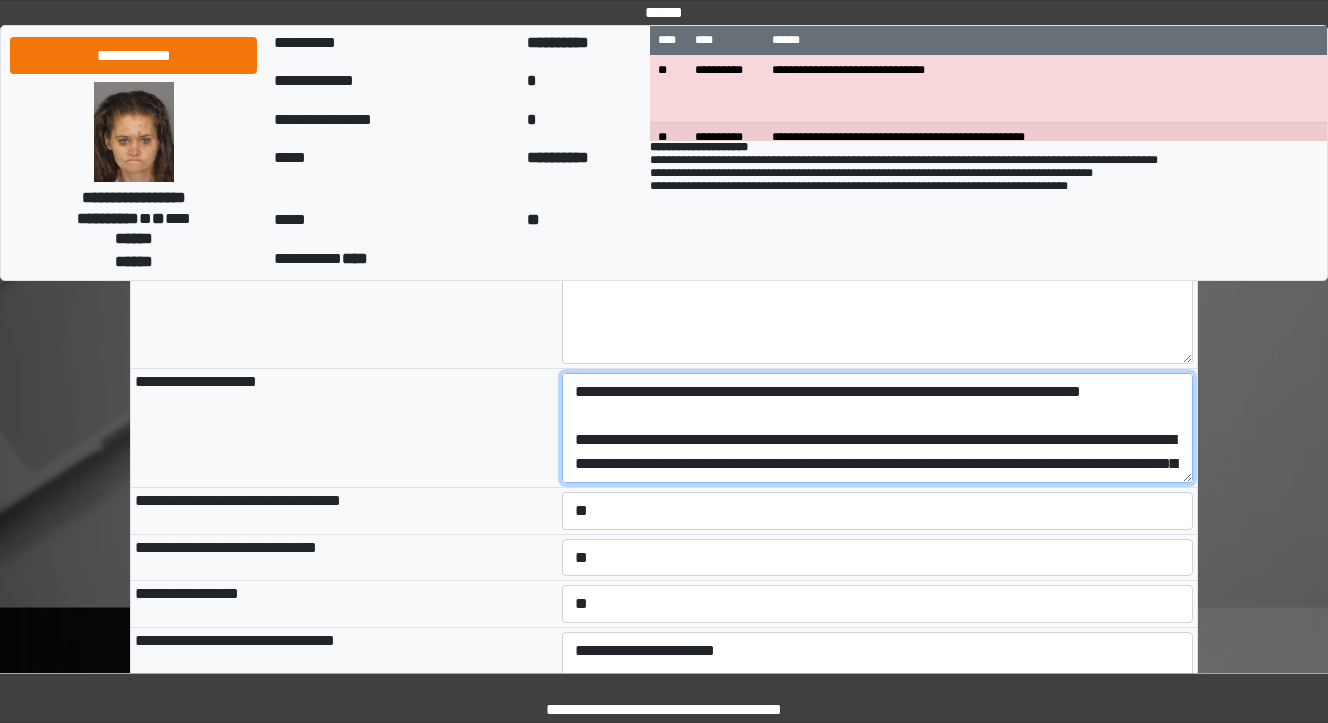 scroll, scrollTop: 216, scrollLeft: 0, axis: vertical 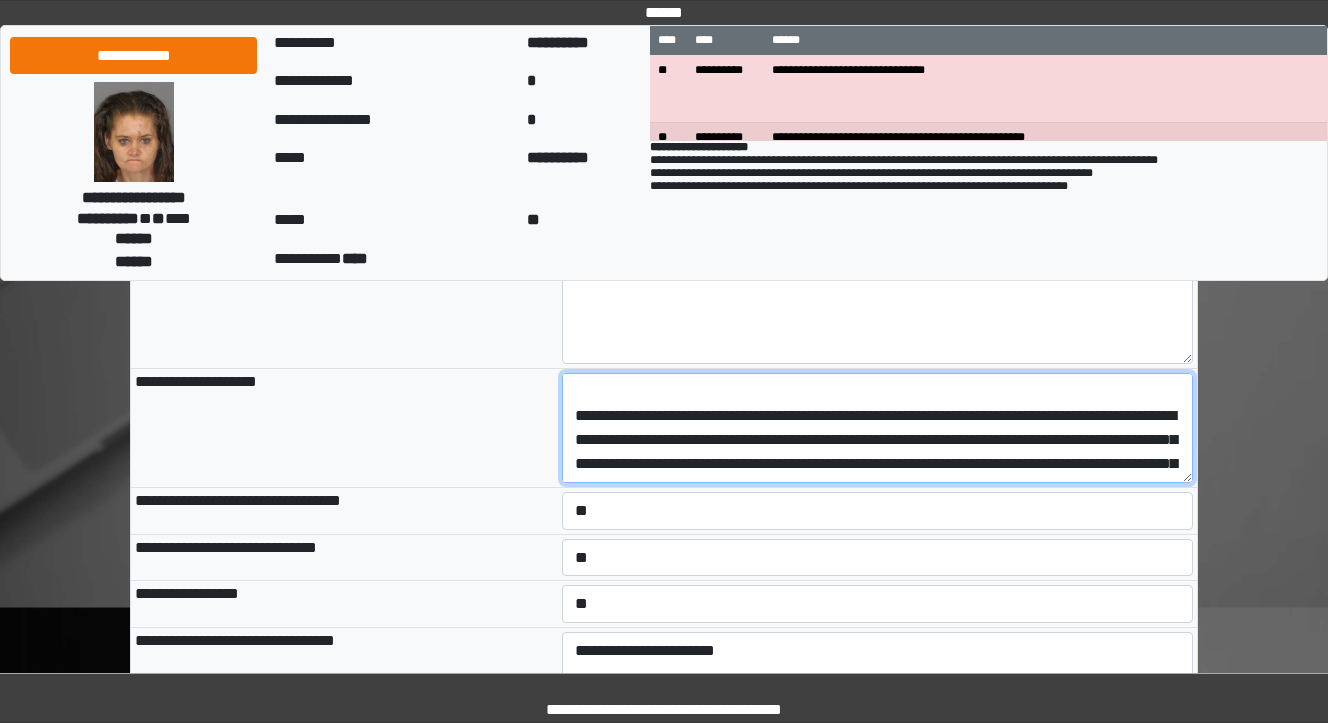 click at bounding box center [878, 428] 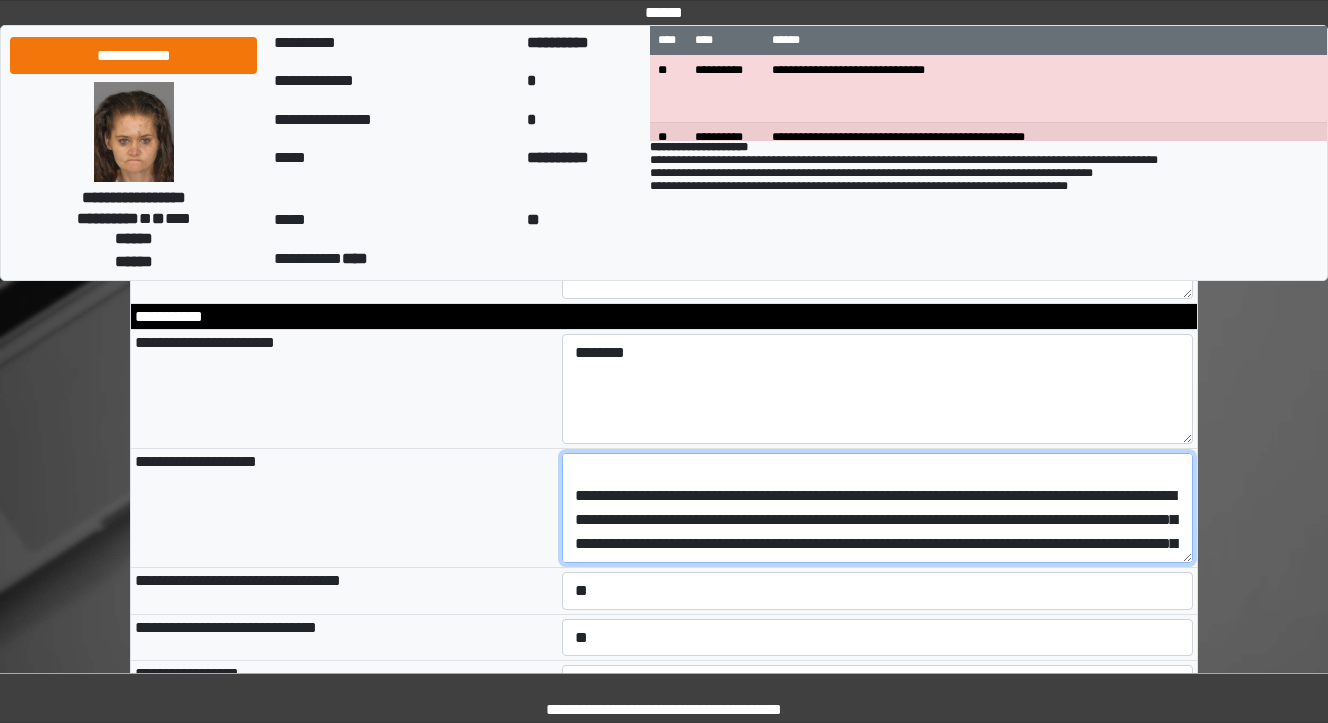 scroll, scrollTop: 2640, scrollLeft: 0, axis: vertical 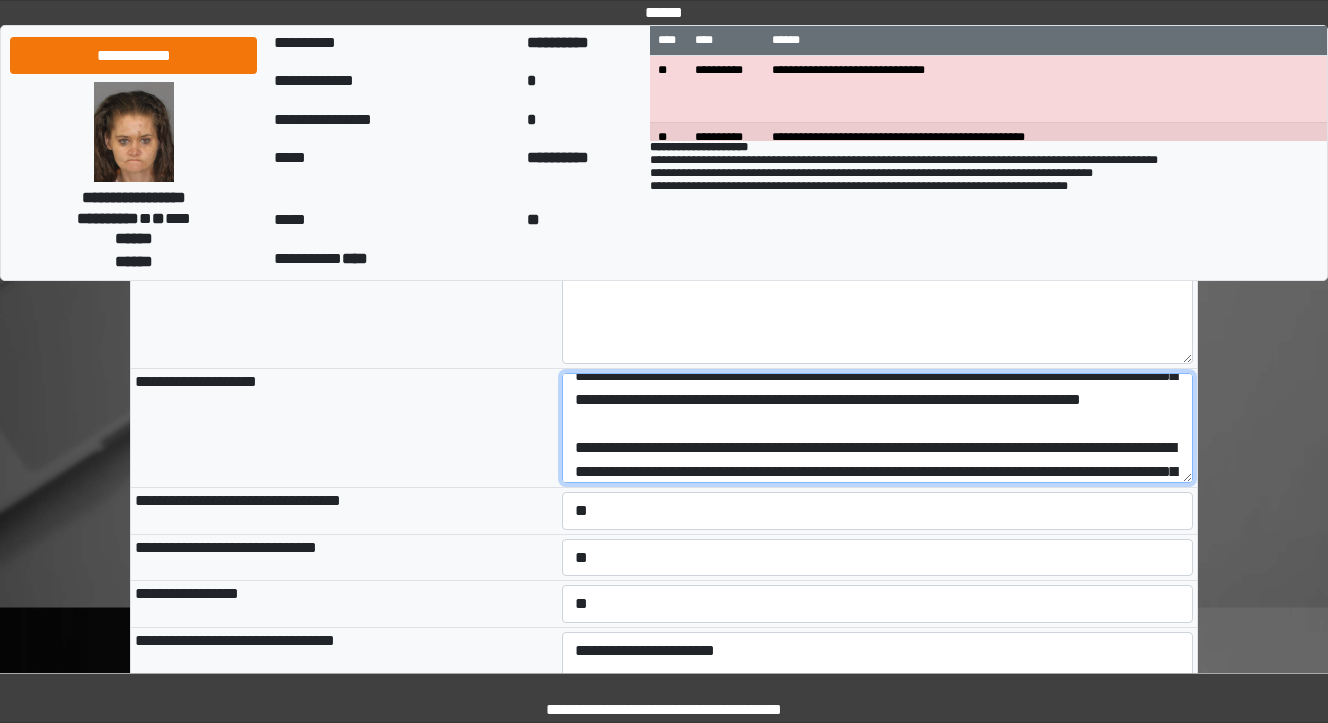 click at bounding box center (878, 428) 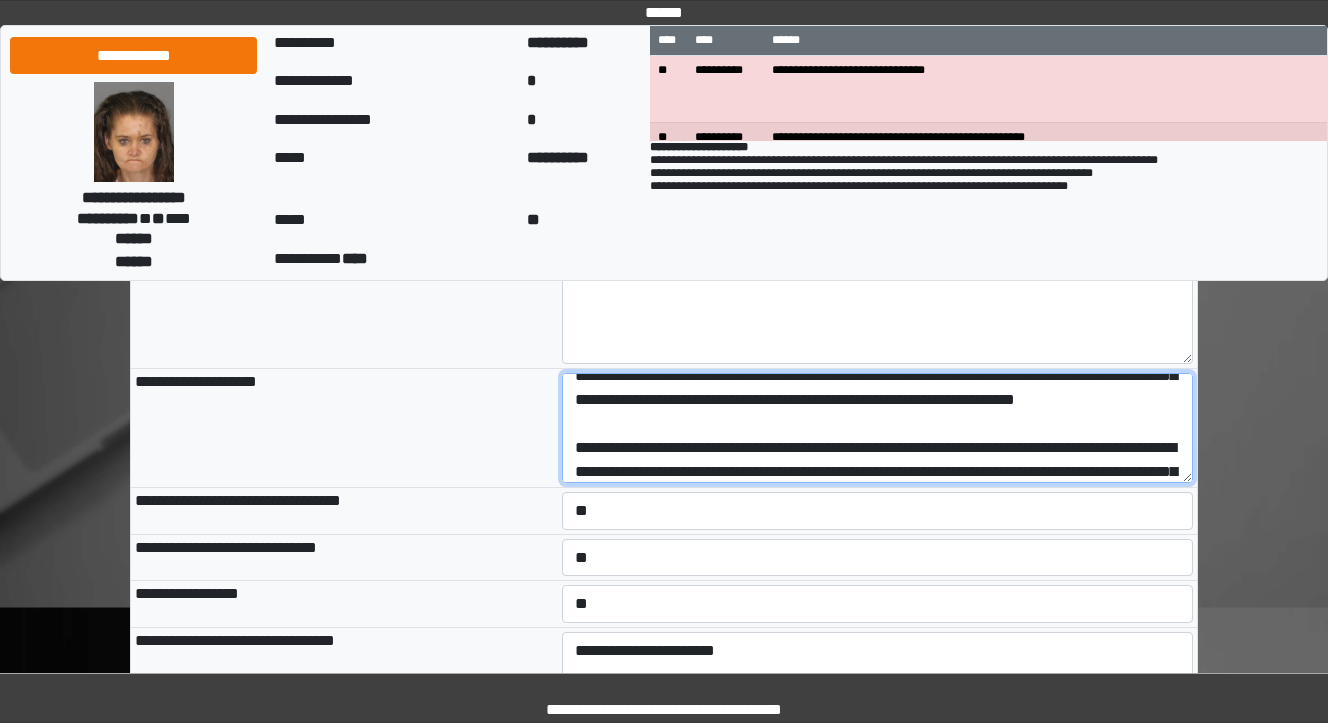 click at bounding box center (878, 428) 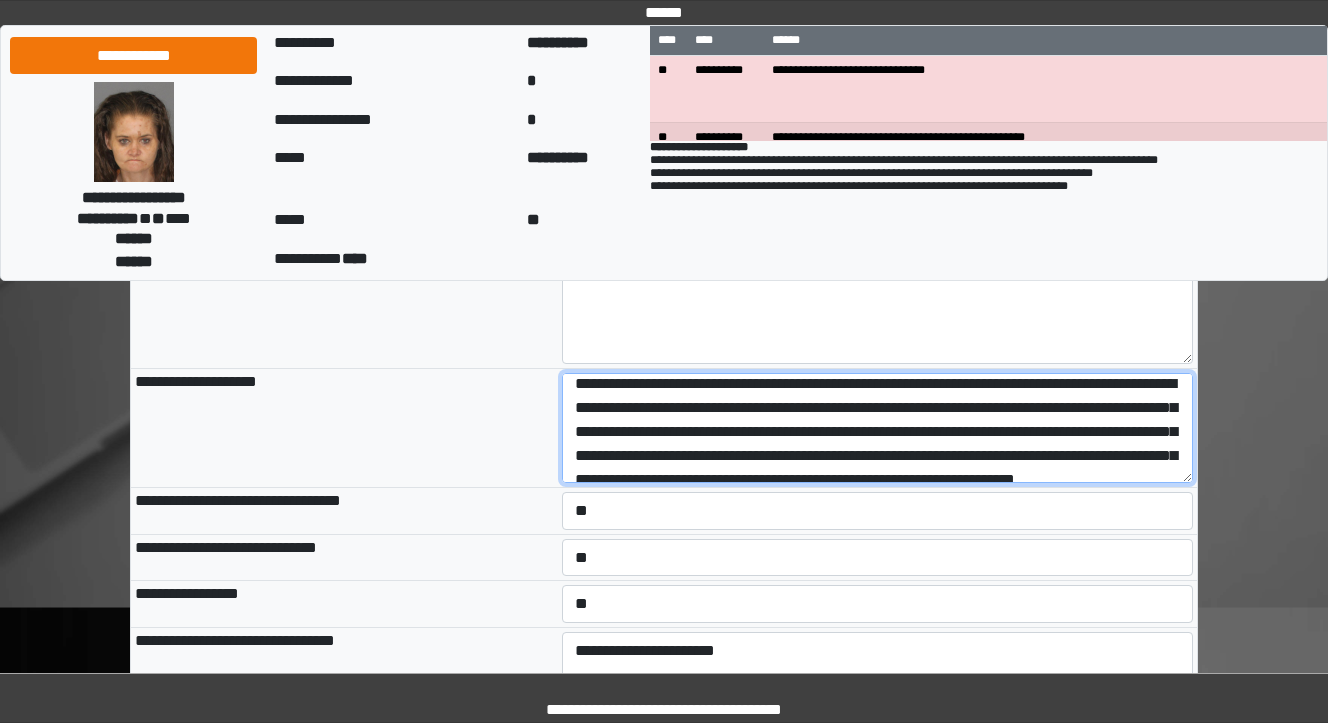 scroll, scrollTop: 184, scrollLeft: 0, axis: vertical 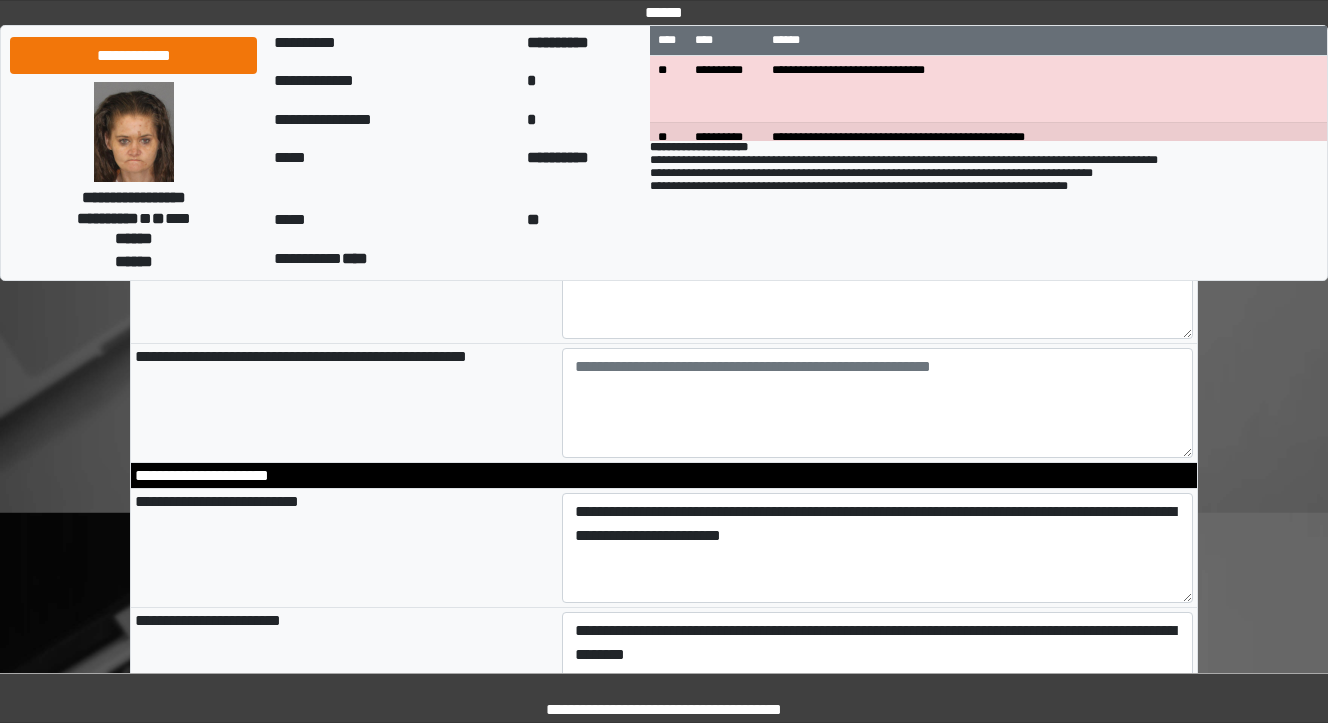 type on "**********" 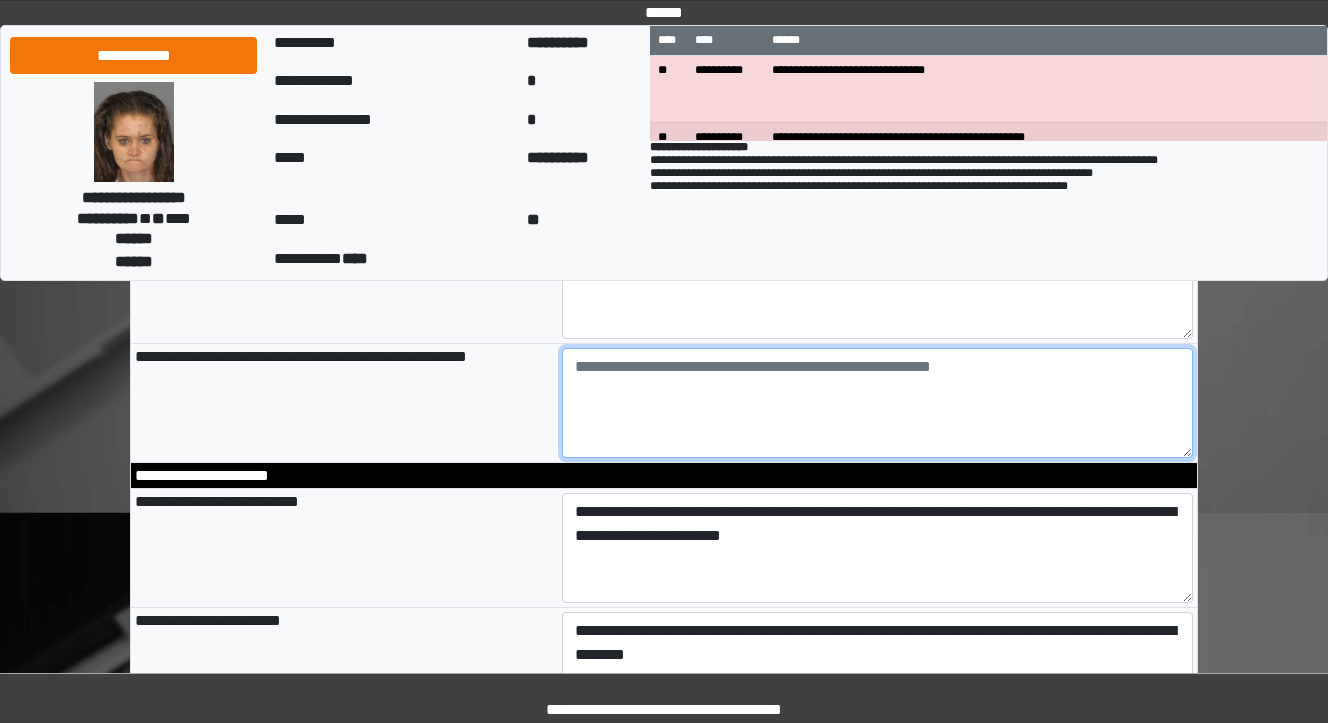 type on "**********" 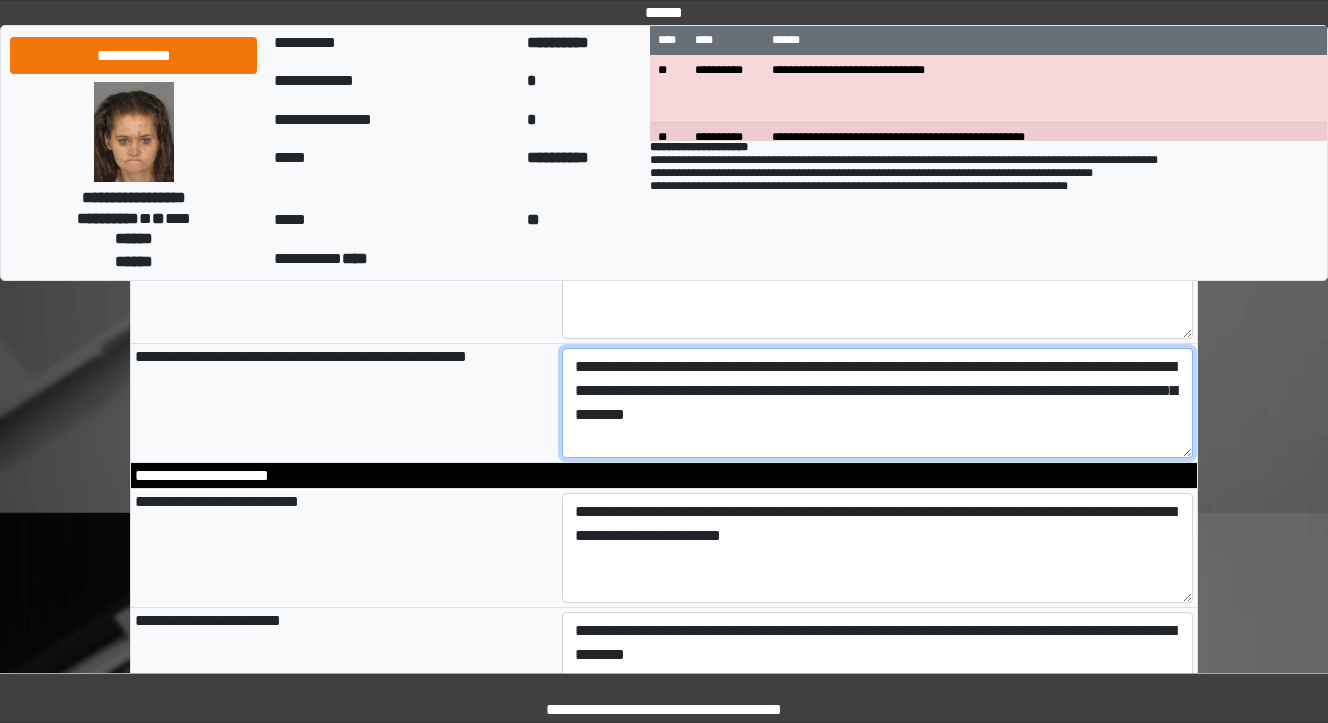 click on "**********" at bounding box center (878, 403) 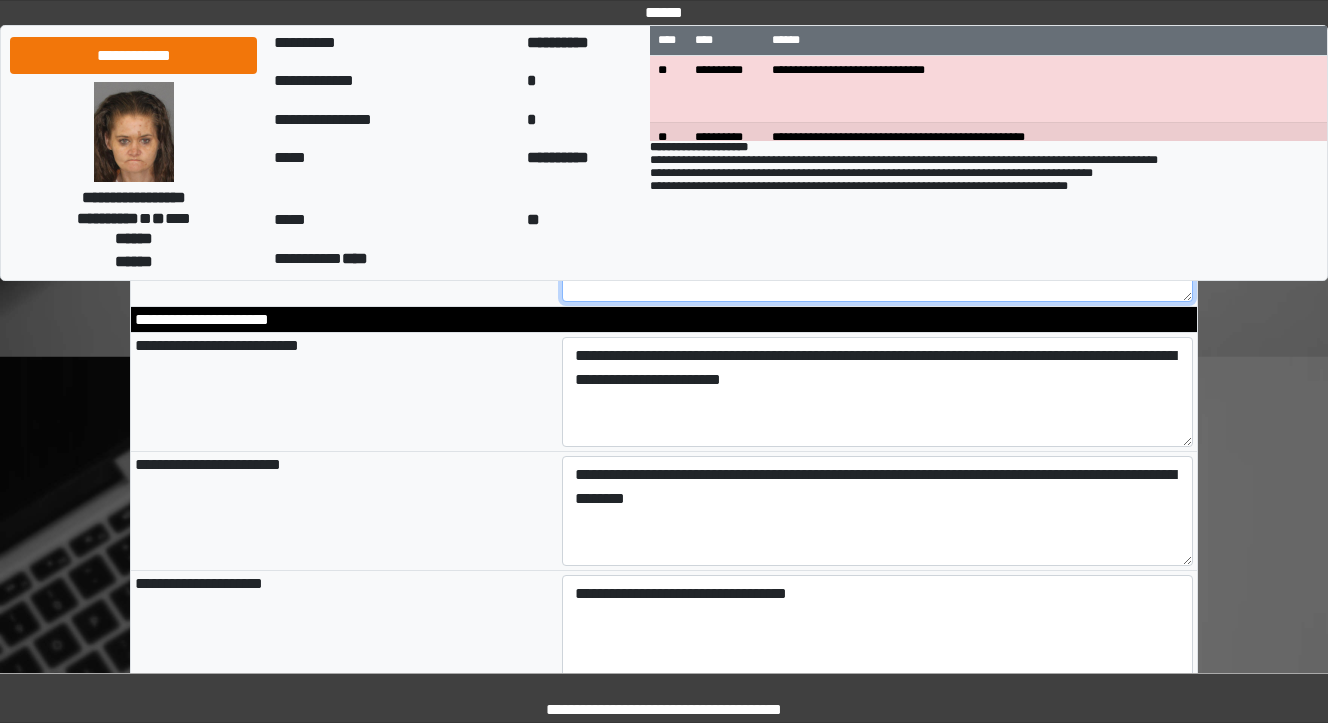 scroll, scrollTop: 1280, scrollLeft: 0, axis: vertical 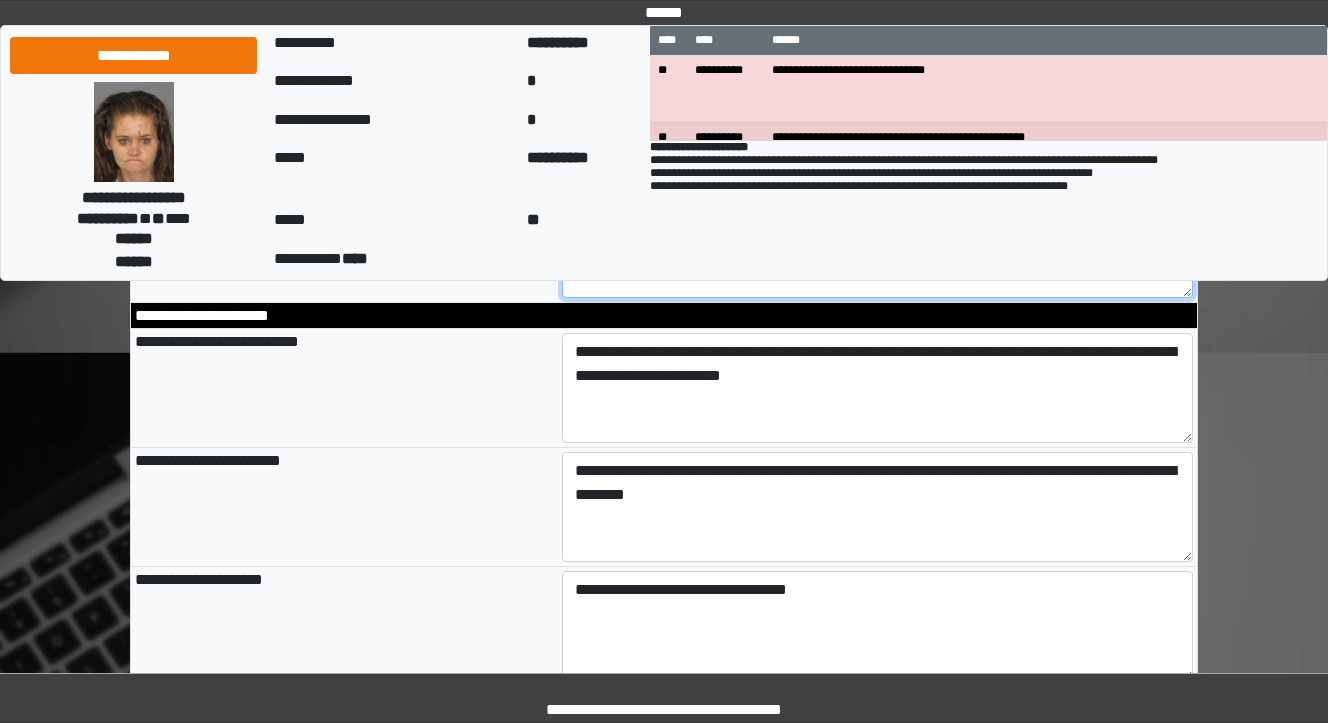 type on "**********" 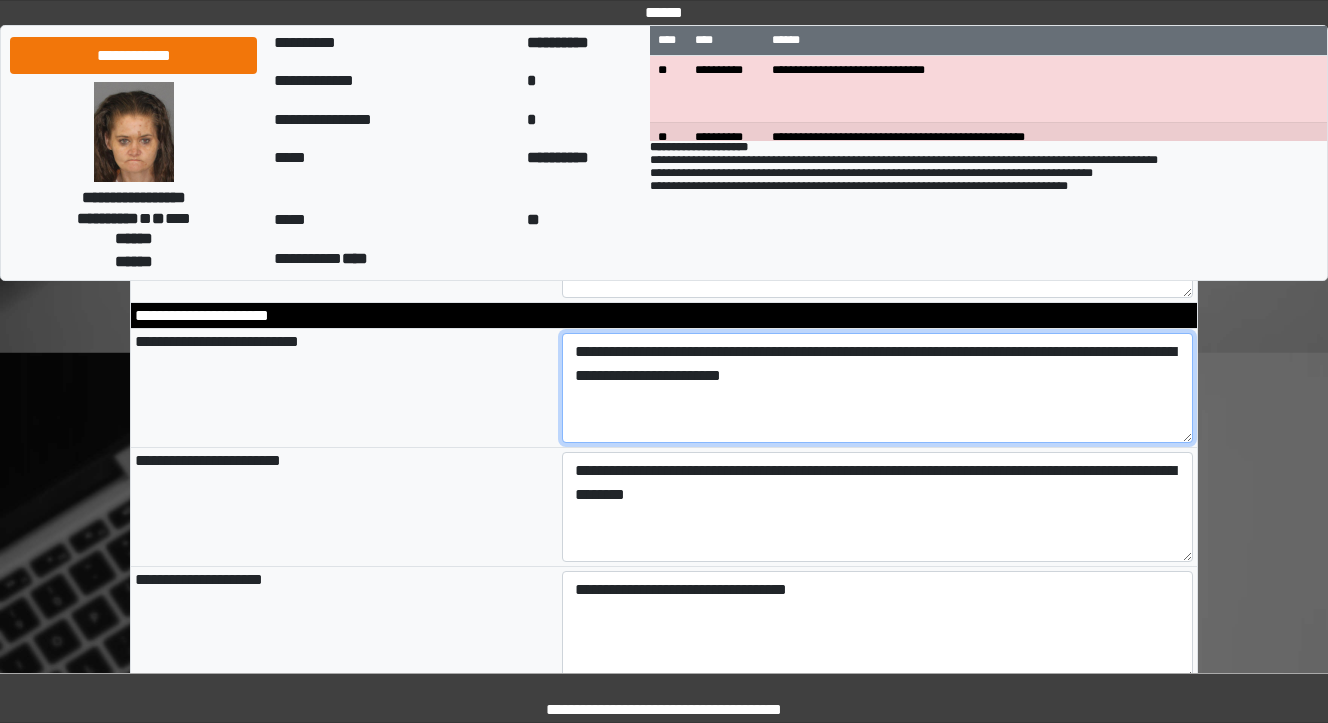 type on "**********" 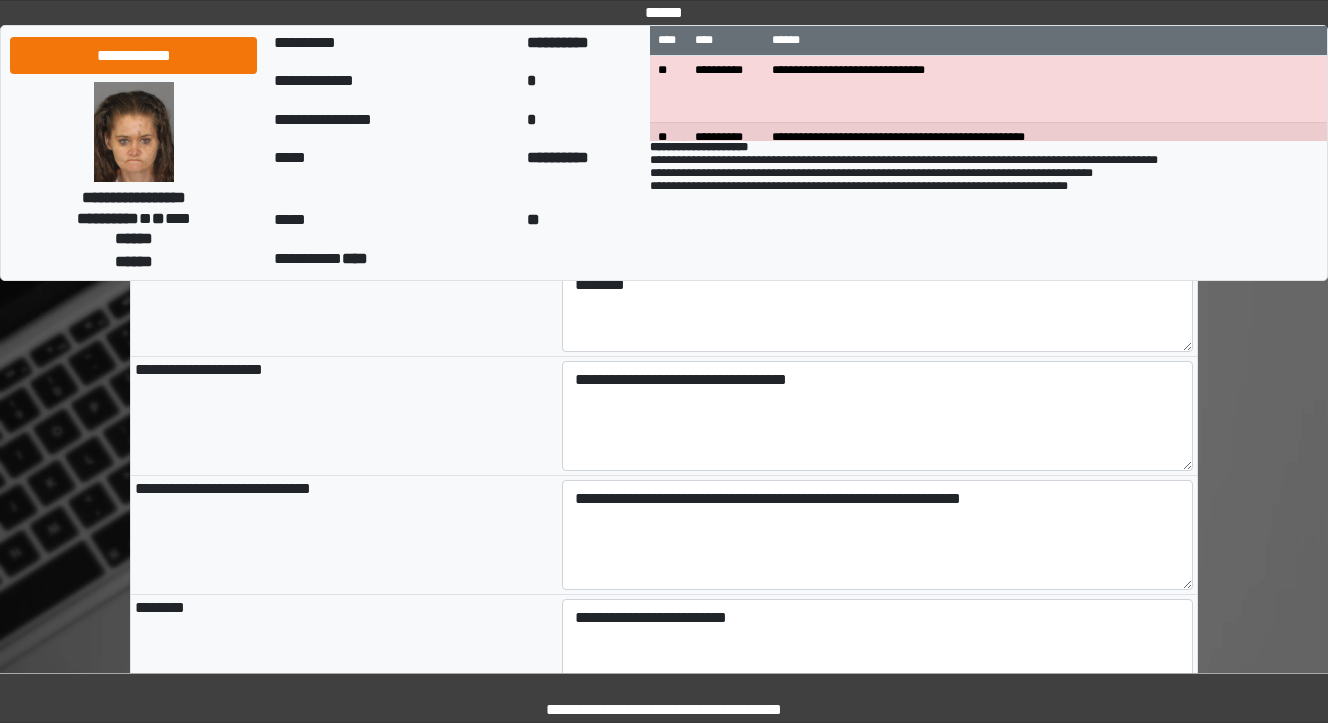 scroll, scrollTop: 1520, scrollLeft: 0, axis: vertical 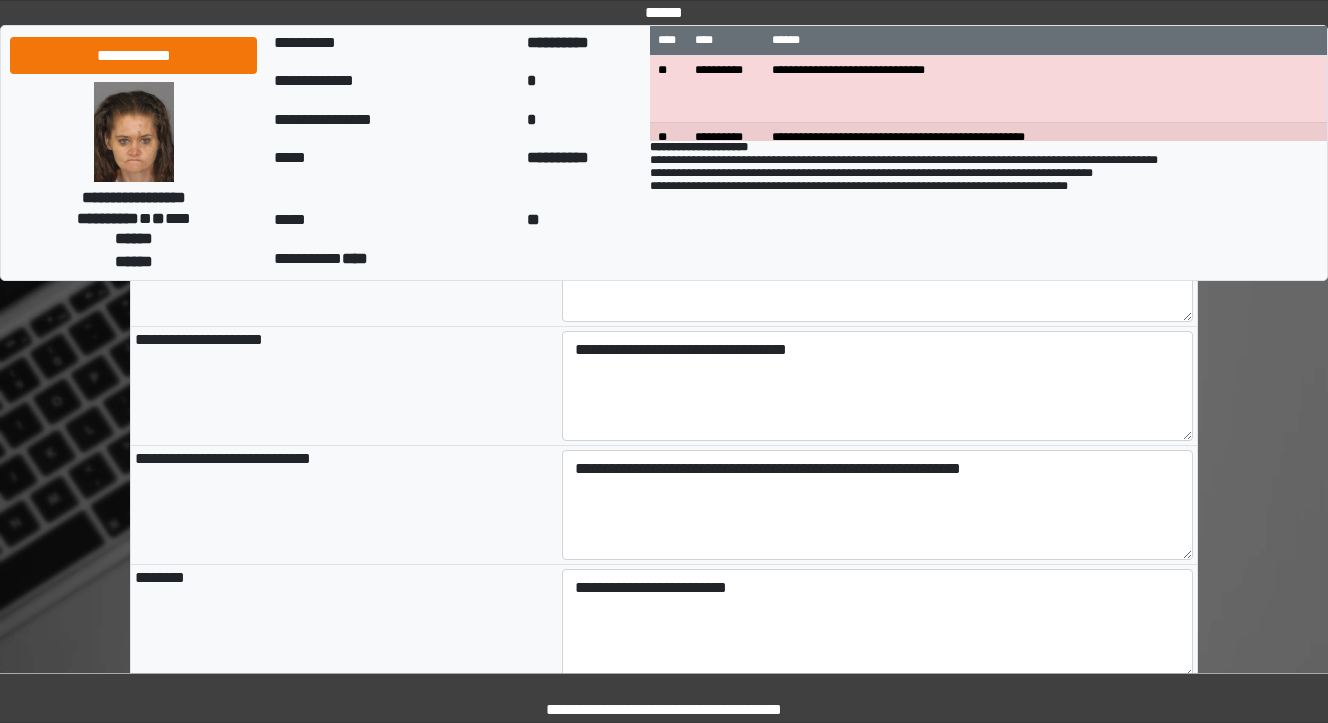 type on "**********" 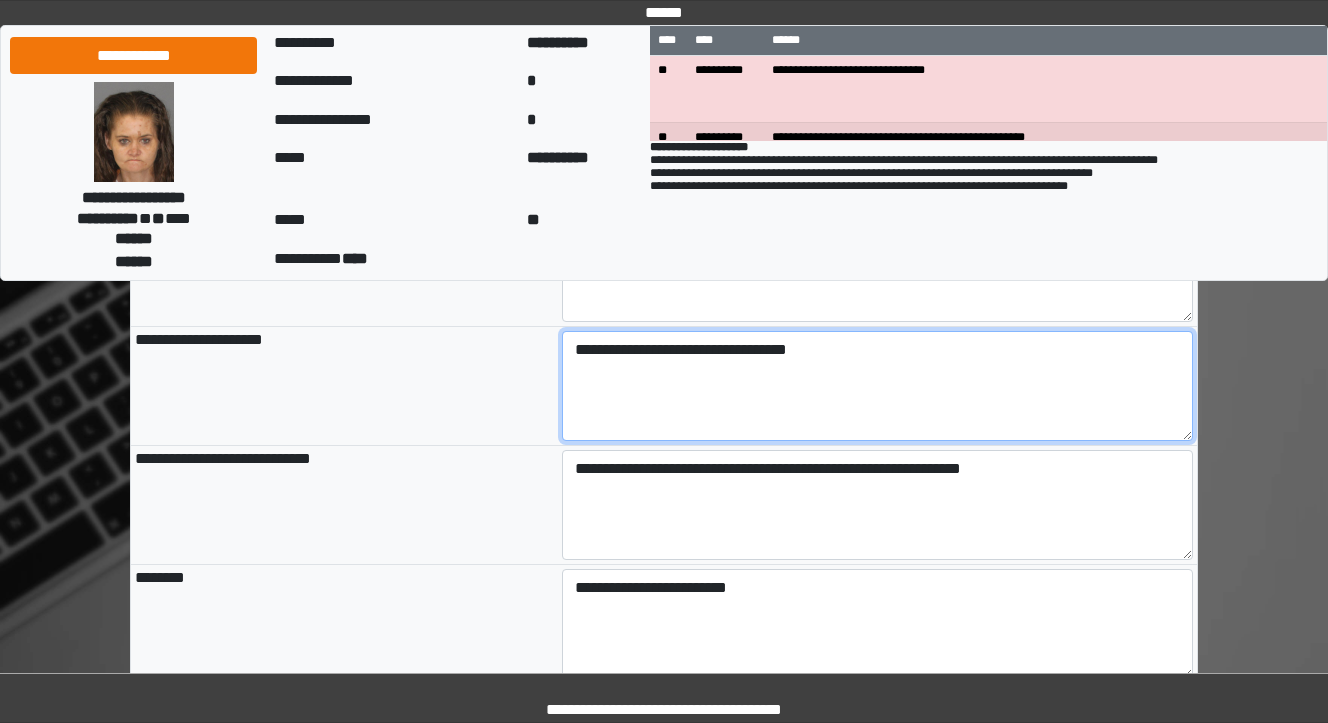type on "**********" 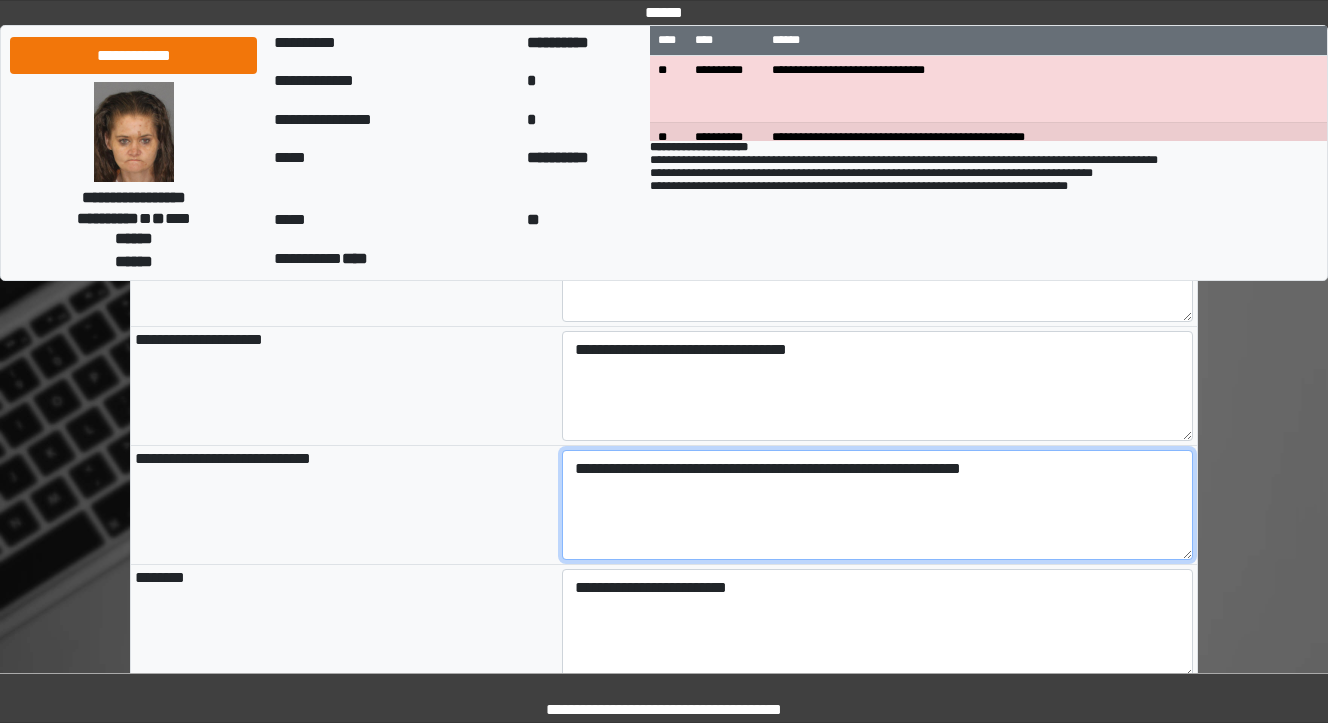 click on "**********" at bounding box center [878, 505] 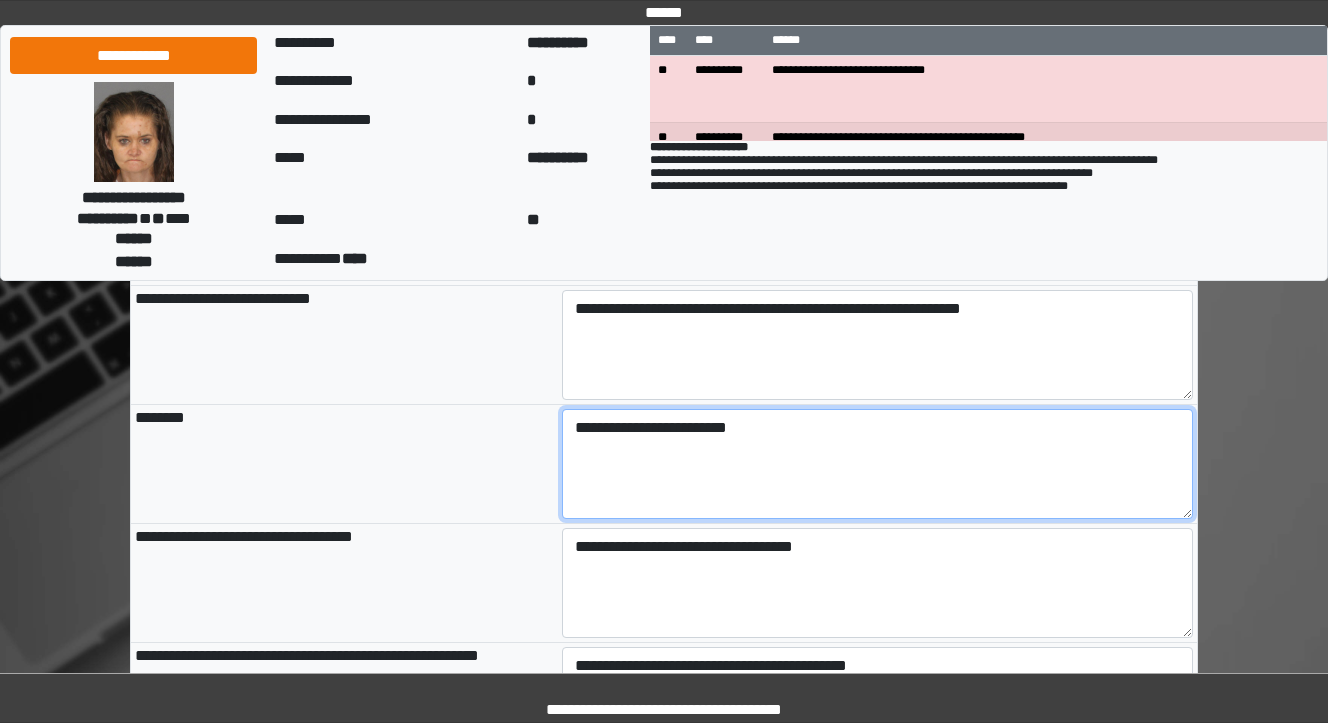 click on "**********" at bounding box center [878, 464] 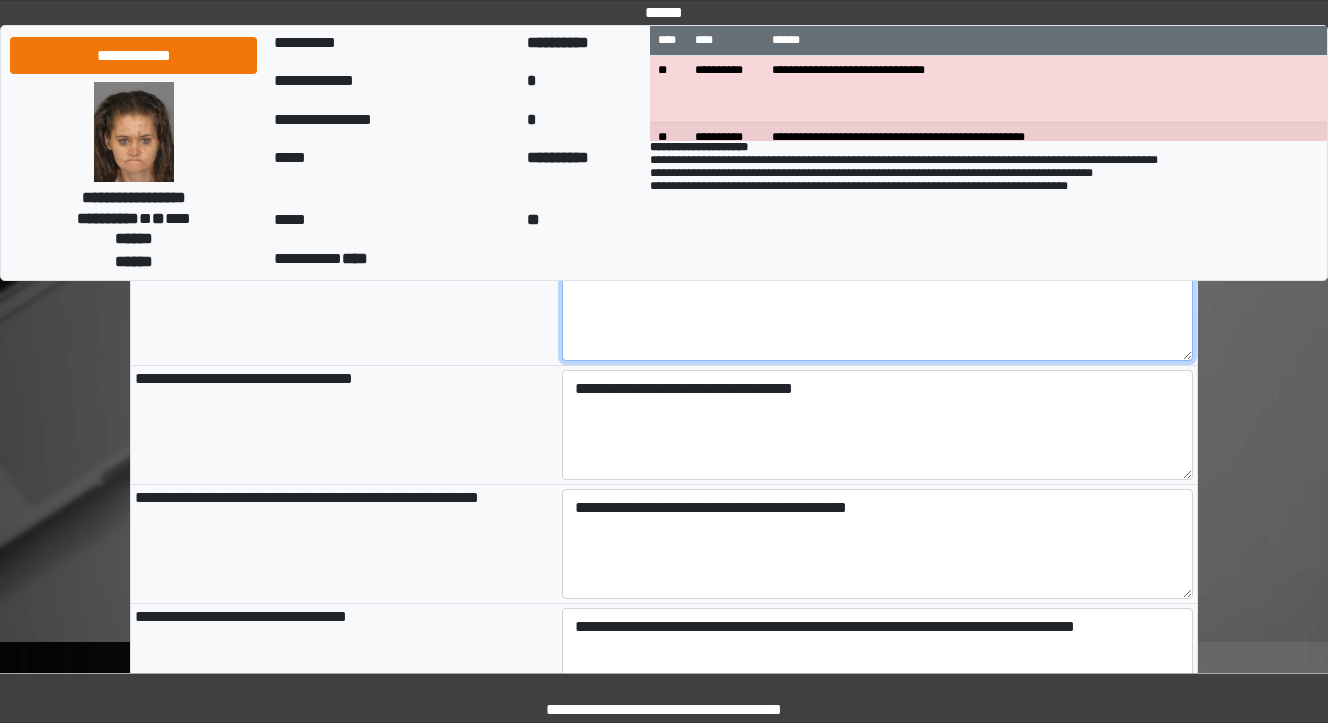 scroll, scrollTop: 1840, scrollLeft: 0, axis: vertical 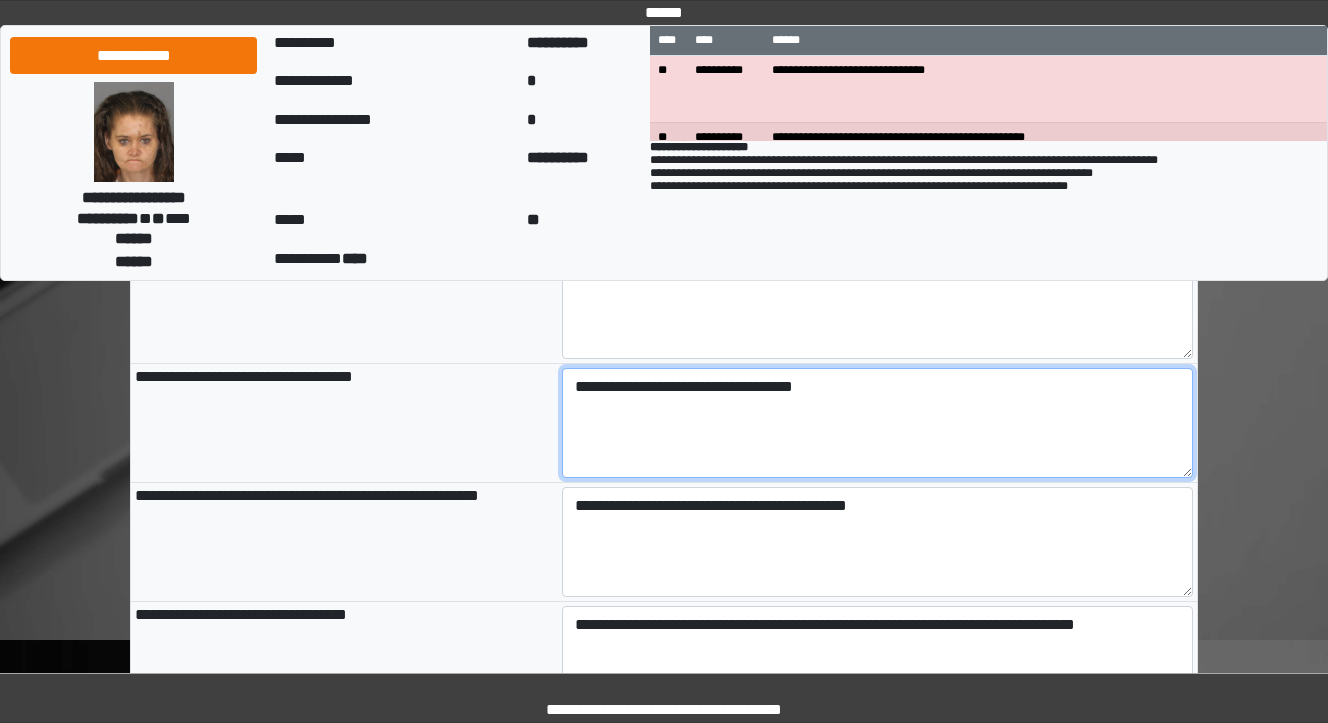 click on "**********" at bounding box center (878, 423) 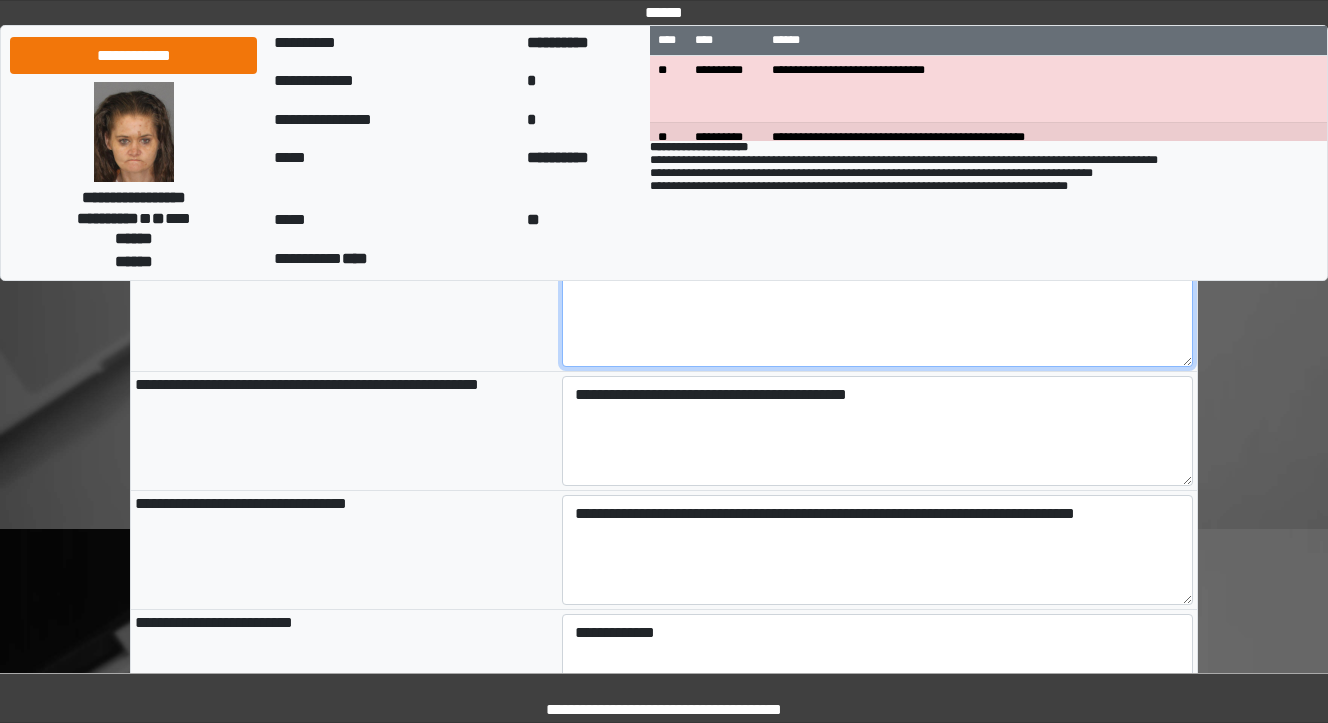 scroll, scrollTop: 2000, scrollLeft: 0, axis: vertical 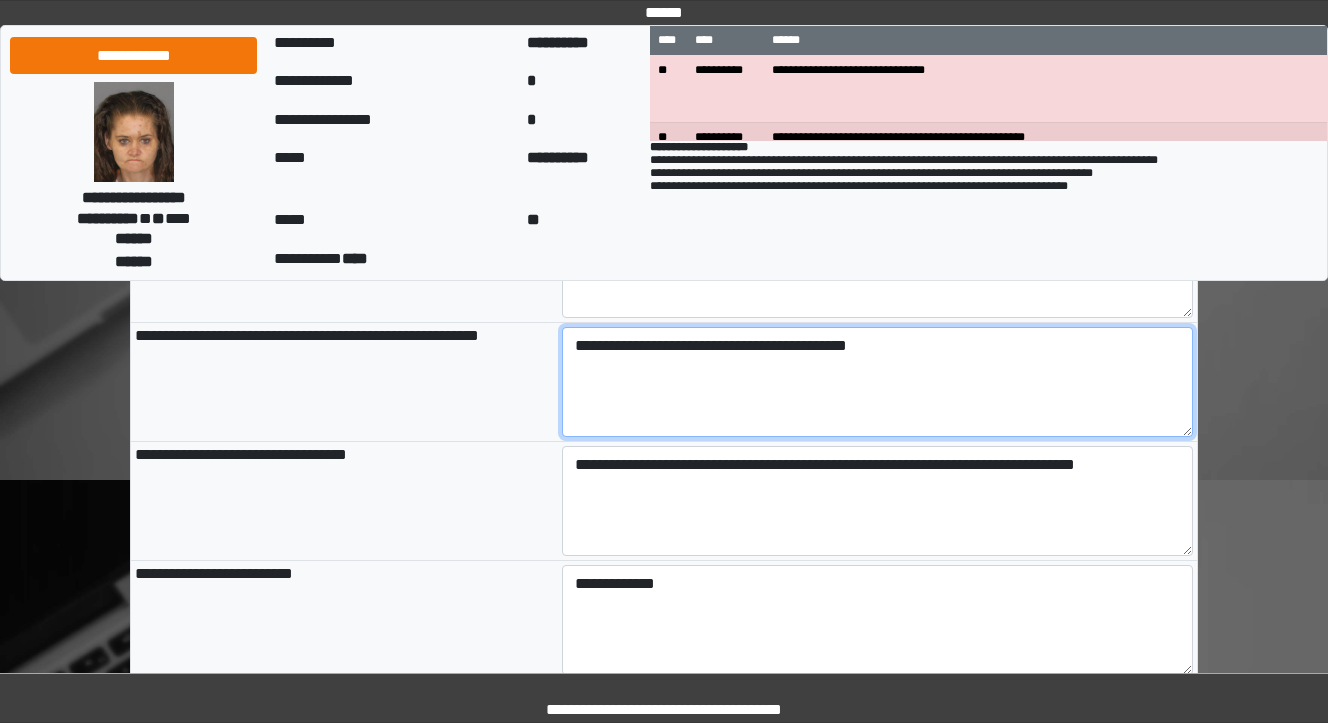 click on "**********" at bounding box center [878, 382] 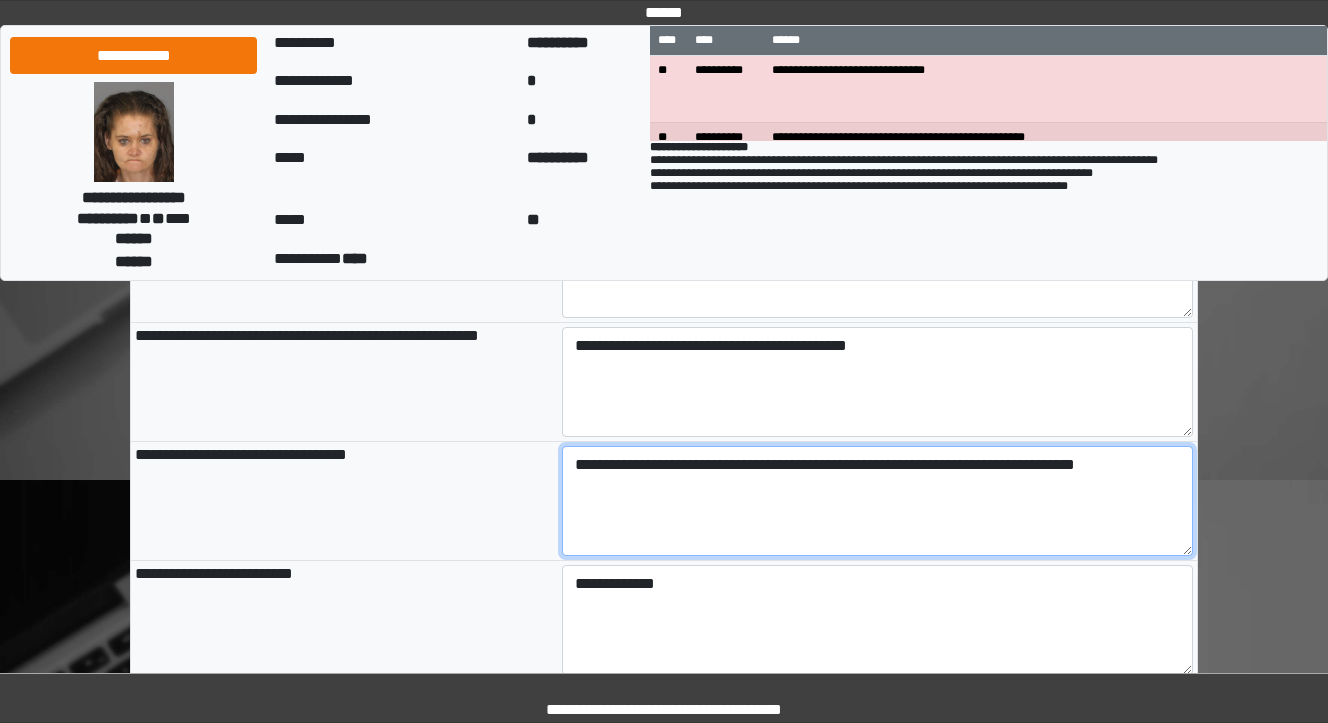 click on "**********" at bounding box center [878, 501] 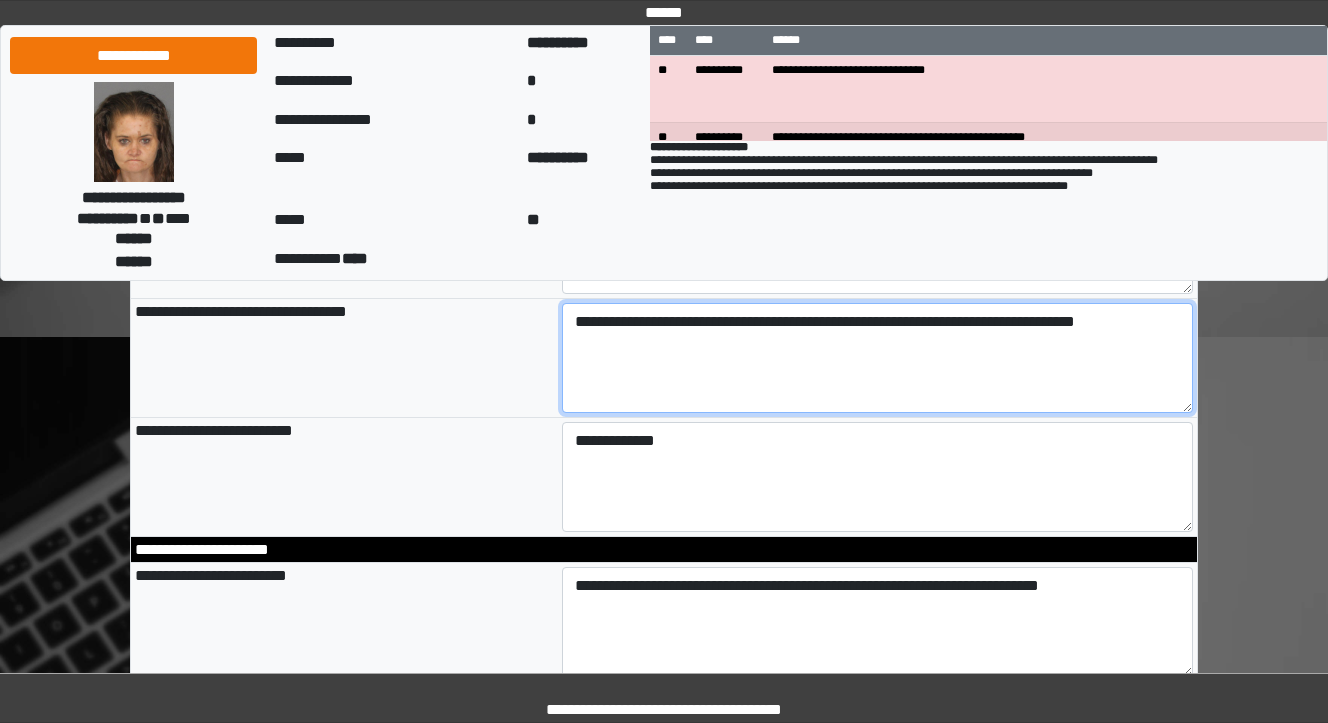scroll, scrollTop: 2160, scrollLeft: 0, axis: vertical 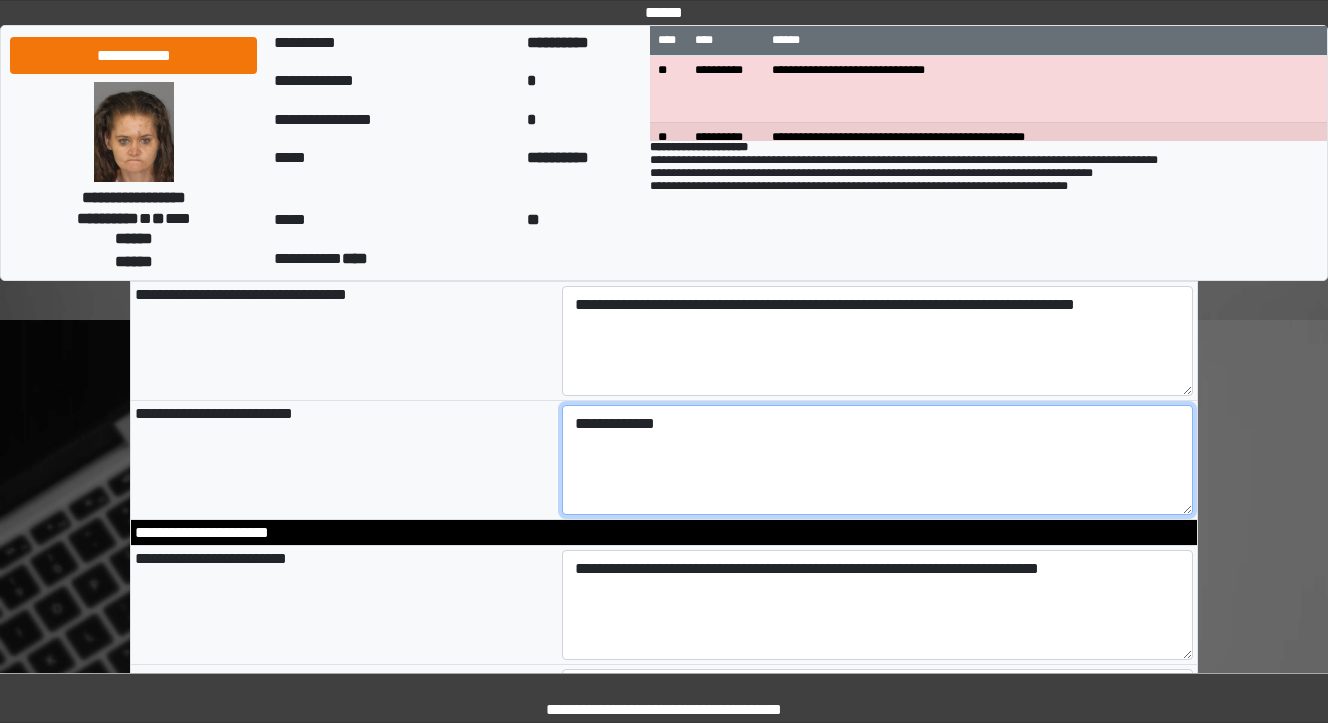 click on "**********" at bounding box center [878, 460] 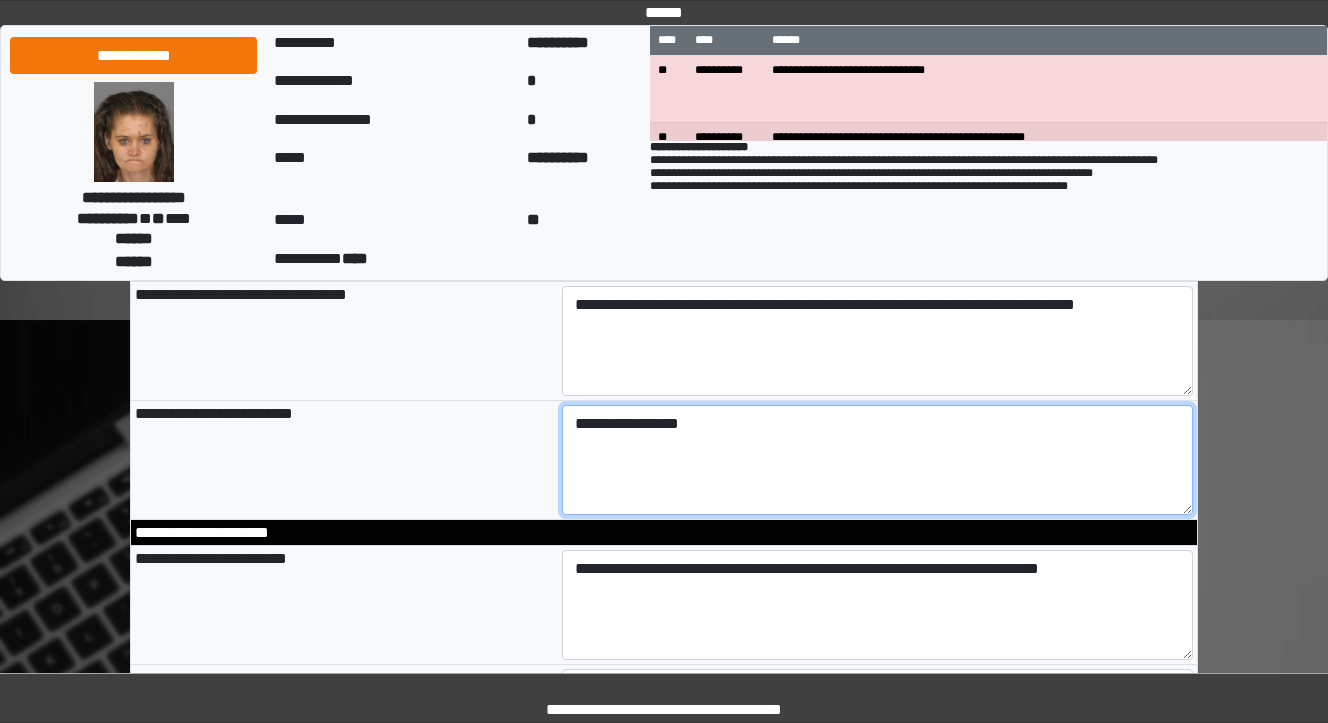 type on "**********" 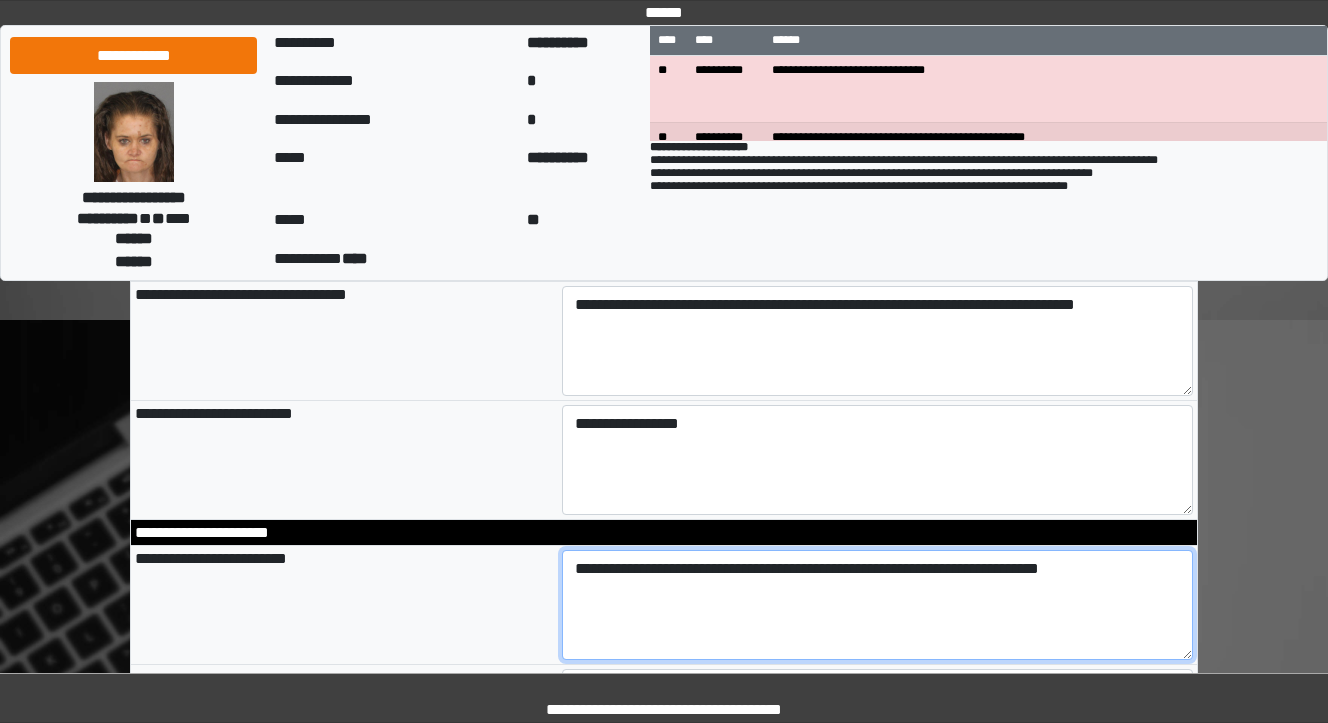 type on "**********" 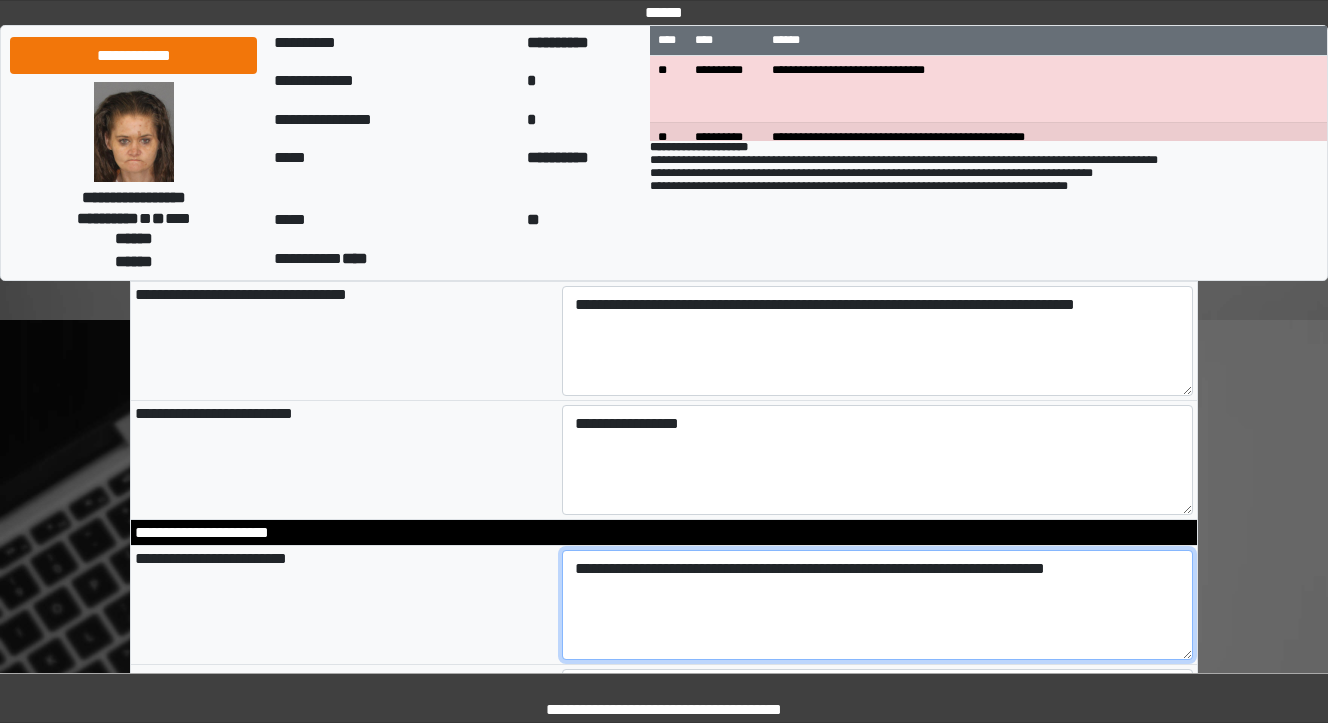 click on "**********" at bounding box center (878, 605) 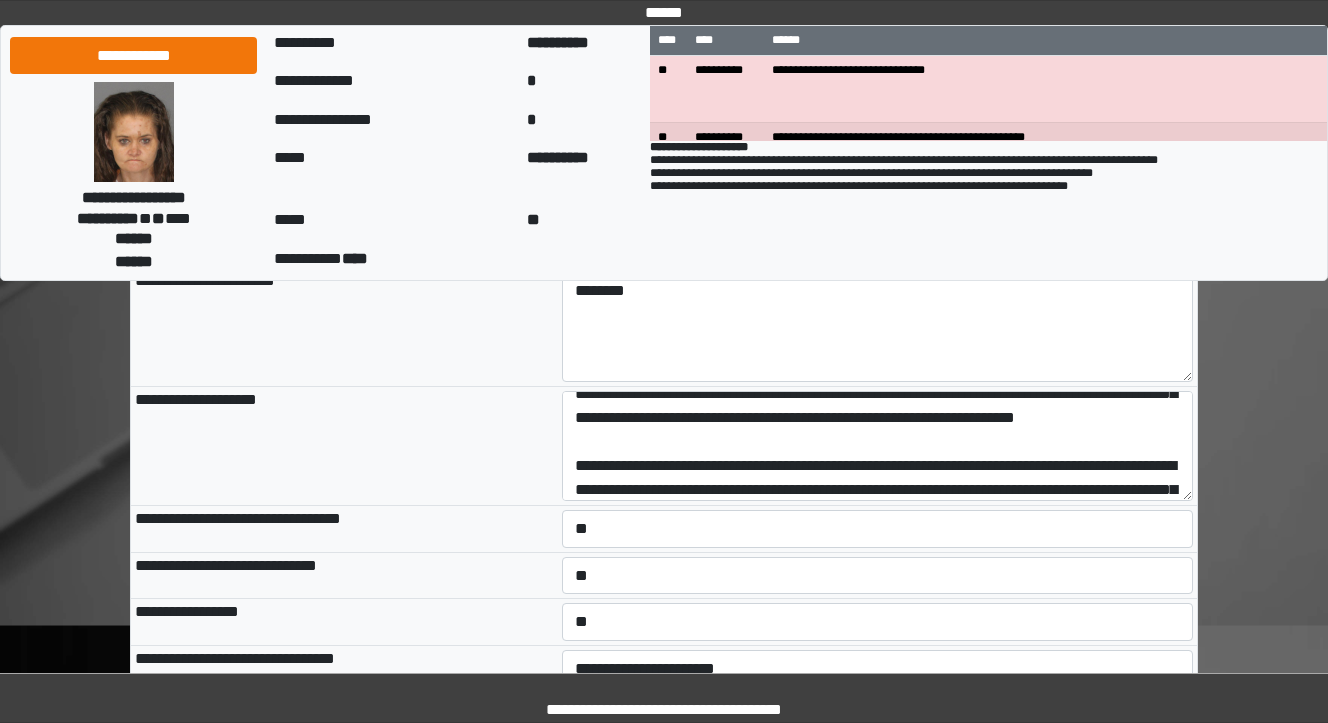 scroll, scrollTop: 2720, scrollLeft: 0, axis: vertical 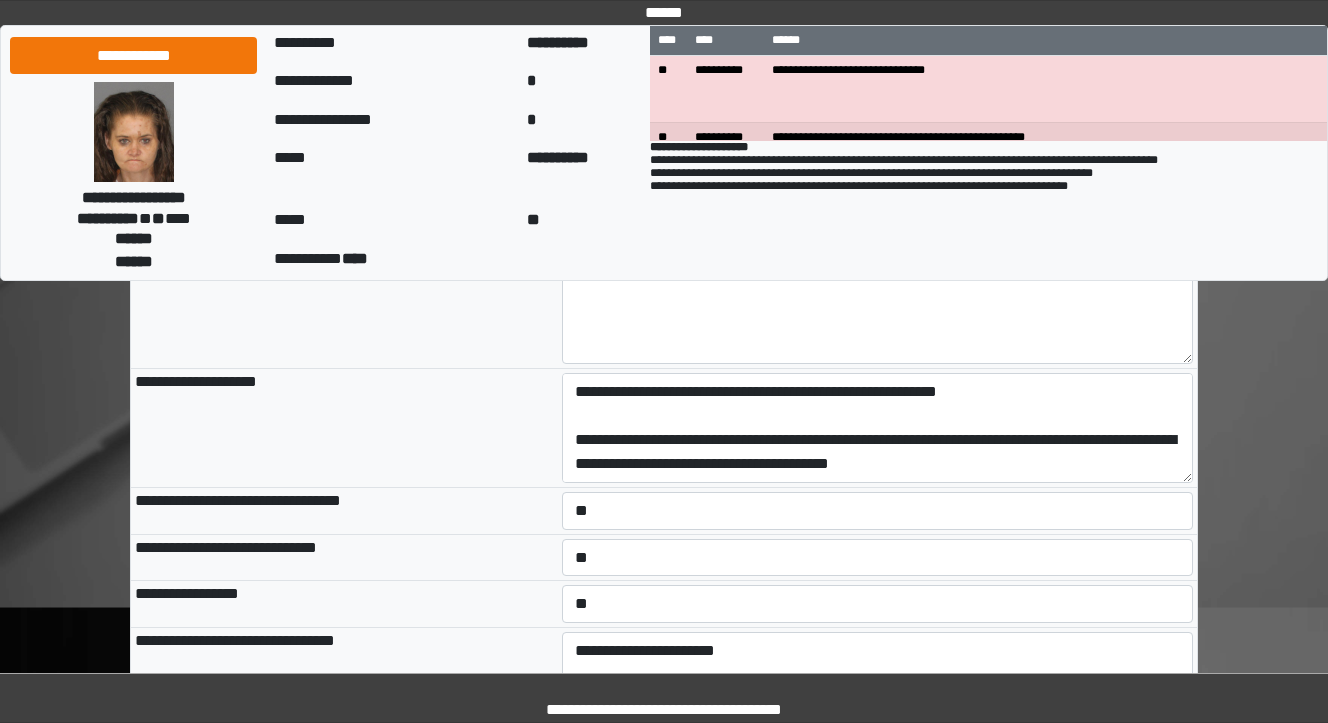 type on "**********" 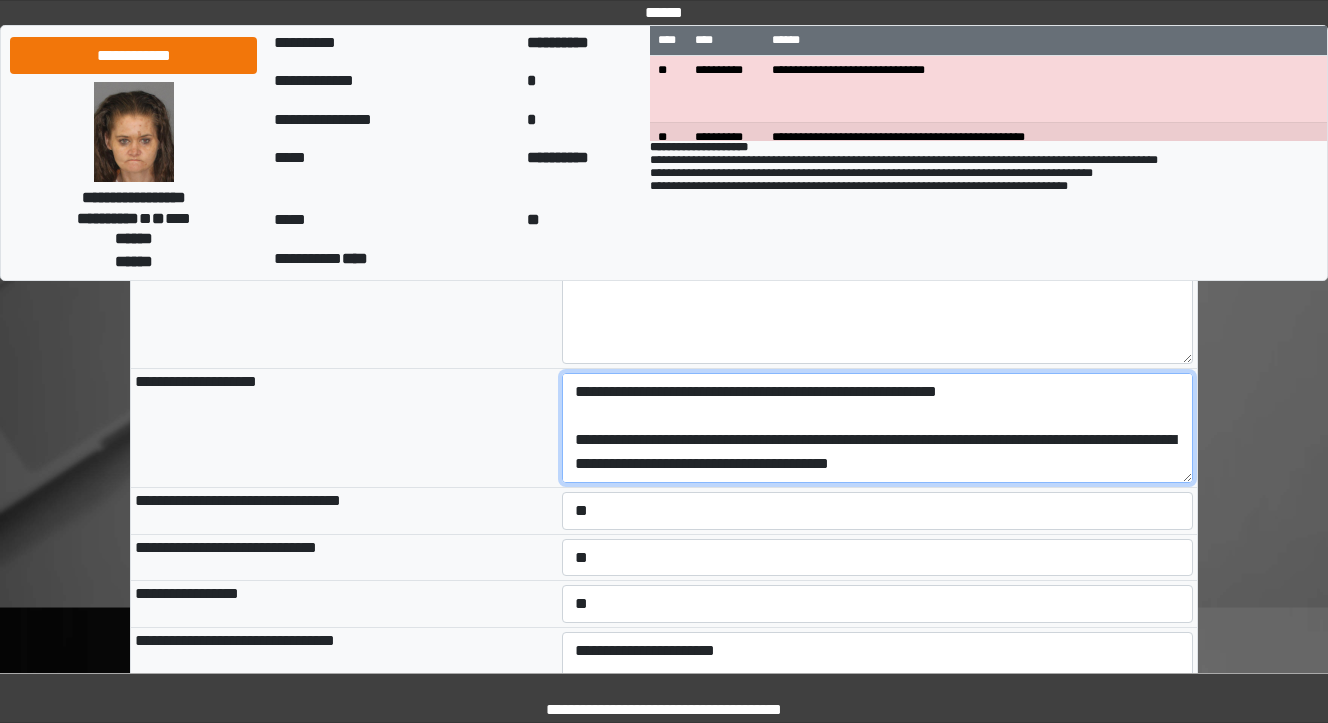 type on "**********" 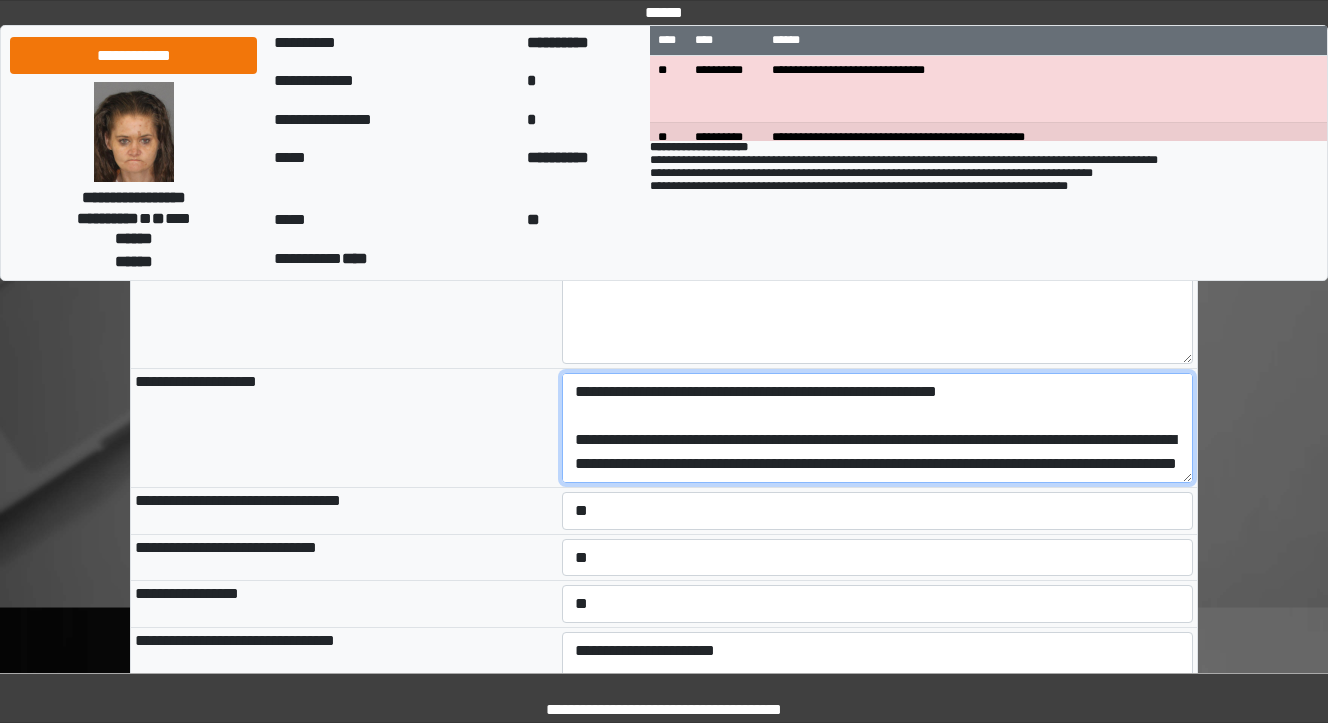 scroll, scrollTop: 376, scrollLeft: 0, axis: vertical 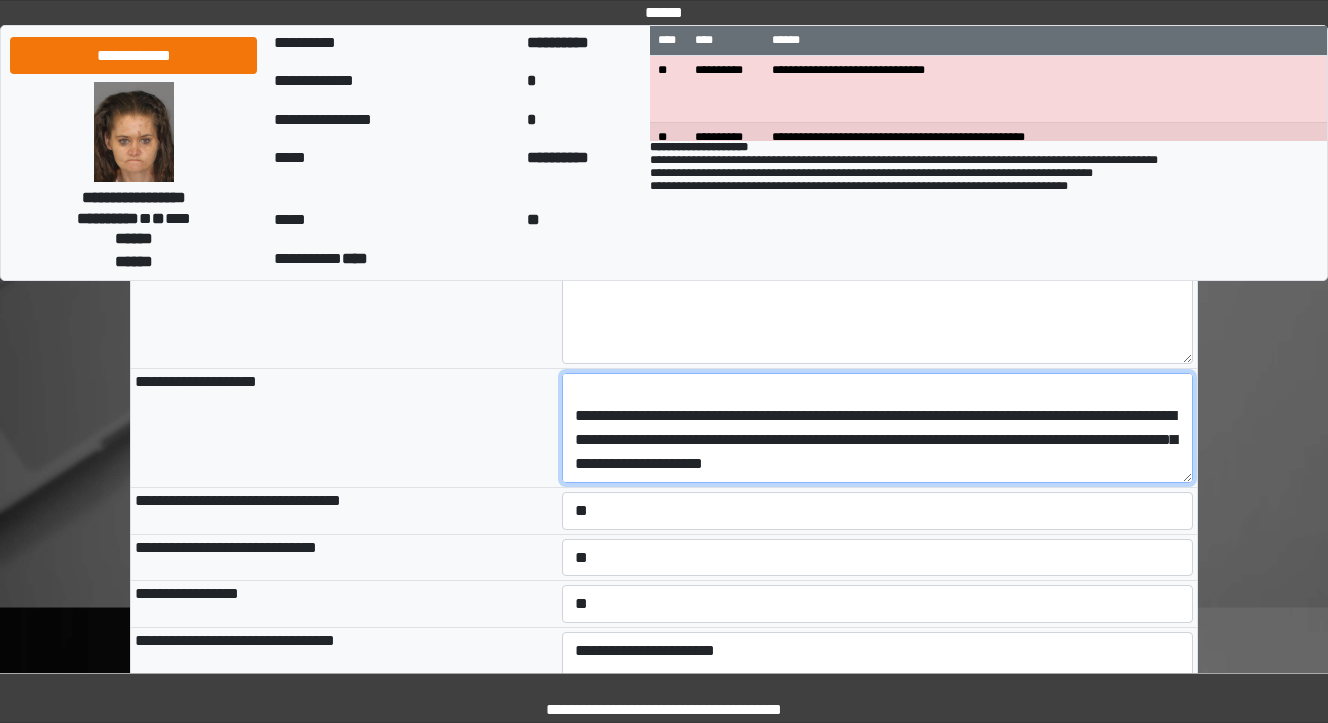 click at bounding box center [878, 428] 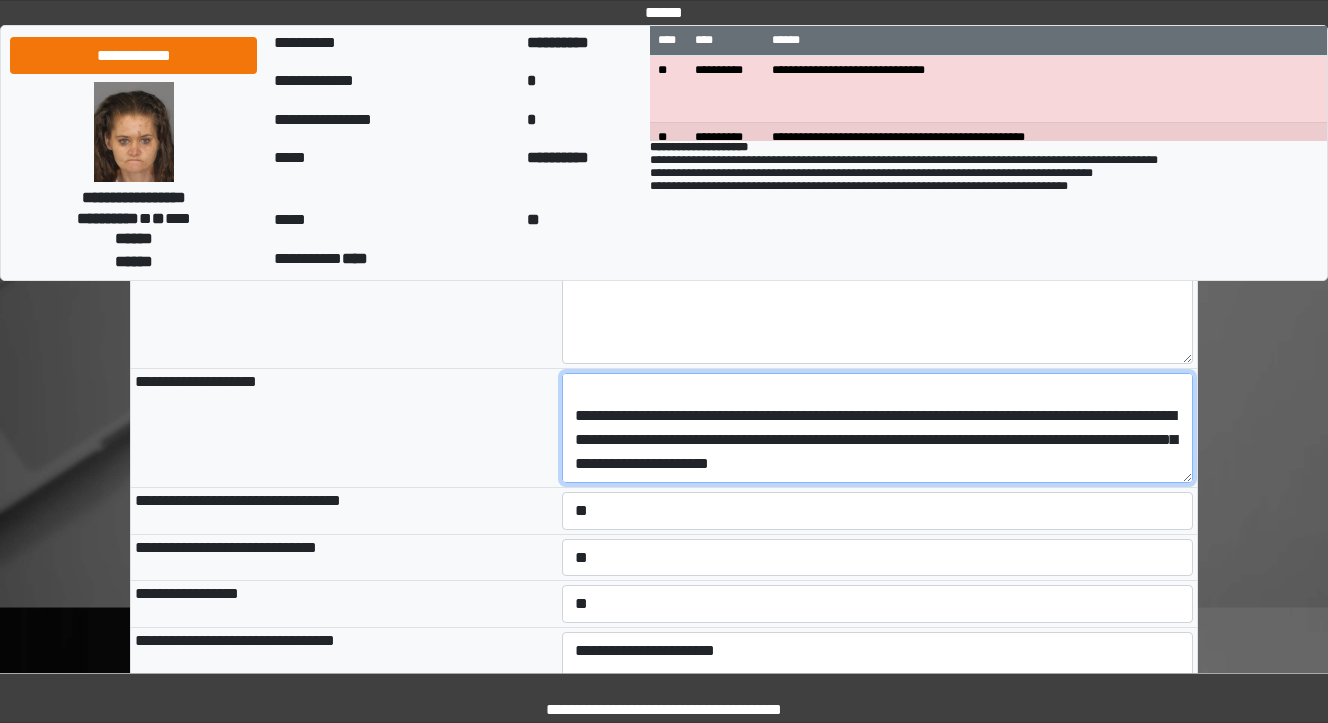 click at bounding box center [878, 428] 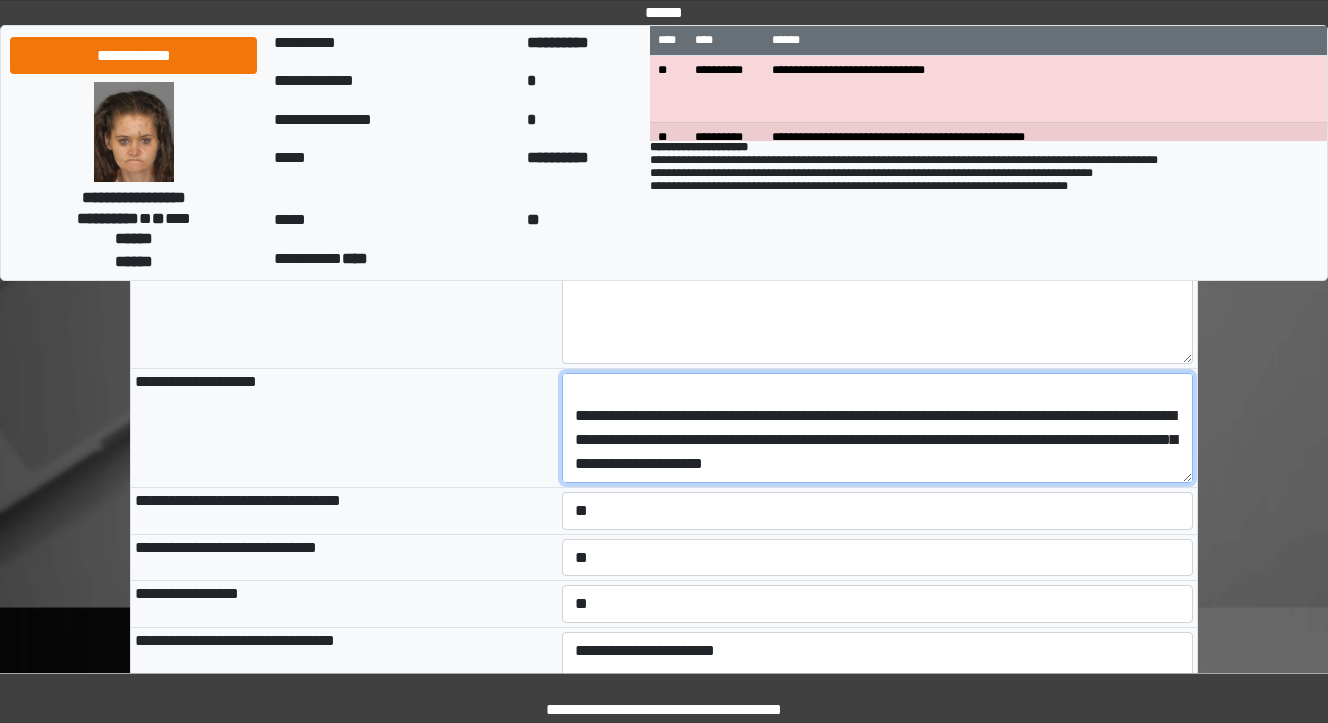 click at bounding box center [878, 428] 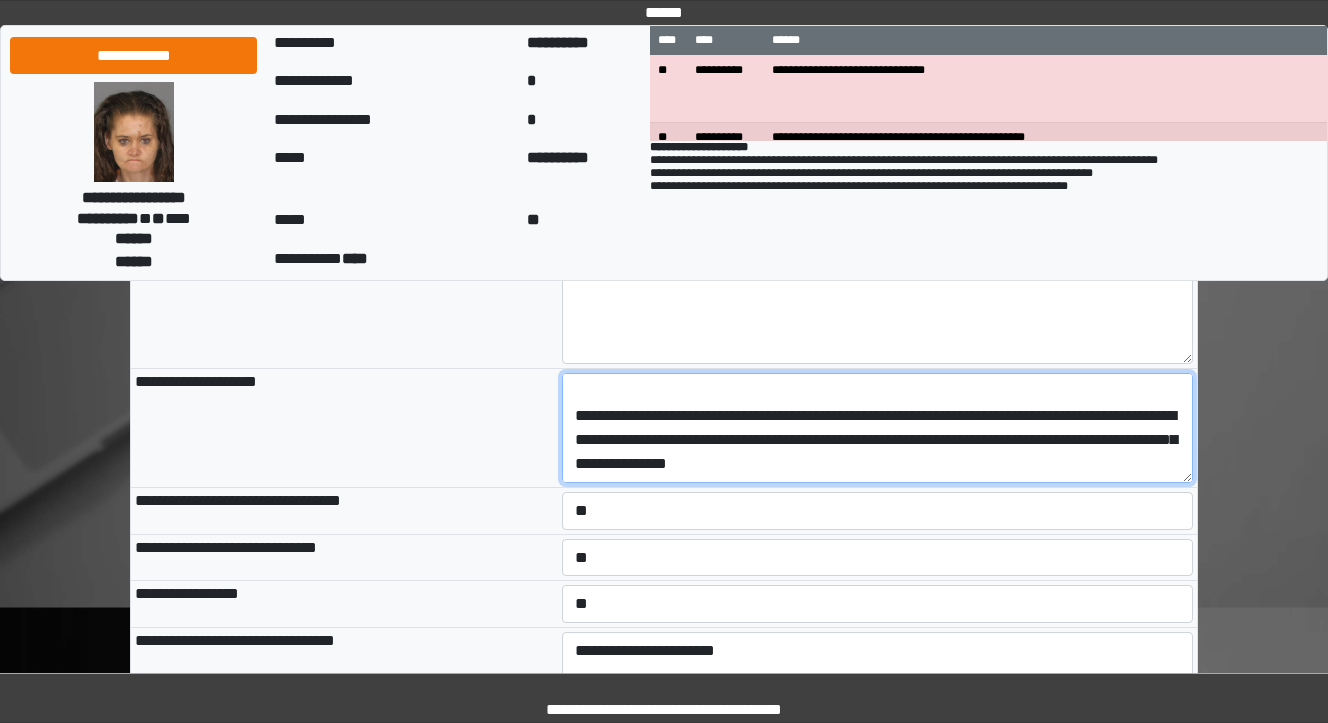 click at bounding box center [878, 428] 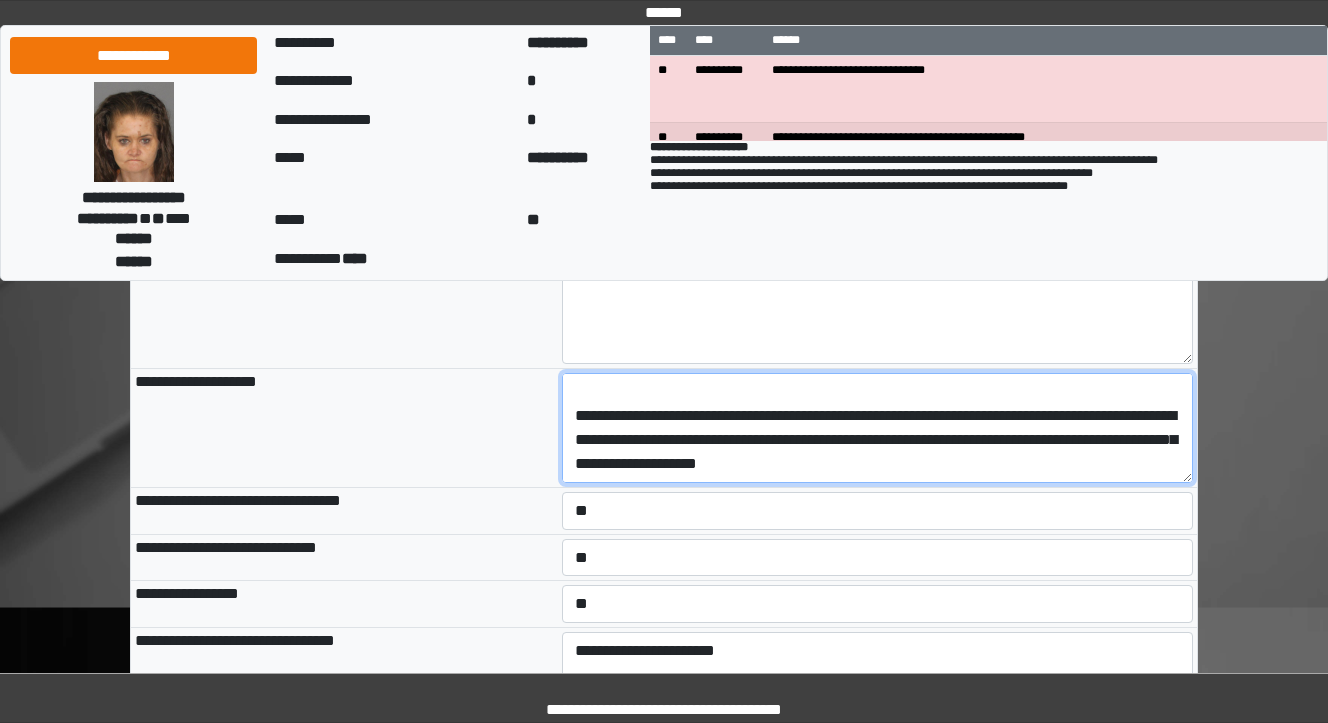 click at bounding box center [878, 428] 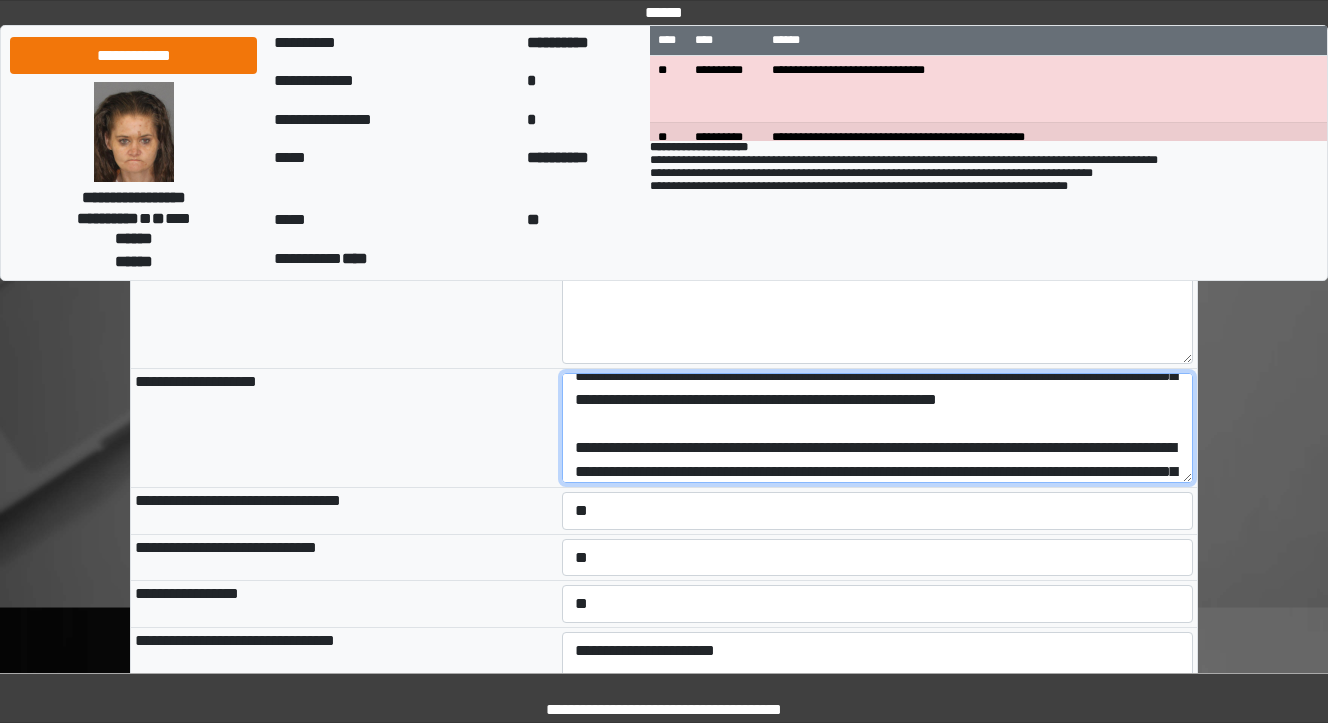click at bounding box center (878, 428) 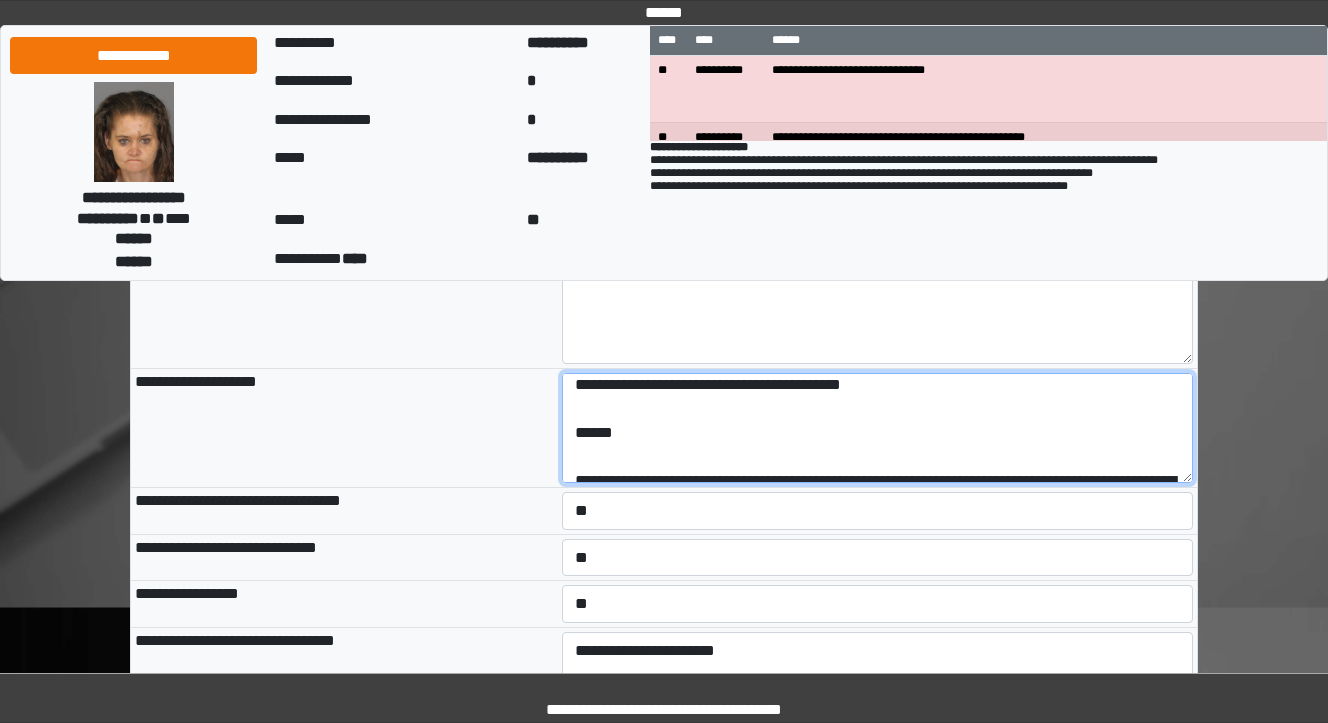 scroll, scrollTop: 0, scrollLeft: 0, axis: both 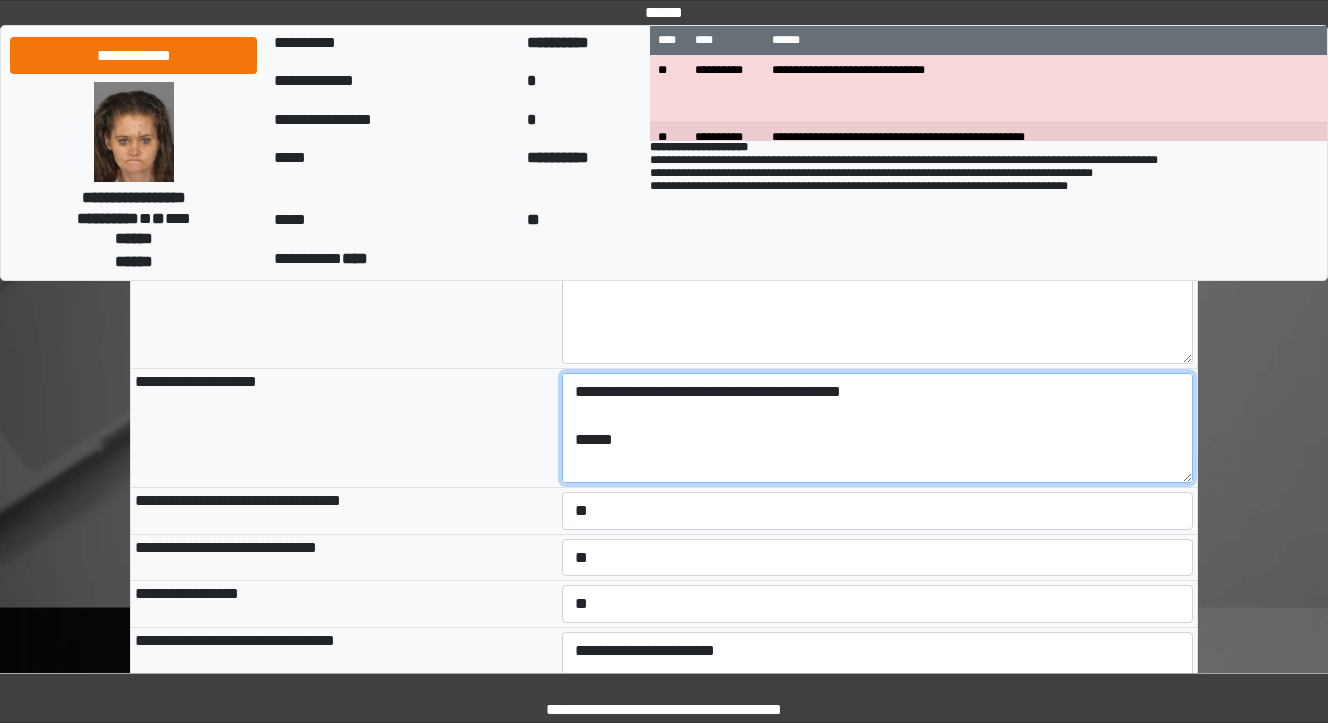 click at bounding box center (878, 428) 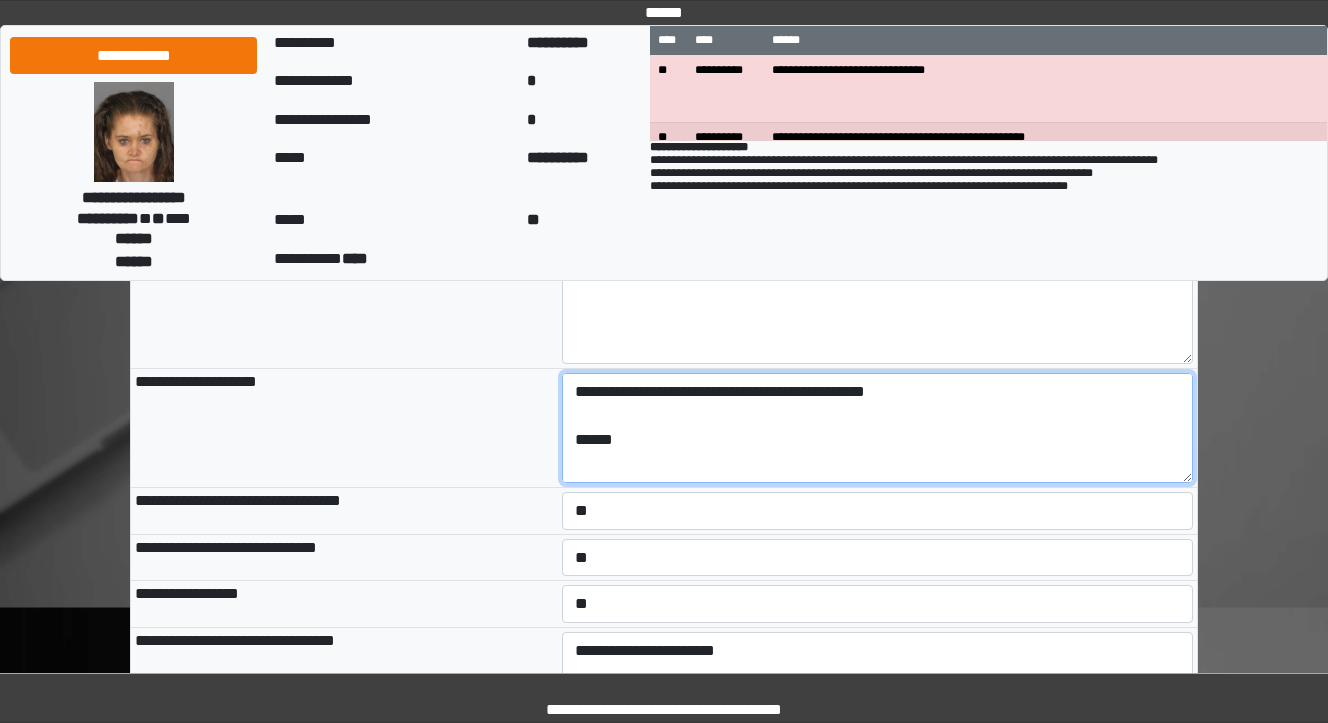 click at bounding box center (878, 428) 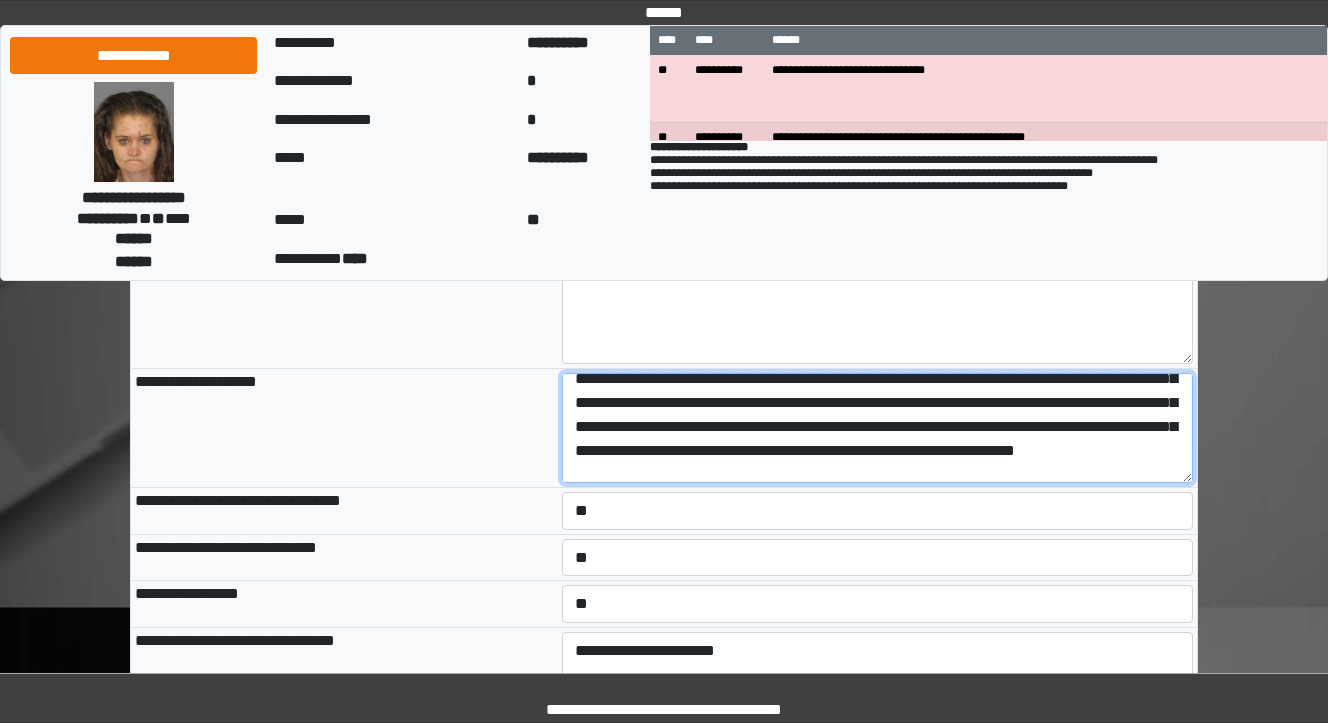 scroll, scrollTop: 160, scrollLeft: 0, axis: vertical 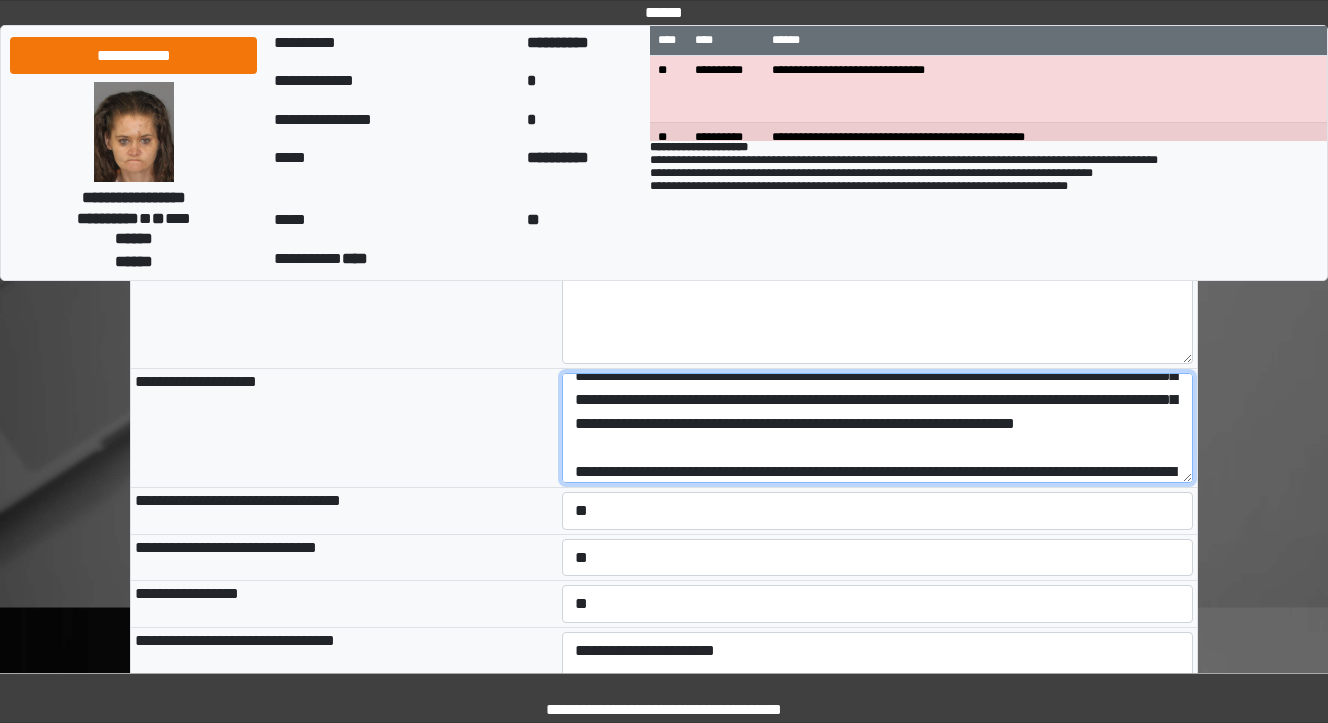 click at bounding box center [878, 428] 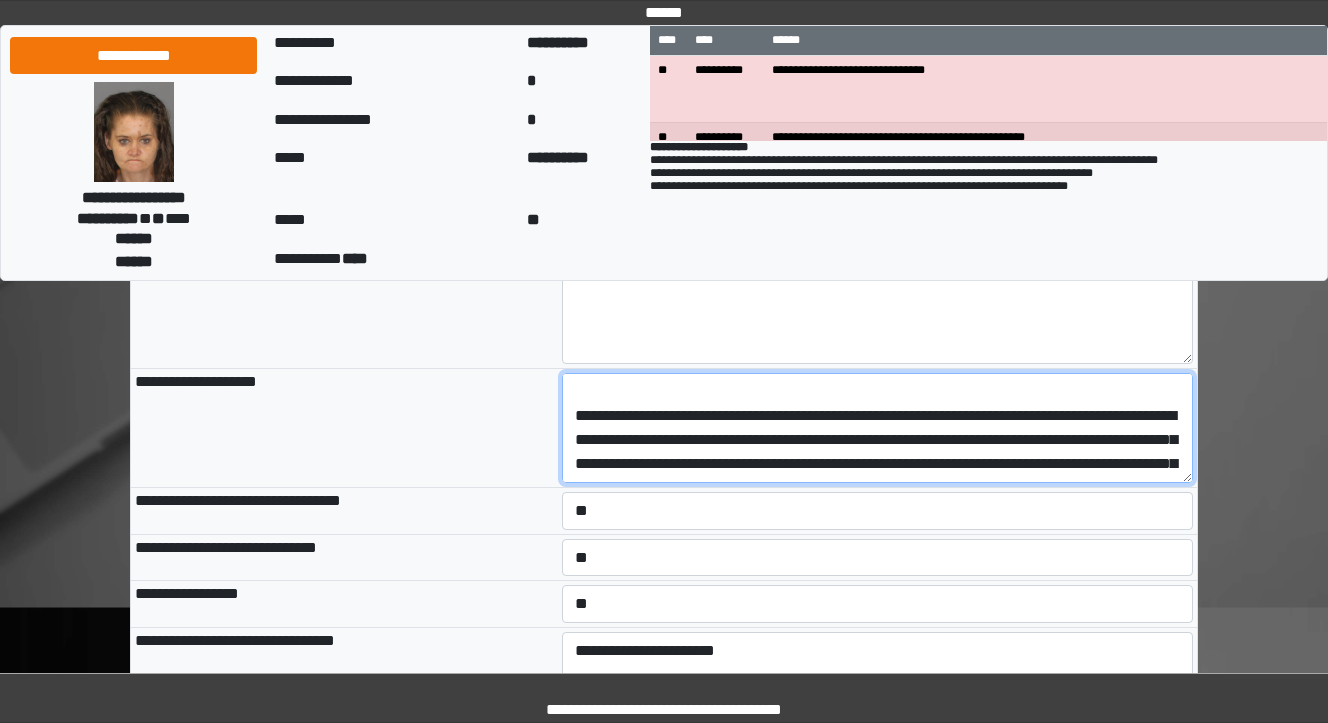 scroll, scrollTop: 264, scrollLeft: 0, axis: vertical 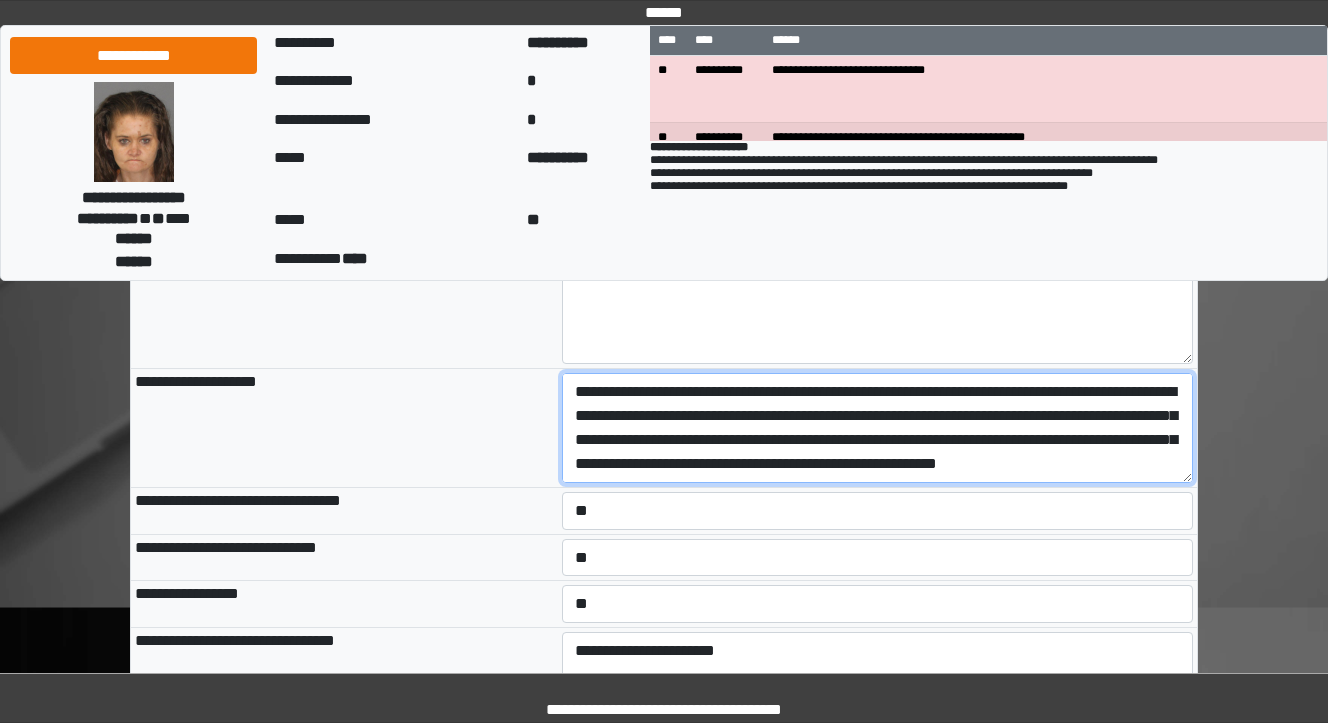 click at bounding box center (878, 428) 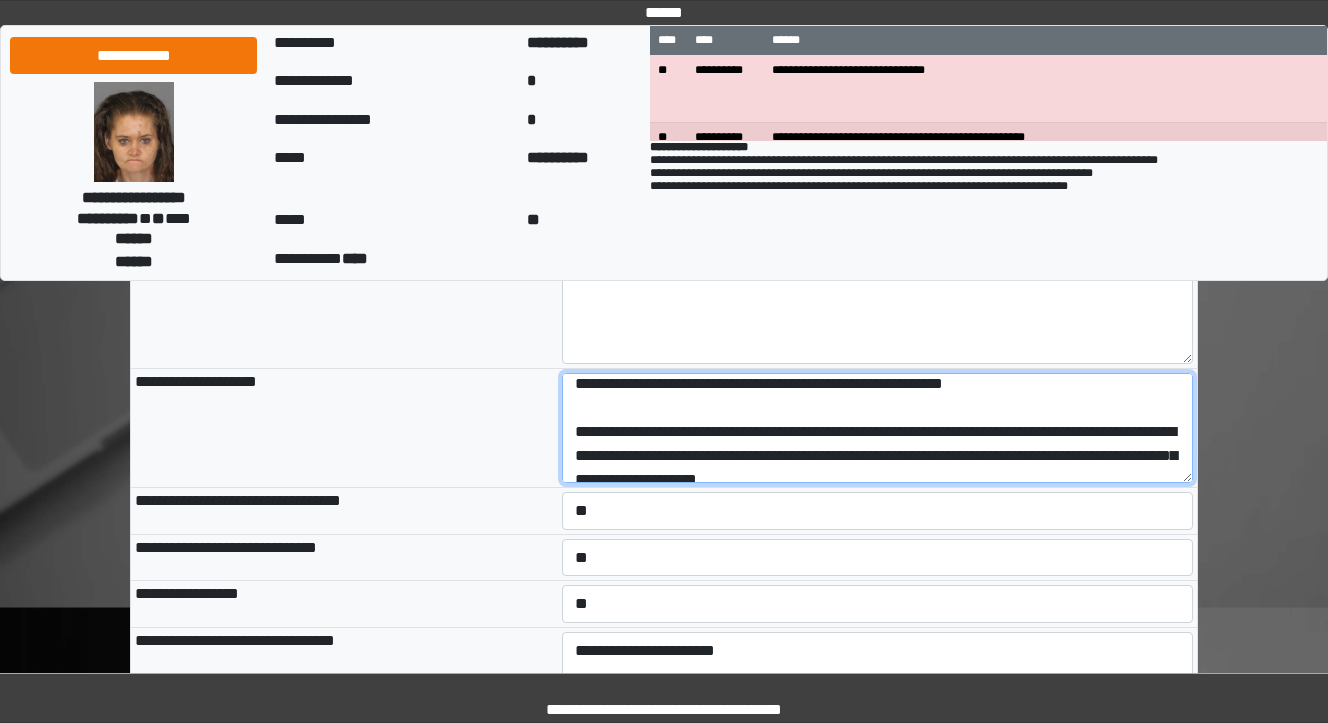 scroll, scrollTop: 342, scrollLeft: 0, axis: vertical 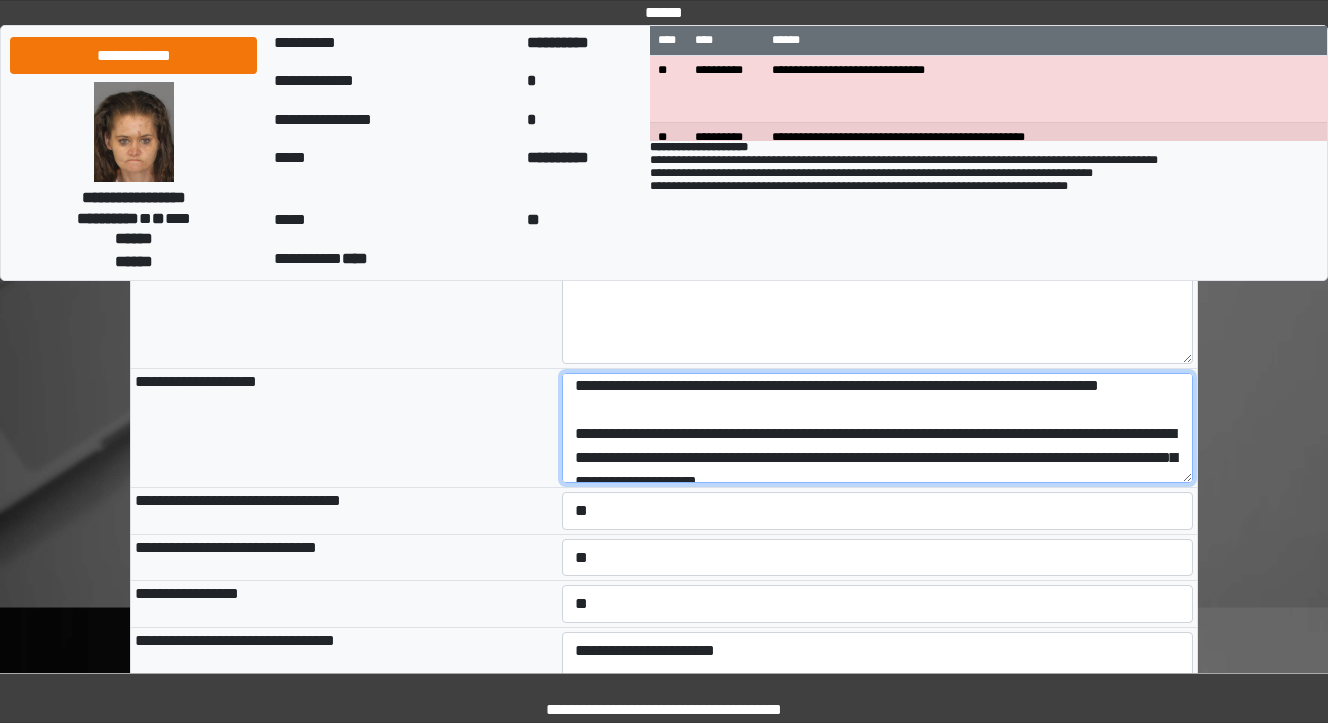 click at bounding box center [878, 428] 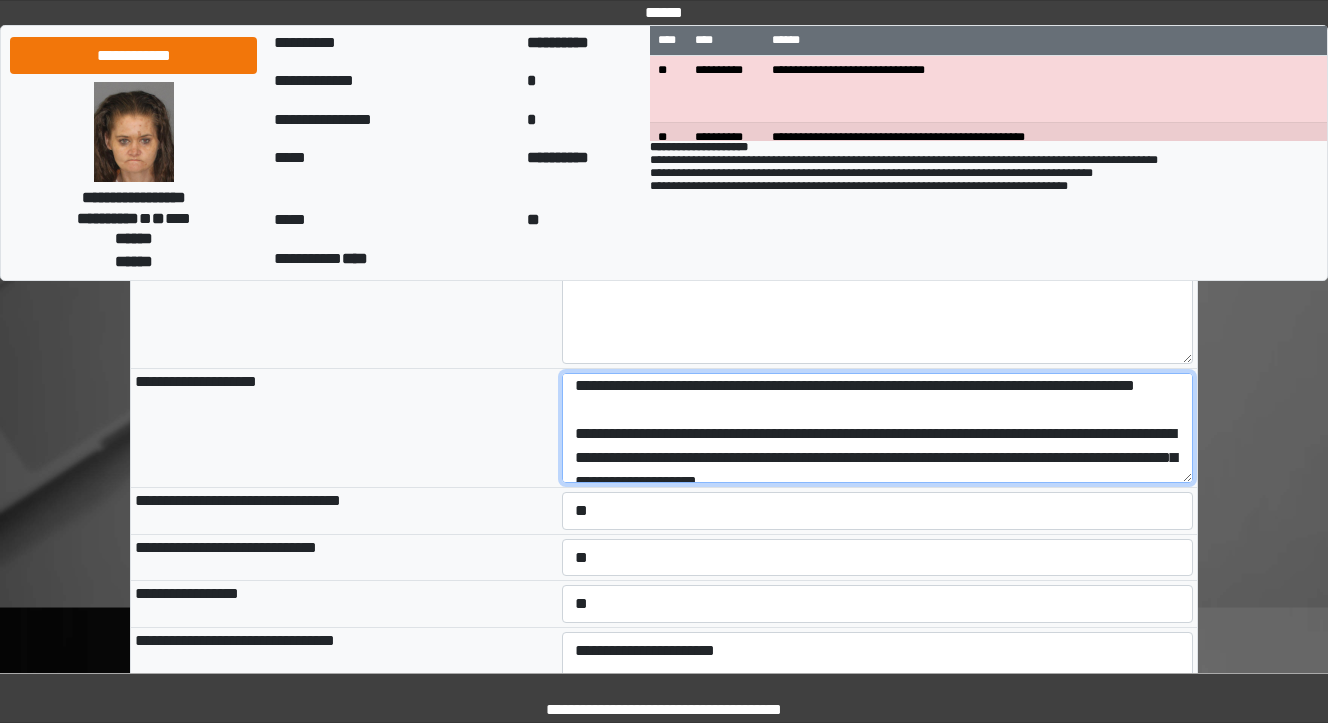 click at bounding box center [878, 428] 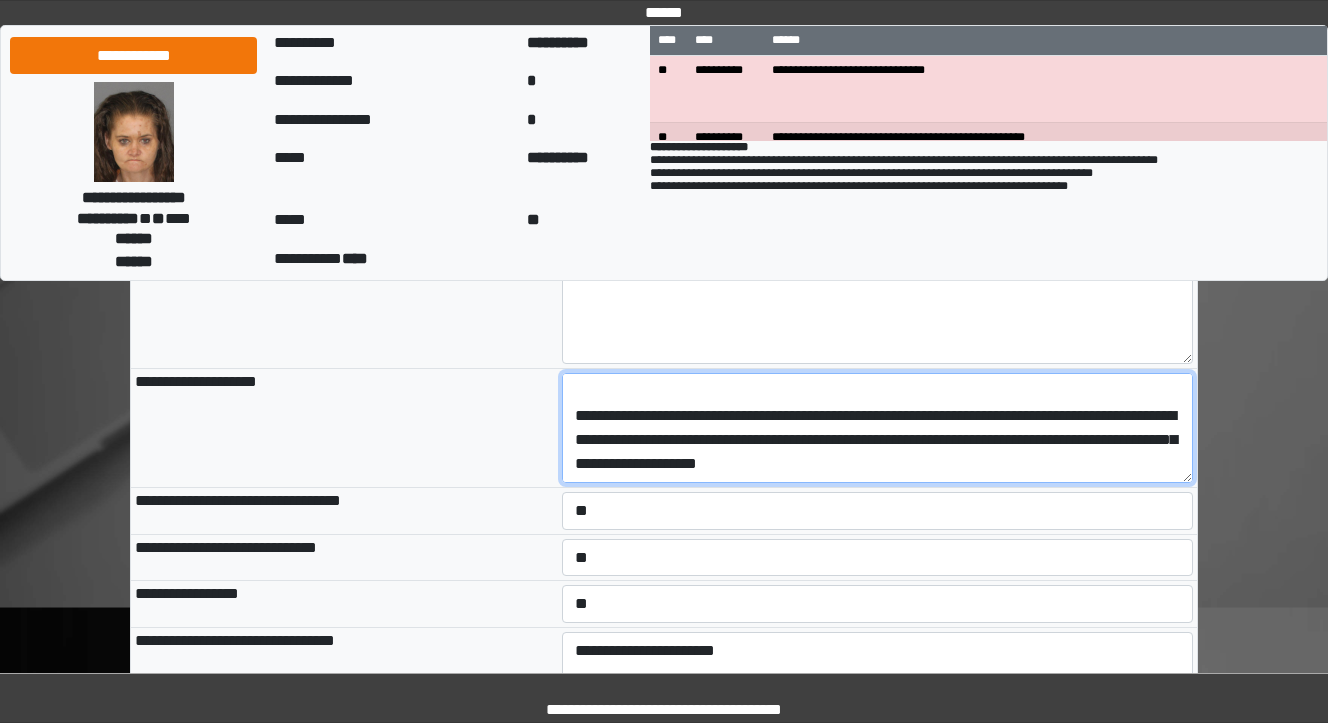 click at bounding box center [878, 428] 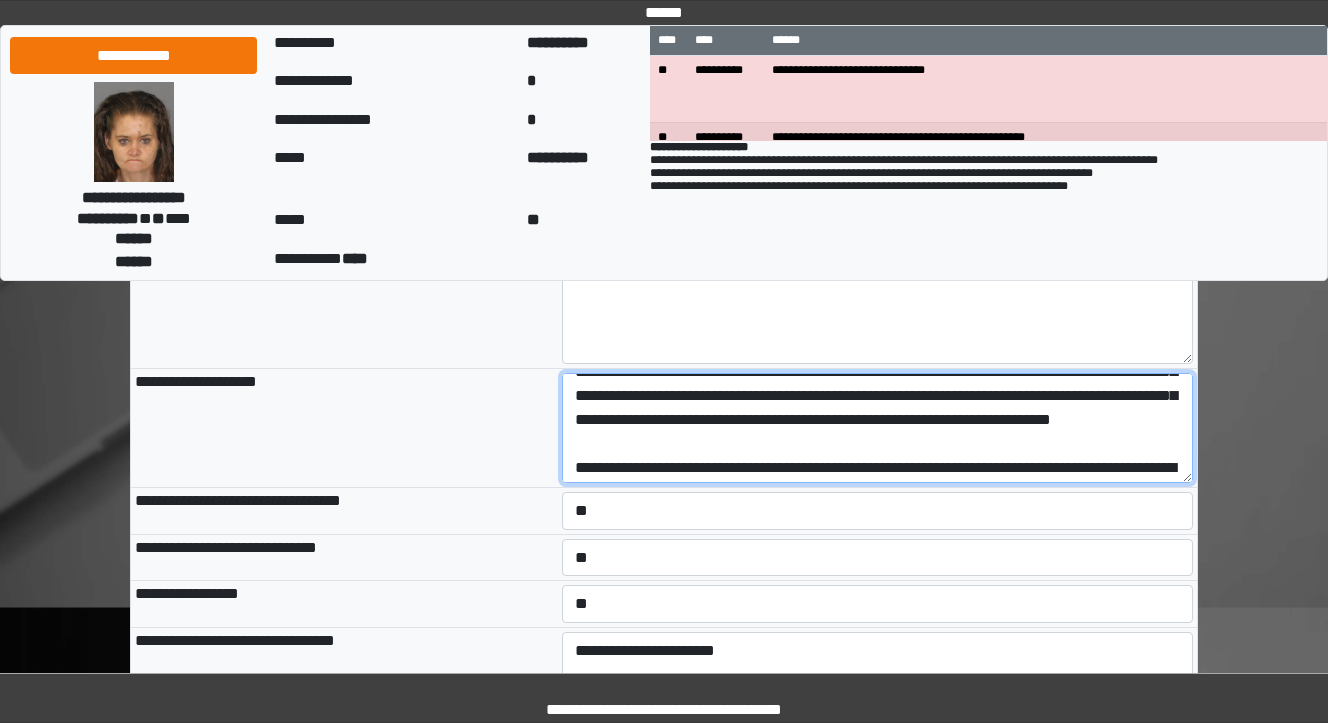 scroll, scrollTop: 182, scrollLeft: 0, axis: vertical 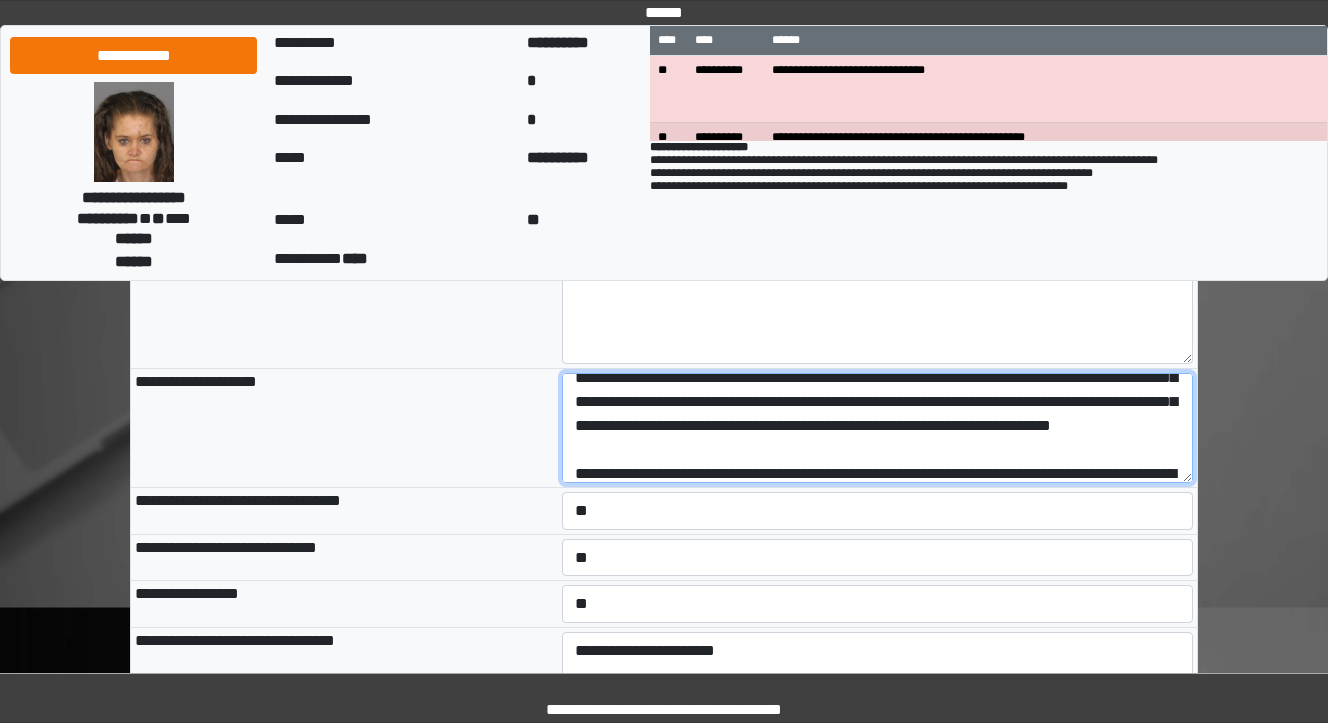 click at bounding box center (878, 428) 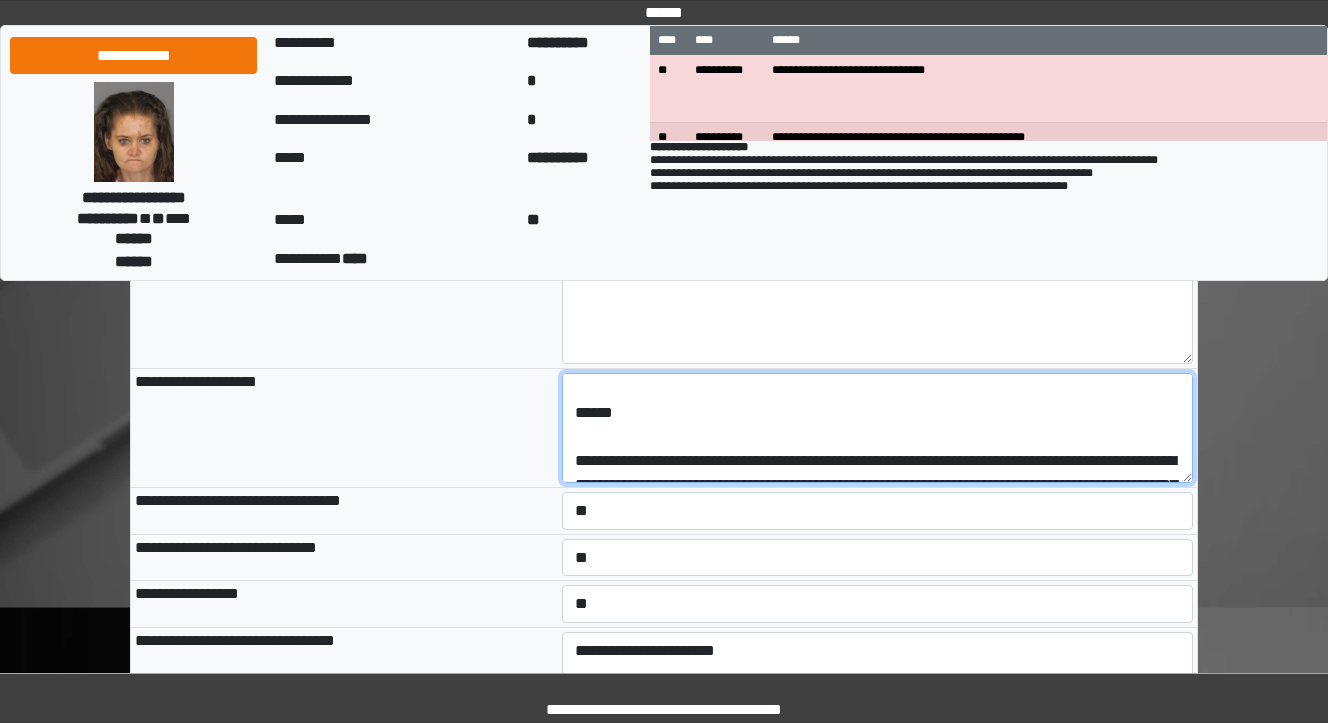 scroll, scrollTop: 0, scrollLeft: 0, axis: both 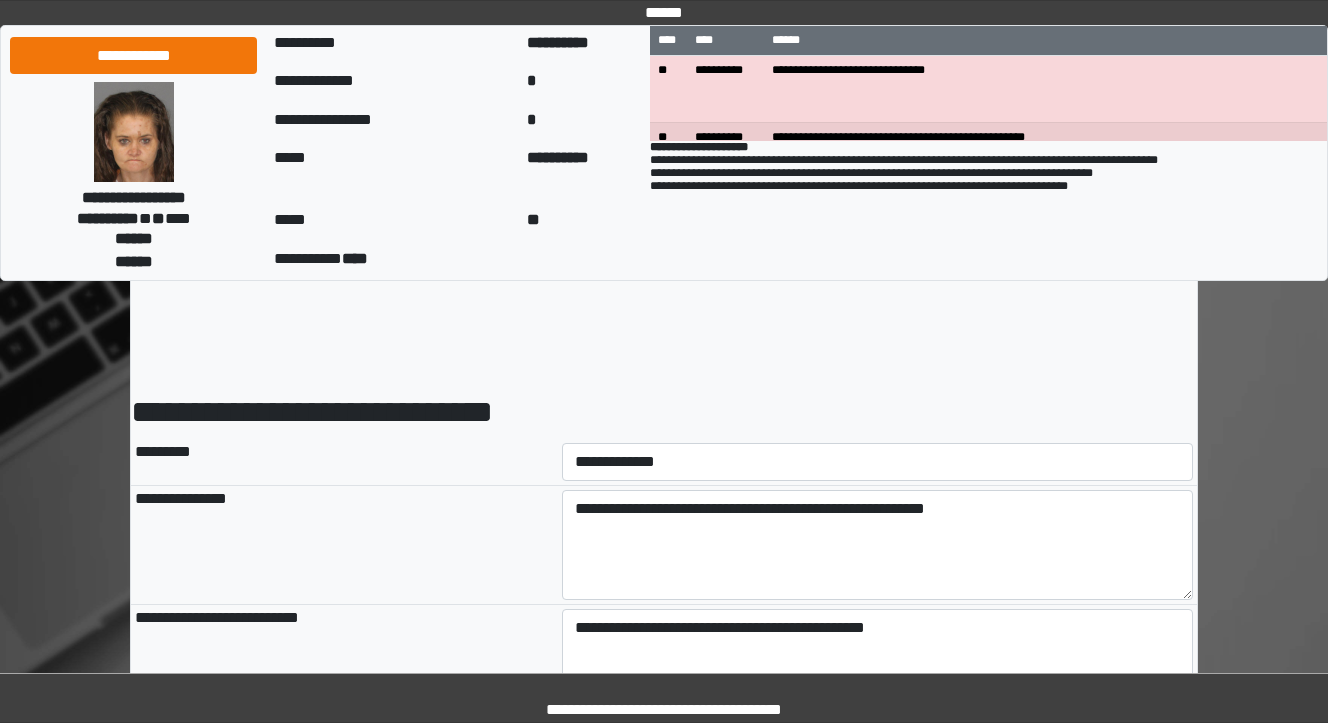 type on "**********" 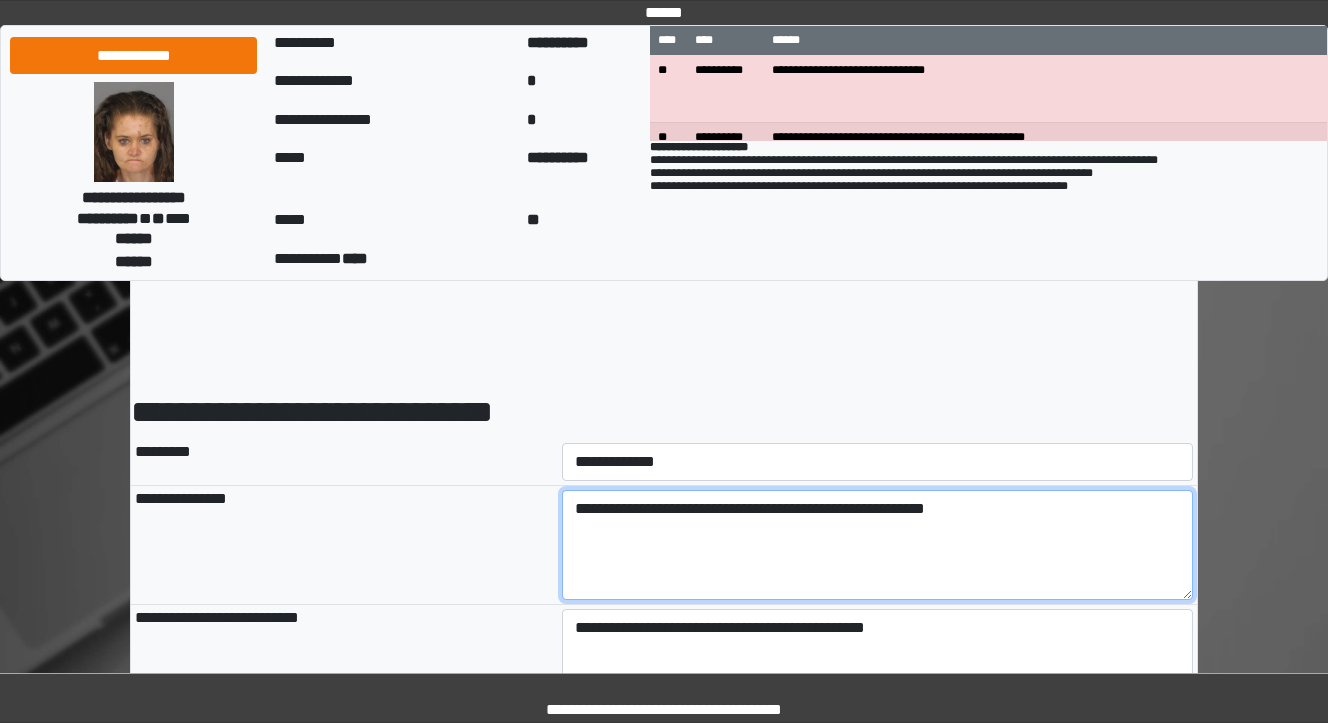 type on "**********" 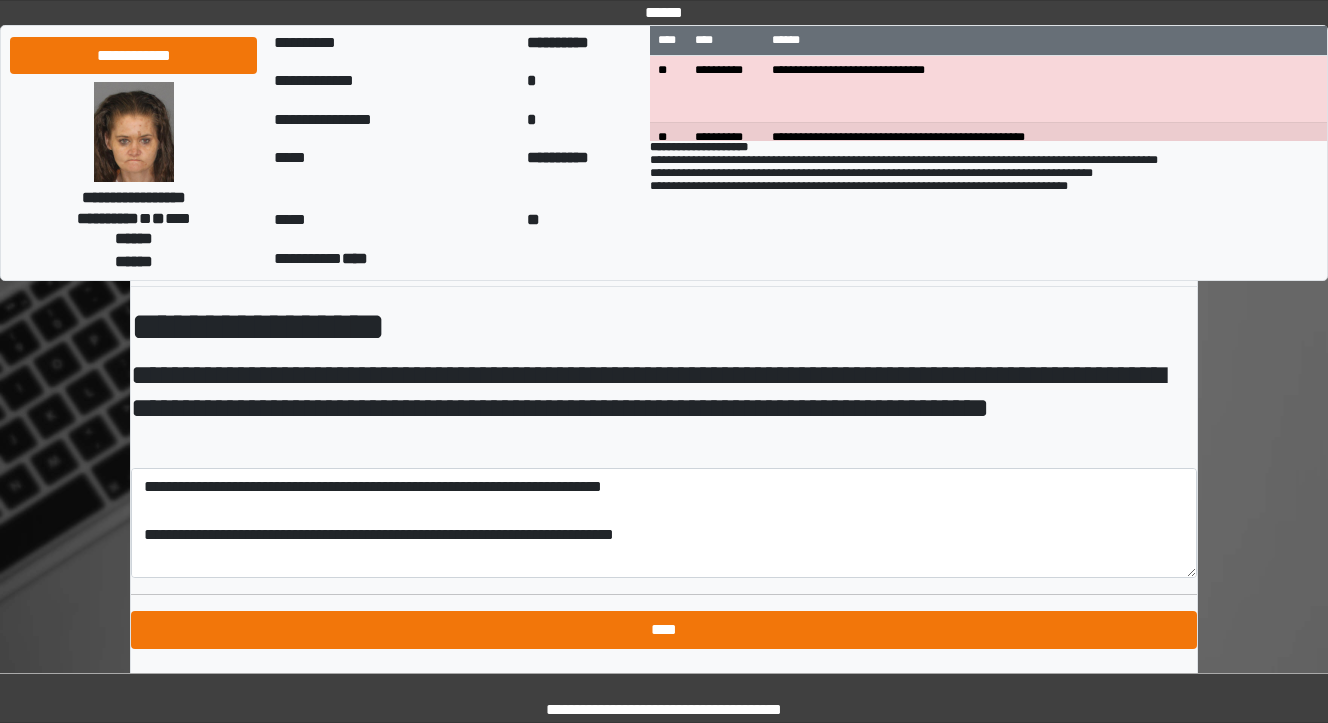 scroll, scrollTop: 3307, scrollLeft: 0, axis: vertical 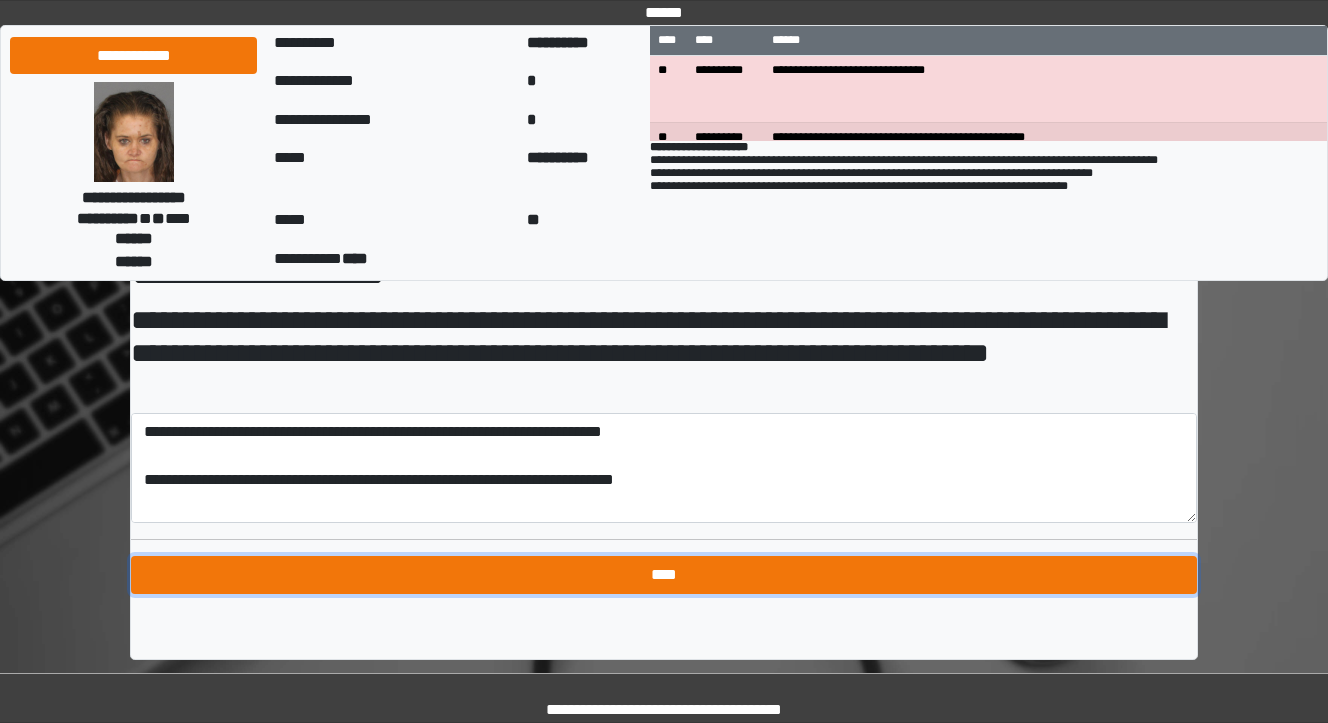 click on "****" at bounding box center (664, 575) 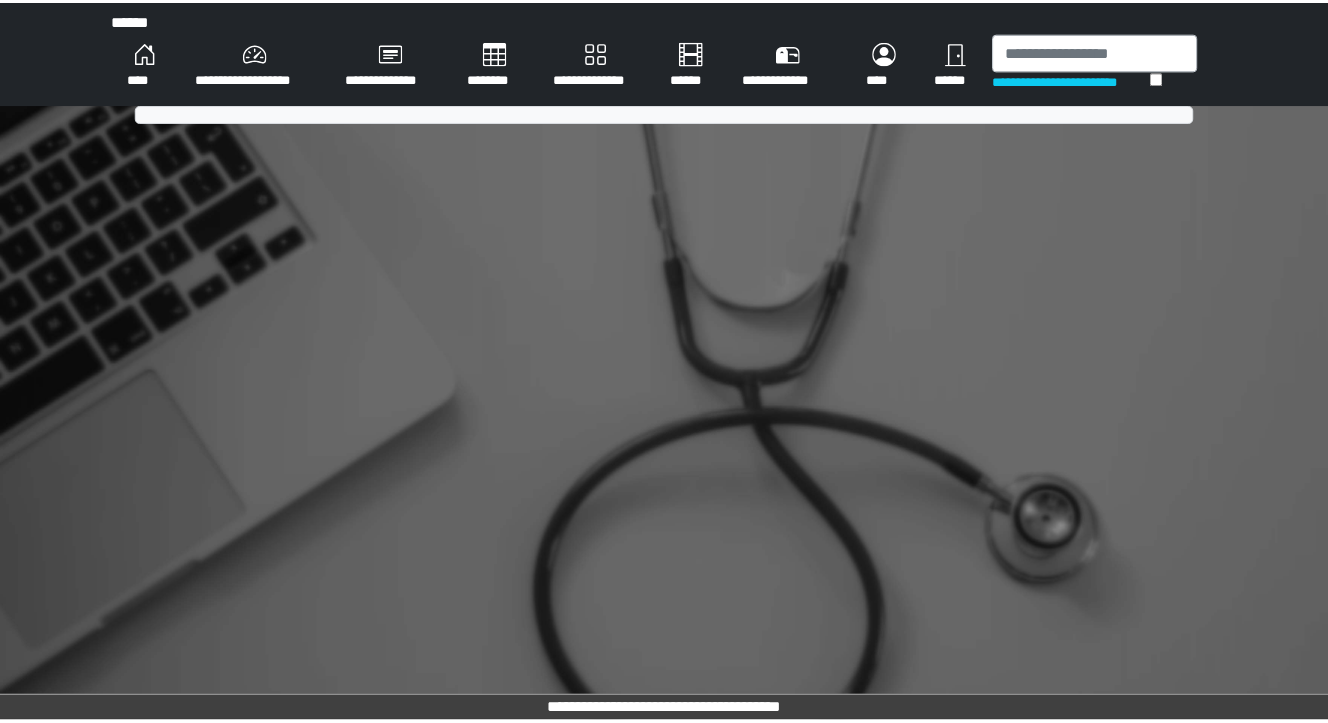 scroll, scrollTop: 0, scrollLeft: 0, axis: both 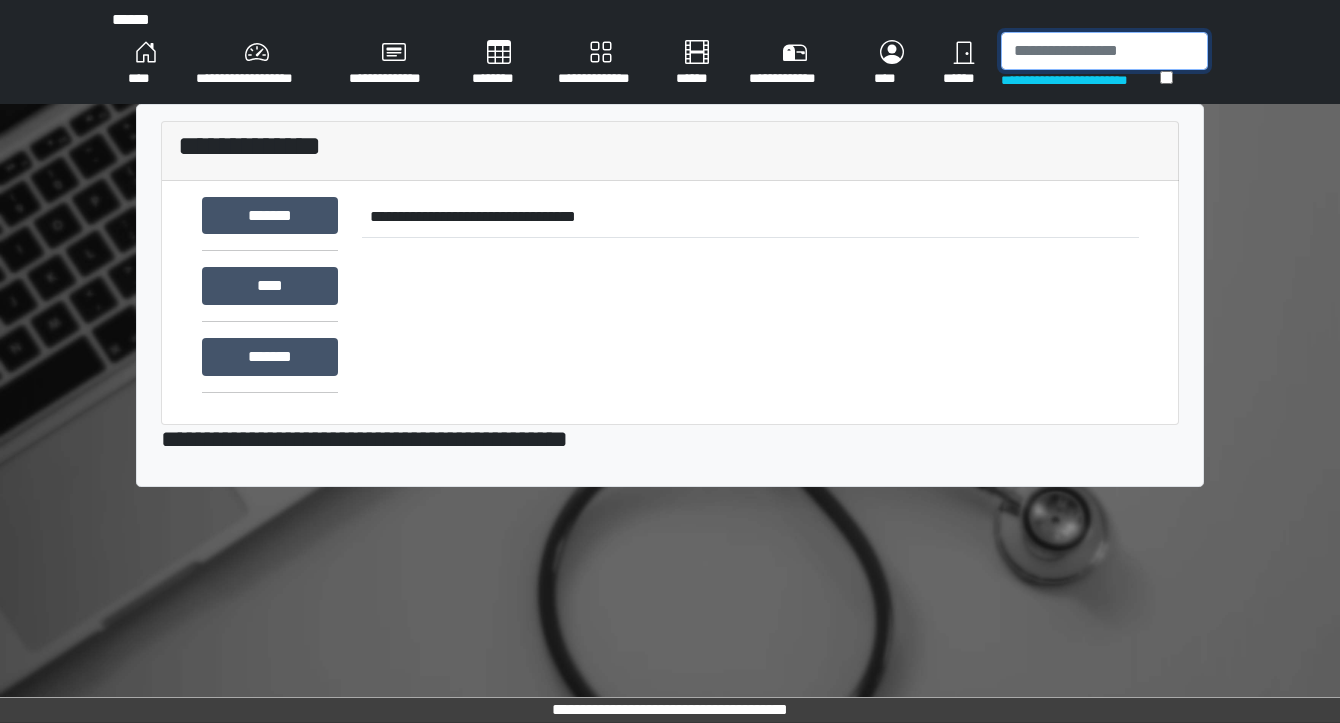 click at bounding box center [1104, 51] 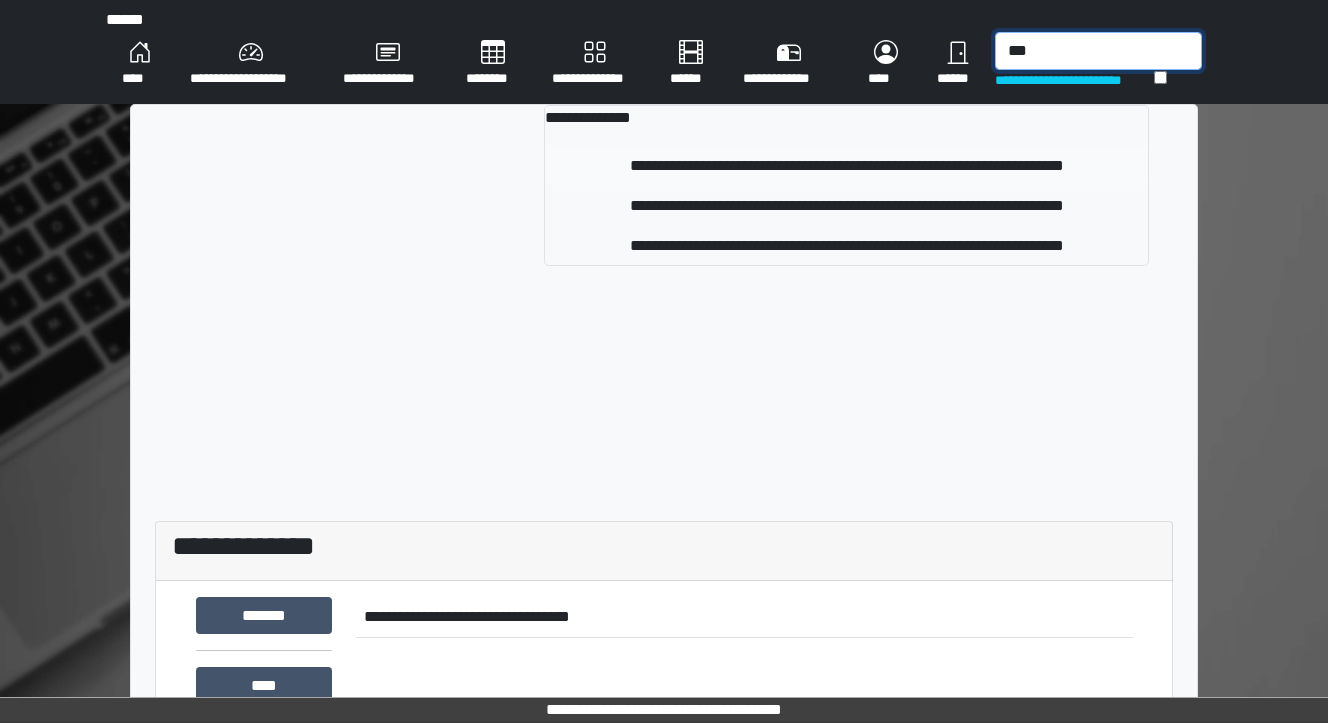type on "***" 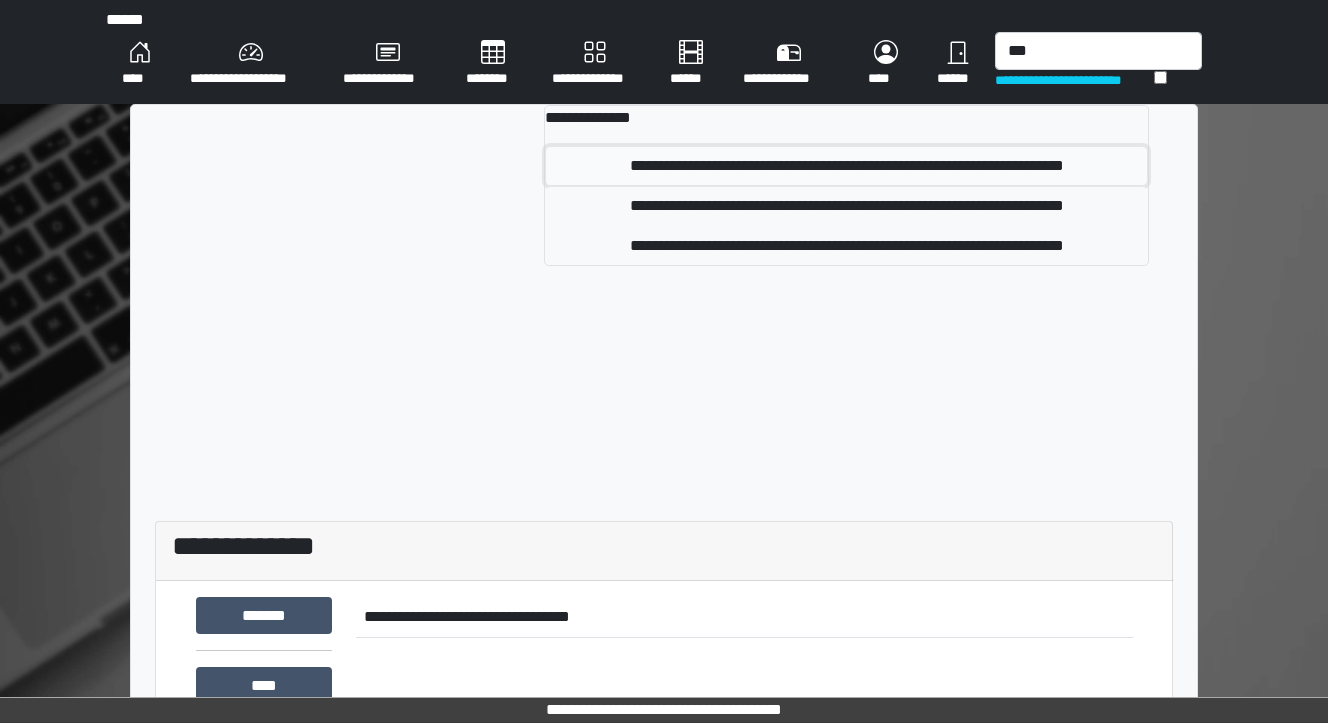 click on "**********" at bounding box center [846, 166] 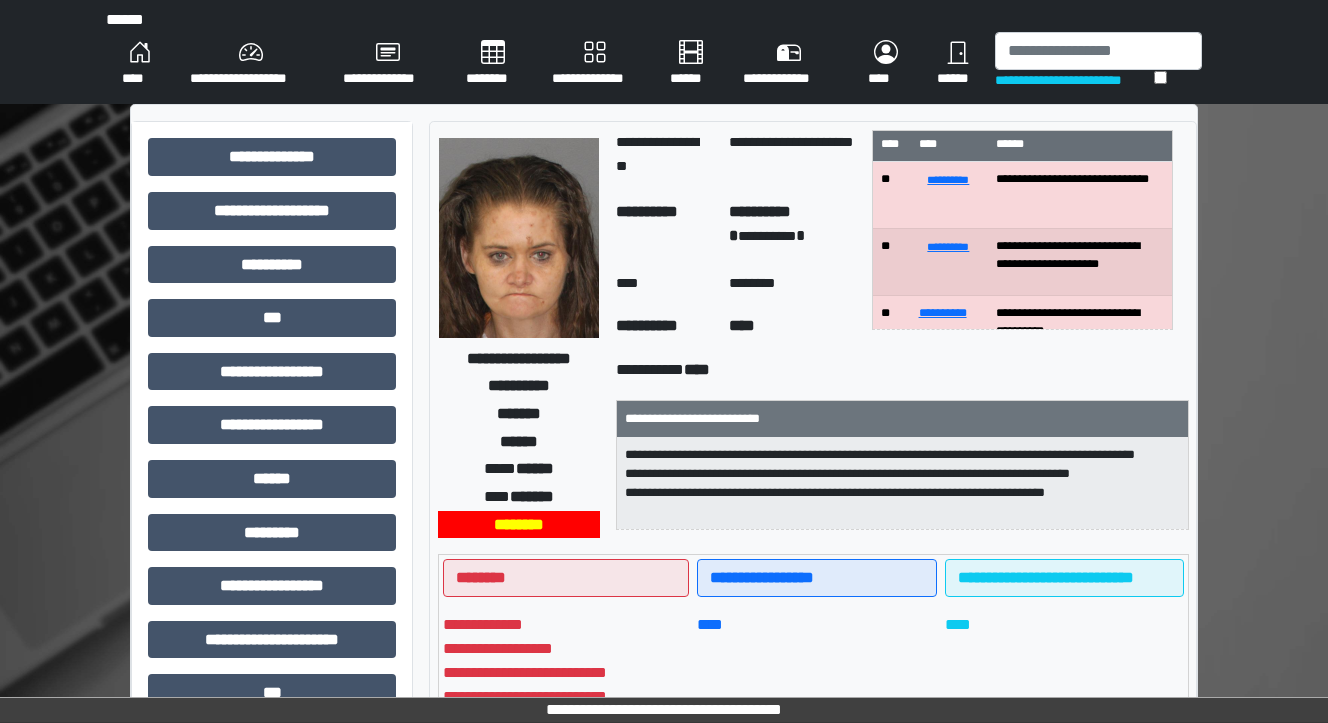 scroll, scrollTop: 0, scrollLeft: 0, axis: both 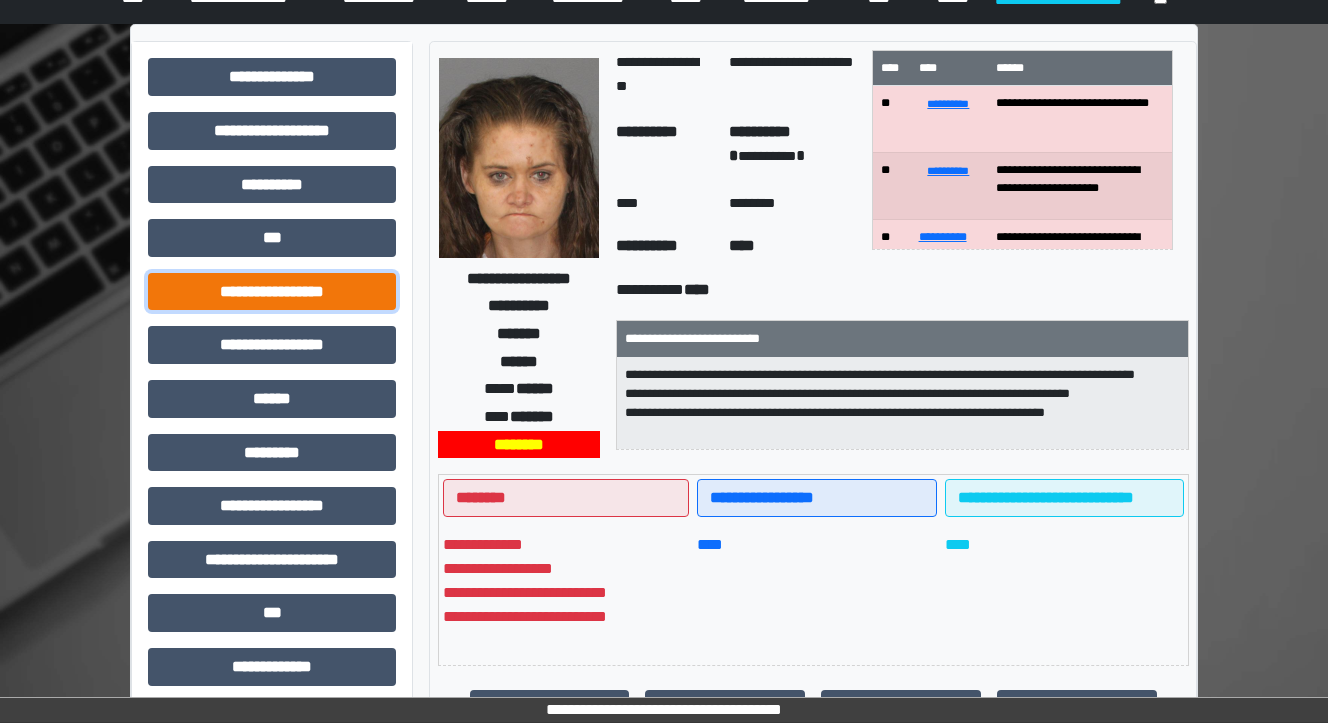 click on "**********" at bounding box center [272, 292] 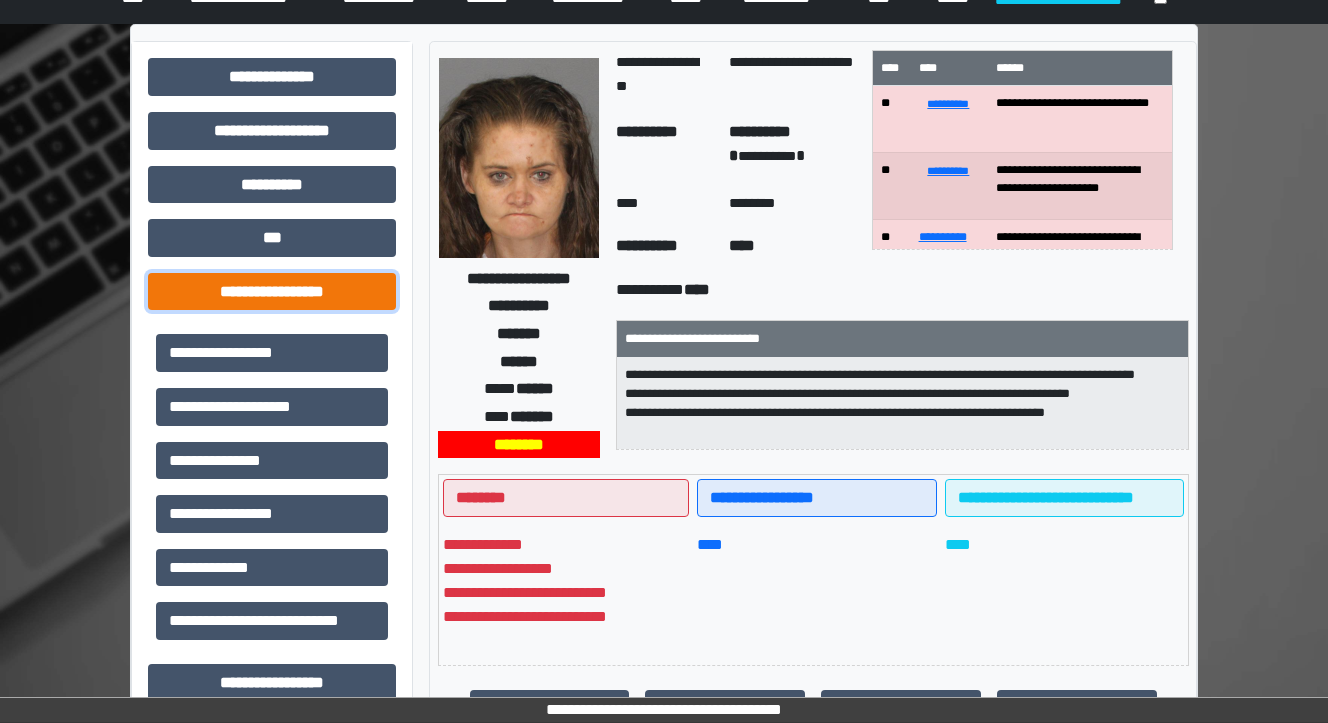 click on "**********" at bounding box center (272, 292) 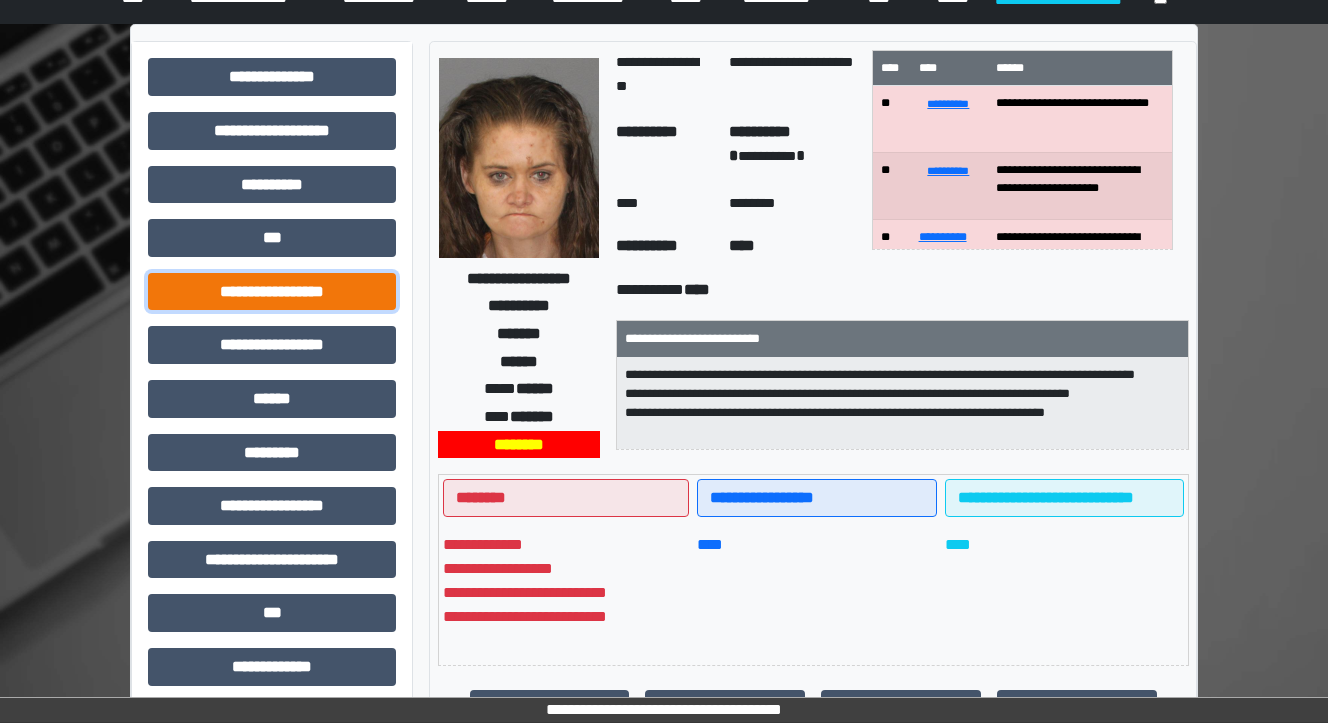 click on "**********" at bounding box center [272, 292] 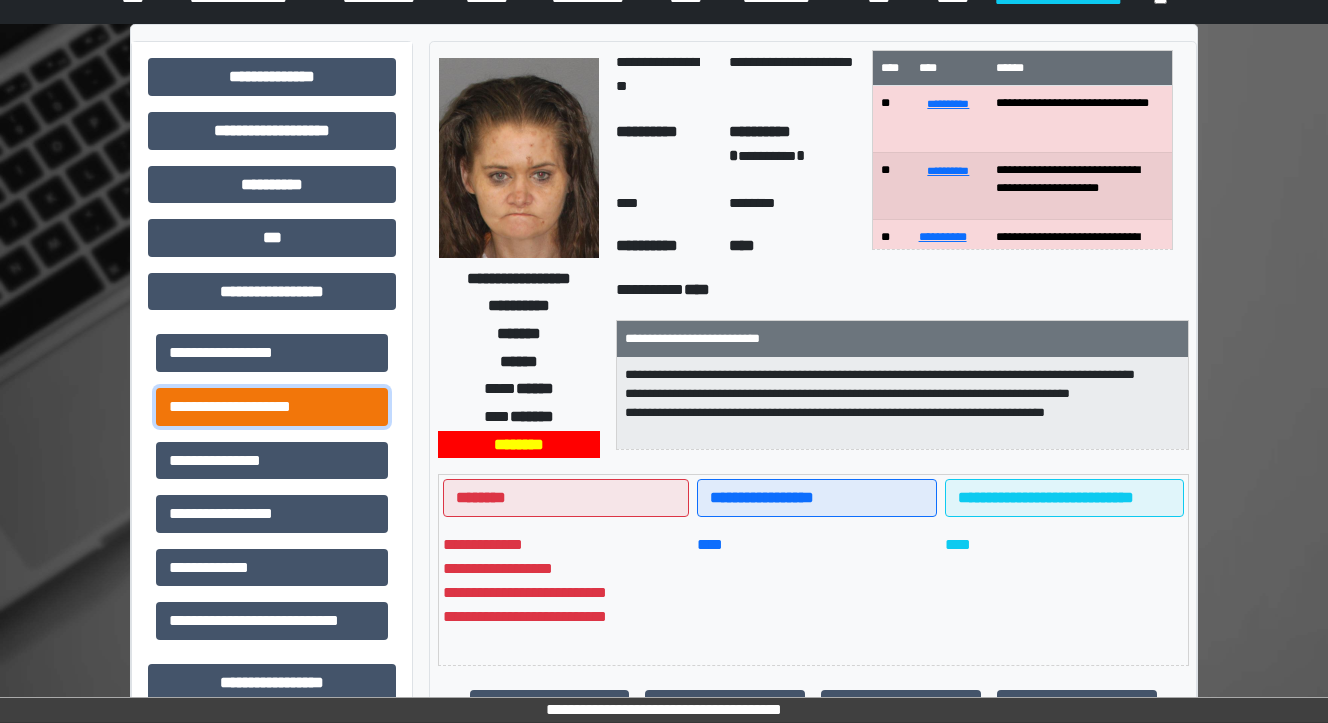 click on "**********" at bounding box center (272, 407) 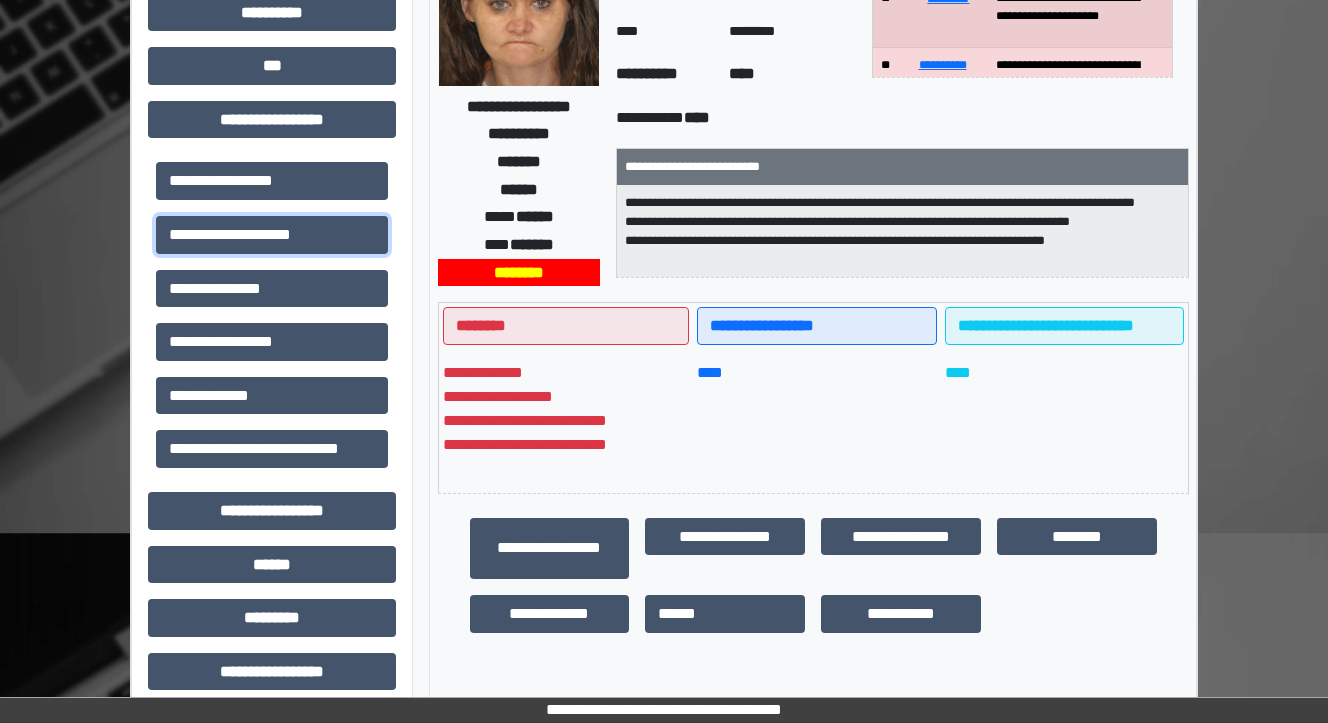 scroll, scrollTop: 80, scrollLeft: 0, axis: vertical 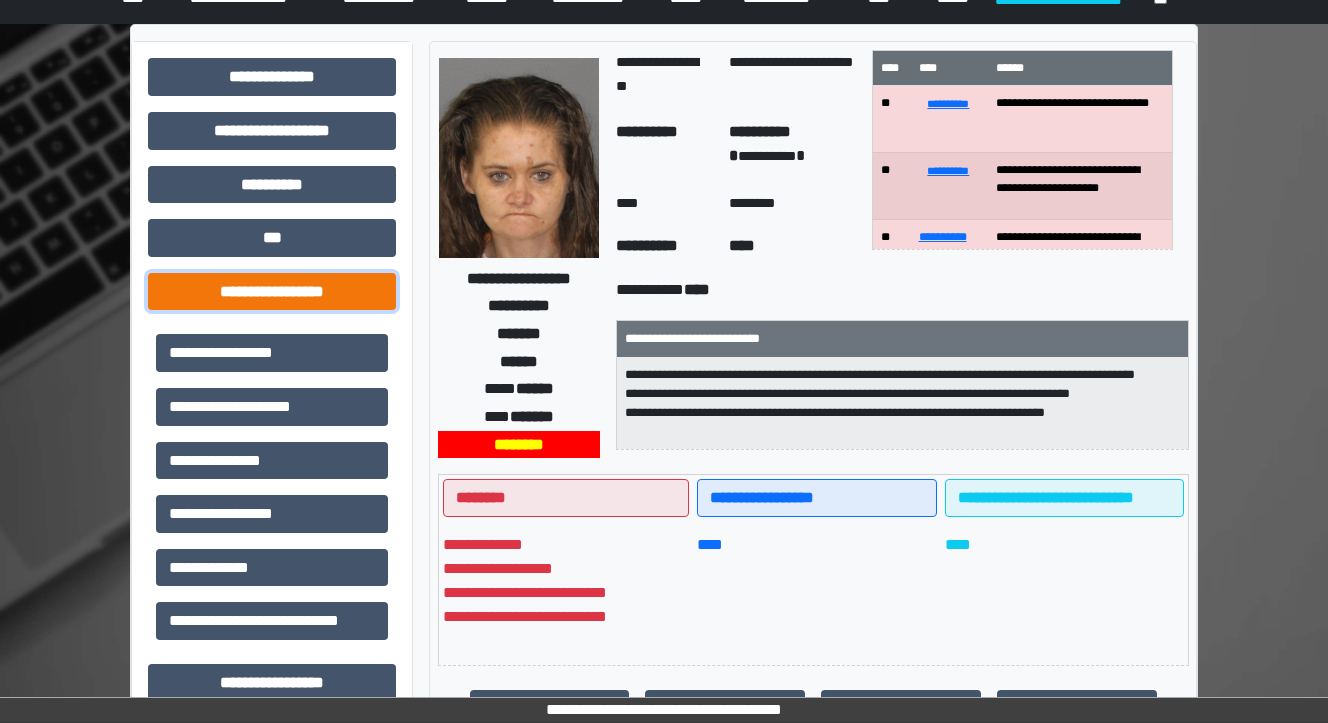 click on "**********" at bounding box center [272, 292] 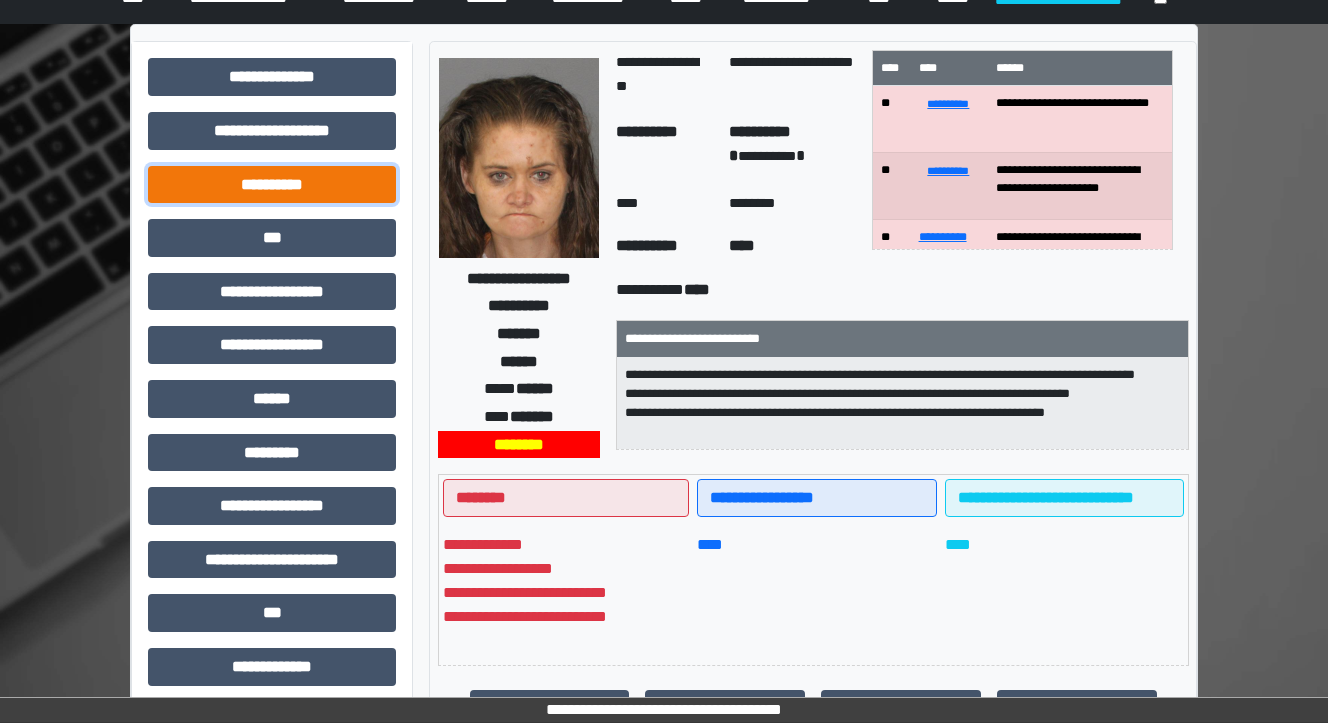 click on "**********" at bounding box center (272, 185) 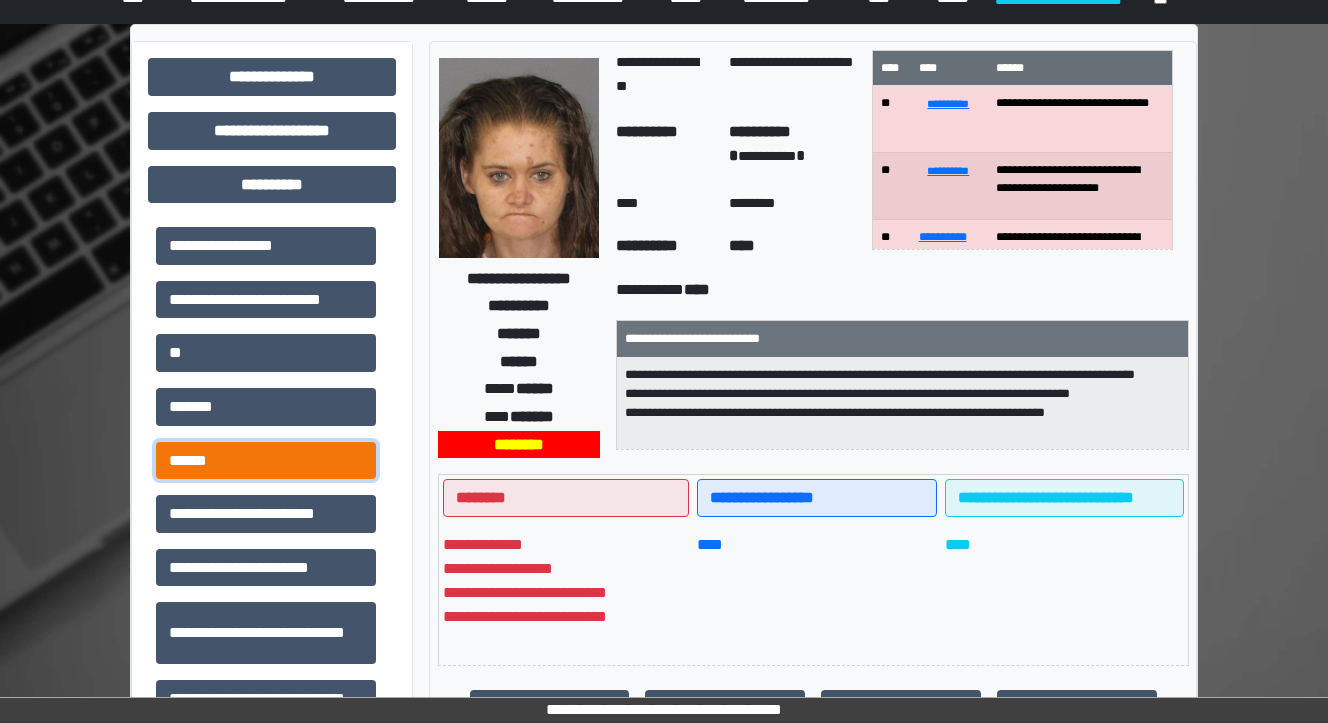 click on "******" at bounding box center (266, 461) 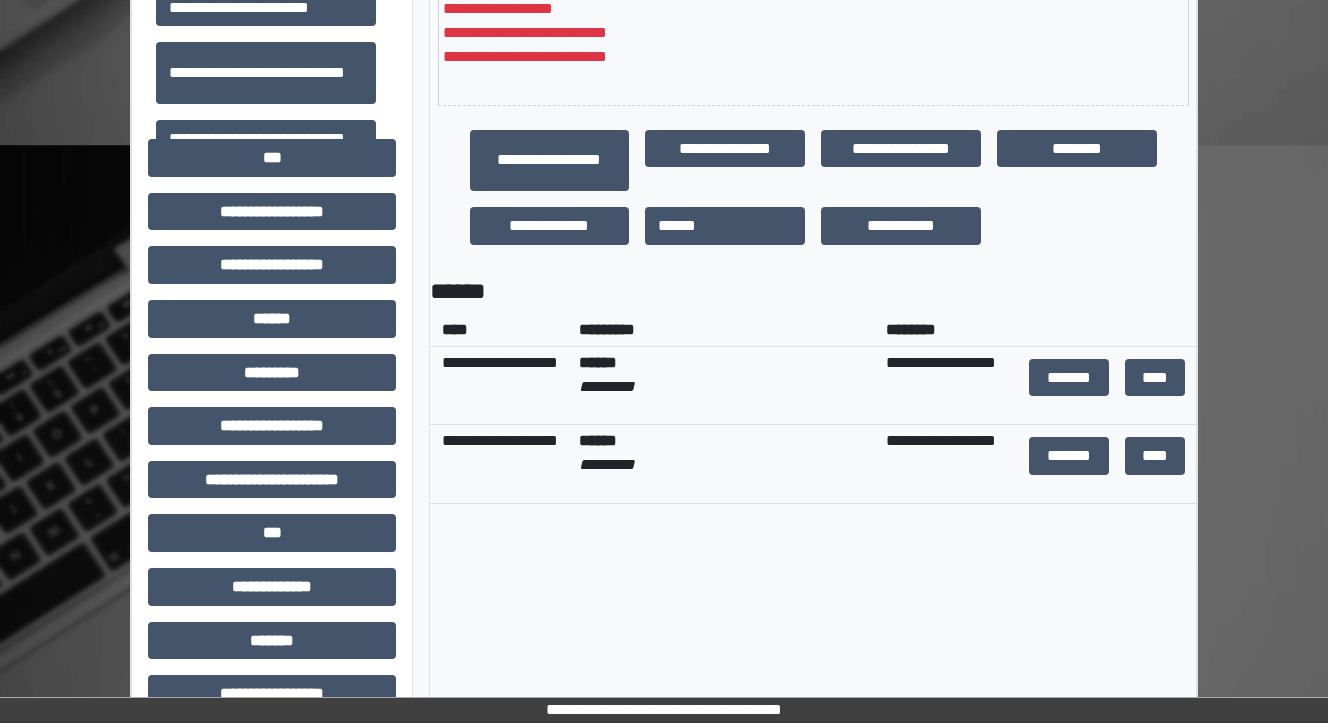 scroll, scrollTop: 560, scrollLeft: 0, axis: vertical 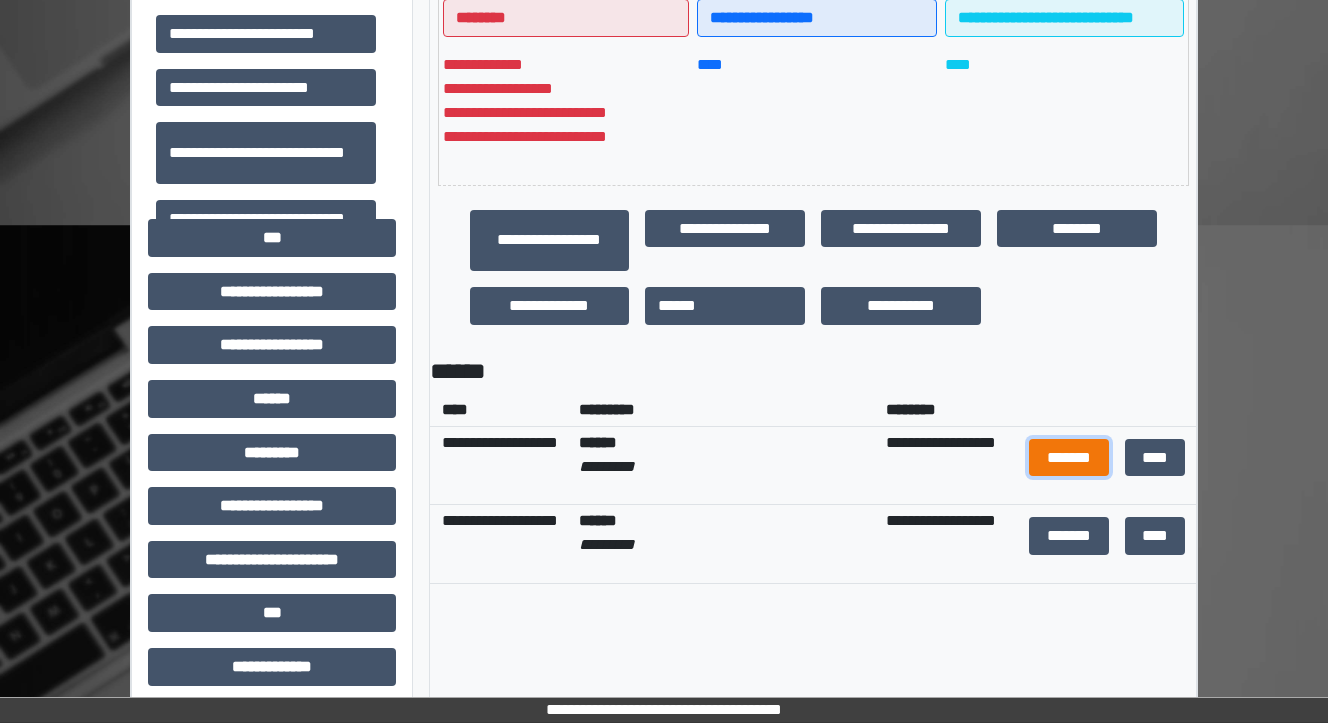 click on "*******" at bounding box center [1069, 458] 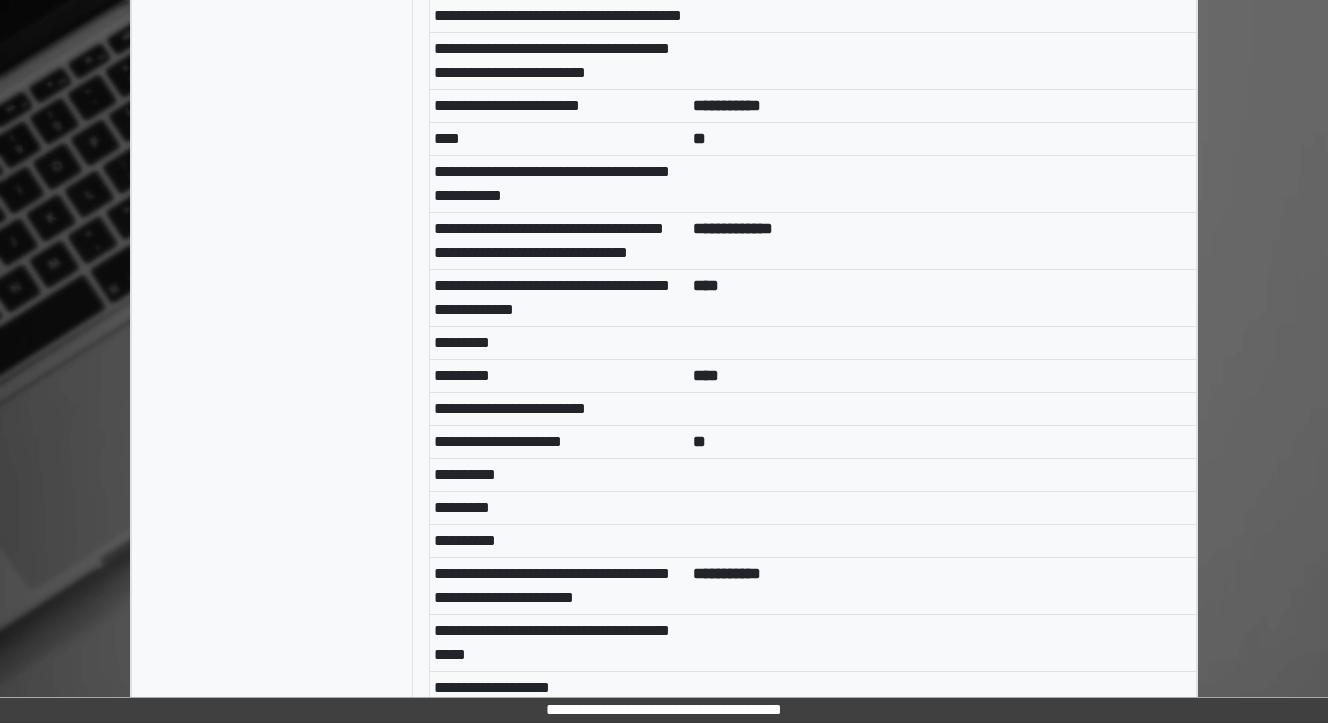 scroll, scrollTop: 3440, scrollLeft: 0, axis: vertical 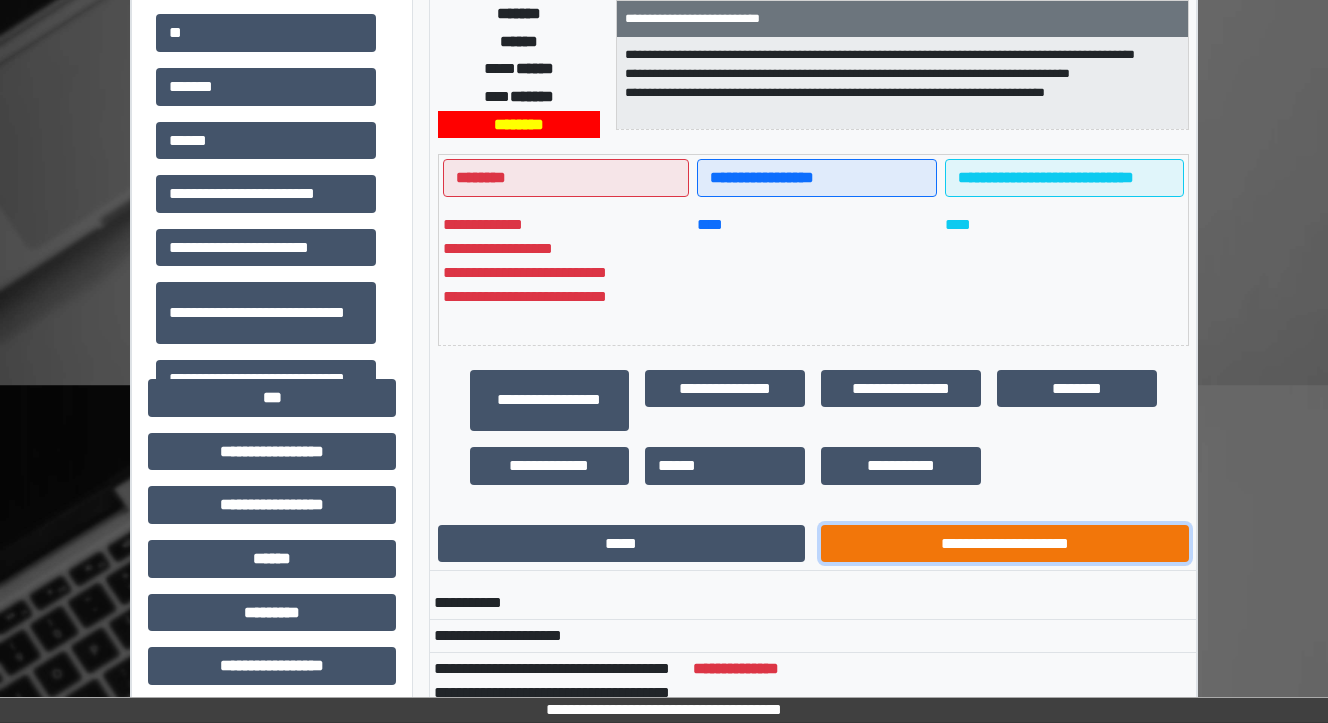 click on "**********" at bounding box center [1005, 544] 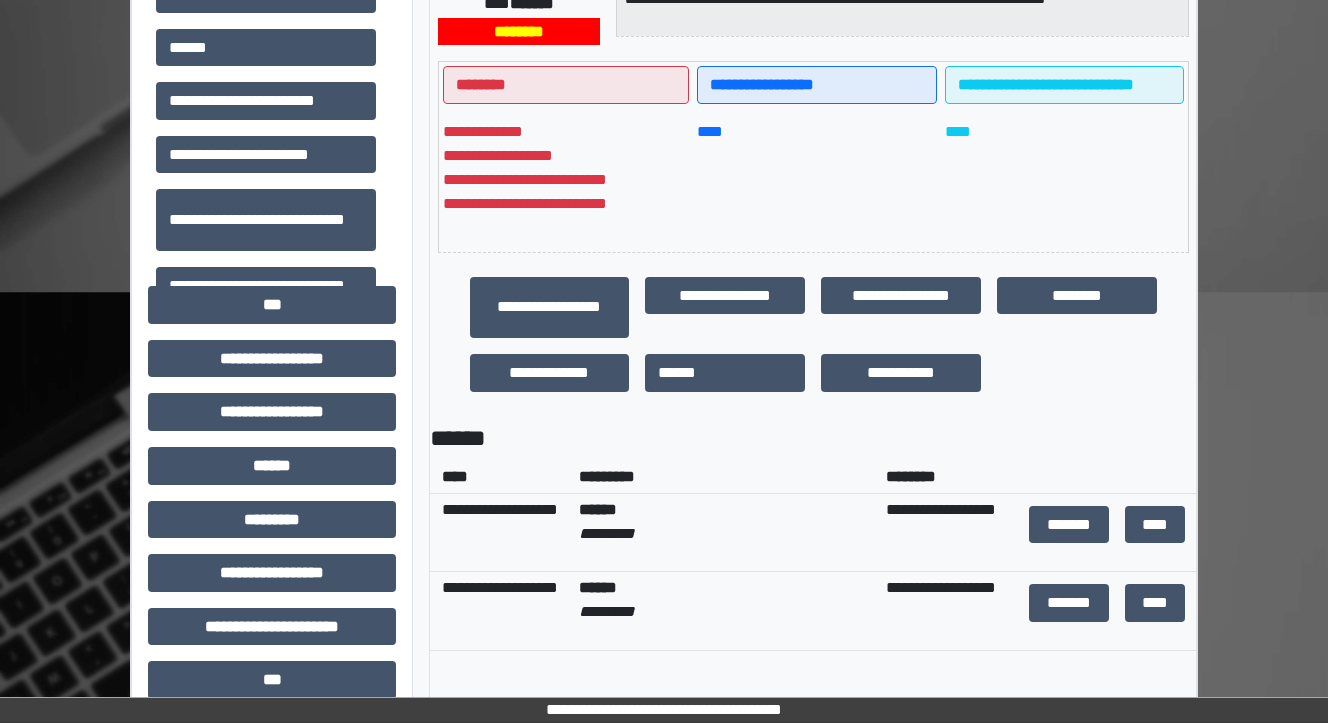 scroll, scrollTop: 640, scrollLeft: 0, axis: vertical 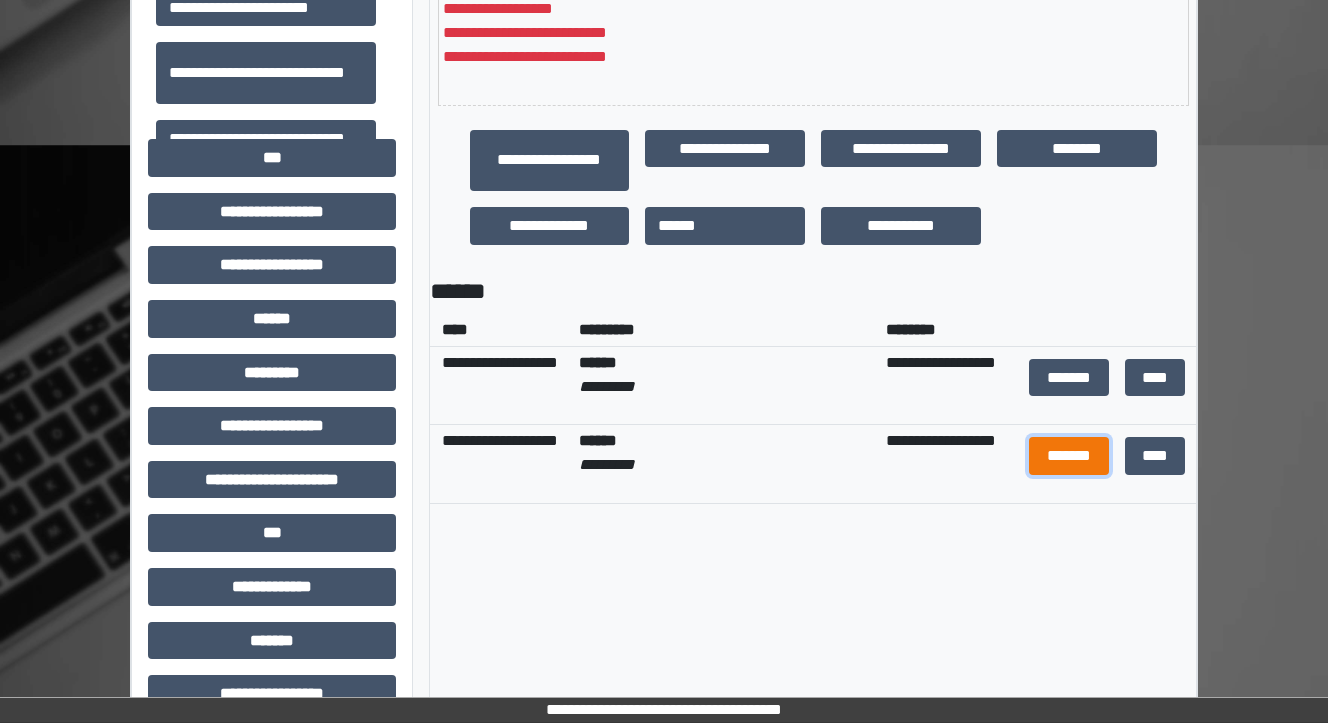 click on "*******" at bounding box center [1069, 456] 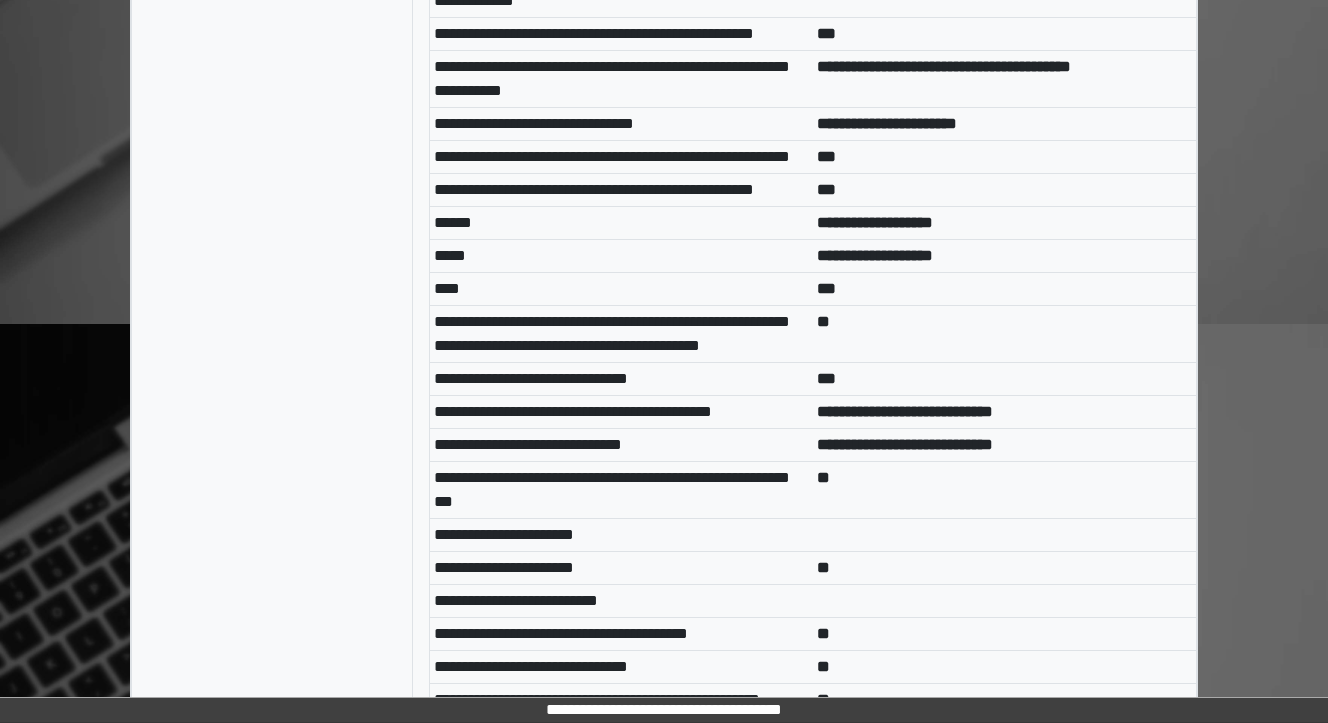 scroll, scrollTop: 8080, scrollLeft: 0, axis: vertical 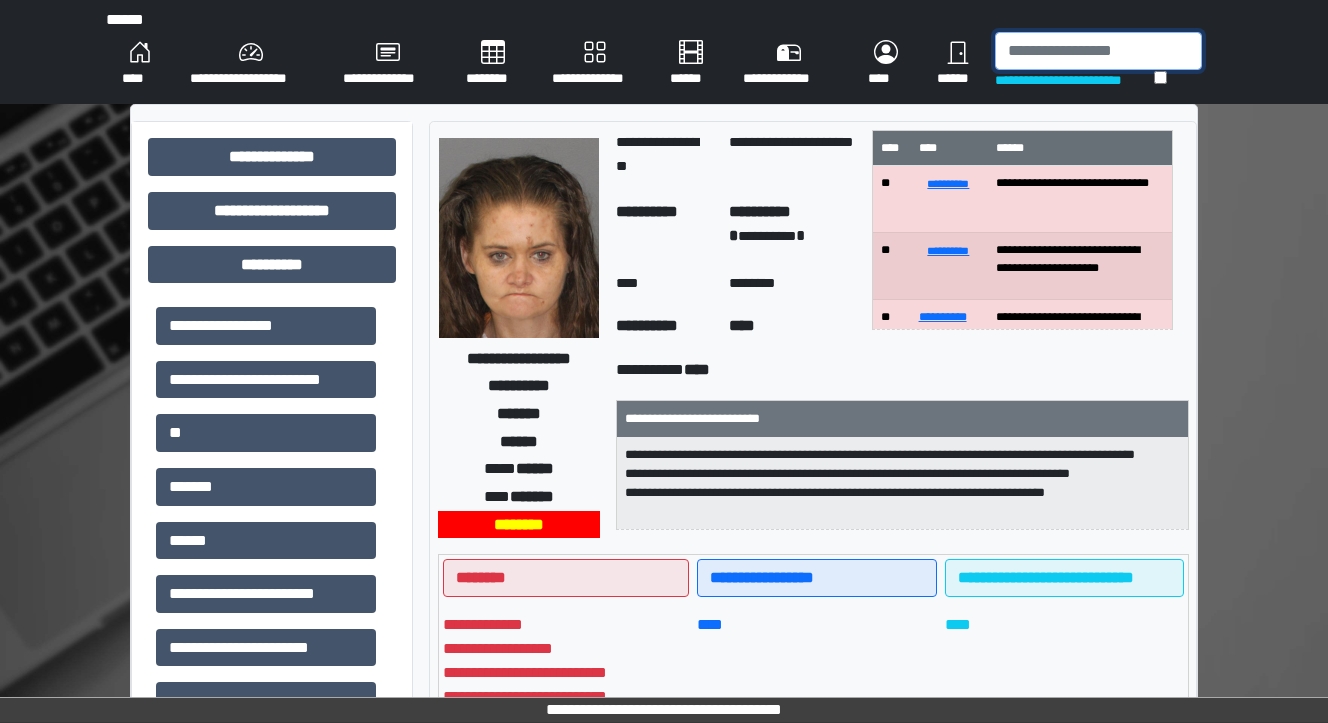 click at bounding box center (1098, 51) 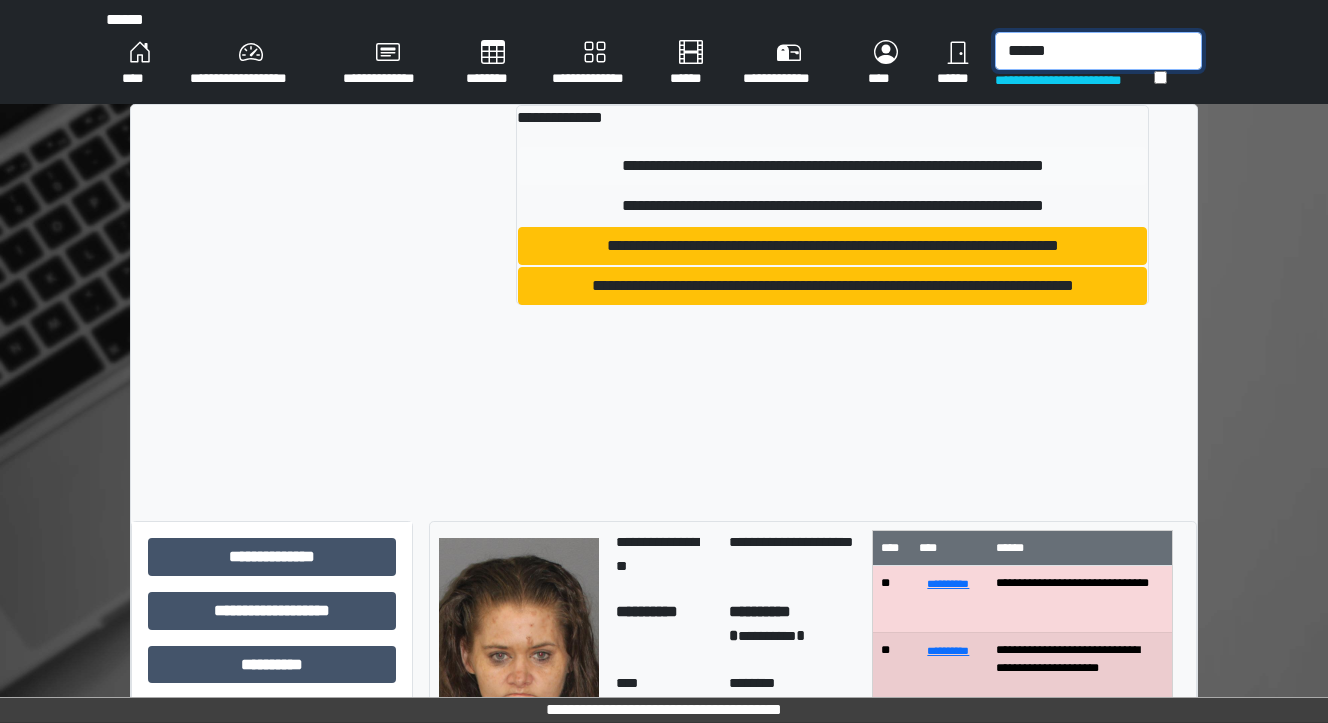 type on "******" 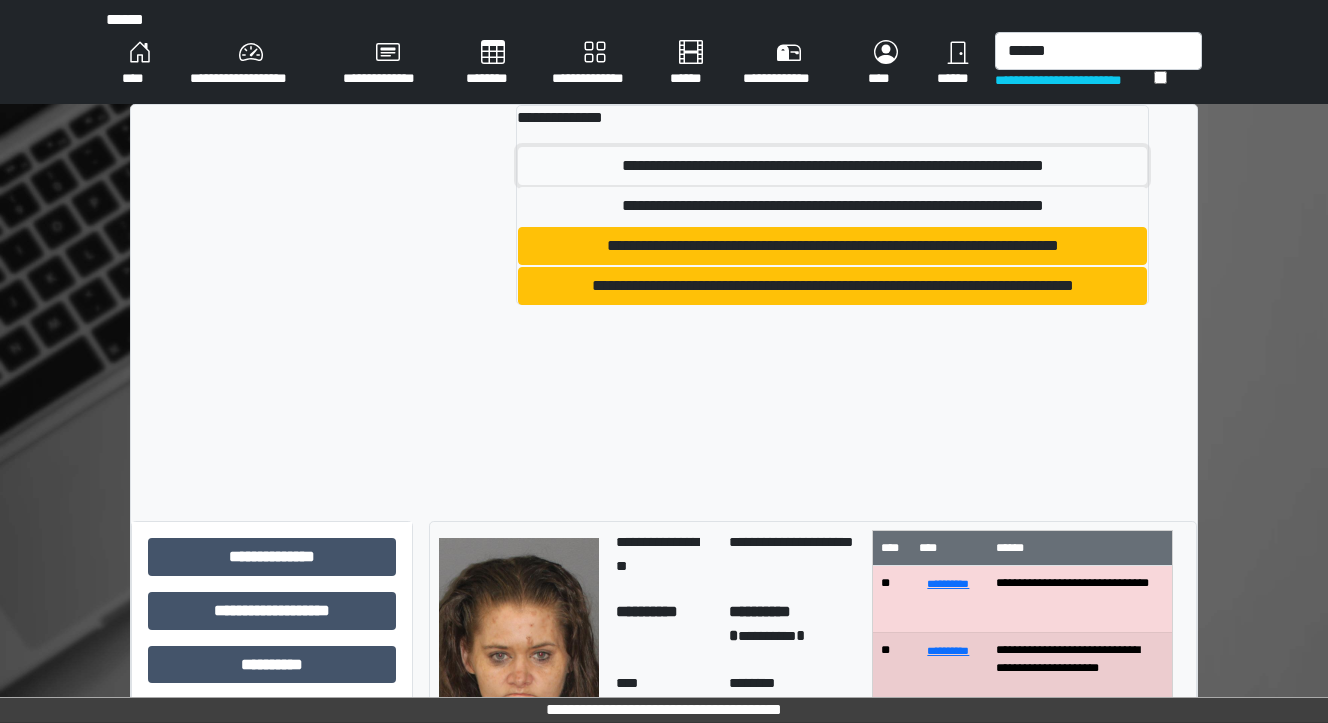 click on "**********" at bounding box center [833, 166] 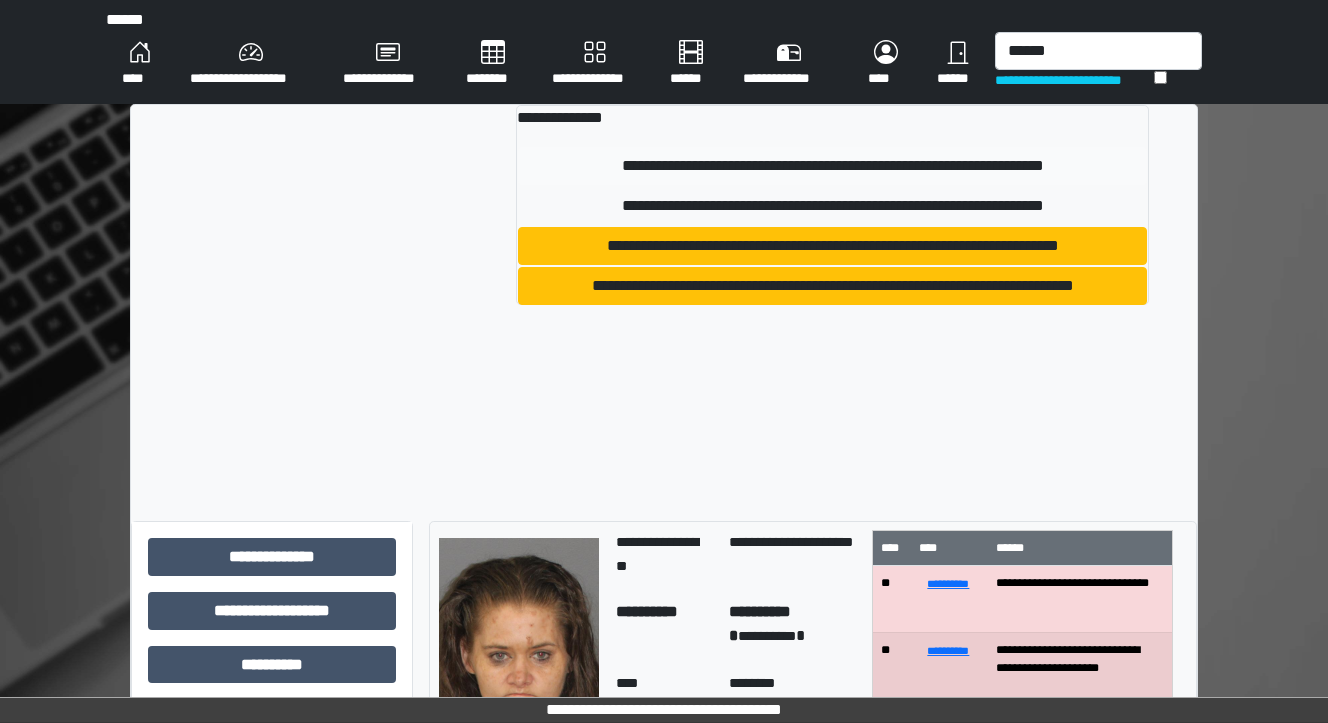 type 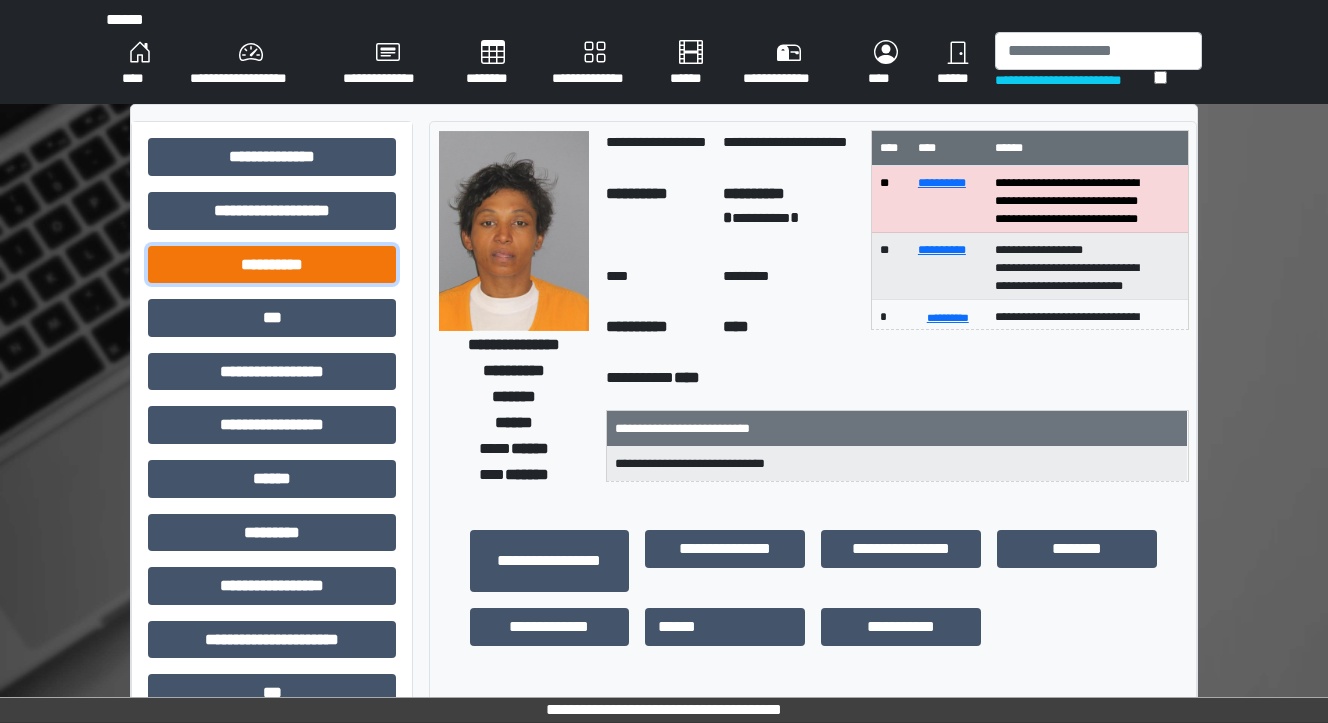 click on "**********" at bounding box center (272, 265) 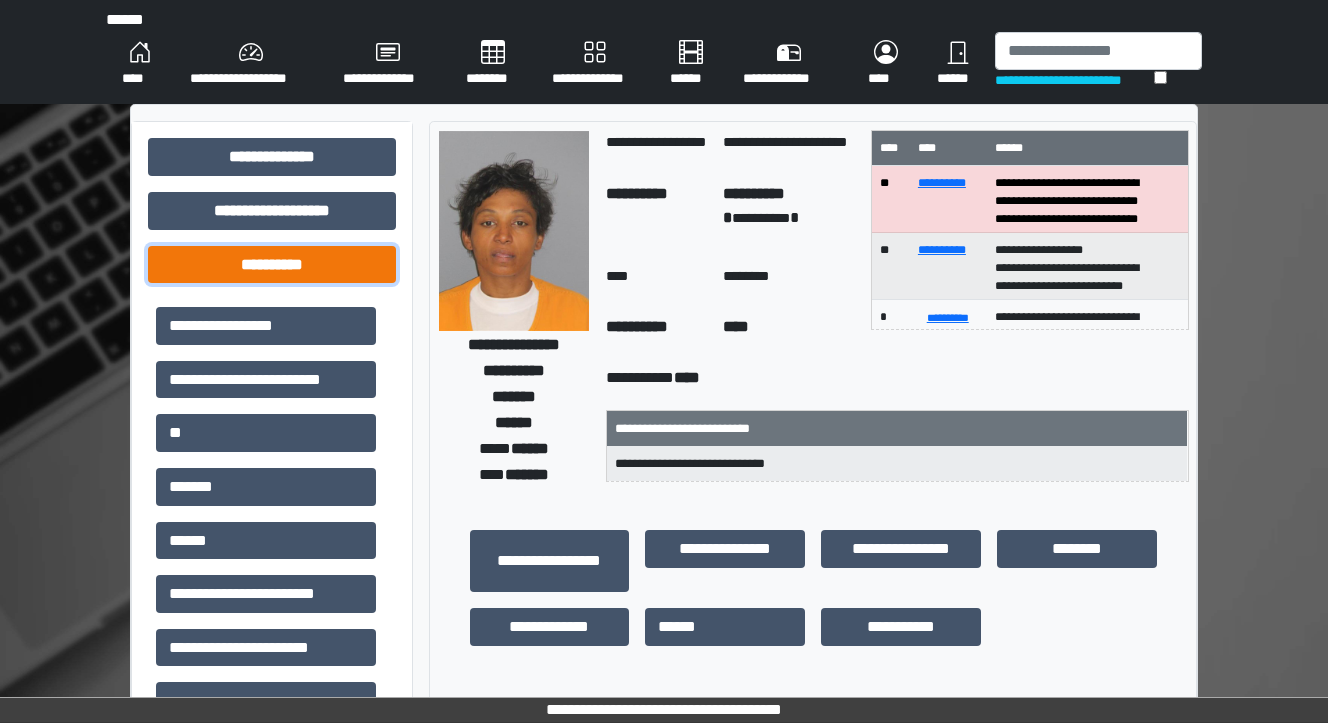 click on "**********" at bounding box center (272, 265) 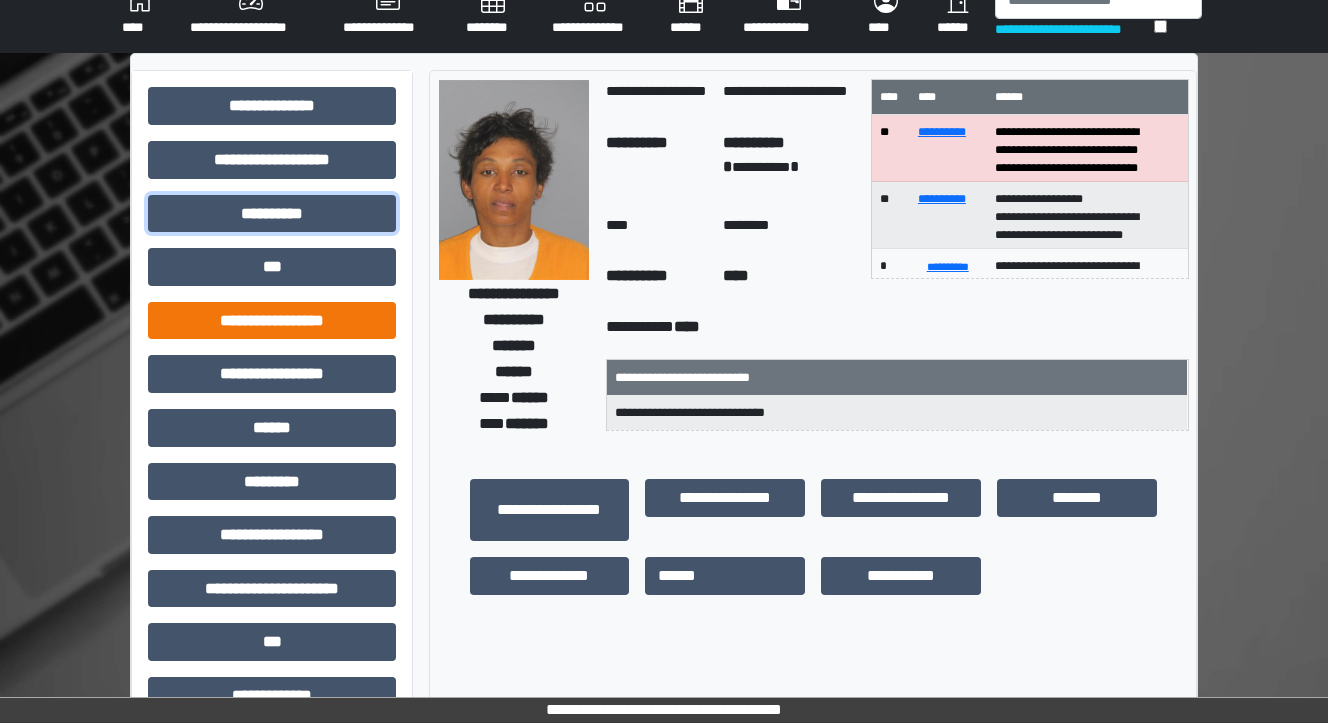 scroll, scrollTop: 80, scrollLeft: 0, axis: vertical 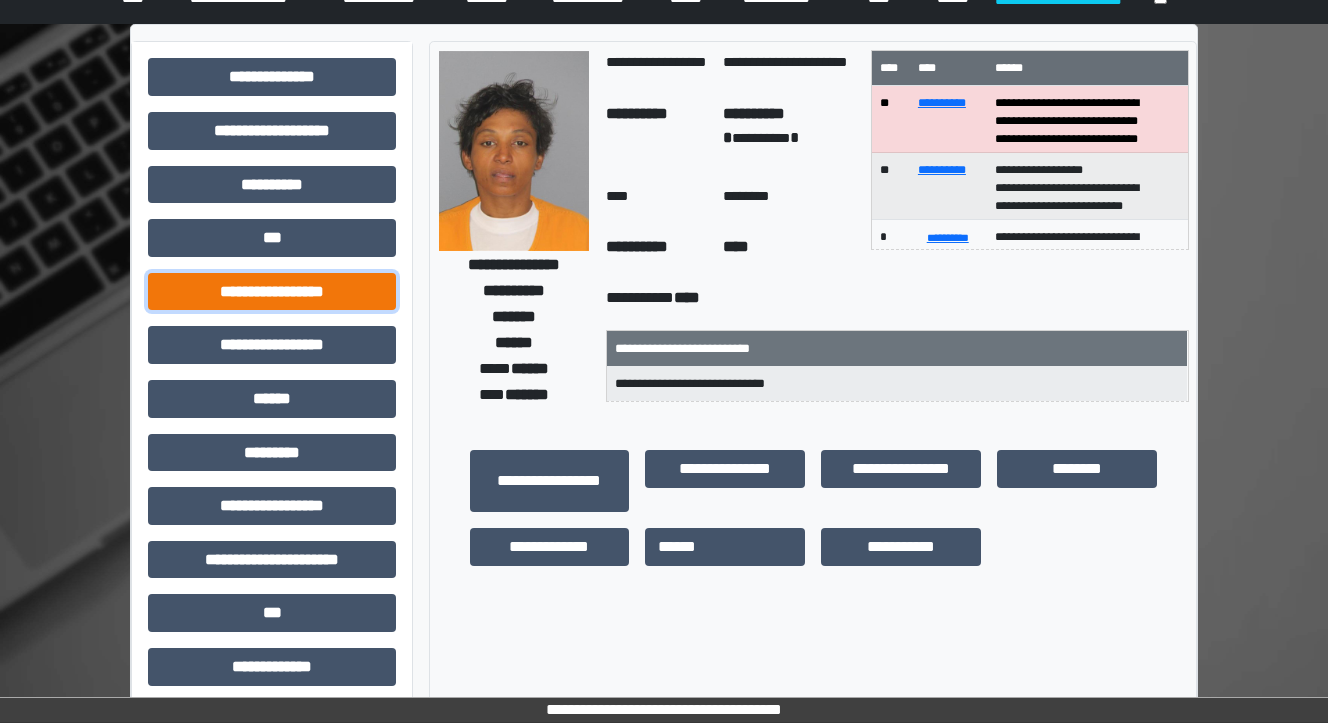 click on "**********" at bounding box center (272, 292) 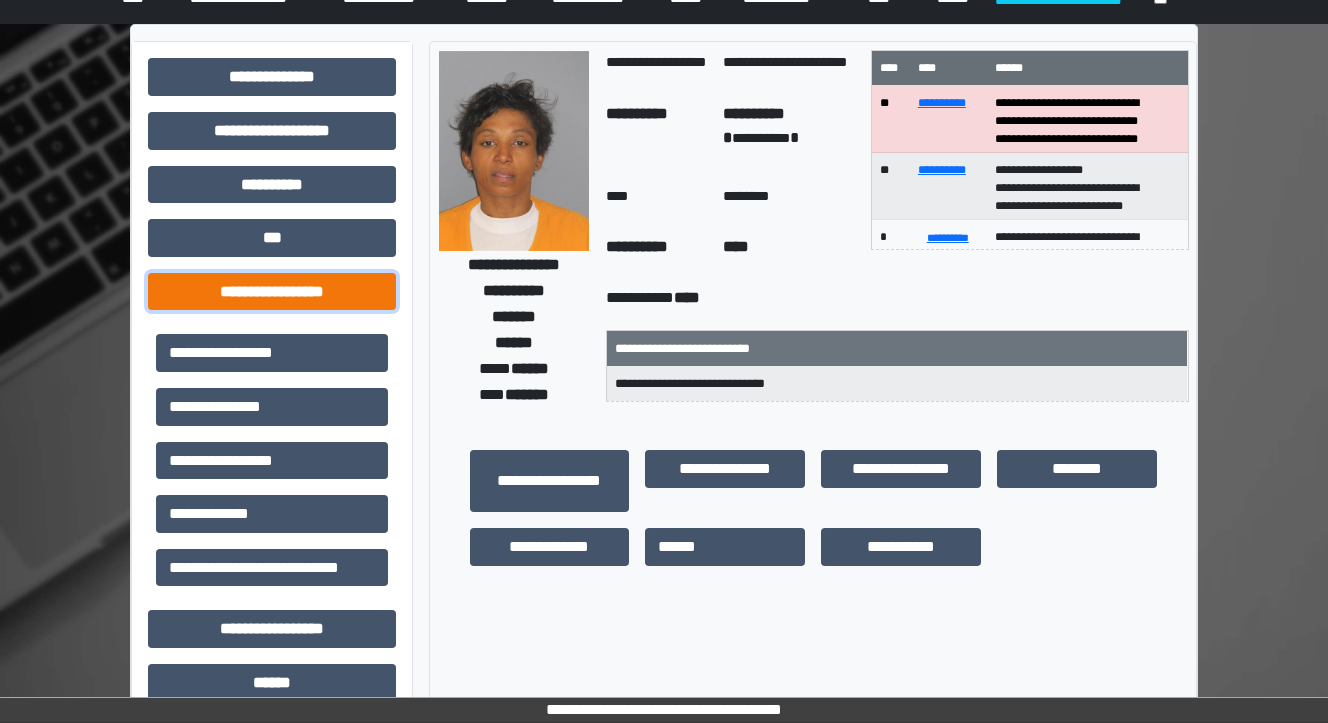 click on "**********" at bounding box center (272, 292) 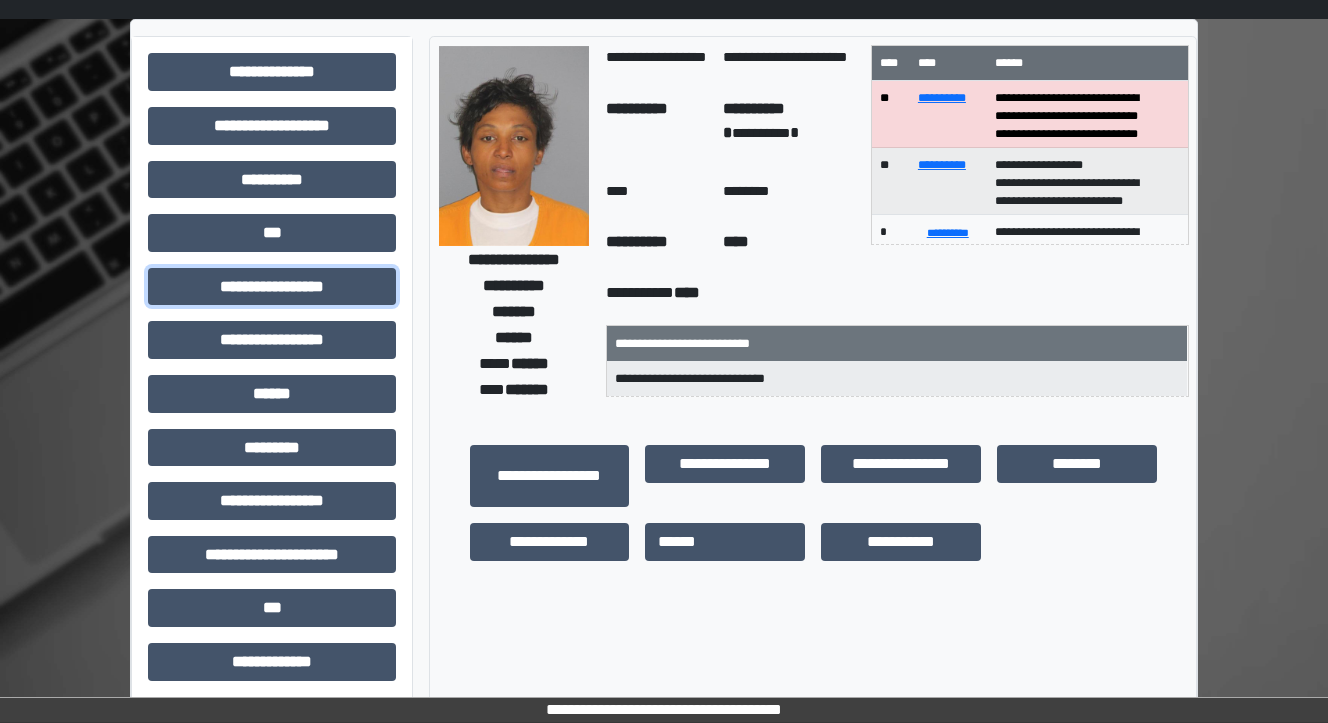scroll, scrollTop: 80, scrollLeft: 0, axis: vertical 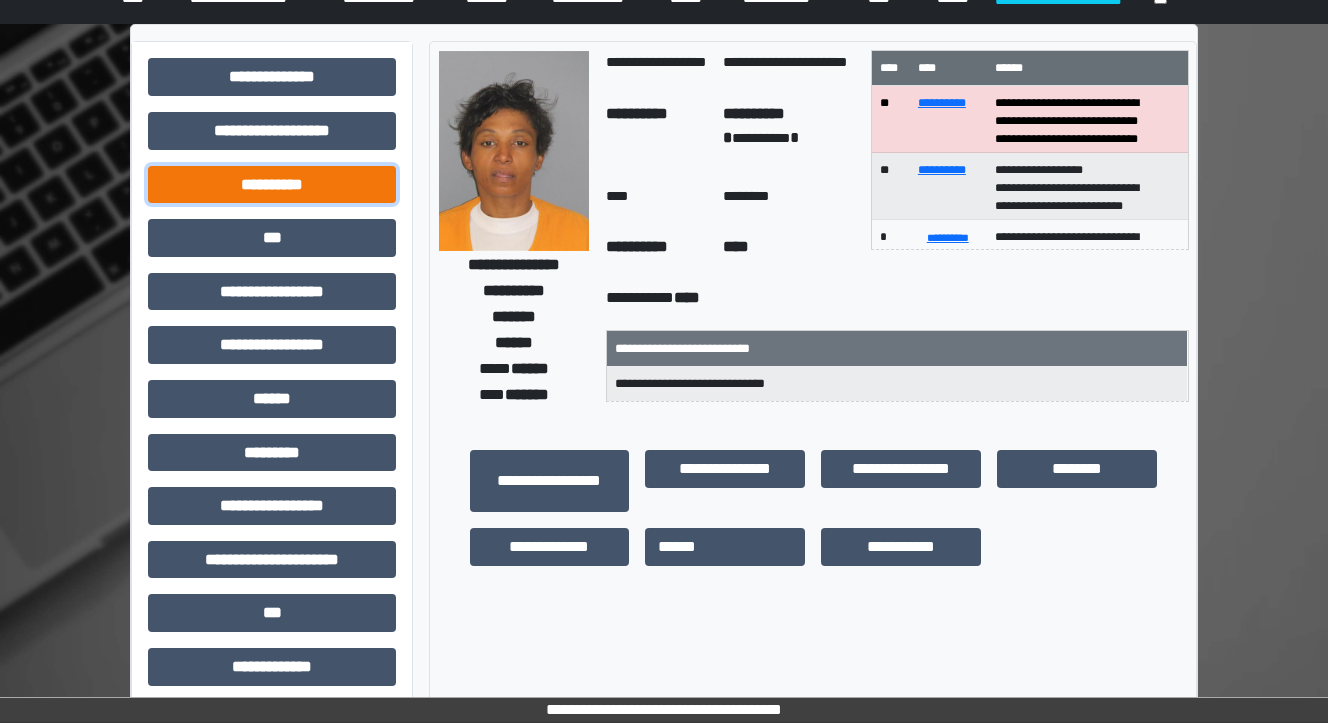 click on "**********" at bounding box center [272, 185] 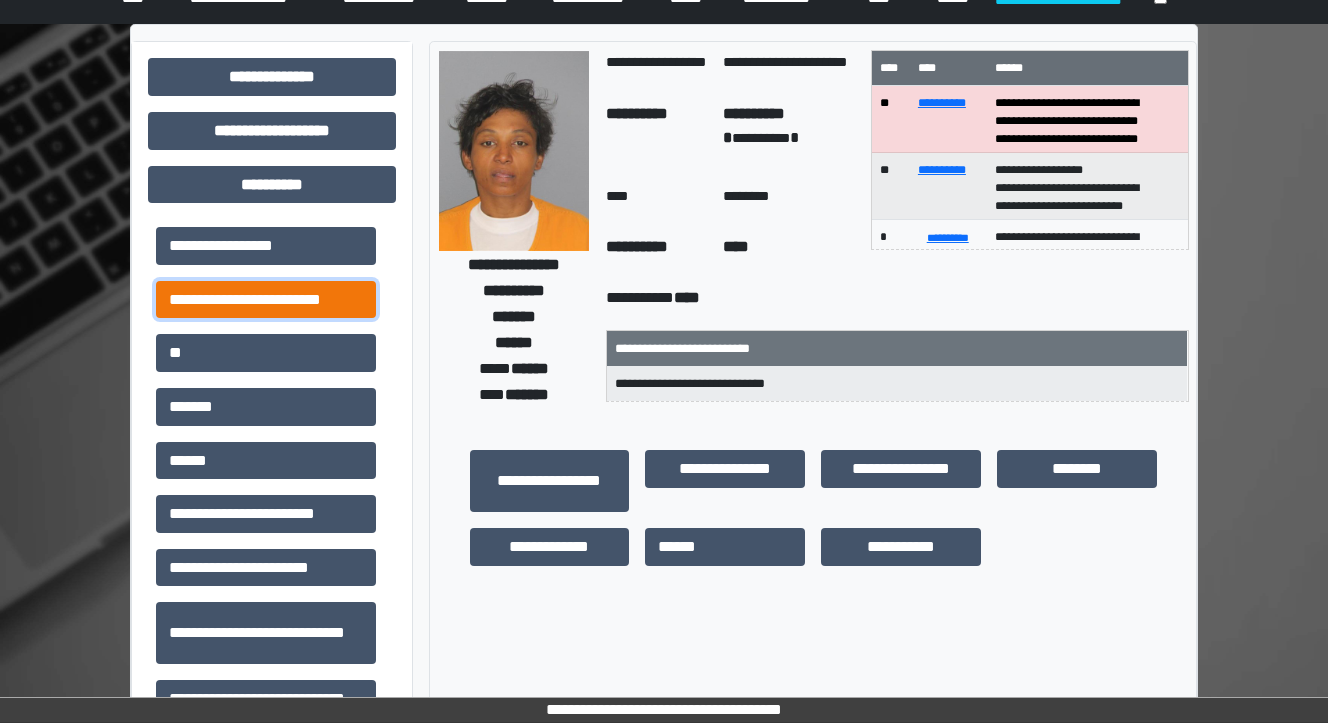 click on "**********" at bounding box center [266, 300] 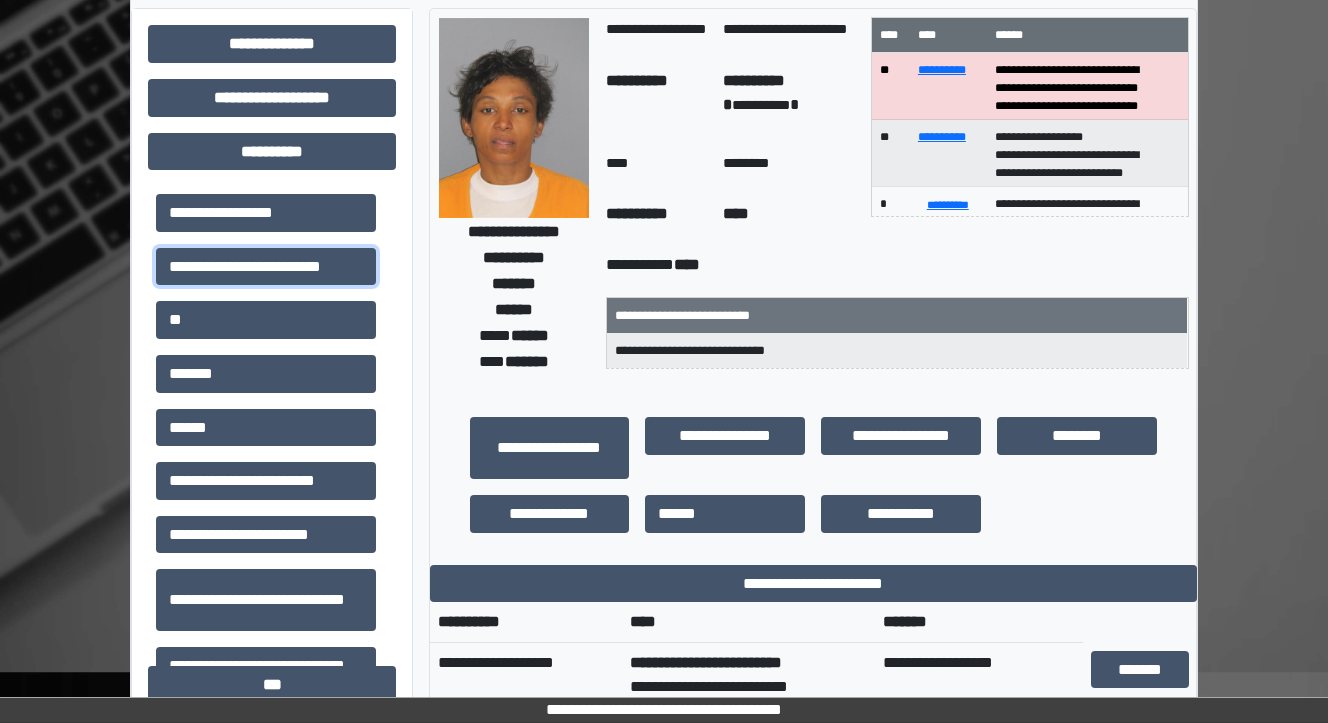 scroll, scrollTop: 0, scrollLeft: 0, axis: both 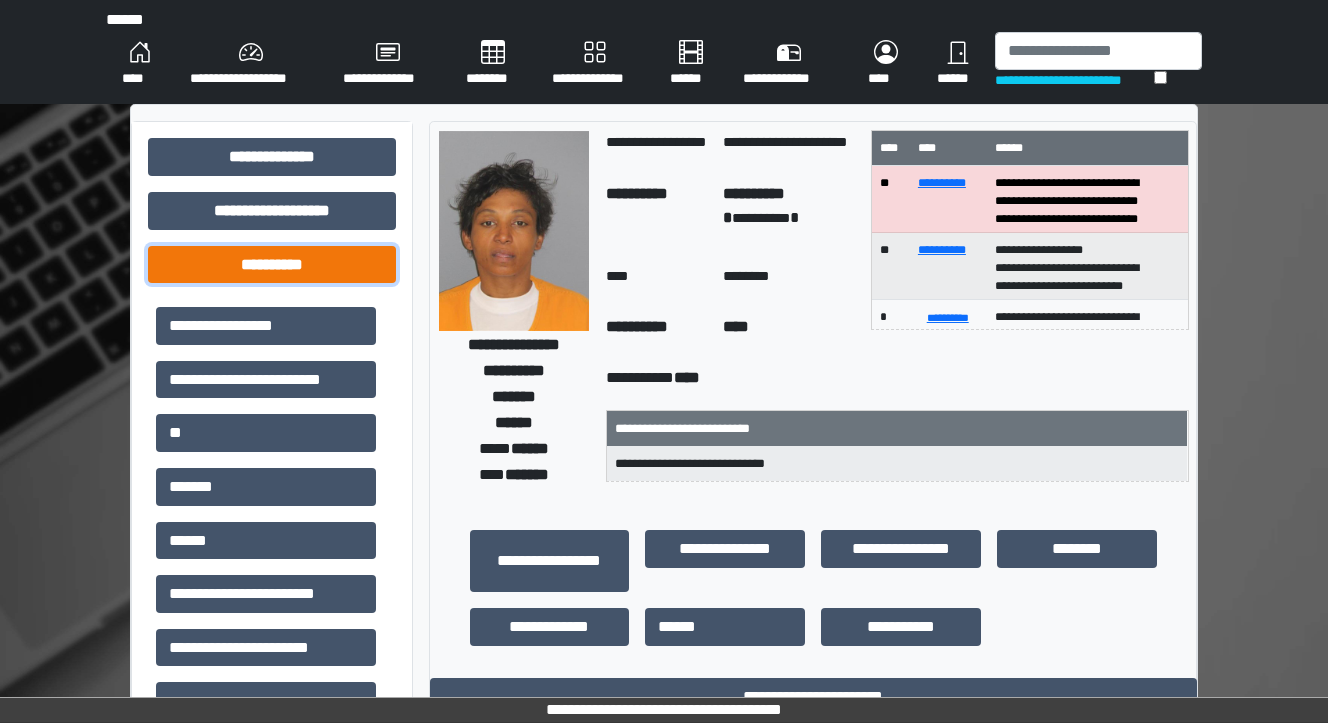 click on "**********" at bounding box center [272, 265] 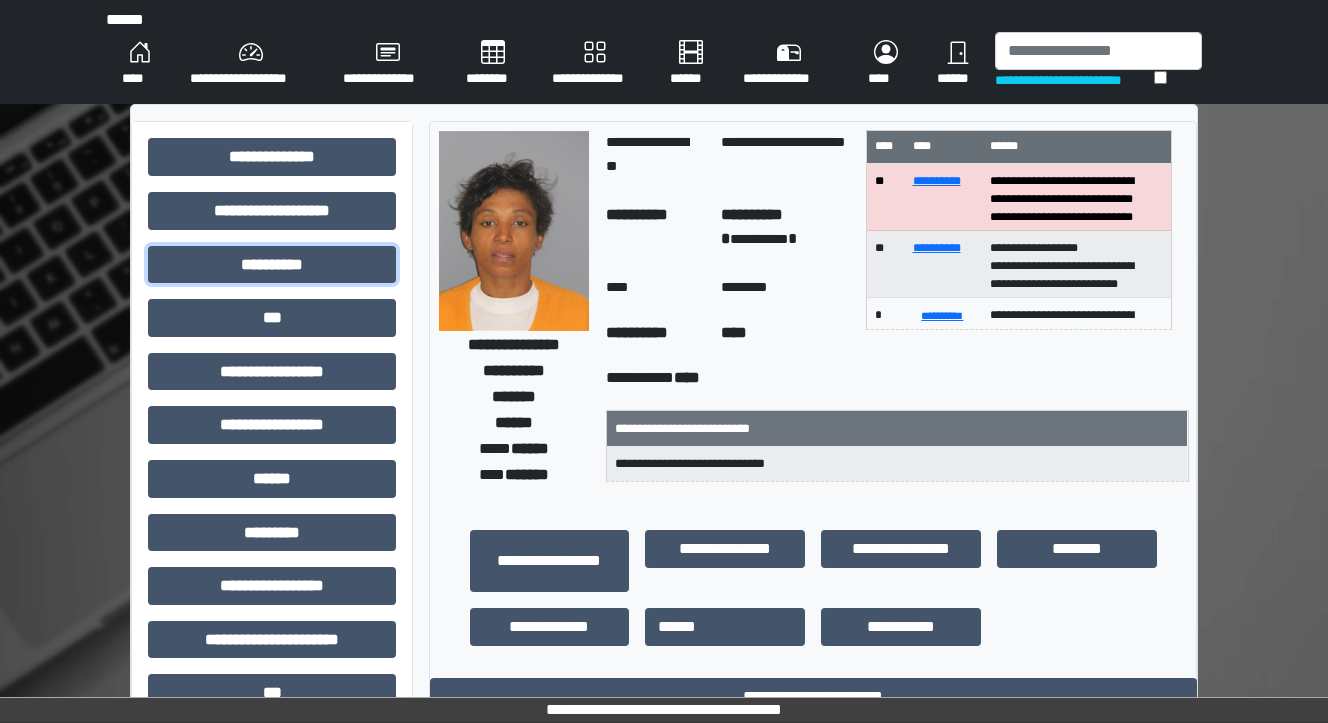 scroll, scrollTop: 0, scrollLeft: 0, axis: both 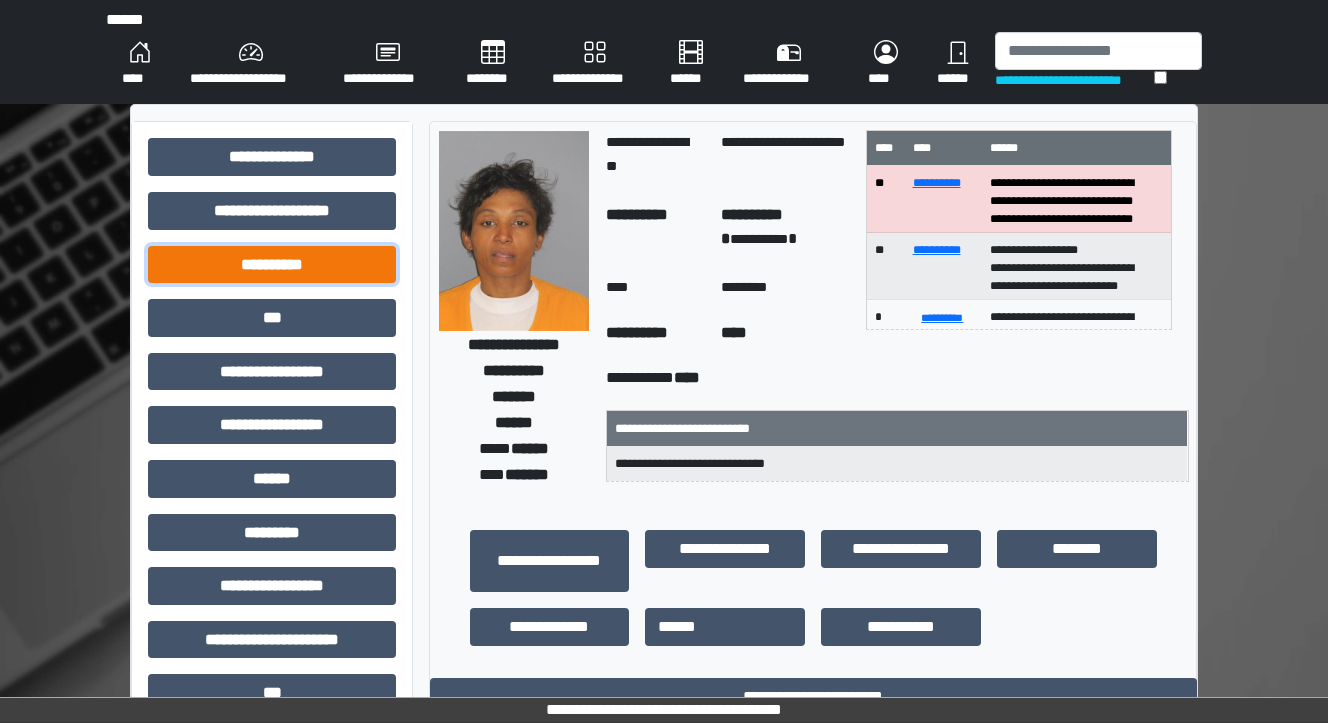 click on "**********" at bounding box center (272, 265) 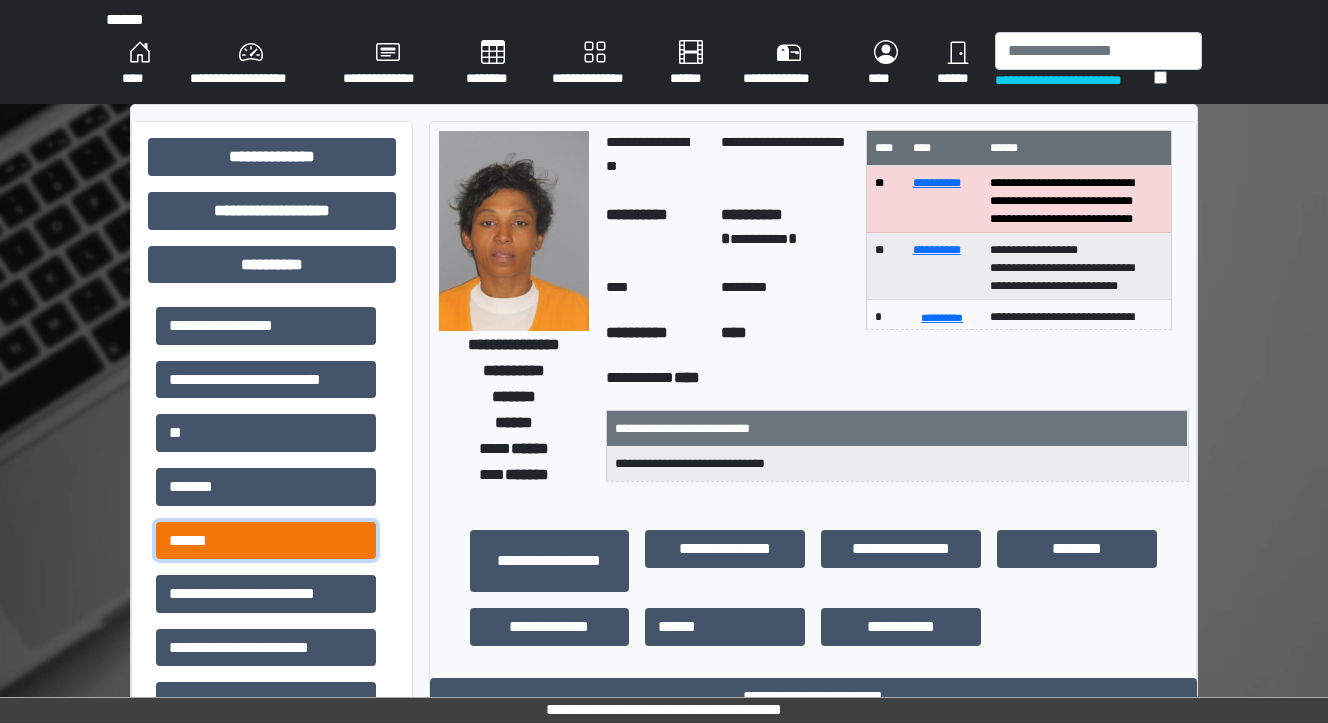 click on "******" at bounding box center (266, 541) 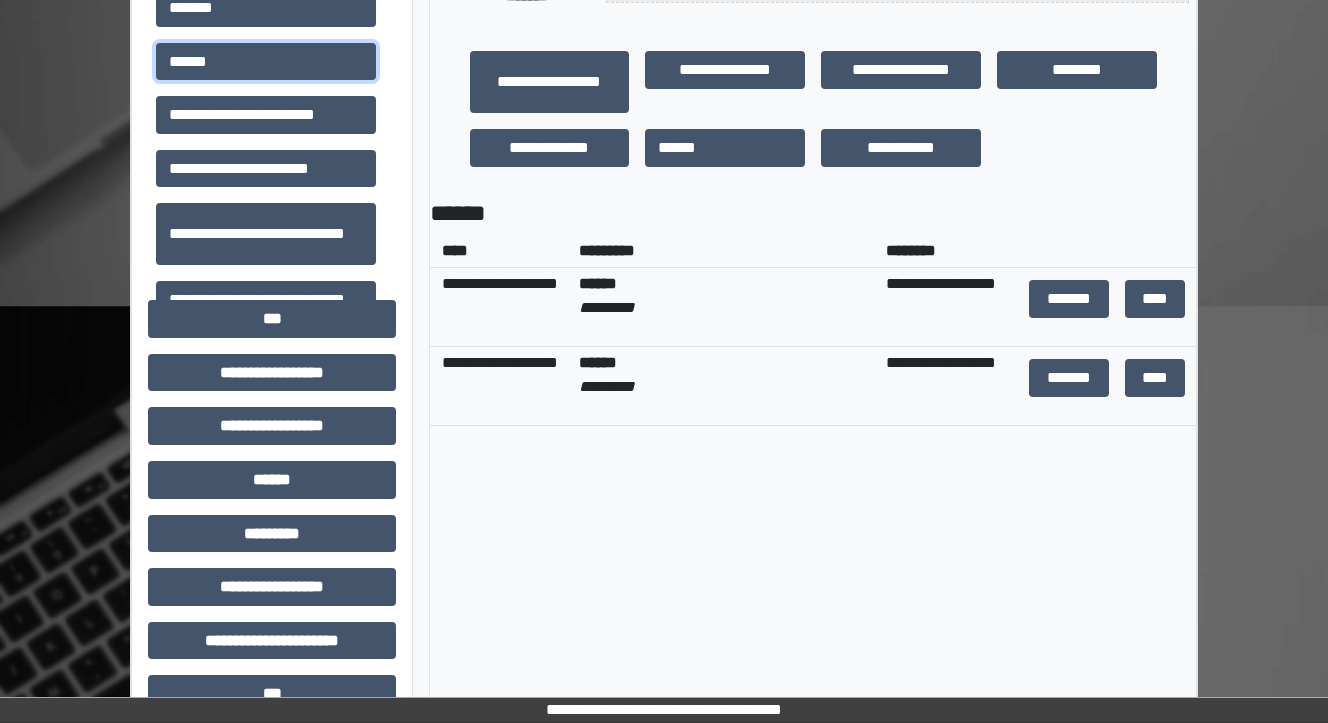 scroll, scrollTop: 480, scrollLeft: 0, axis: vertical 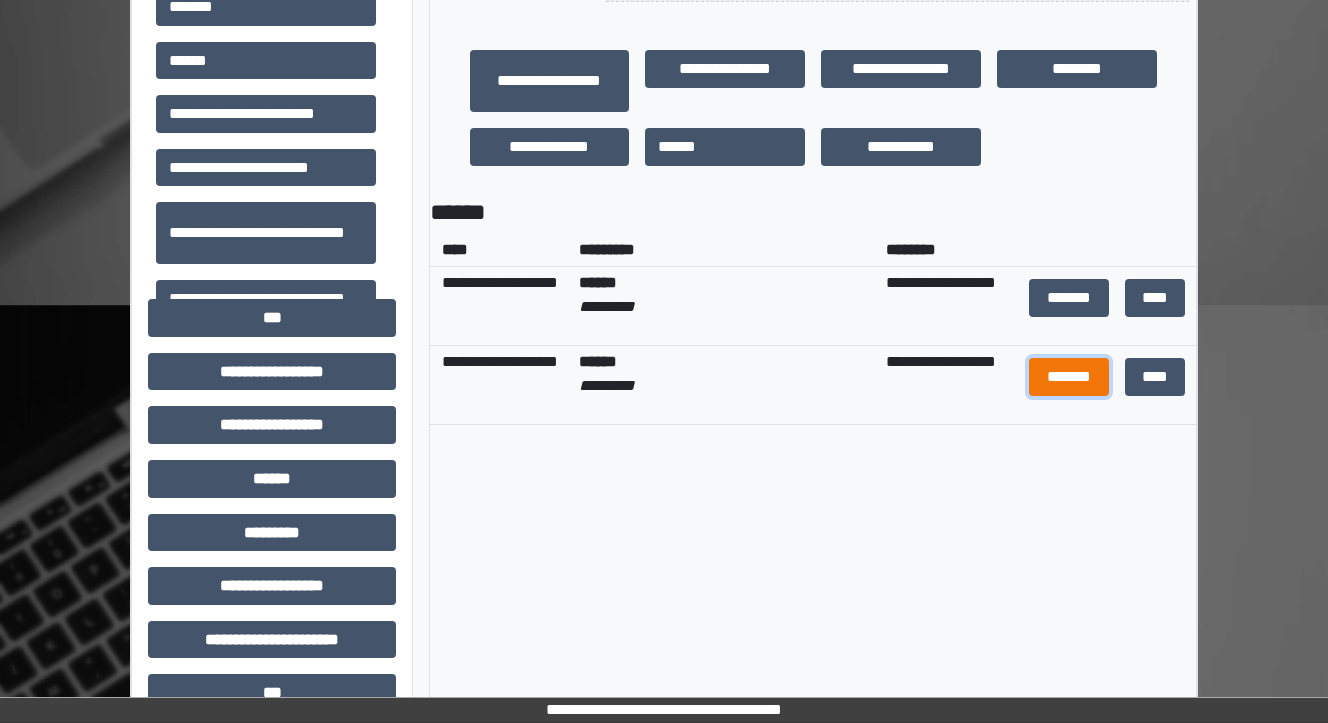 click on "*******" at bounding box center (1069, 377) 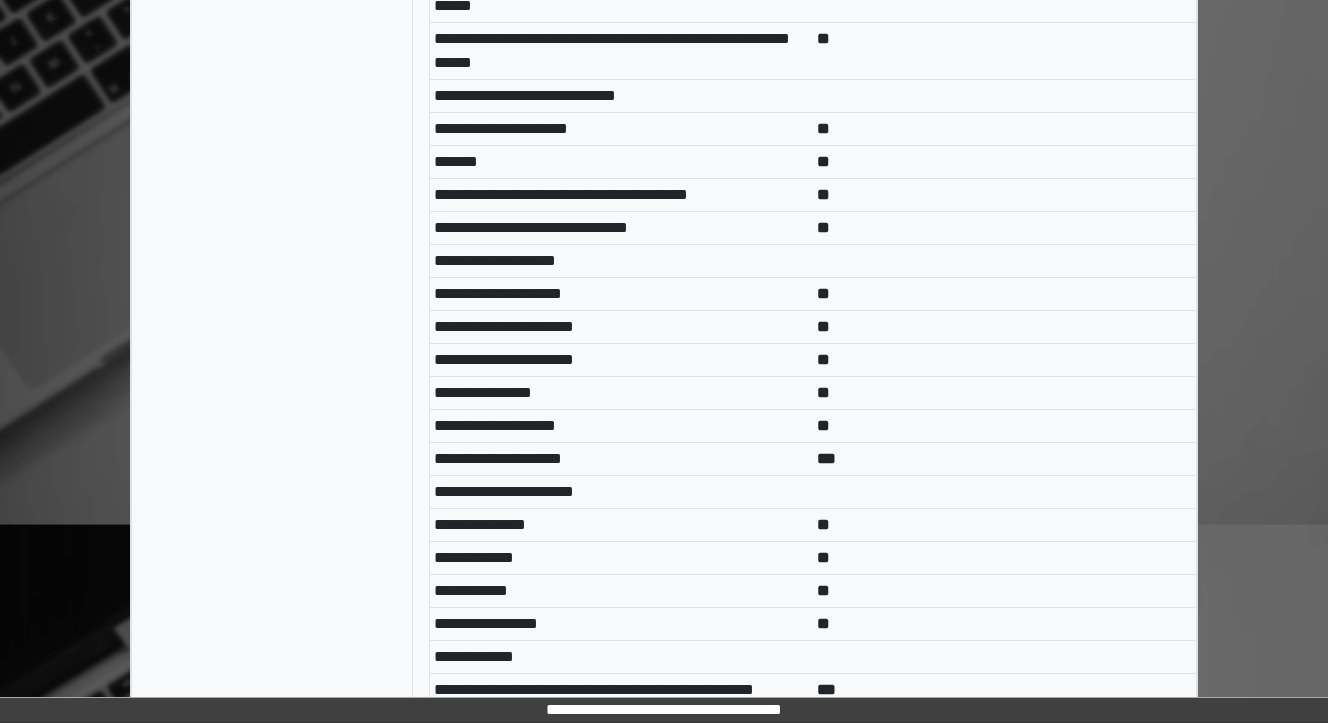 scroll, scrollTop: 6800, scrollLeft: 0, axis: vertical 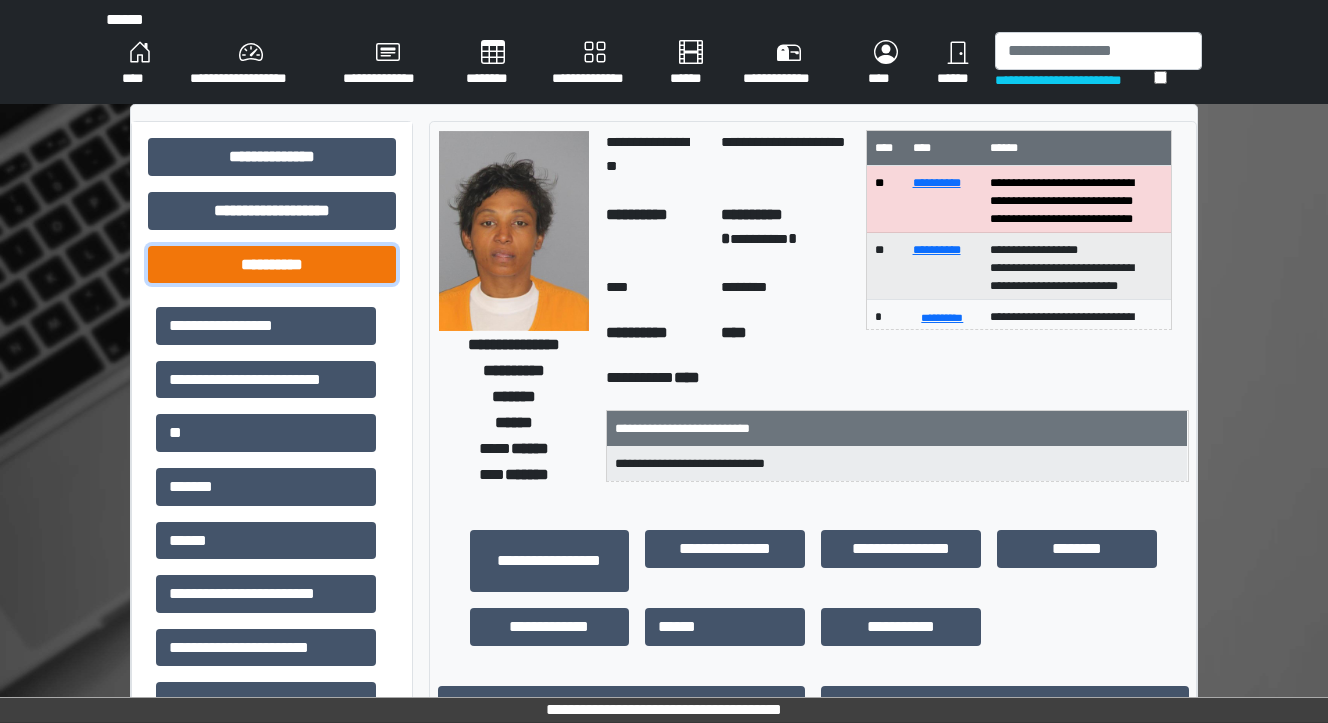 click on "**********" at bounding box center (272, 265) 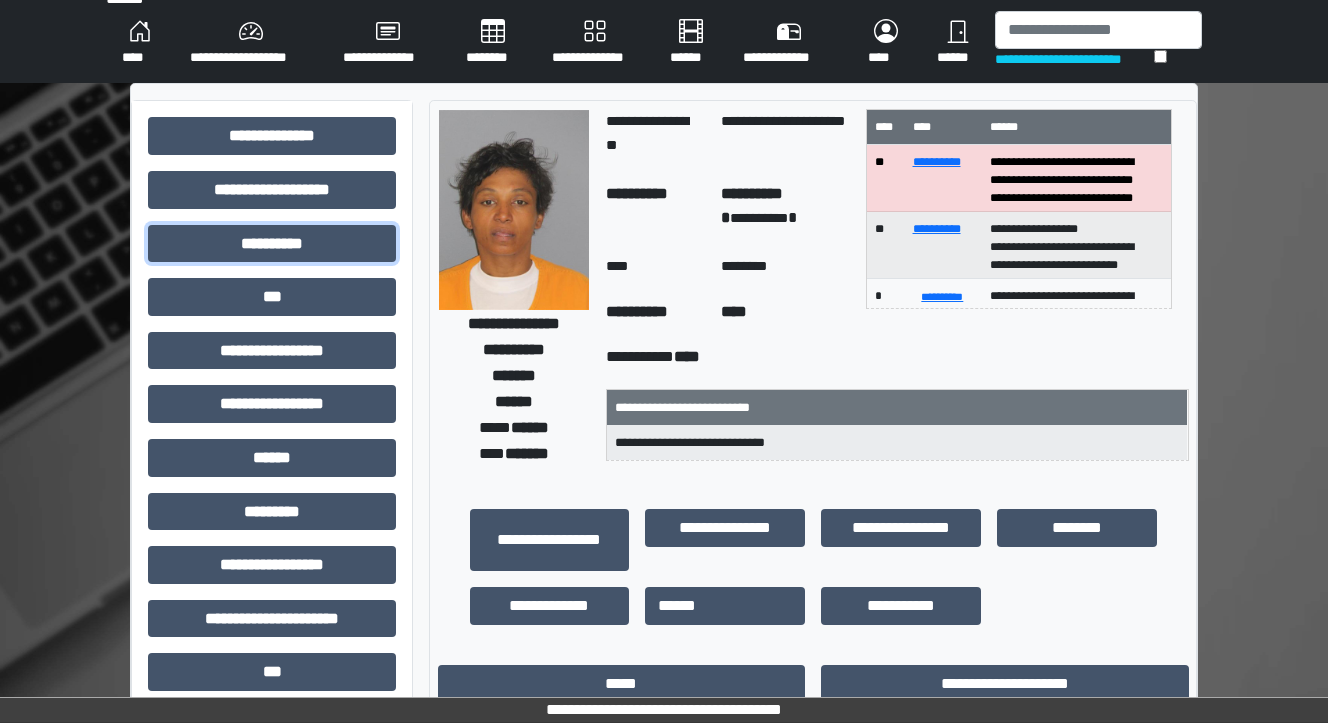 scroll, scrollTop: 0, scrollLeft: 0, axis: both 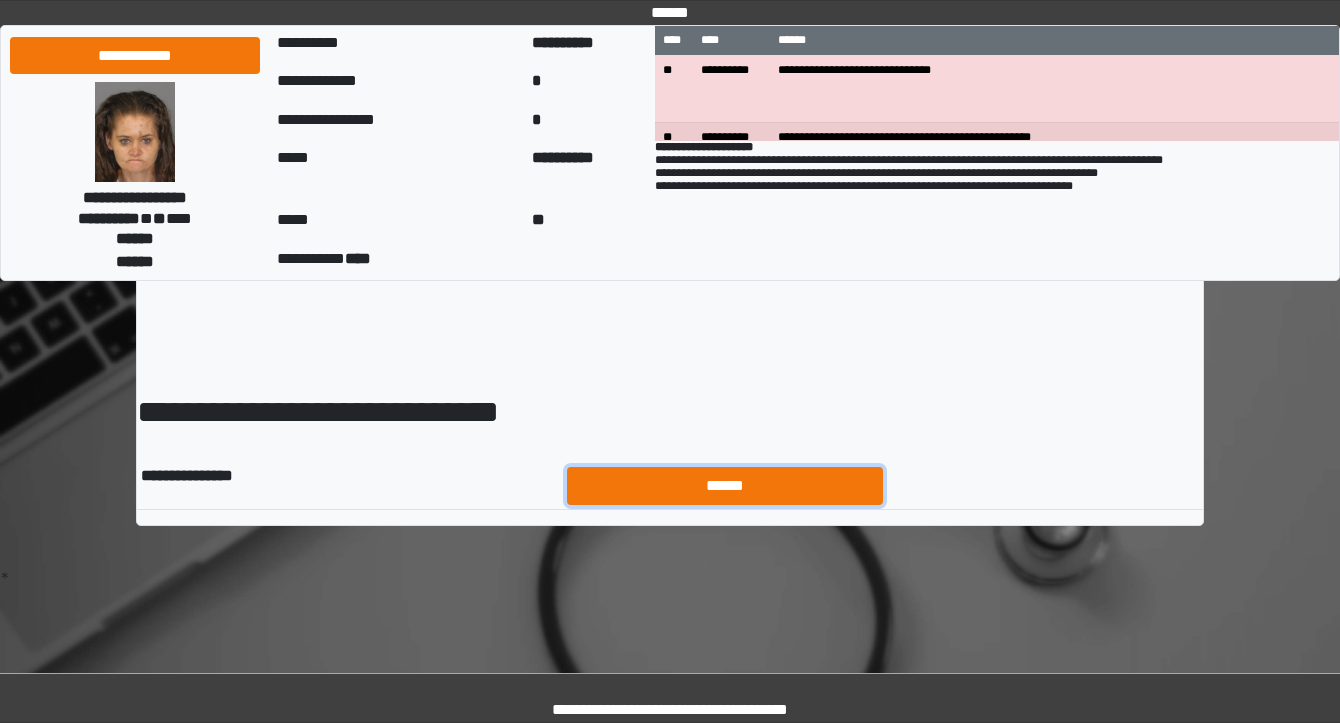 click on "******" at bounding box center (725, 486) 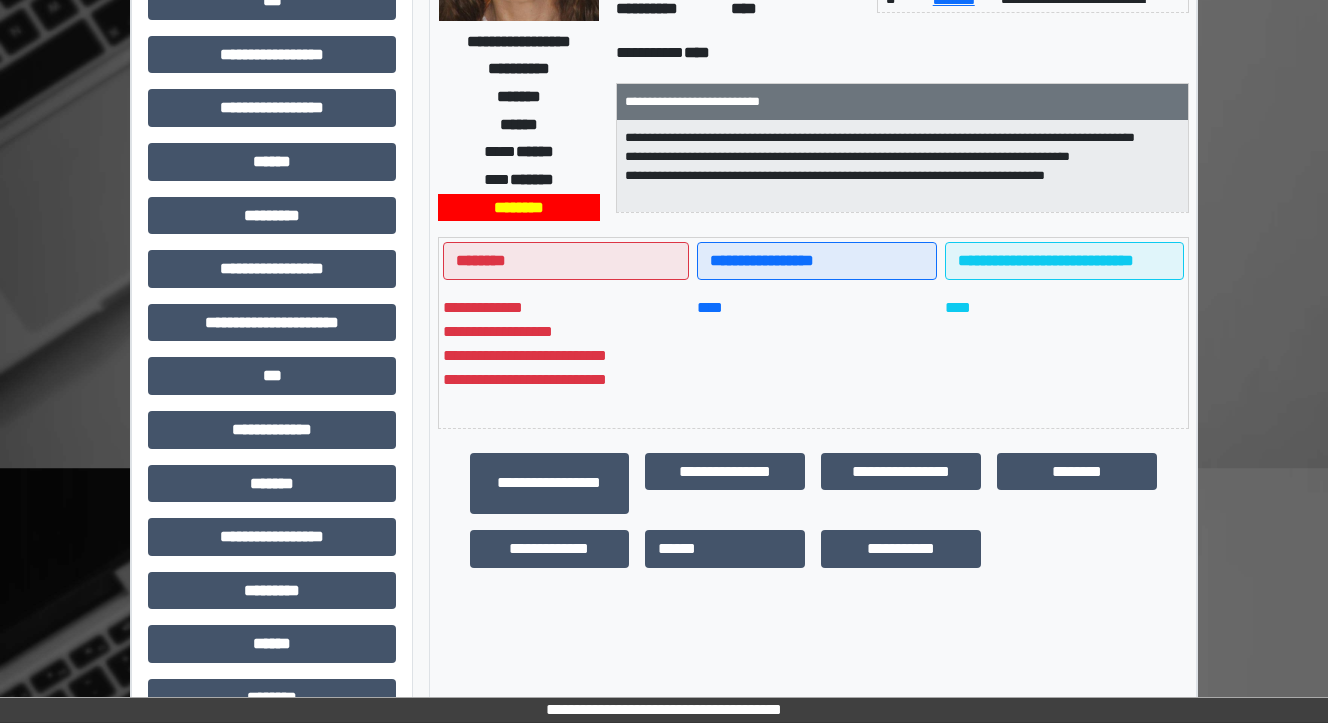 scroll, scrollTop: 320, scrollLeft: 0, axis: vertical 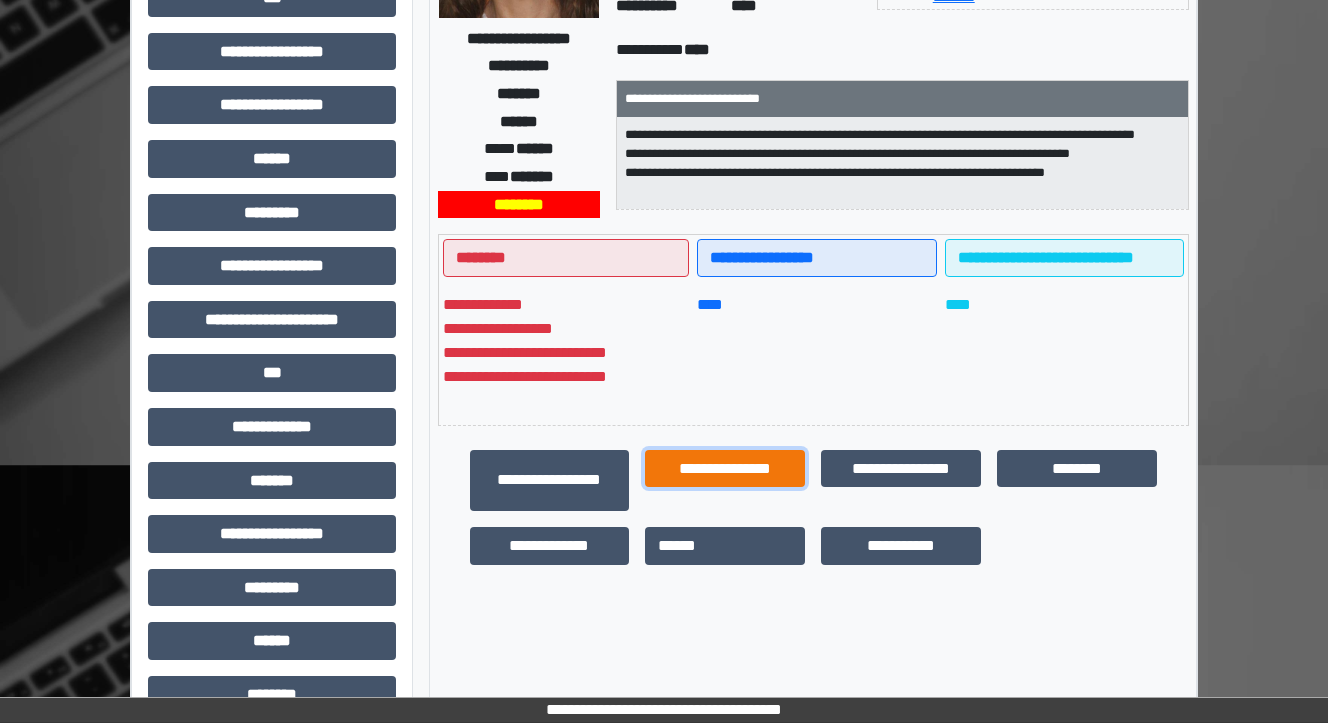 click on "**********" at bounding box center (725, 469) 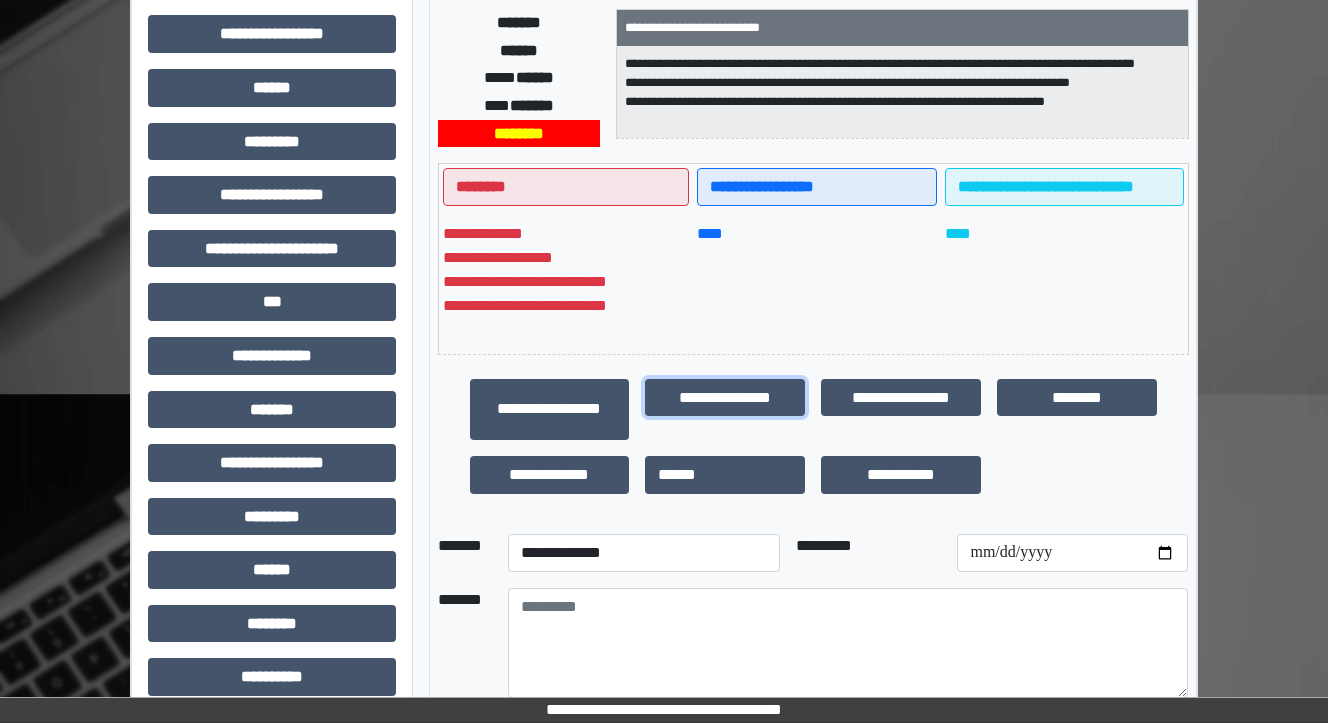 scroll, scrollTop: 476, scrollLeft: 0, axis: vertical 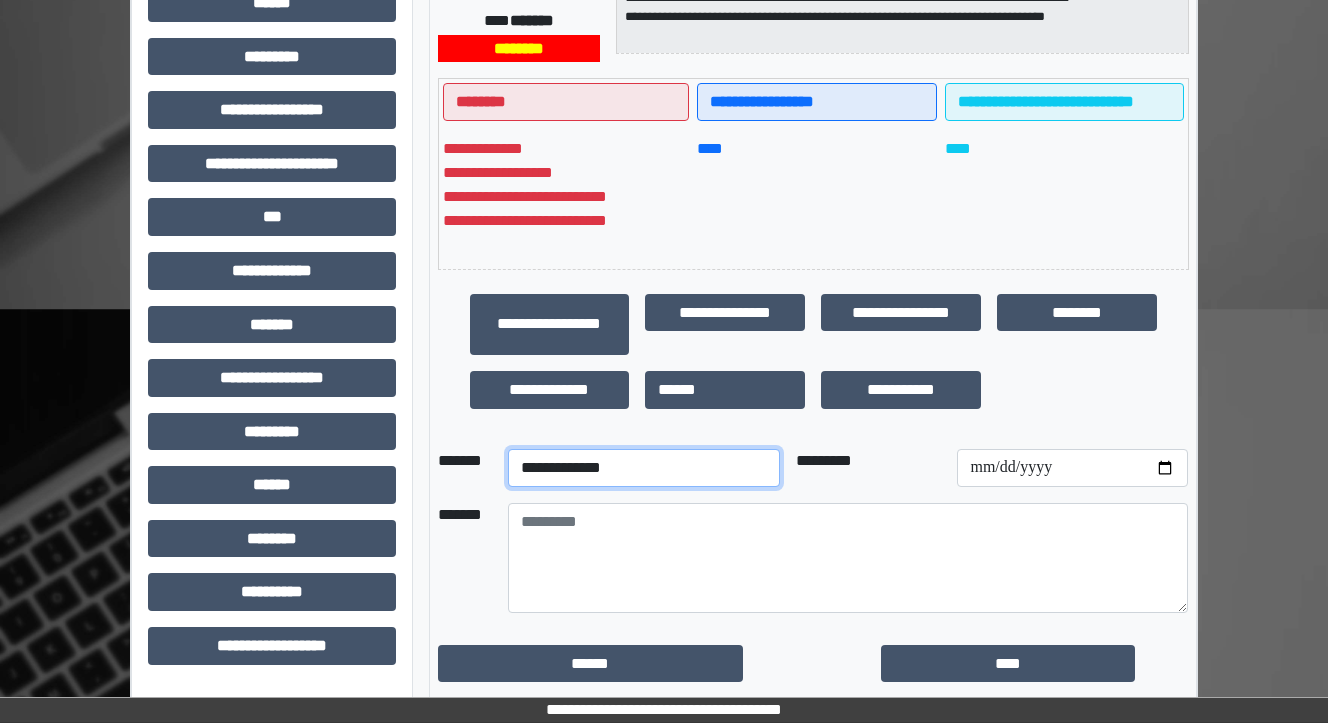 click on "**********" at bounding box center [644, 468] 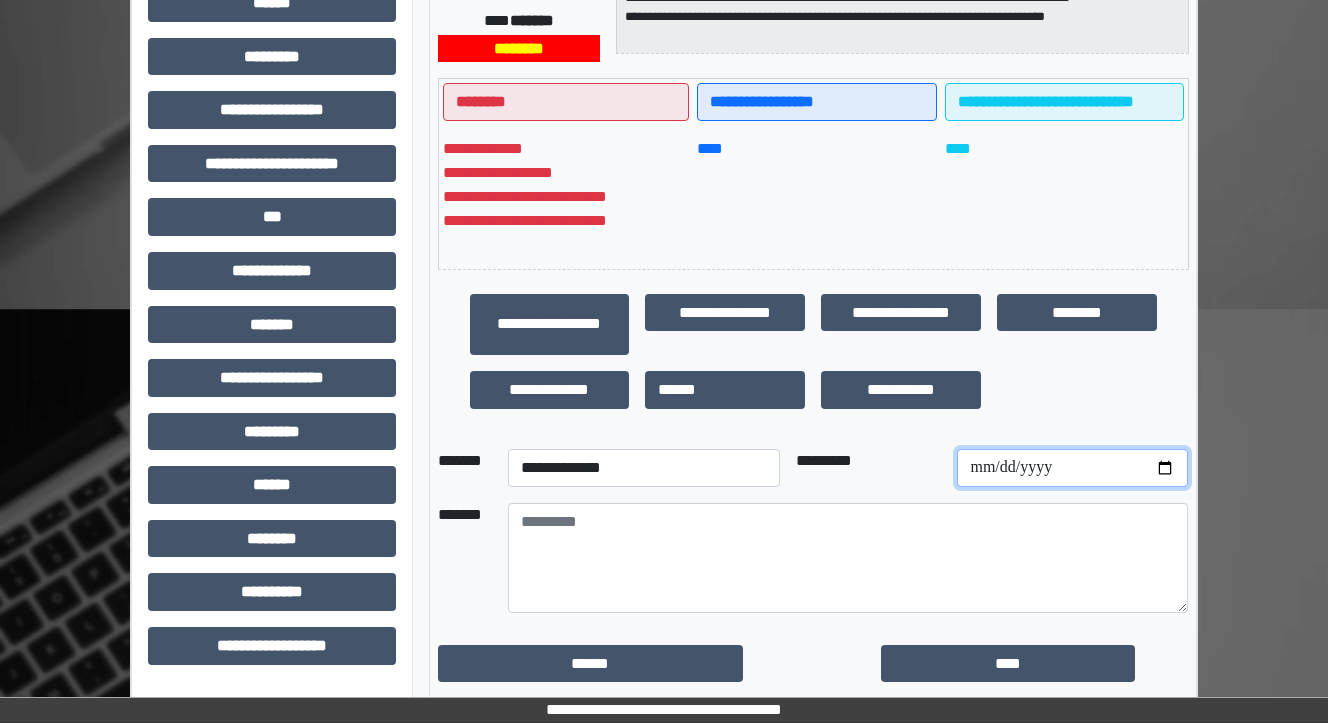 click at bounding box center [1072, 468] 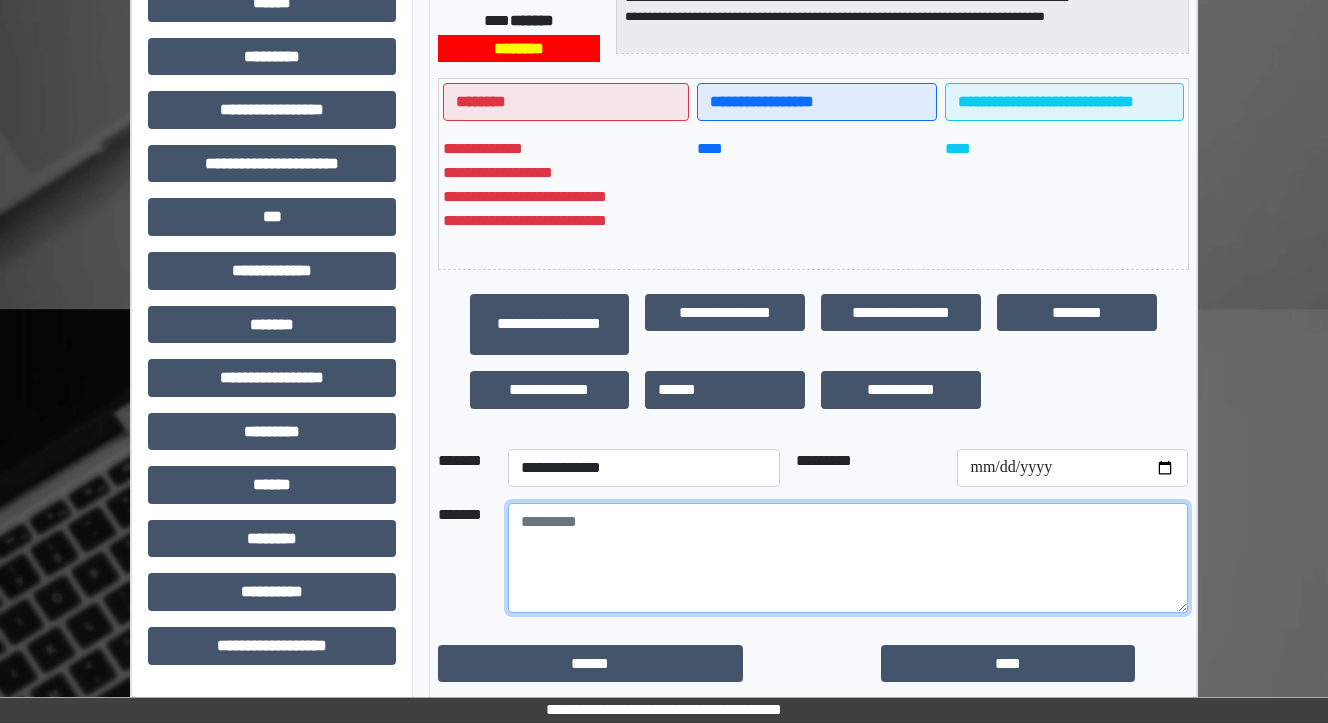 click at bounding box center [848, 558] 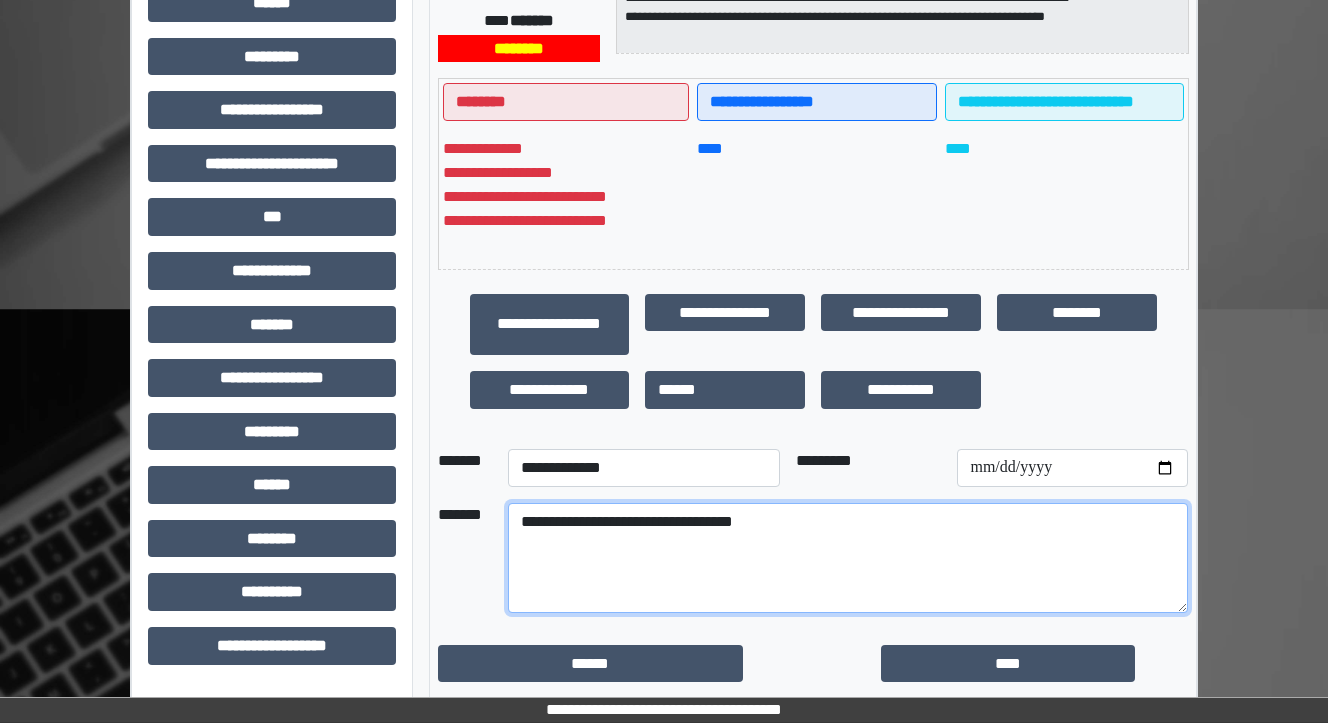 click on "**********" at bounding box center [848, 558] 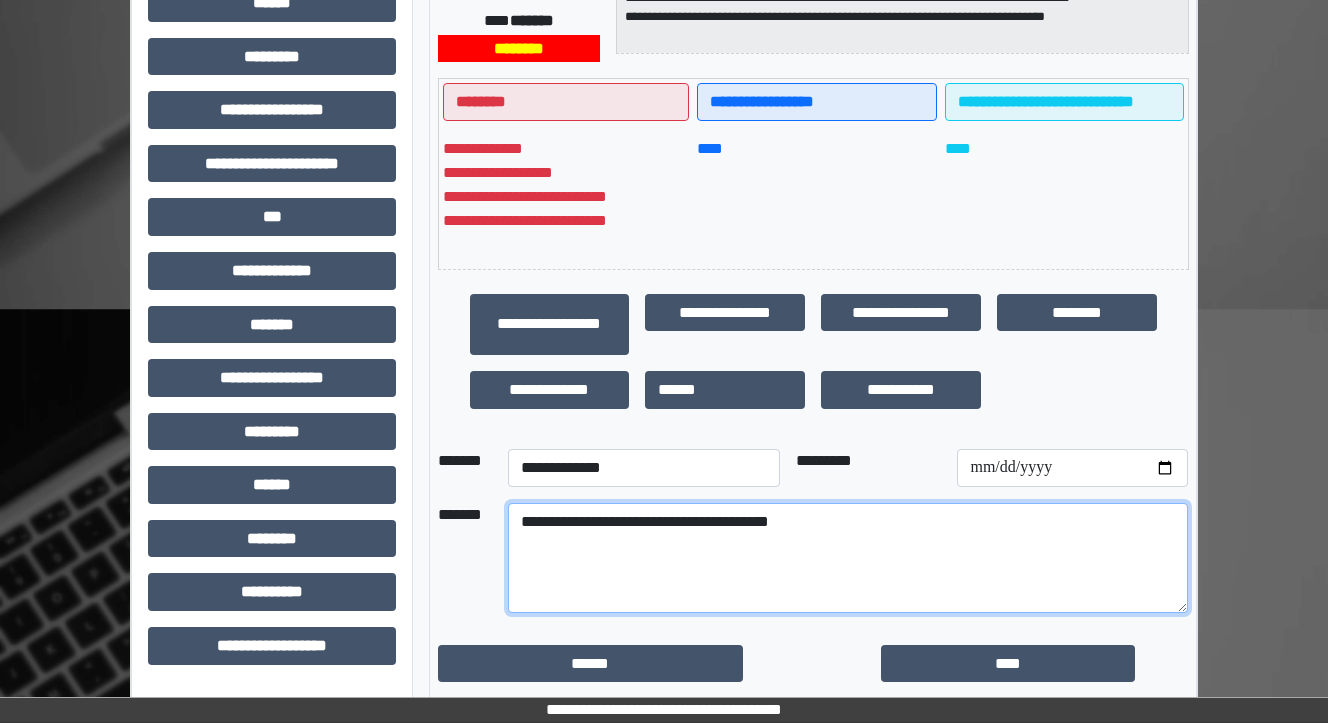 click on "**********" at bounding box center (848, 558) 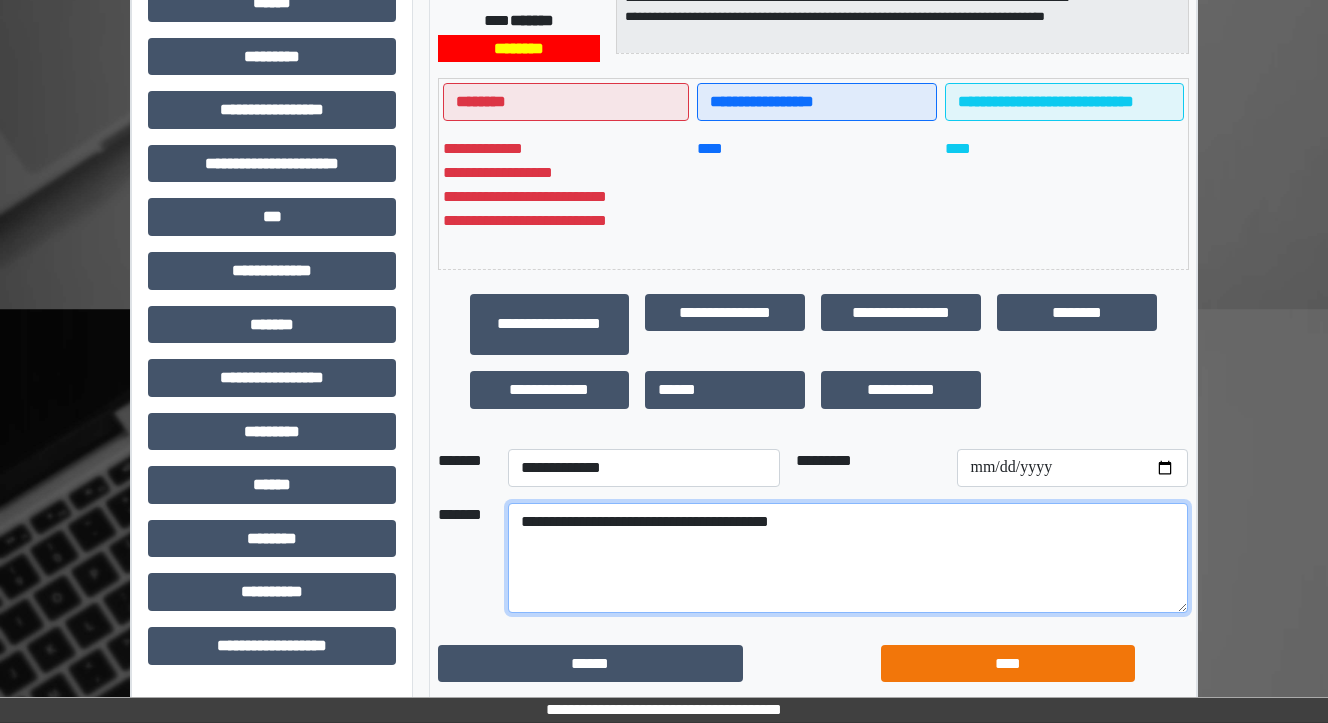type on "**********" 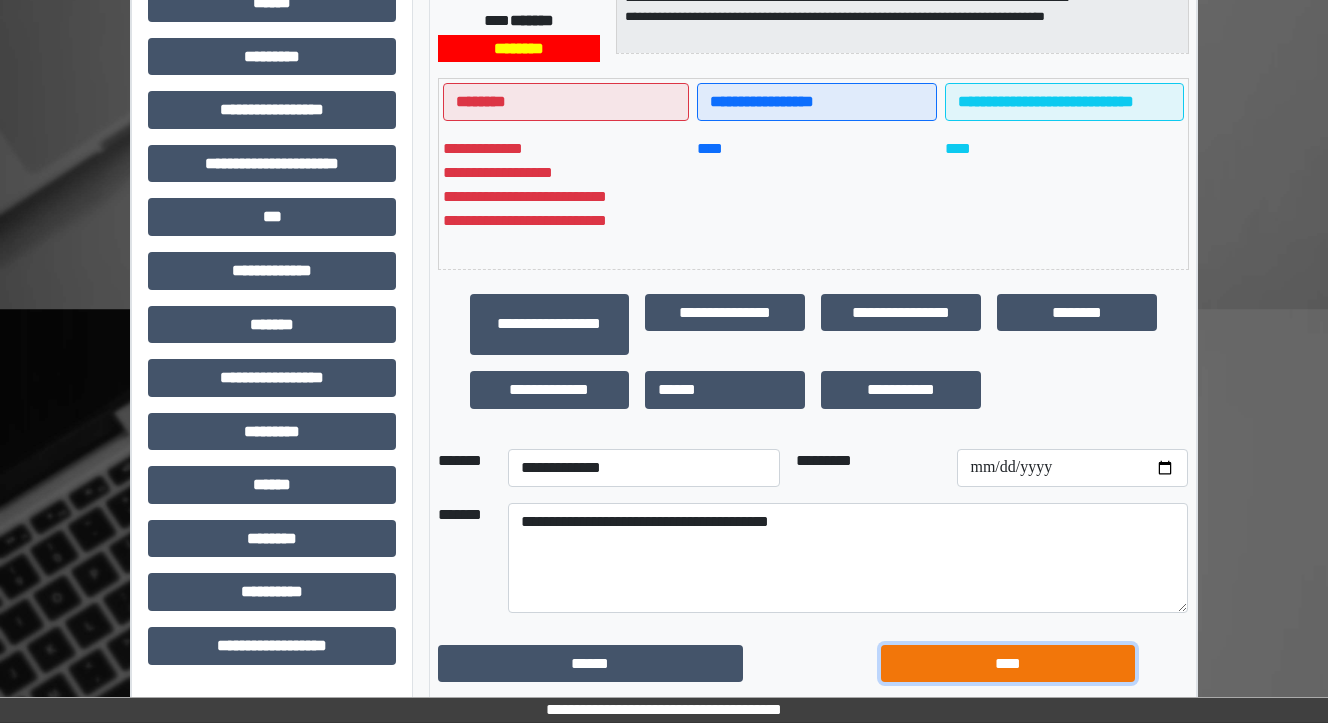 click on "****" at bounding box center [1008, 664] 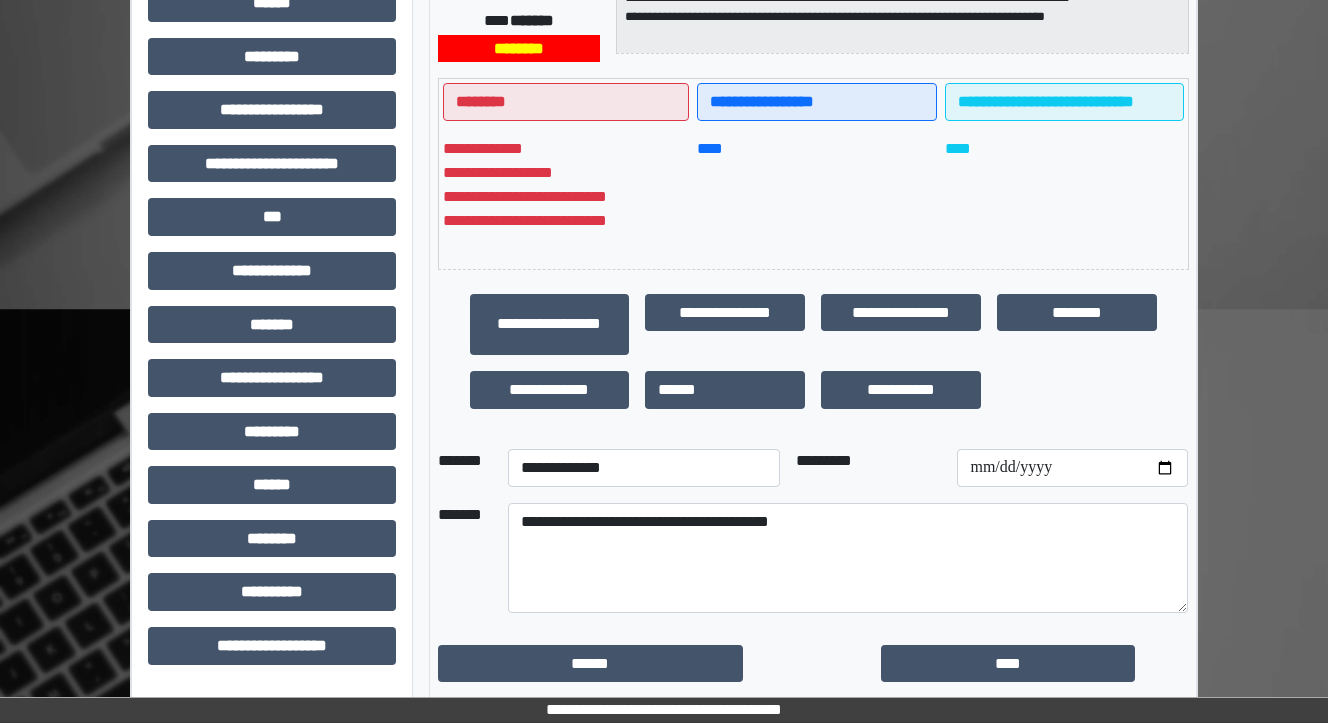 scroll, scrollTop: 467, scrollLeft: 0, axis: vertical 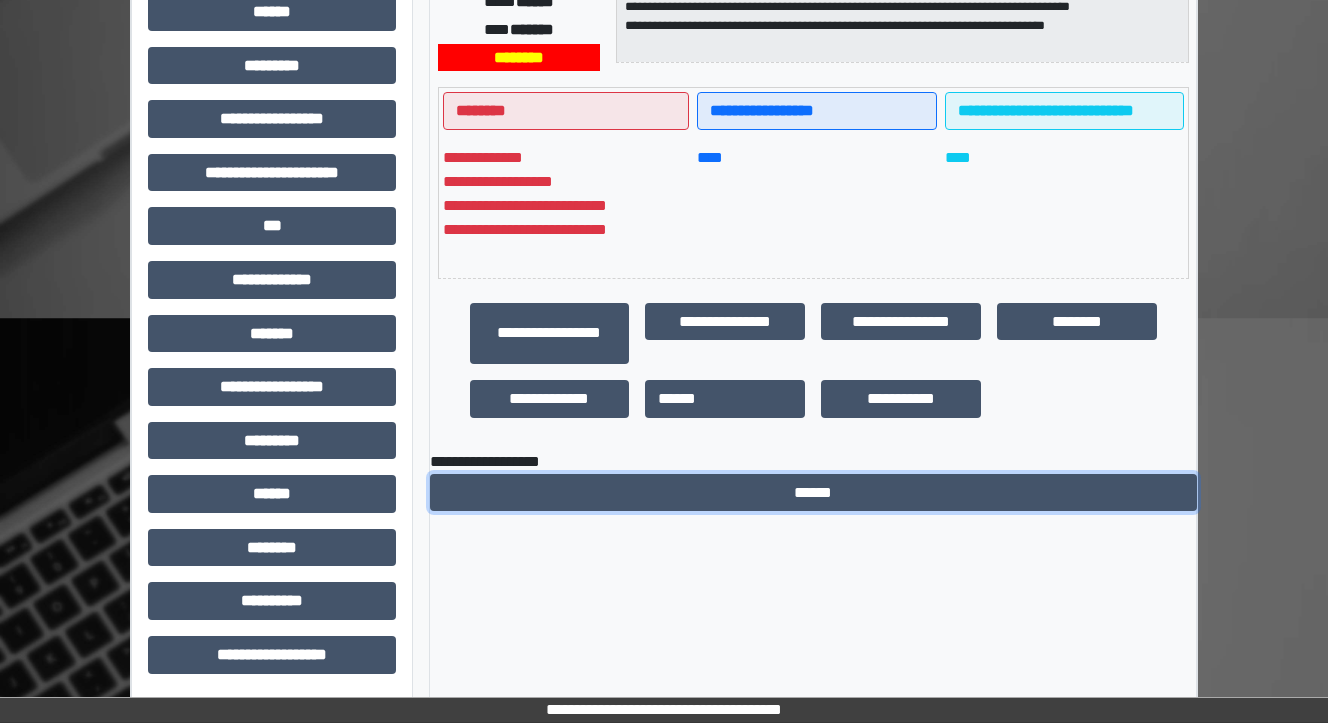 click on "******" at bounding box center (813, 493) 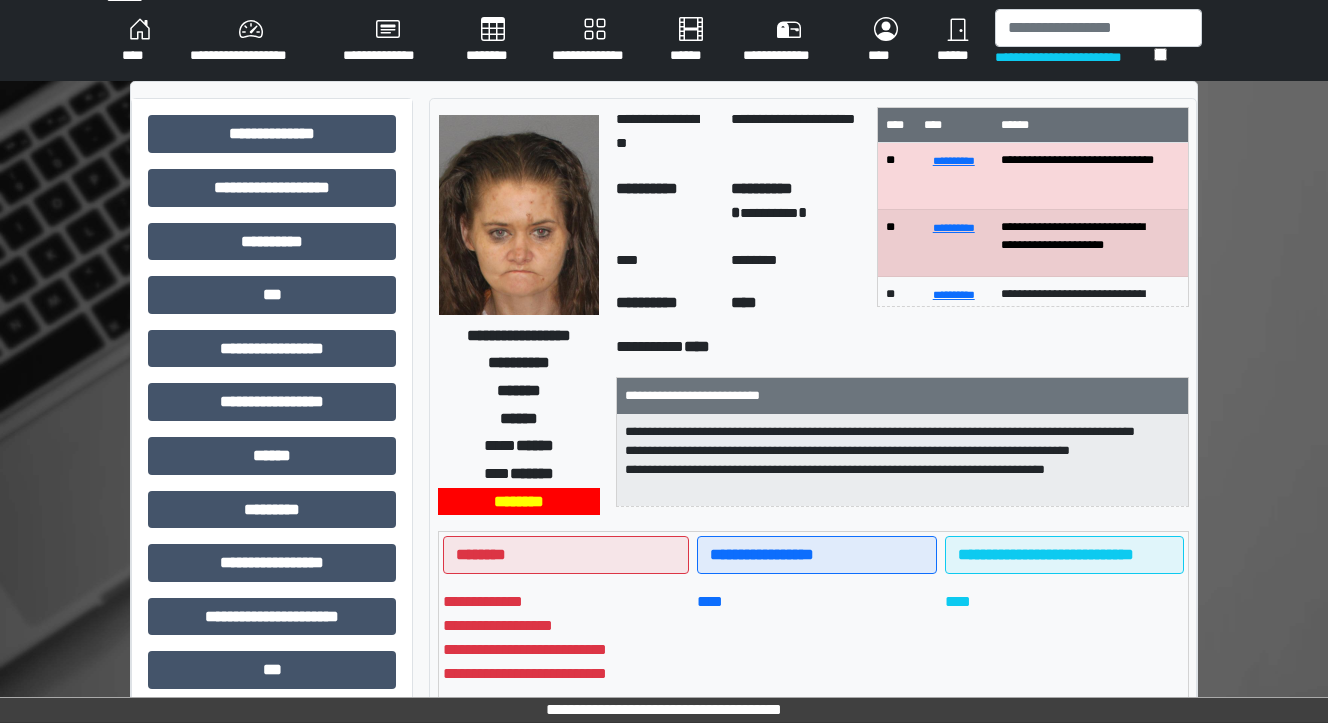 scroll, scrollTop: 0, scrollLeft: 0, axis: both 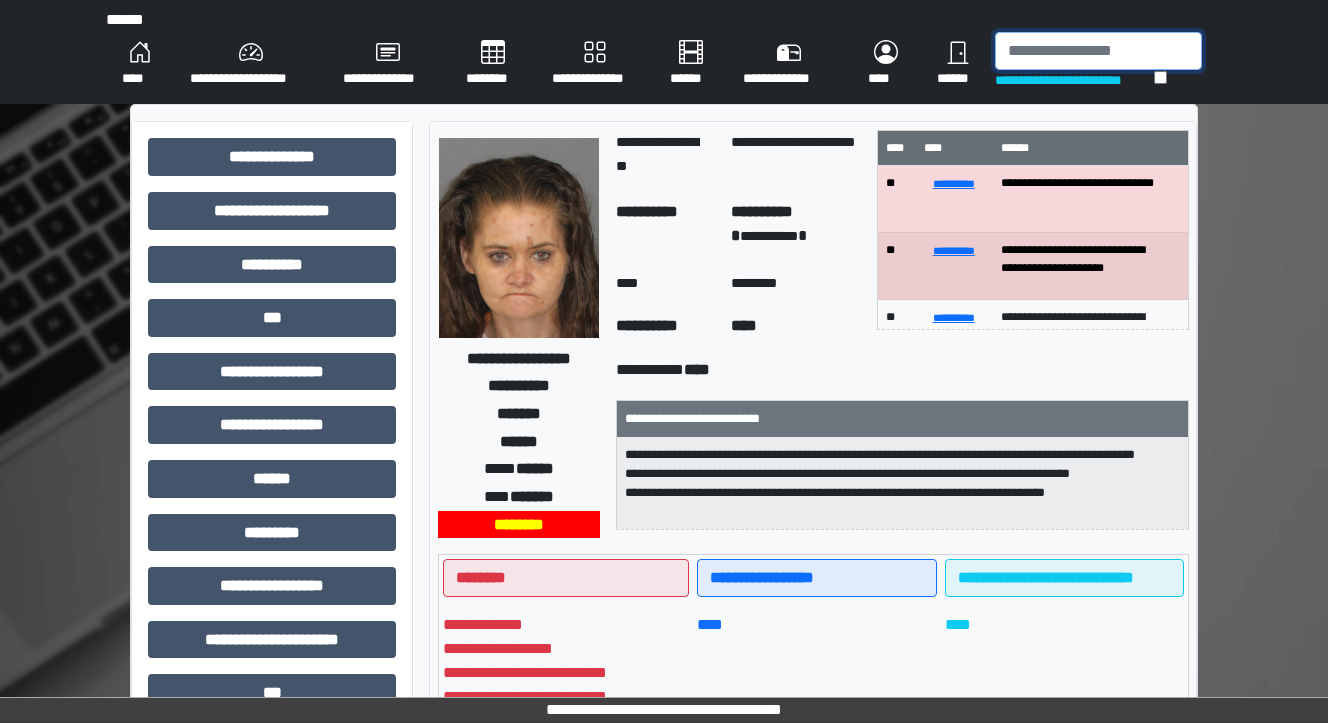 click at bounding box center (1098, 51) 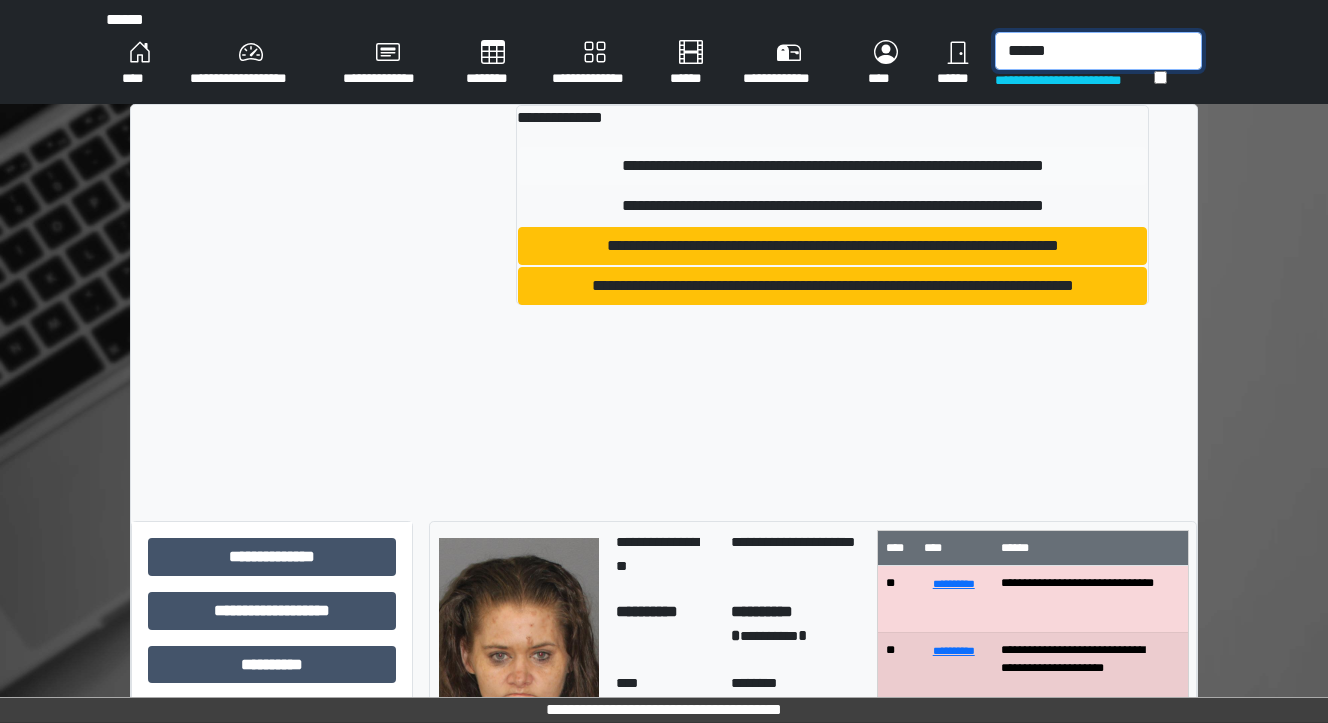 type on "******" 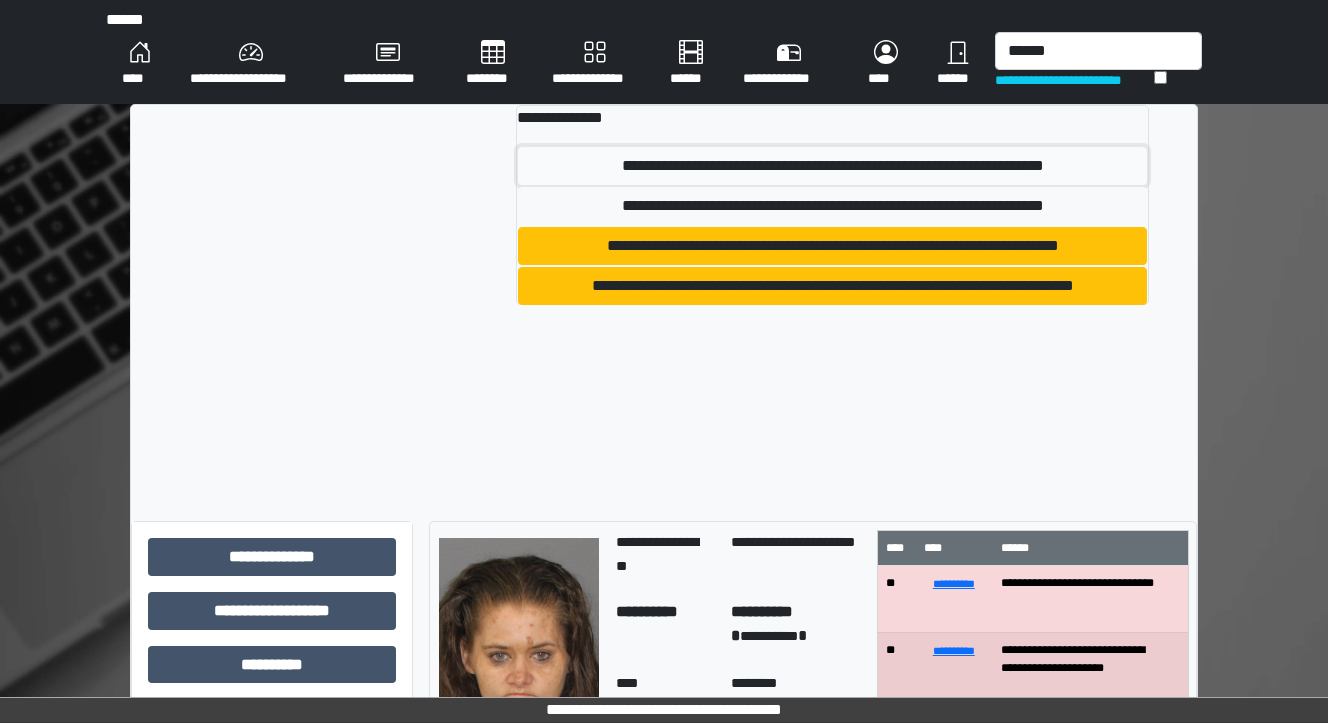 click on "**********" at bounding box center (833, 166) 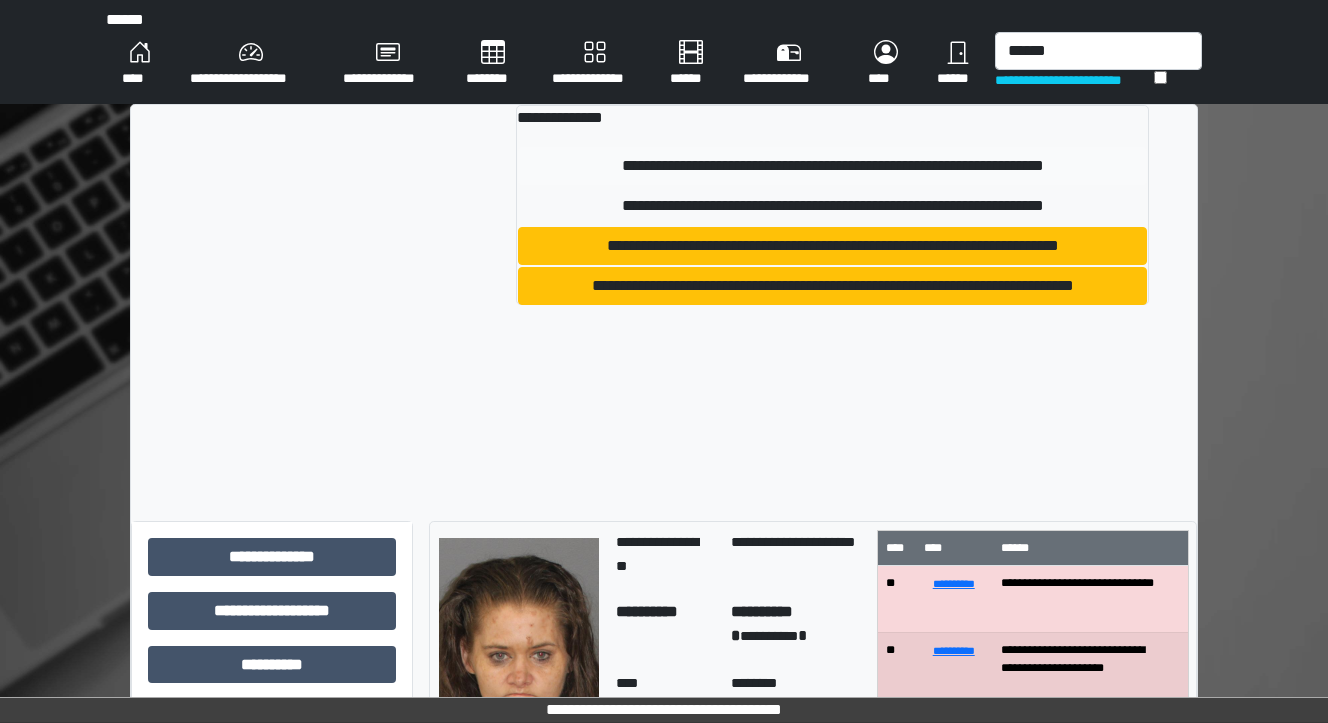 type 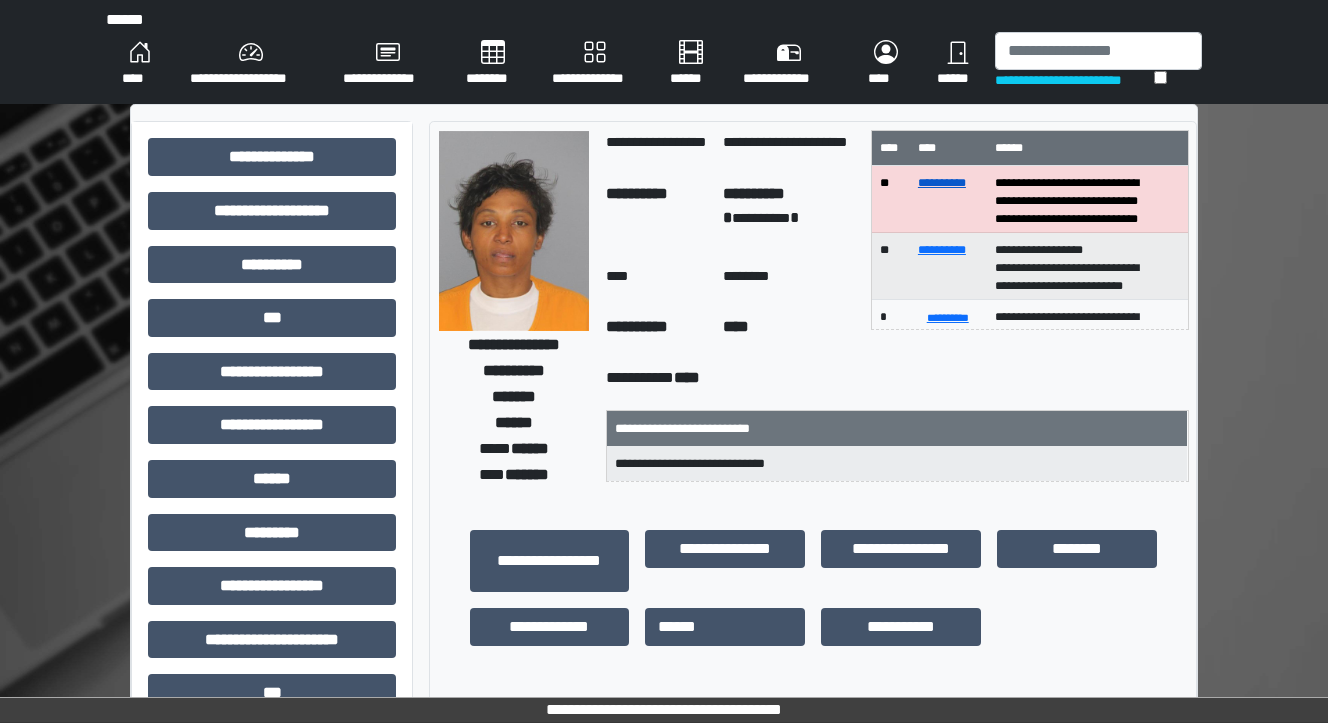click on "**********" at bounding box center (942, 183) 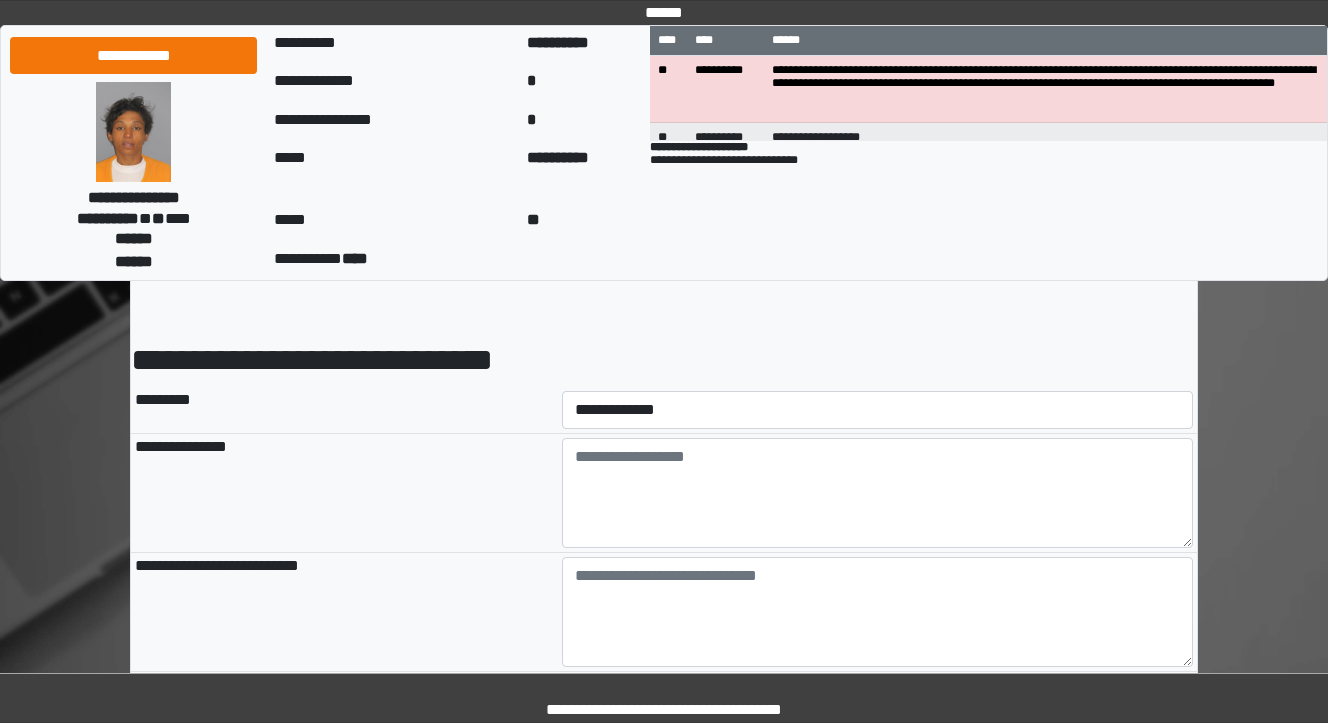scroll, scrollTop: 80, scrollLeft: 0, axis: vertical 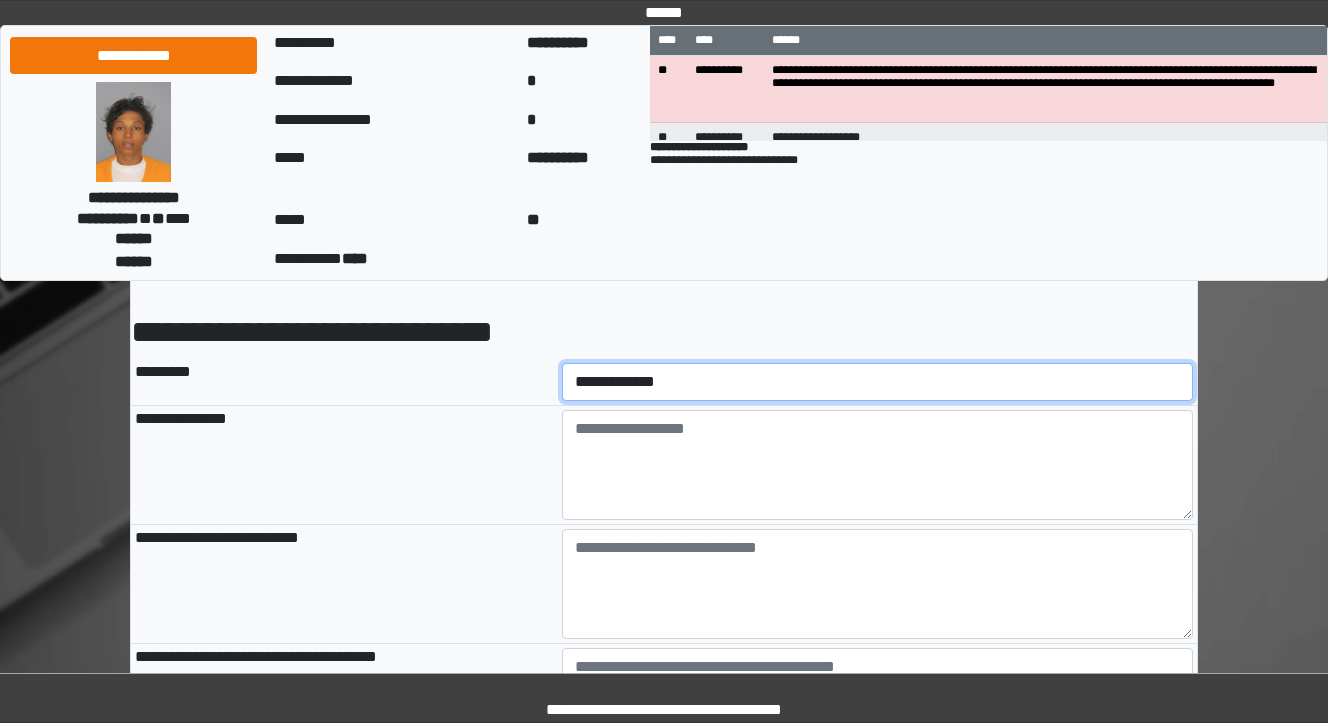 click on "**********" at bounding box center [878, 382] 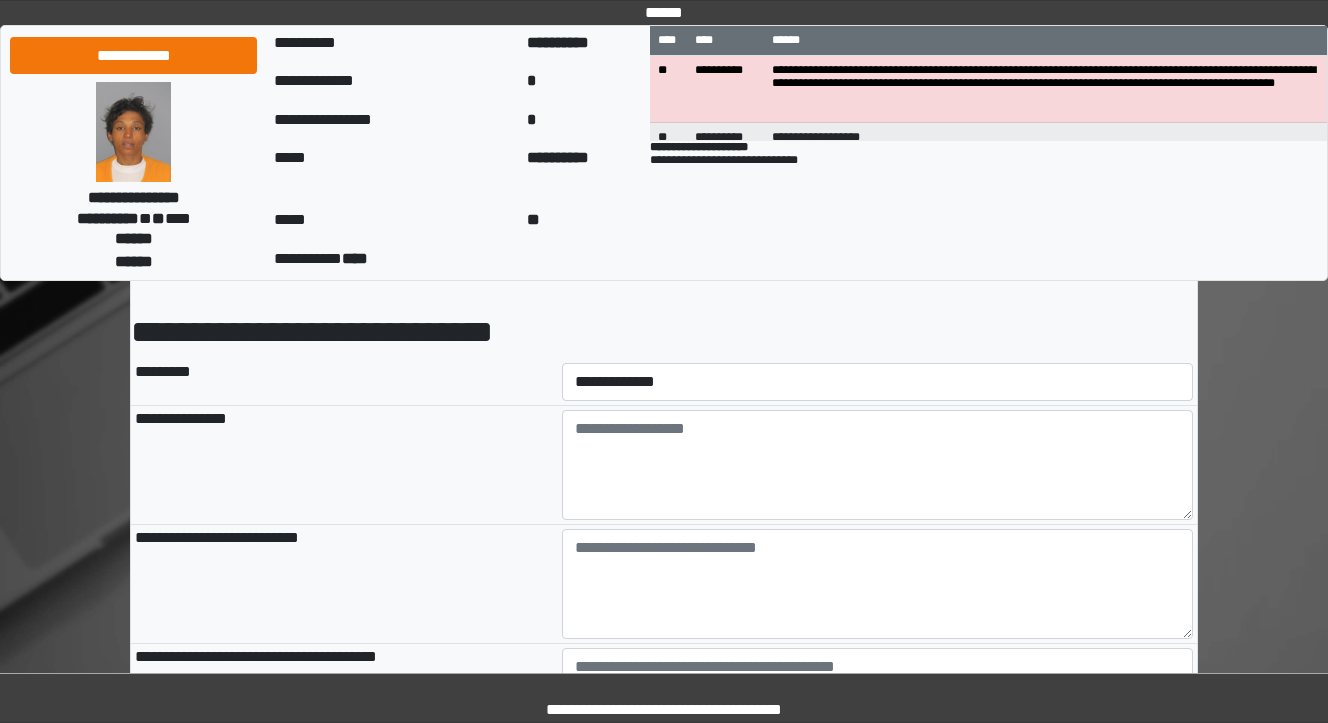 click on "**********" at bounding box center (344, 465) 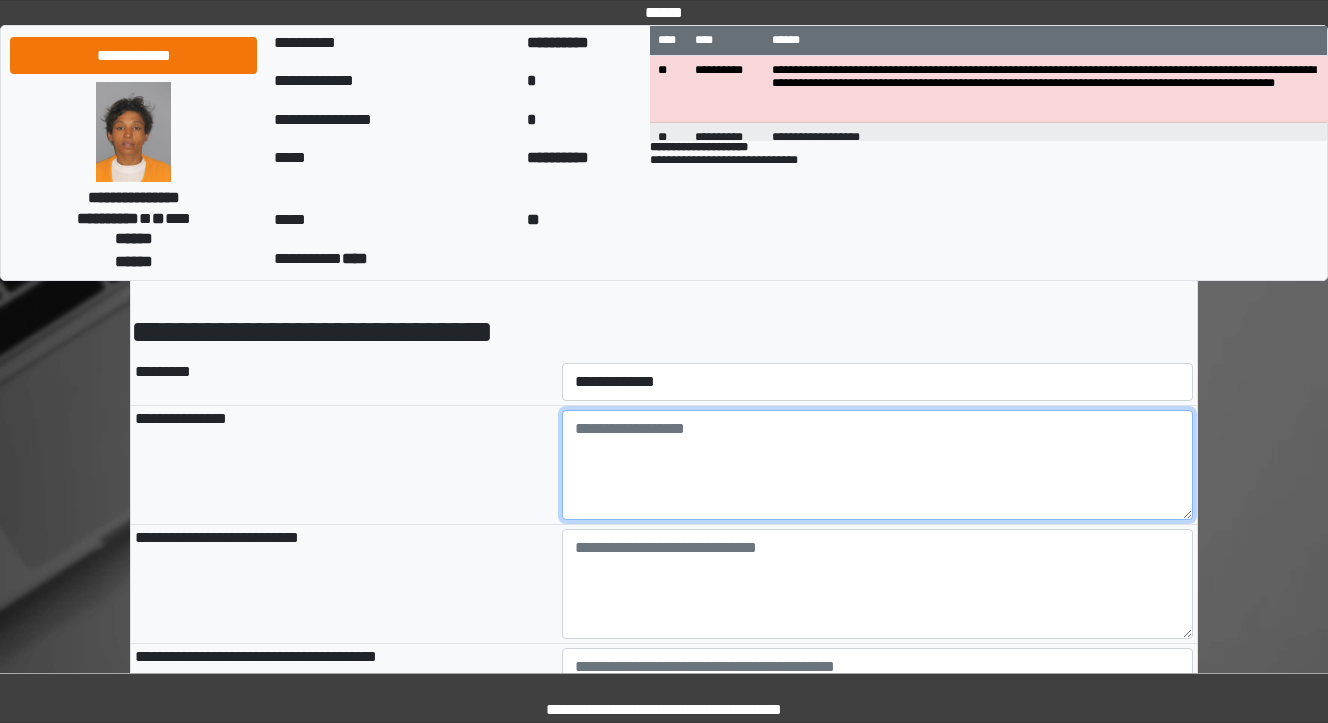 click at bounding box center [878, 465] 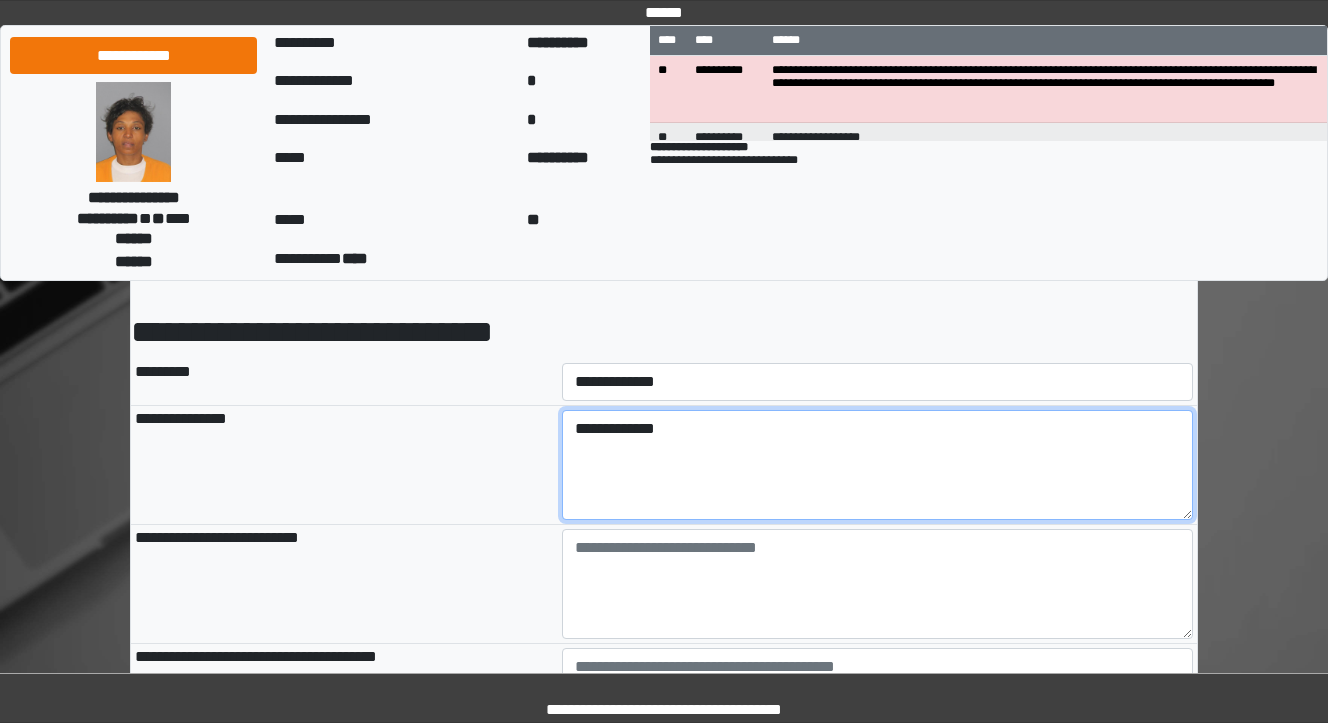 type on "**********" 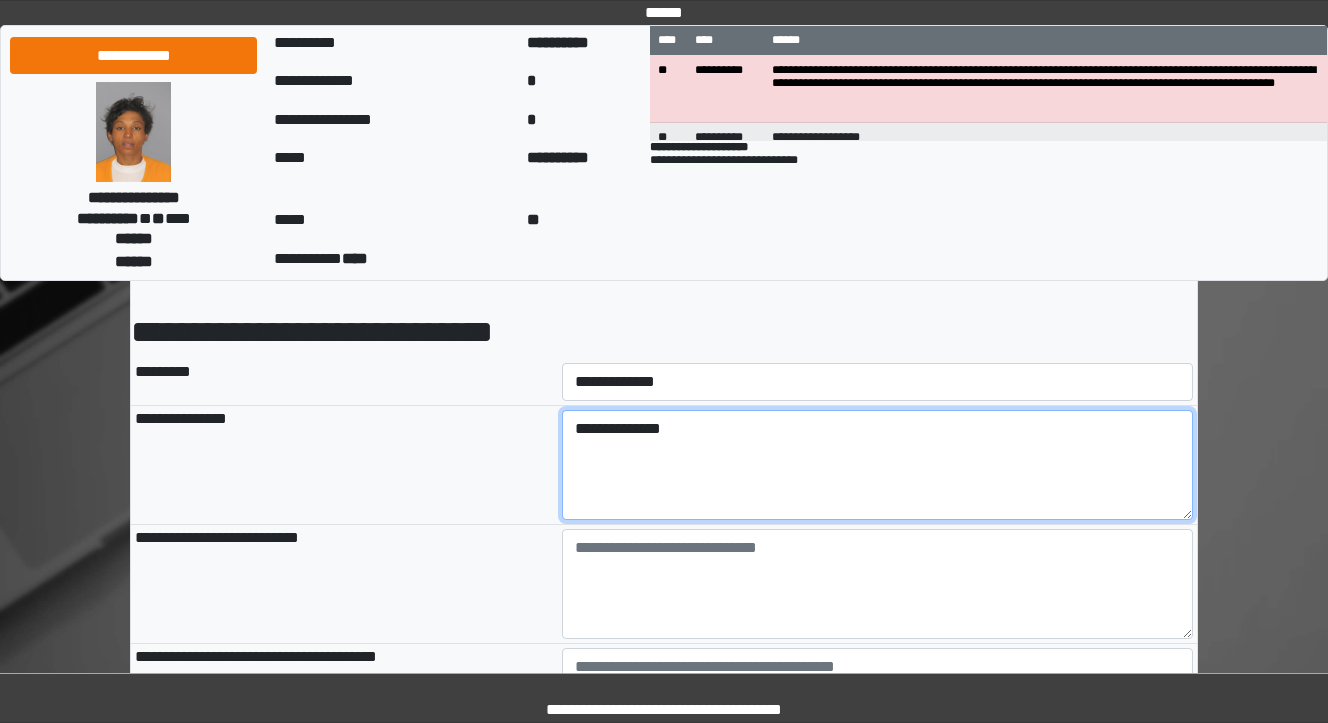 type on "**********" 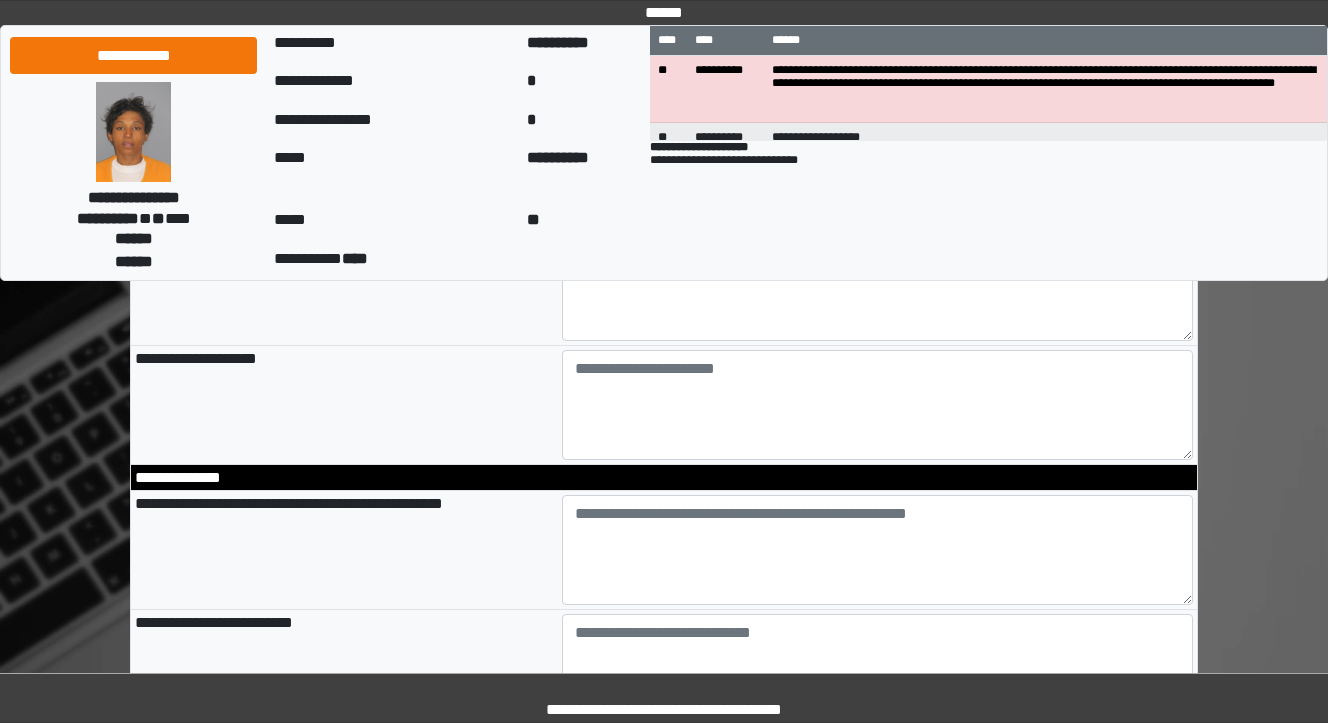scroll, scrollTop: 640, scrollLeft: 0, axis: vertical 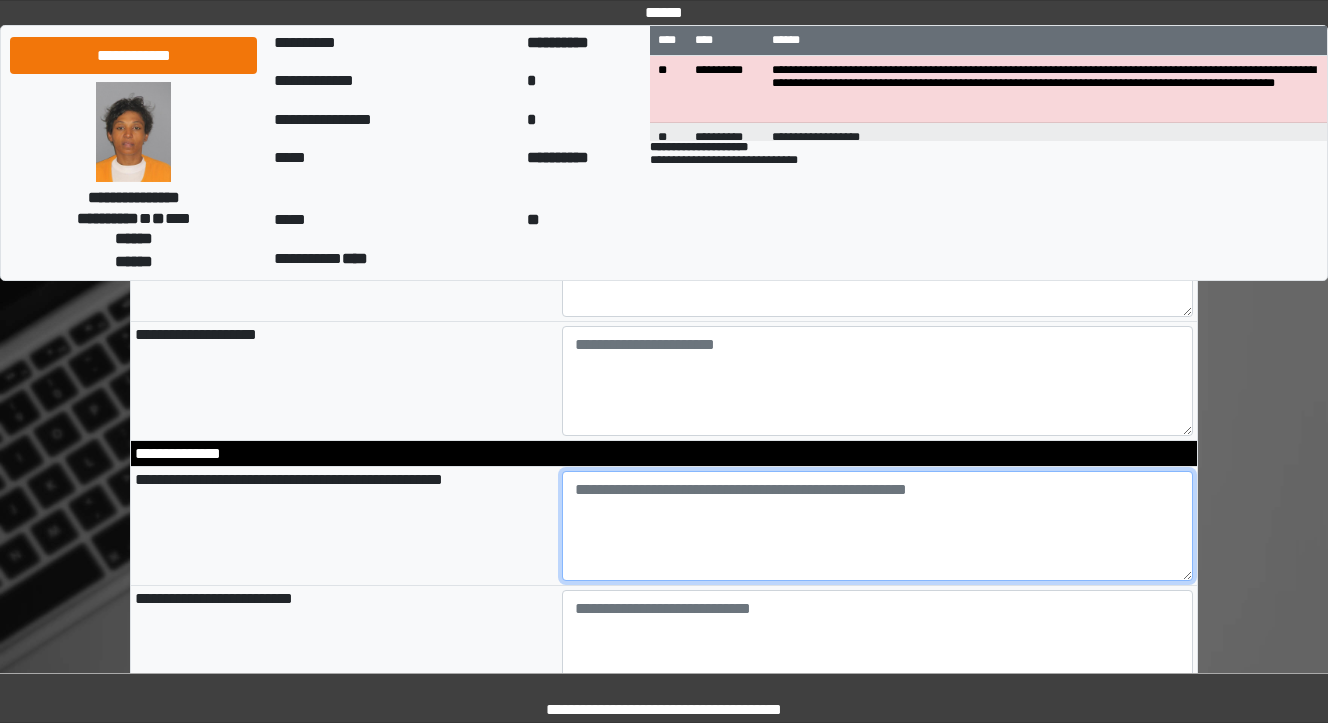 click at bounding box center (878, 526) 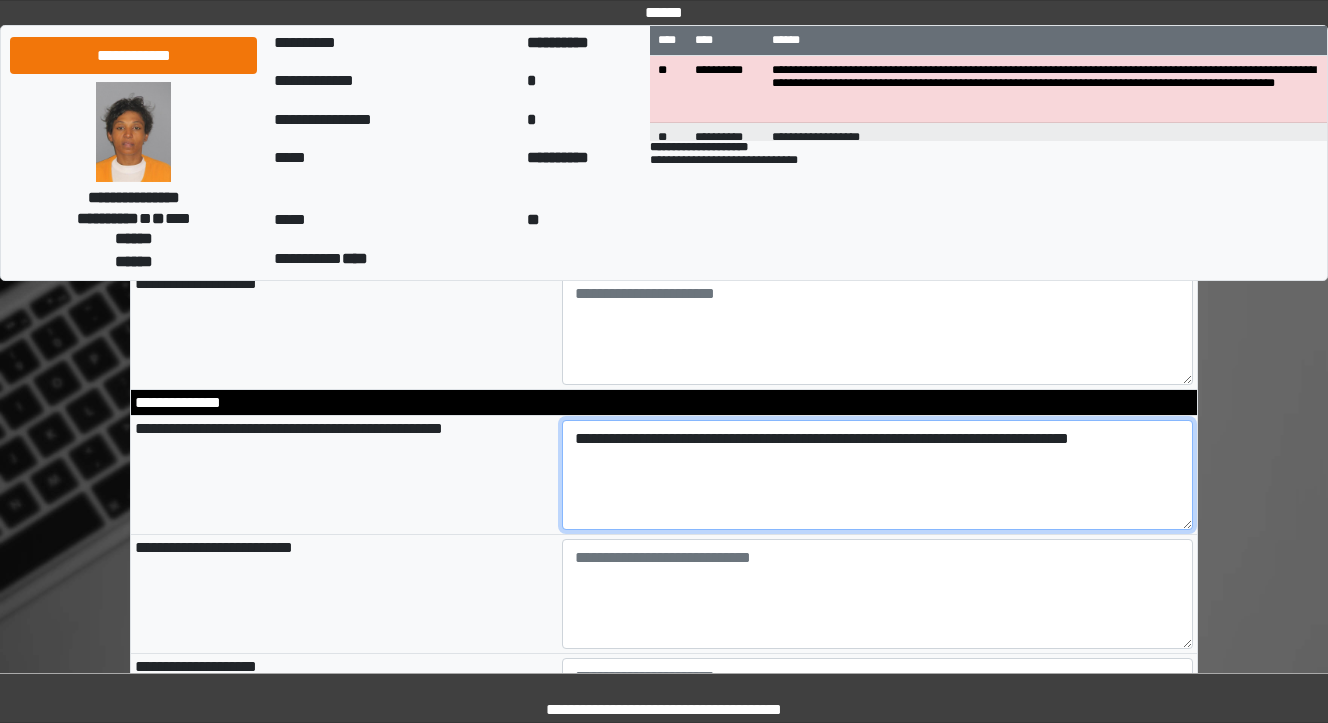 scroll, scrollTop: 720, scrollLeft: 0, axis: vertical 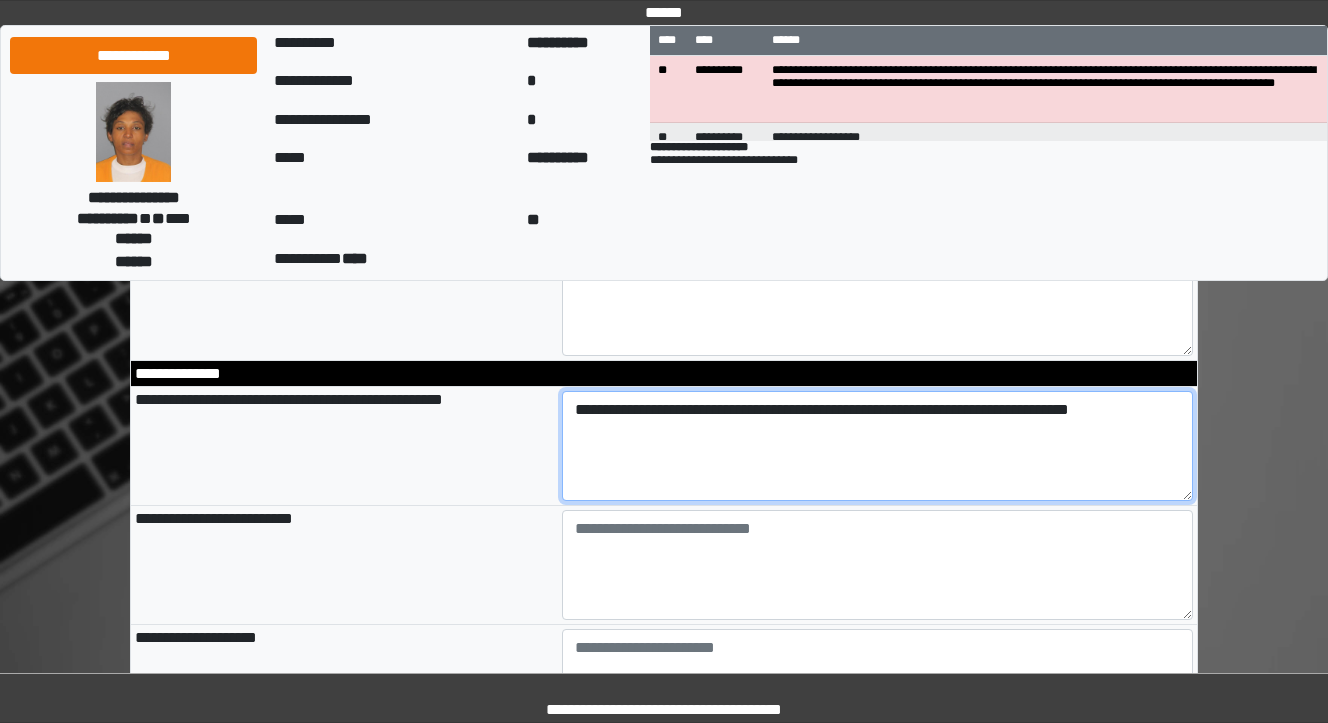 type on "**********" 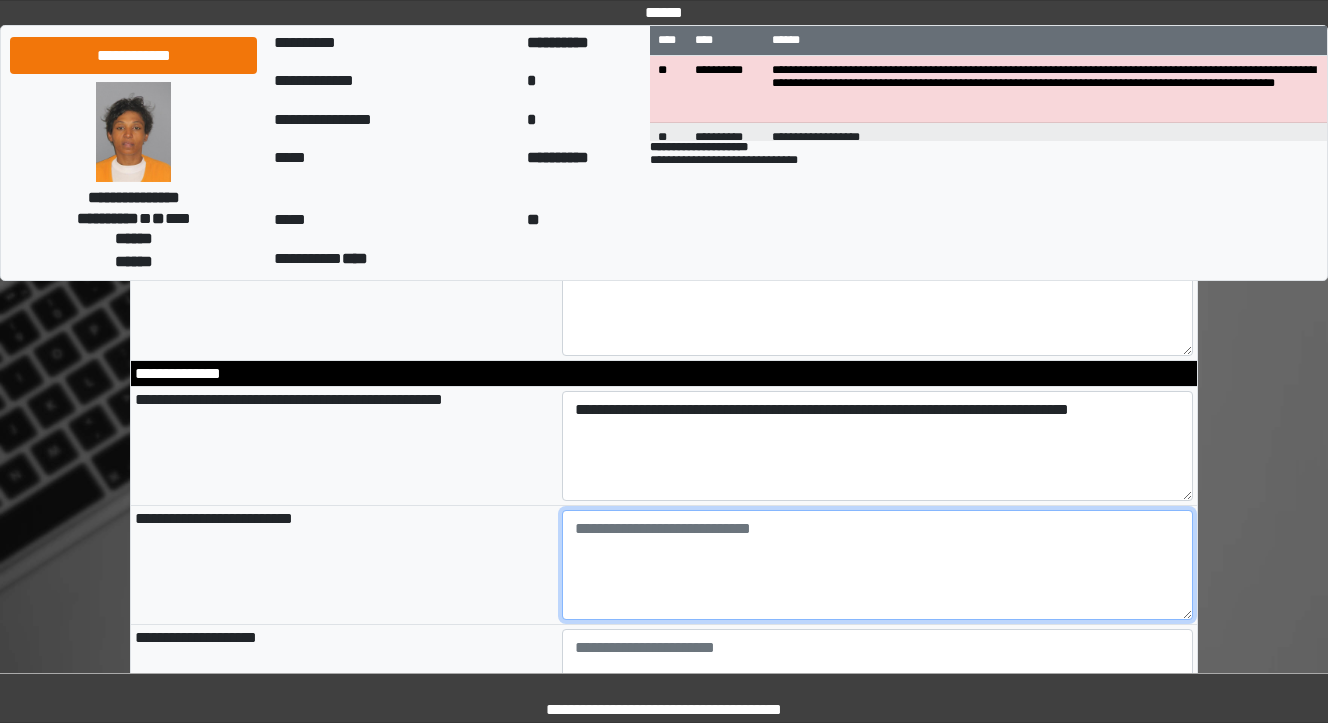 type on "**********" 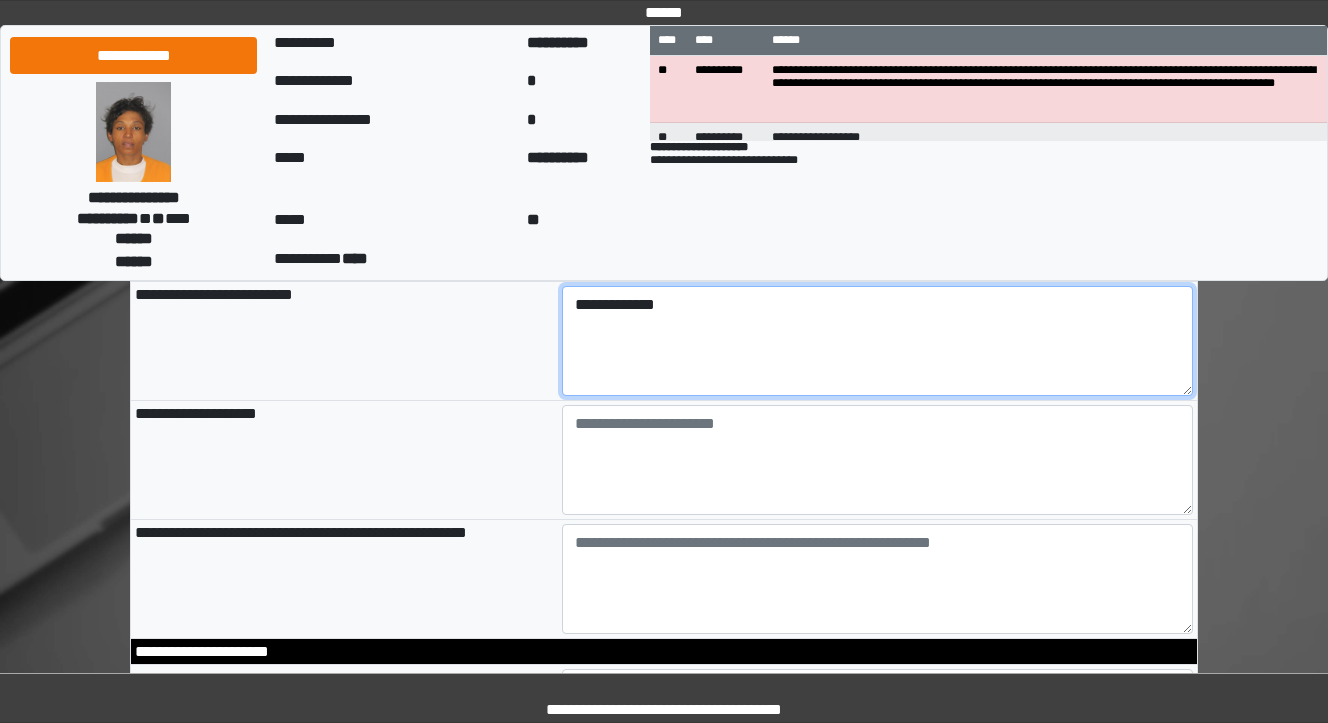 scroll, scrollTop: 960, scrollLeft: 0, axis: vertical 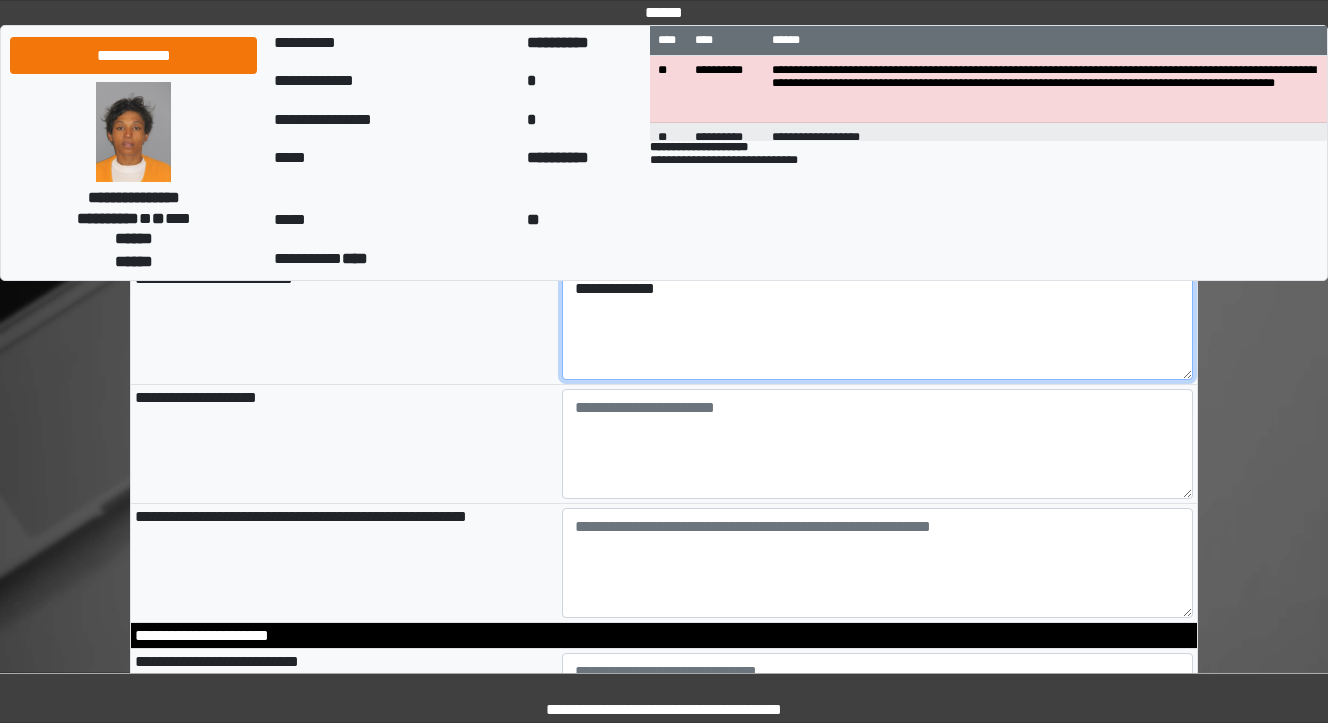 type on "**********" 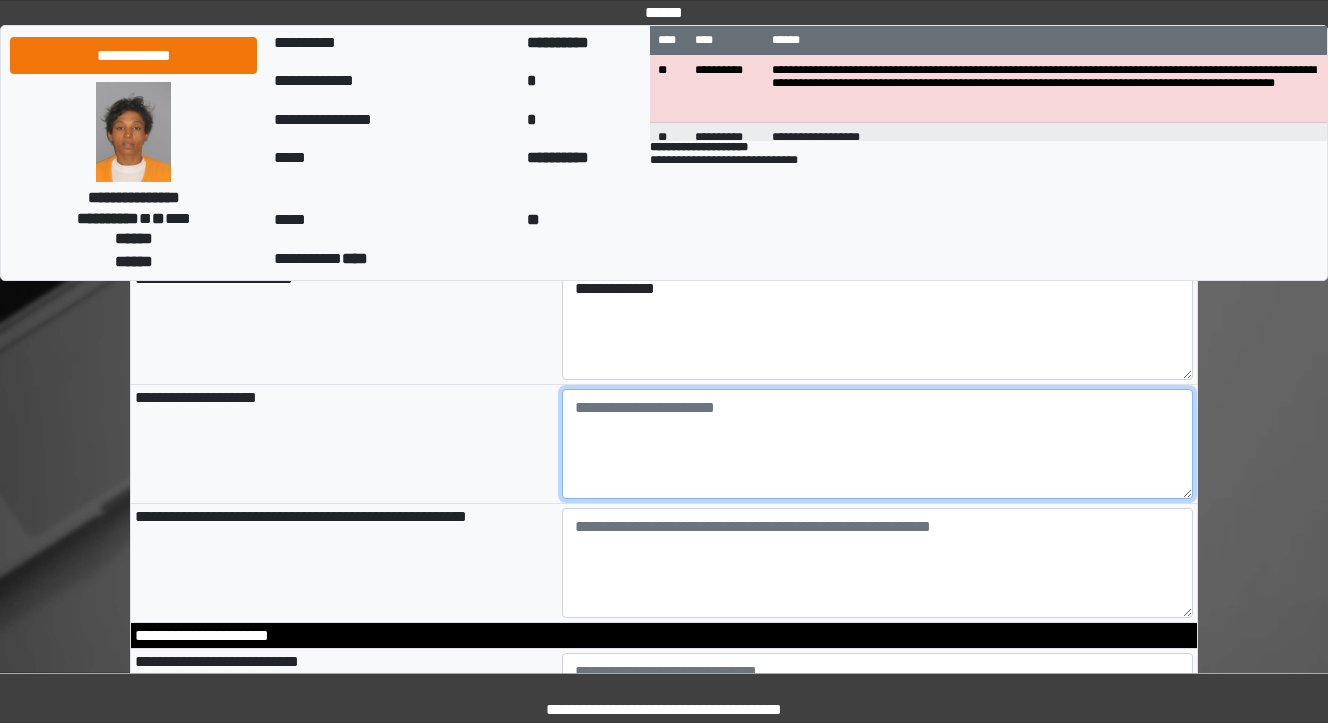 type on "**********" 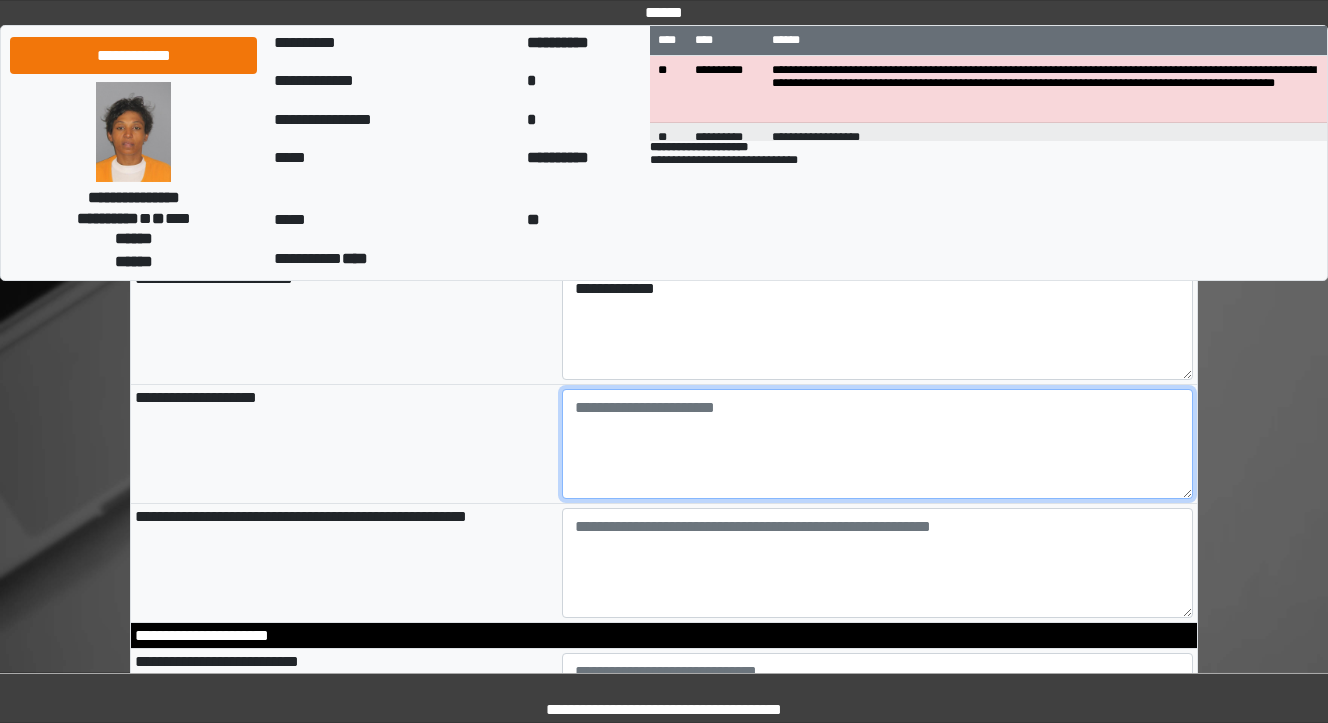 click at bounding box center (878, 444) 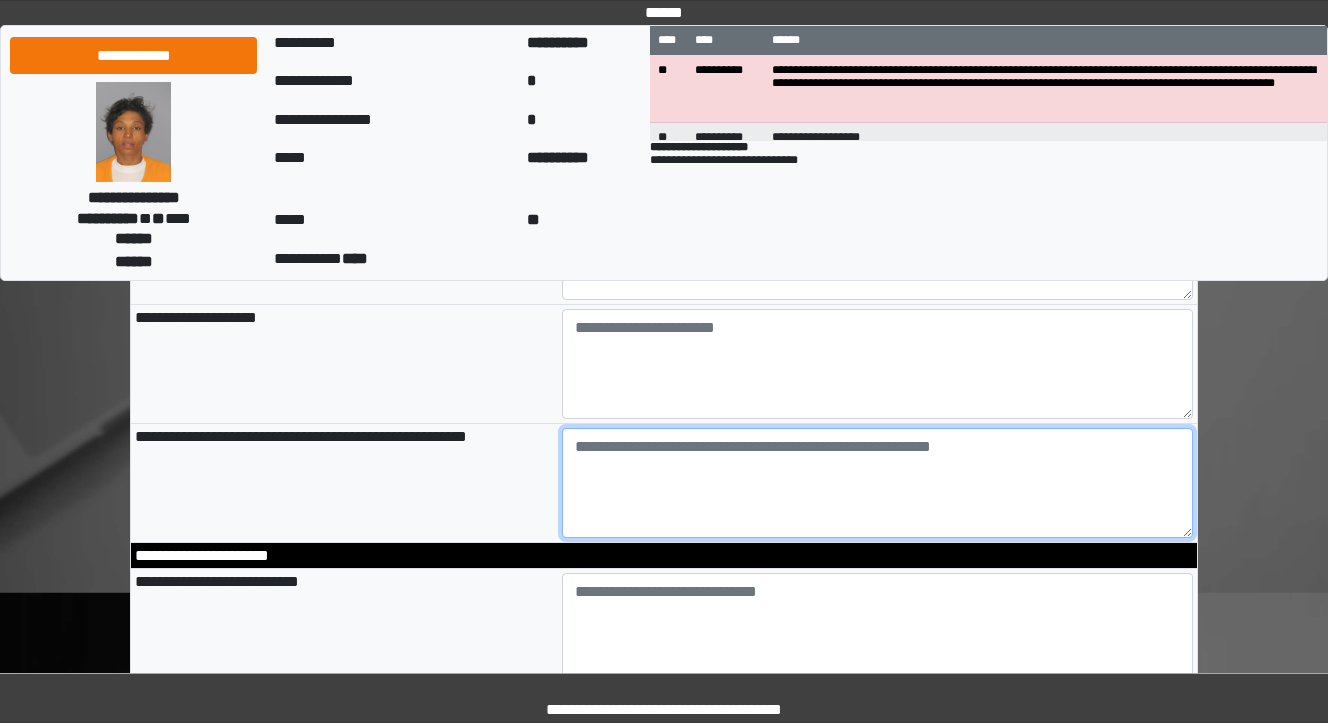 click at bounding box center [878, 483] 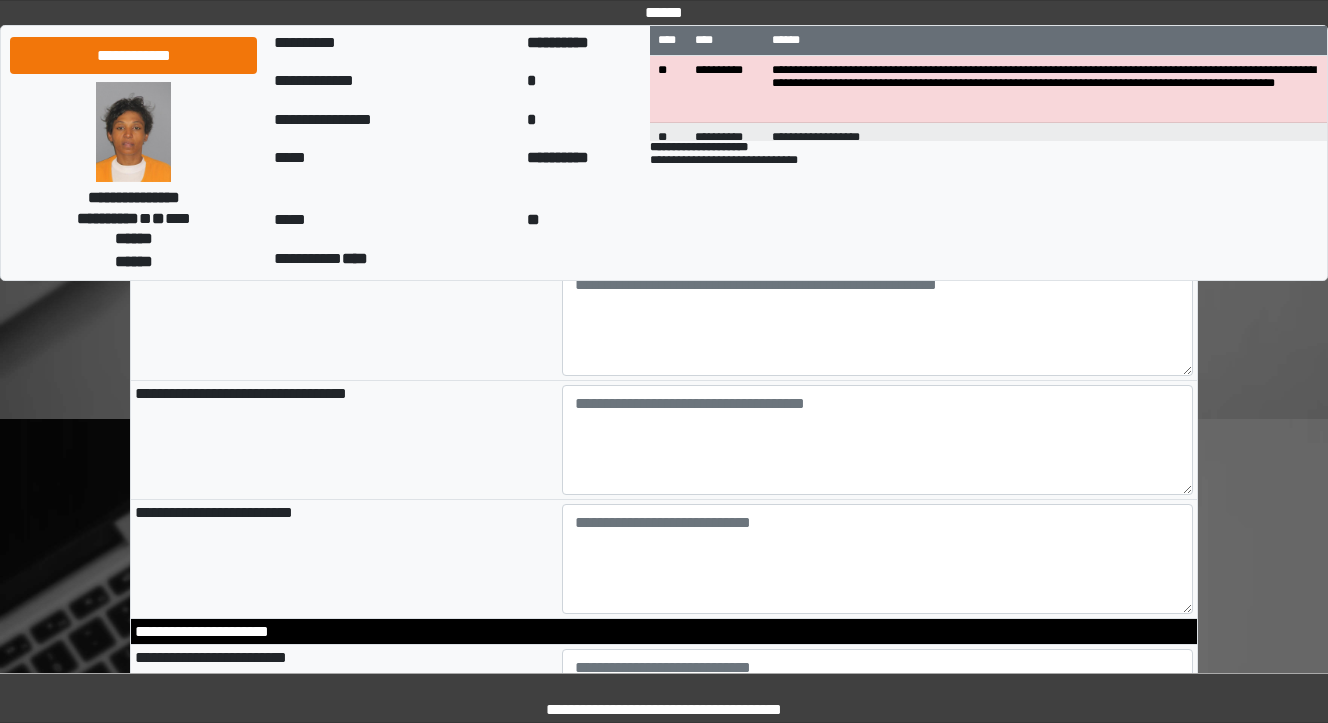 scroll, scrollTop: 2160, scrollLeft: 0, axis: vertical 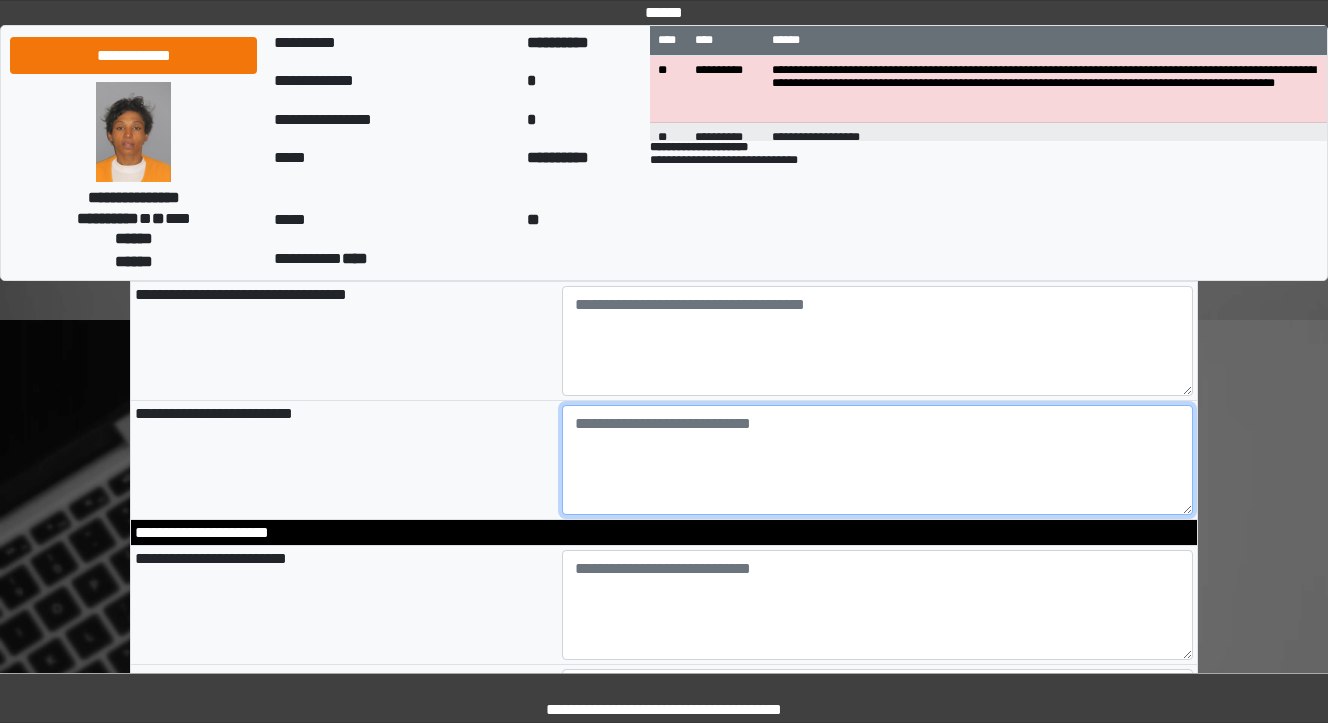 click at bounding box center [878, 460] 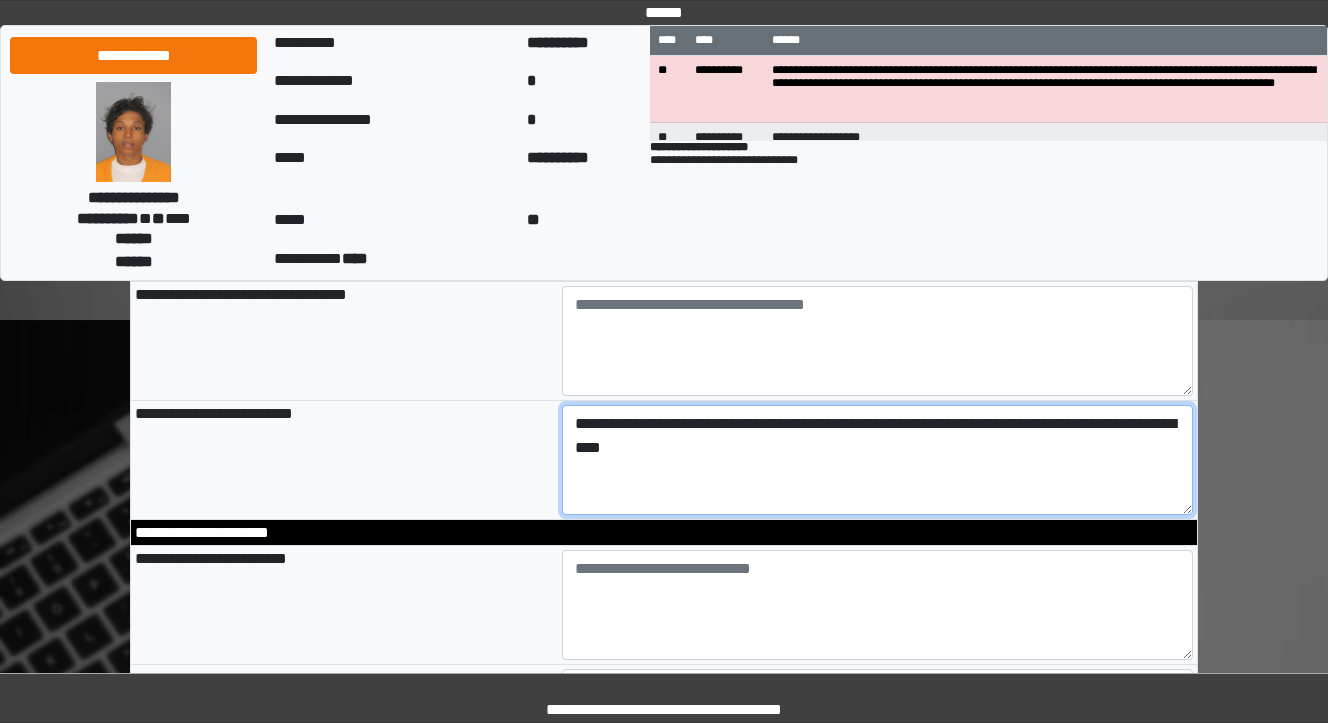 type on "**********" 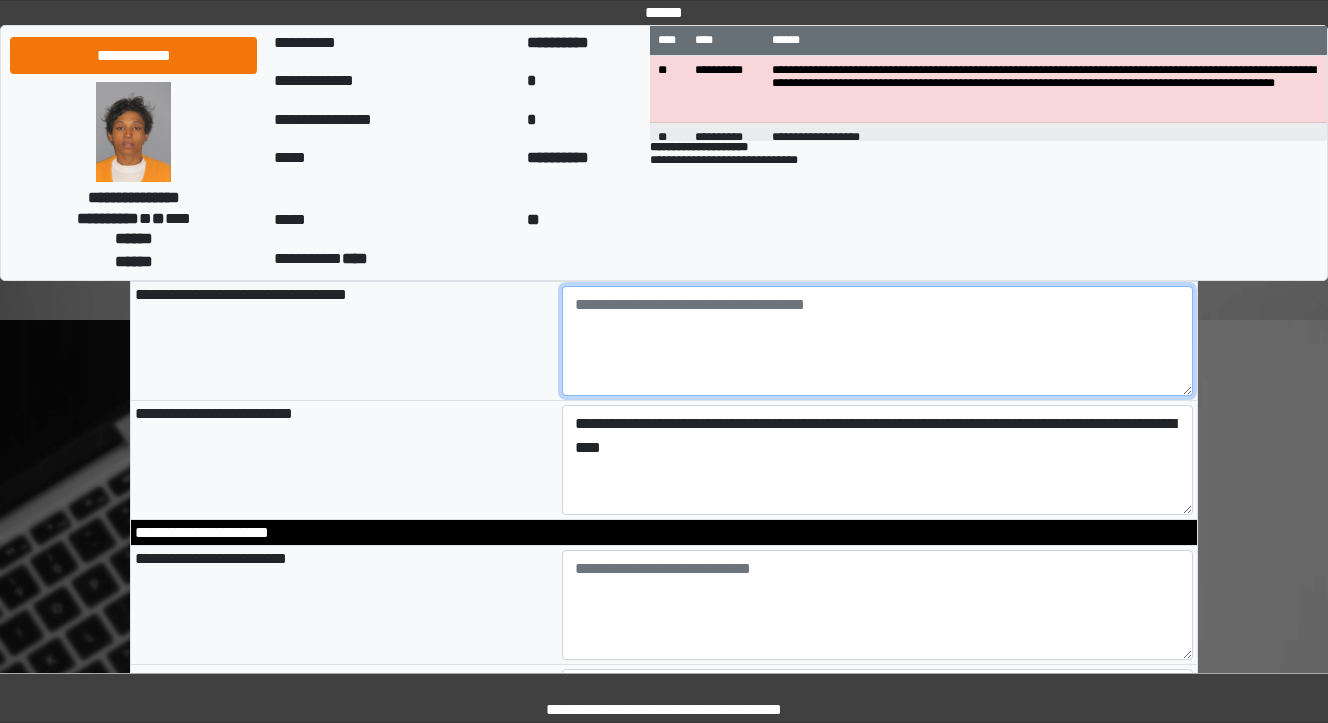 type on "**********" 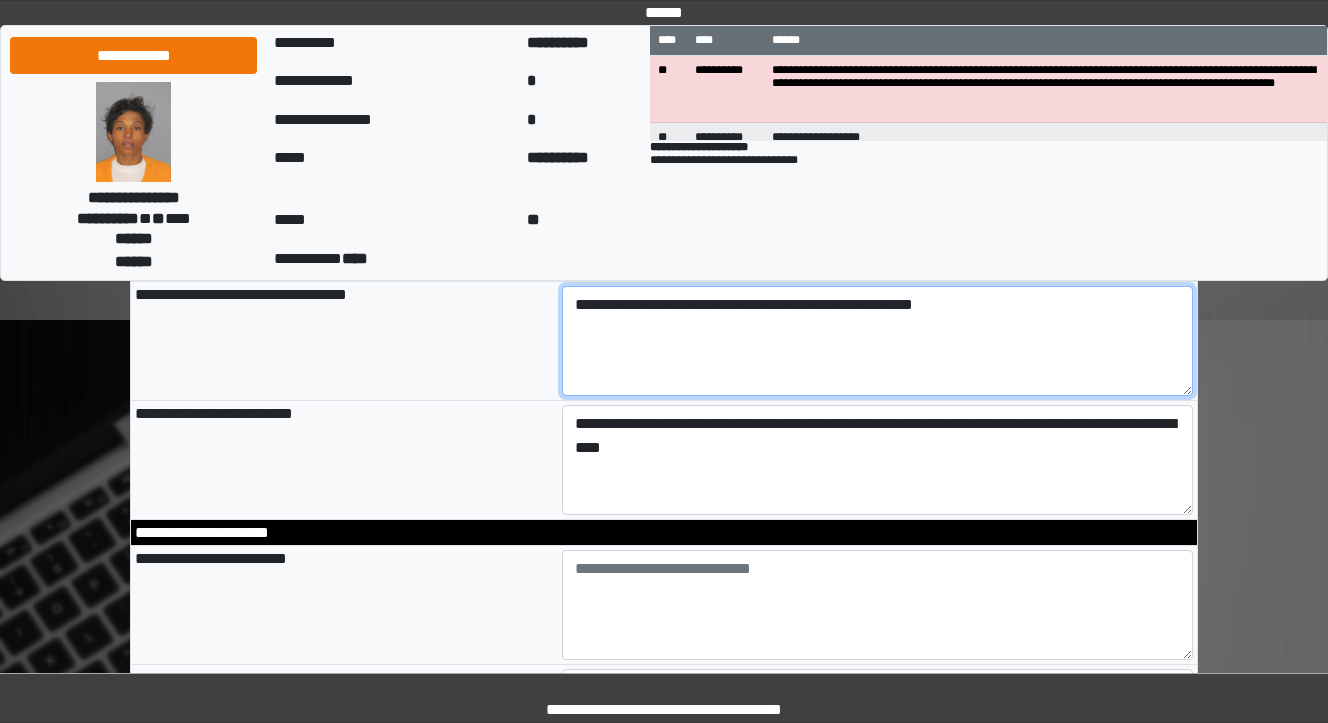 click on "**********" at bounding box center (878, 341) 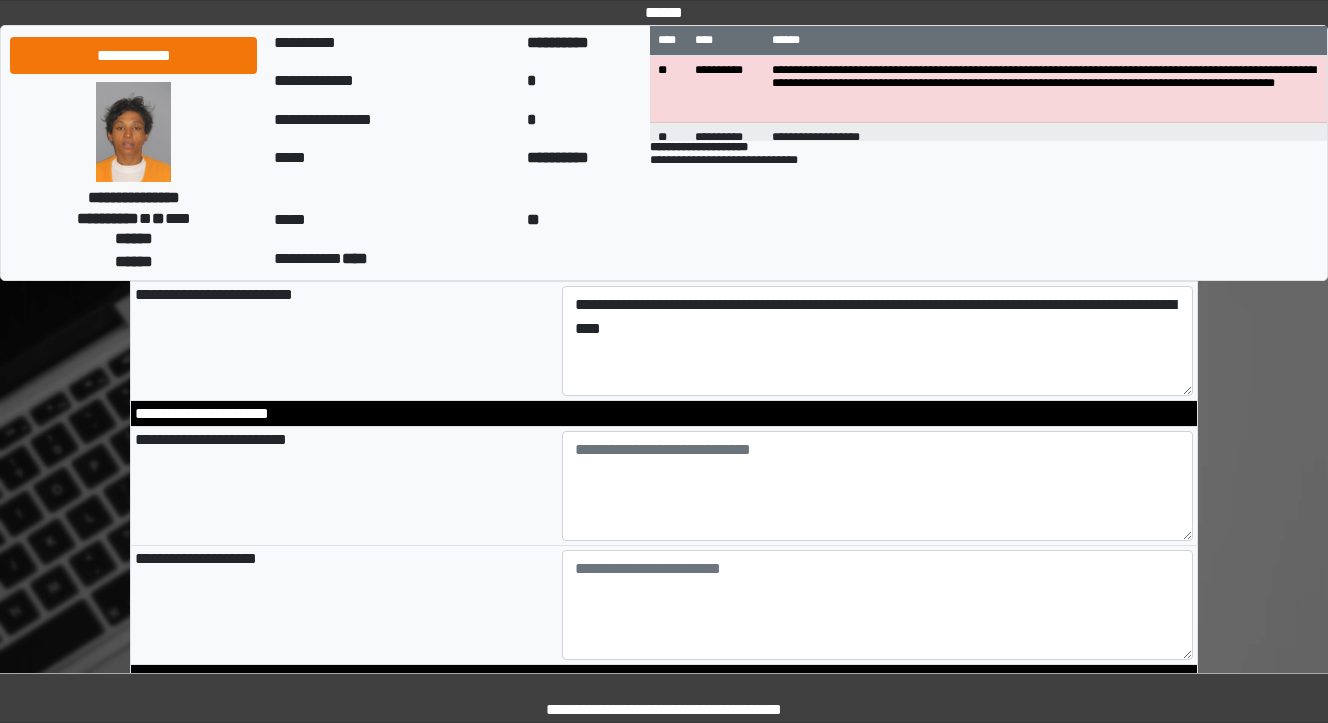 scroll, scrollTop: 2480, scrollLeft: 0, axis: vertical 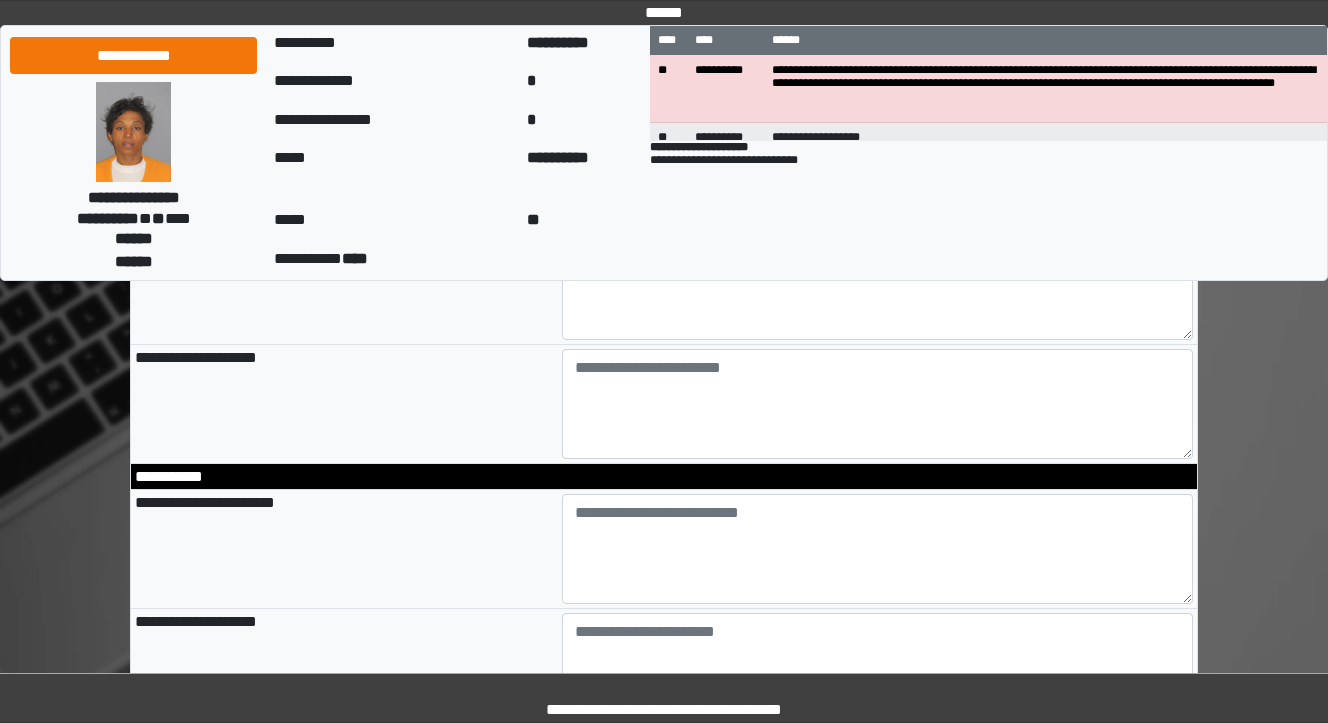 type on "**********" 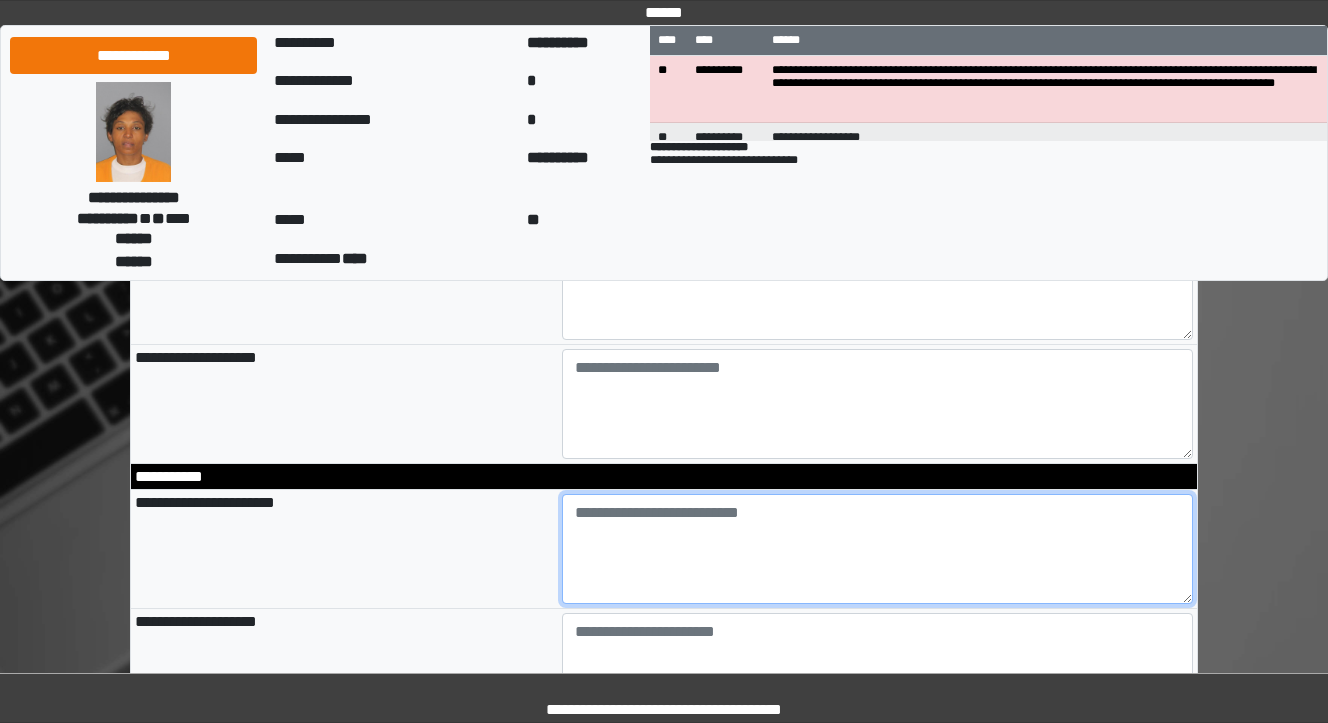 type on "**********" 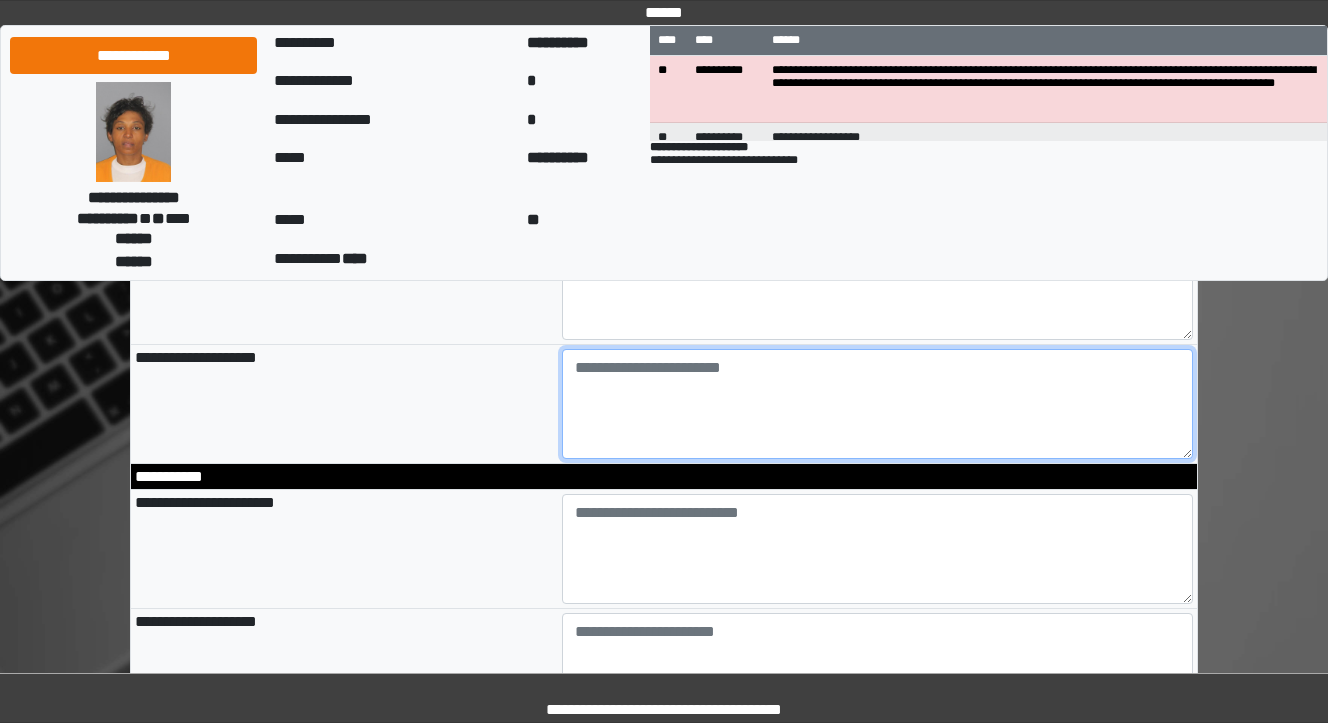 click at bounding box center [878, 404] 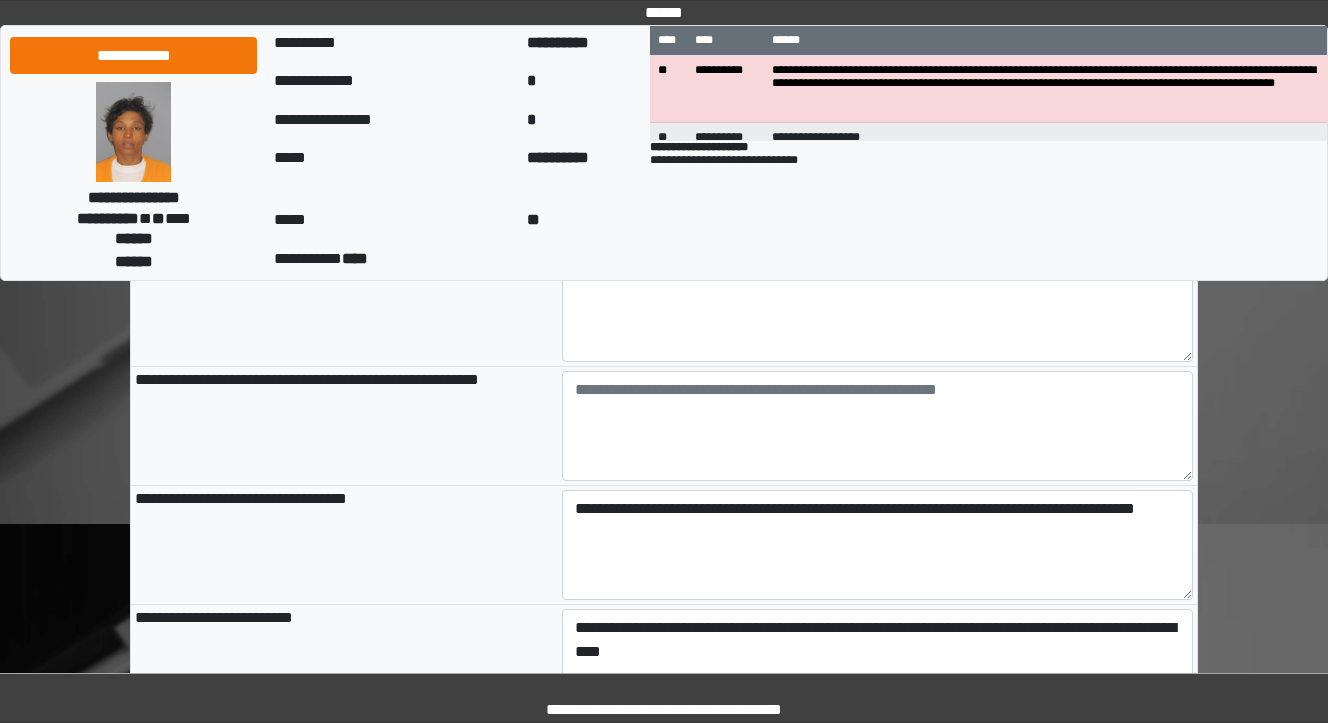scroll, scrollTop: 1920, scrollLeft: 0, axis: vertical 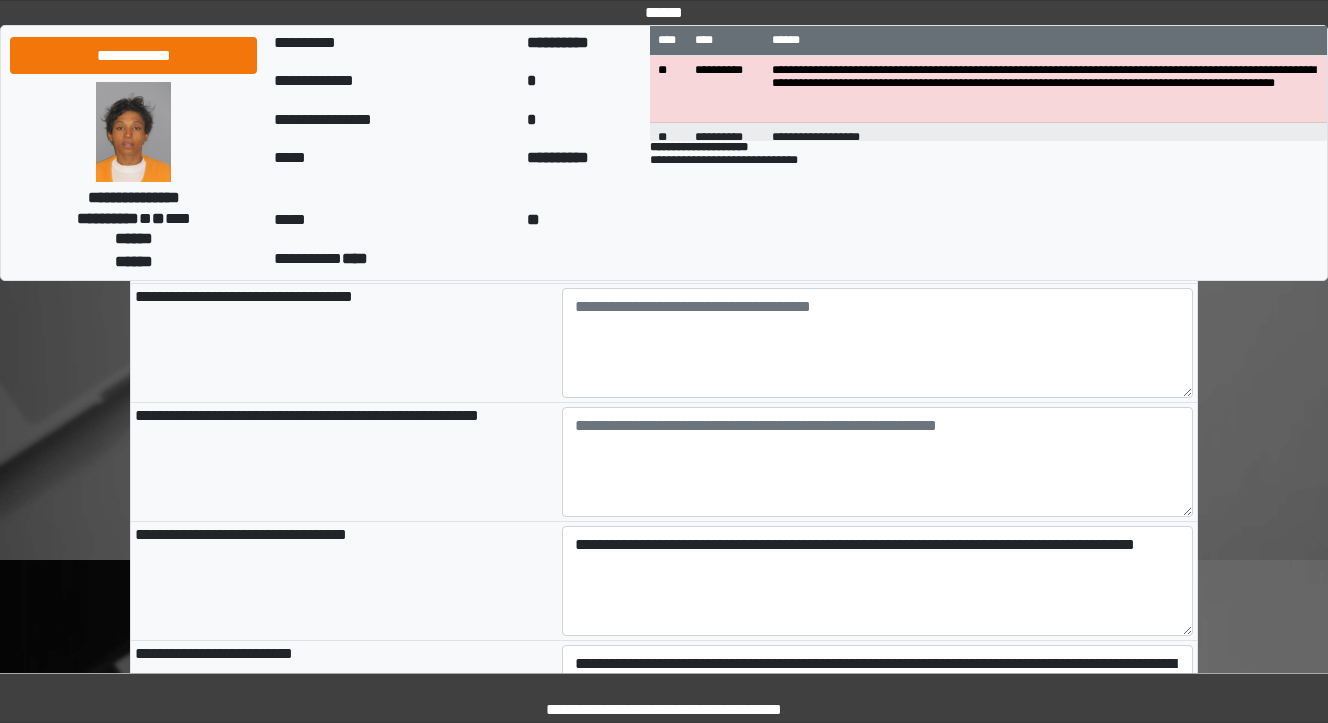 type on "**********" 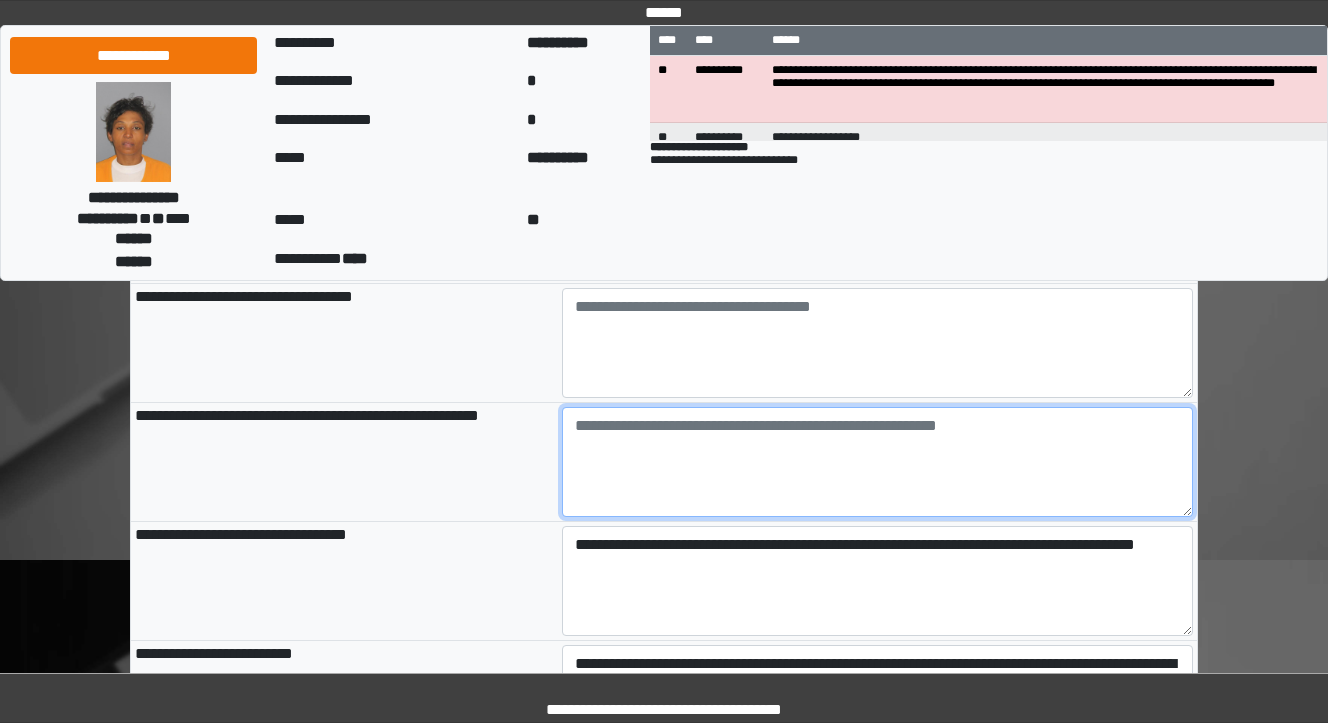 type on "**********" 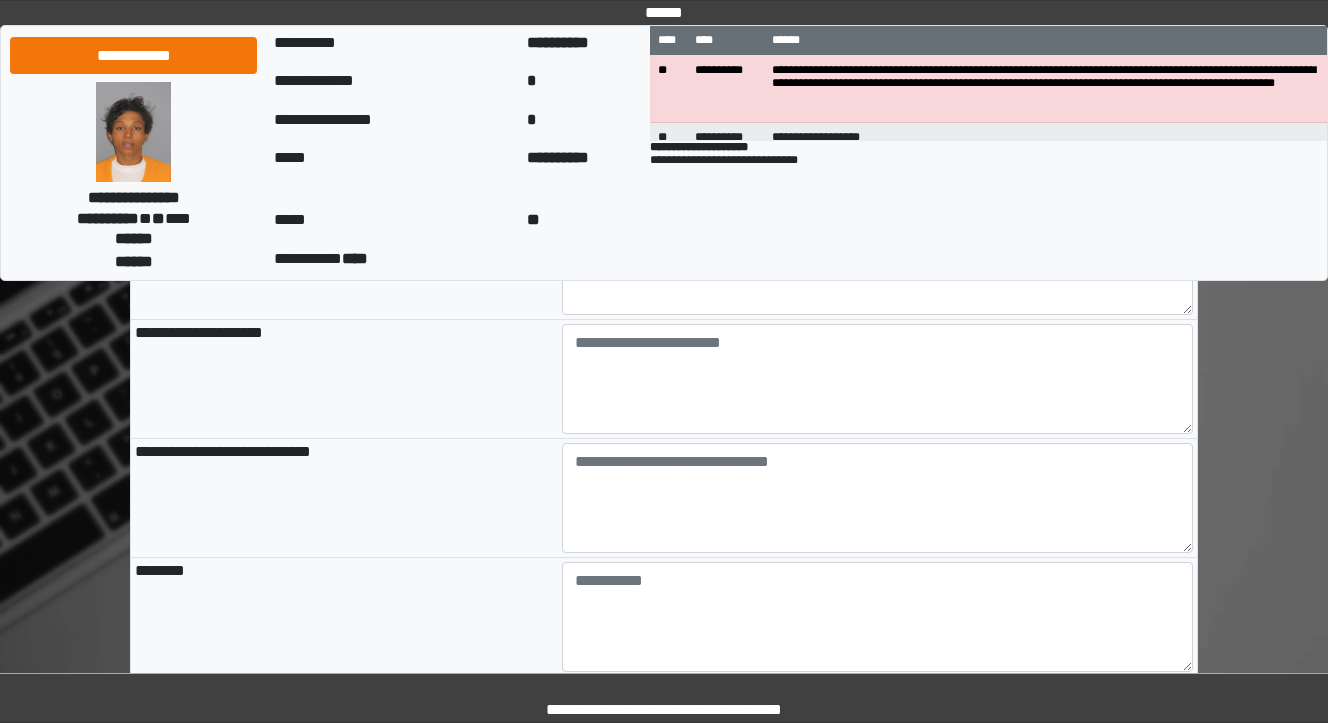 scroll, scrollTop: 1520, scrollLeft: 0, axis: vertical 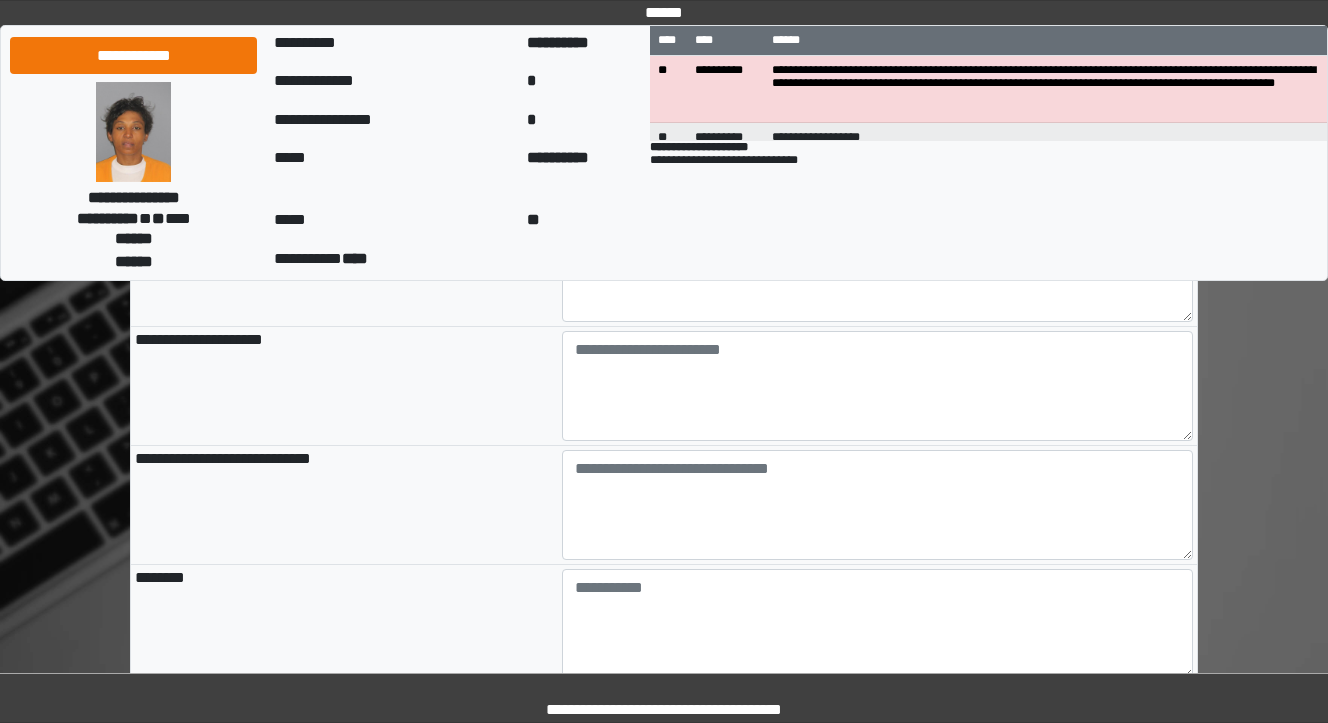 type on "**********" 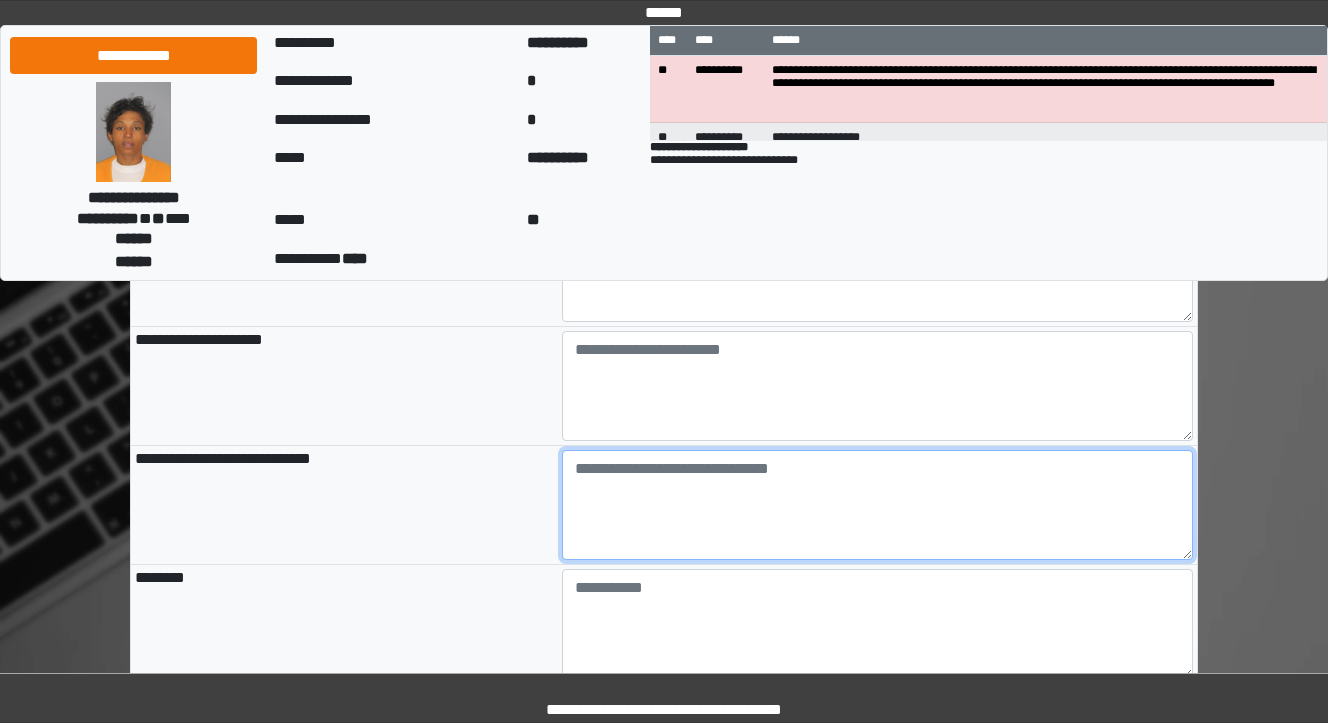 type on "**********" 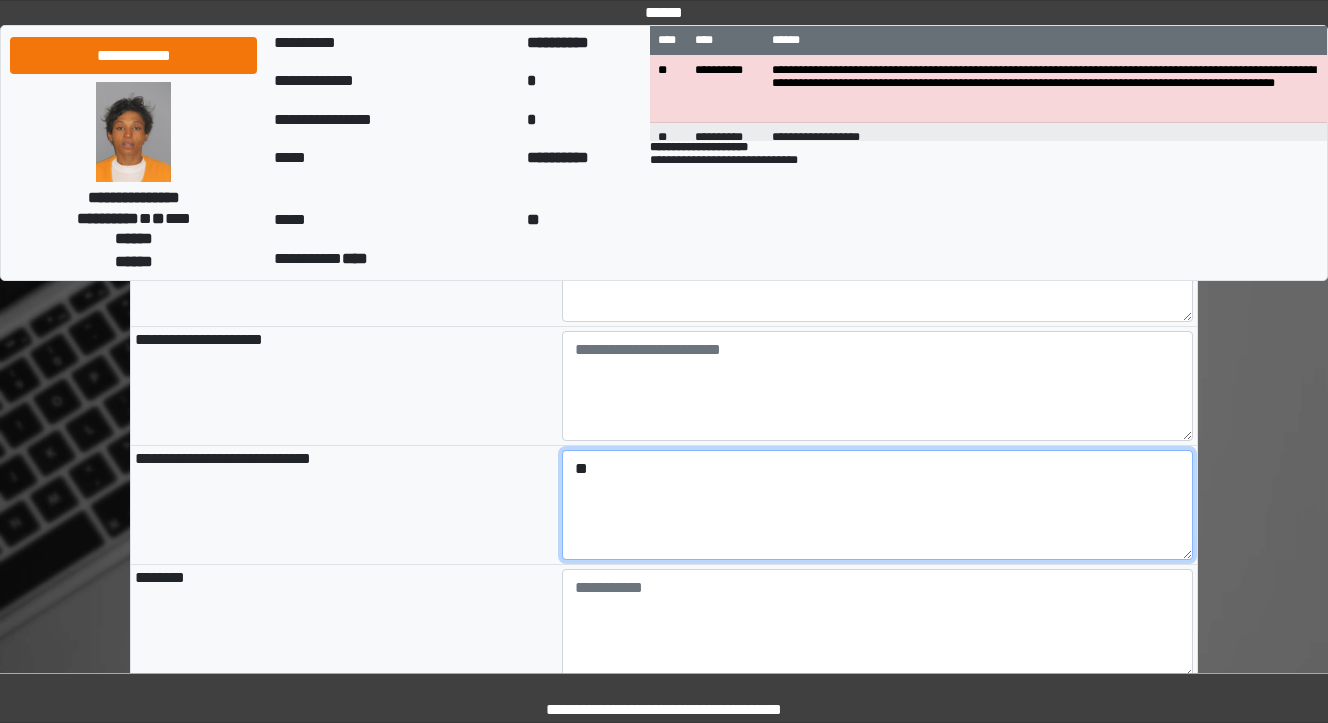 type on "*" 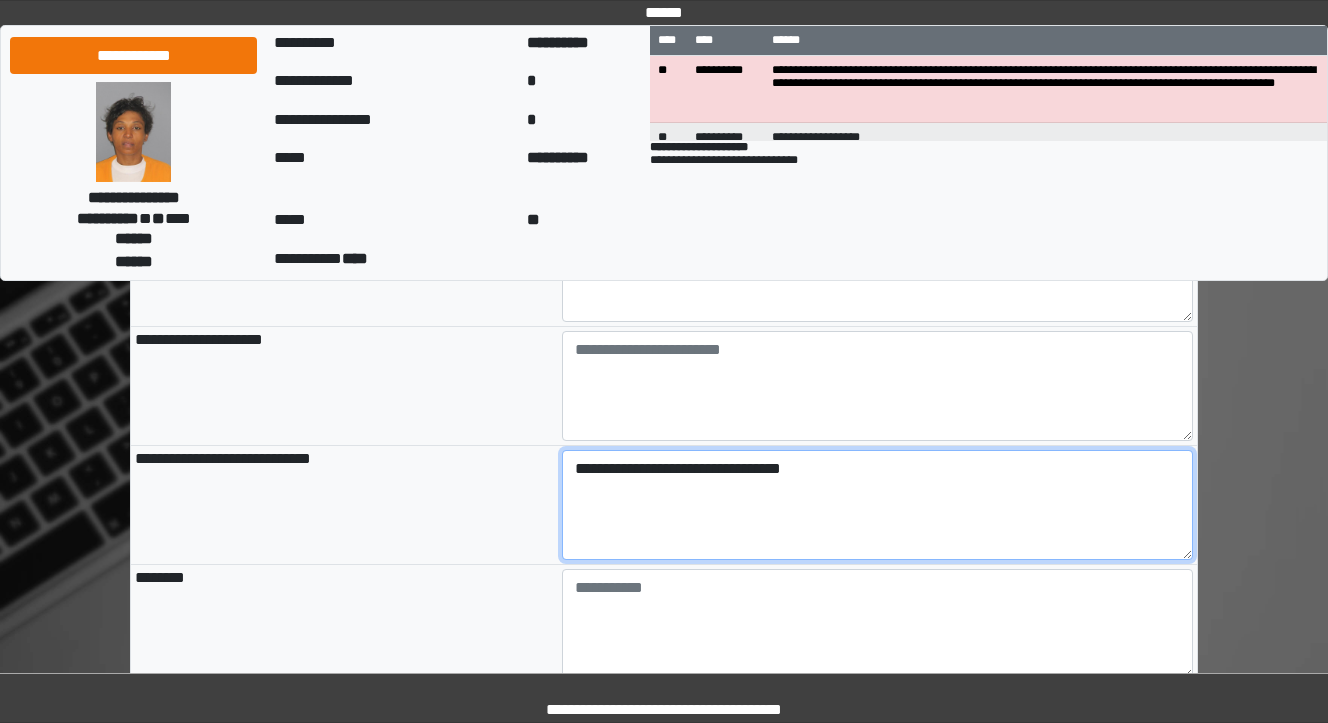type on "**********" 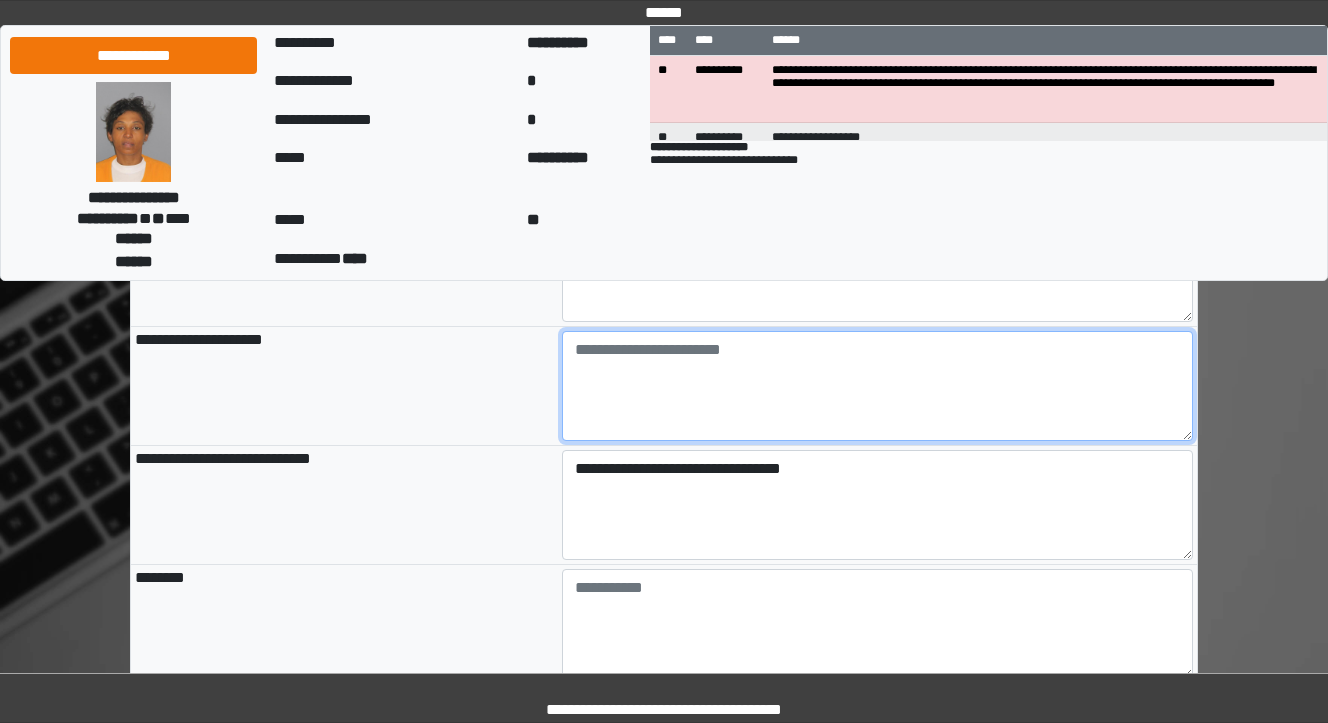 type on "**********" 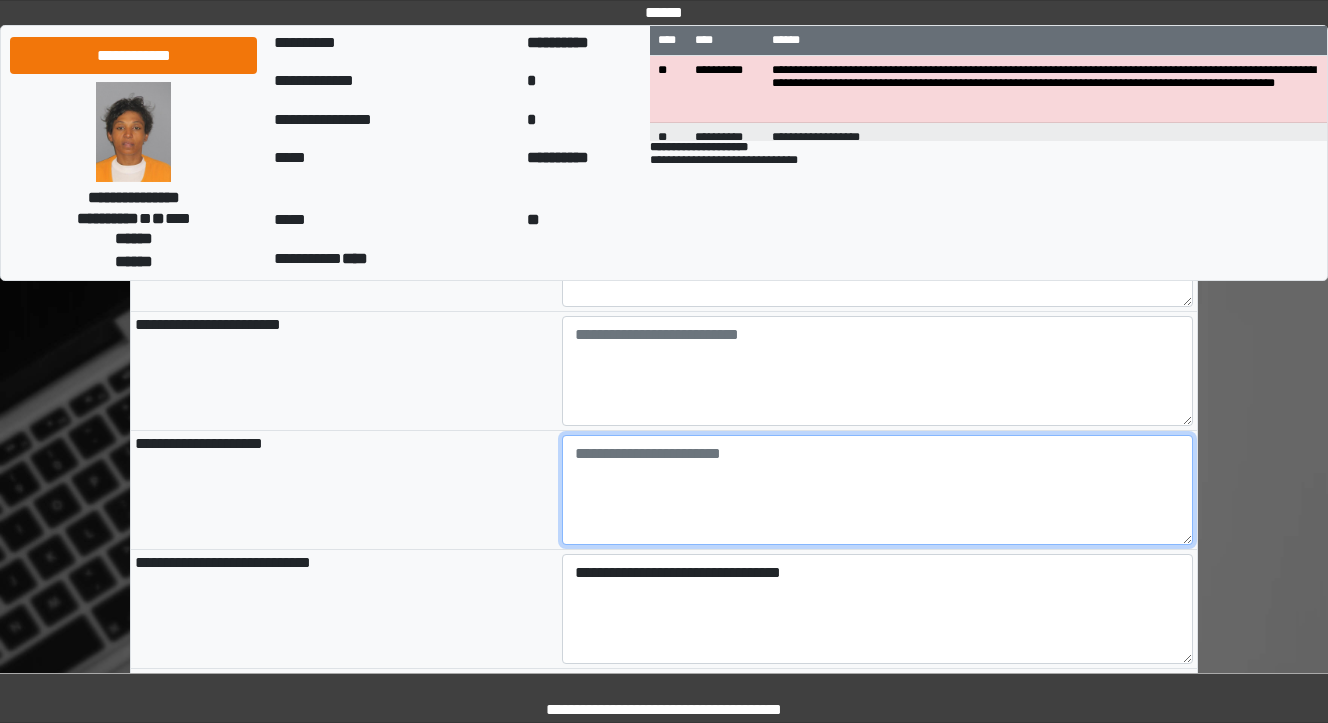 scroll, scrollTop: 1360, scrollLeft: 0, axis: vertical 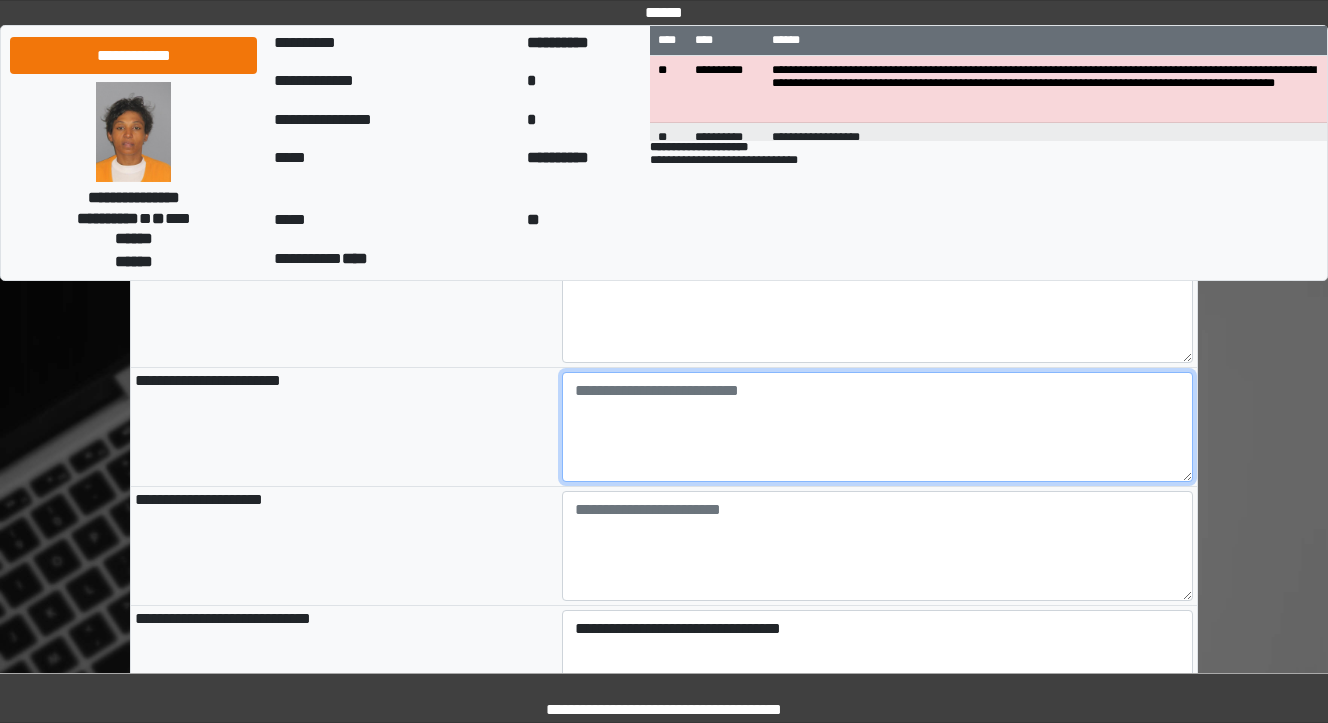 click at bounding box center (878, 427) 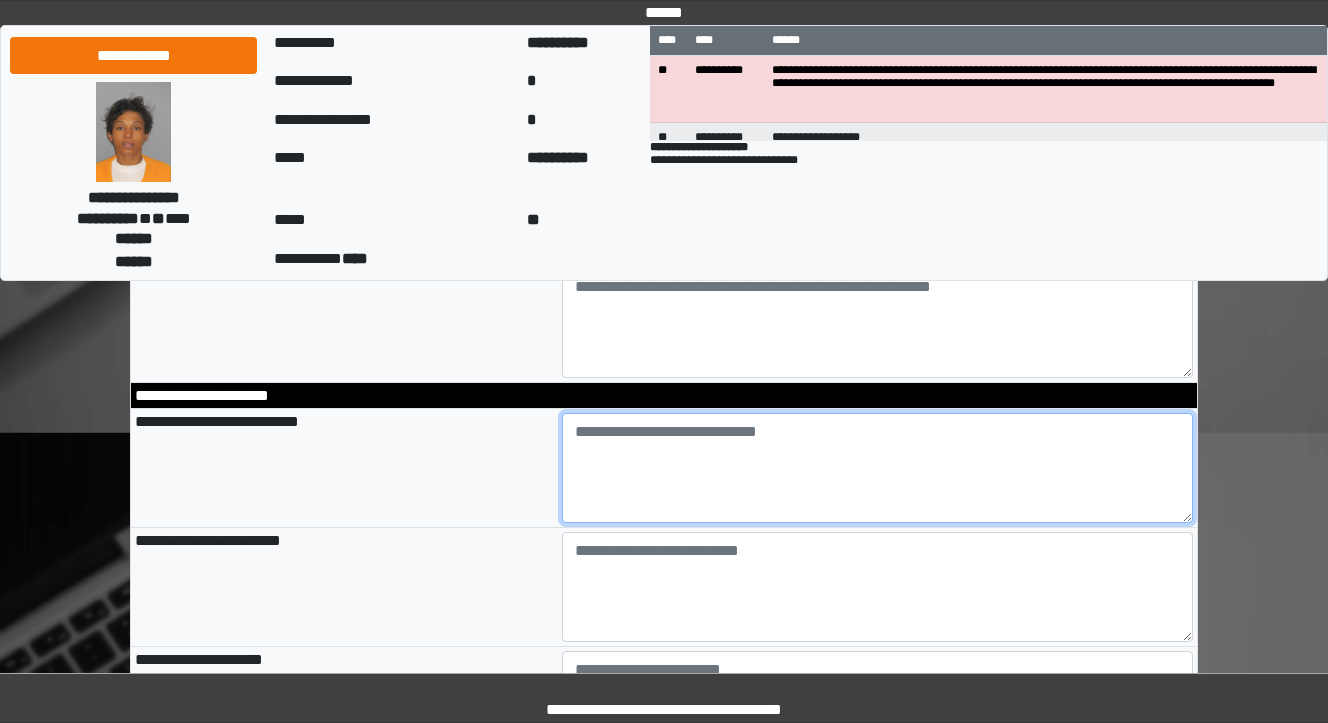 click at bounding box center (878, 468) 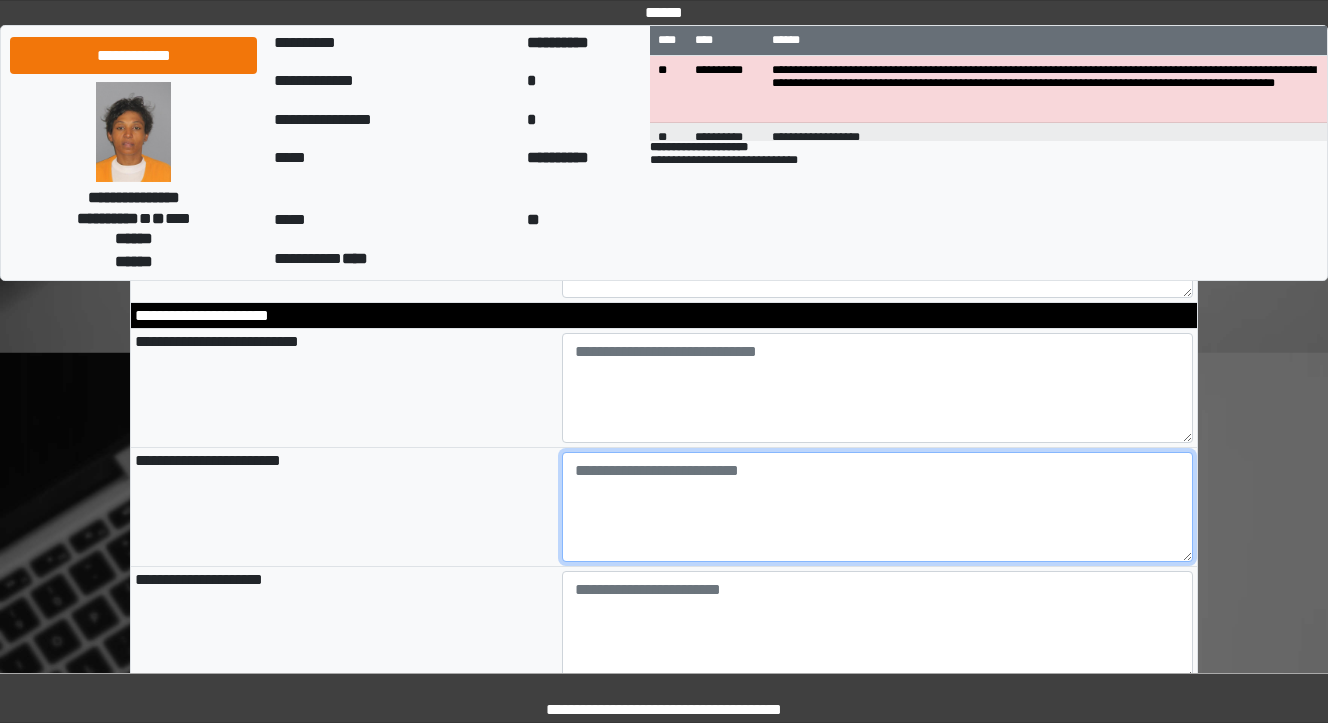 scroll, scrollTop: 1280, scrollLeft: 0, axis: vertical 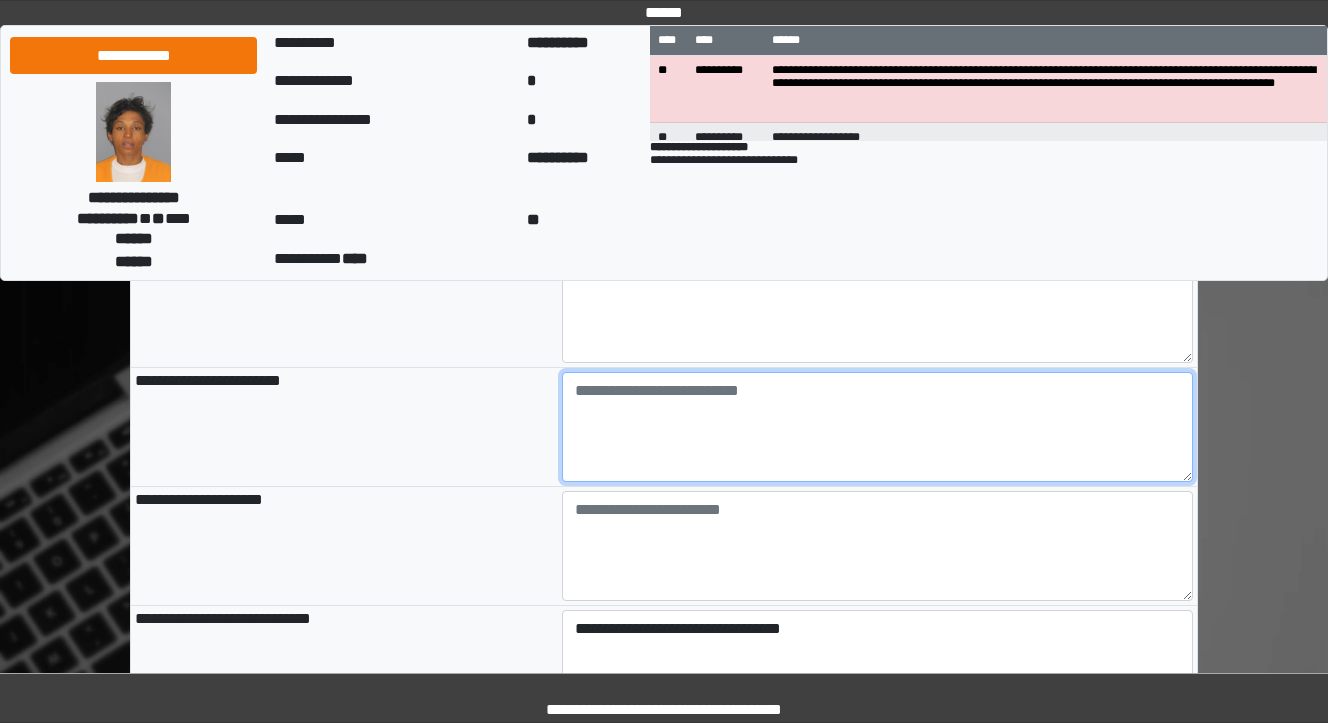 type on "*" 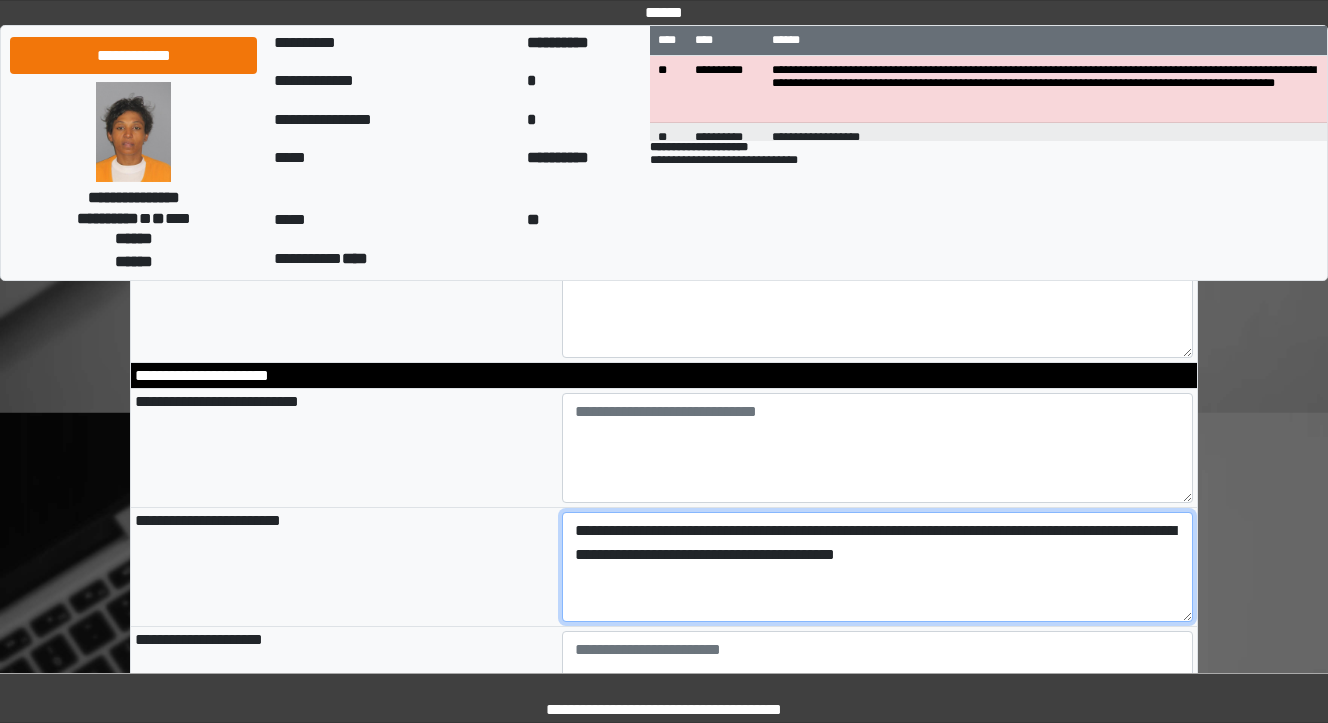 scroll, scrollTop: 1200, scrollLeft: 0, axis: vertical 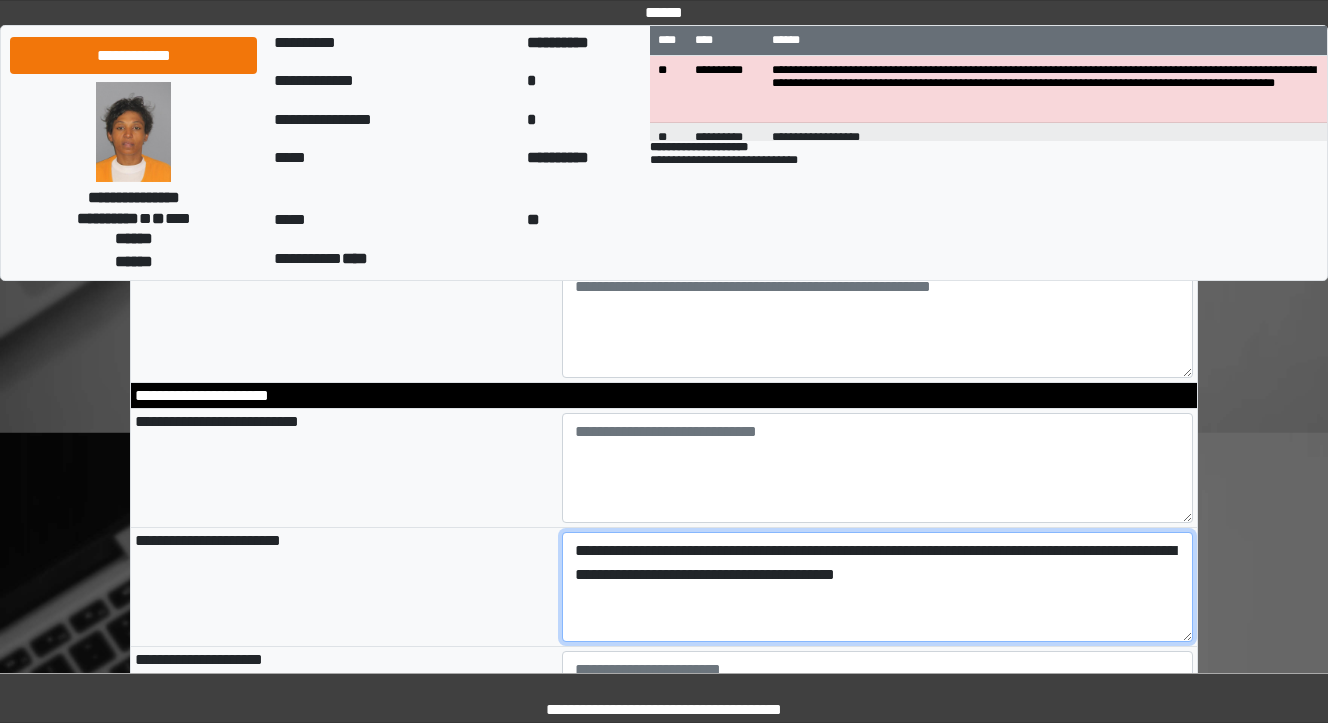 type on "**********" 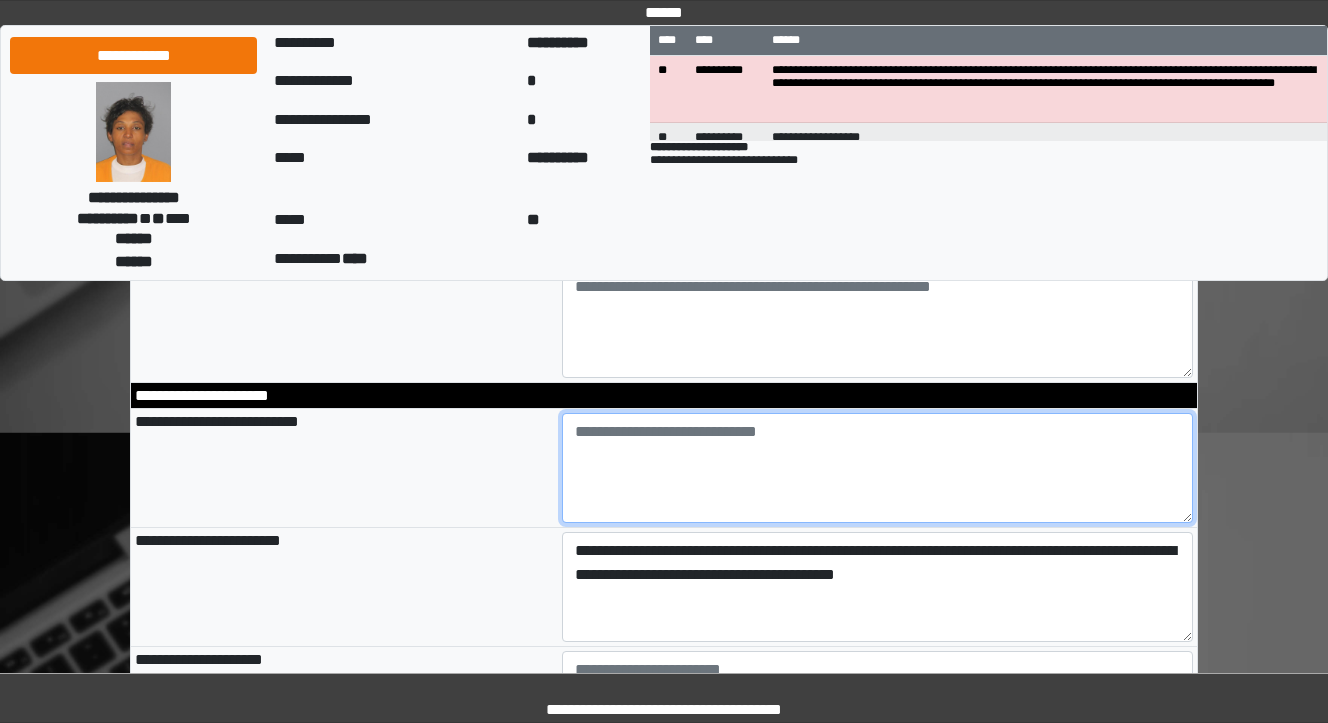 type on "**********" 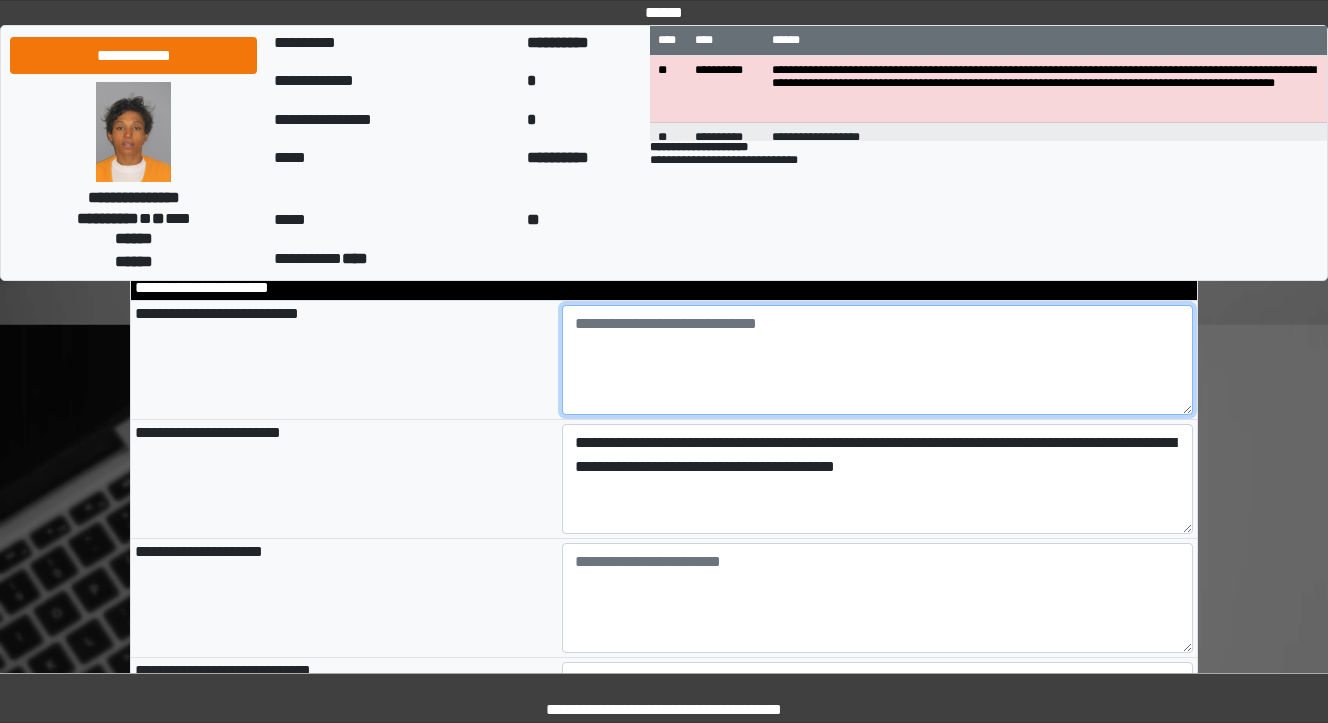 scroll, scrollTop: 1280, scrollLeft: 0, axis: vertical 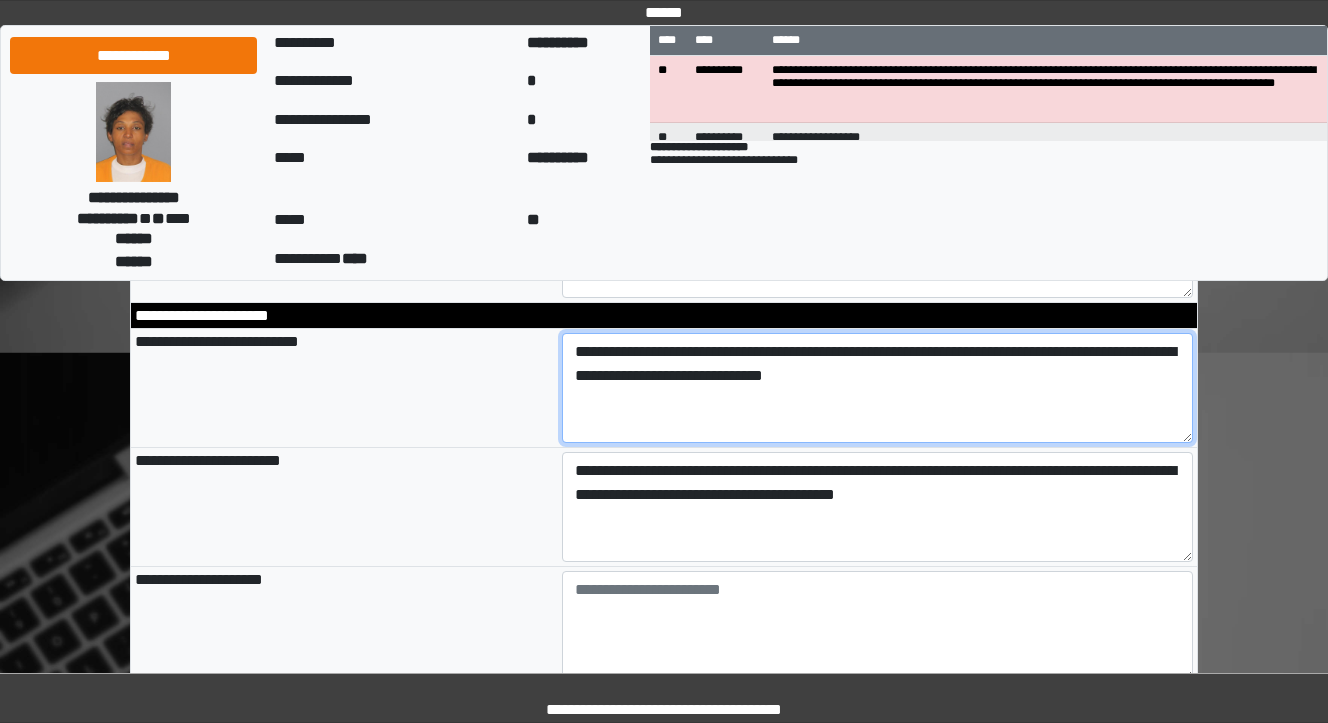 click on "**********" at bounding box center [878, 388] 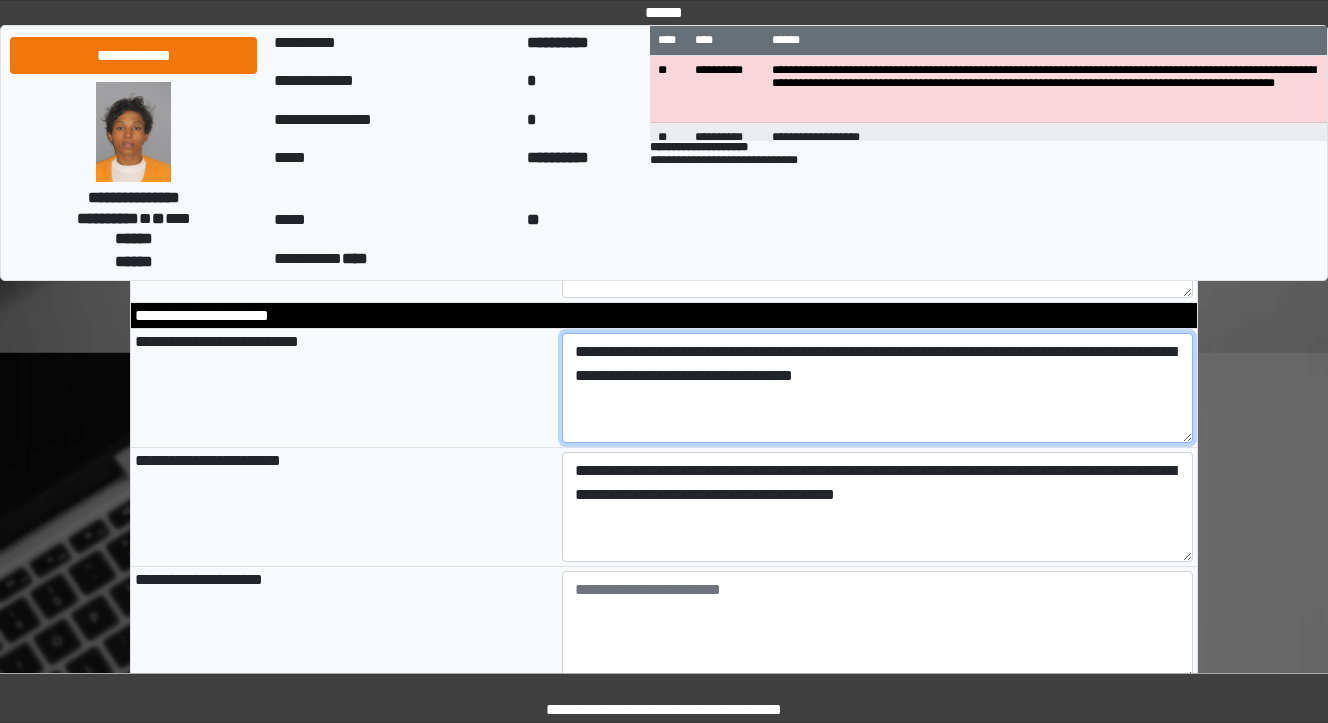 click on "**********" at bounding box center [878, 388] 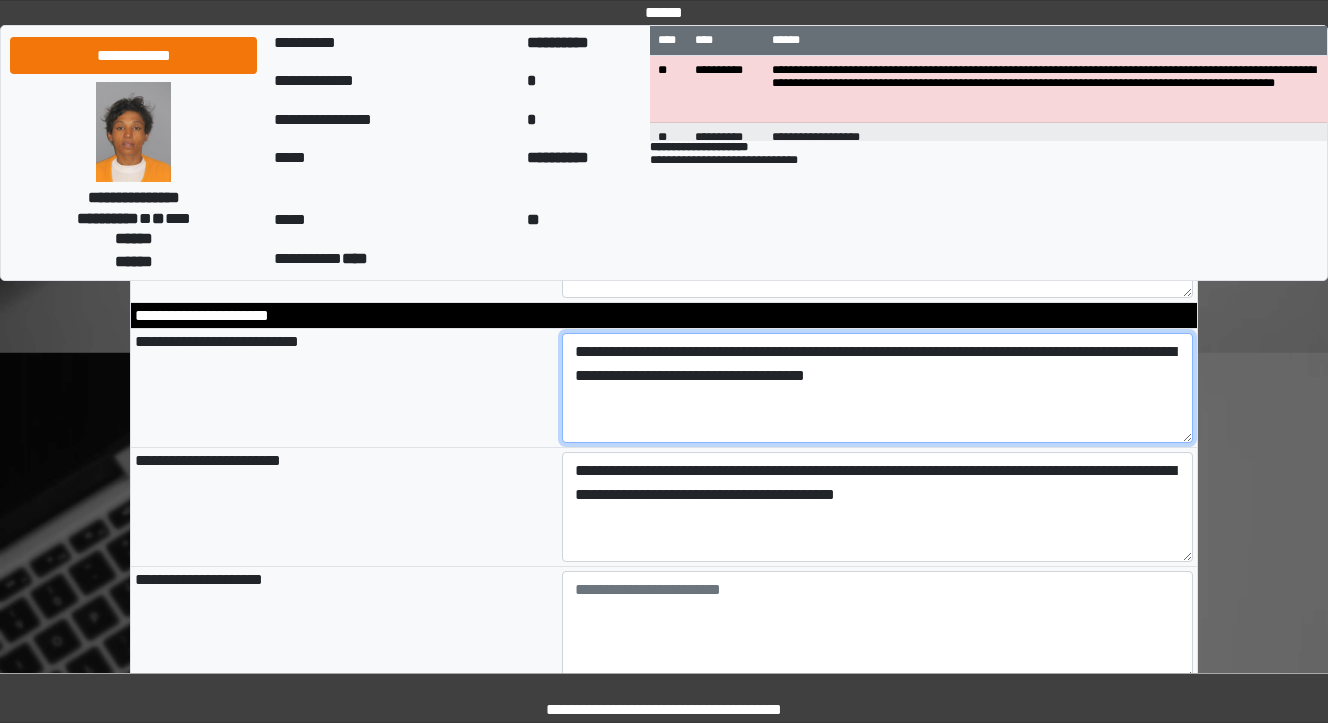 click on "**********" at bounding box center [878, 388] 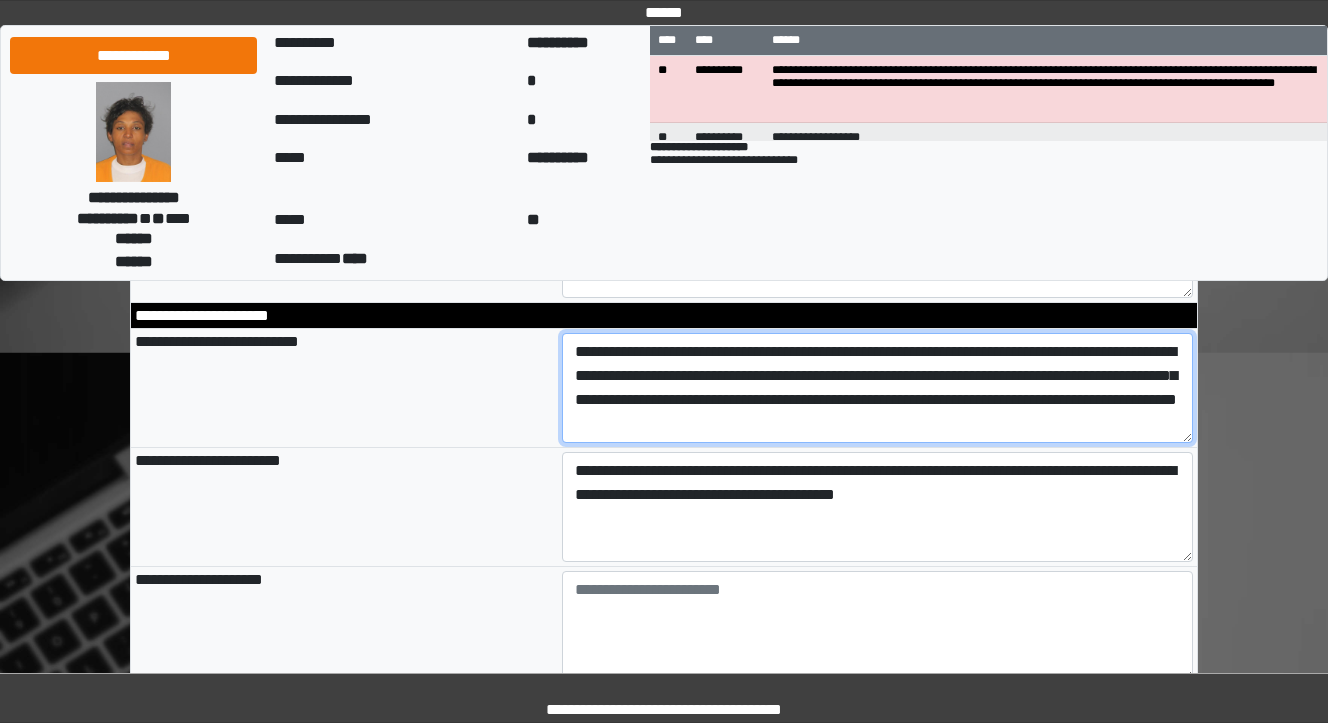 click on "**********" at bounding box center [878, 388] 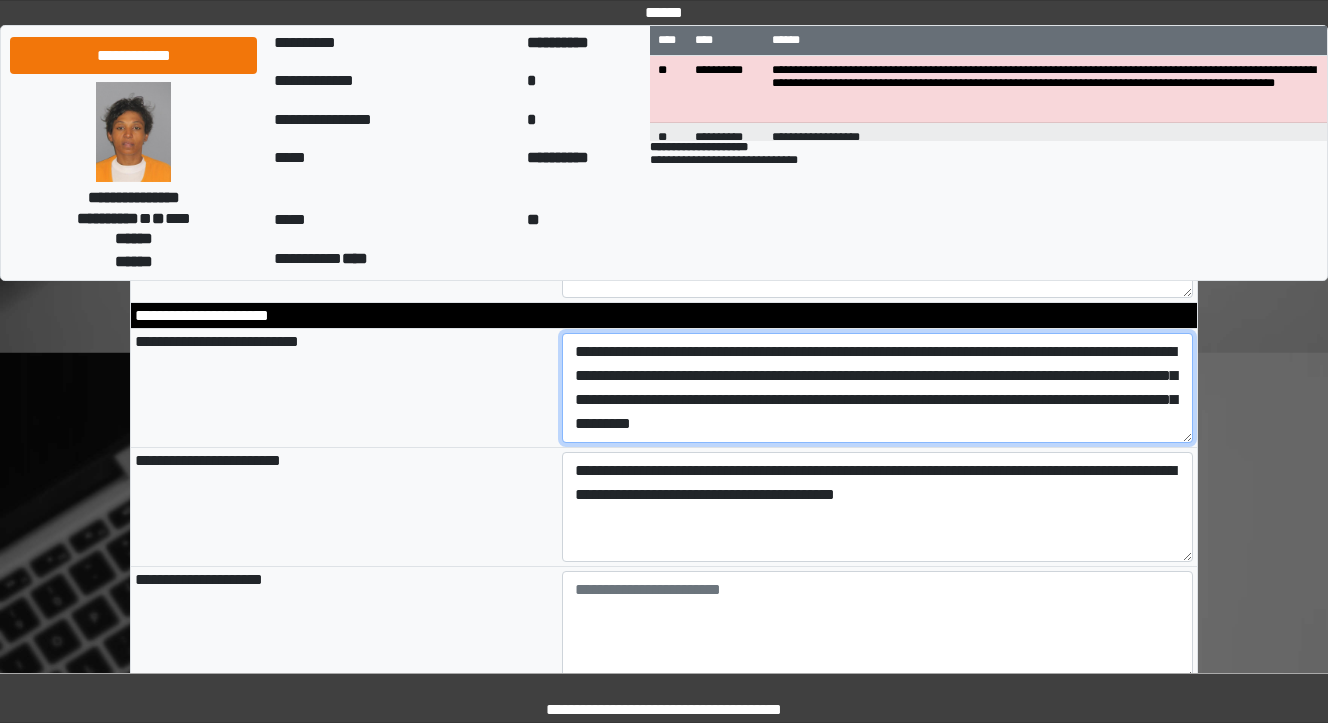 click on "**********" at bounding box center [878, 388] 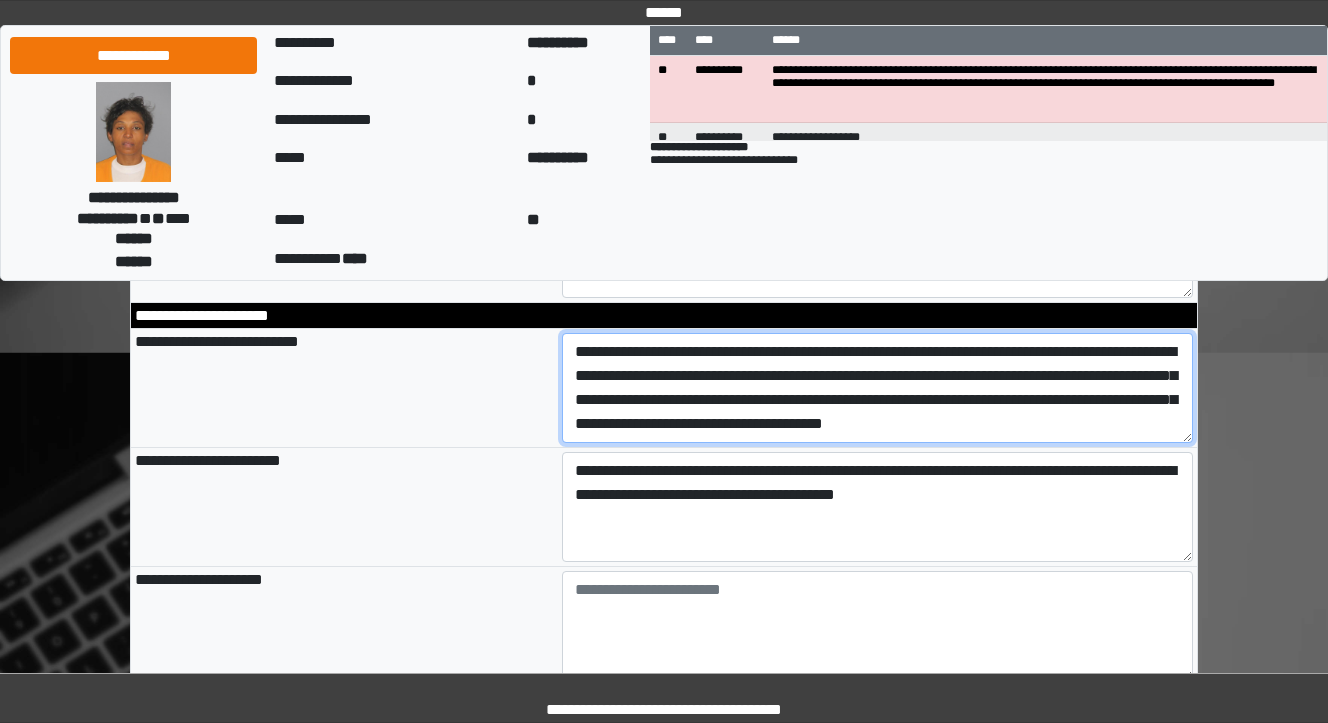 scroll, scrollTop: 16, scrollLeft: 0, axis: vertical 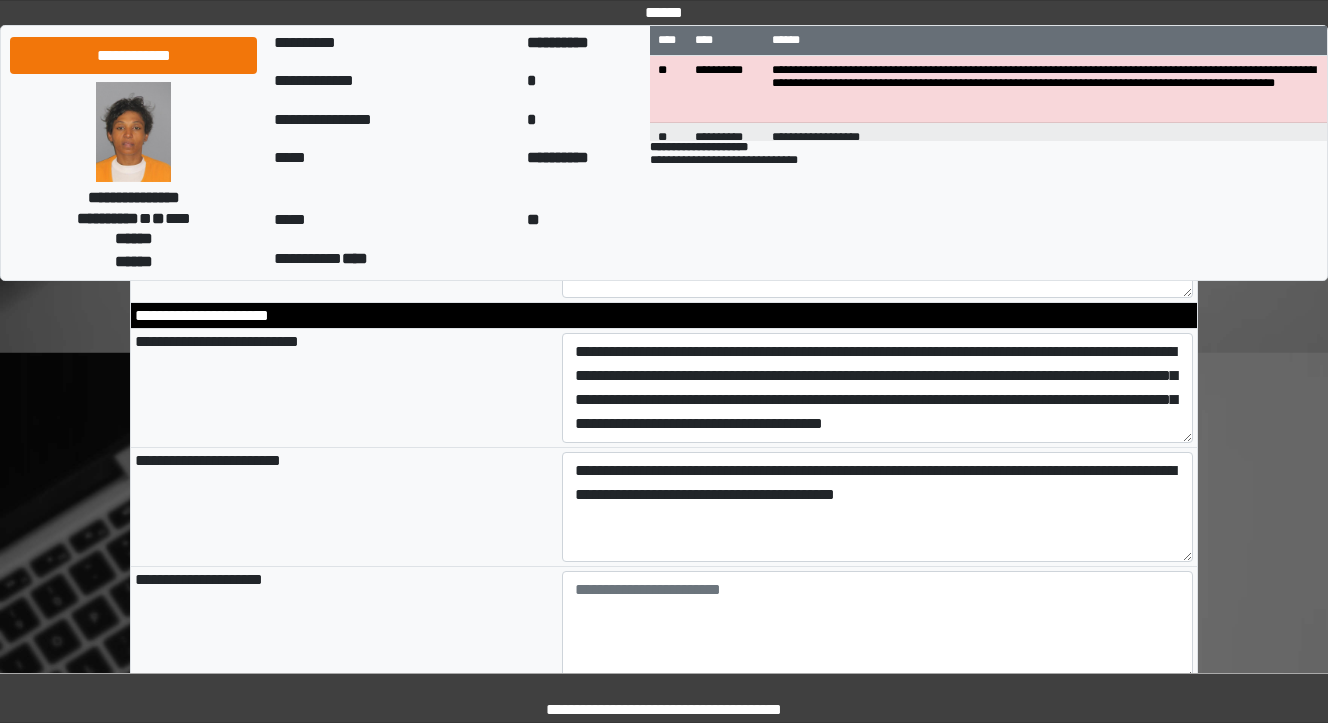 type on "**********" 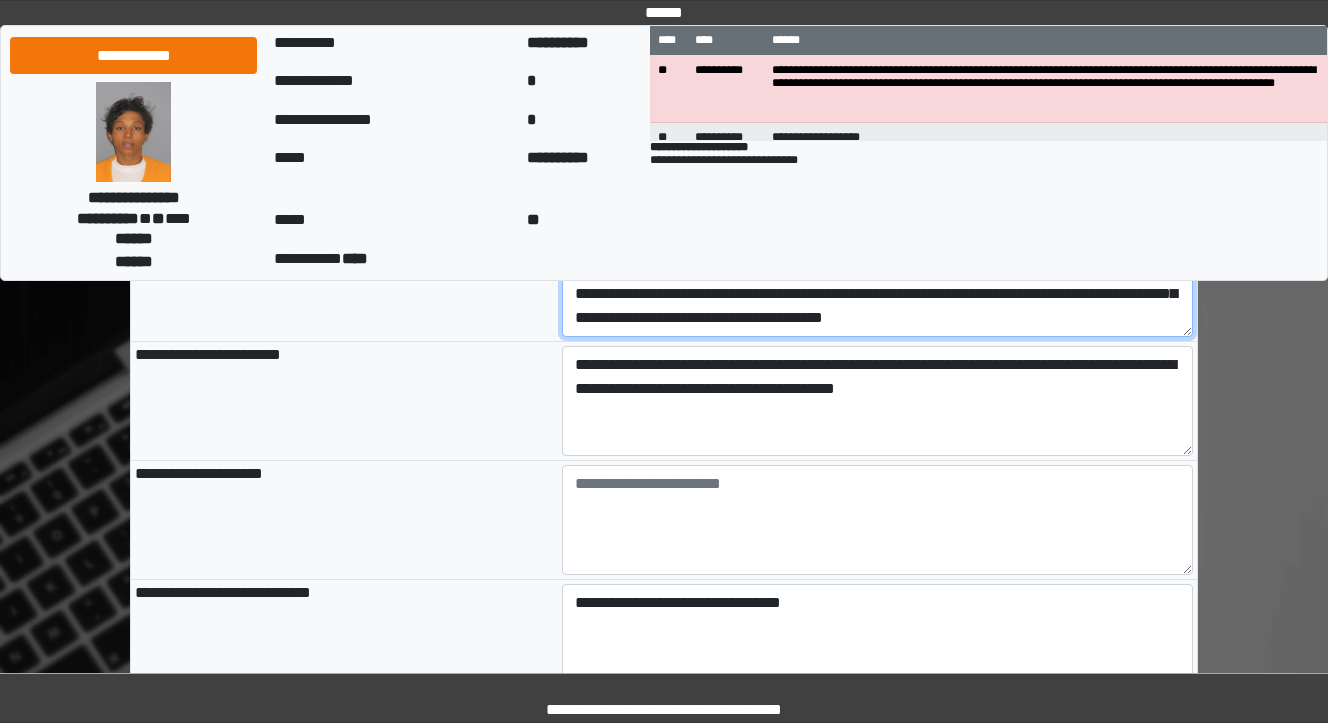 scroll, scrollTop: 1360, scrollLeft: 0, axis: vertical 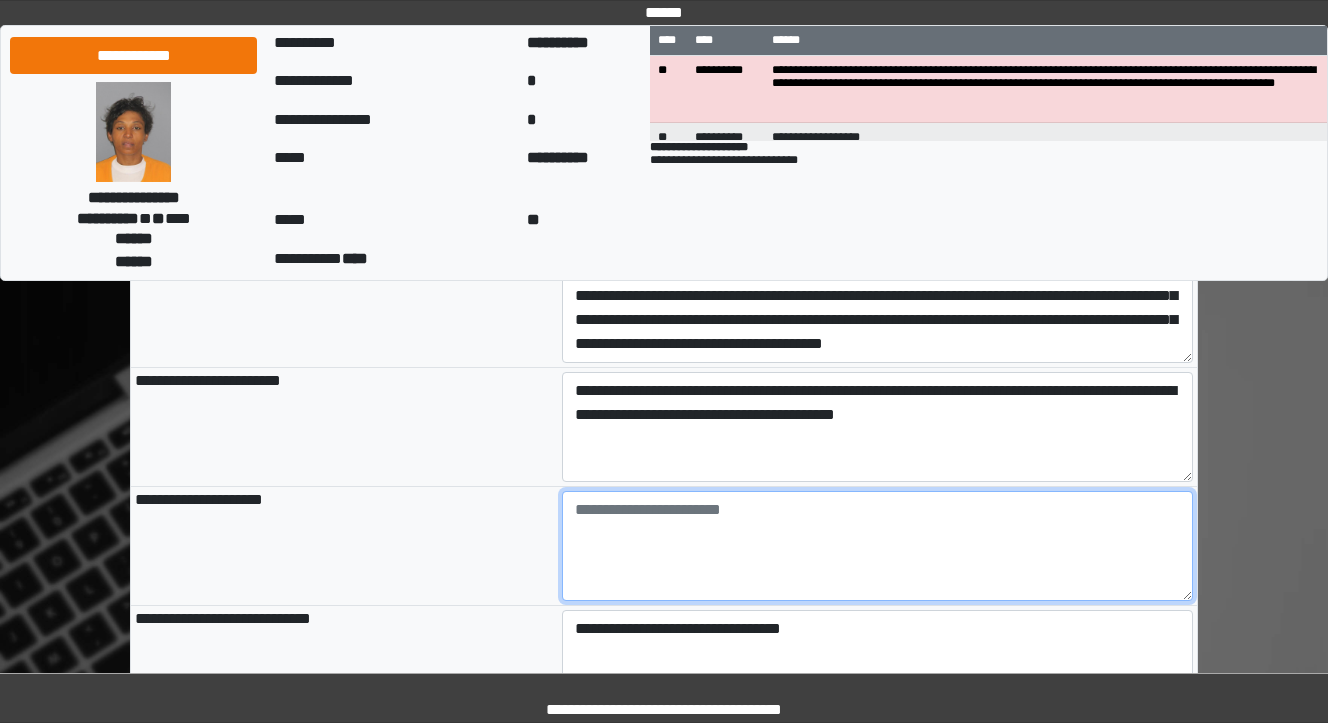 click at bounding box center [878, 546] 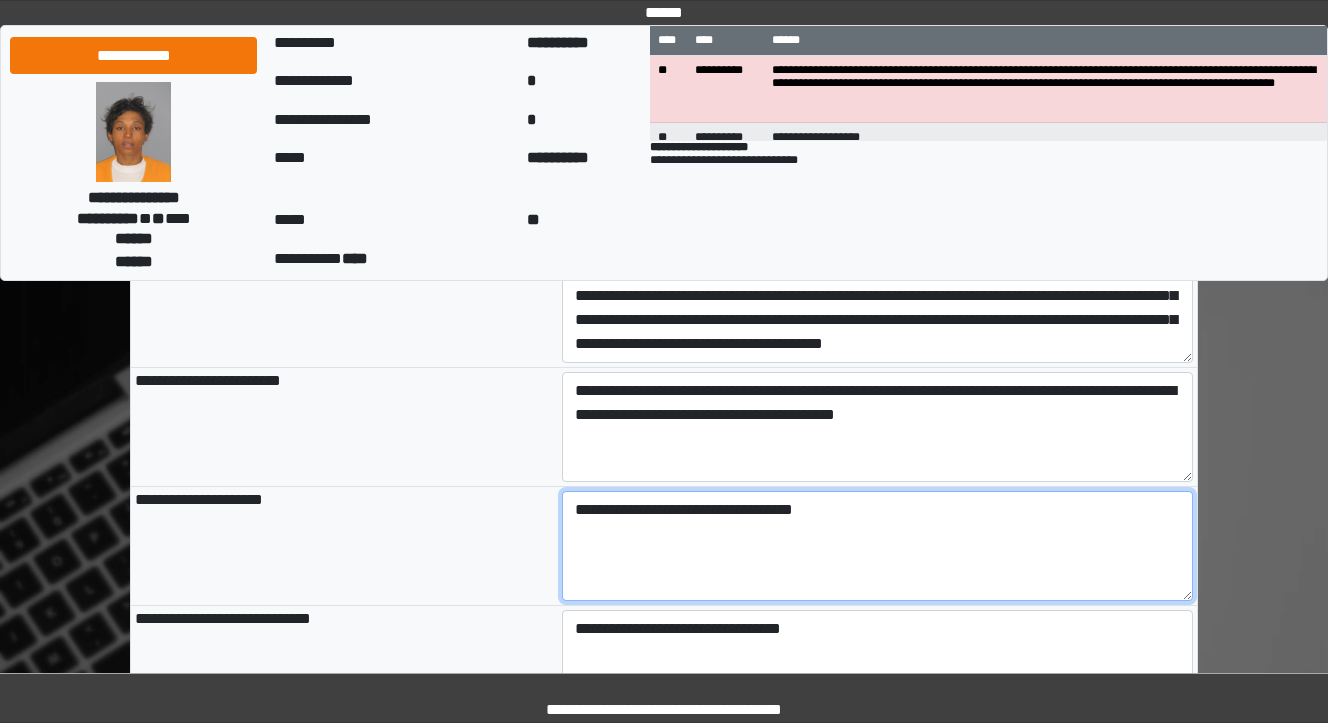 scroll, scrollTop: 1280, scrollLeft: 0, axis: vertical 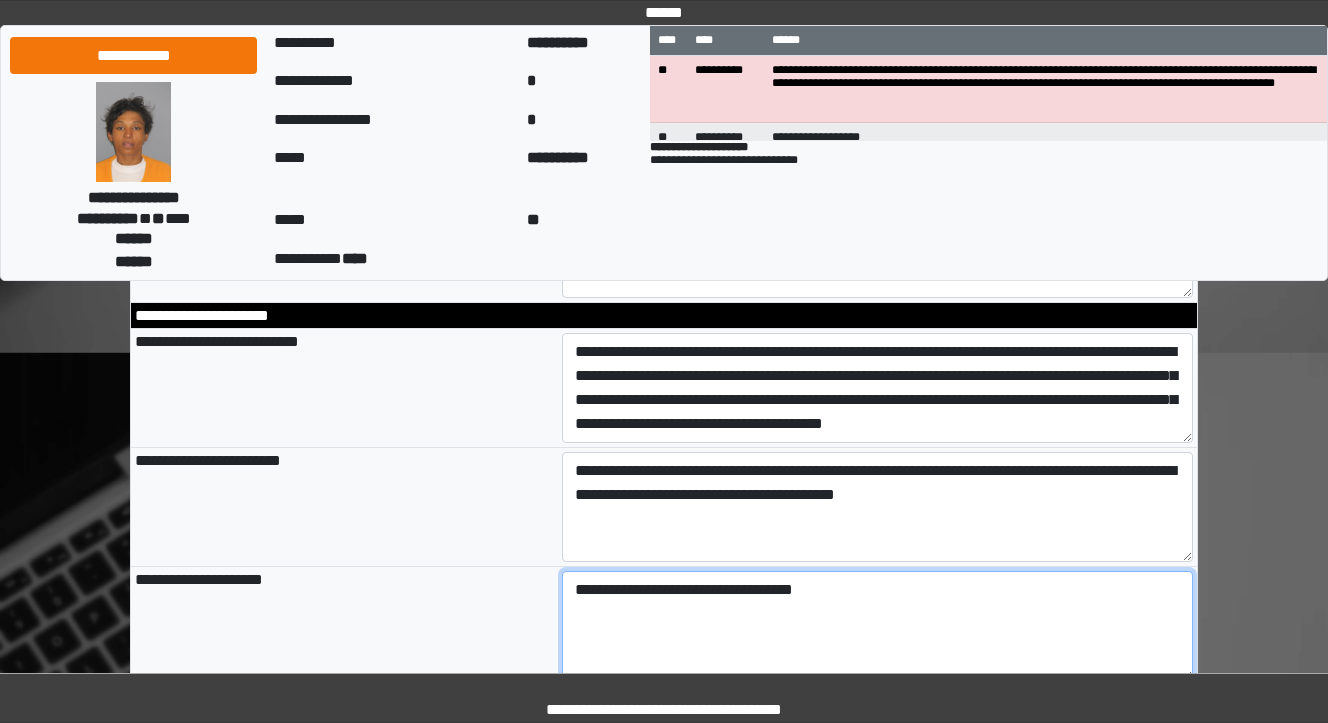 type on "**********" 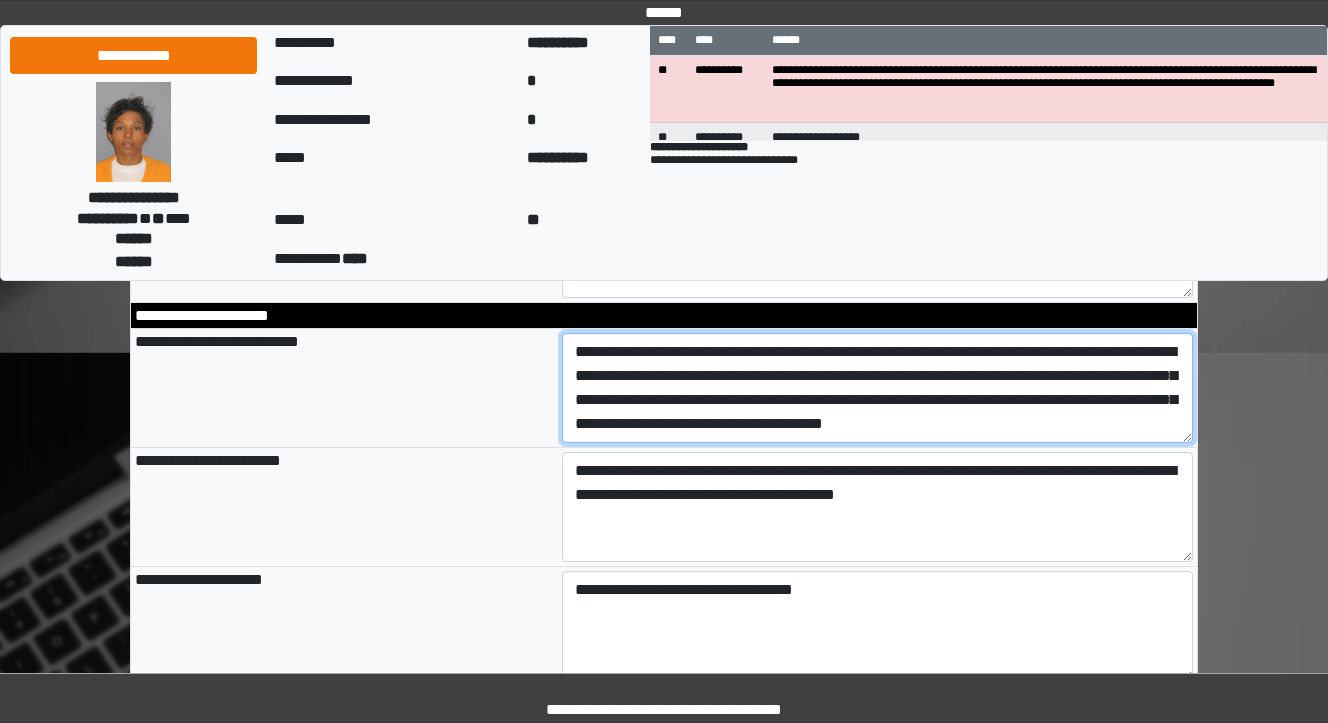 type on "**********" 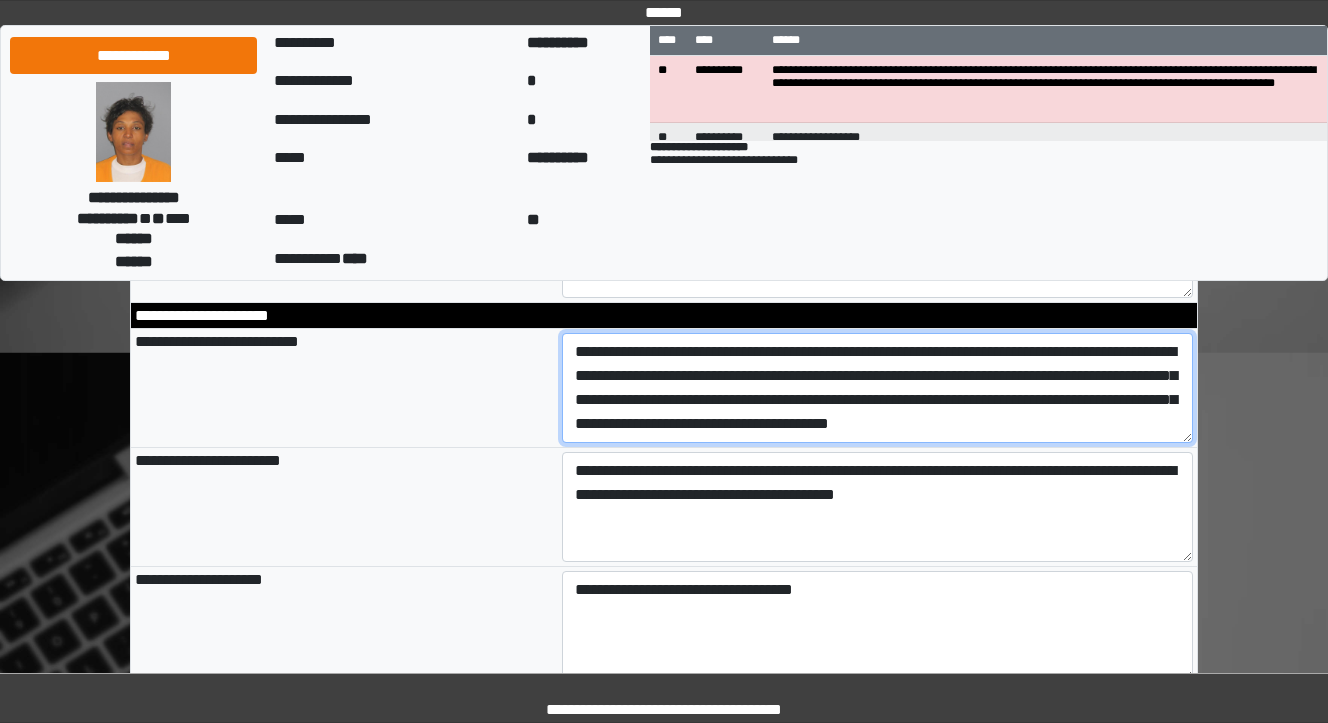 click on "**********" at bounding box center (878, 388) 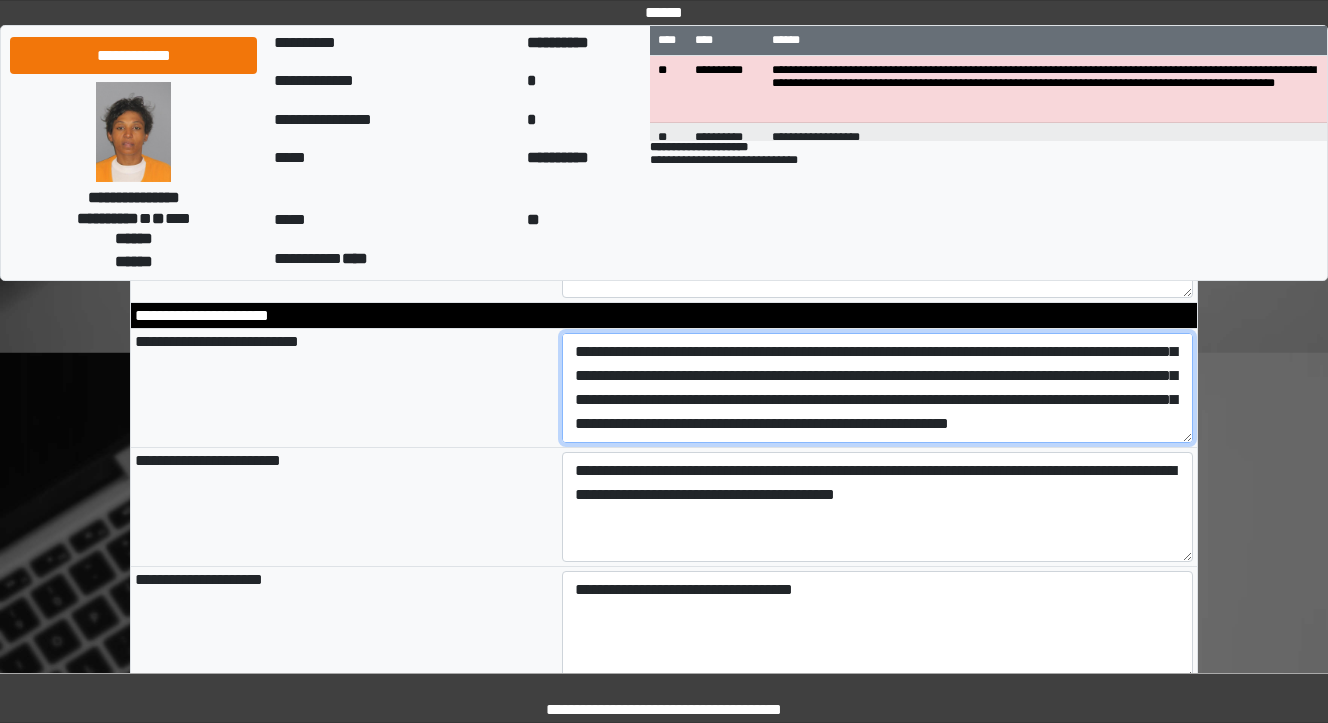 scroll, scrollTop: 48, scrollLeft: 0, axis: vertical 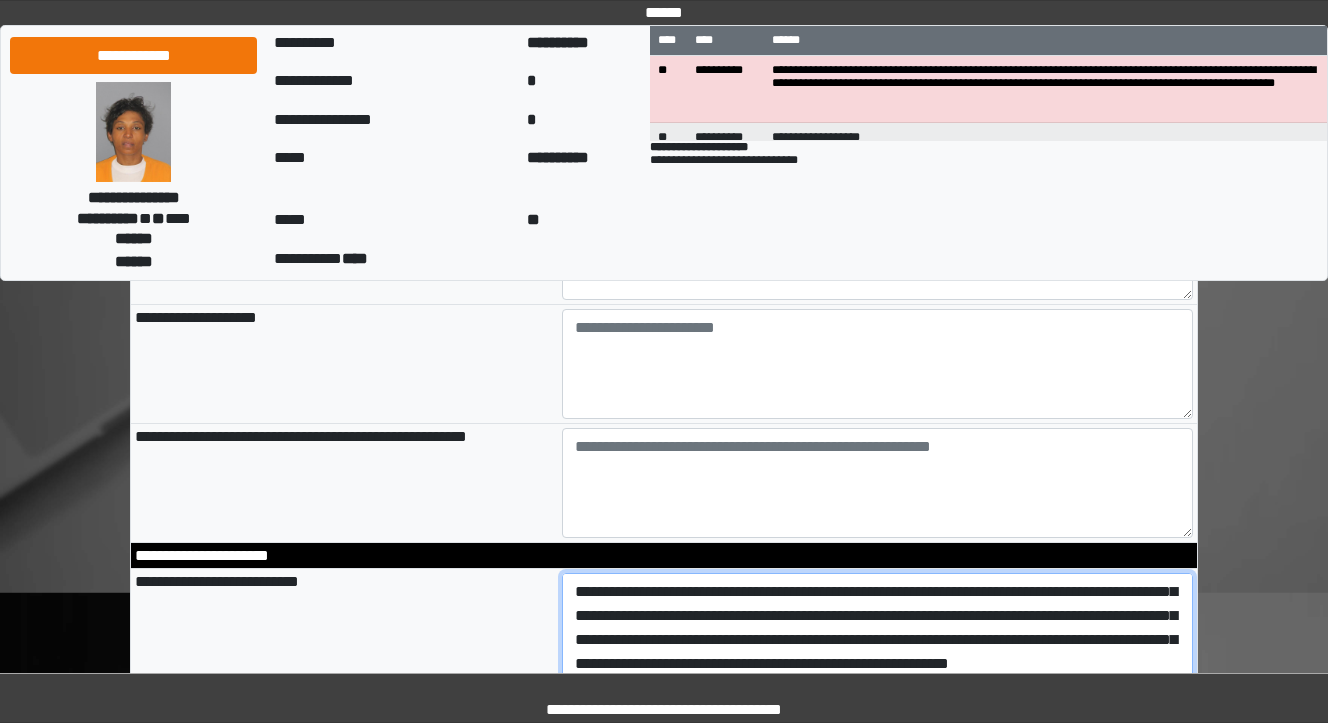 type on "**********" 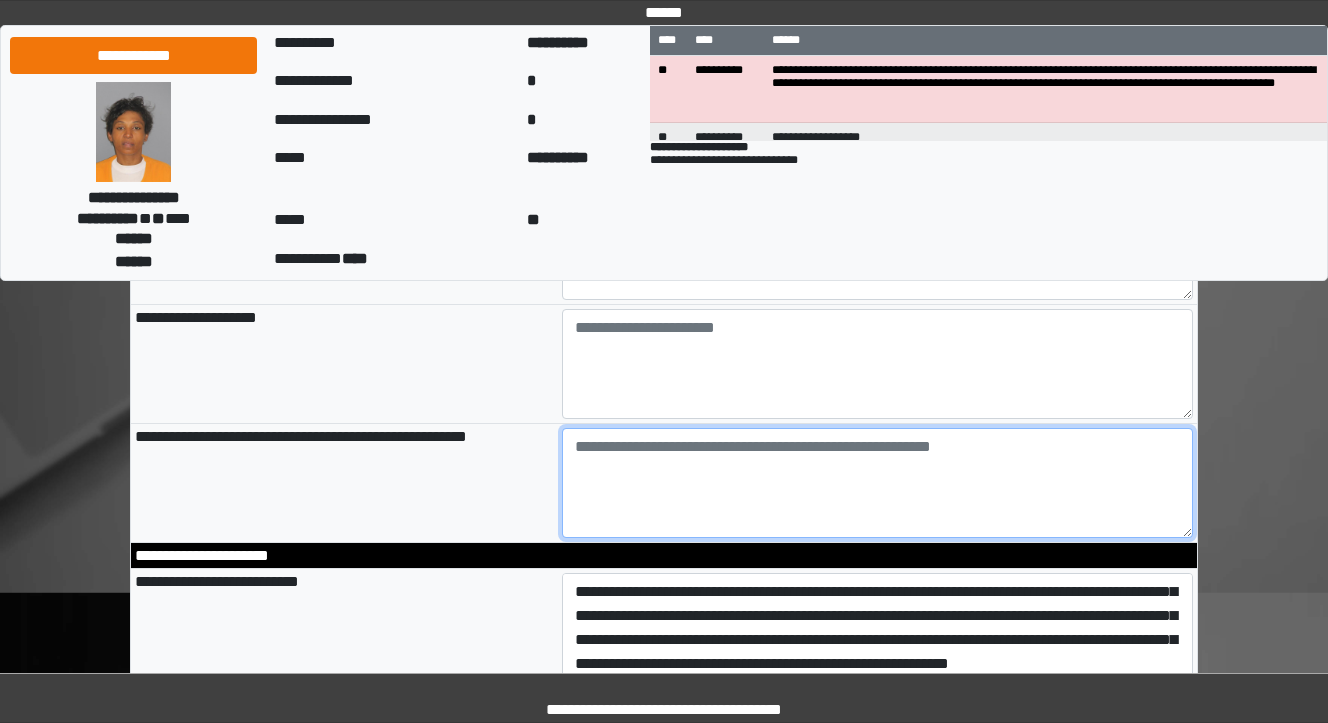 type on "**********" 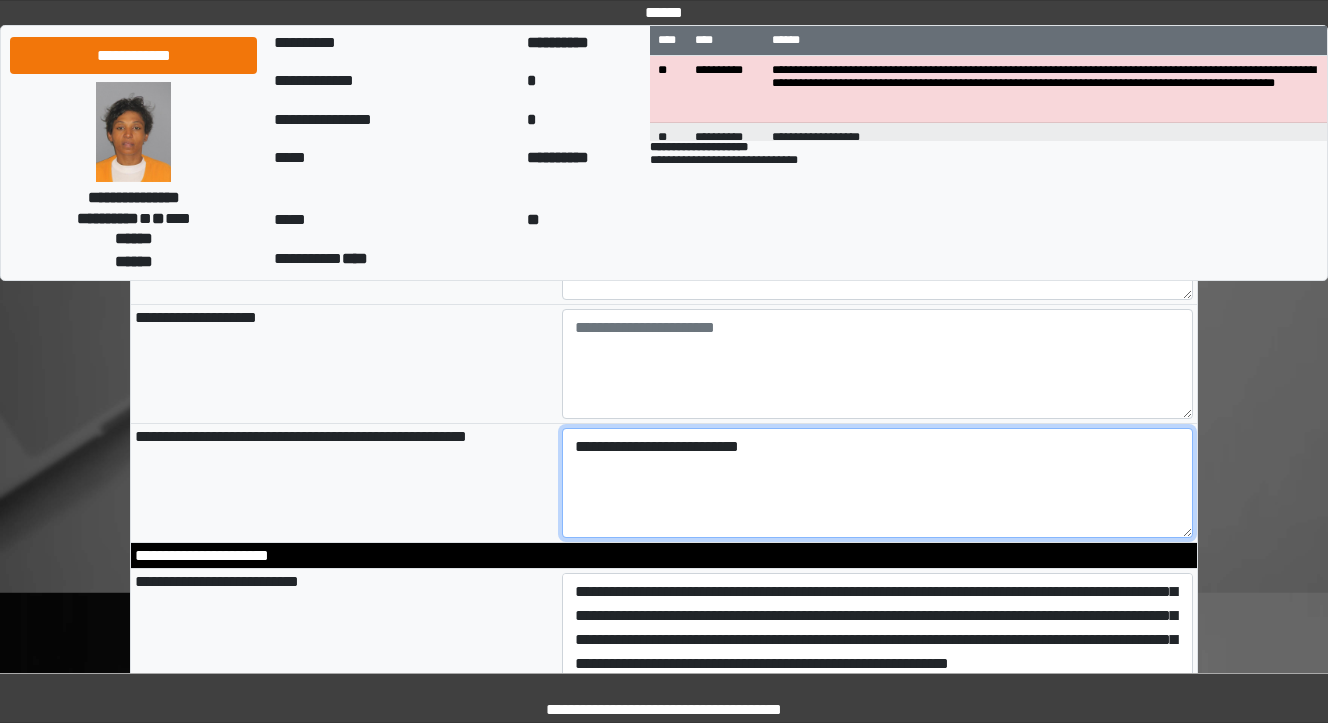 type on "**********" 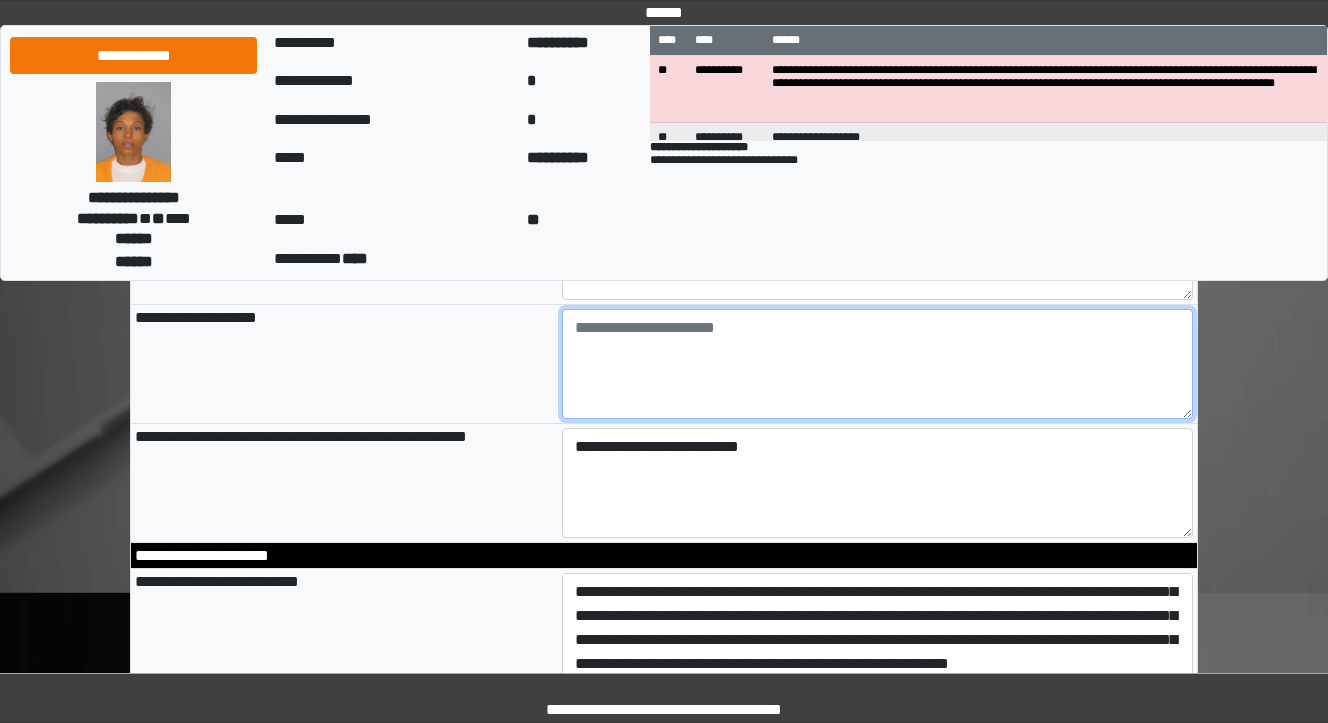 type on "**********" 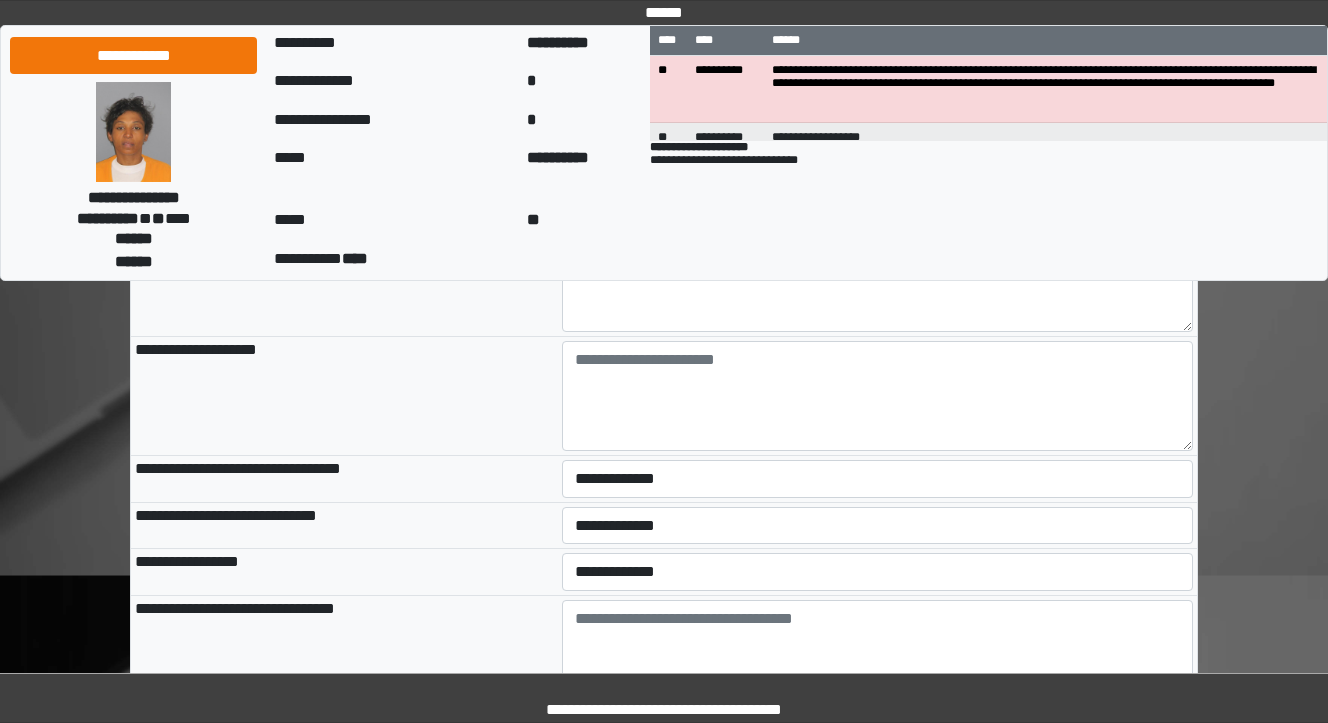 scroll, scrollTop: 2720, scrollLeft: 0, axis: vertical 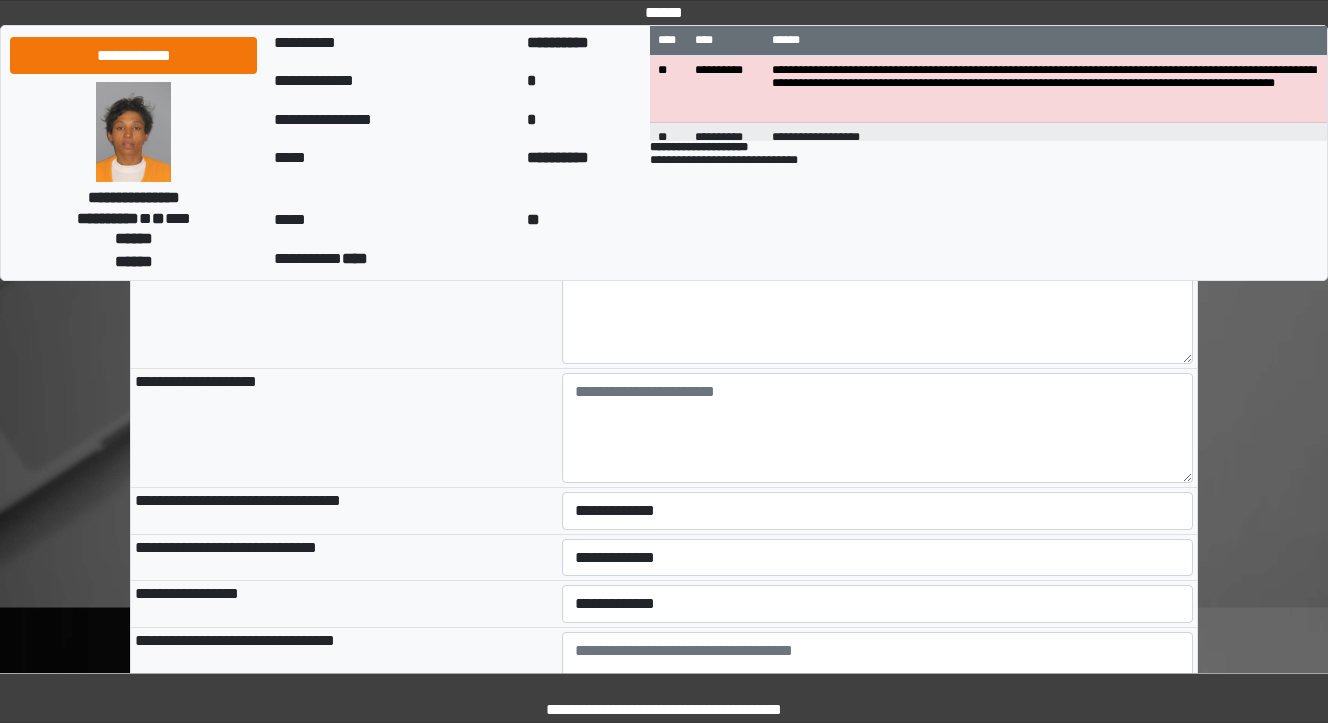 type on "******" 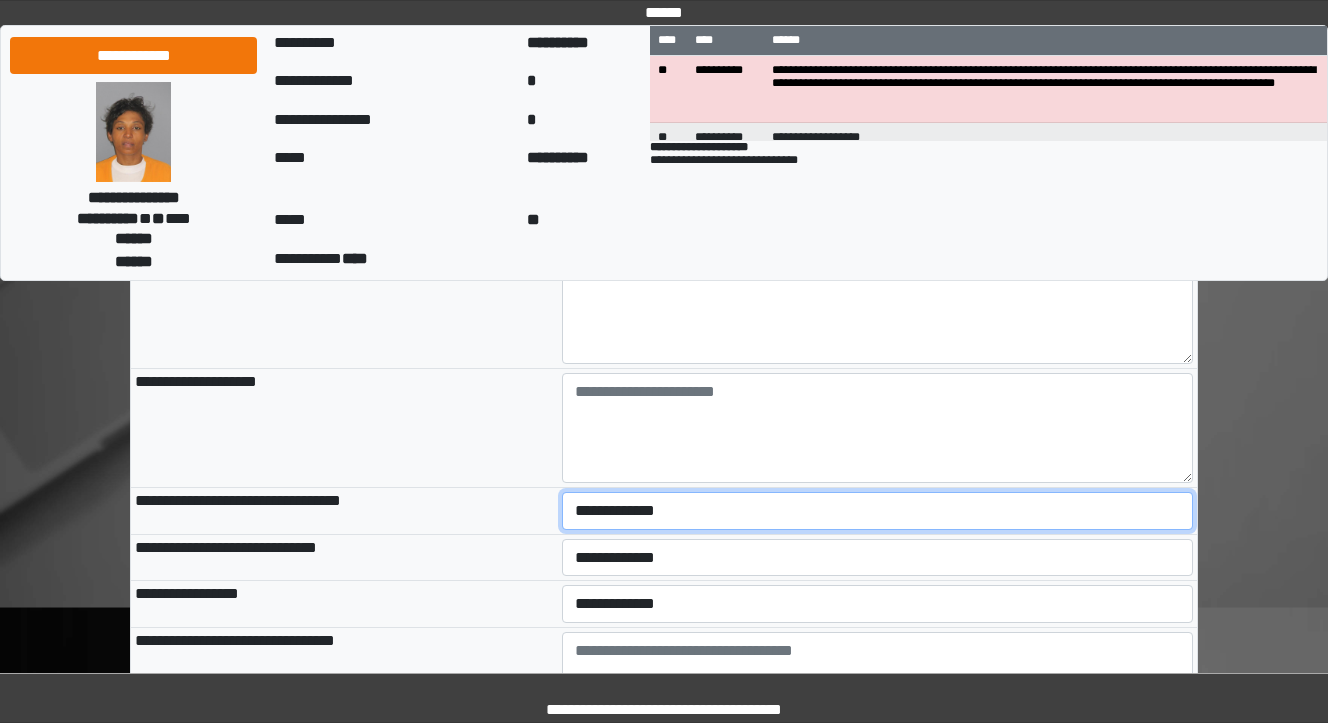 type on "**********" 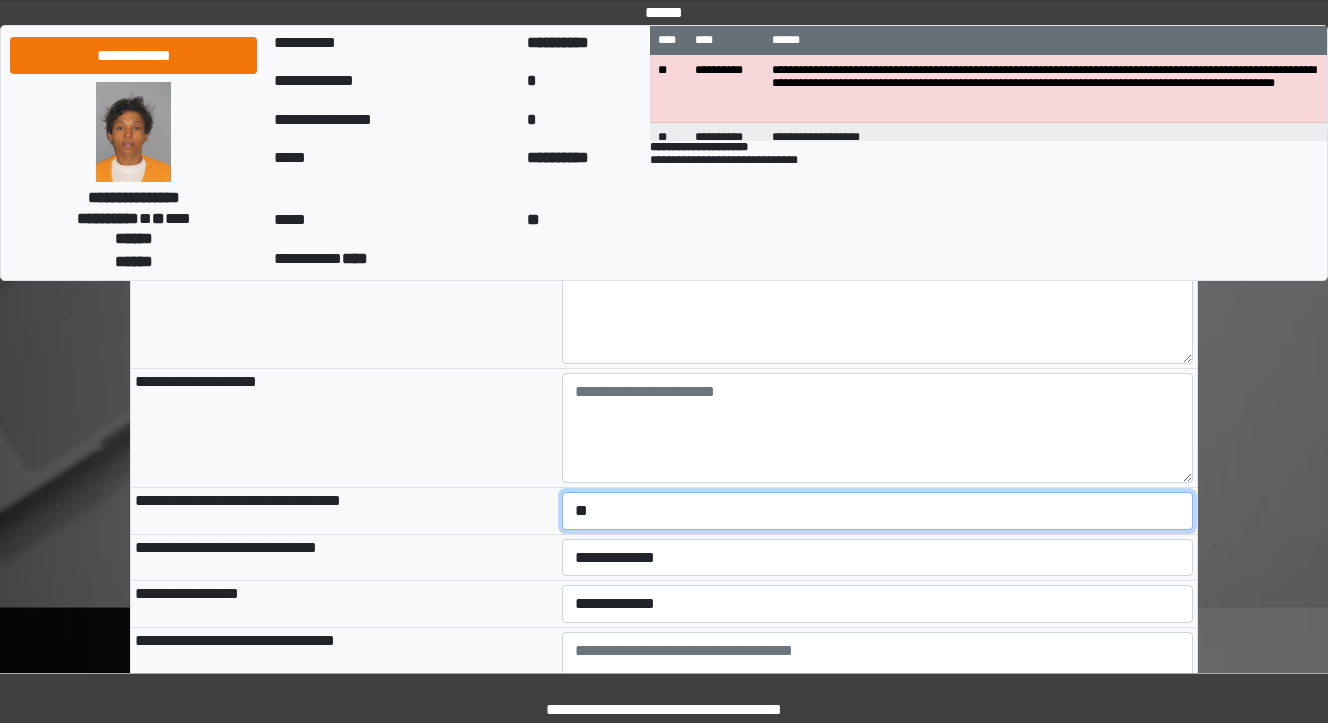 click on "**********" at bounding box center (878, 511) 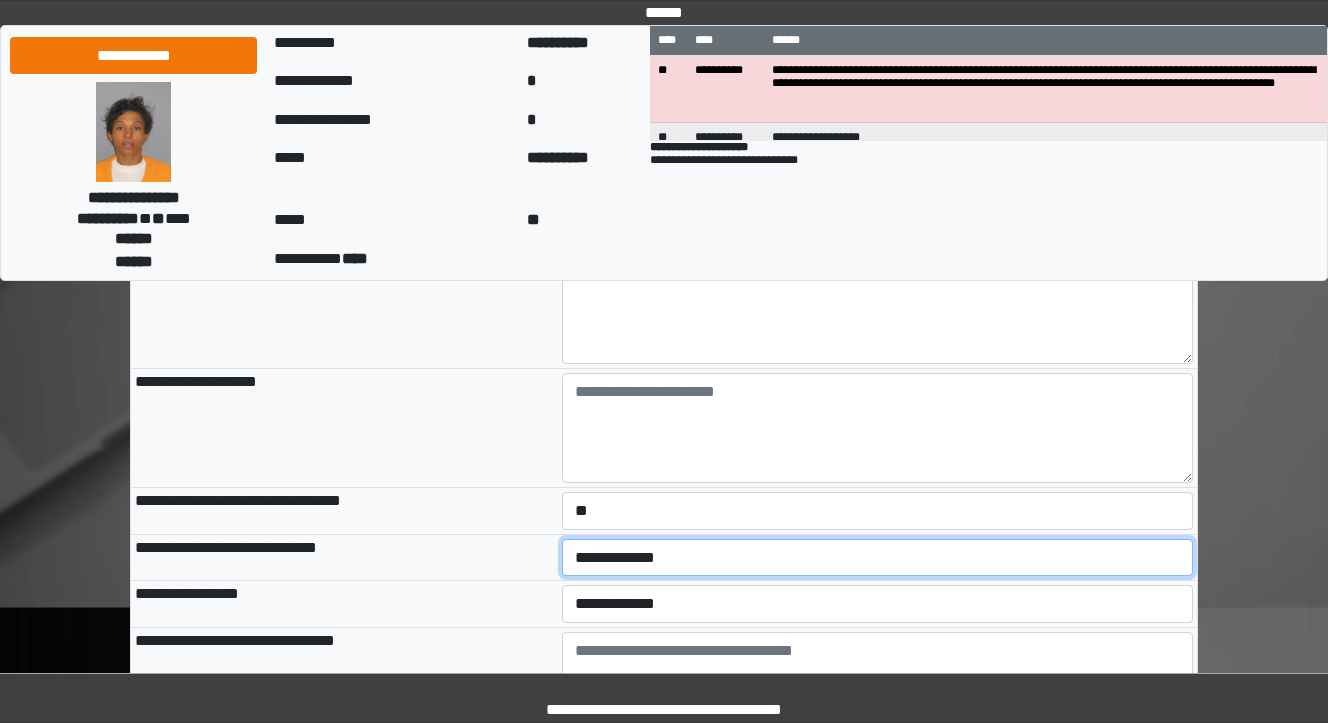 click on "**********" at bounding box center [878, 558] 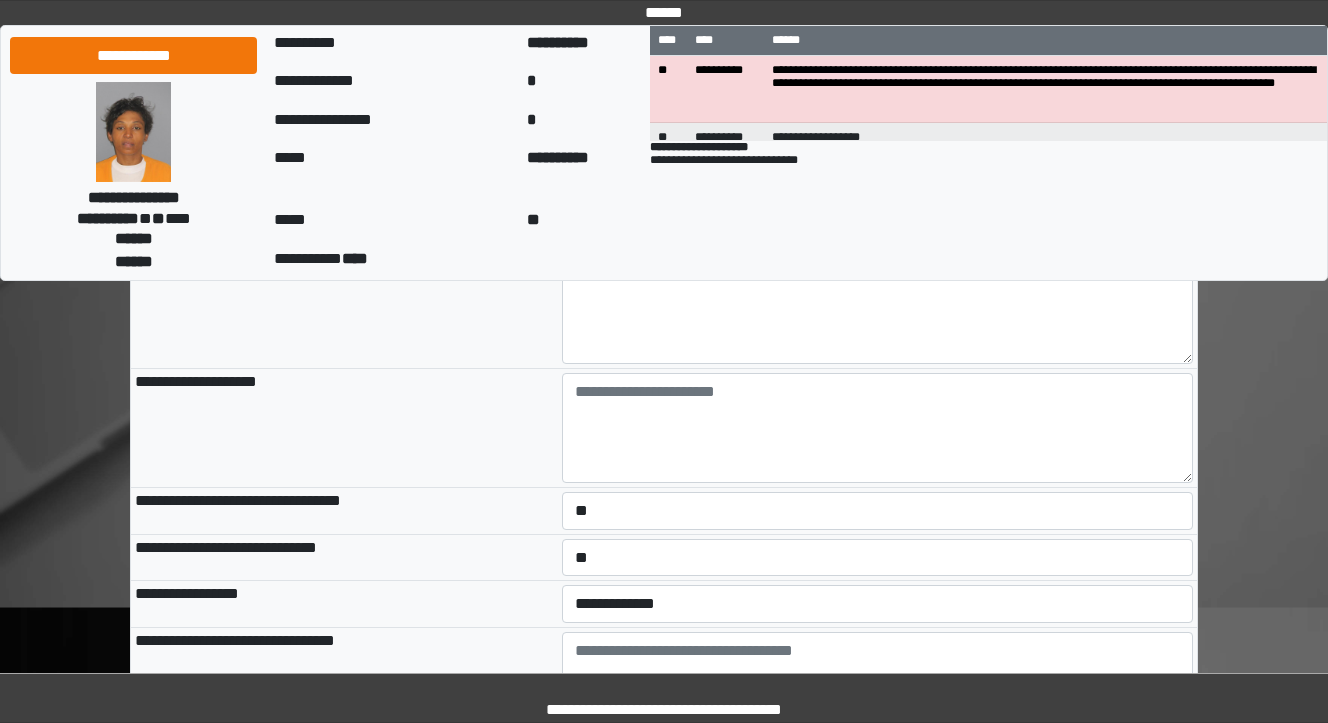 click on "**********" at bounding box center [344, 604] 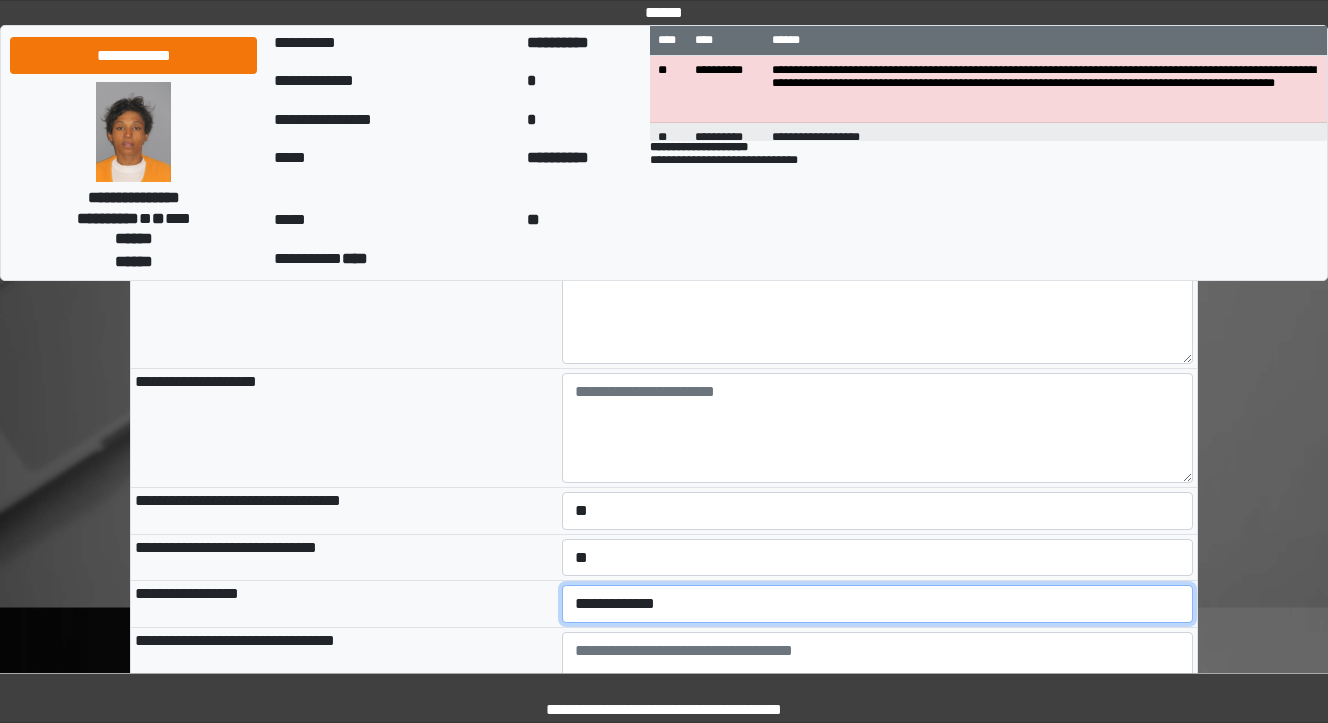 click on "**********" at bounding box center [878, 604] 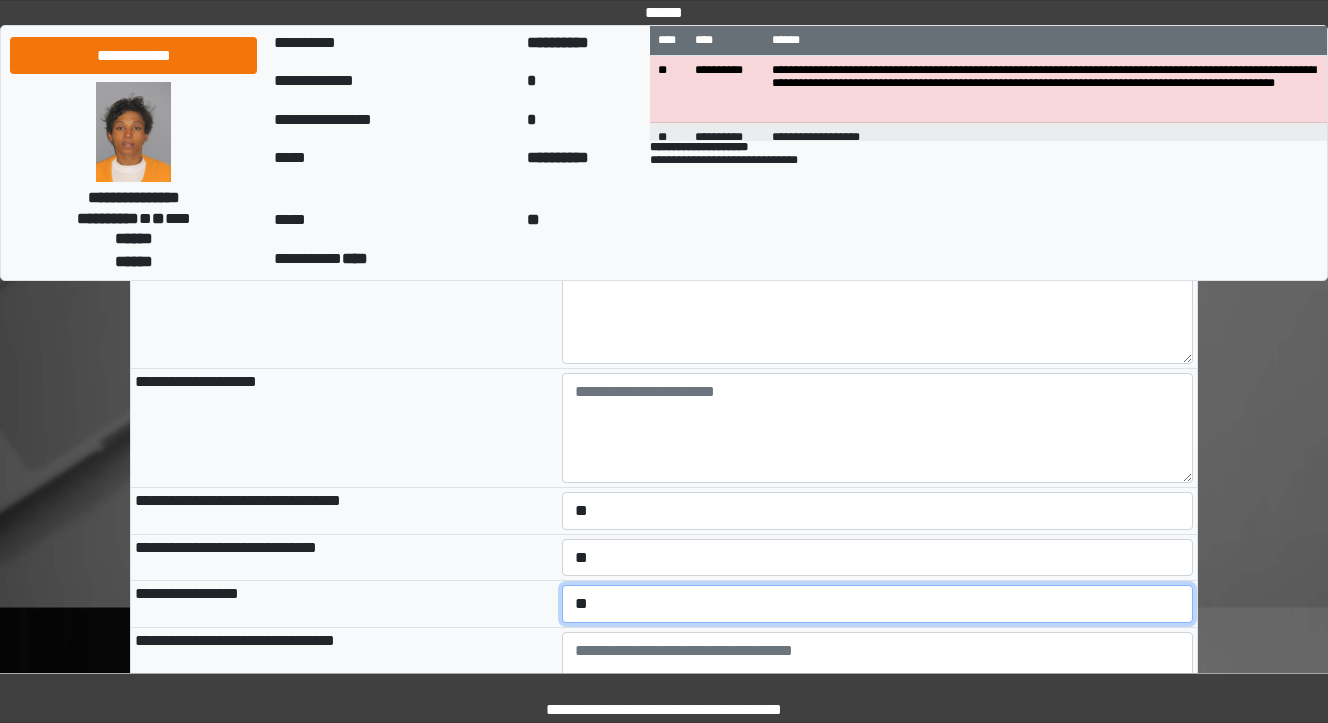click on "**********" at bounding box center (878, 604) 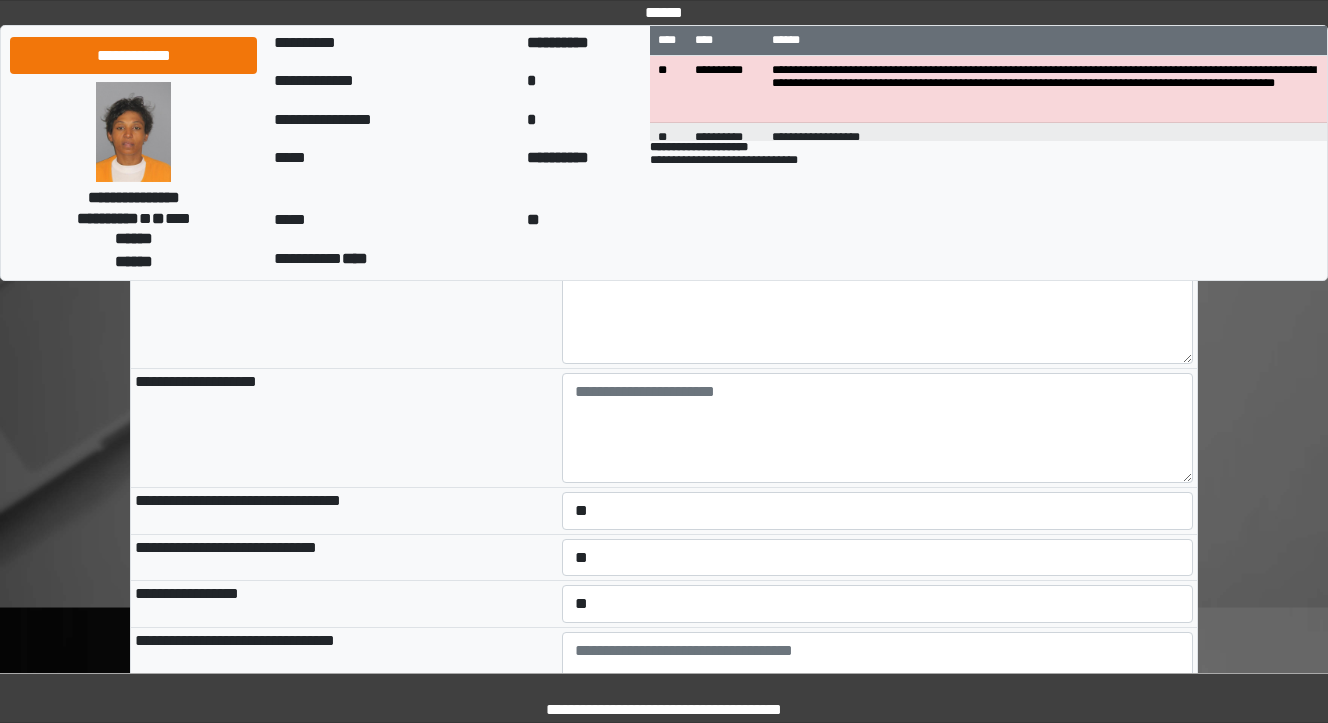 click on "**********" at bounding box center [344, 604] 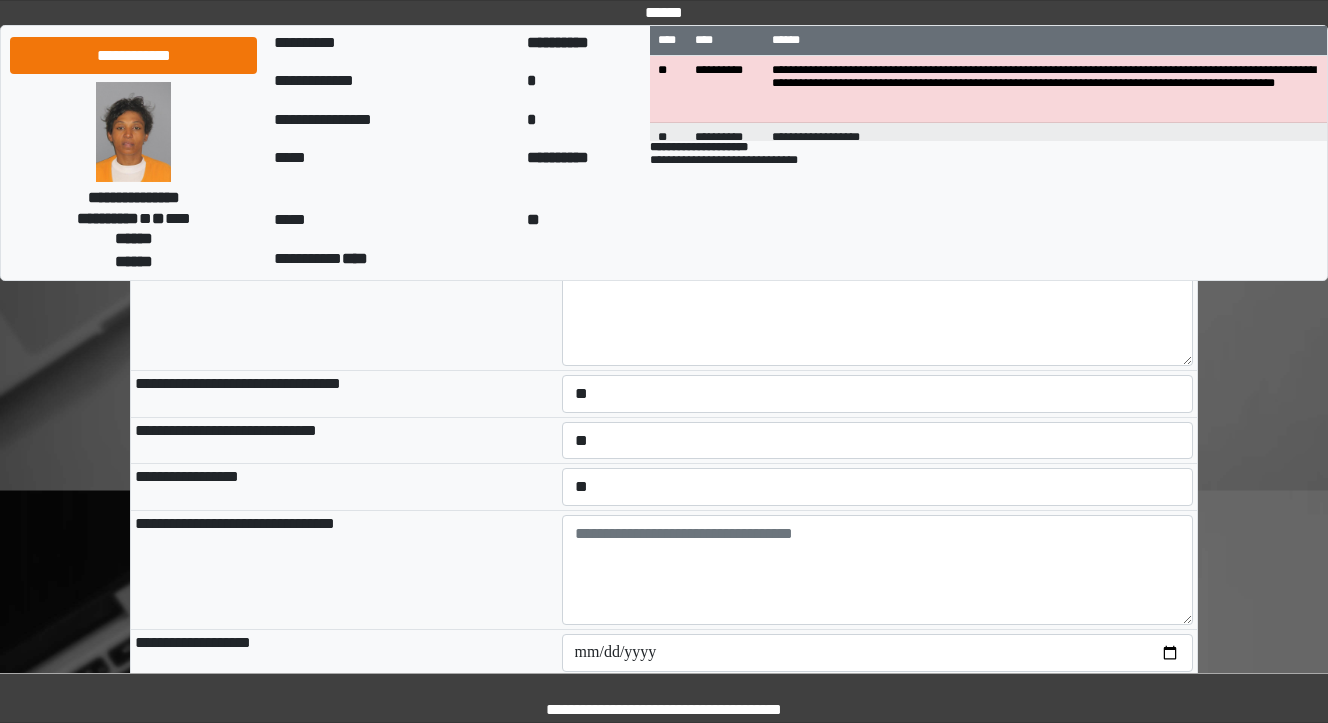scroll, scrollTop: 2880, scrollLeft: 0, axis: vertical 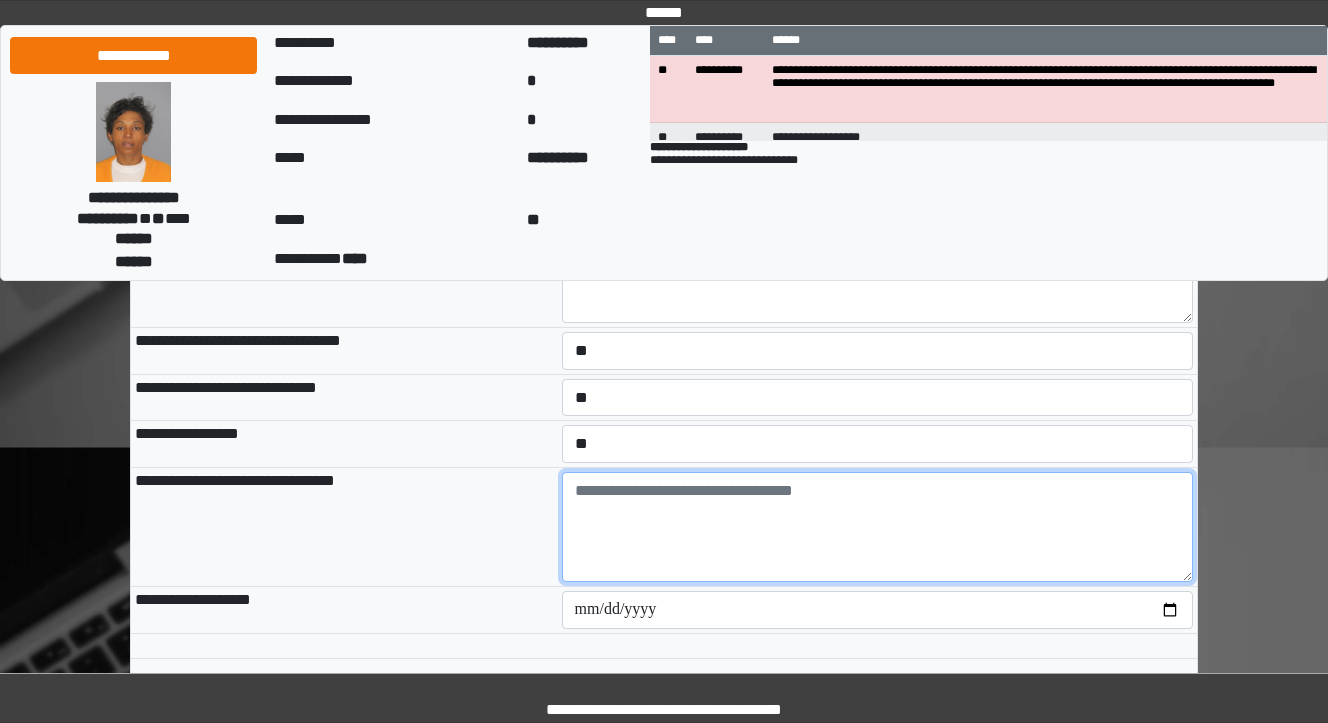 click at bounding box center [878, 527] 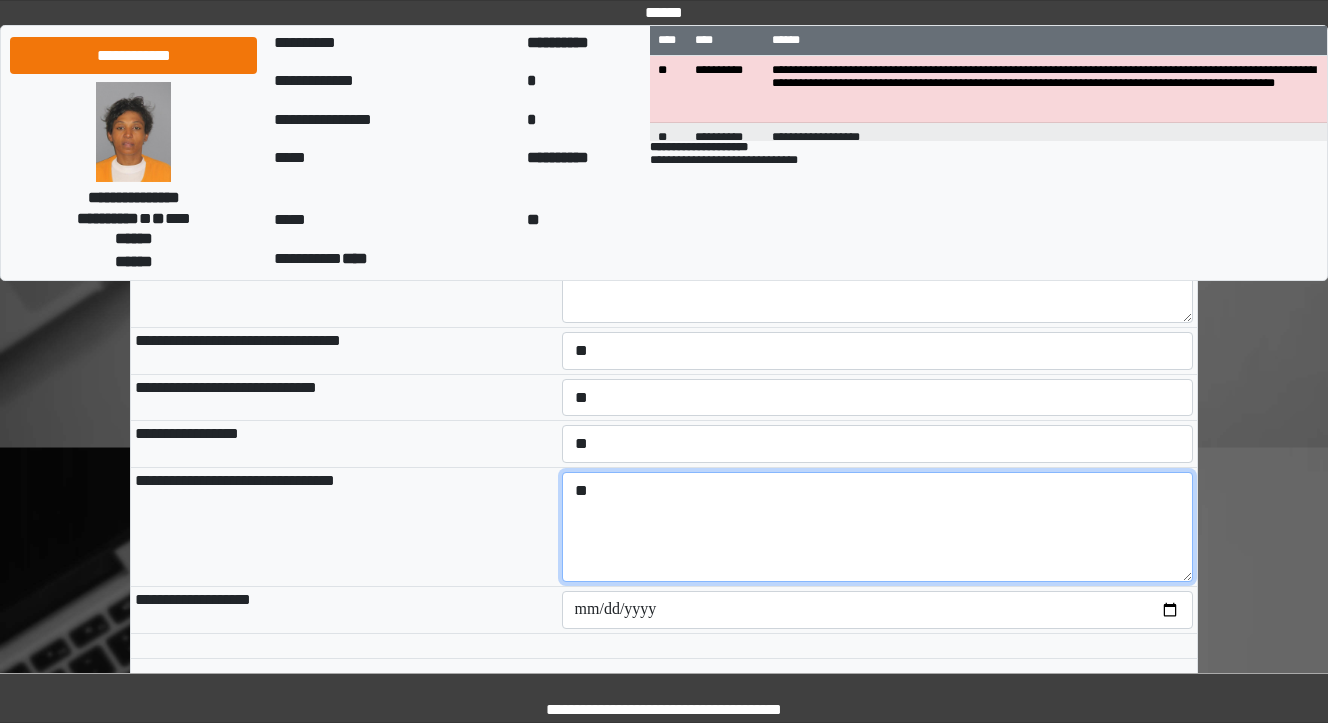 type on "*" 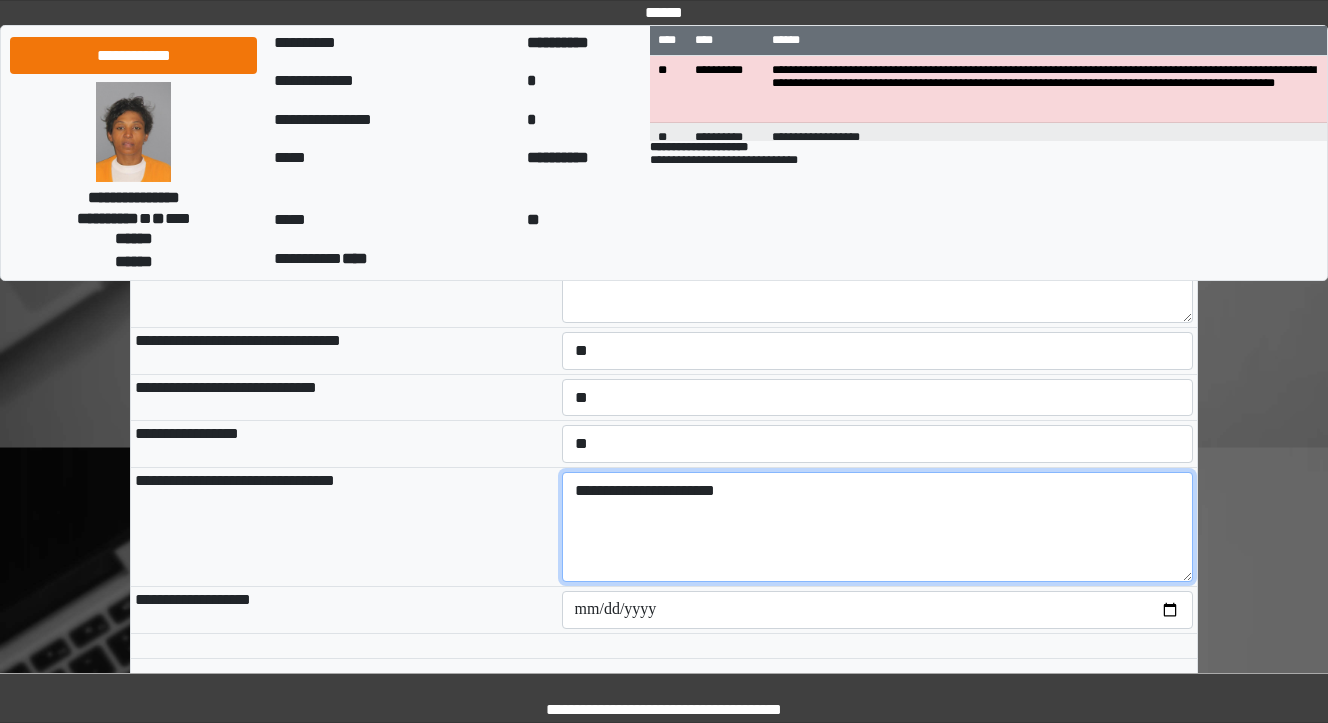 type on "**********" 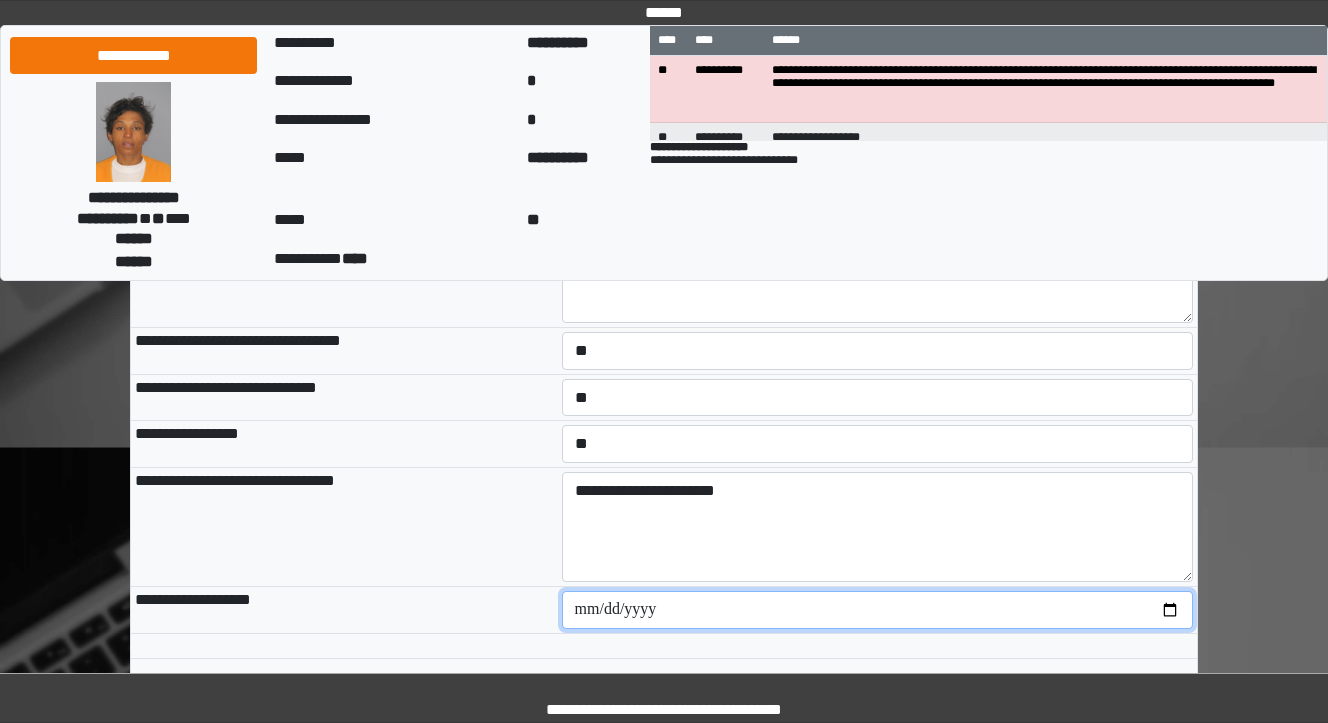 type on "**********" 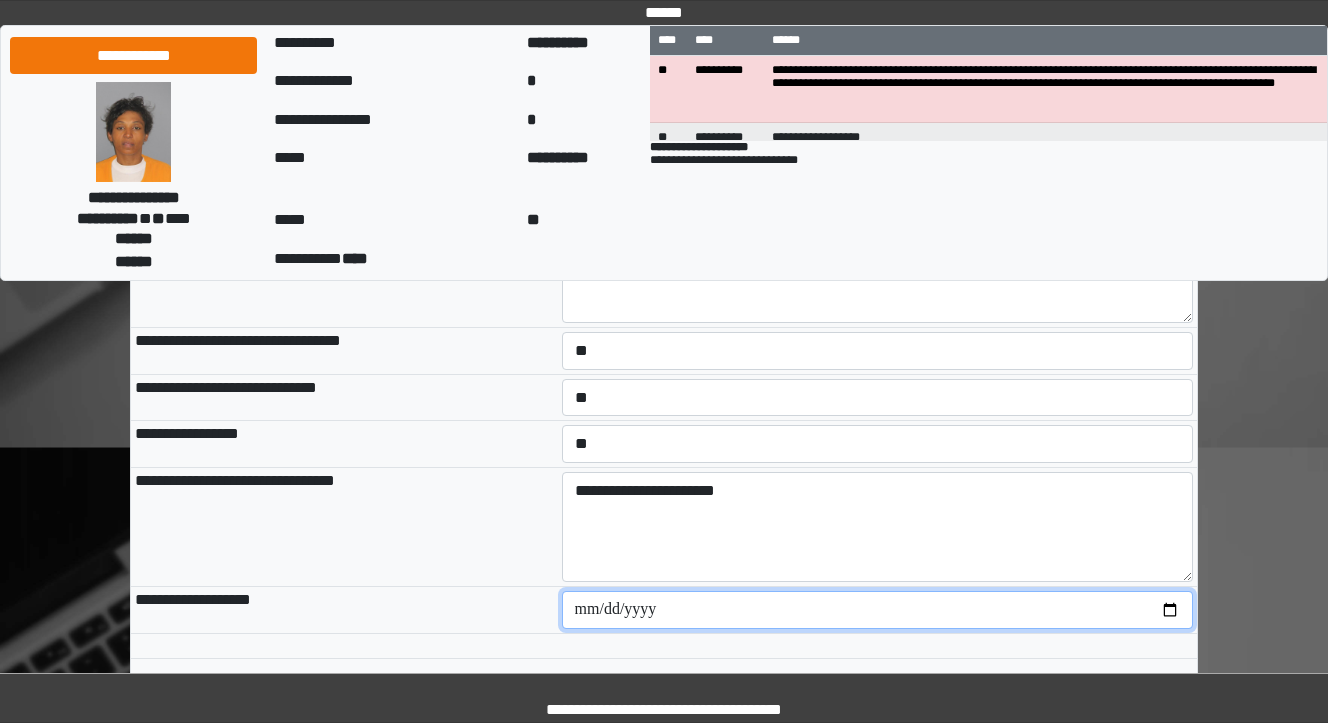 type on "**********" 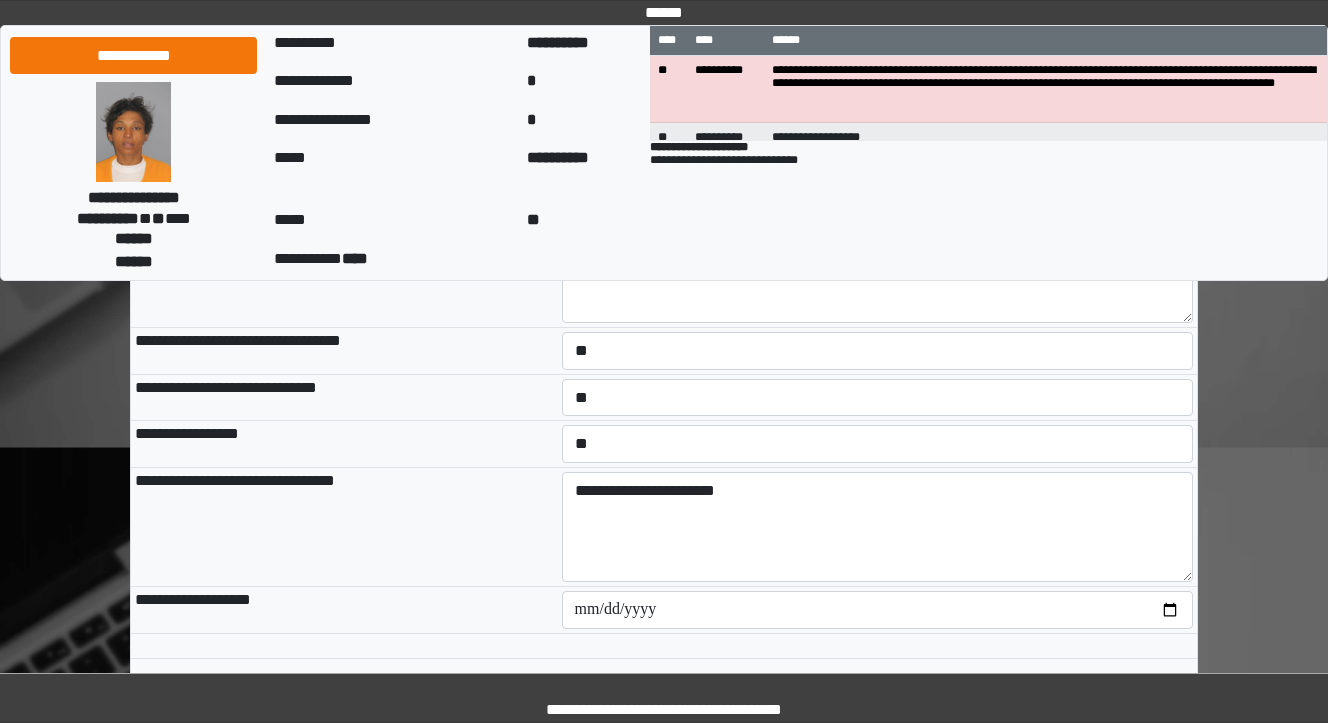 click on "**********" at bounding box center [344, 526] 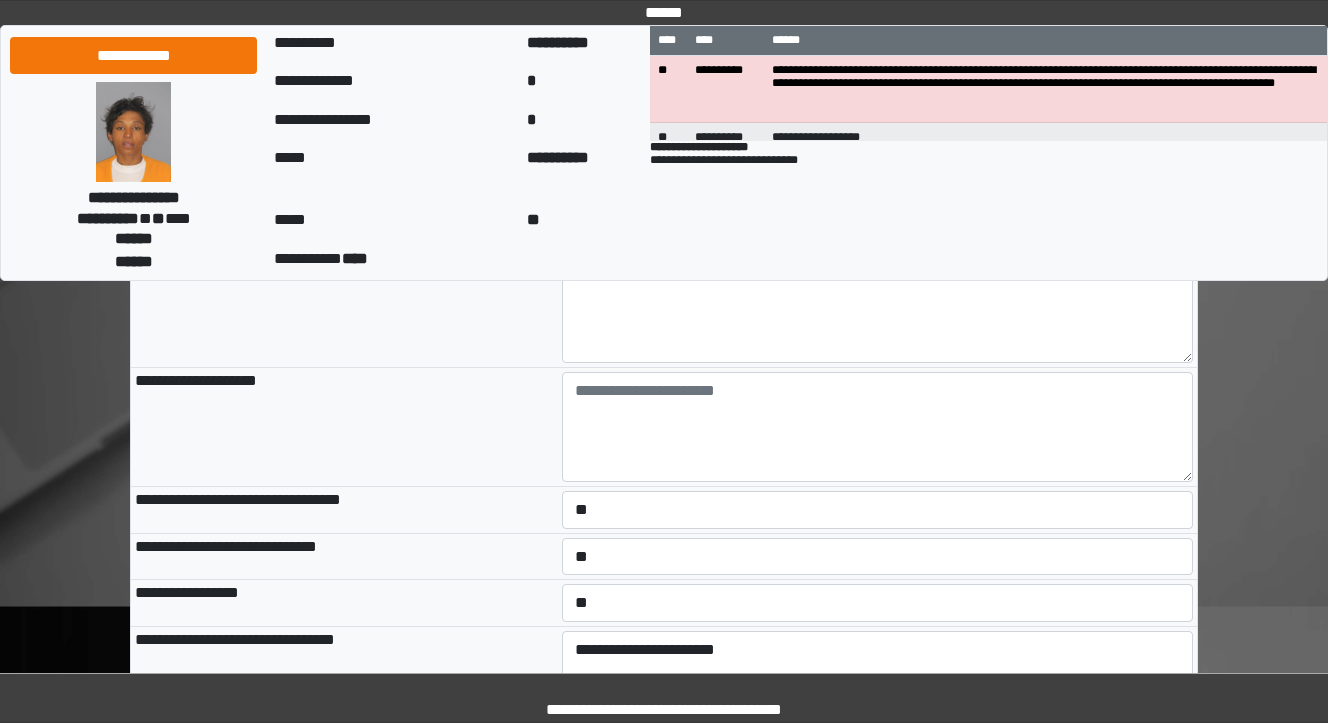 scroll, scrollTop: 2720, scrollLeft: 0, axis: vertical 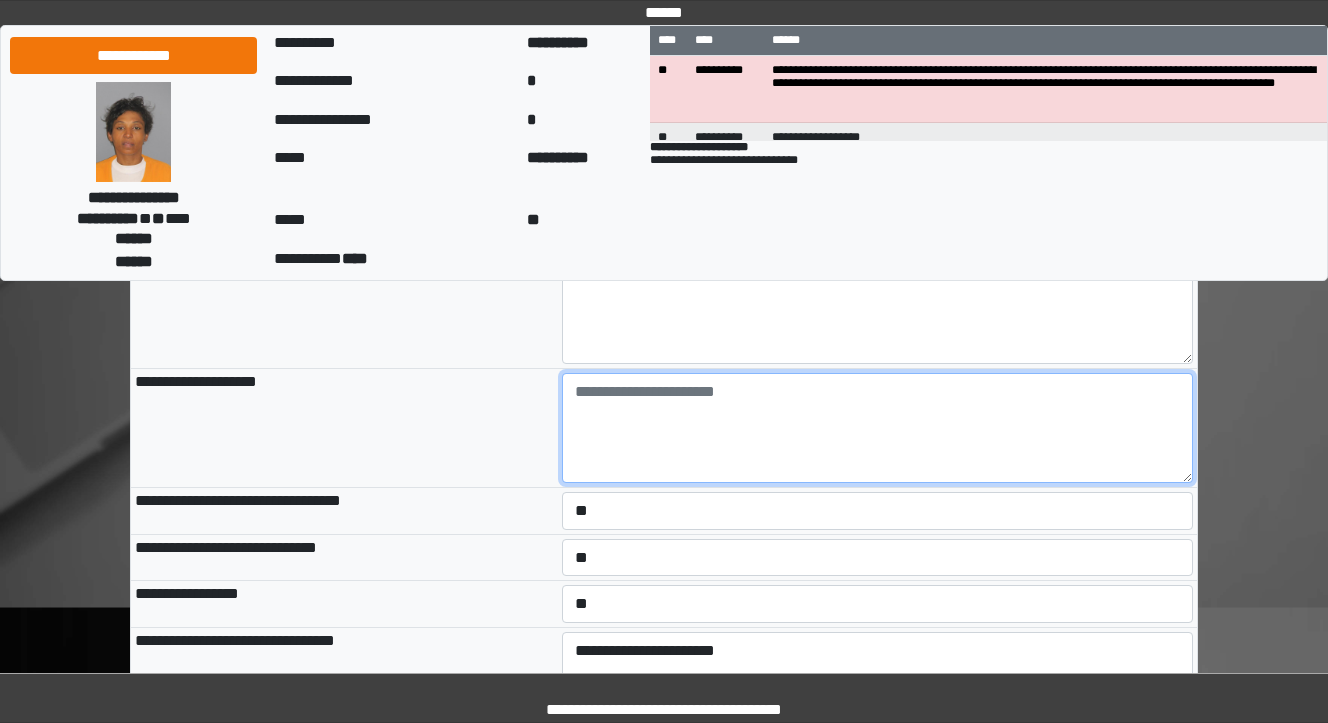 click at bounding box center (878, 428) 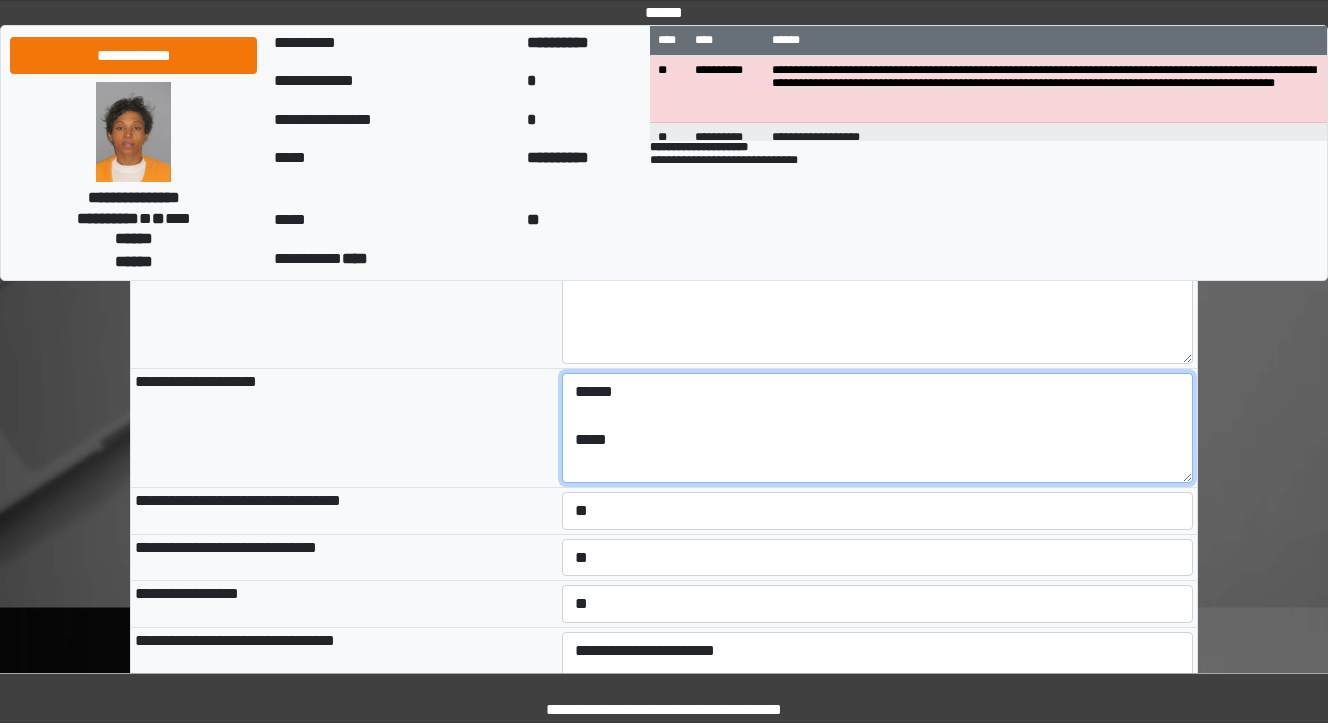 scroll, scrollTop: 16, scrollLeft: 0, axis: vertical 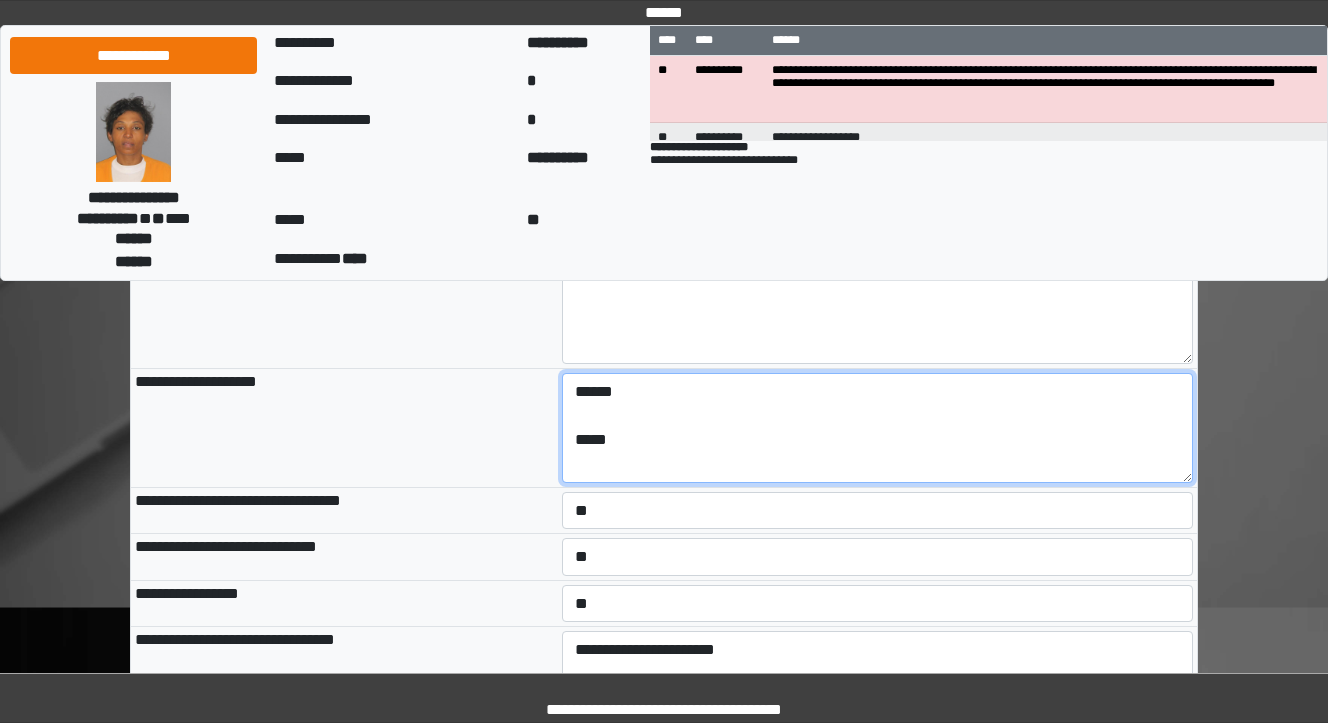 type on "******
**" 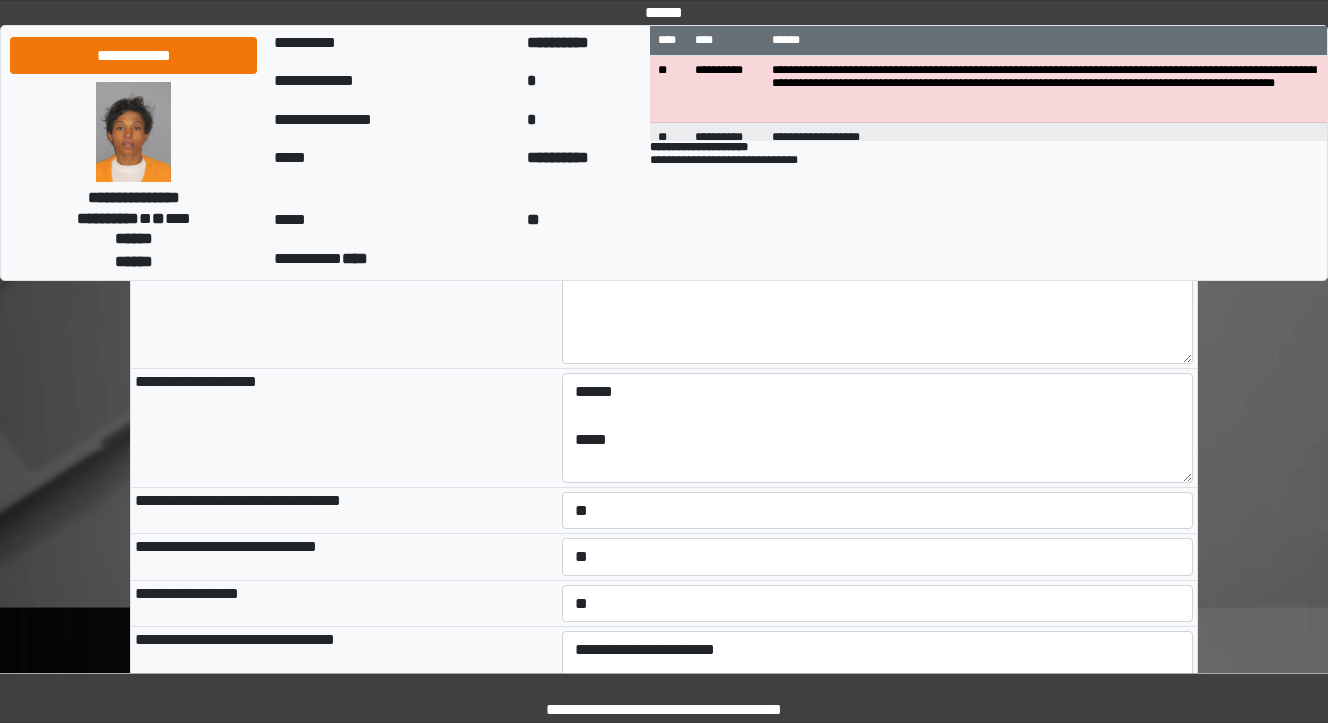 type on "**********" 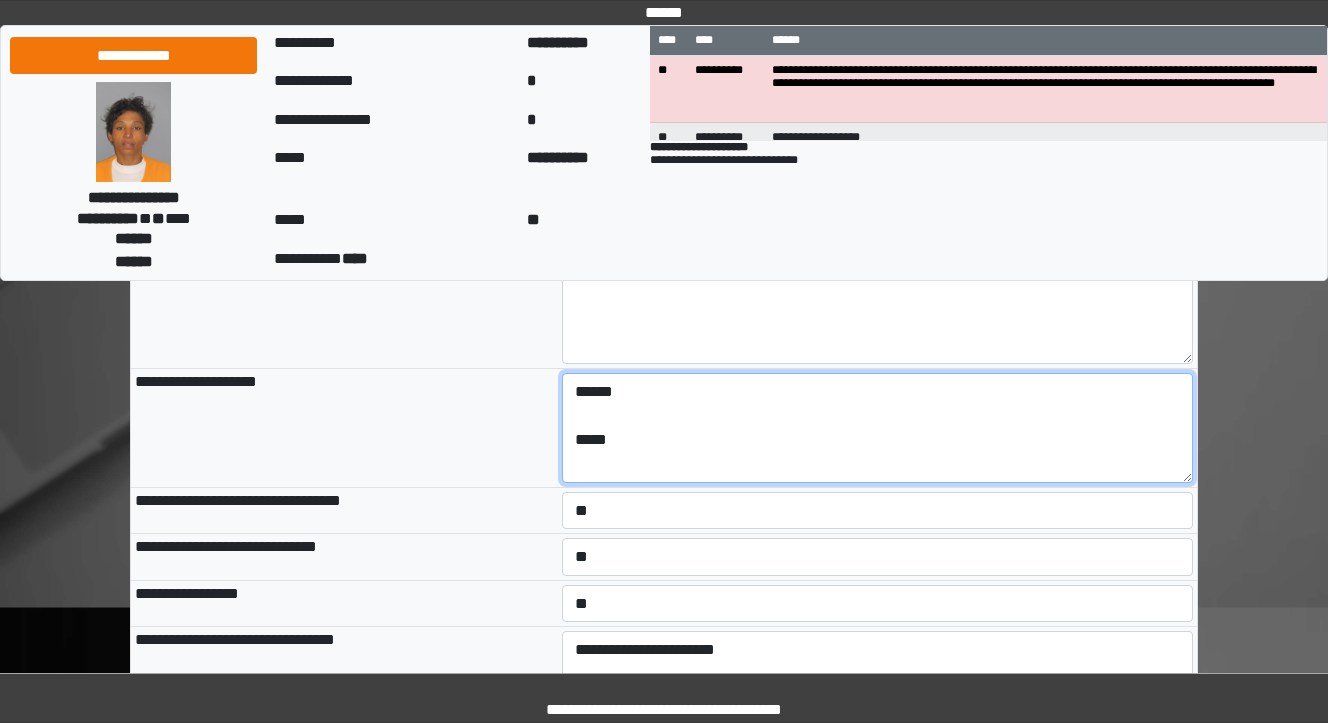 paste on "**********" 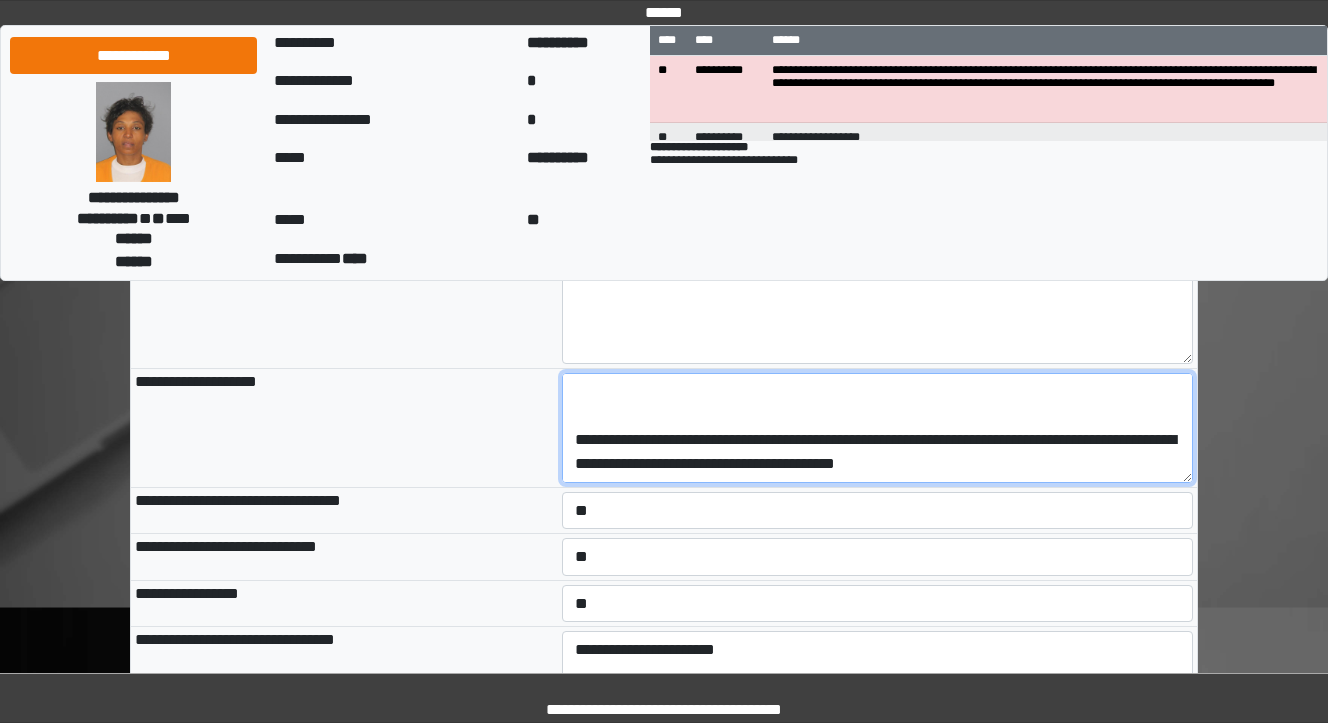 scroll, scrollTop: 264, scrollLeft: 0, axis: vertical 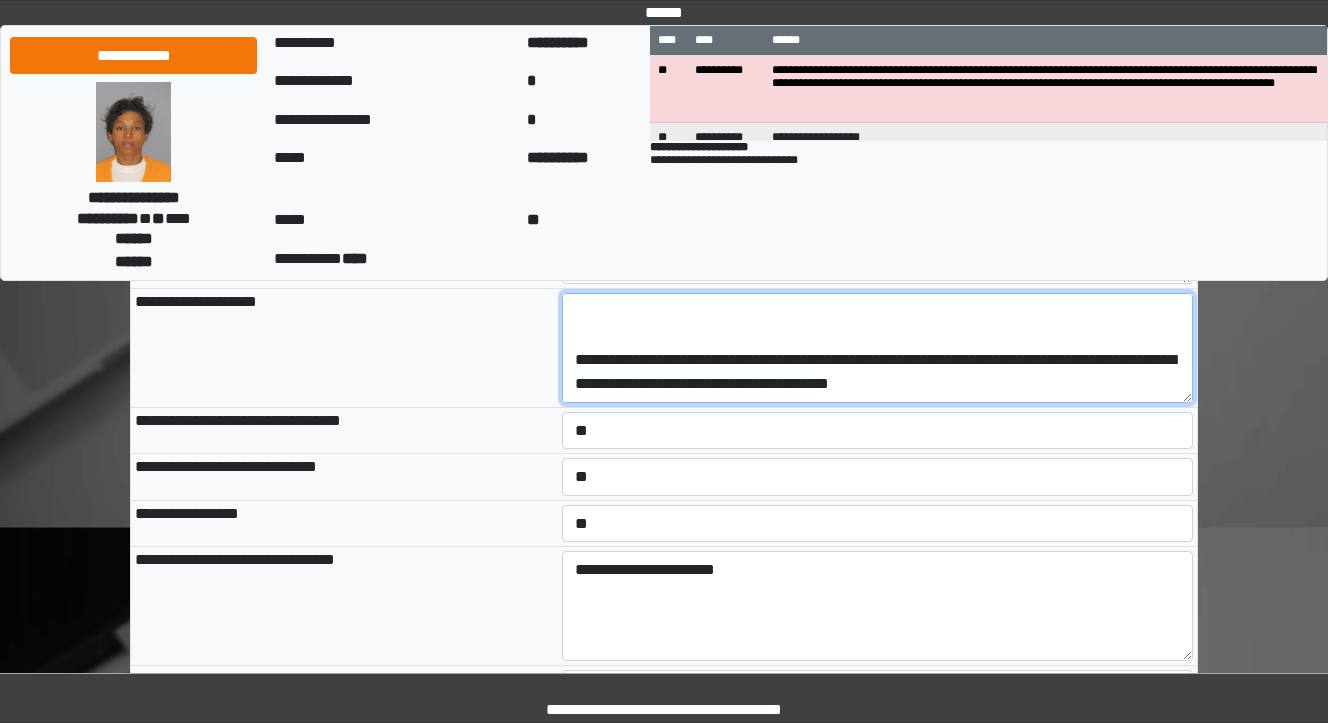 drag, startPoint x: 577, startPoint y: 348, endPoint x: 595, endPoint y: 350, distance: 18.110771 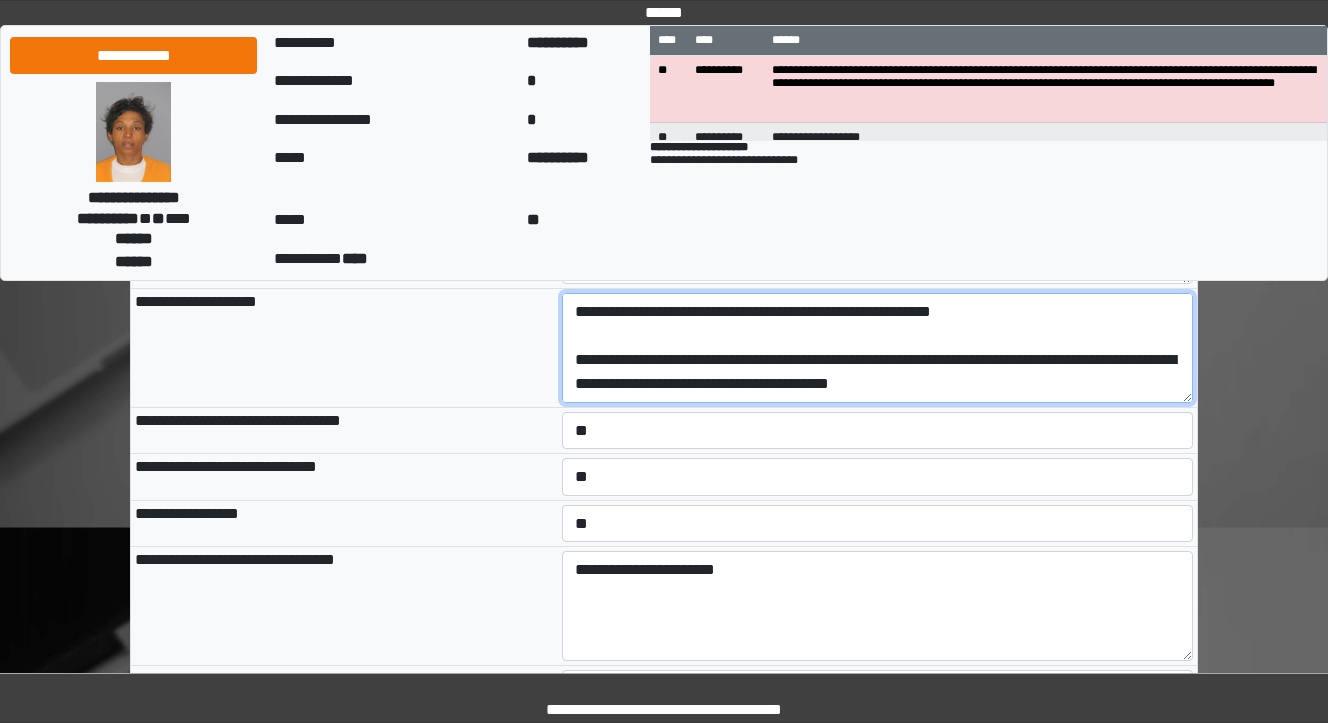 scroll, scrollTop: 192, scrollLeft: 0, axis: vertical 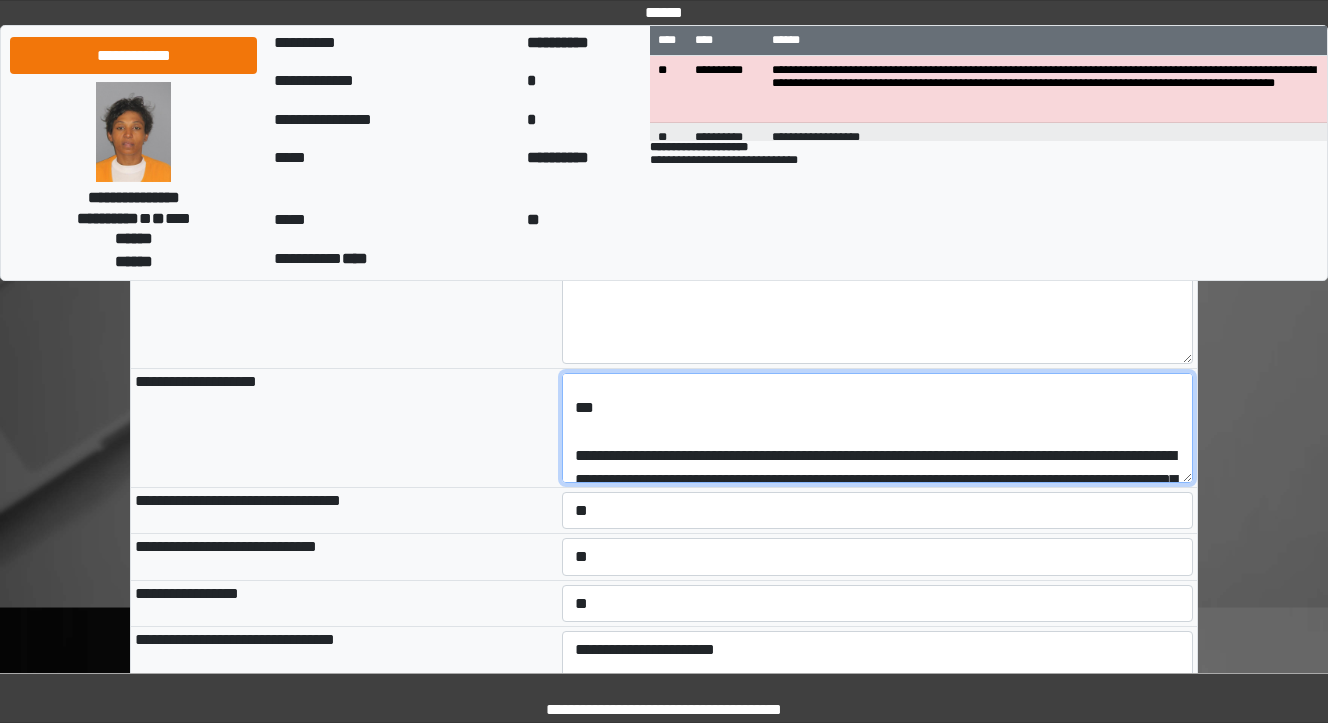 click on "**********" at bounding box center [878, 428] 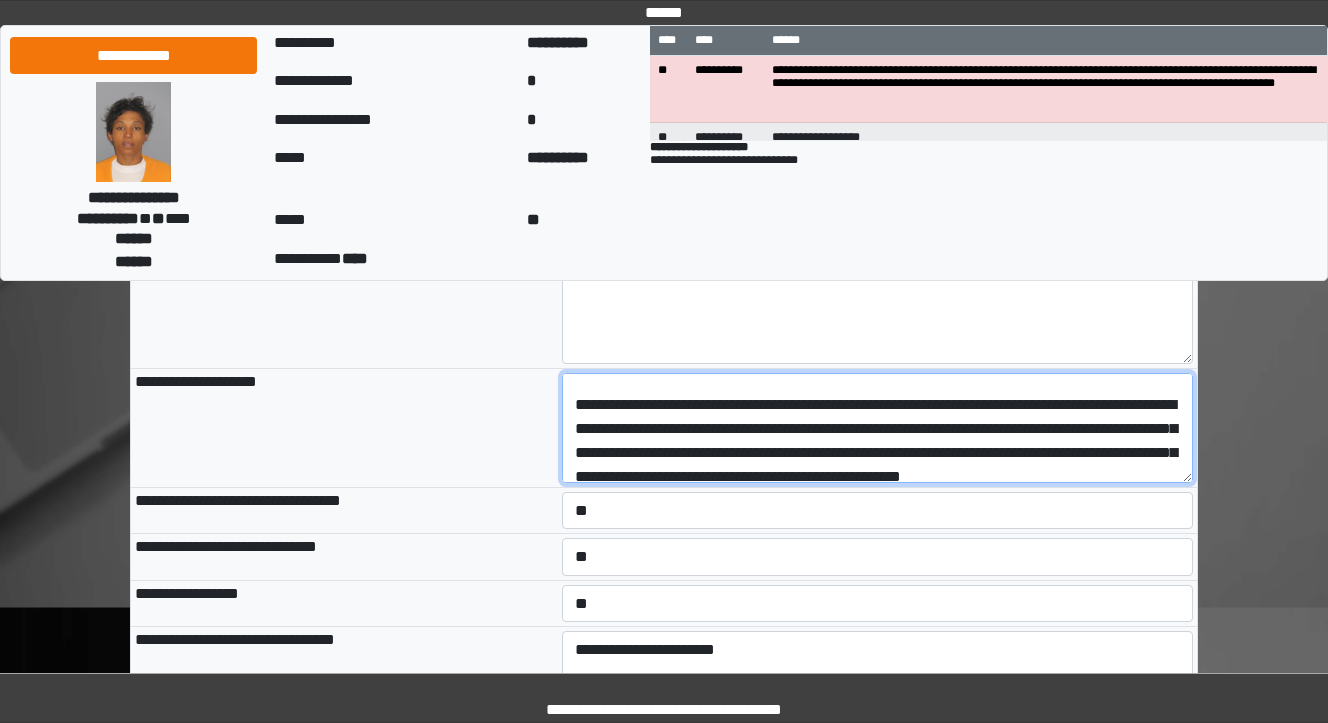scroll, scrollTop: 112, scrollLeft: 0, axis: vertical 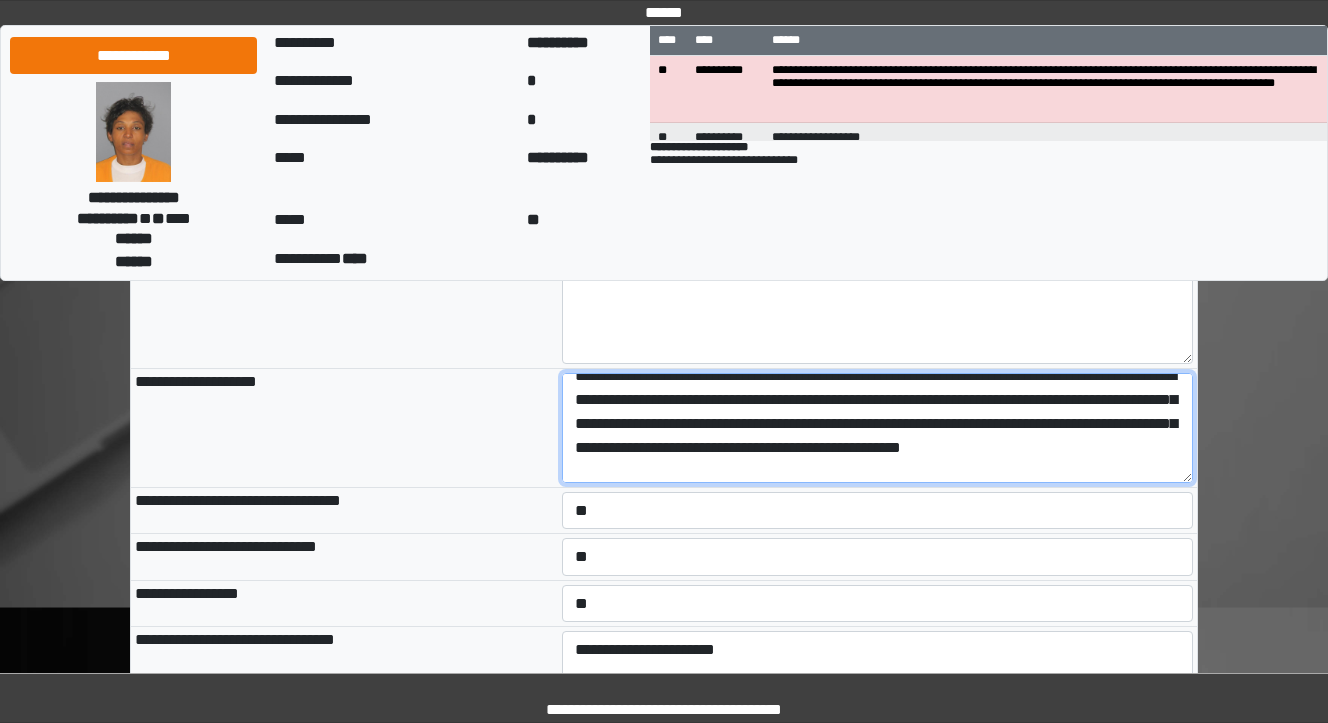 click on "**********" at bounding box center (878, 428) 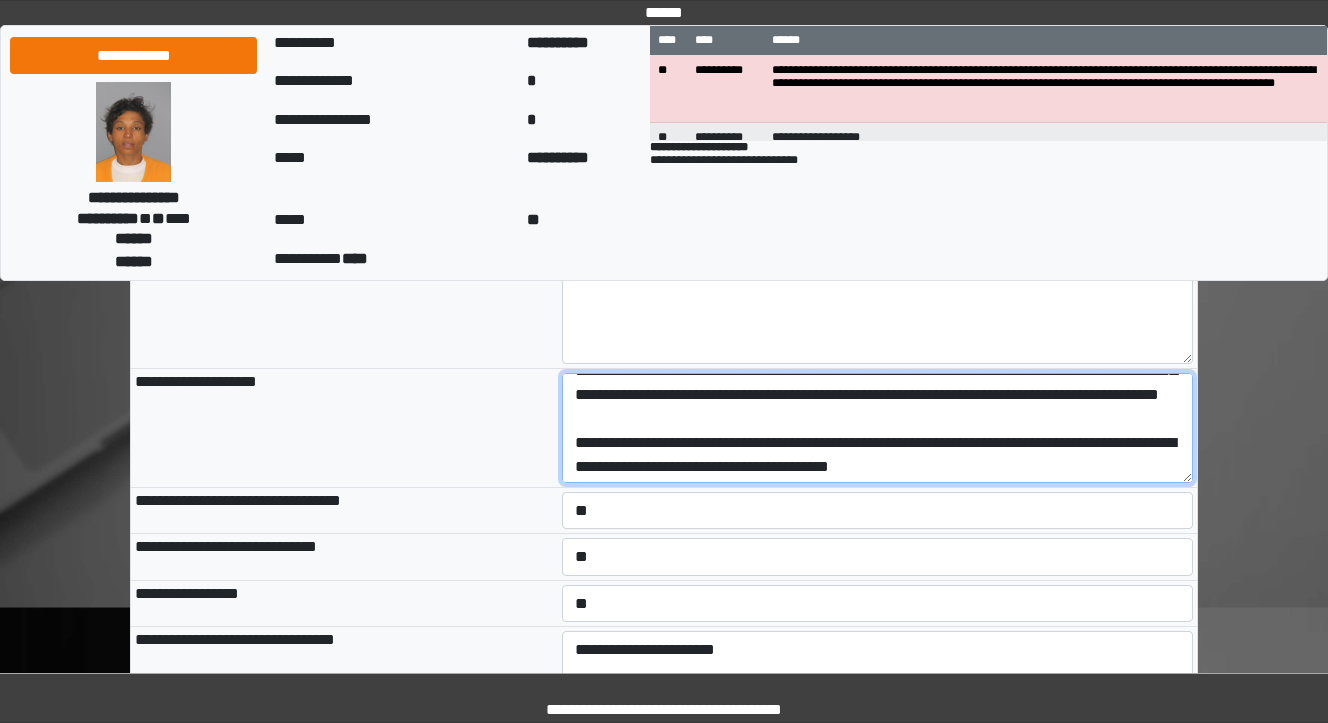 scroll, scrollTop: 192, scrollLeft: 0, axis: vertical 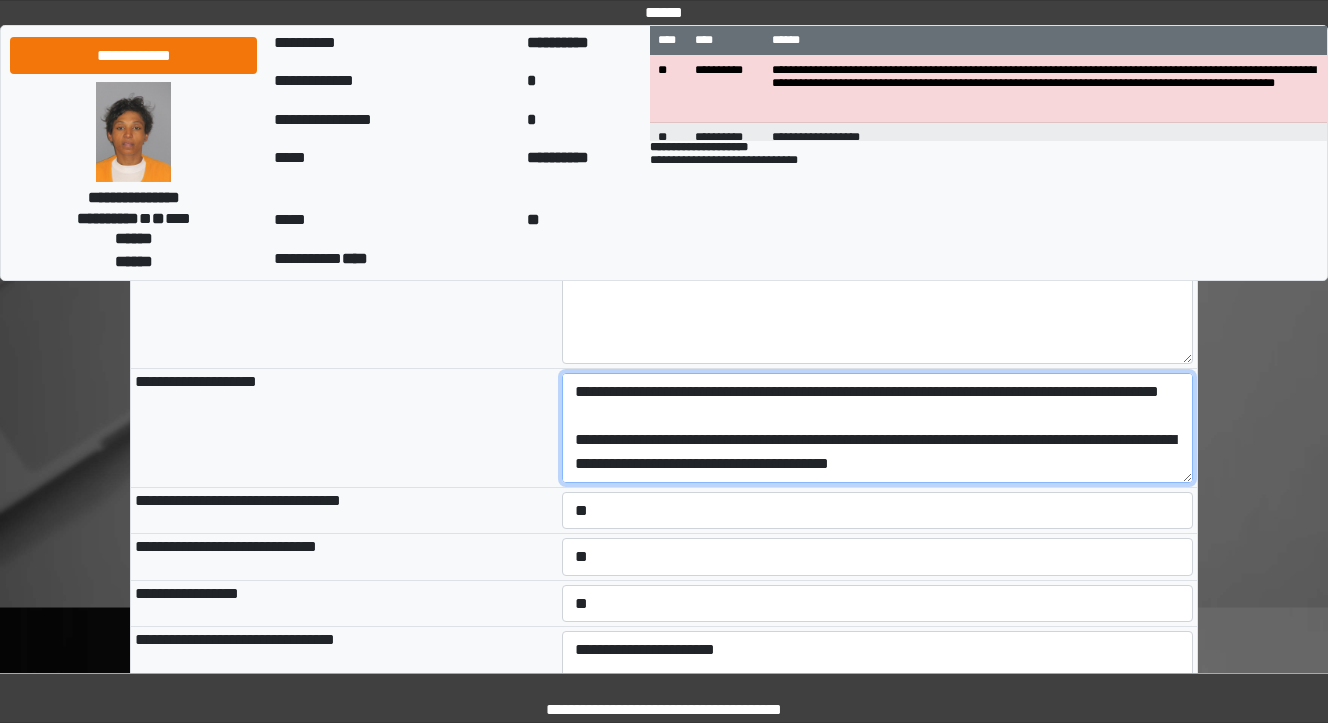 click on "**********" at bounding box center (878, 428) 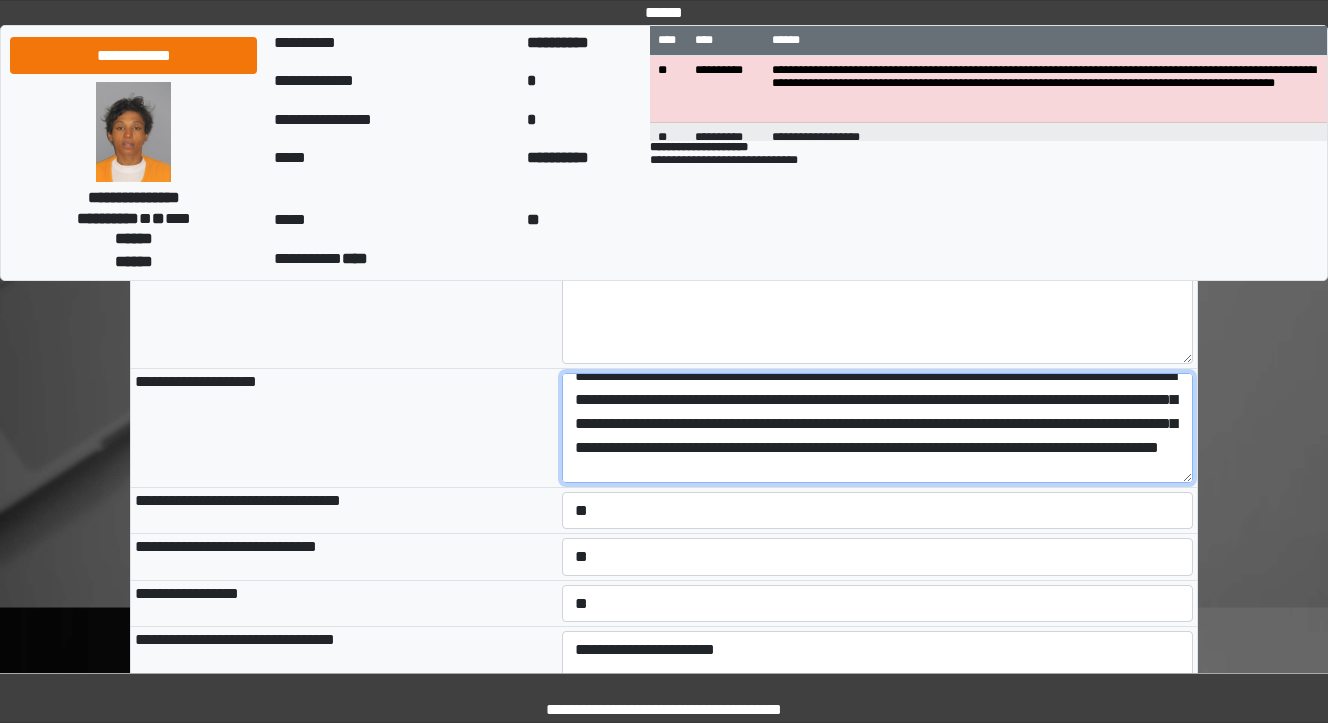 scroll, scrollTop: 32, scrollLeft: 0, axis: vertical 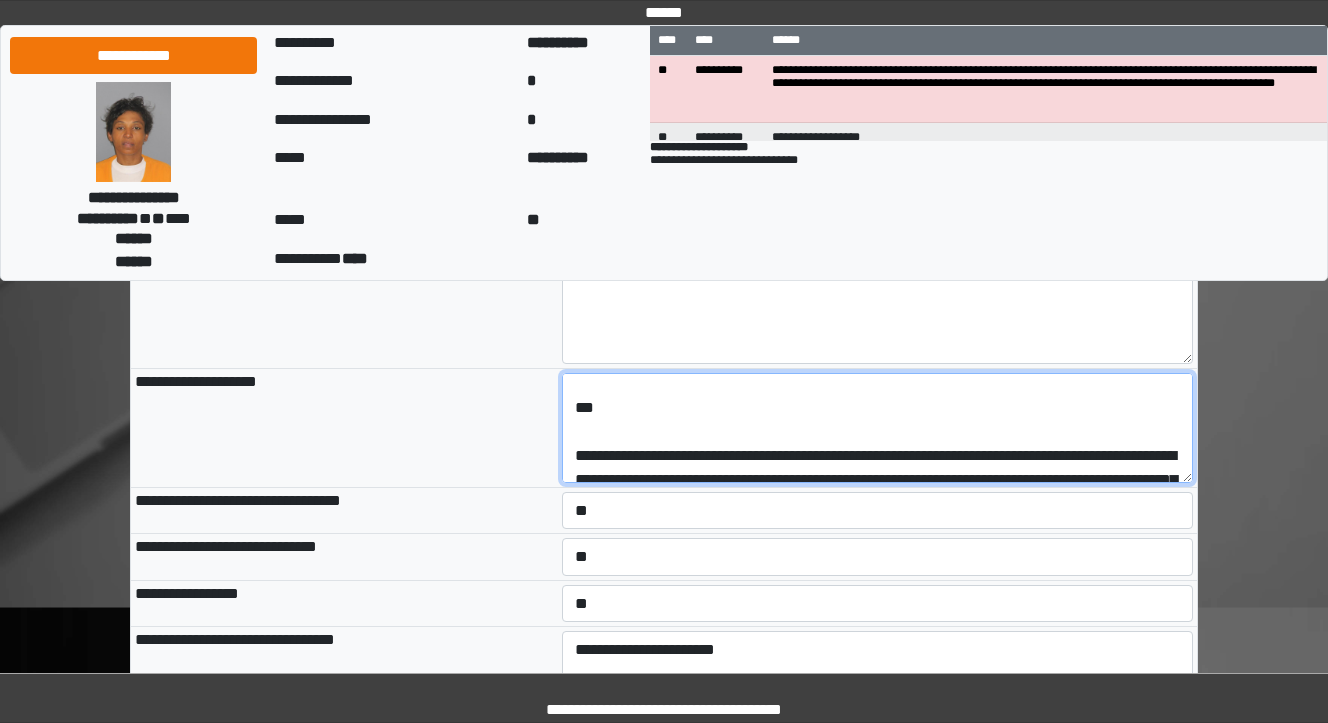 click on "**********" at bounding box center (878, 428) 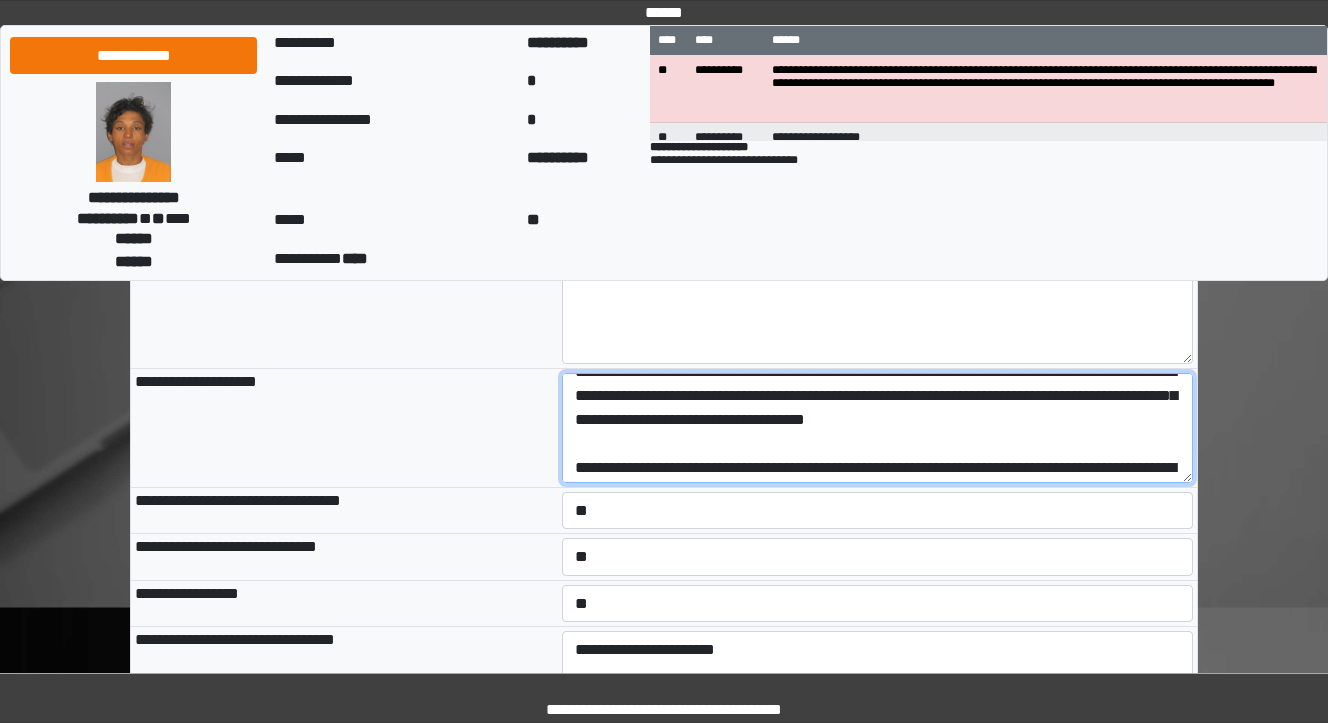 scroll, scrollTop: 96, scrollLeft: 0, axis: vertical 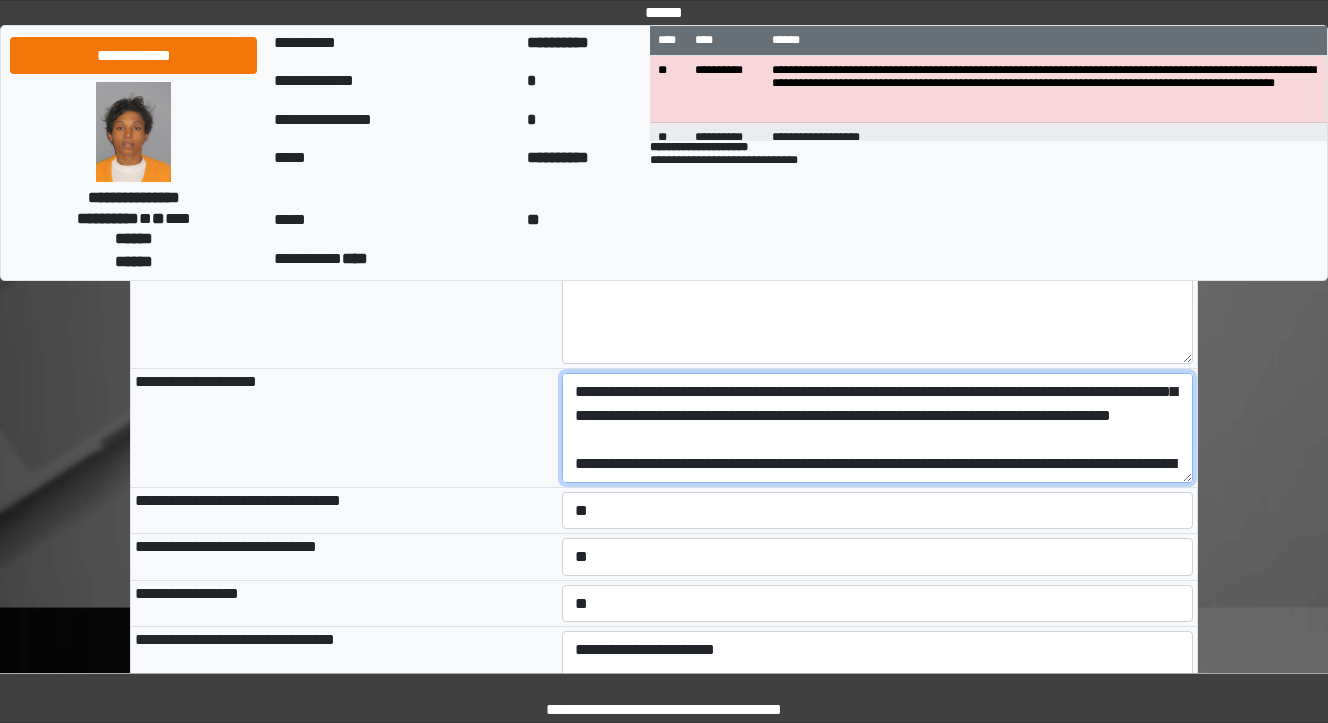 click on "**********" at bounding box center [878, 428] 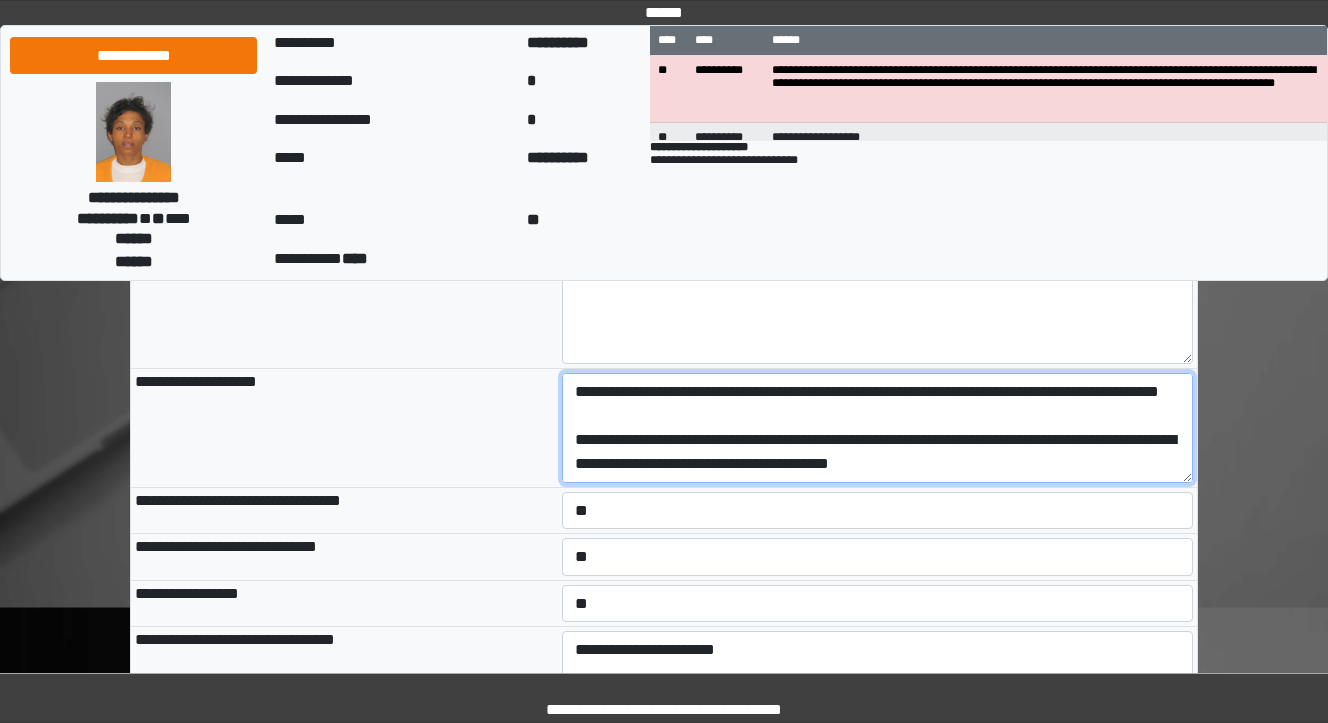 scroll, scrollTop: 312, scrollLeft: 0, axis: vertical 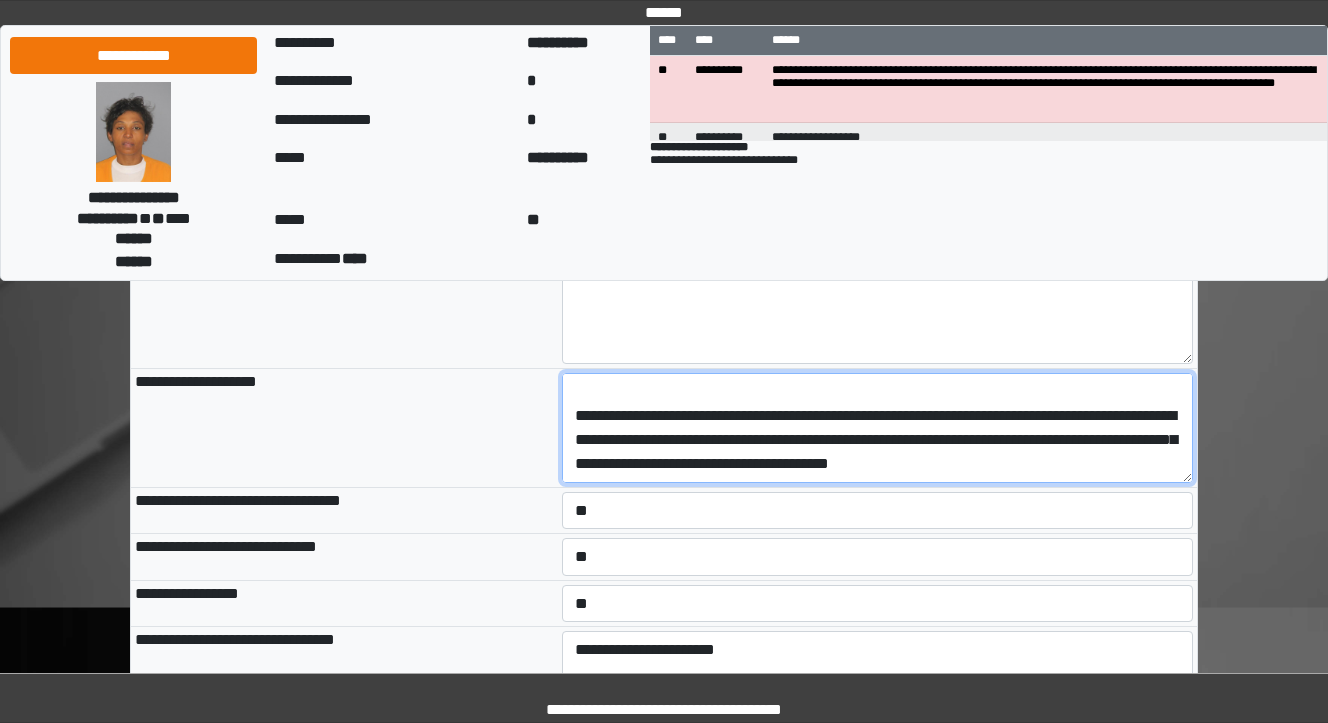 click at bounding box center (878, 428) 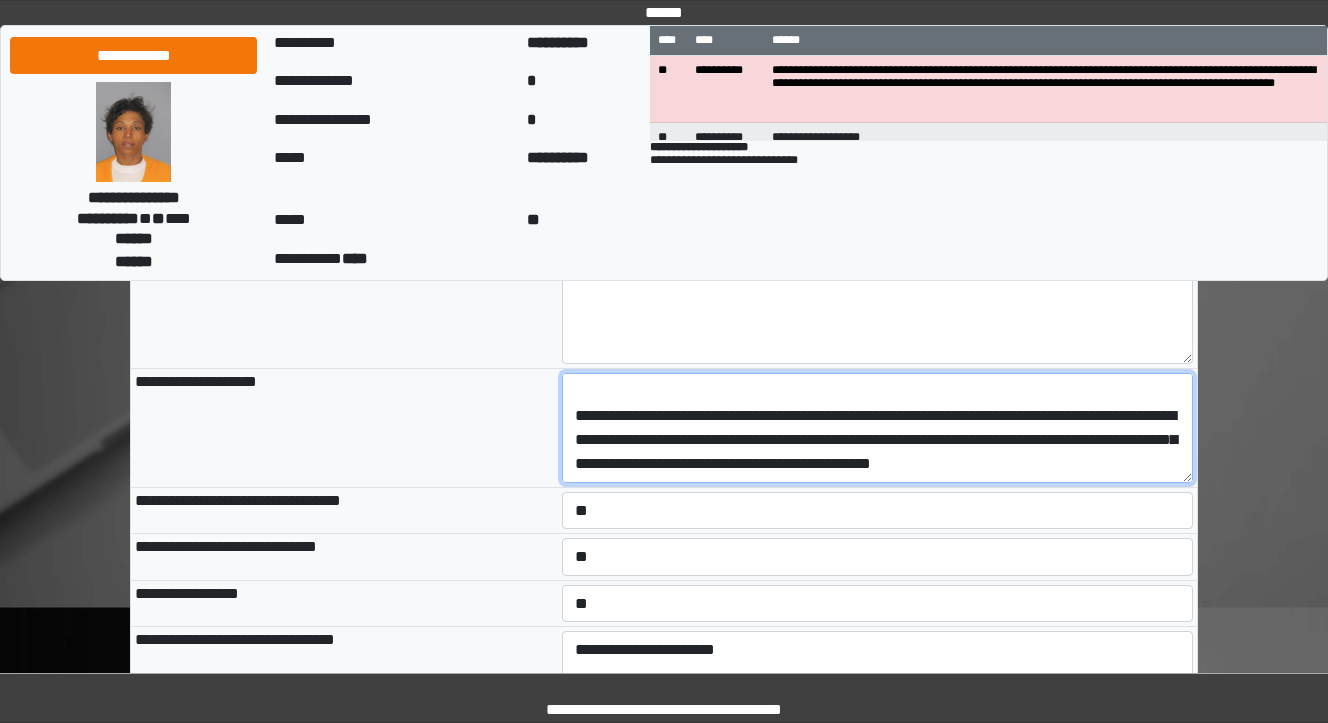 scroll, scrollTop: 232, scrollLeft: 0, axis: vertical 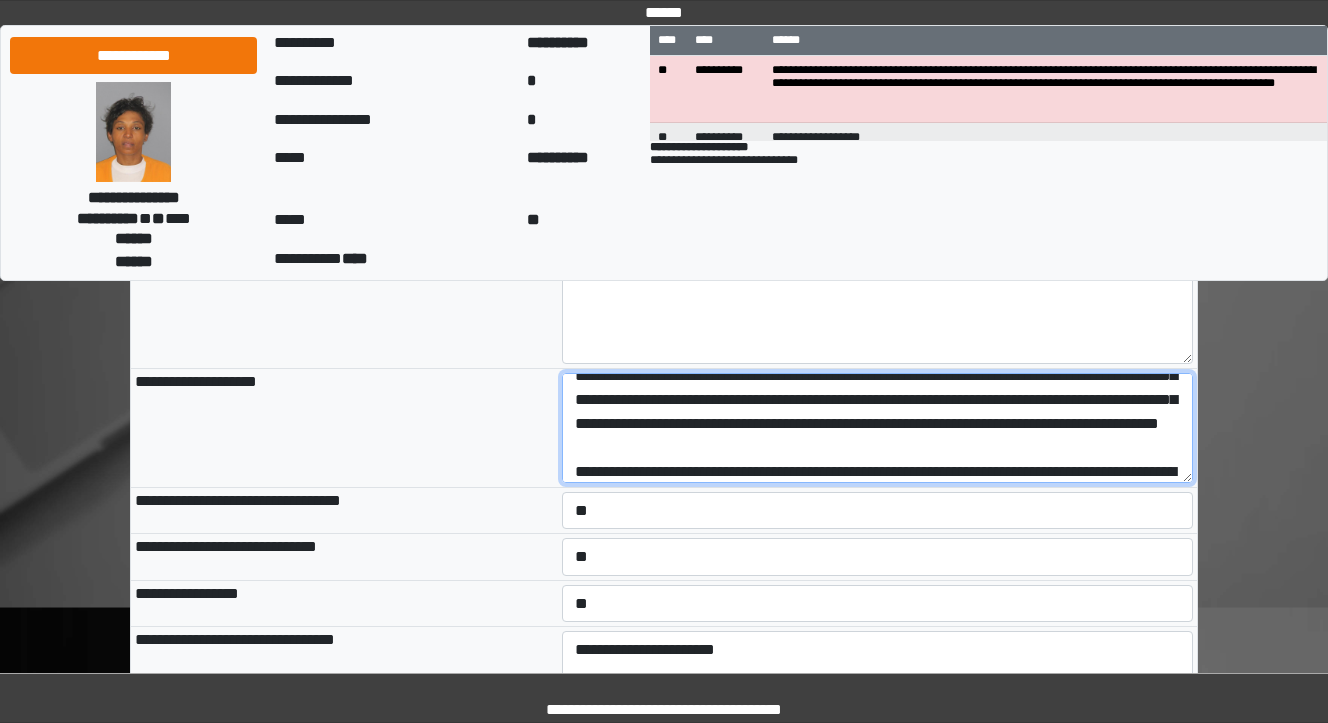 click at bounding box center [878, 428] 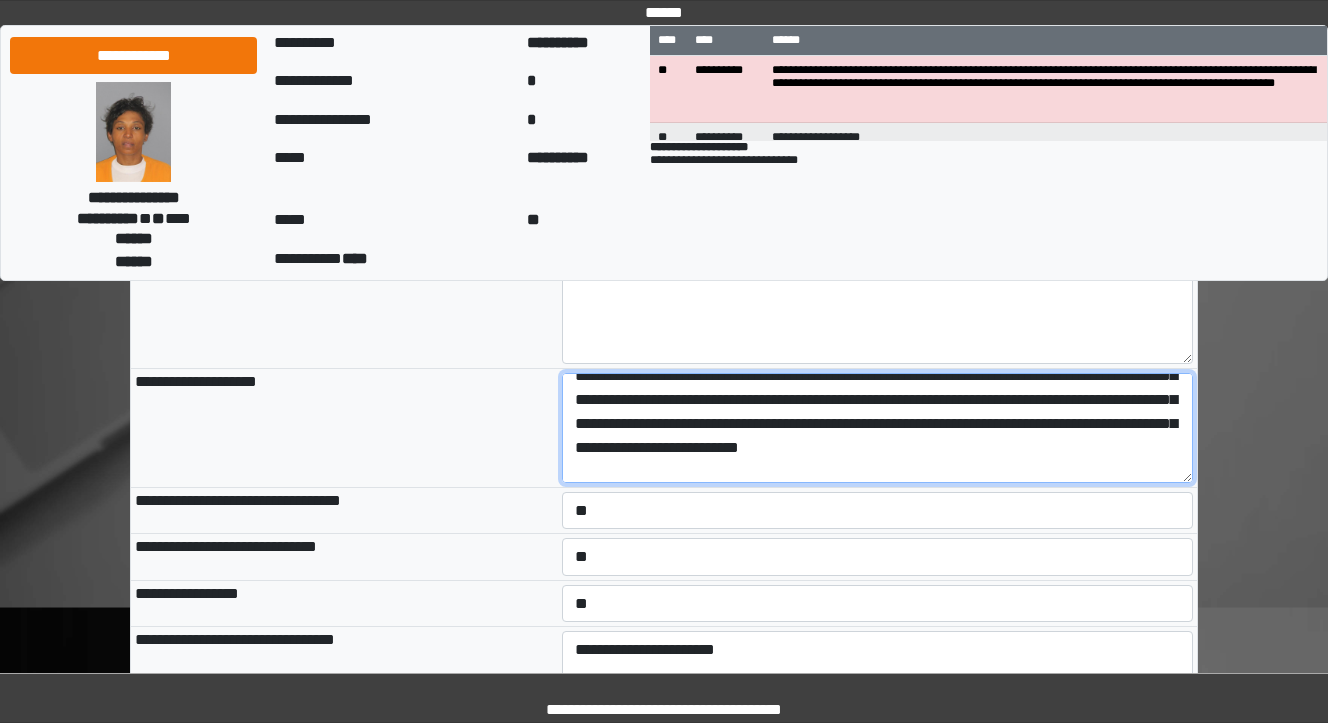 click at bounding box center (878, 428) 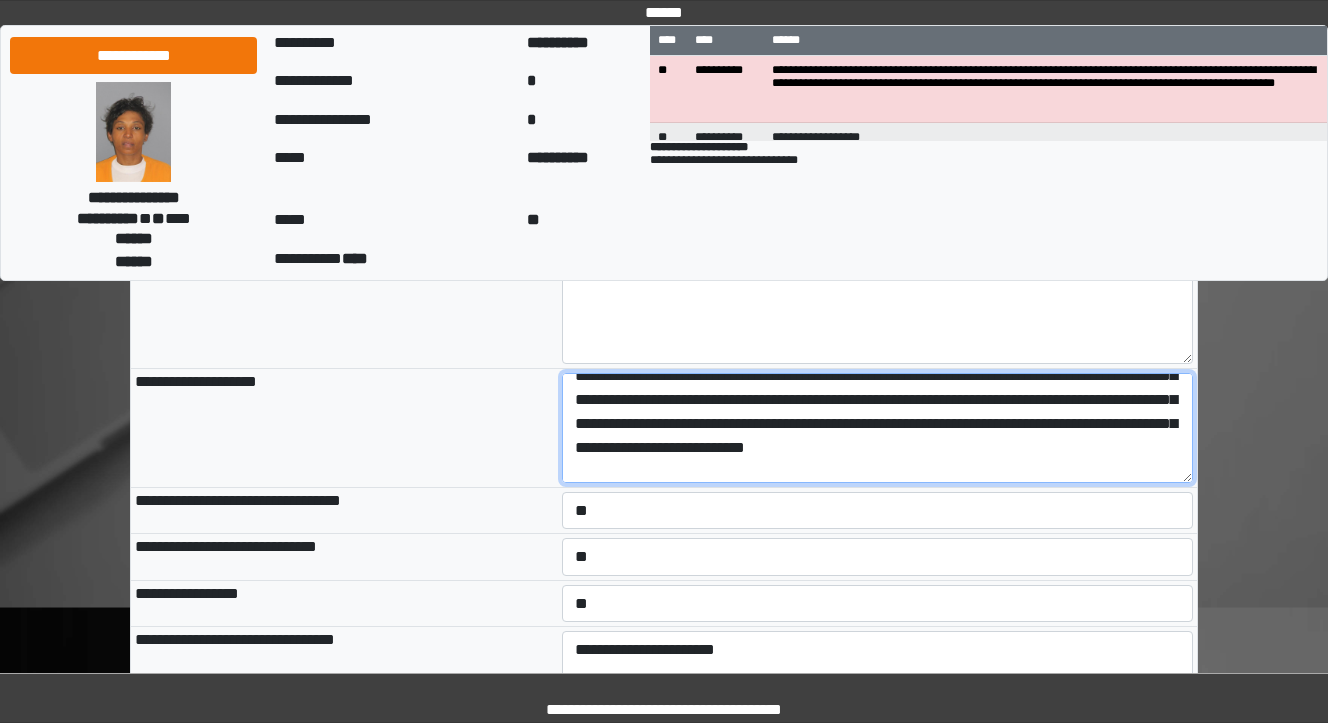 click at bounding box center (878, 428) 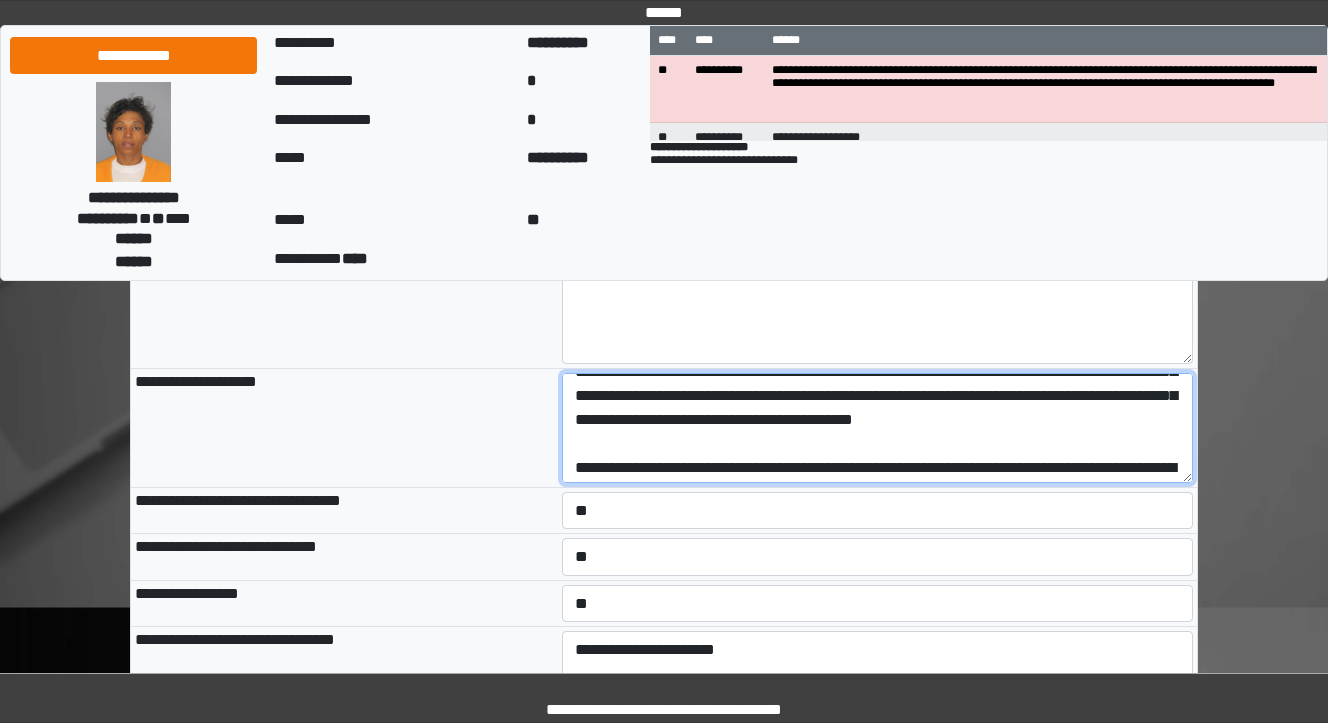 scroll, scrollTop: 312, scrollLeft: 0, axis: vertical 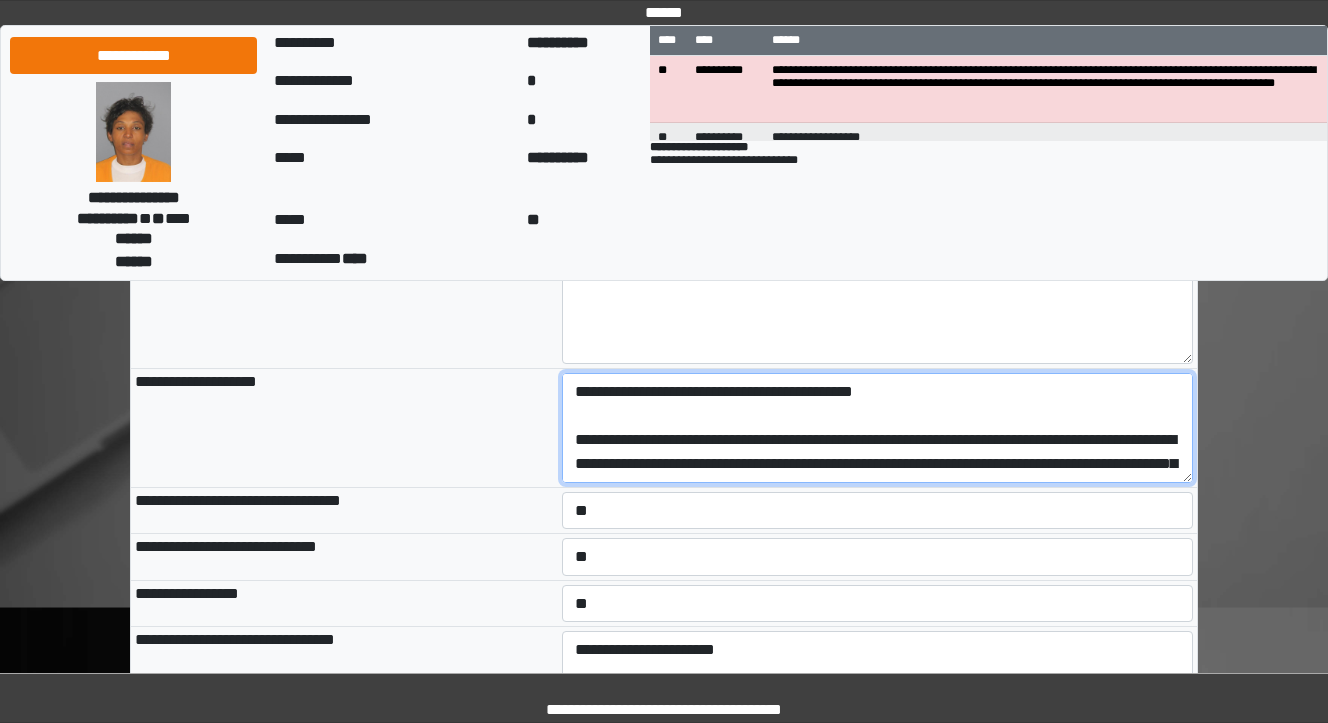 click at bounding box center (878, 428) 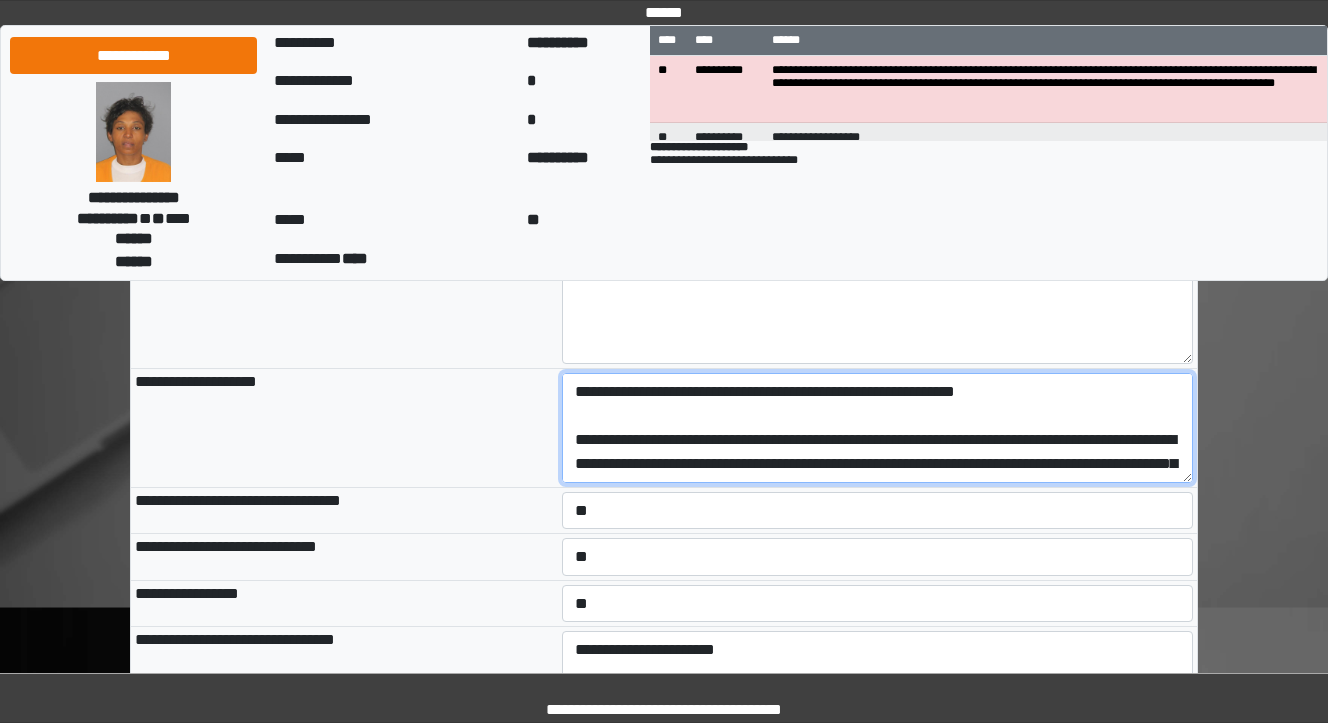 drag, startPoint x: 1156, startPoint y: 394, endPoint x: 1122, endPoint y: 395, distance: 34.0147 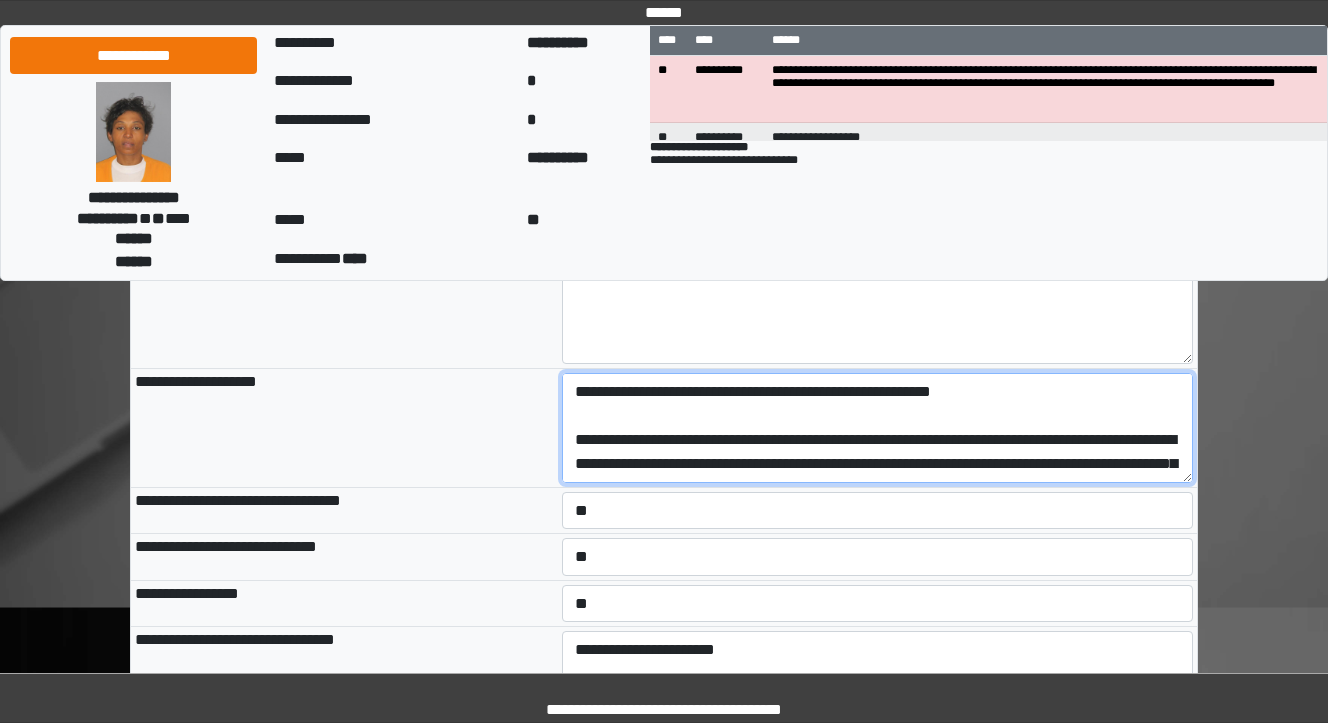 click at bounding box center (878, 428) 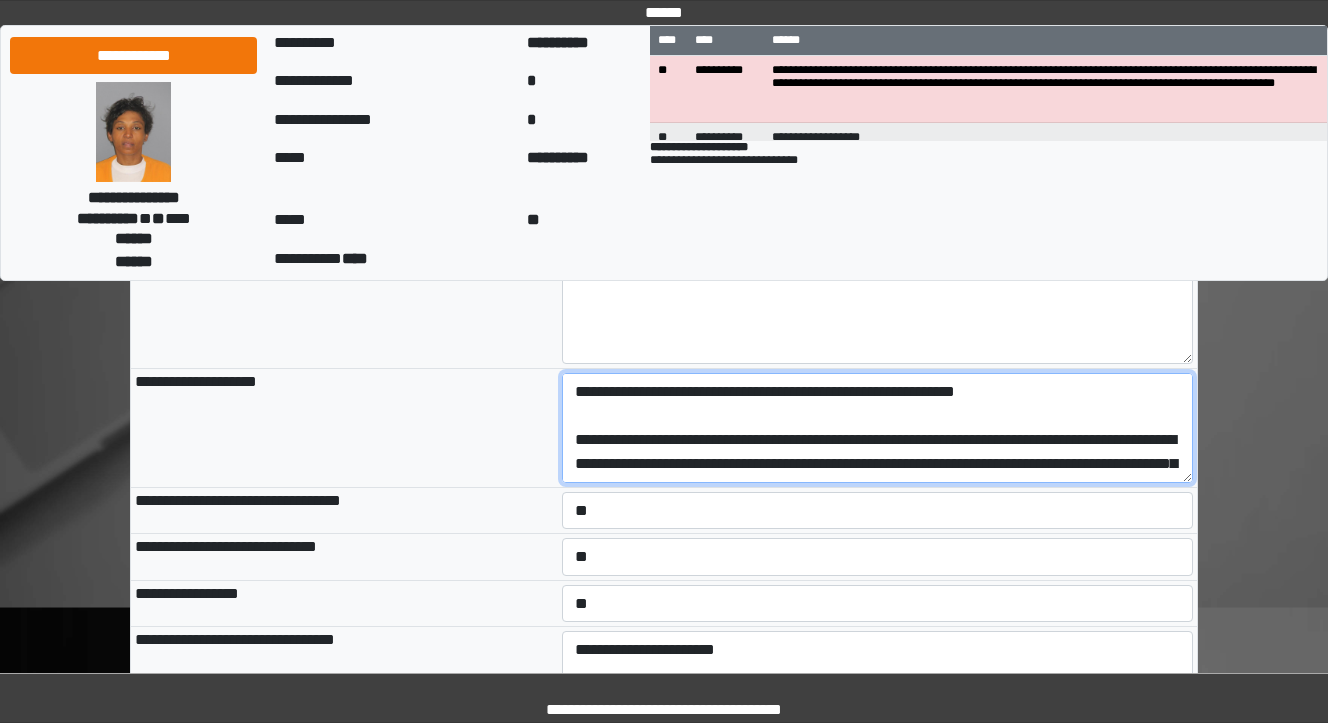 click at bounding box center [878, 428] 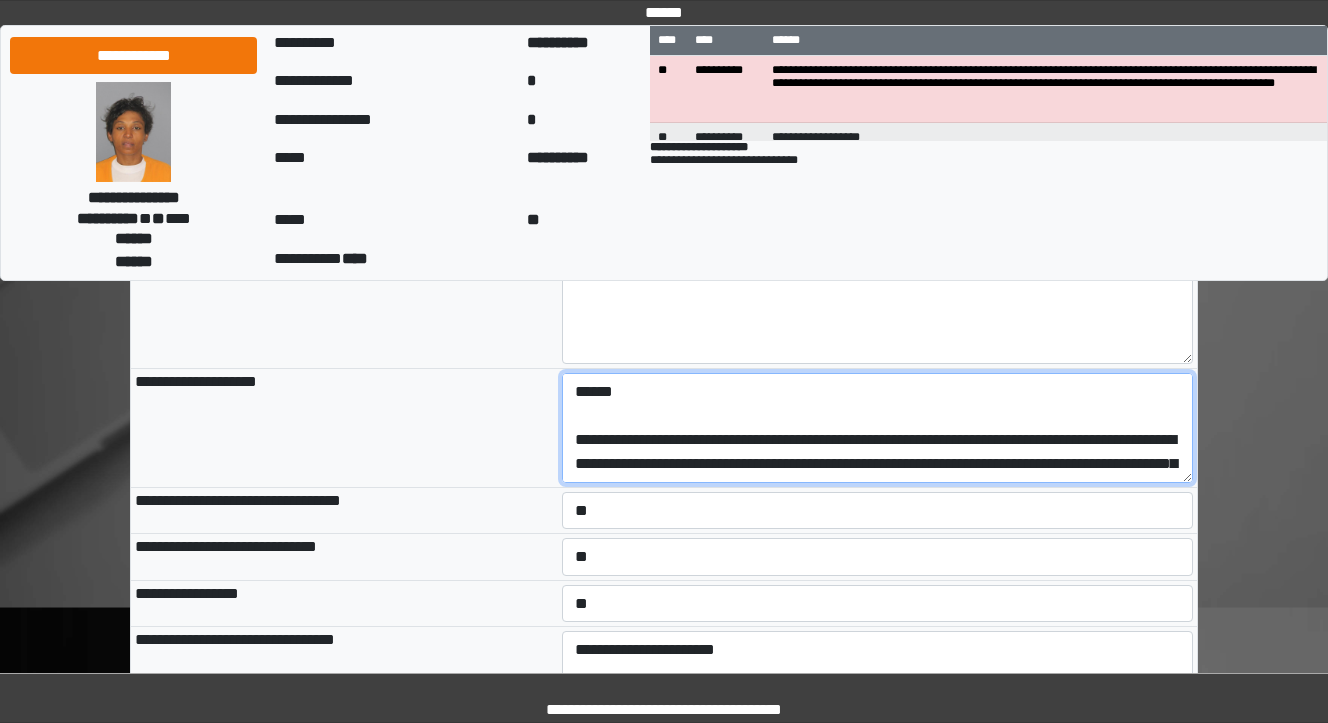scroll, scrollTop: 80, scrollLeft: 0, axis: vertical 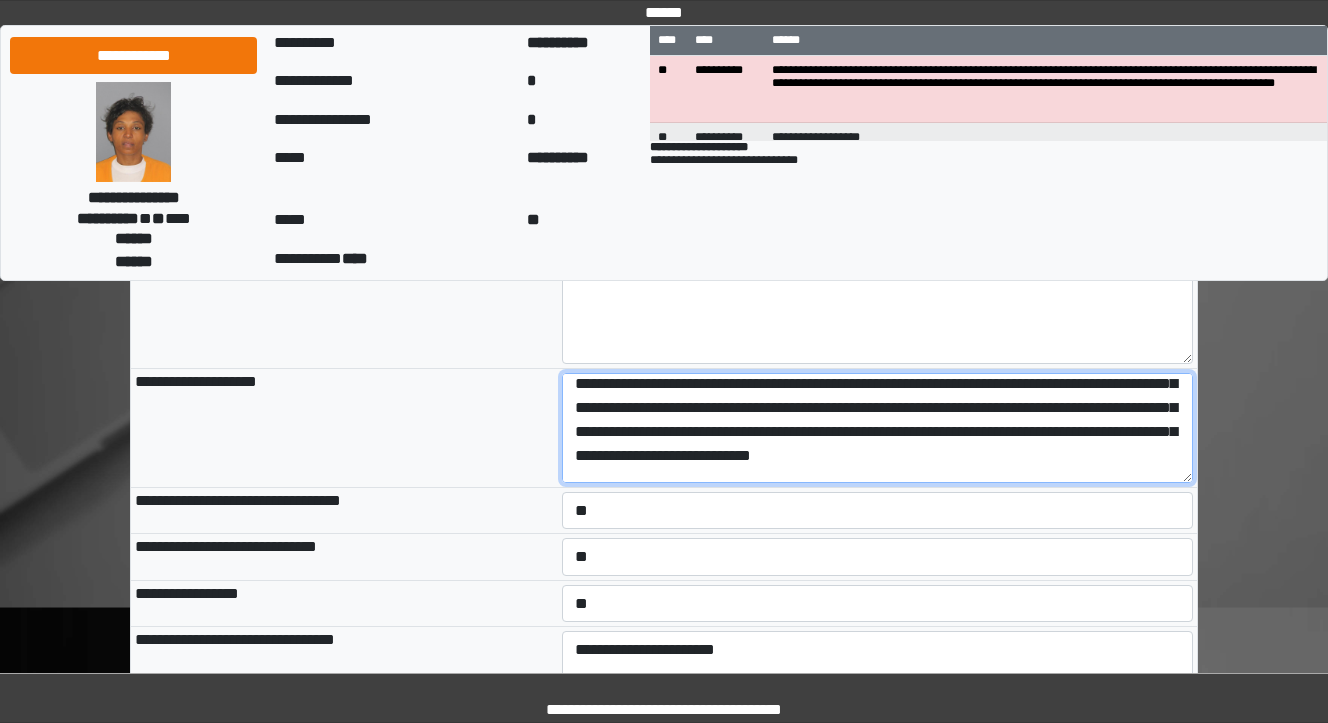 click at bounding box center [878, 428] 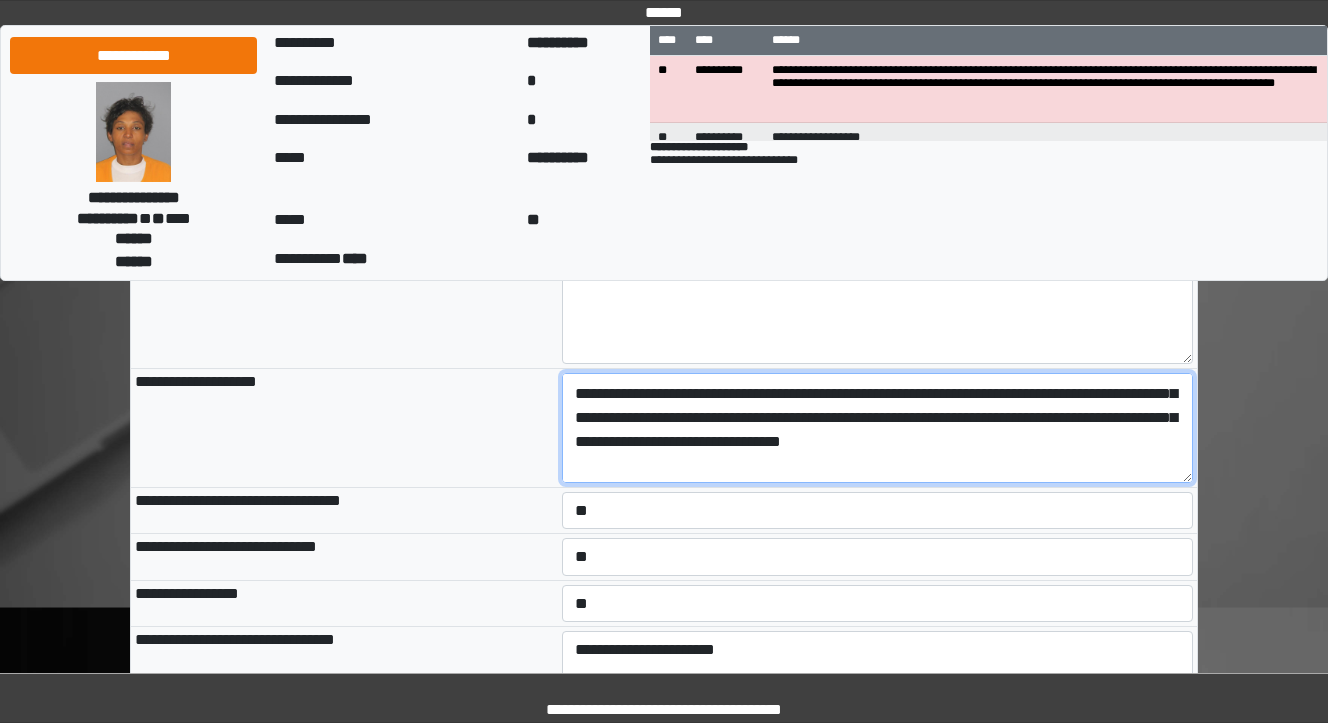 scroll, scrollTop: 168, scrollLeft: 0, axis: vertical 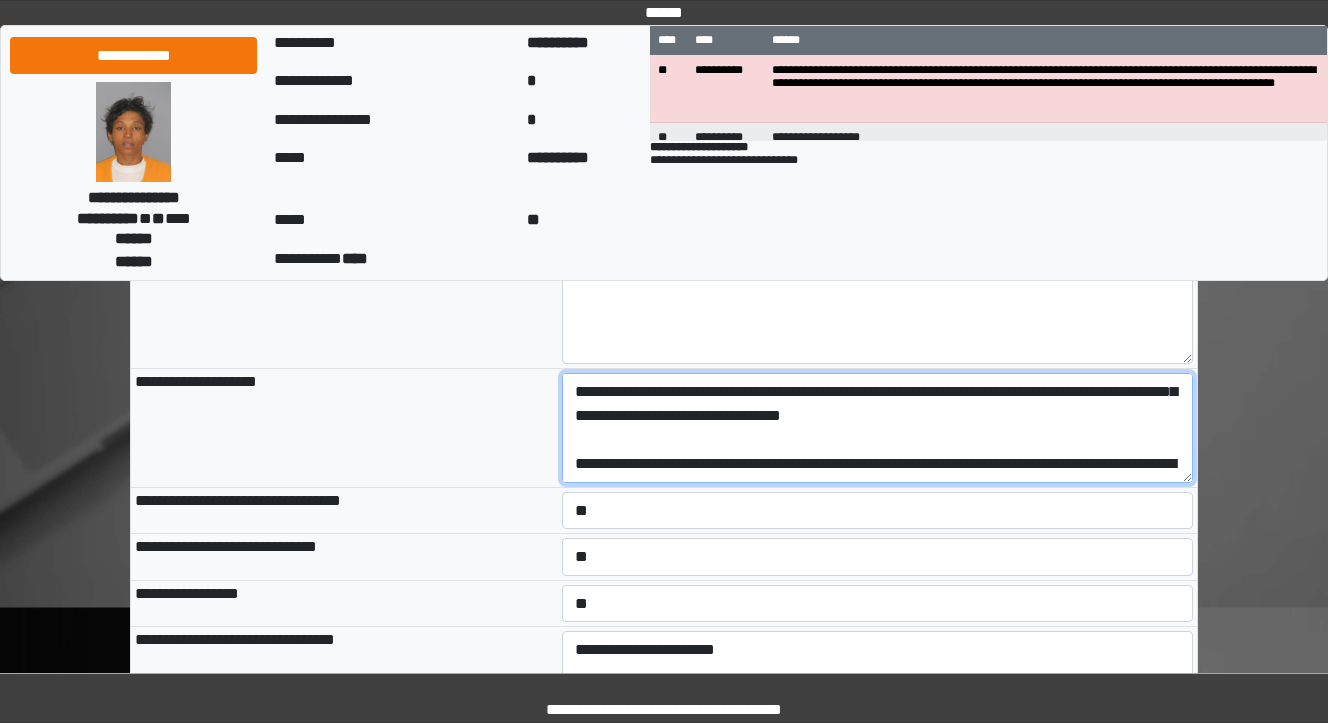 click at bounding box center [878, 428] 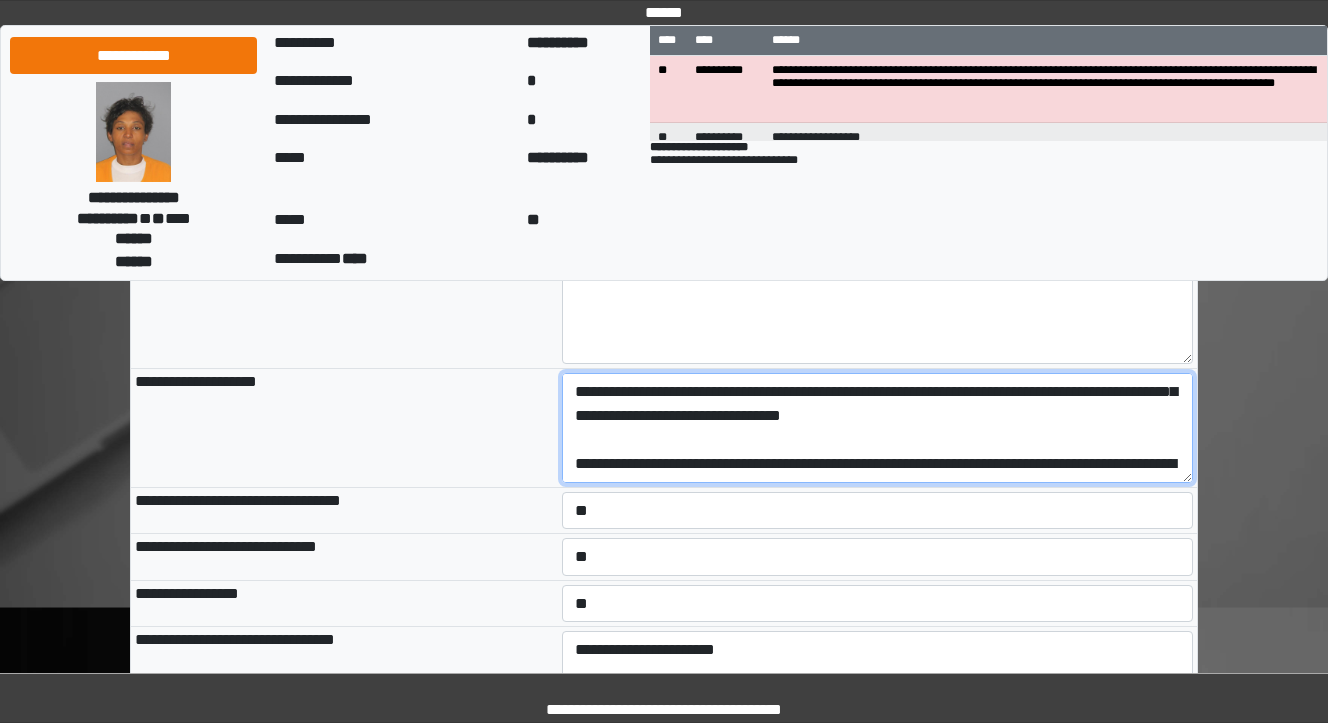 click at bounding box center [878, 428] 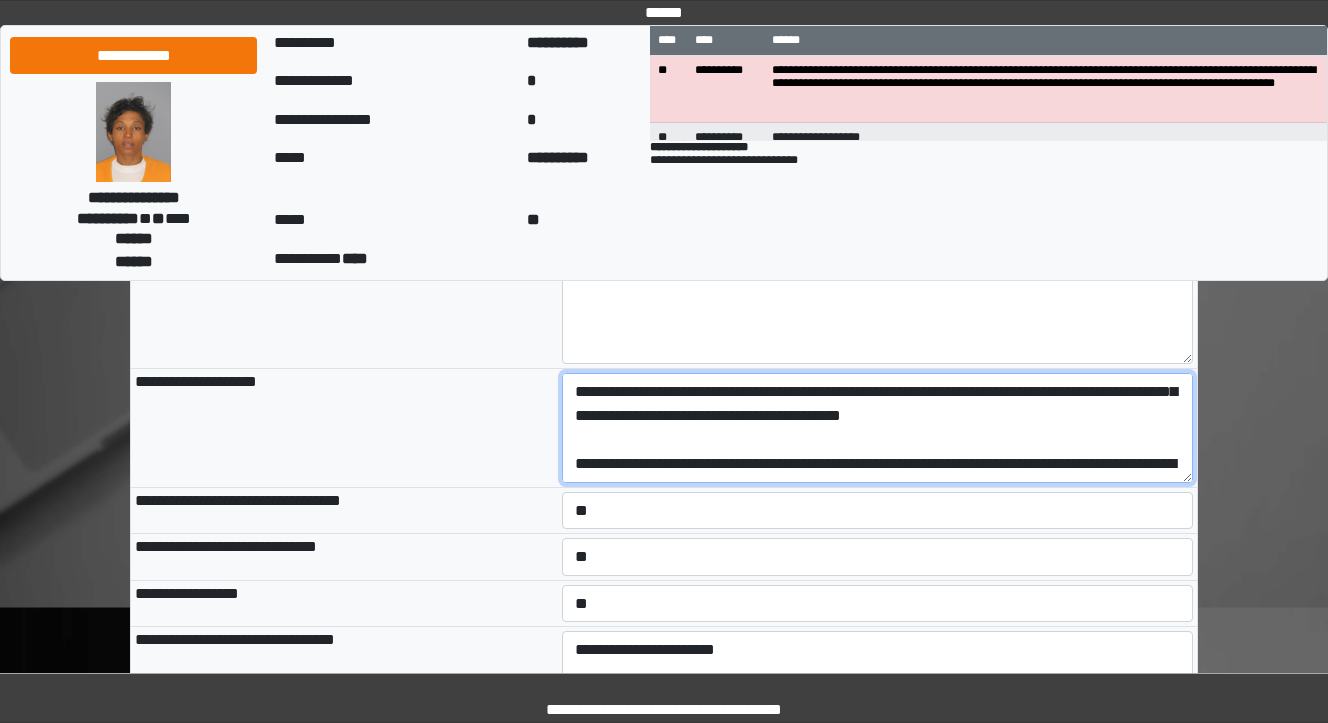 type on "**********" 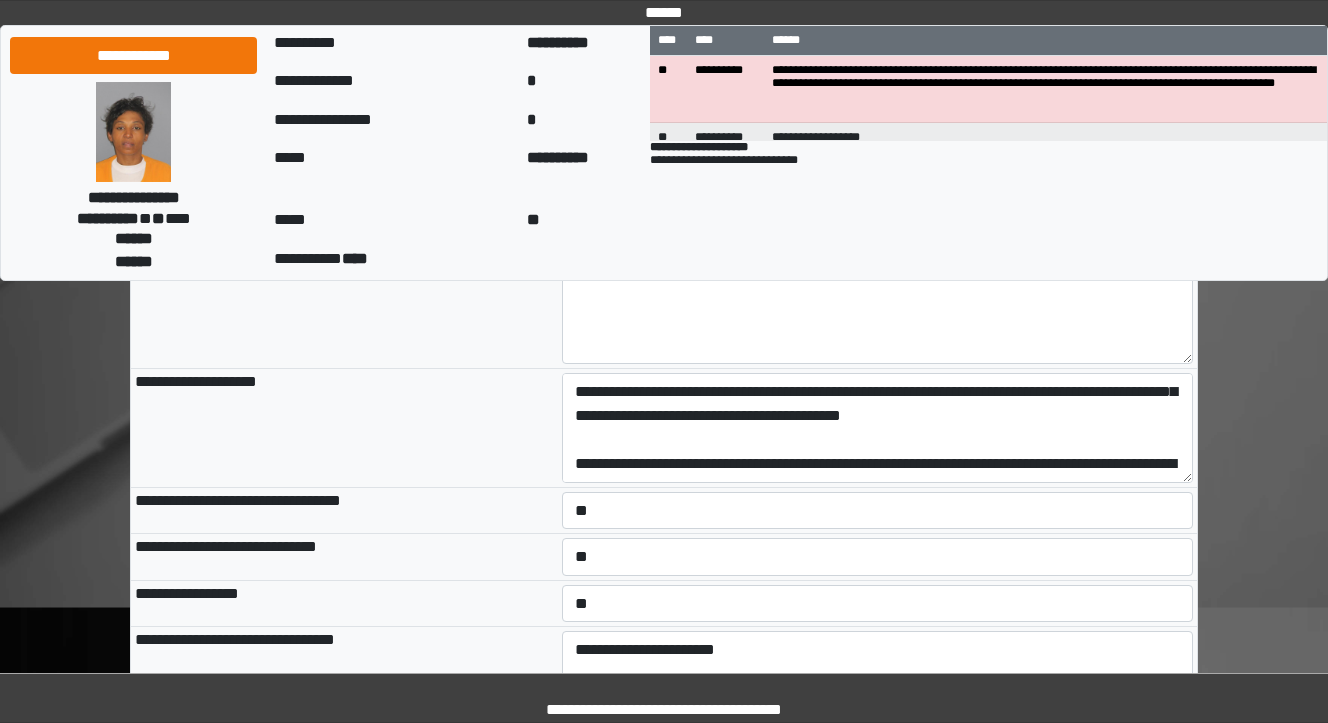 type on "**********" 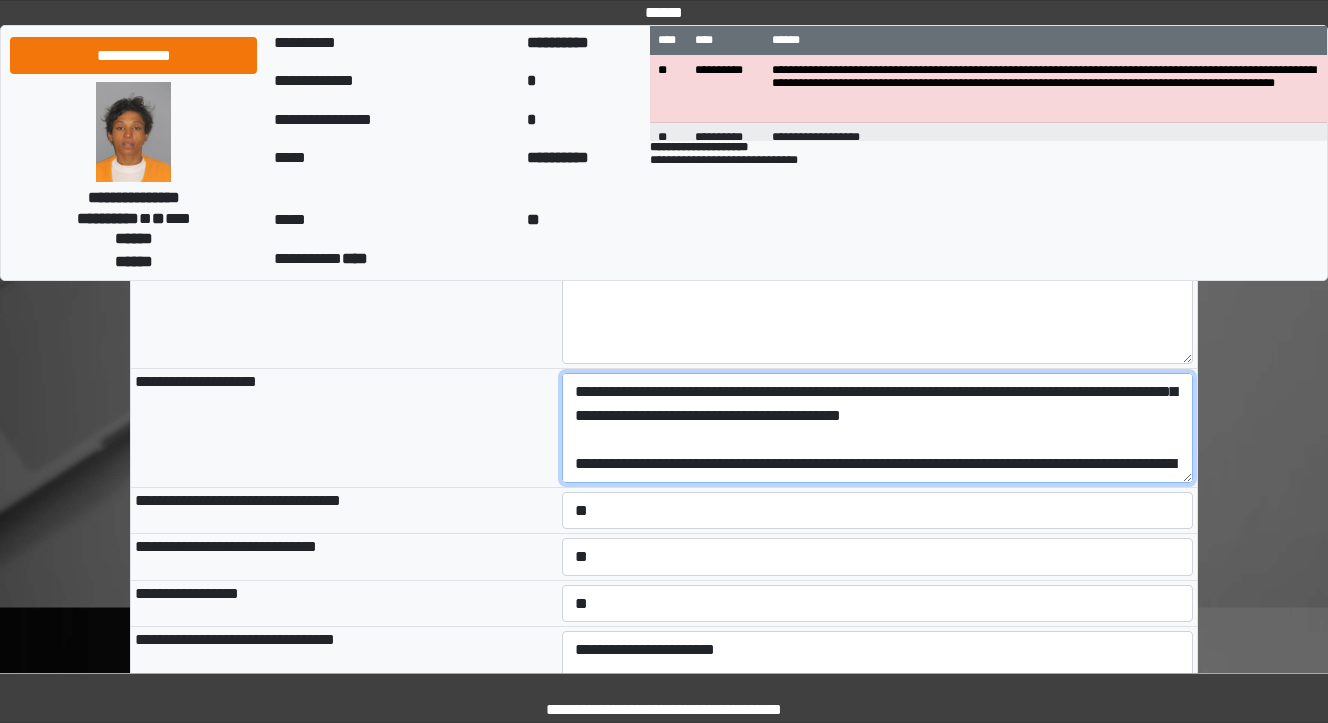 click at bounding box center [878, 428] 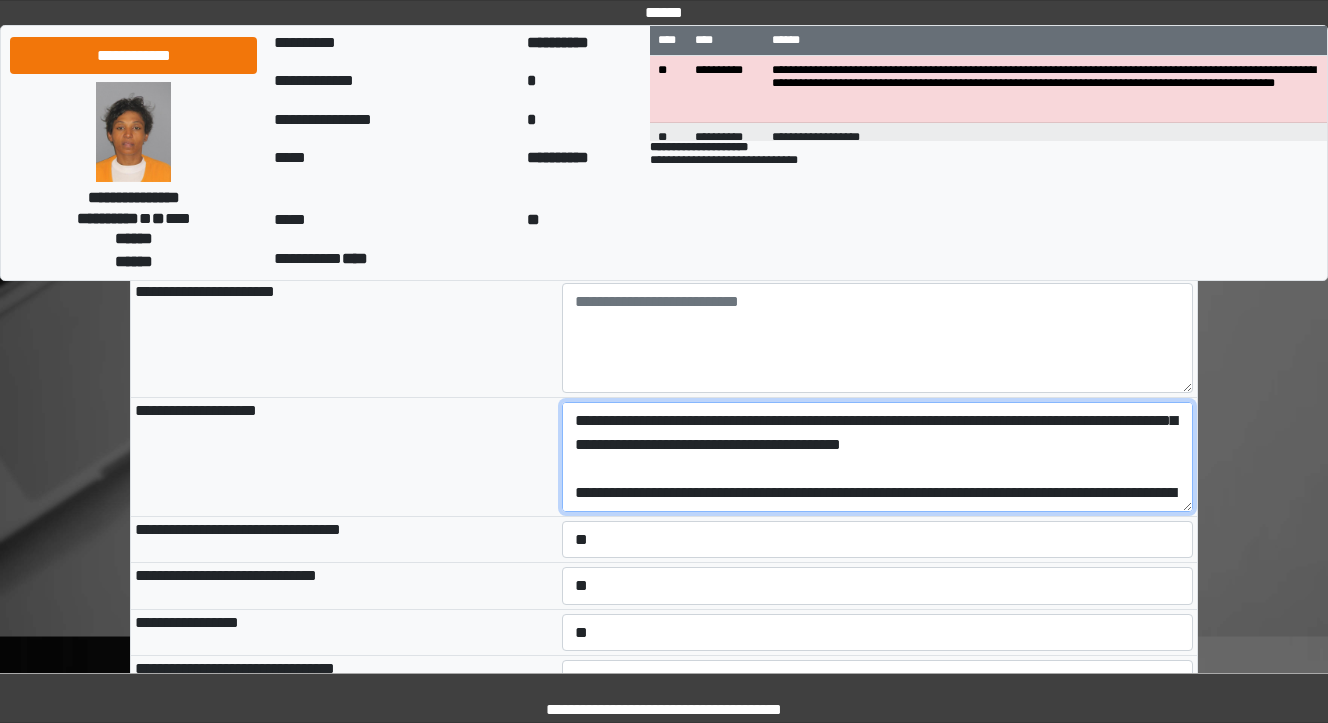 scroll, scrollTop: 2640, scrollLeft: 0, axis: vertical 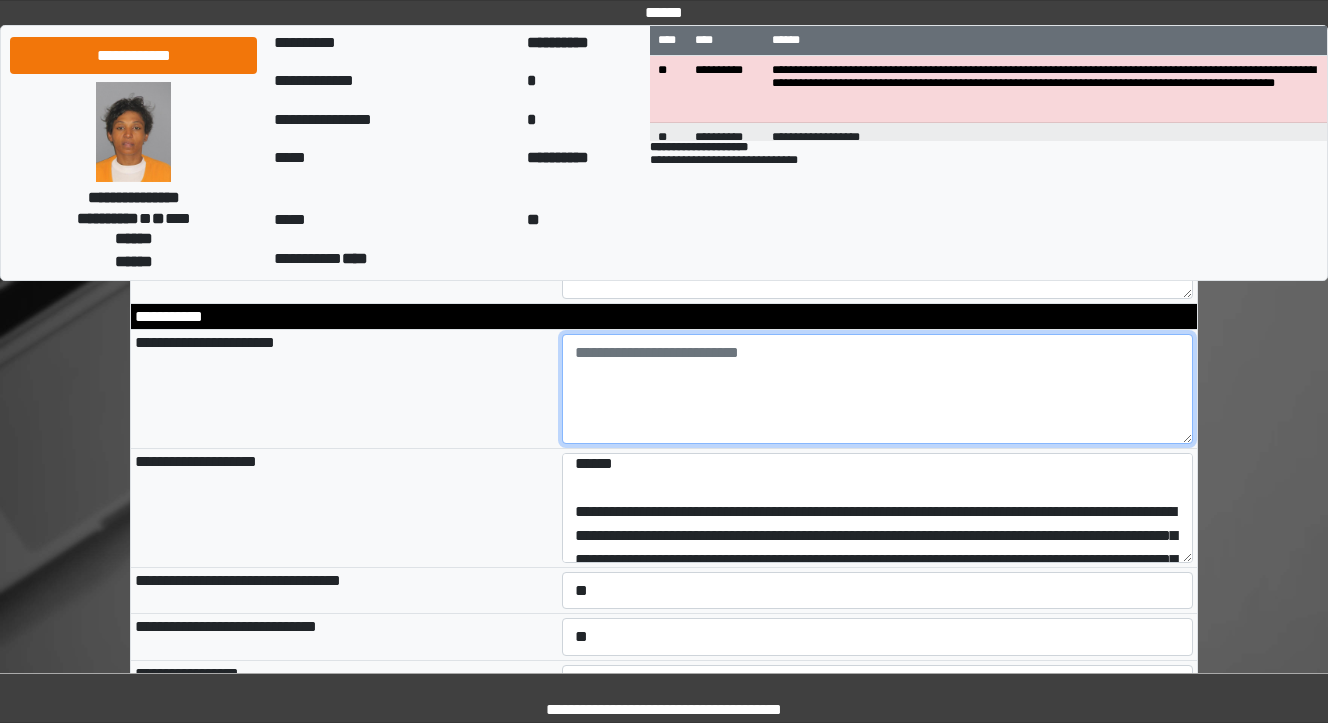 click at bounding box center (878, 389) 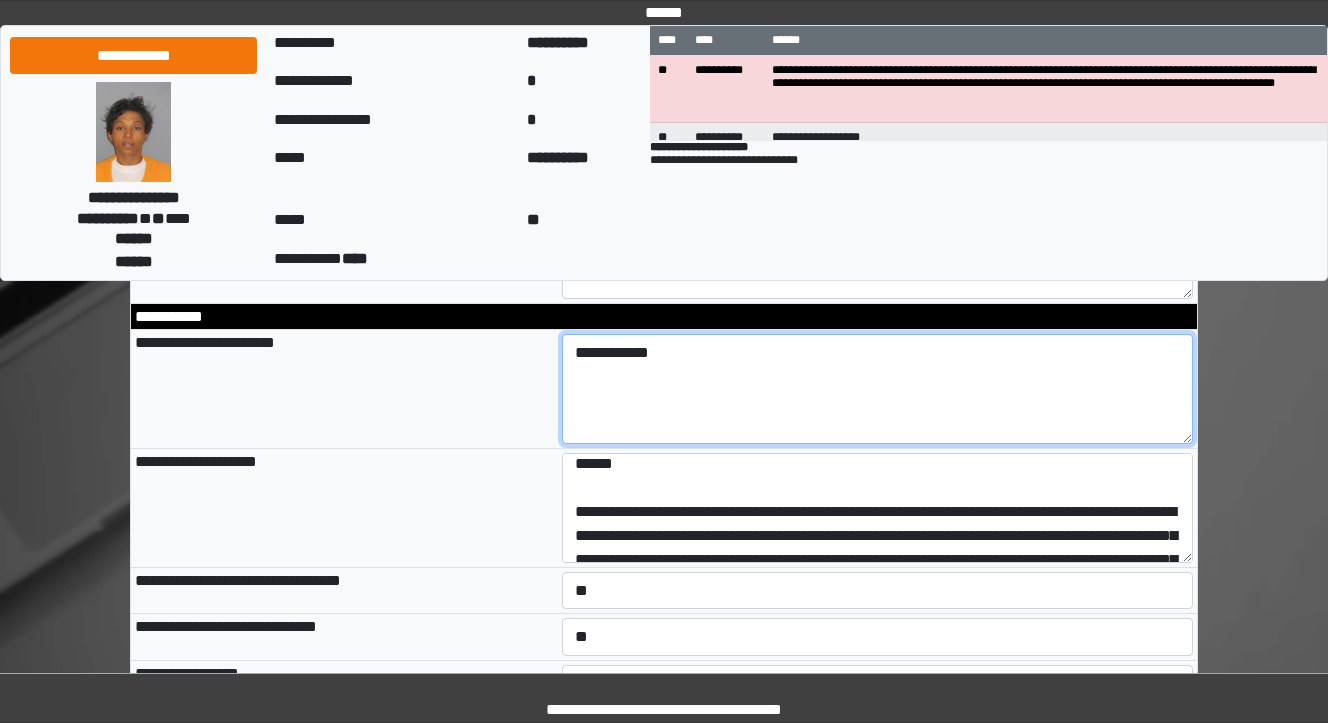click on "**********" at bounding box center (878, 389) 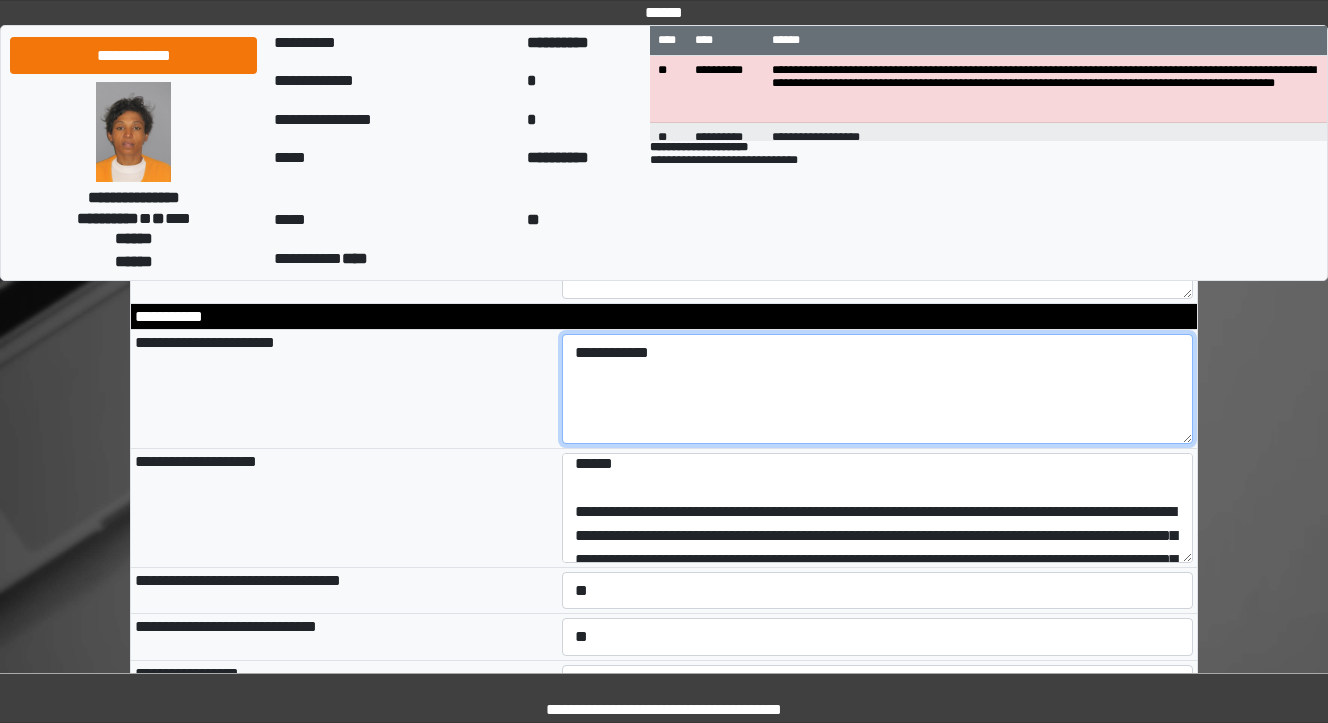 drag, startPoint x: 668, startPoint y: 355, endPoint x: 514, endPoint y: 352, distance: 154.02922 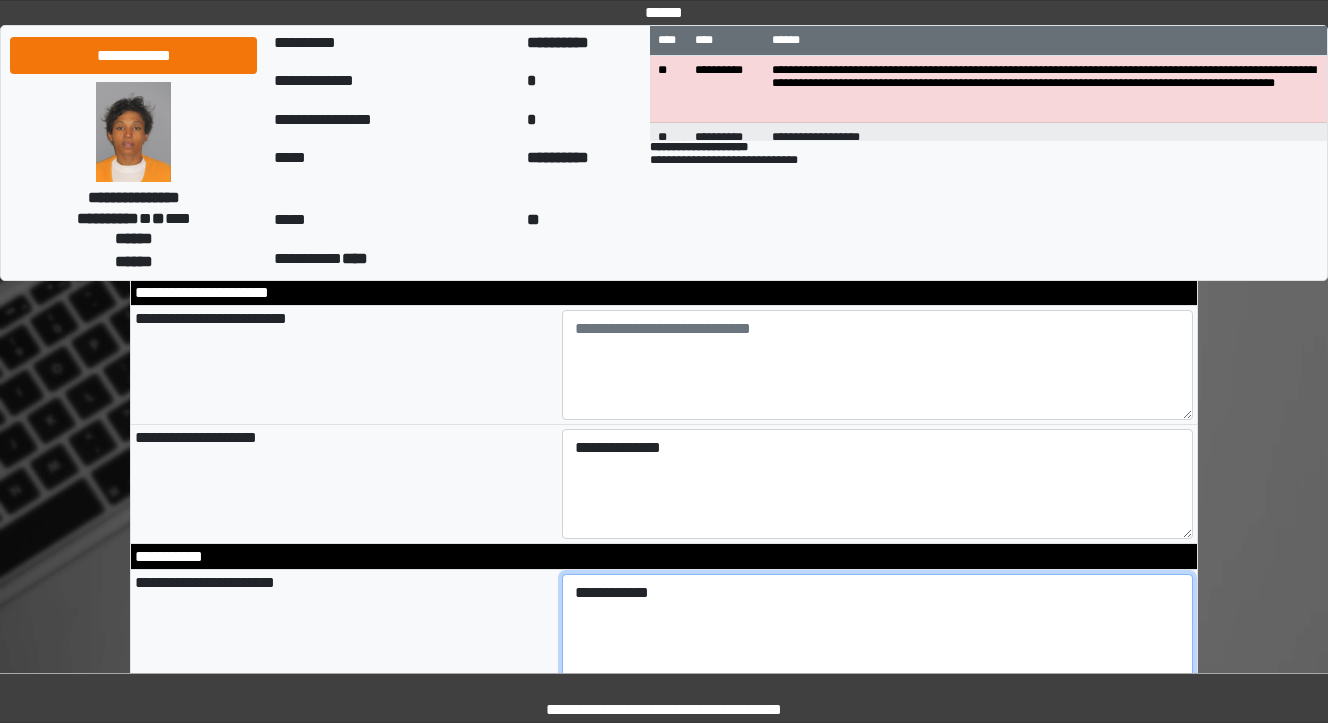 scroll, scrollTop: 2400, scrollLeft: 0, axis: vertical 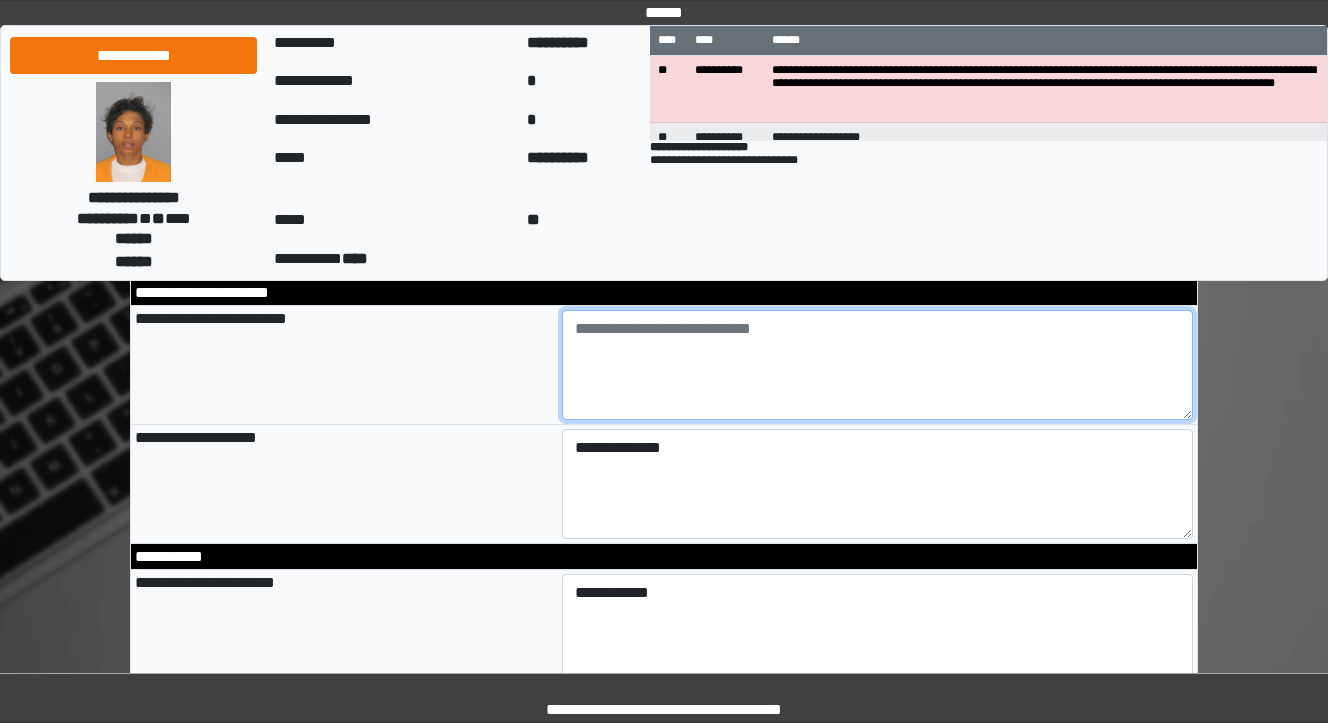 type on "**********" 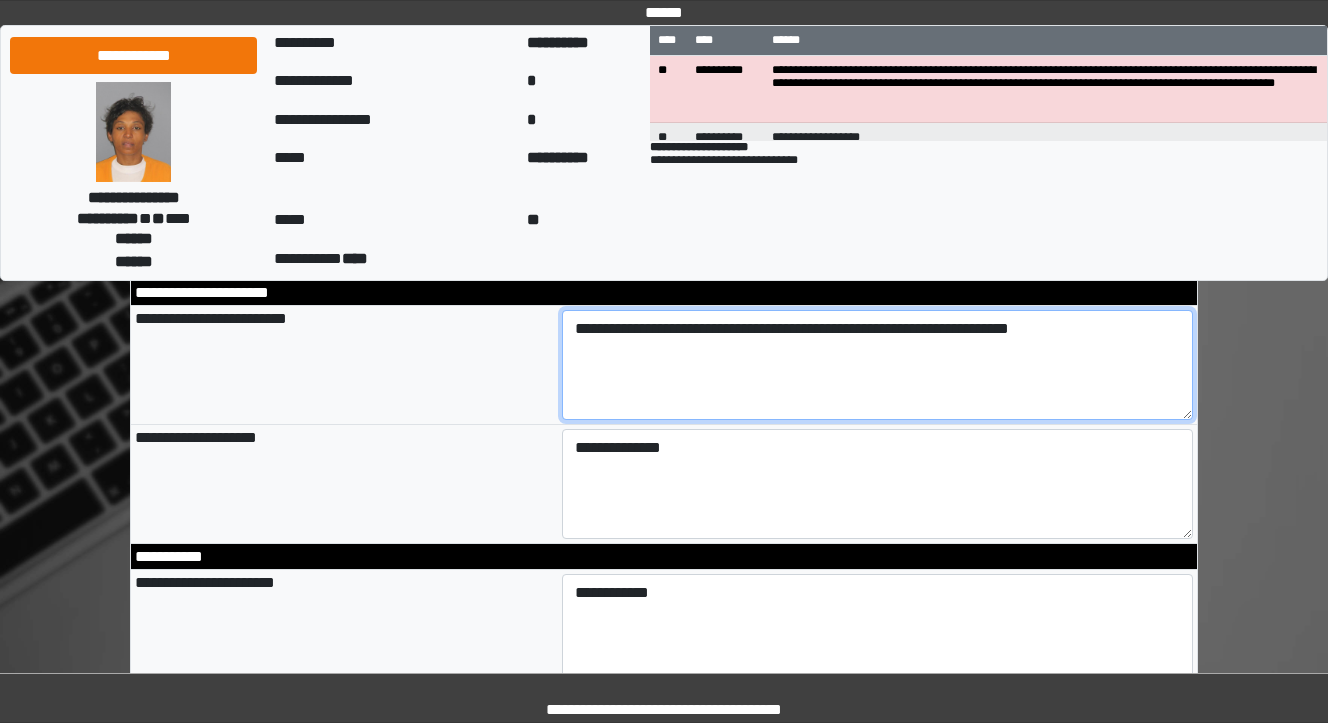 type on "**********" 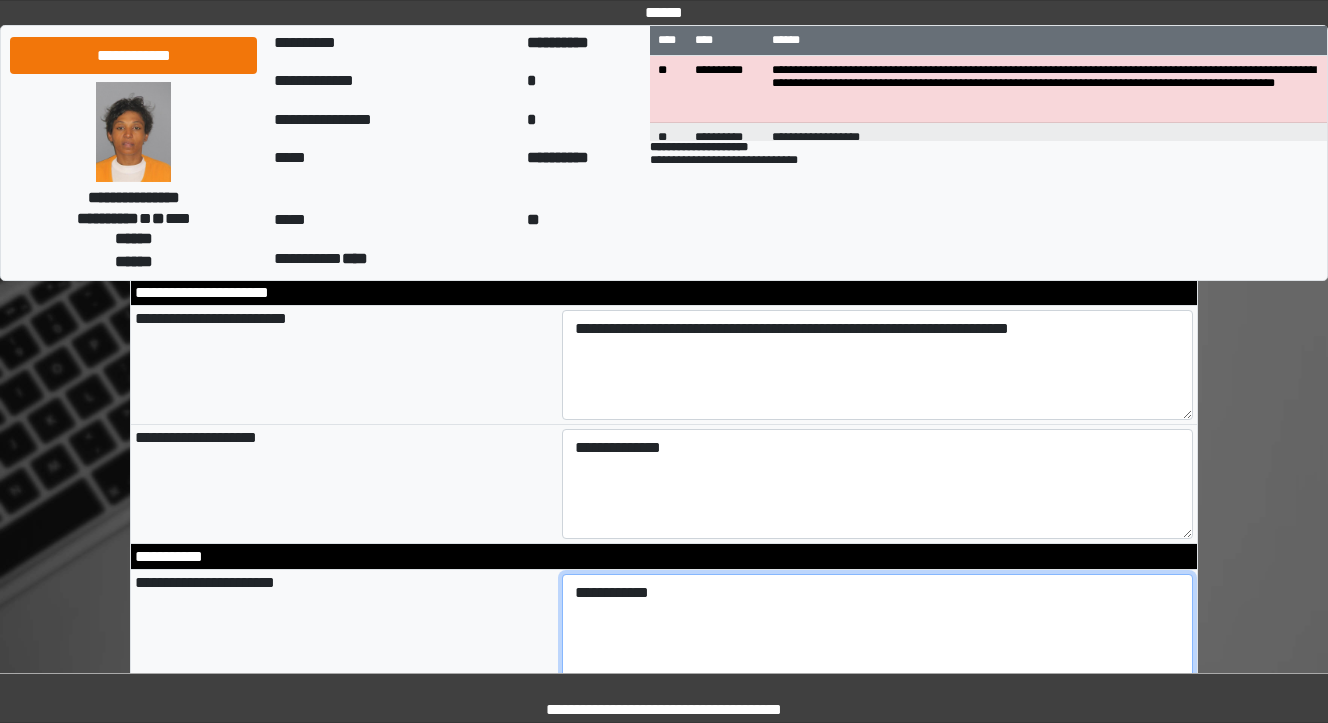 type on "**********" 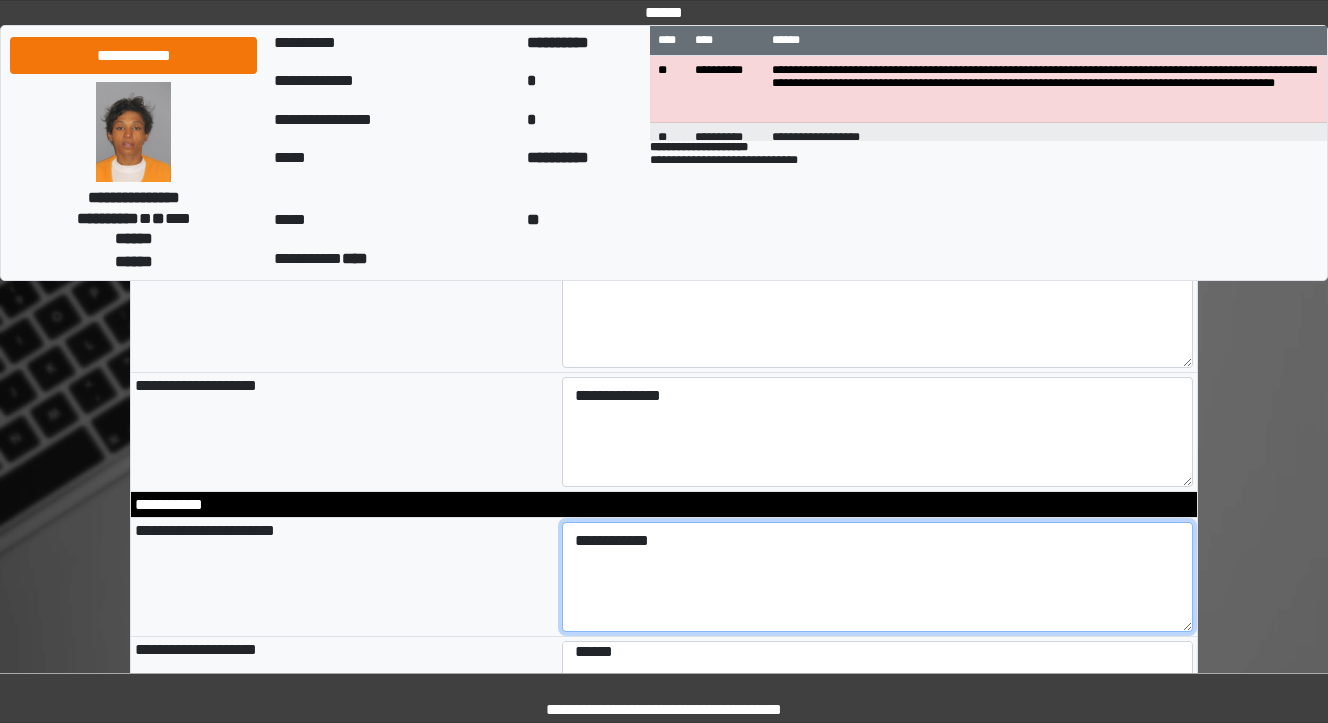 scroll, scrollTop: 2480, scrollLeft: 0, axis: vertical 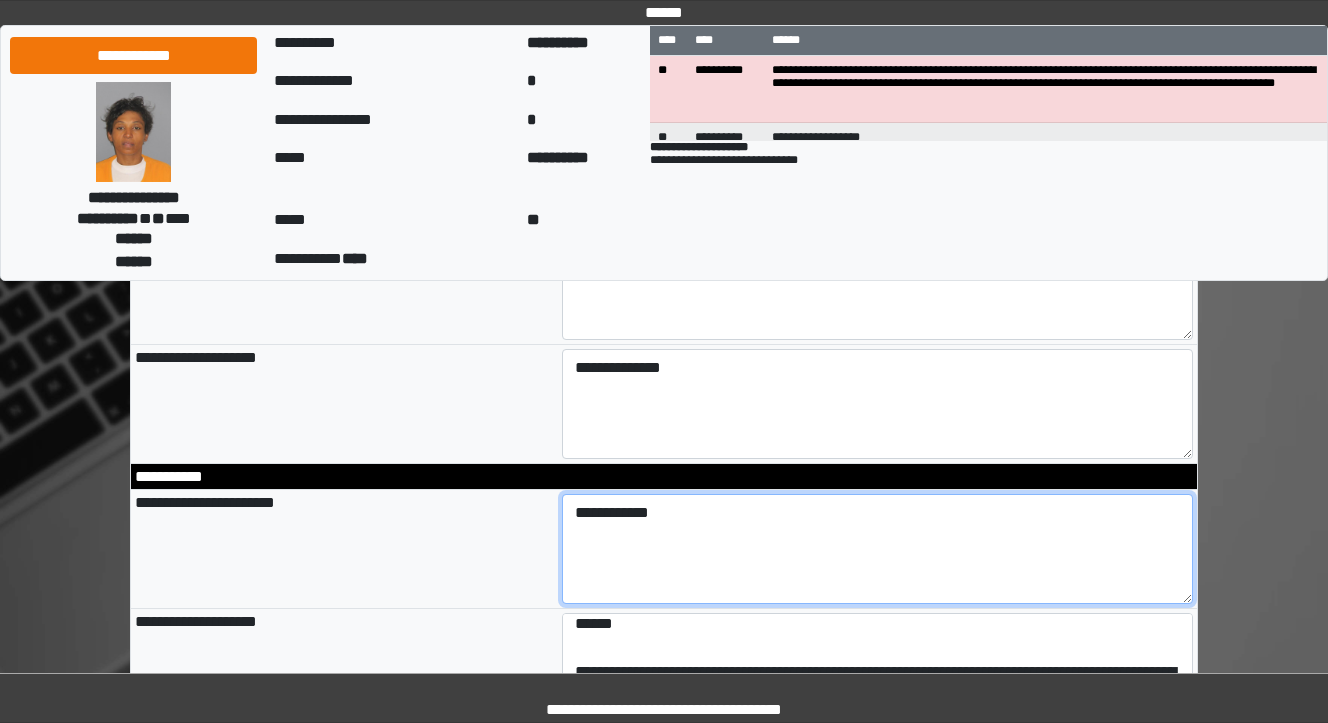 click on "**********" at bounding box center (878, 549) 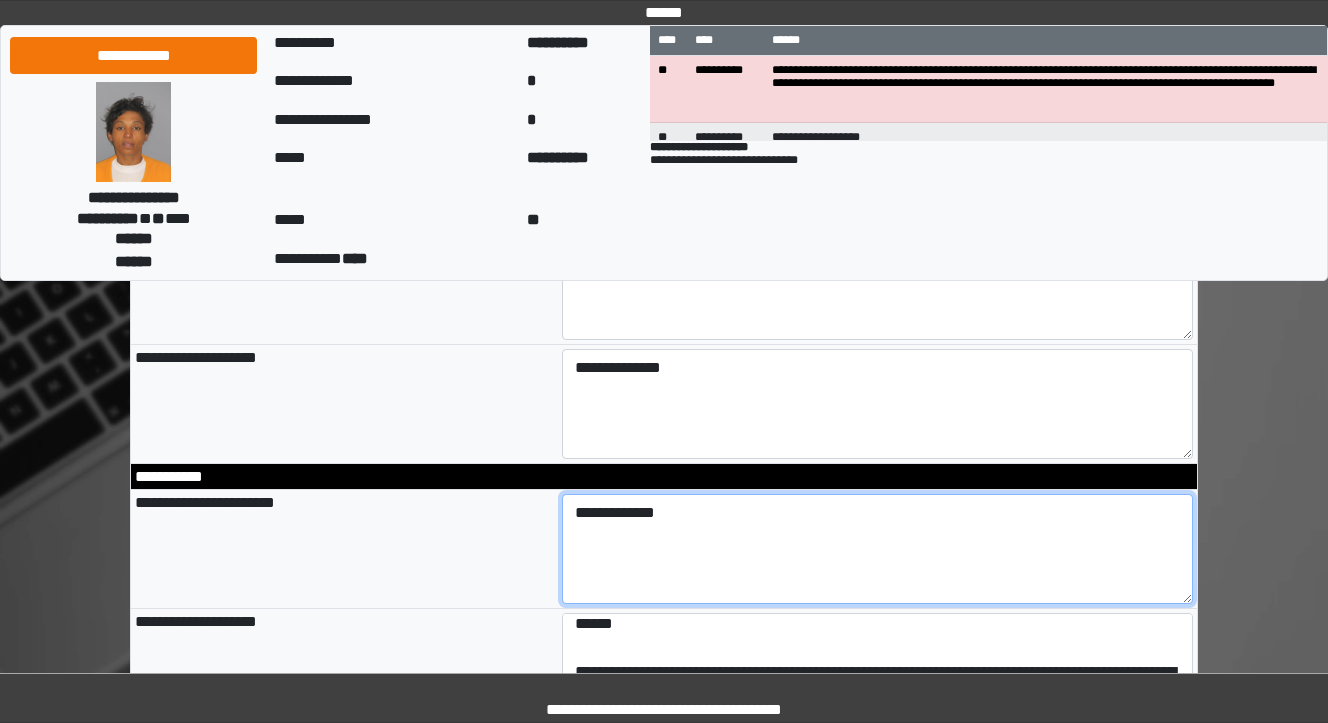 type on "**********" 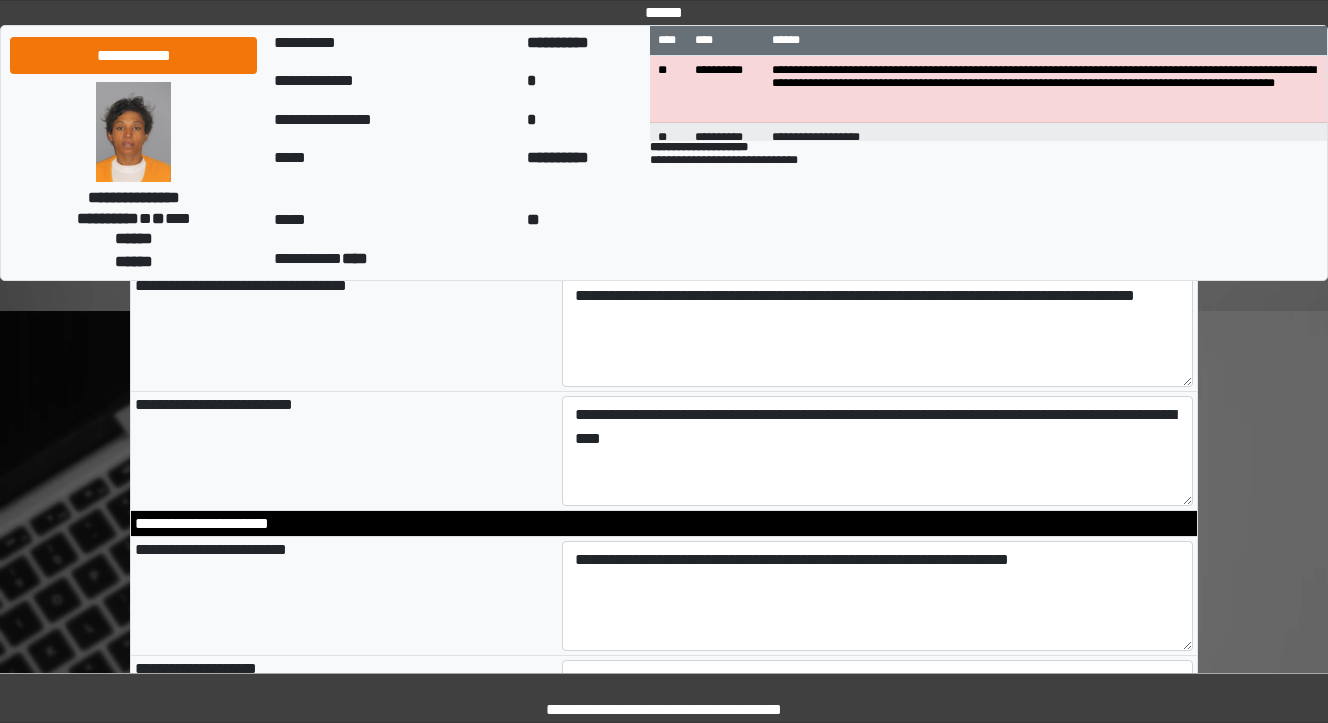scroll, scrollTop: 2160, scrollLeft: 0, axis: vertical 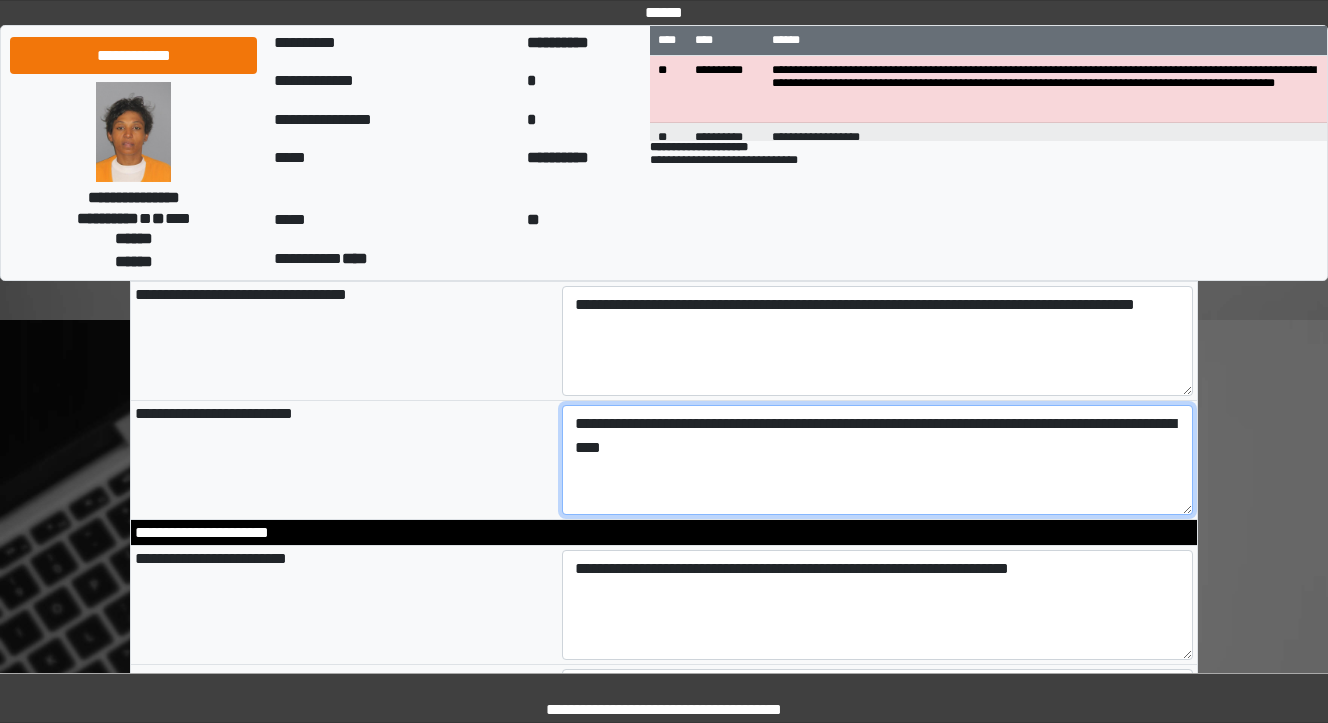 click on "**********" at bounding box center (878, 460) 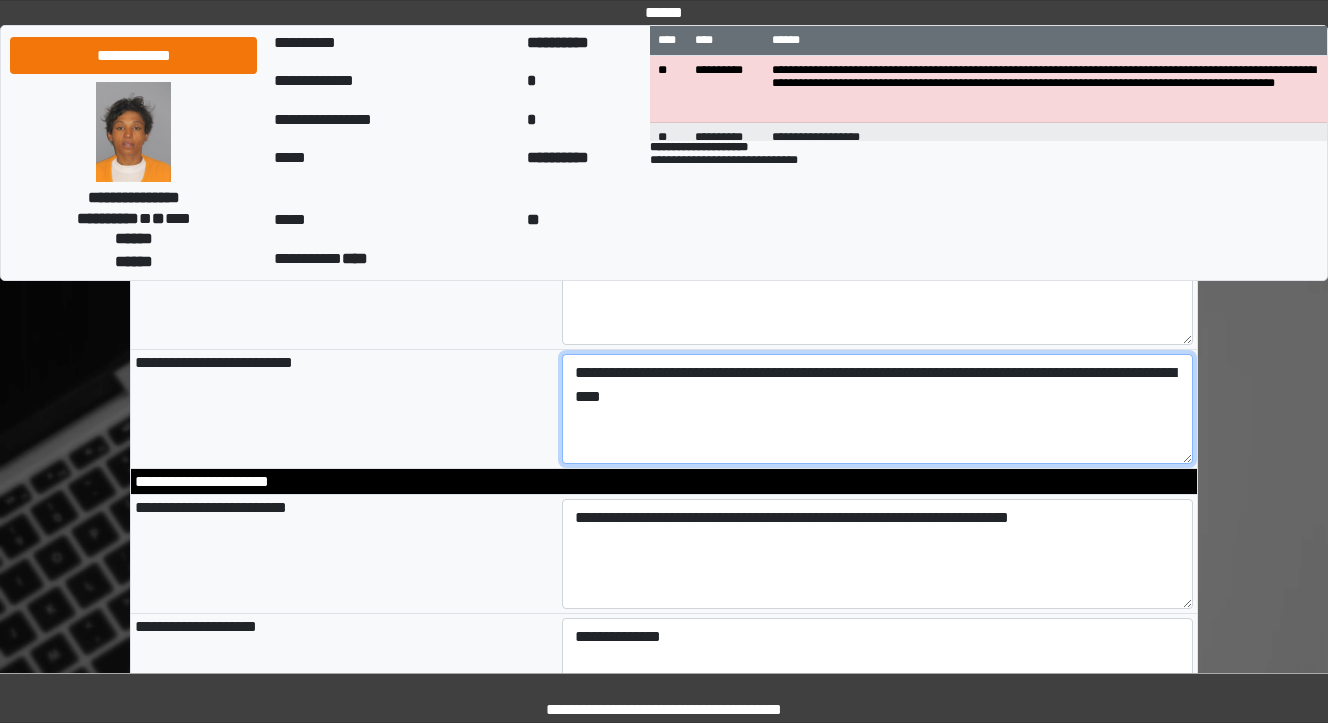 scroll, scrollTop: 2240, scrollLeft: 0, axis: vertical 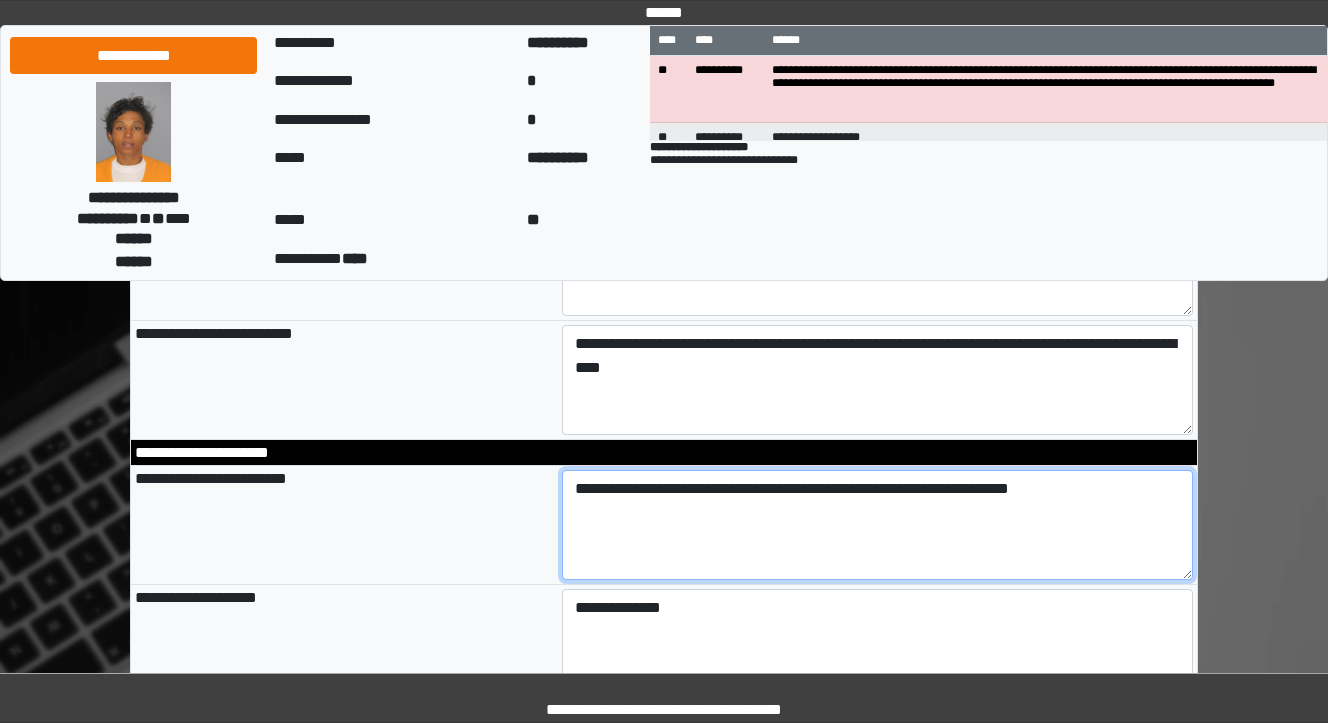 click on "**********" at bounding box center (878, 525) 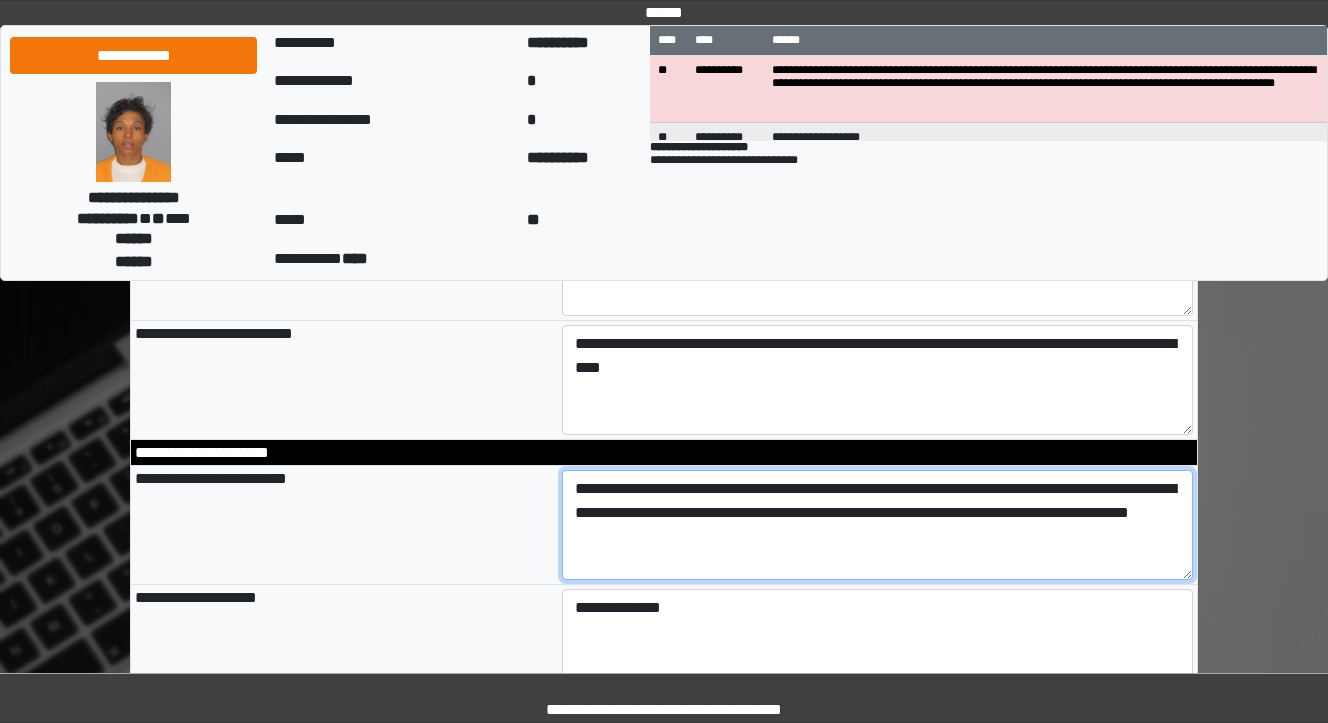 drag, startPoint x: 706, startPoint y: 541, endPoint x: 617, endPoint y: 546, distance: 89.140335 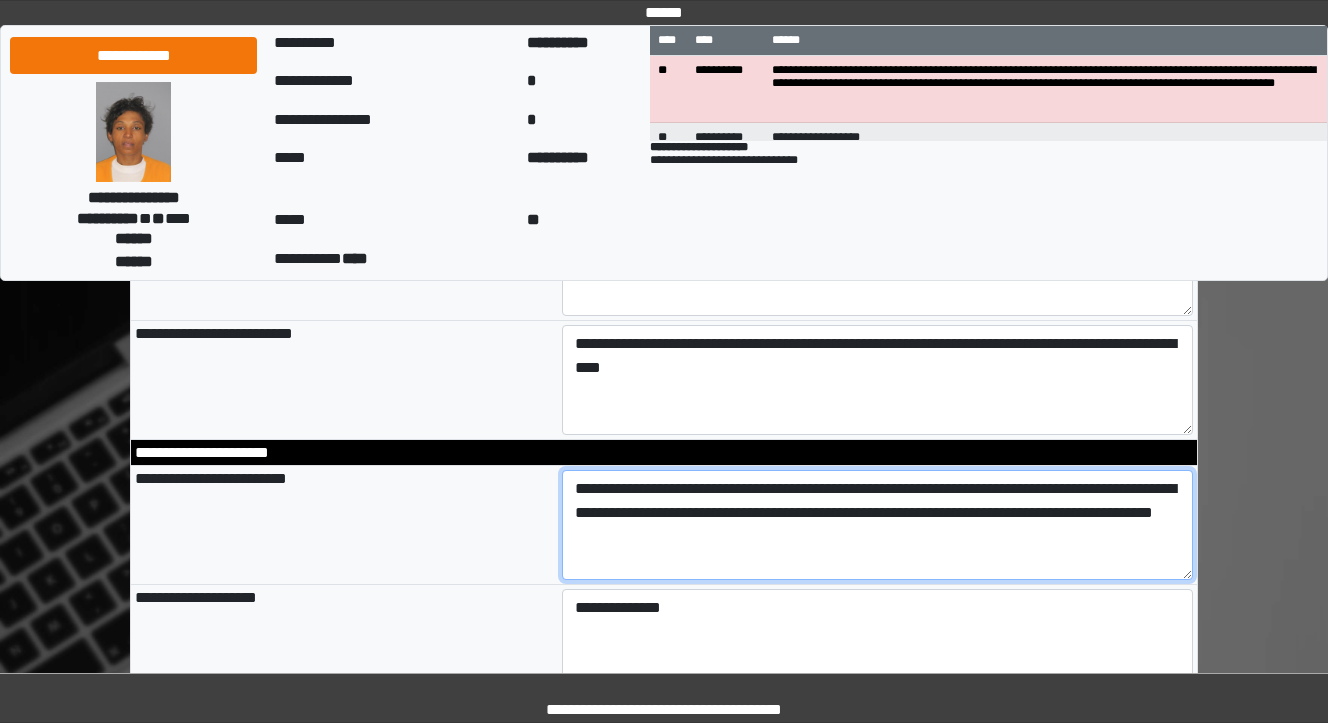 click on "**********" at bounding box center [878, 525] 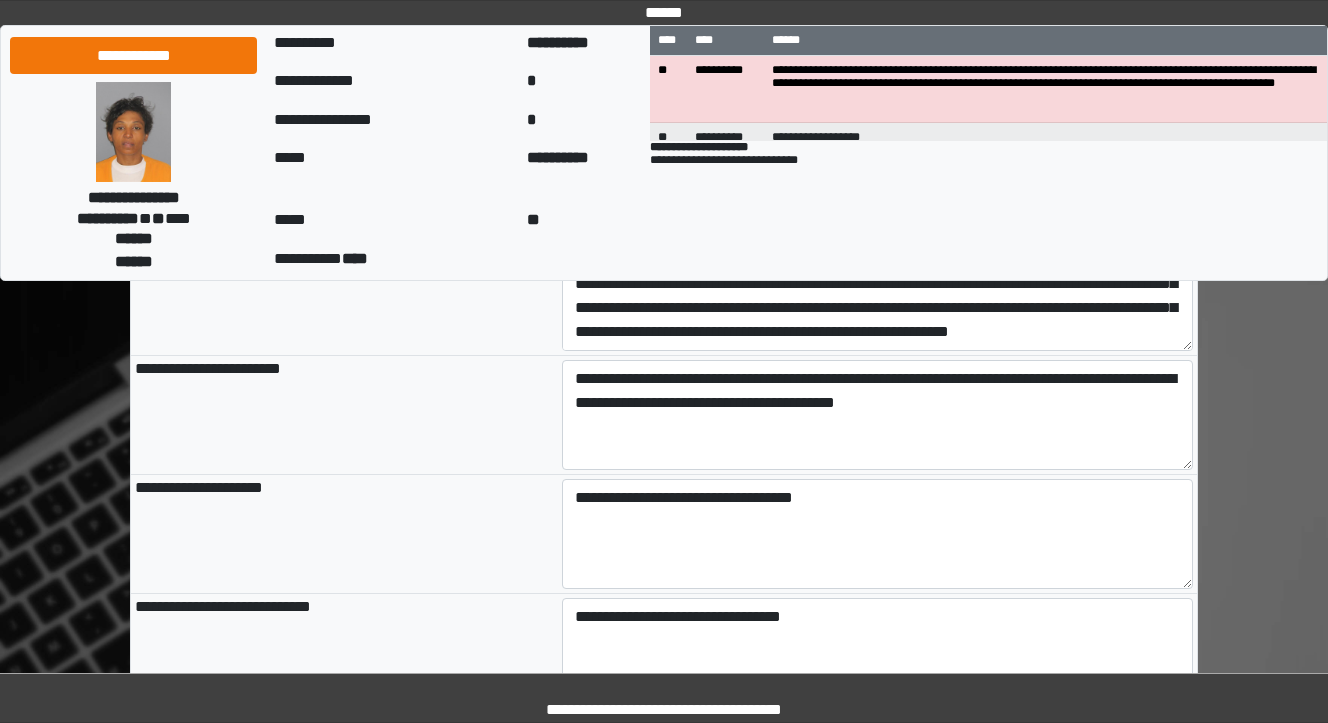 scroll, scrollTop: 1280, scrollLeft: 0, axis: vertical 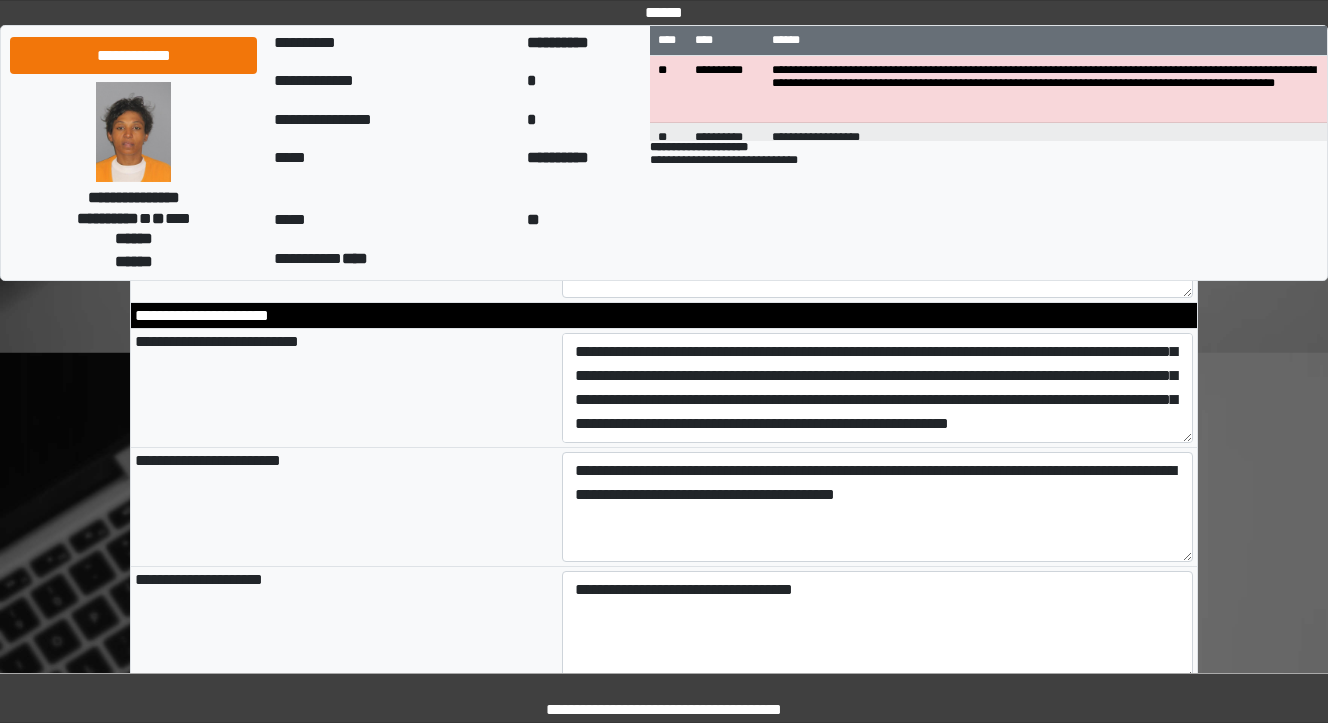 type on "**********" 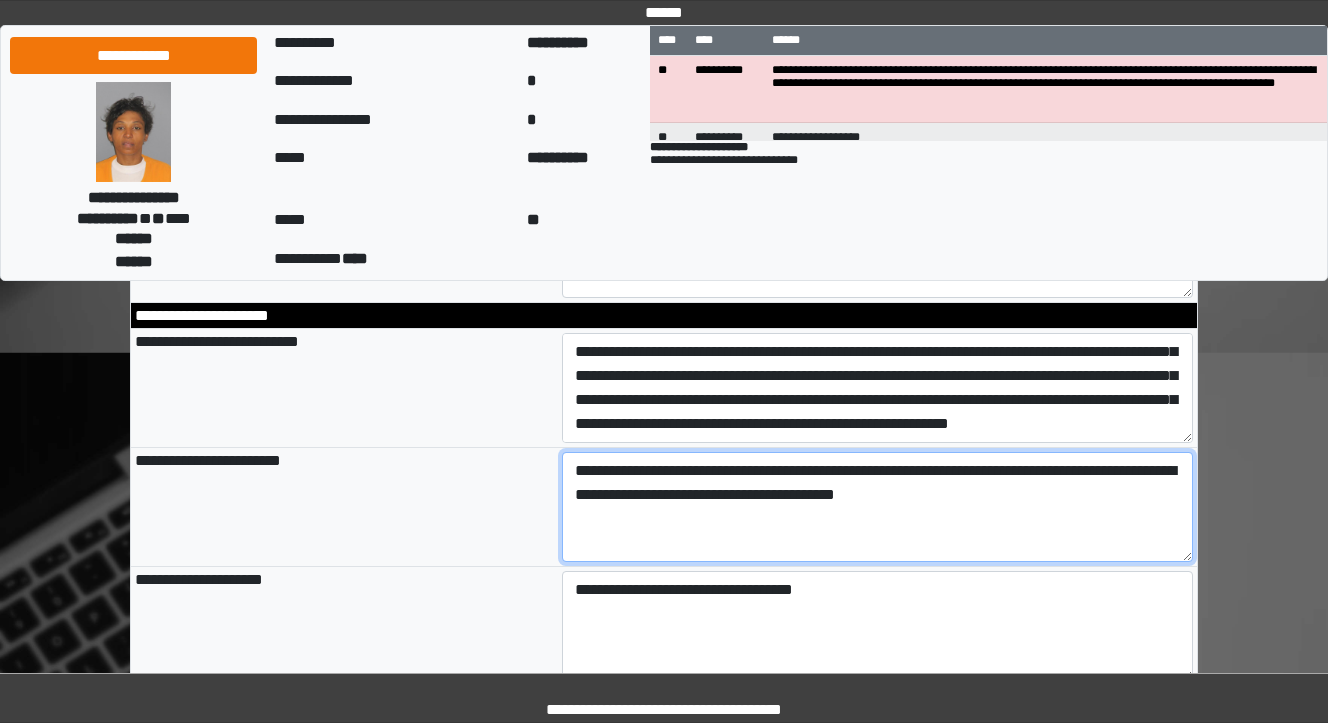 type on "**********" 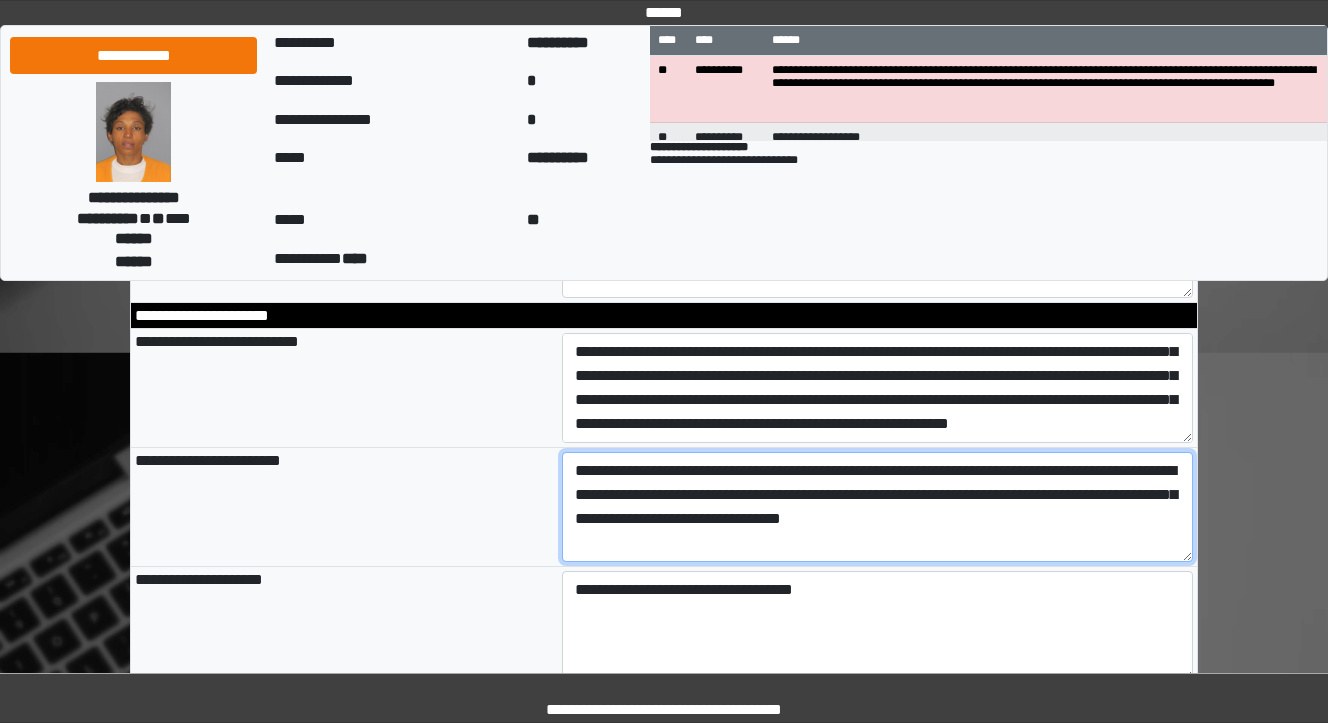 click on "**********" at bounding box center [878, 507] 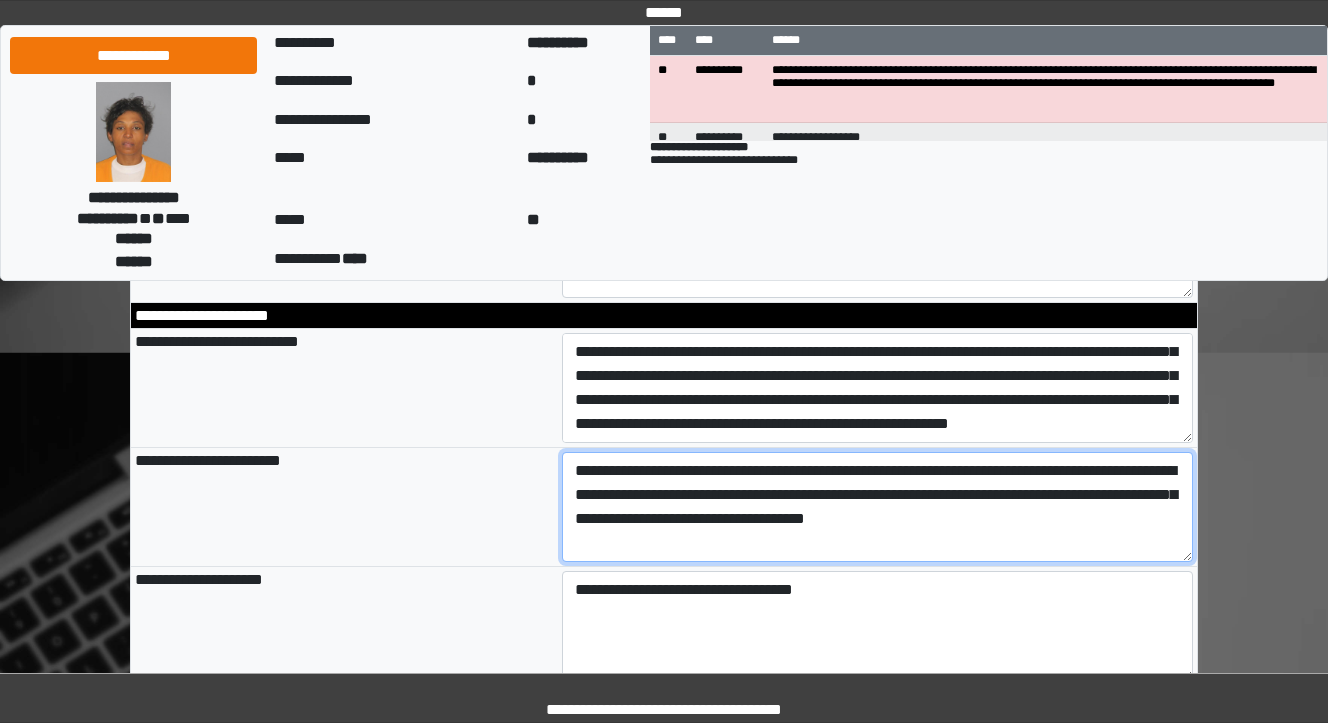 click on "**********" at bounding box center (878, 507) 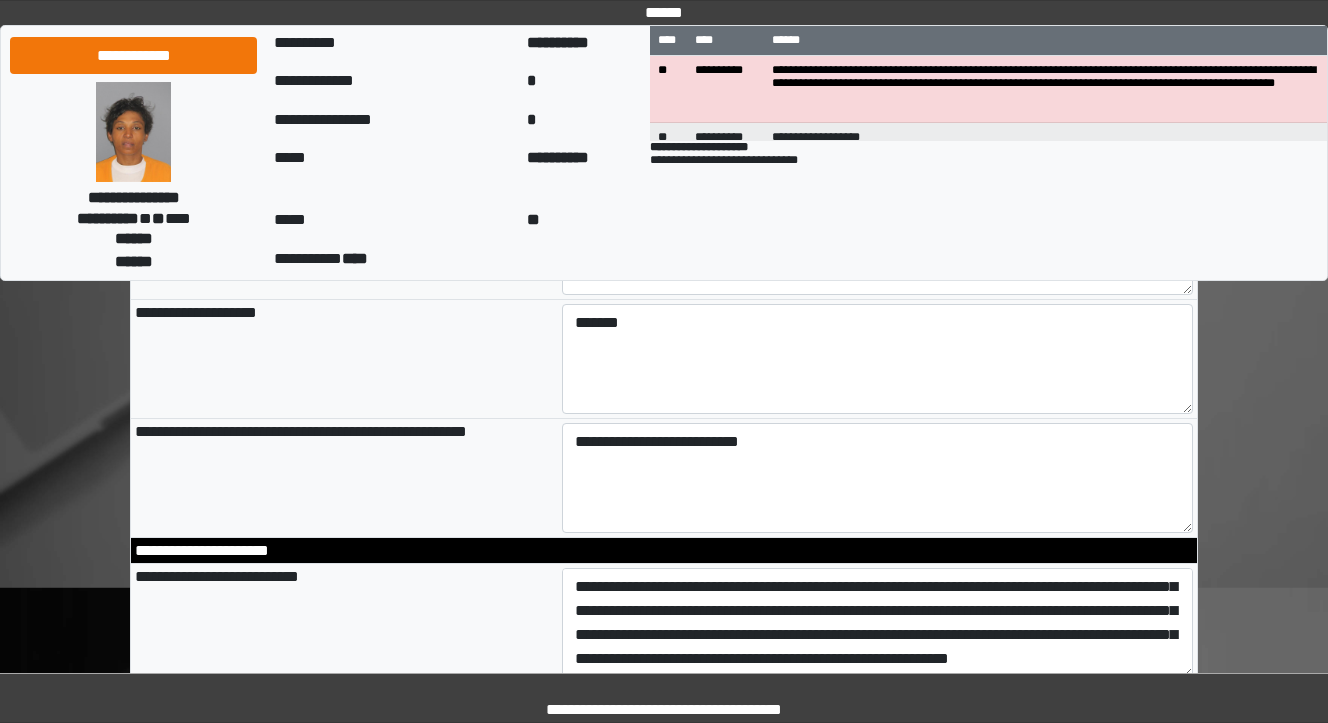 scroll, scrollTop: 1040, scrollLeft: 0, axis: vertical 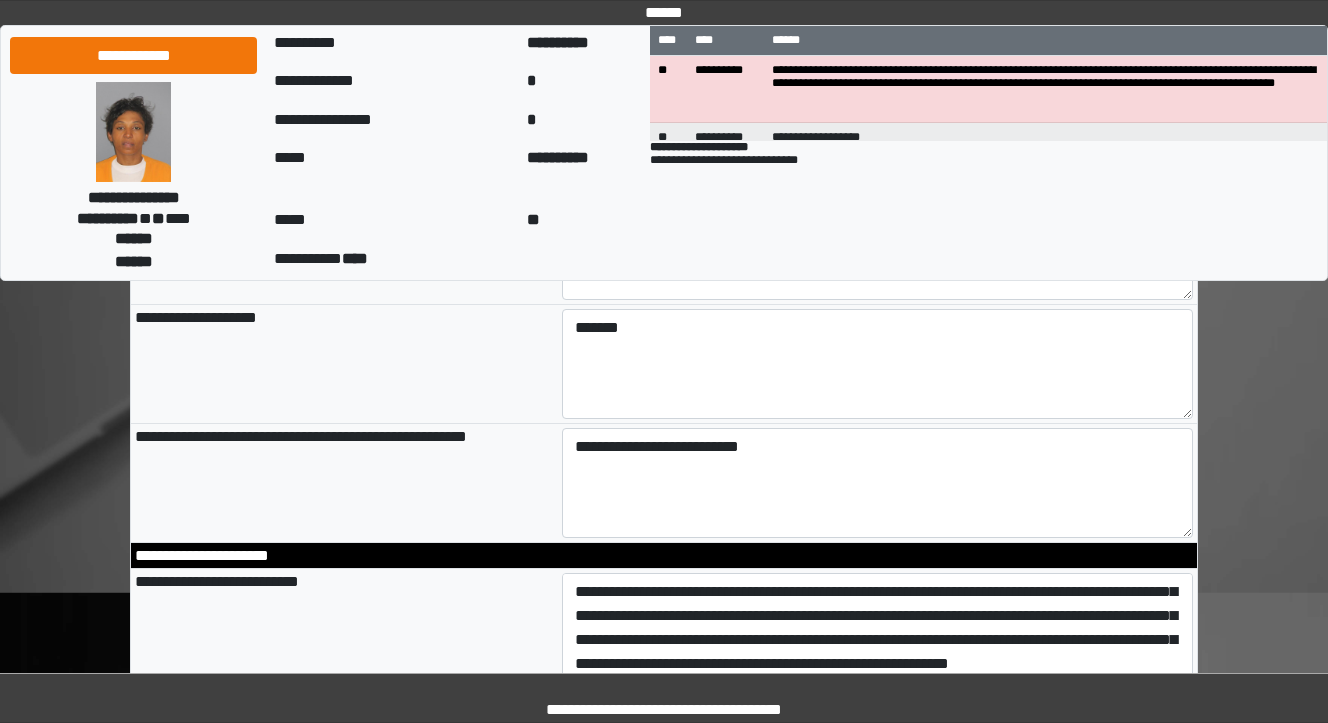 type on "**********" 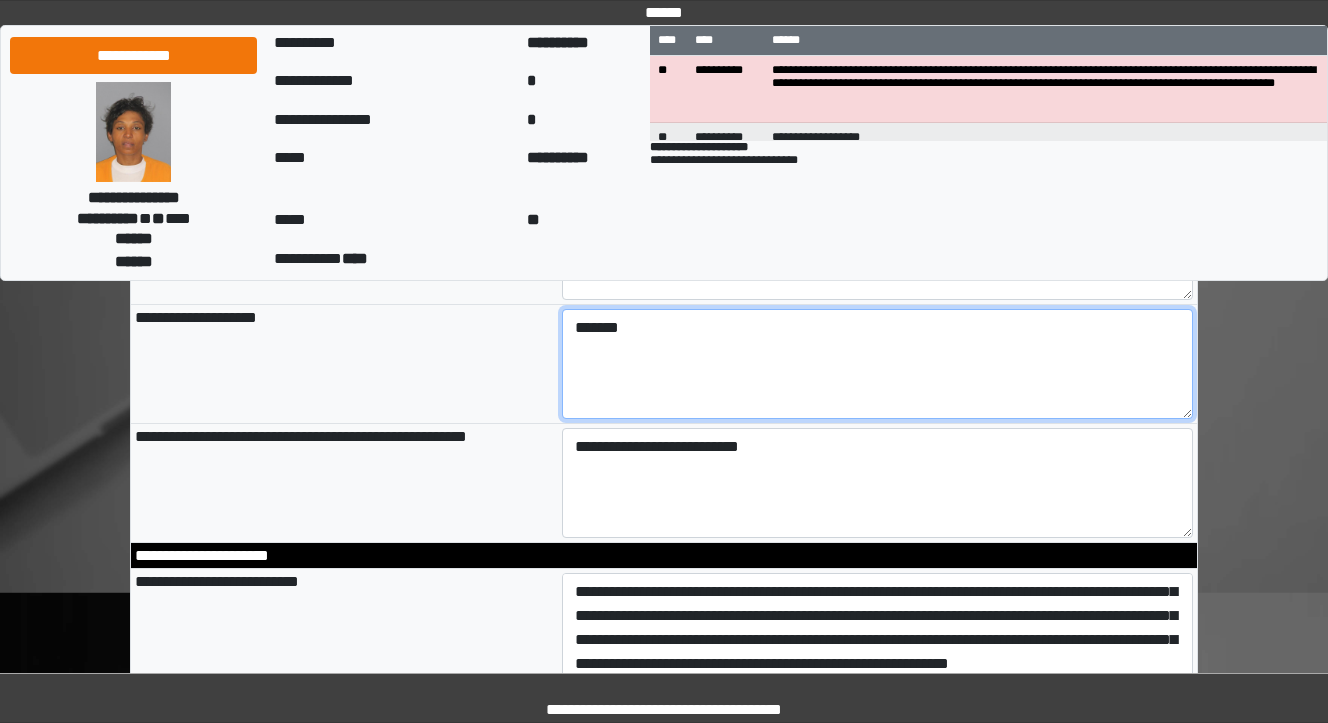 type on "**********" 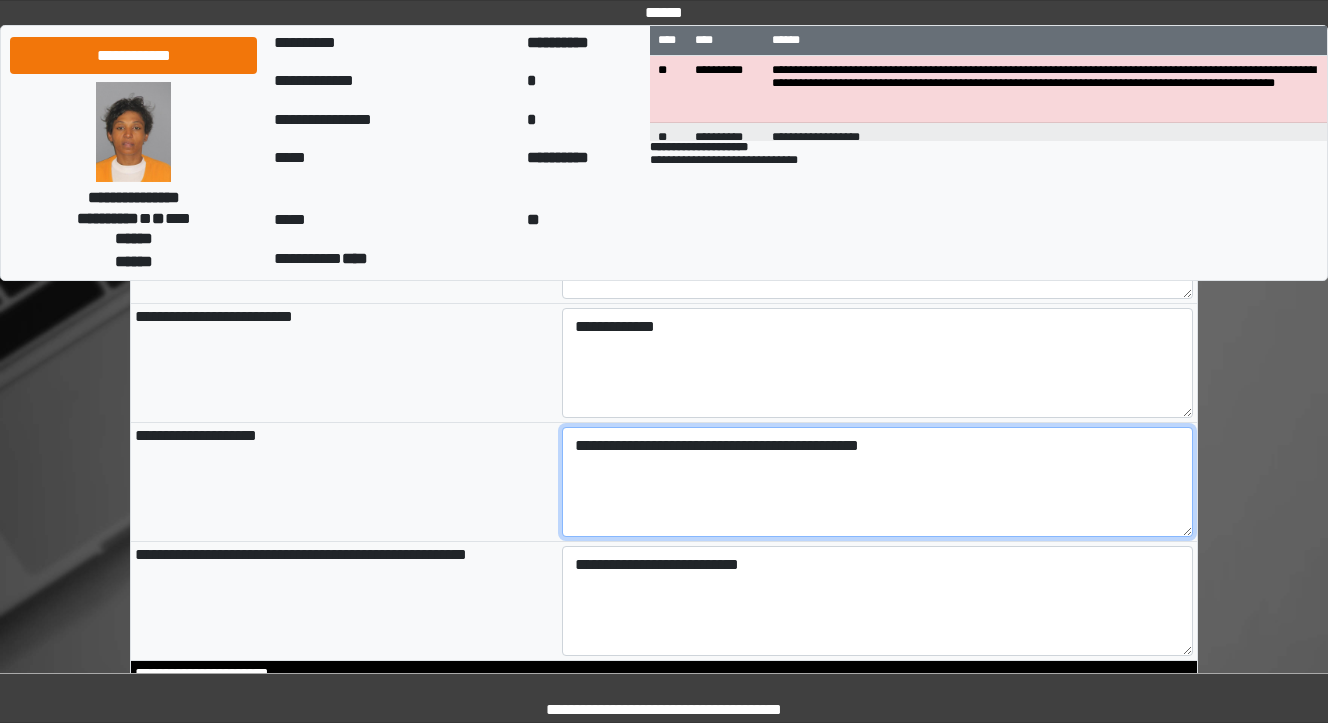 scroll, scrollTop: 880, scrollLeft: 0, axis: vertical 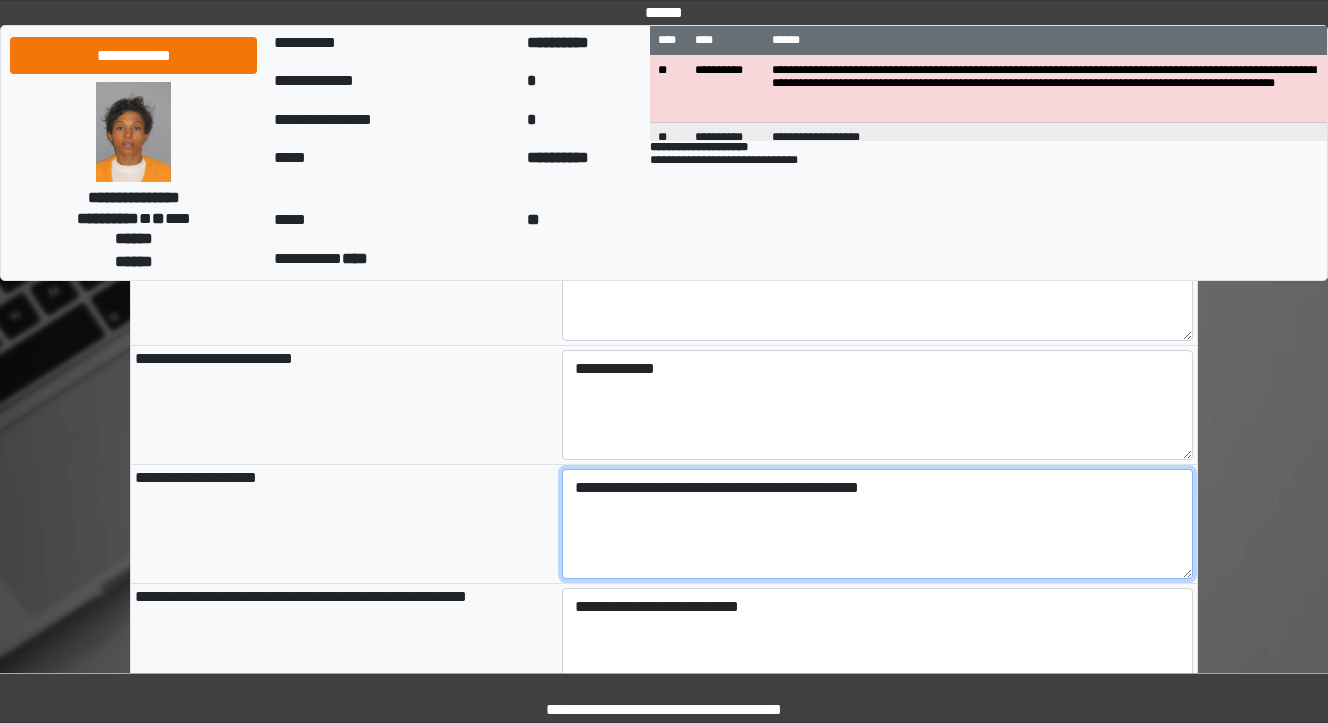 type on "**********" 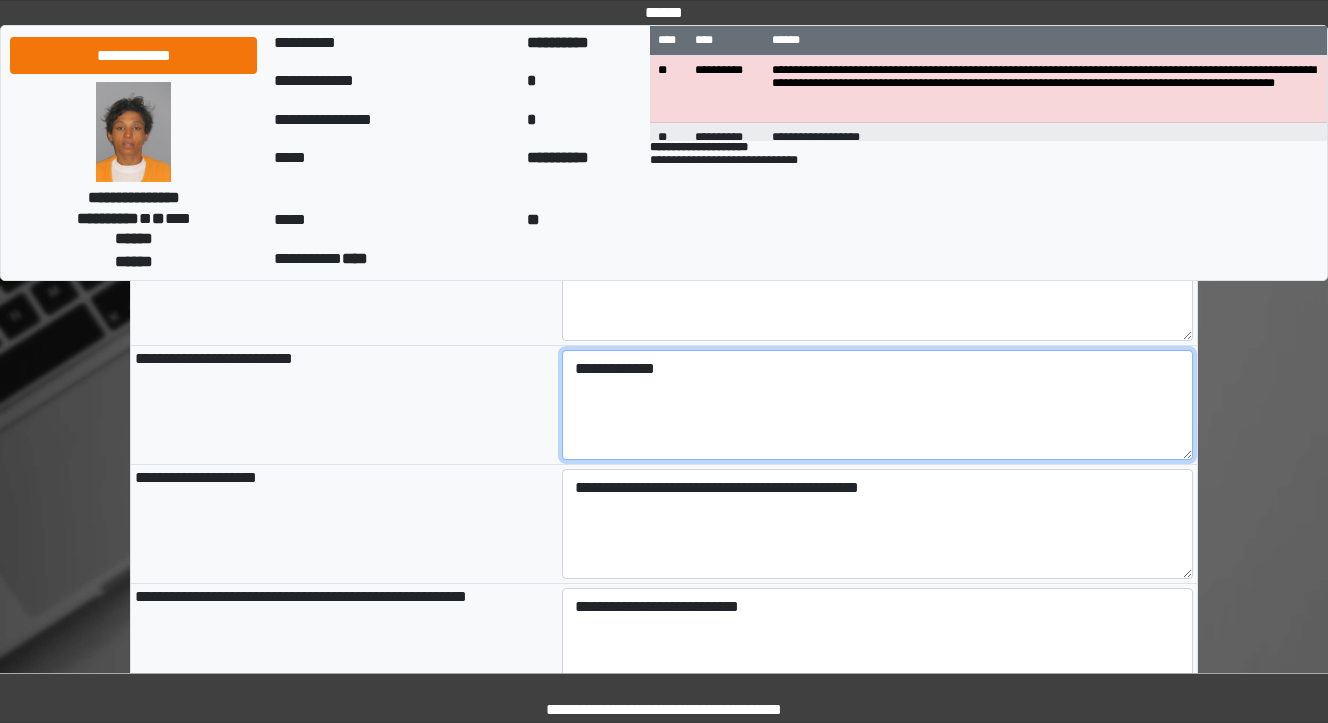 type on "**********" 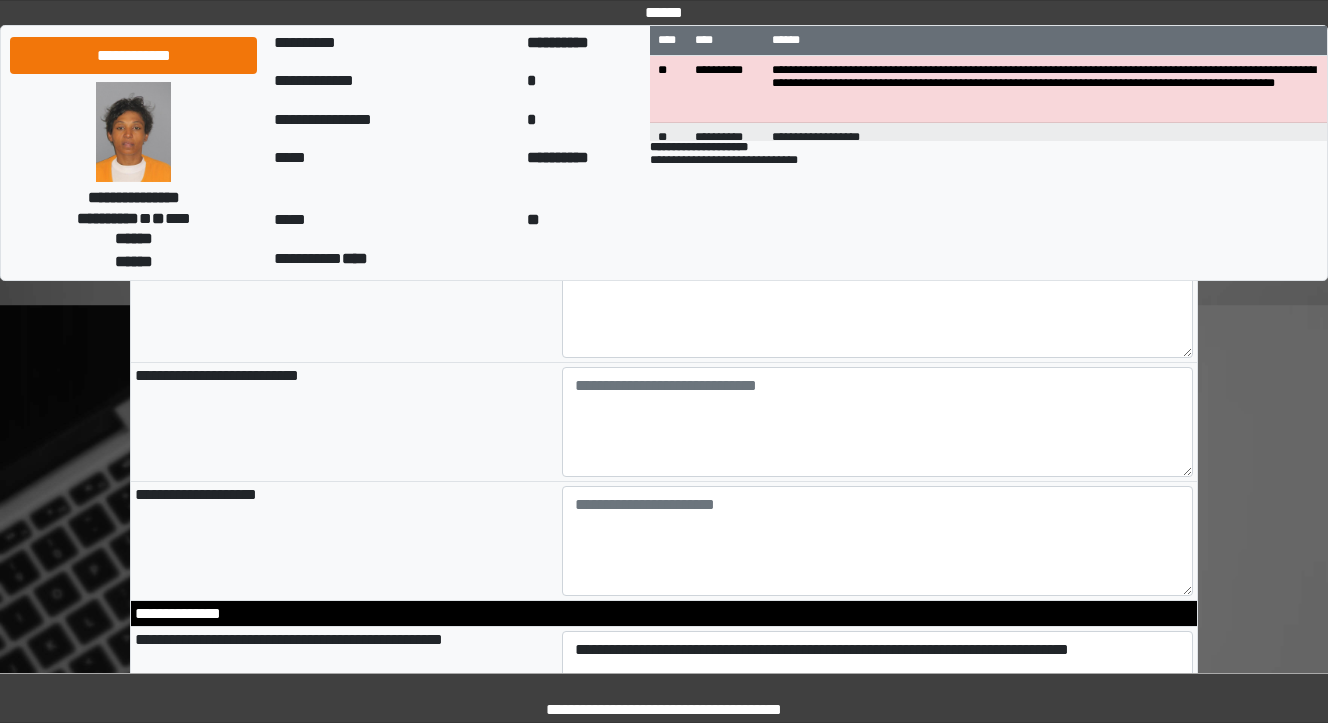 scroll, scrollTop: 480, scrollLeft: 0, axis: vertical 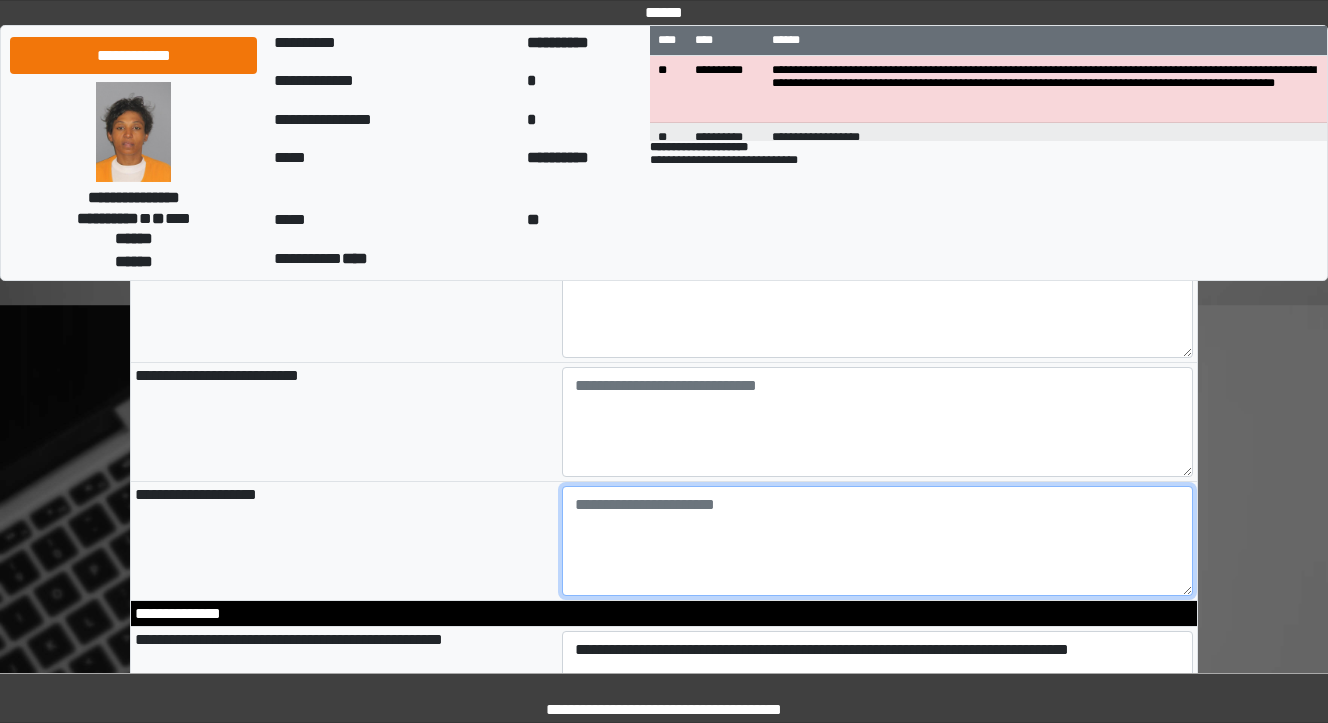click at bounding box center (878, 541) 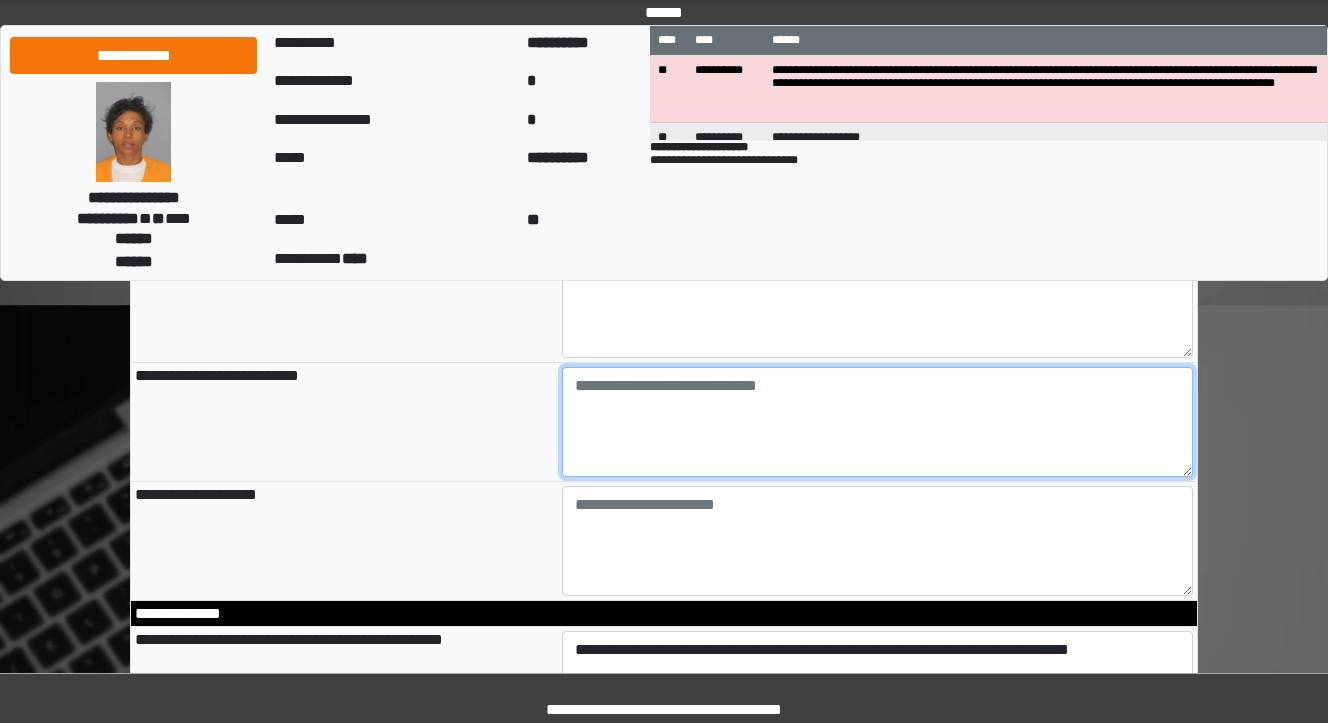 click at bounding box center (878, 422) 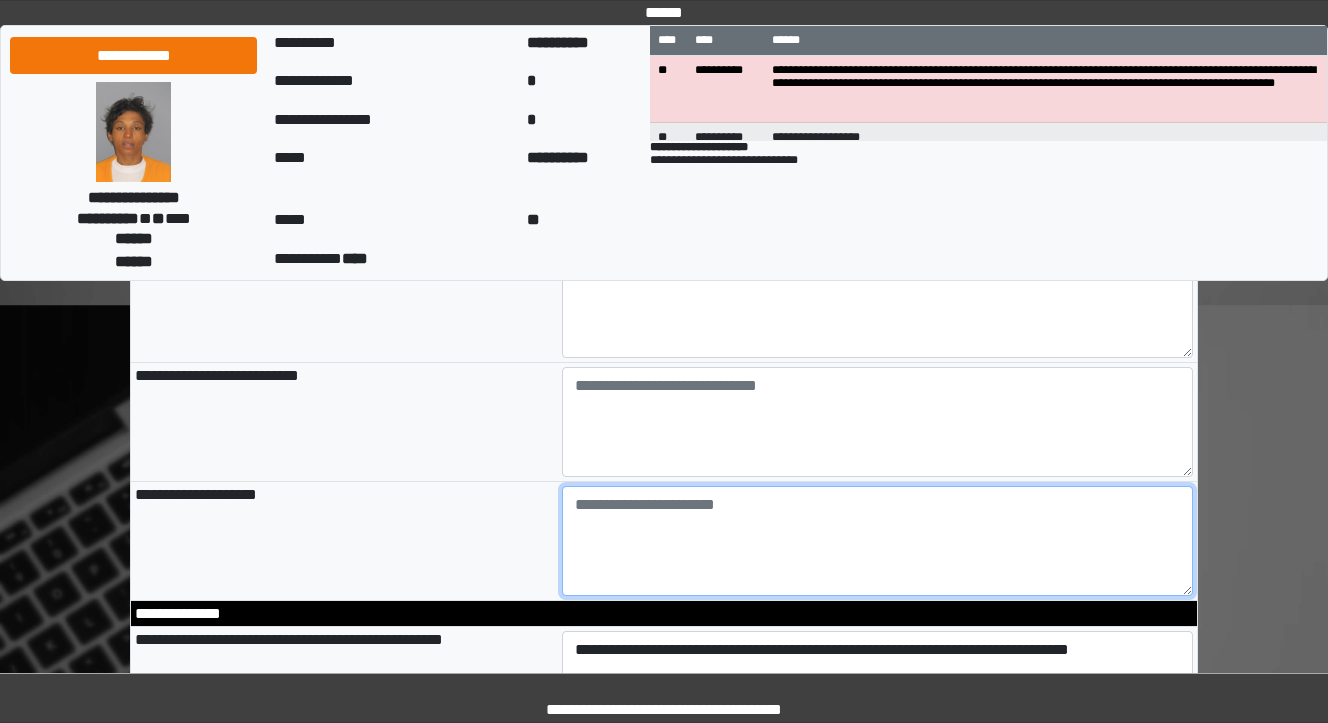 click at bounding box center (878, 541) 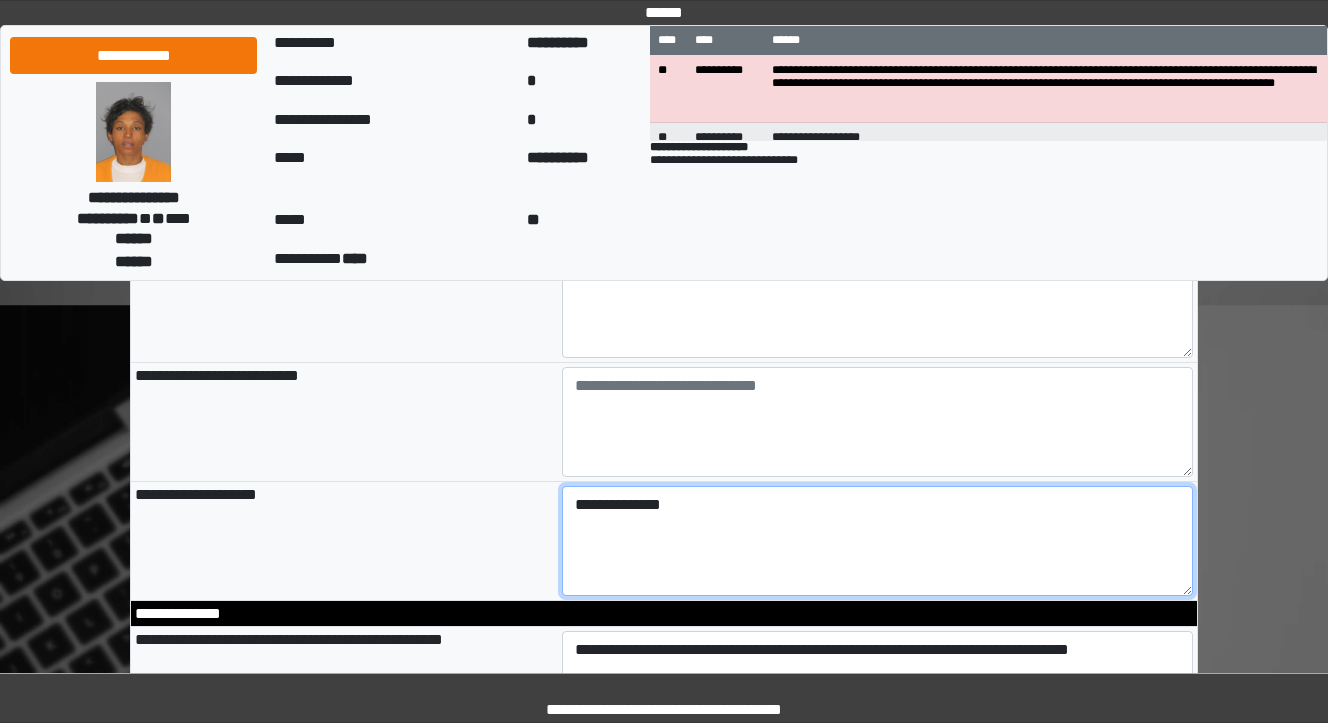 type on "**********" 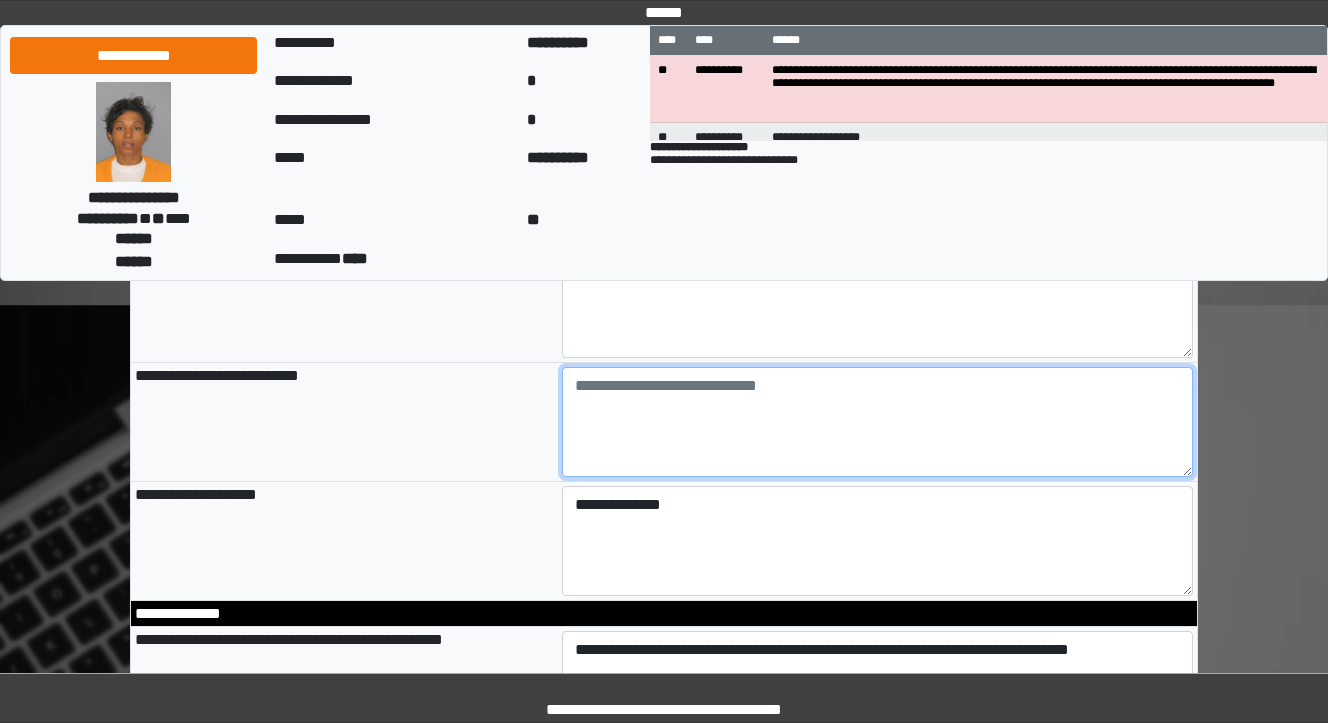 type on "**********" 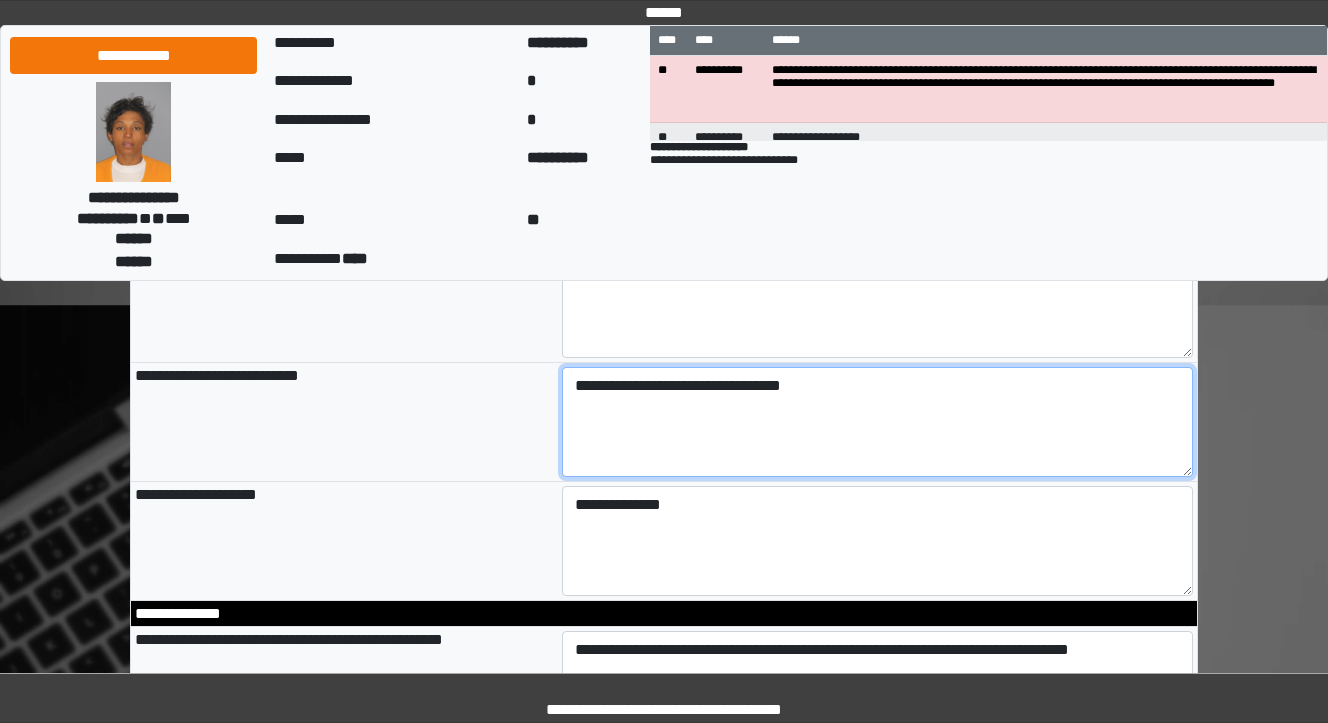 click on "**********" at bounding box center (878, 422) 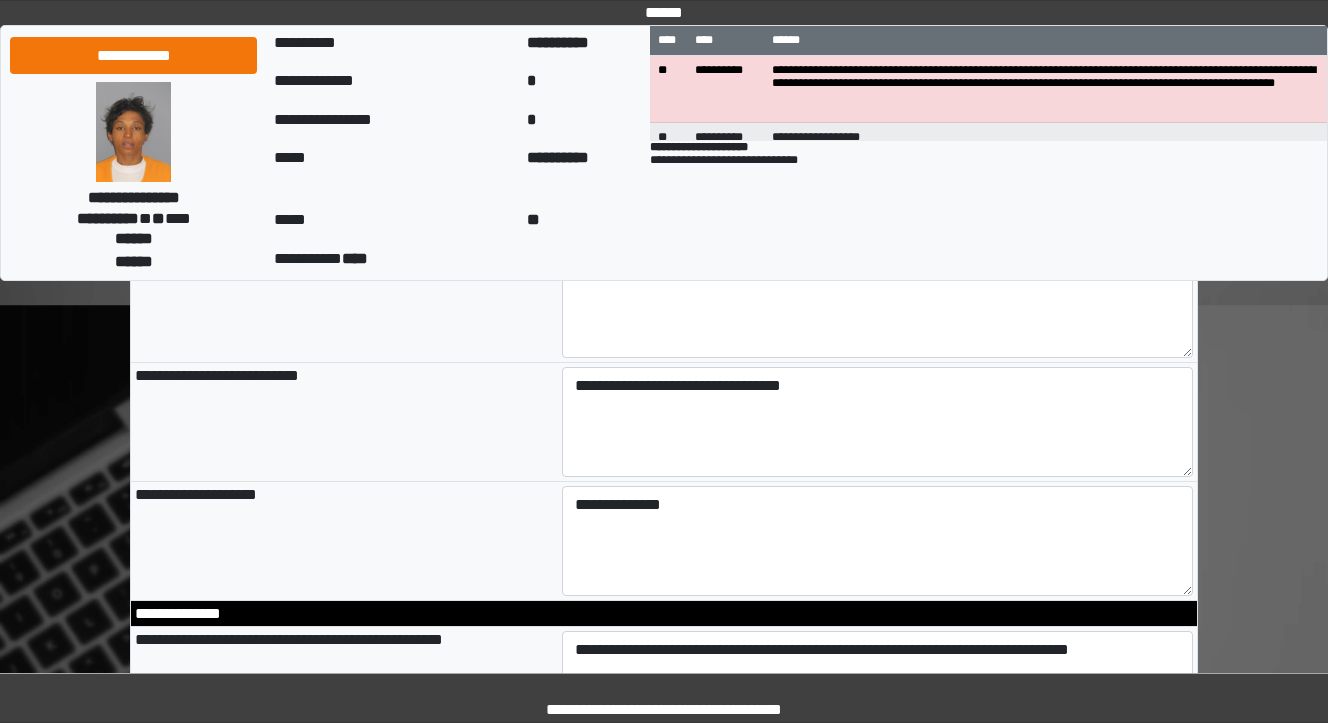 type on "**********" 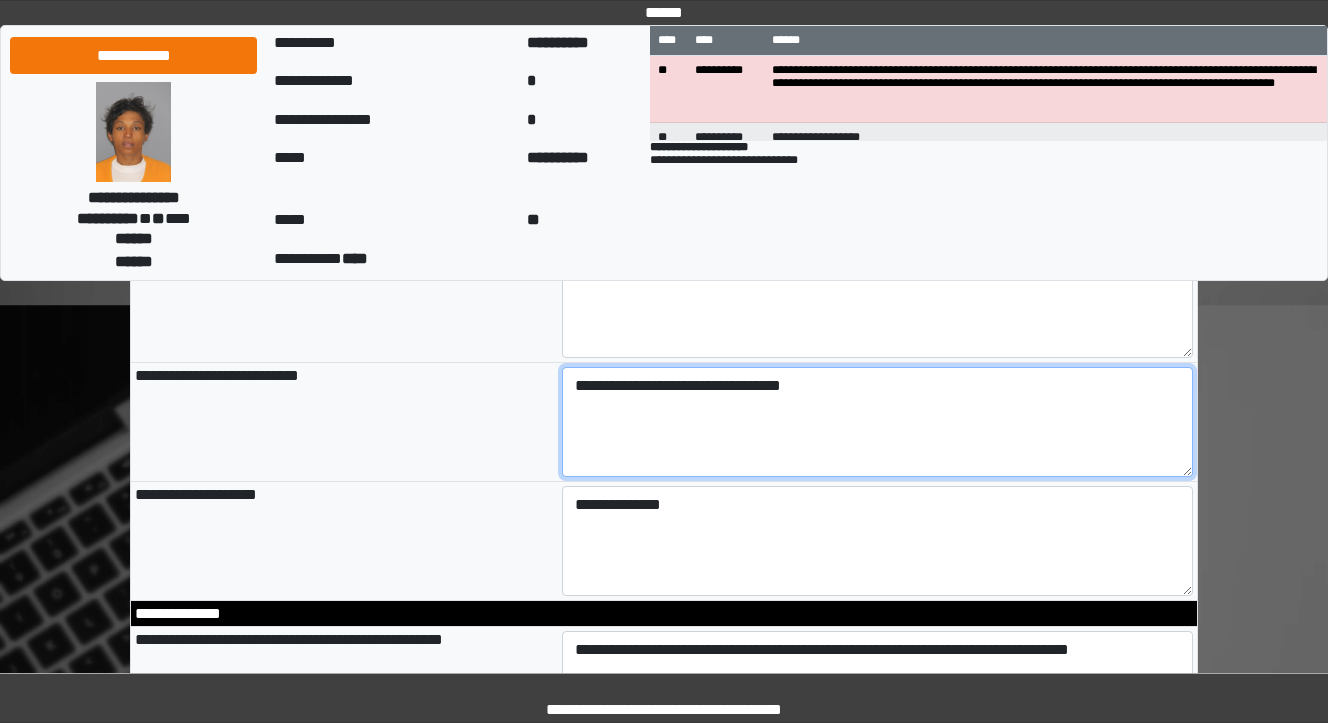 click on "**********" at bounding box center [878, 422] 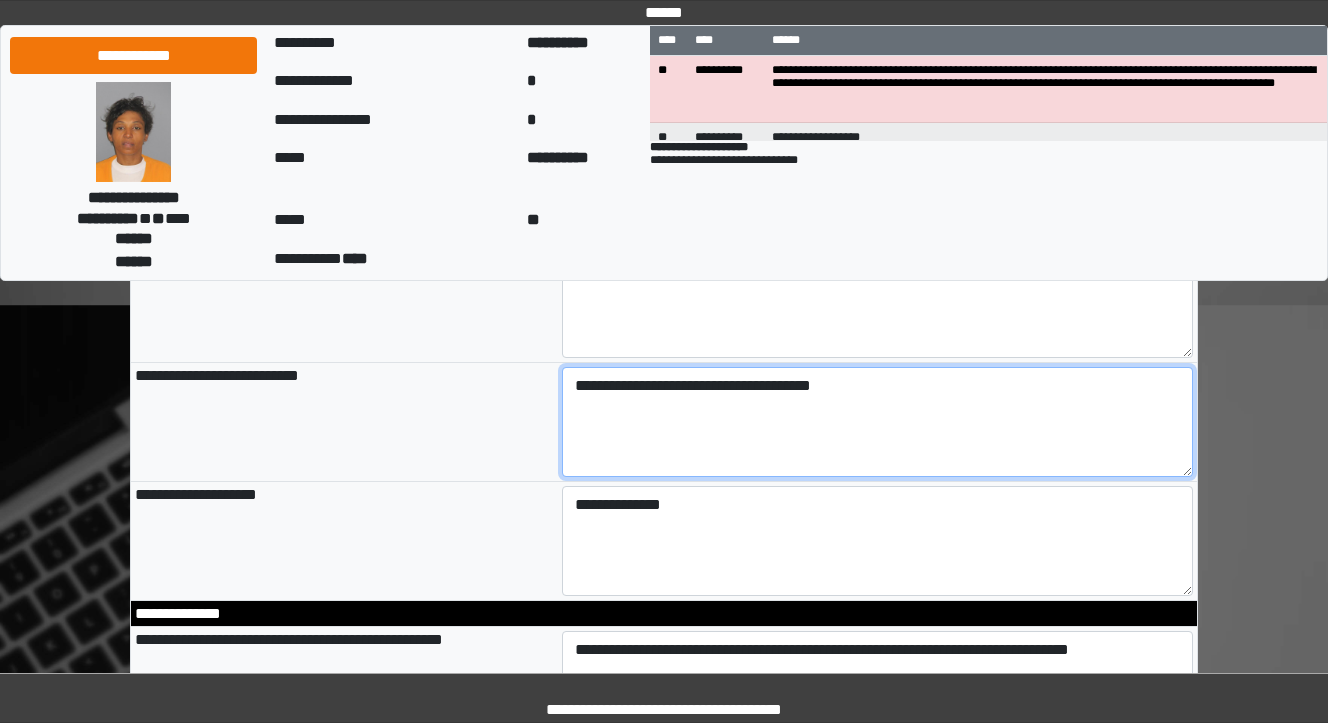 type on "**********" 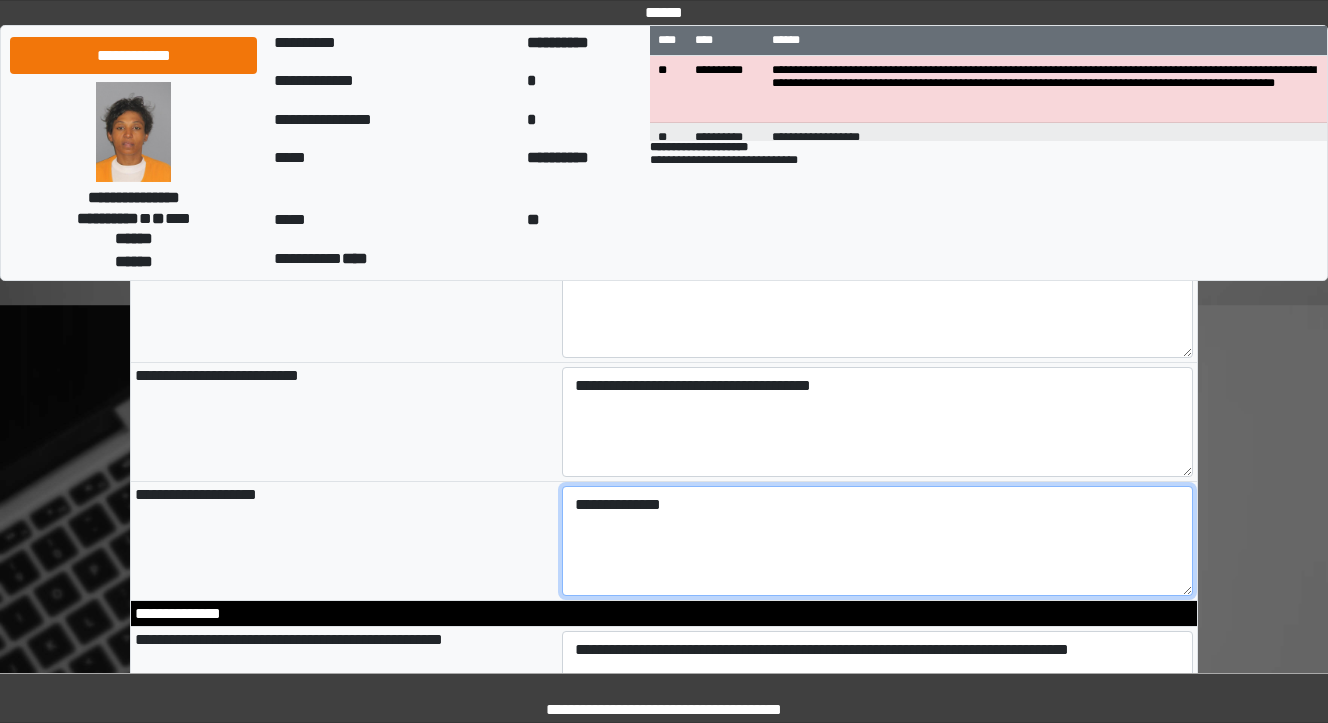 type on "**********" 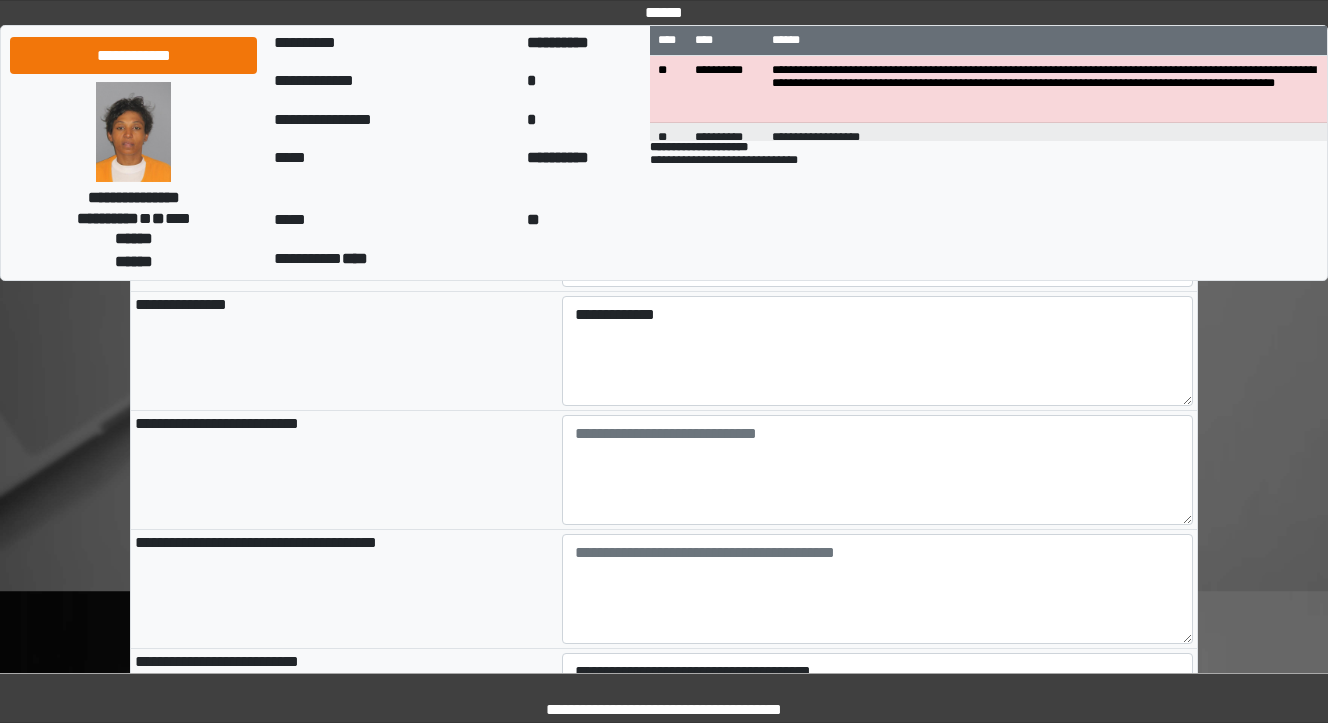 scroll, scrollTop: 160, scrollLeft: 0, axis: vertical 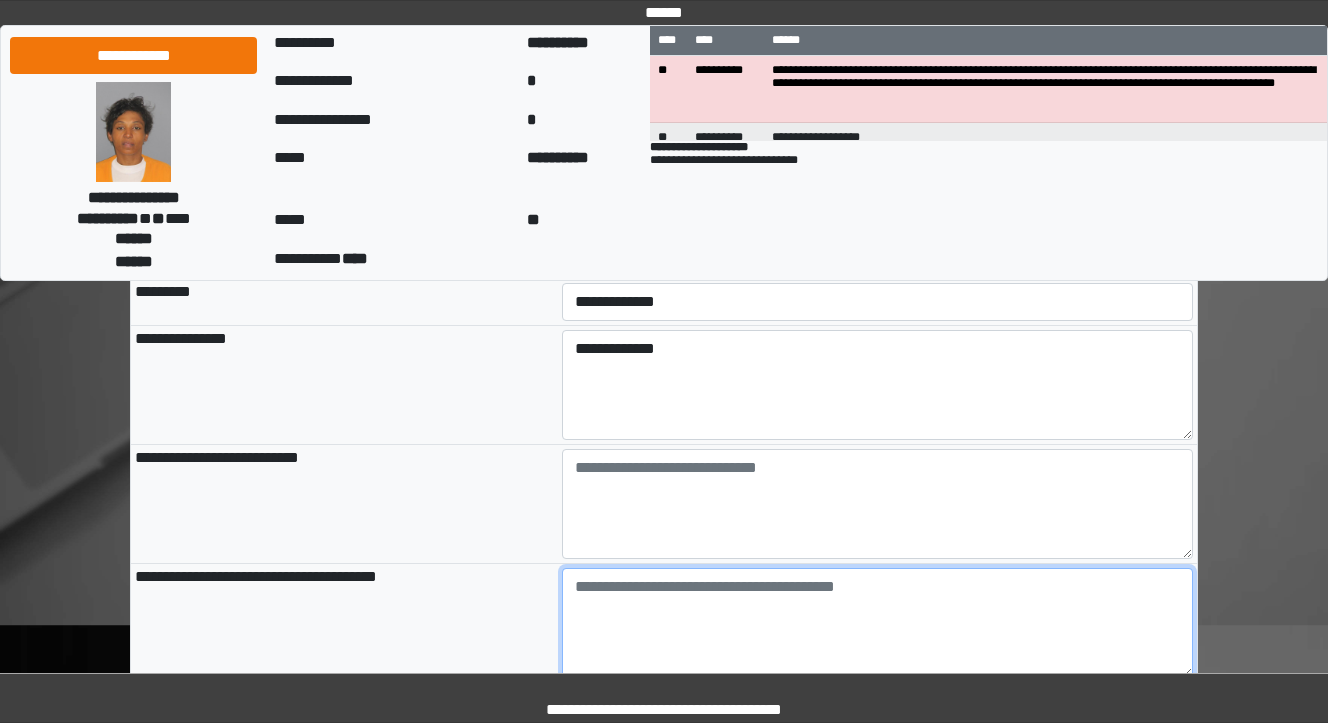 click at bounding box center [878, 623] 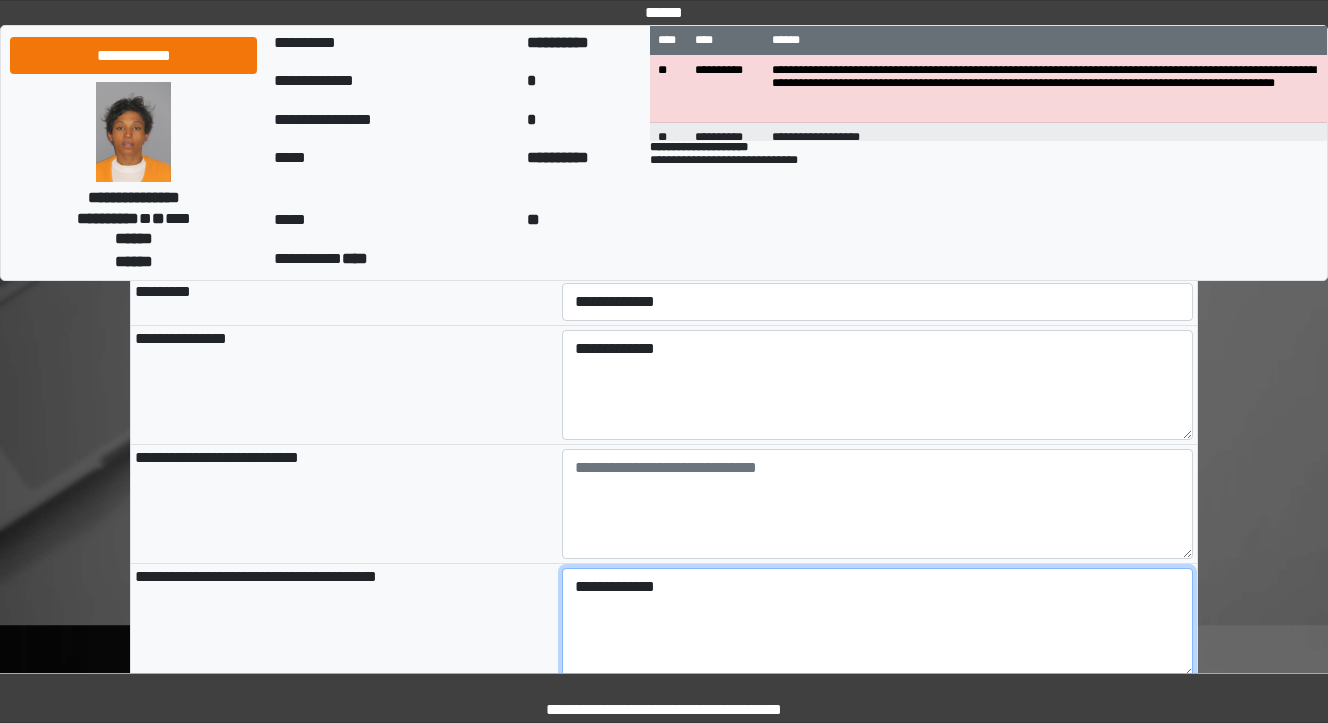 type on "**********" 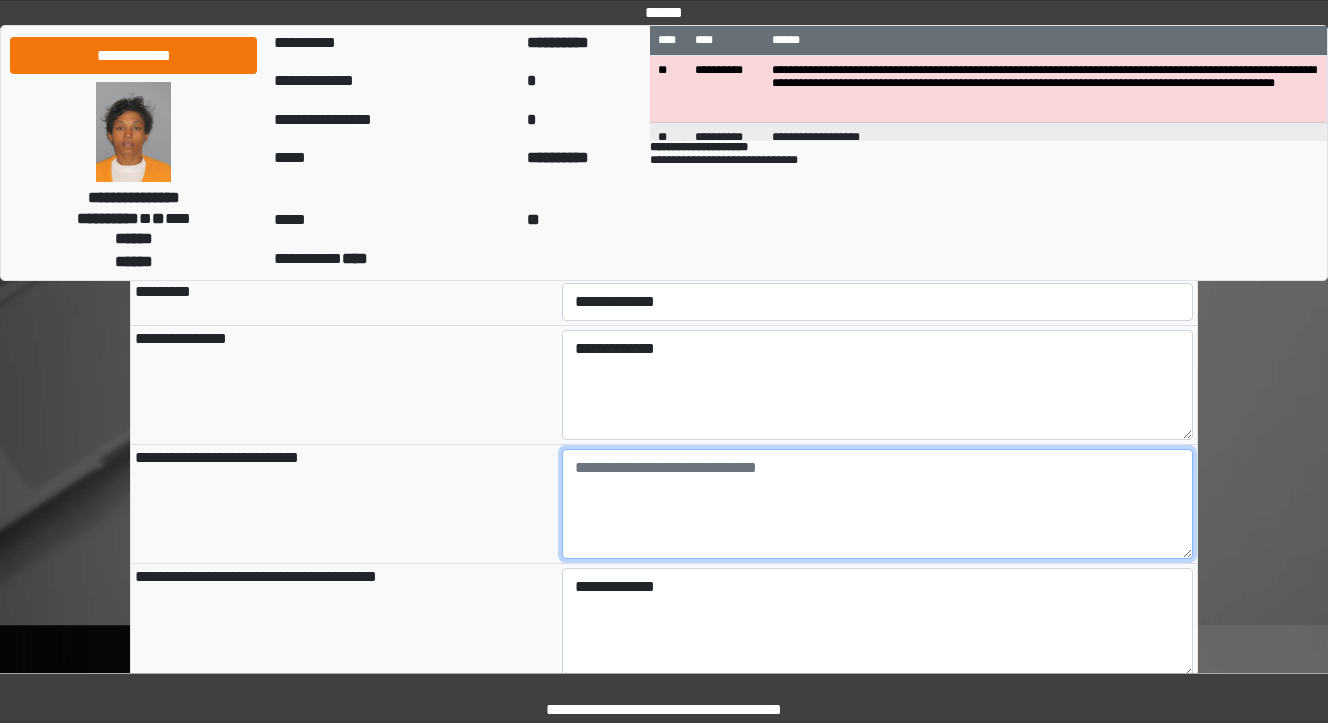 type on "**********" 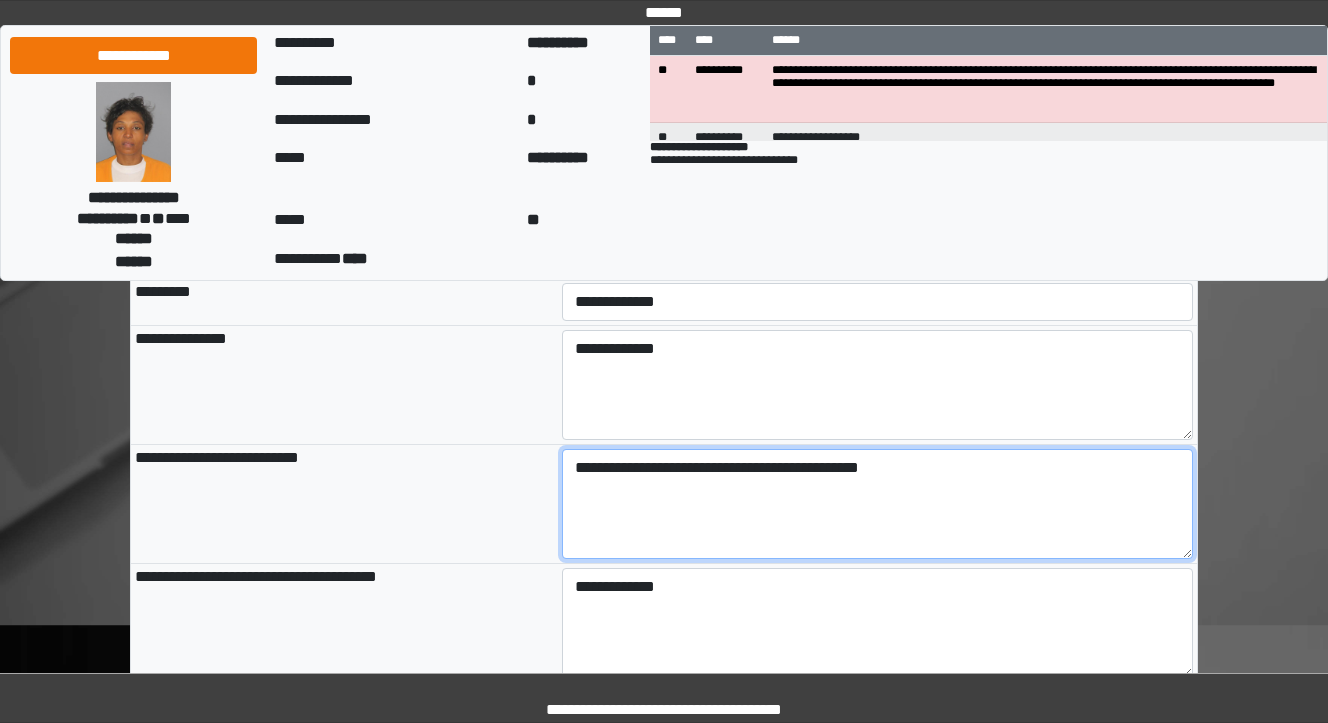type on "**********" 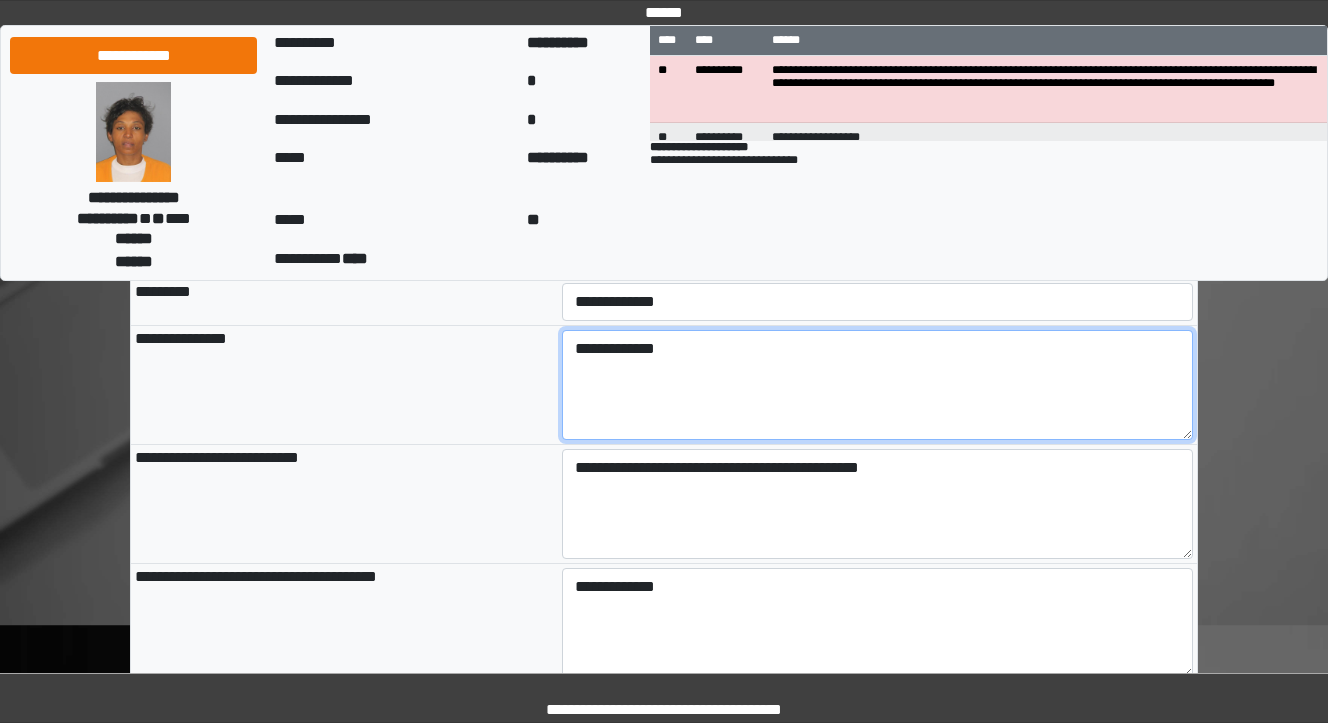type on "**********" 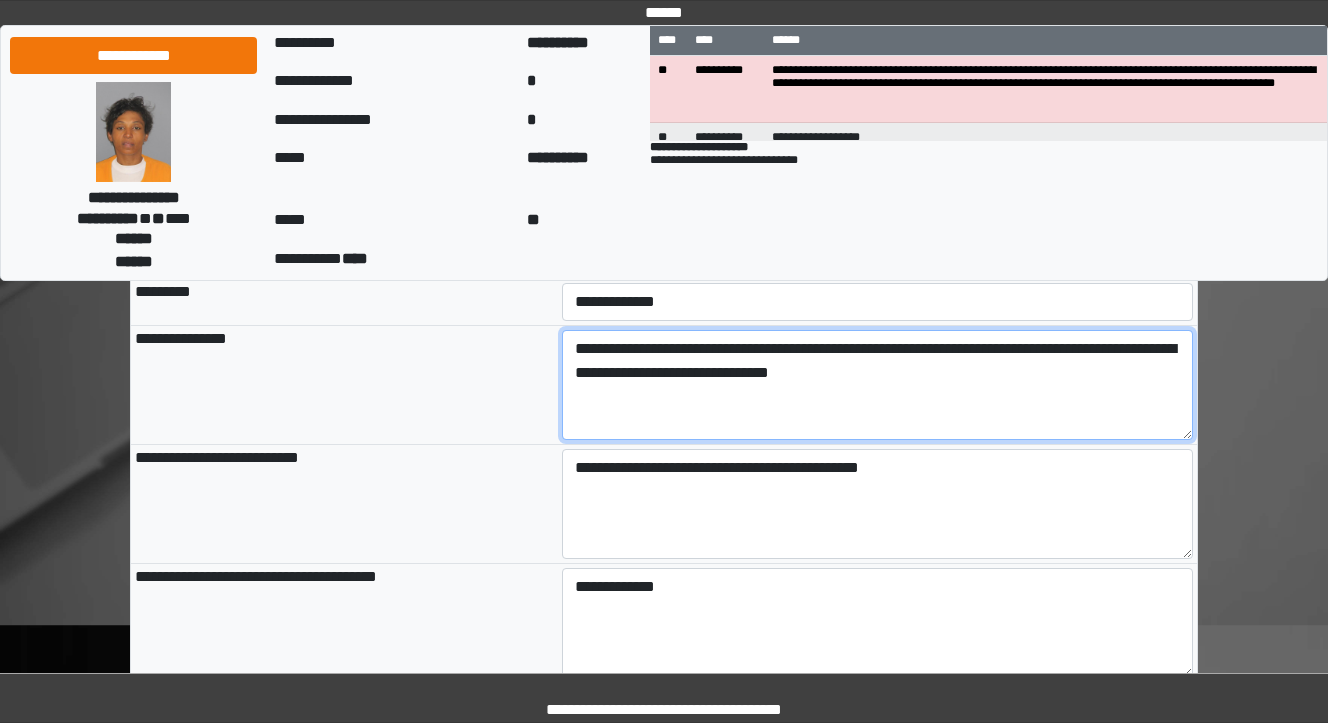 click on "**********" at bounding box center [878, 385] 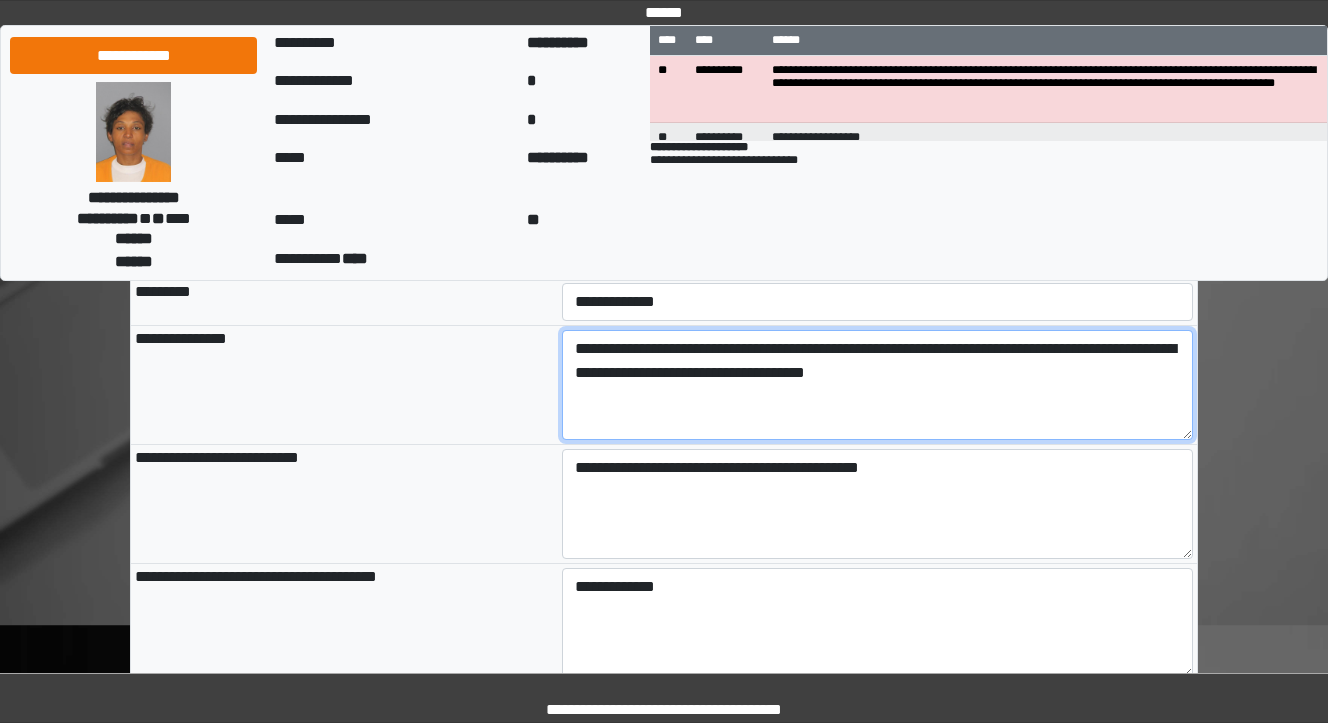 click on "**********" at bounding box center (878, 385) 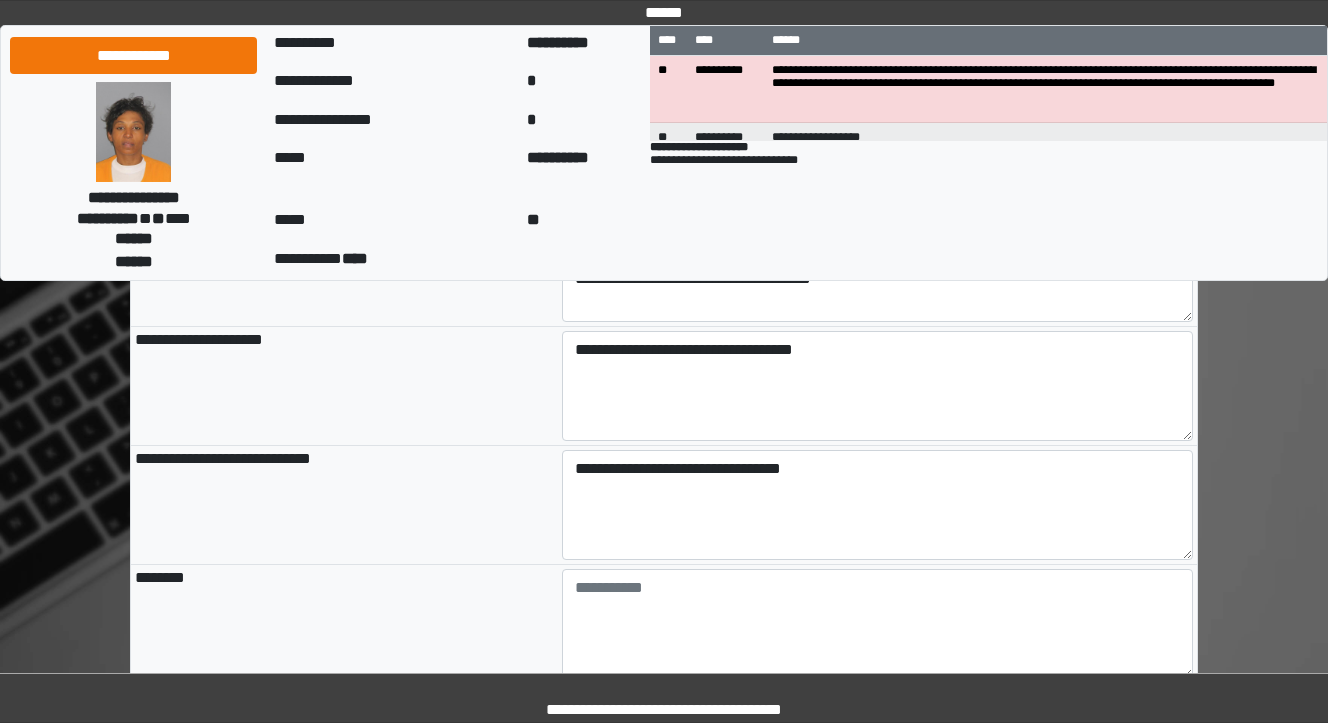 scroll, scrollTop: 1760, scrollLeft: 0, axis: vertical 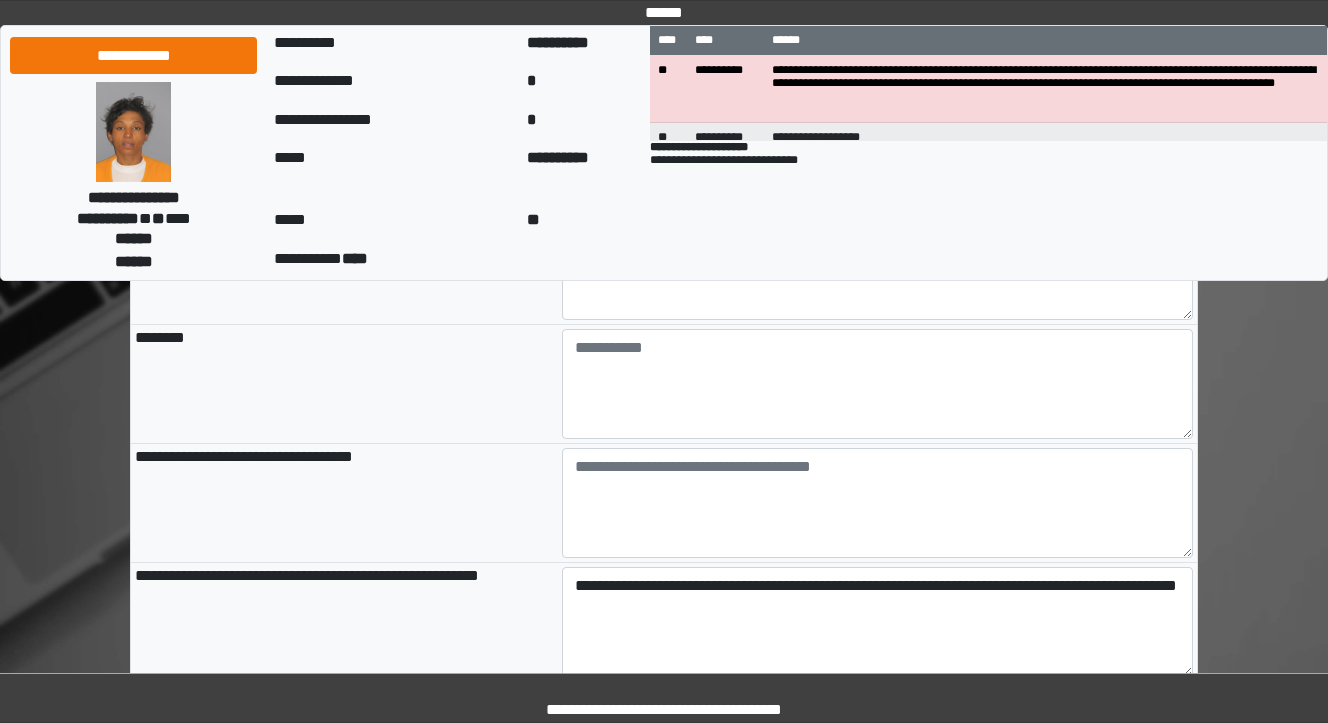 type on "**********" 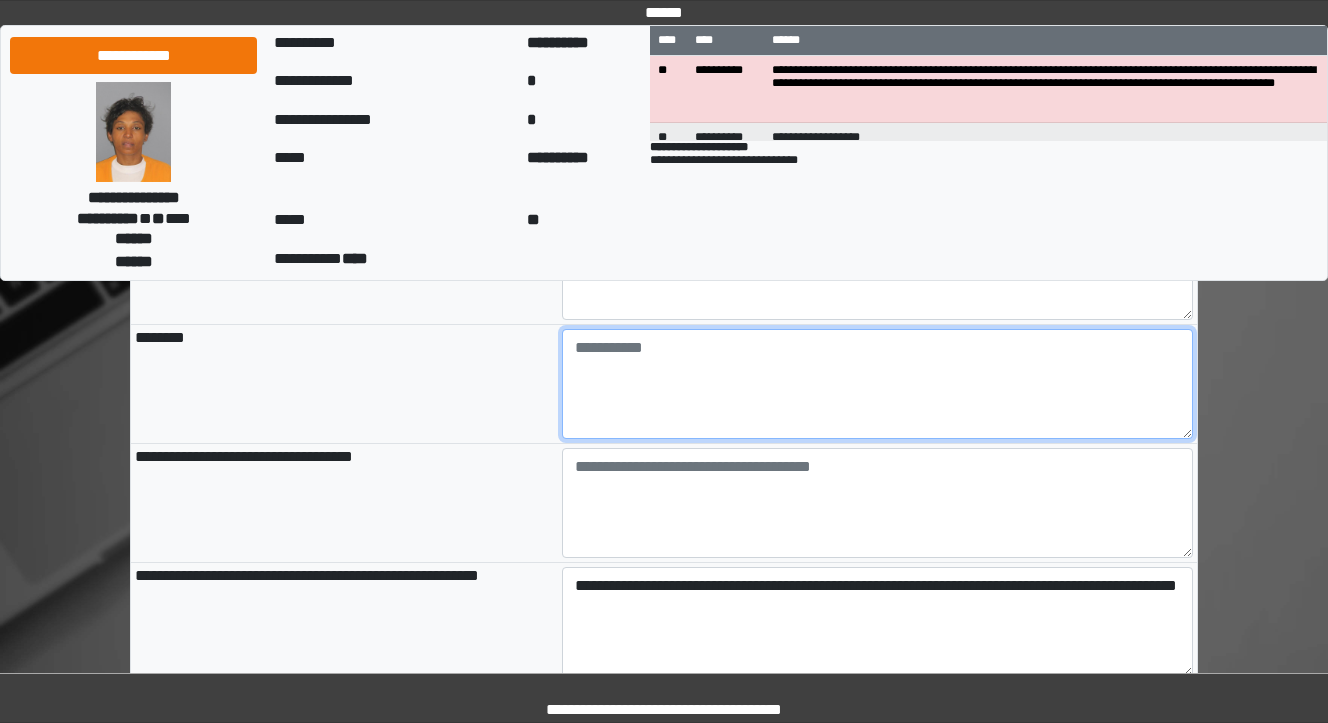 type on "**********" 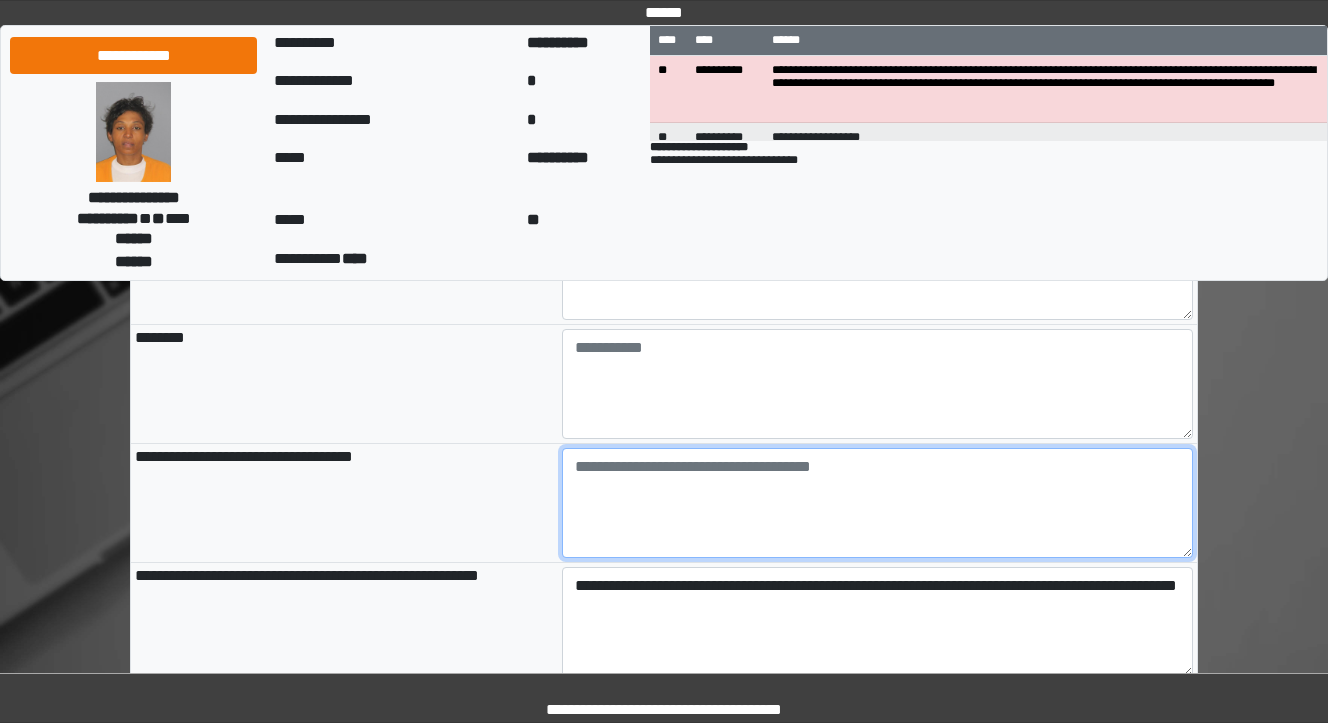 click at bounding box center [878, 503] 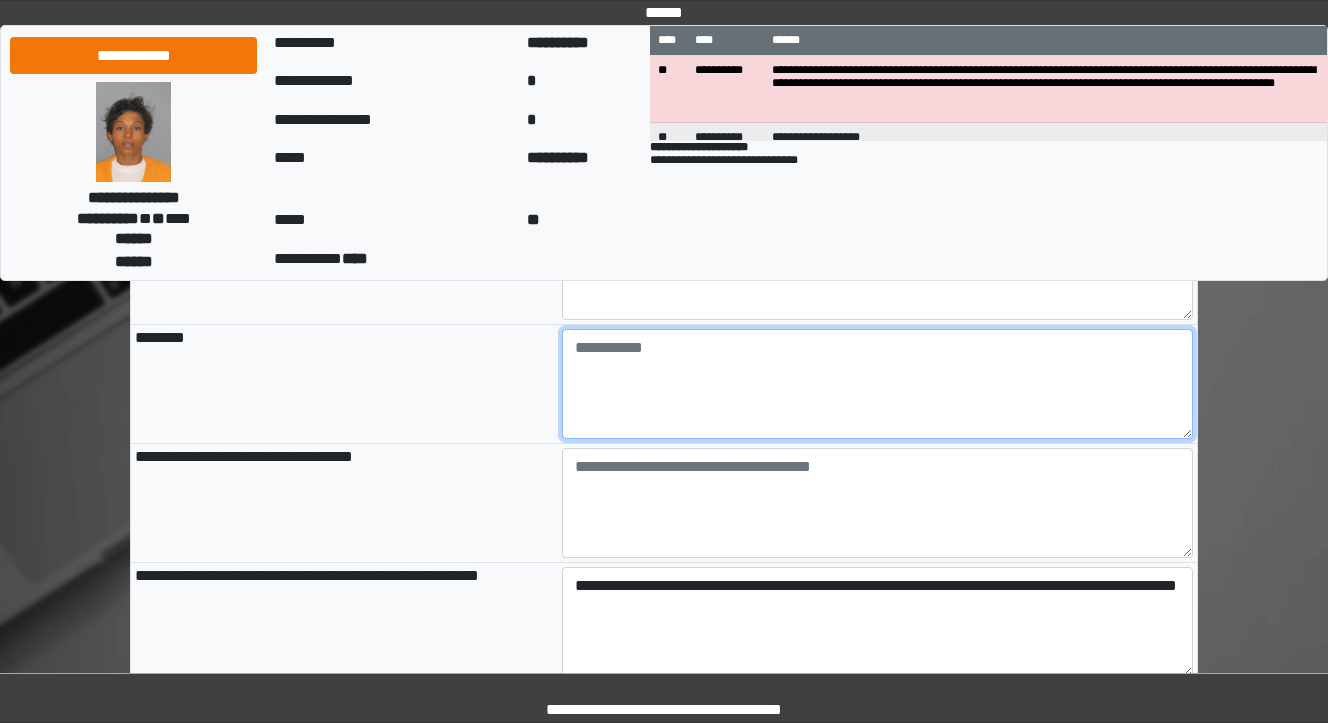 drag, startPoint x: 604, startPoint y: 413, endPoint x: 612, endPoint y: 400, distance: 15.264338 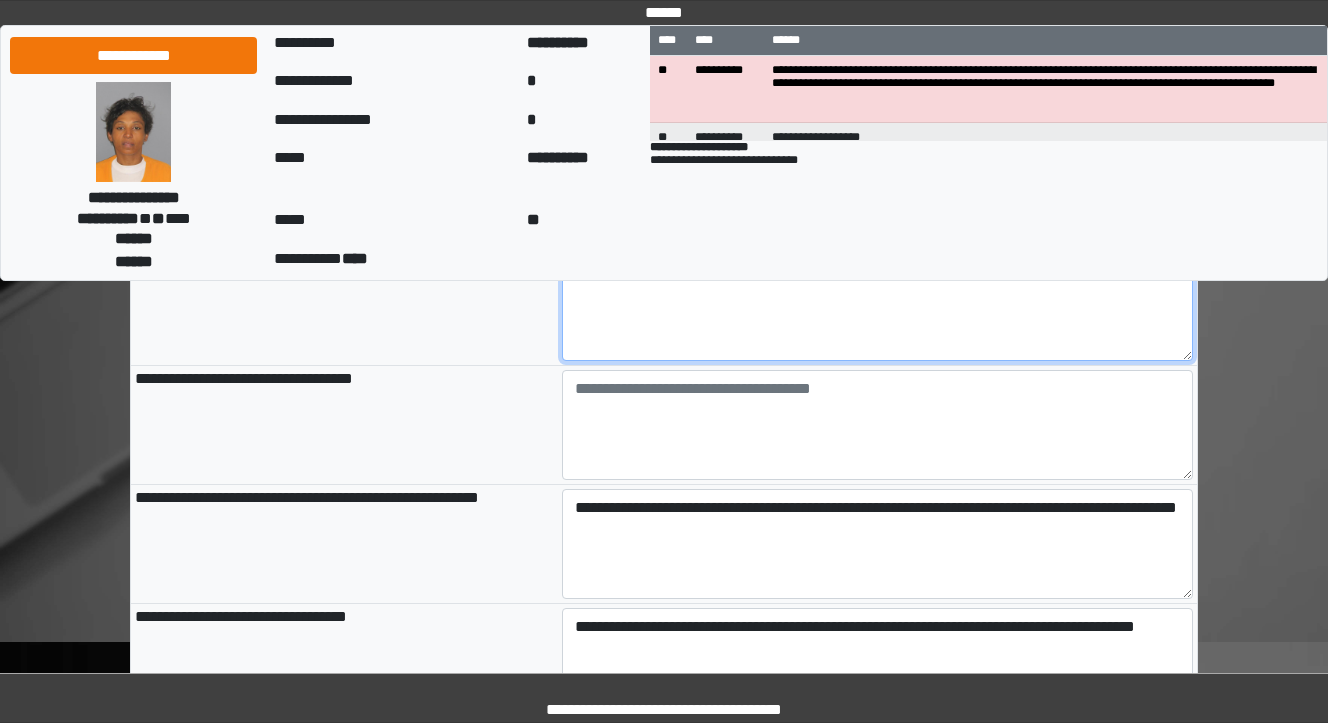 scroll, scrollTop: 1840, scrollLeft: 0, axis: vertical 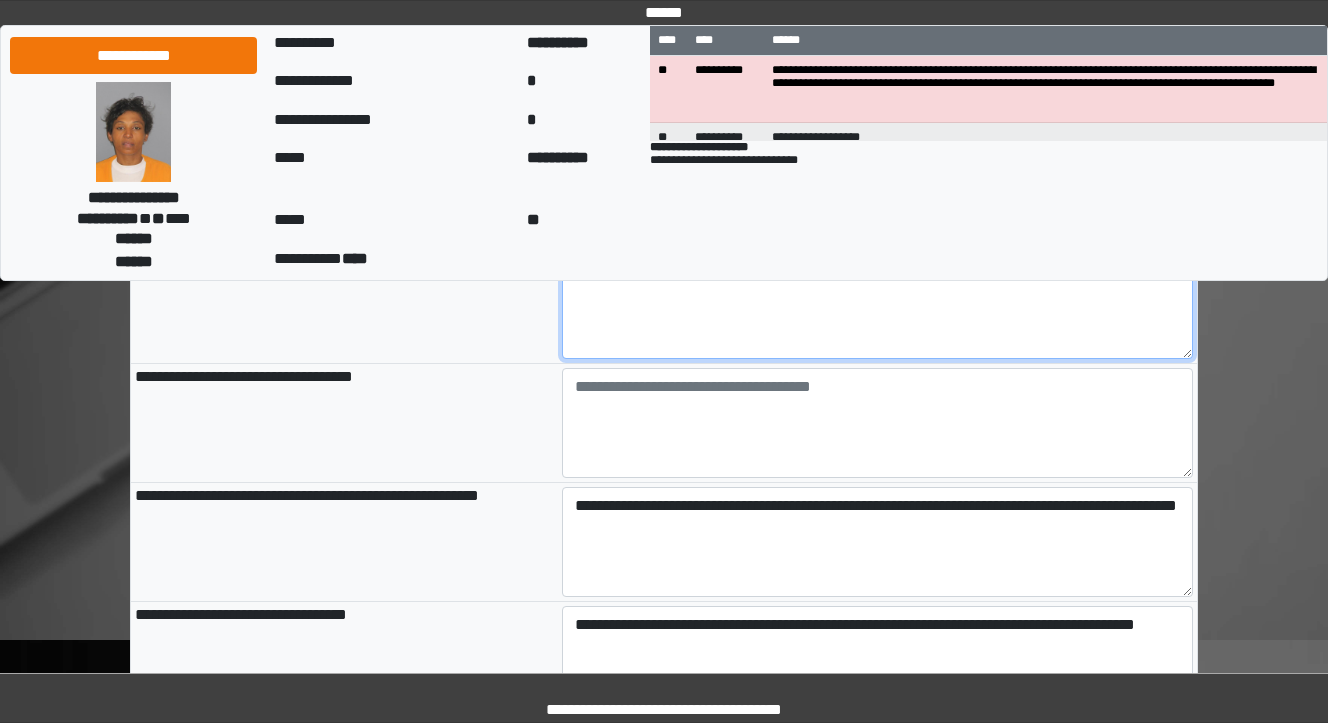 type on "**********" 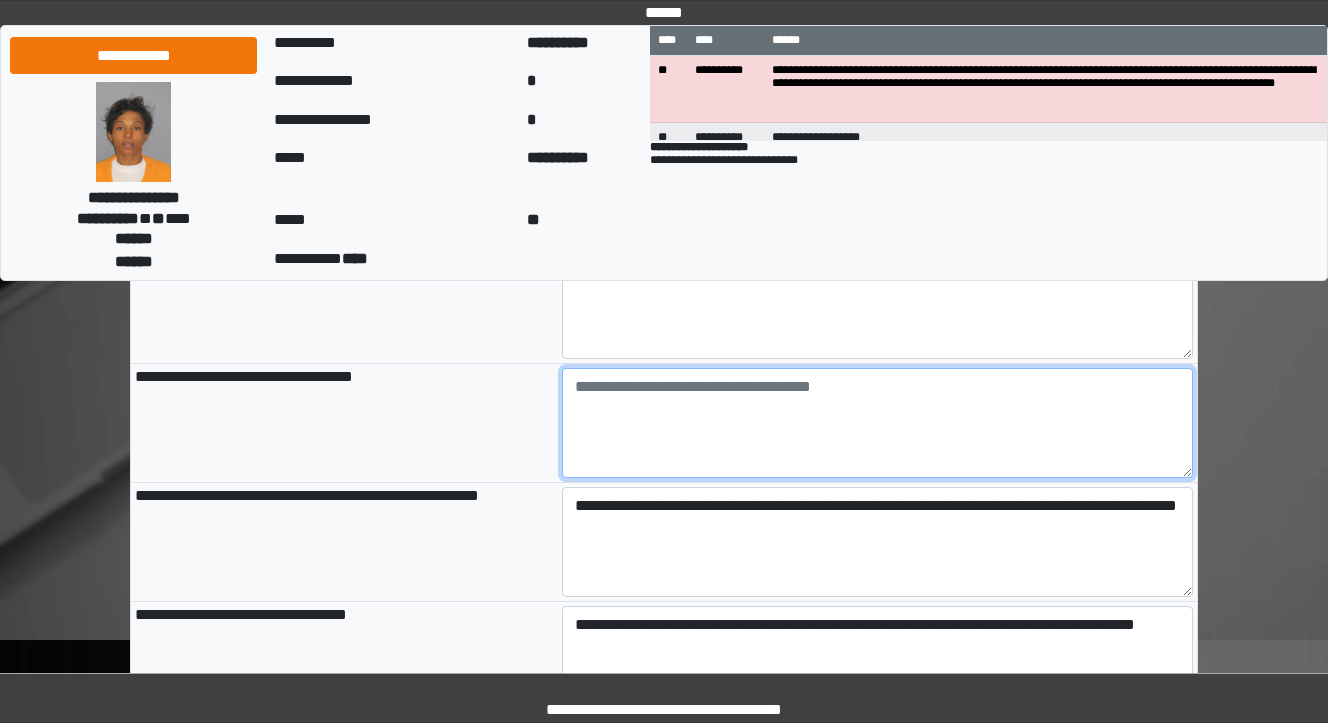 type on "**********" 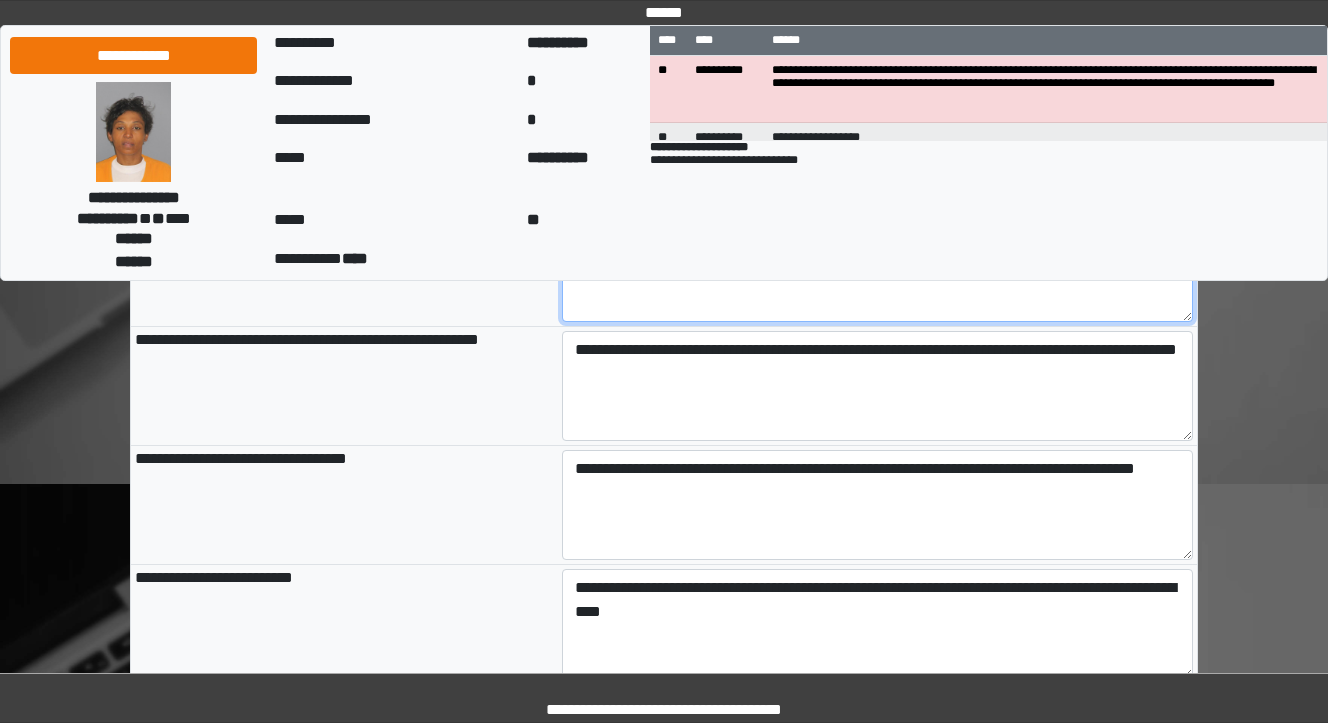 scroll, scrollTop: 2000, scrollLeft: 0, axis: vertical 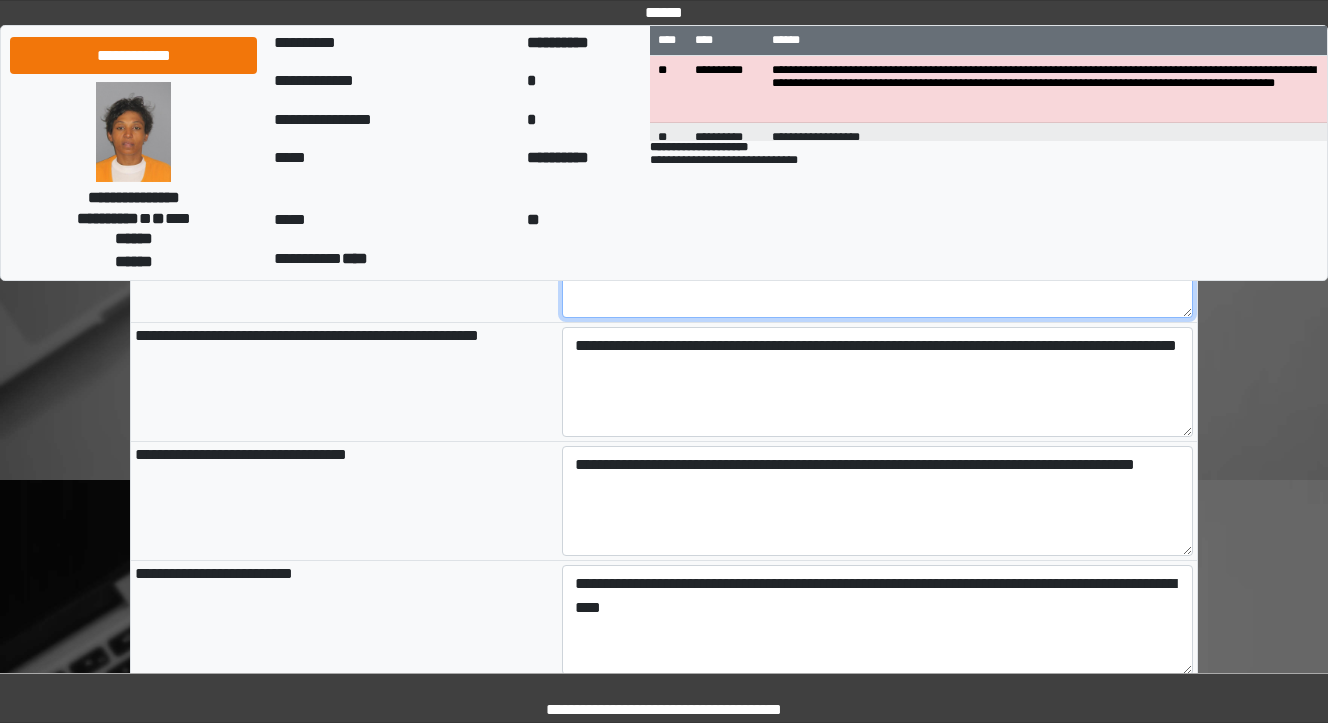 type on "**********" 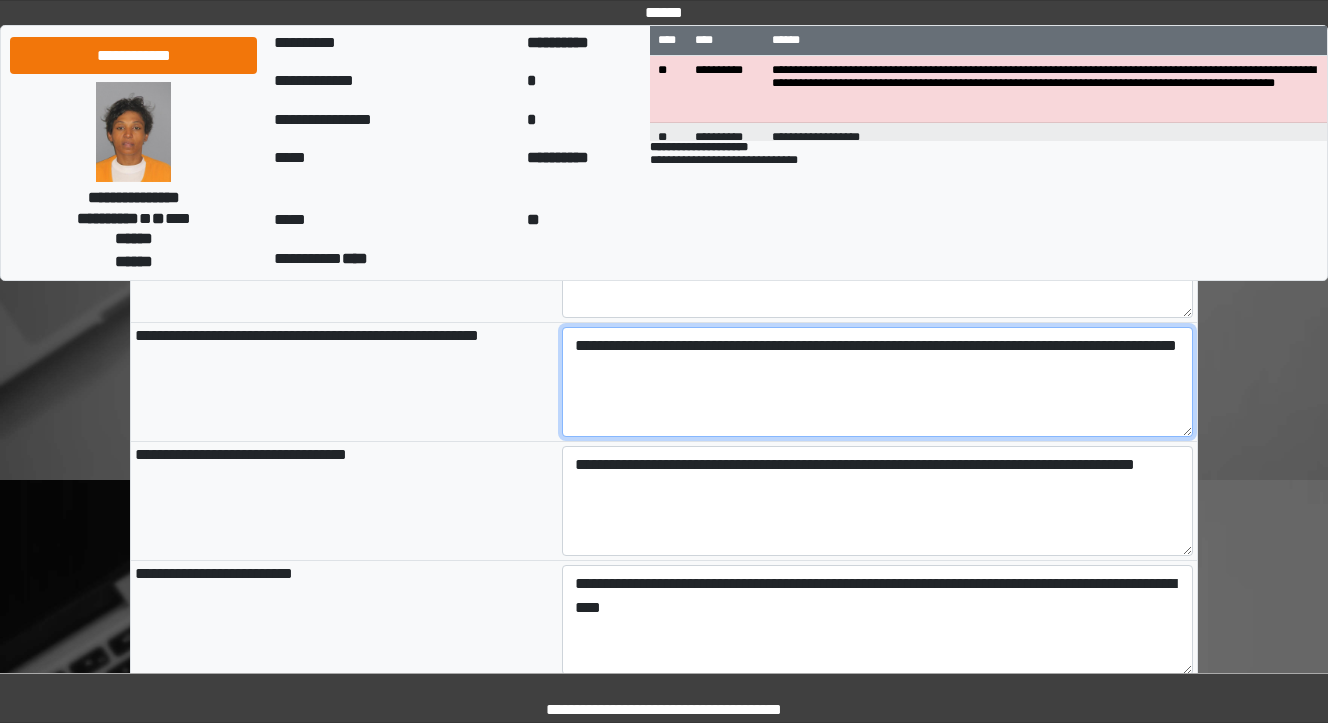 type on "**********" 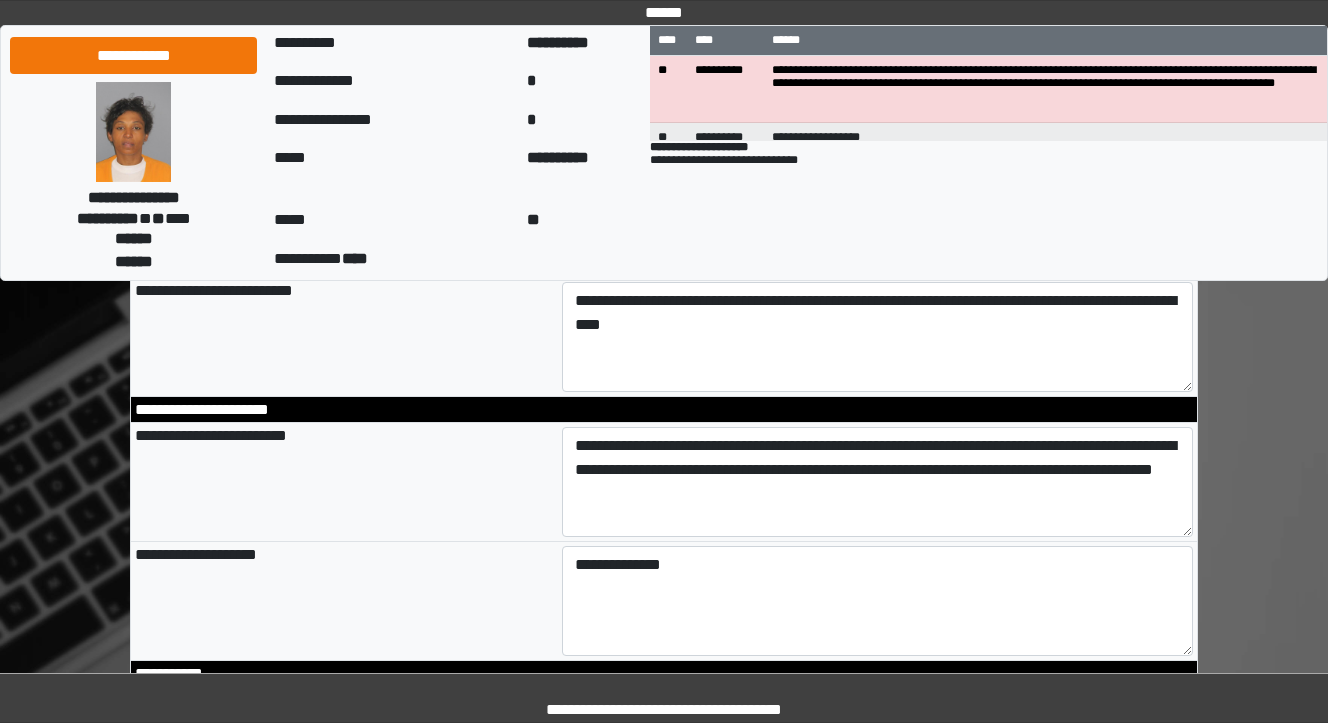 scroll, scrollTop: 2320, scrollLeft: 0, axis: vertical 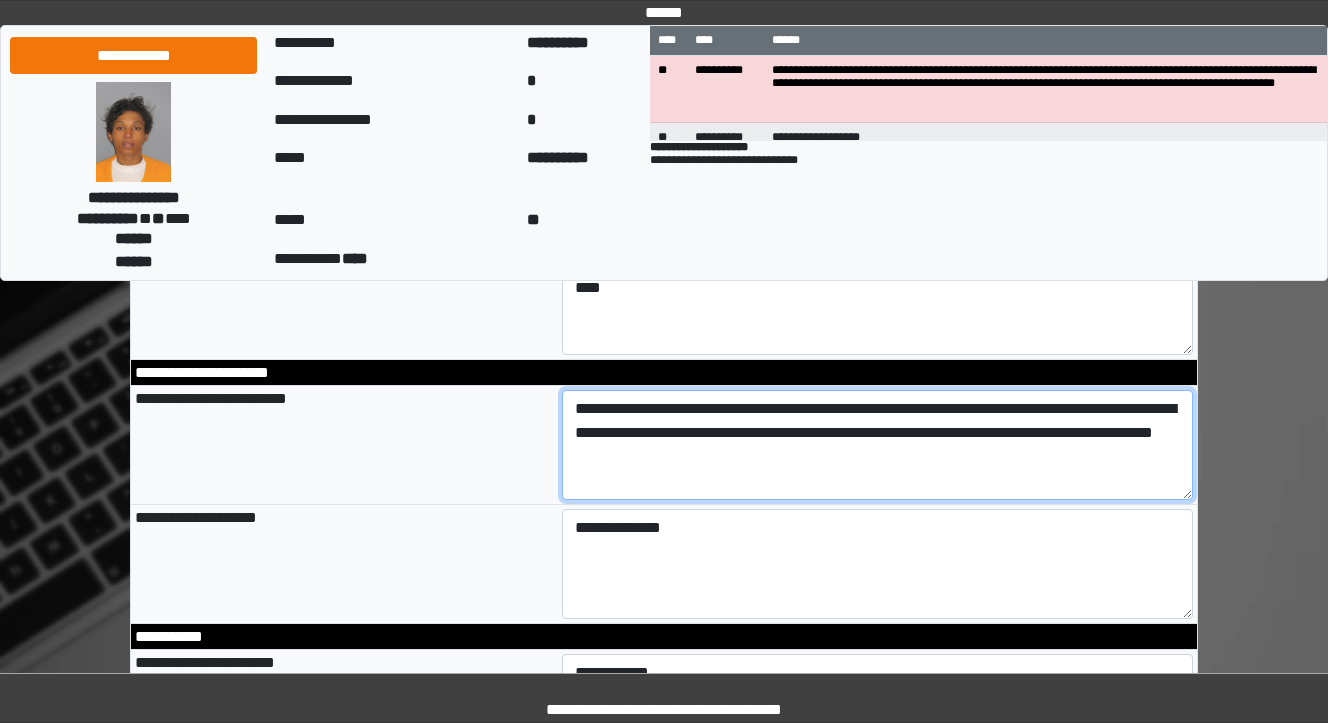 click on "**********" at bounding box center (878, 445) 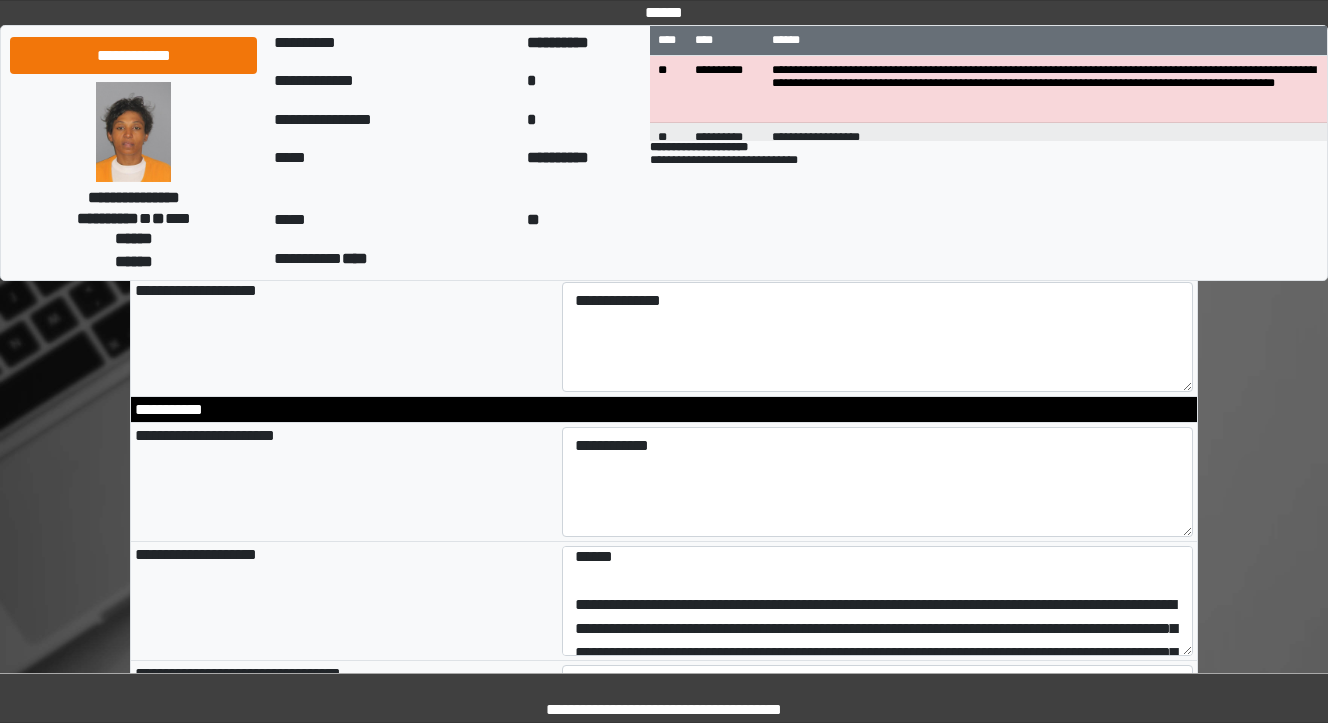 scroll, scrollTop: 2640, scrollLeft: 0, axis: vertical 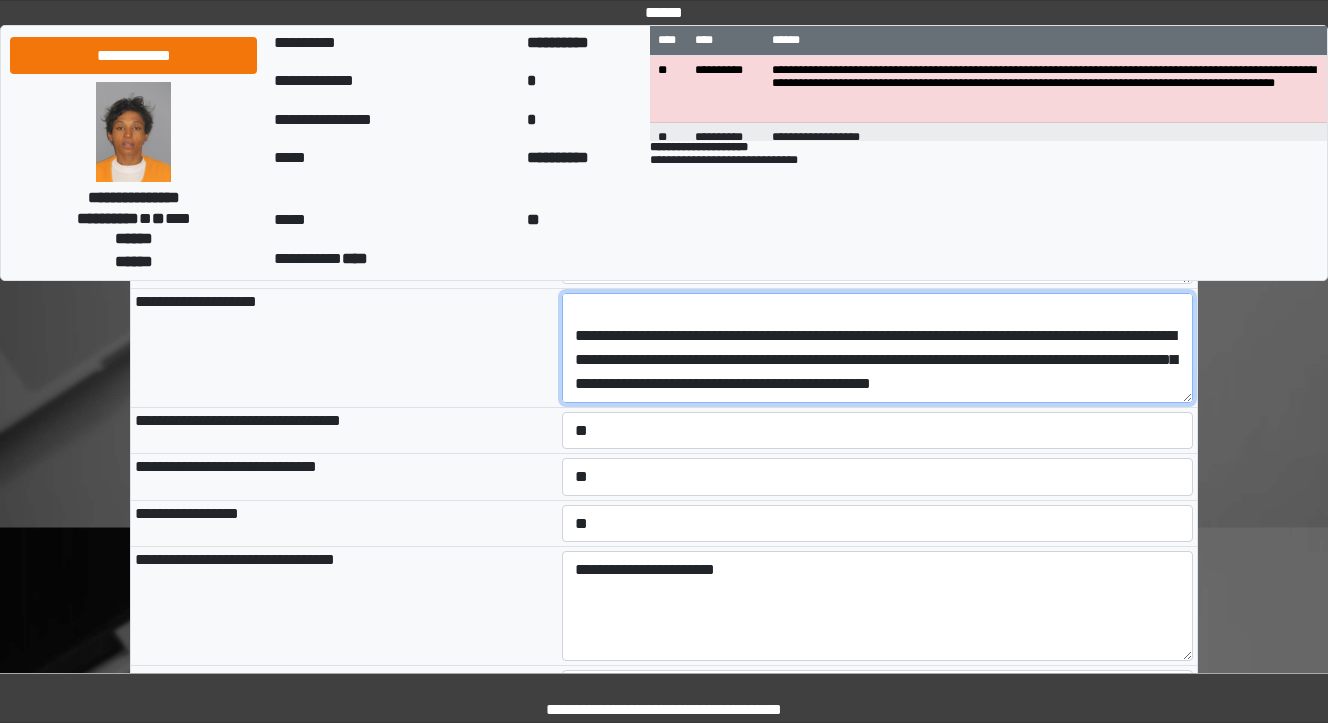 click at bounding box center (878, 348) 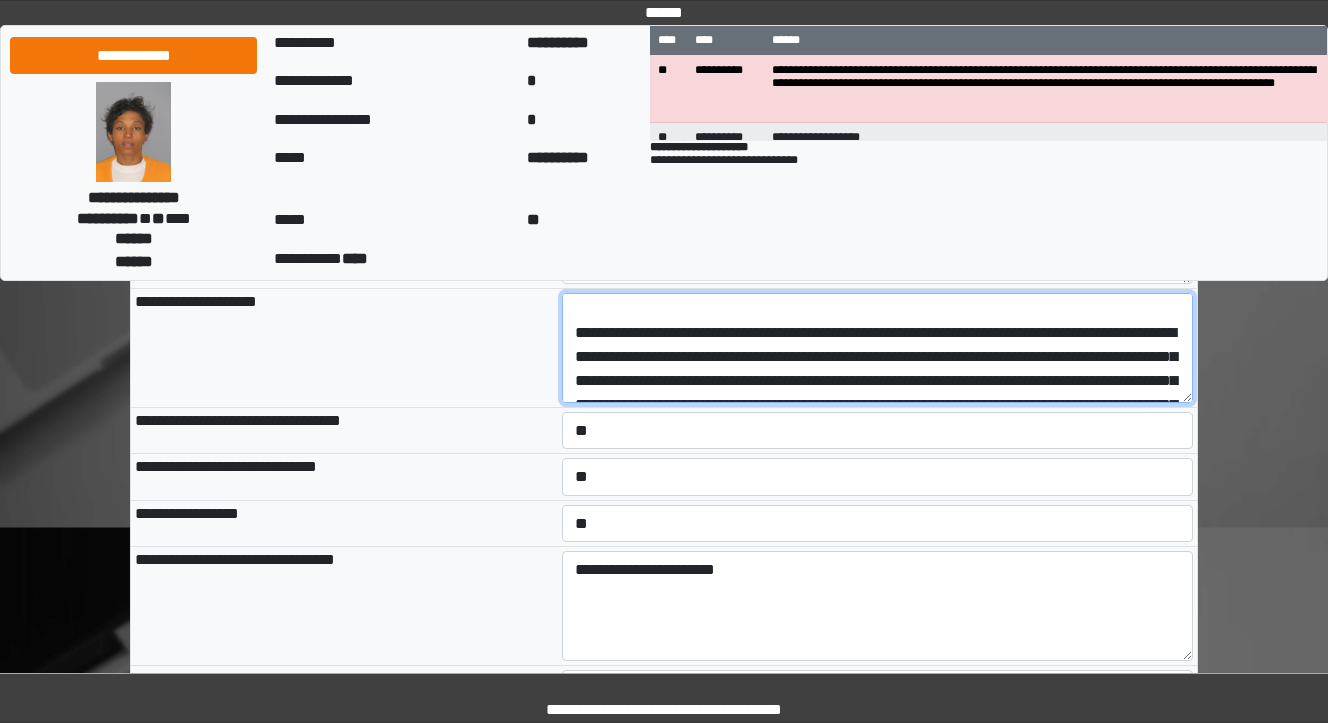 scroll, scrollTop: 0, scrollLeft: 0, axis: both 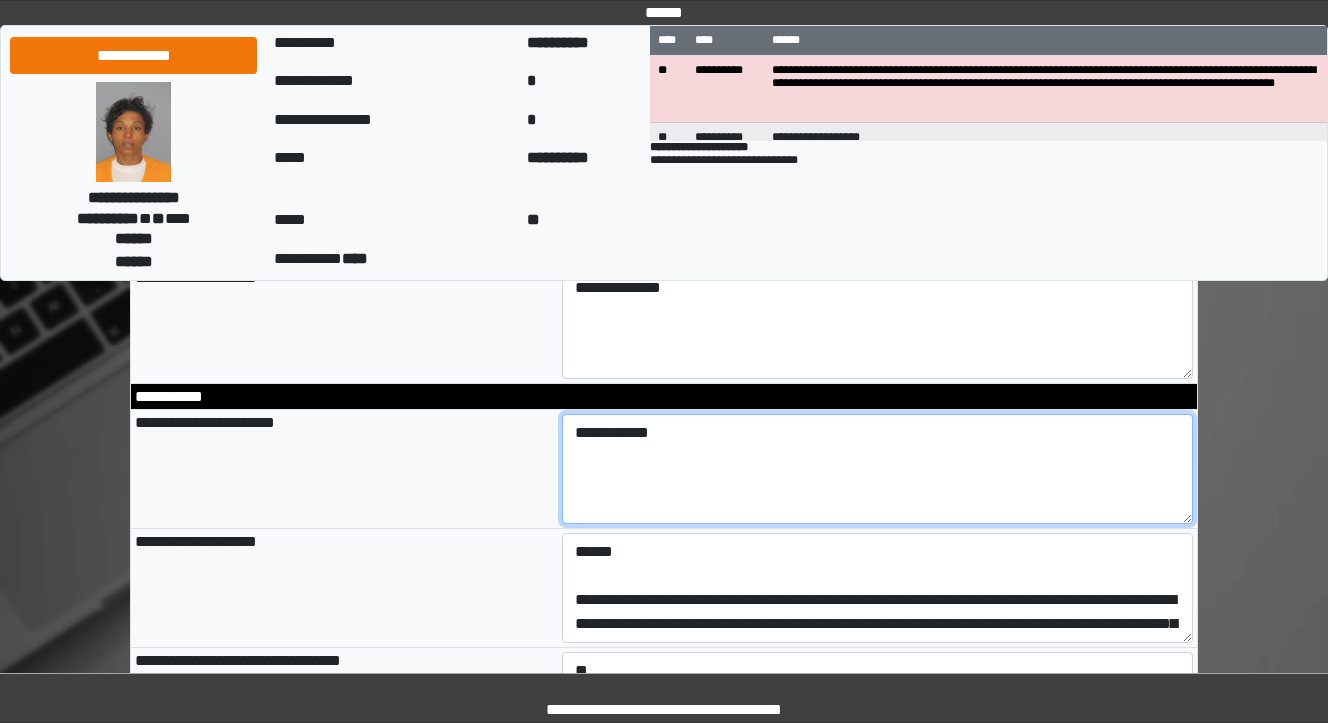 click on "**********" at bounding box center (878, 469) 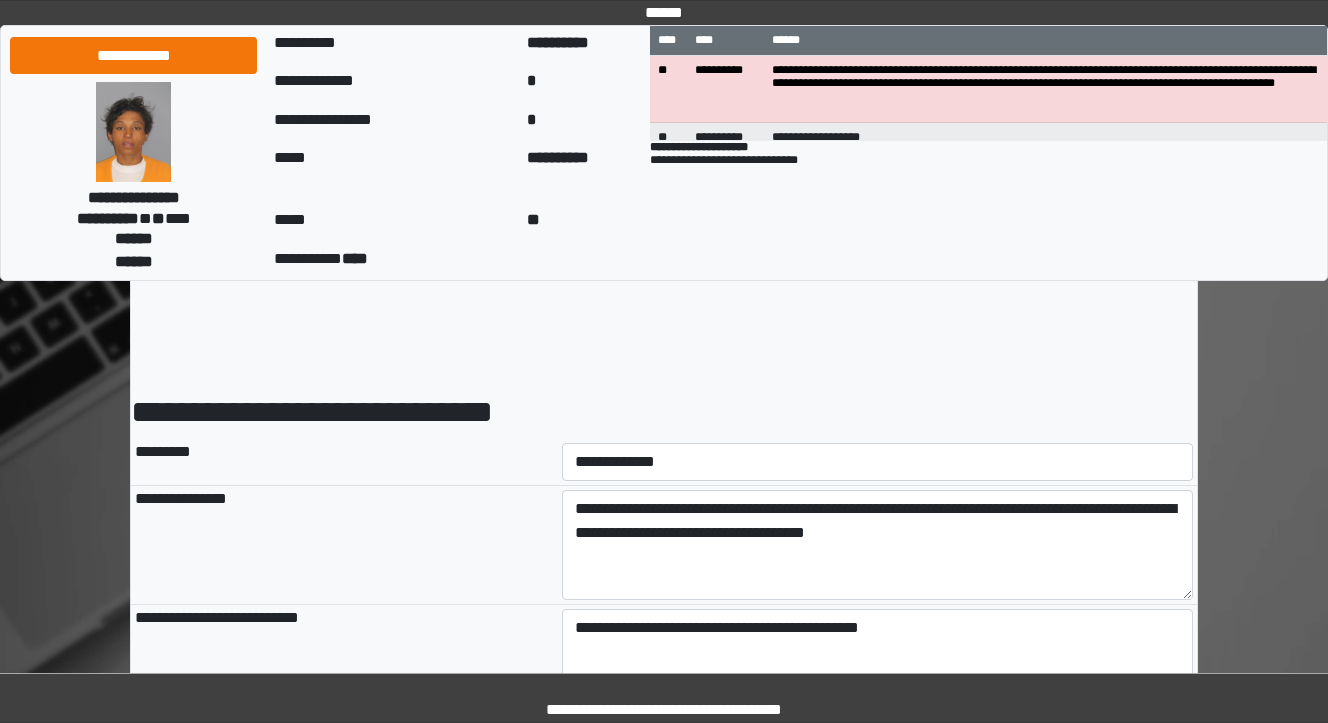 scroll, scrollTop: 0, scrollLeft: 0, axis: both 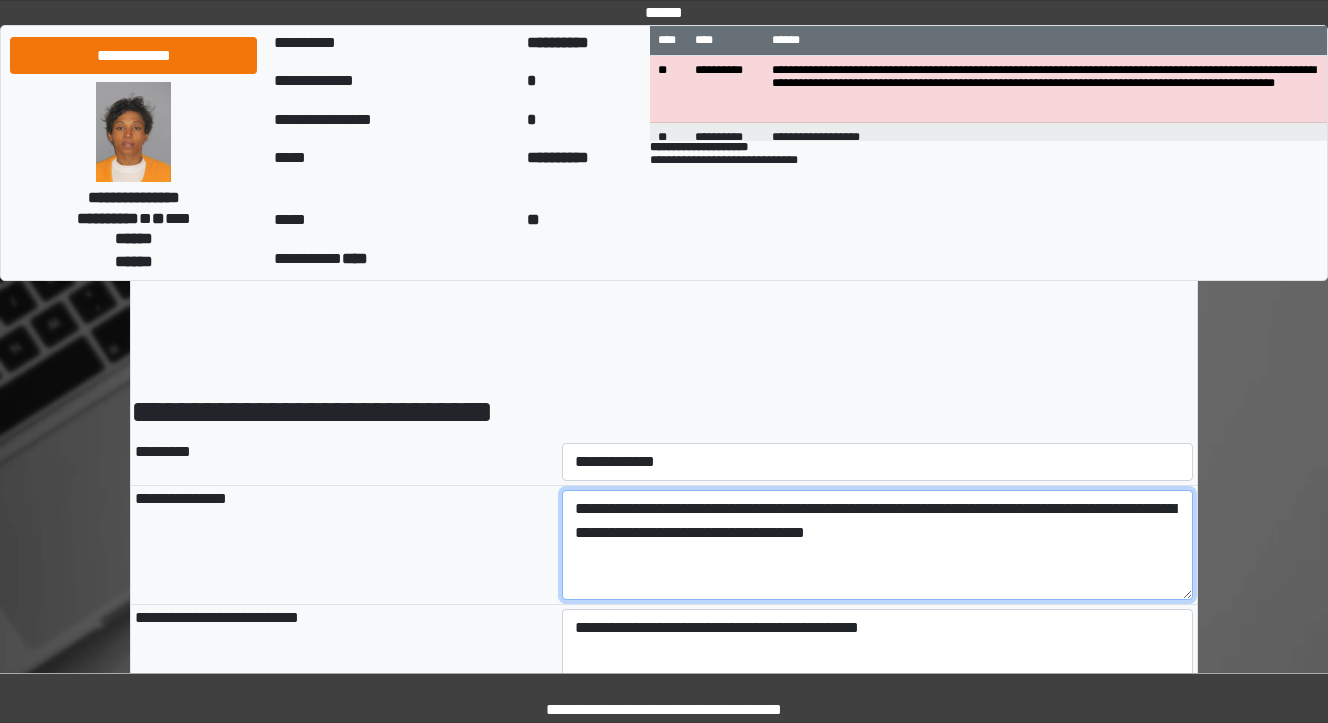 click on "**********" at bounding box center [878, 545] 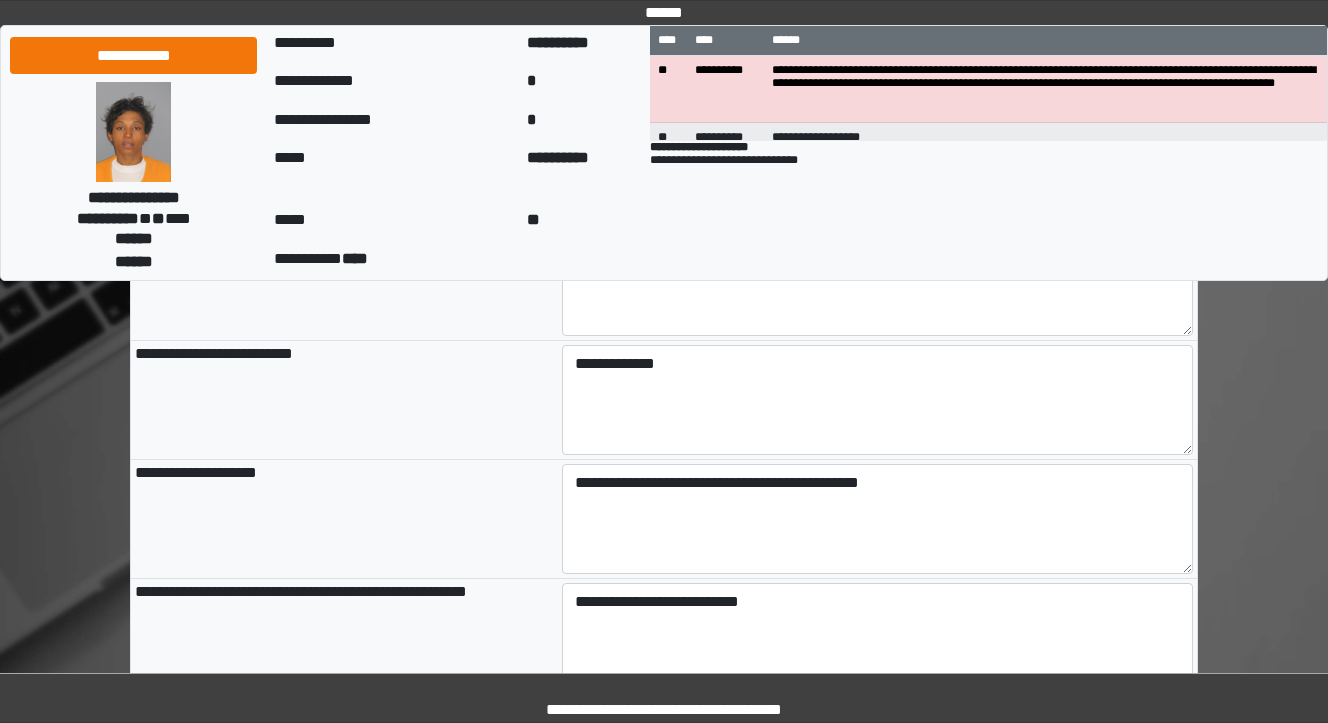 scroll, scrollTop: 1200, scrollLeft: 0, axis: vertical 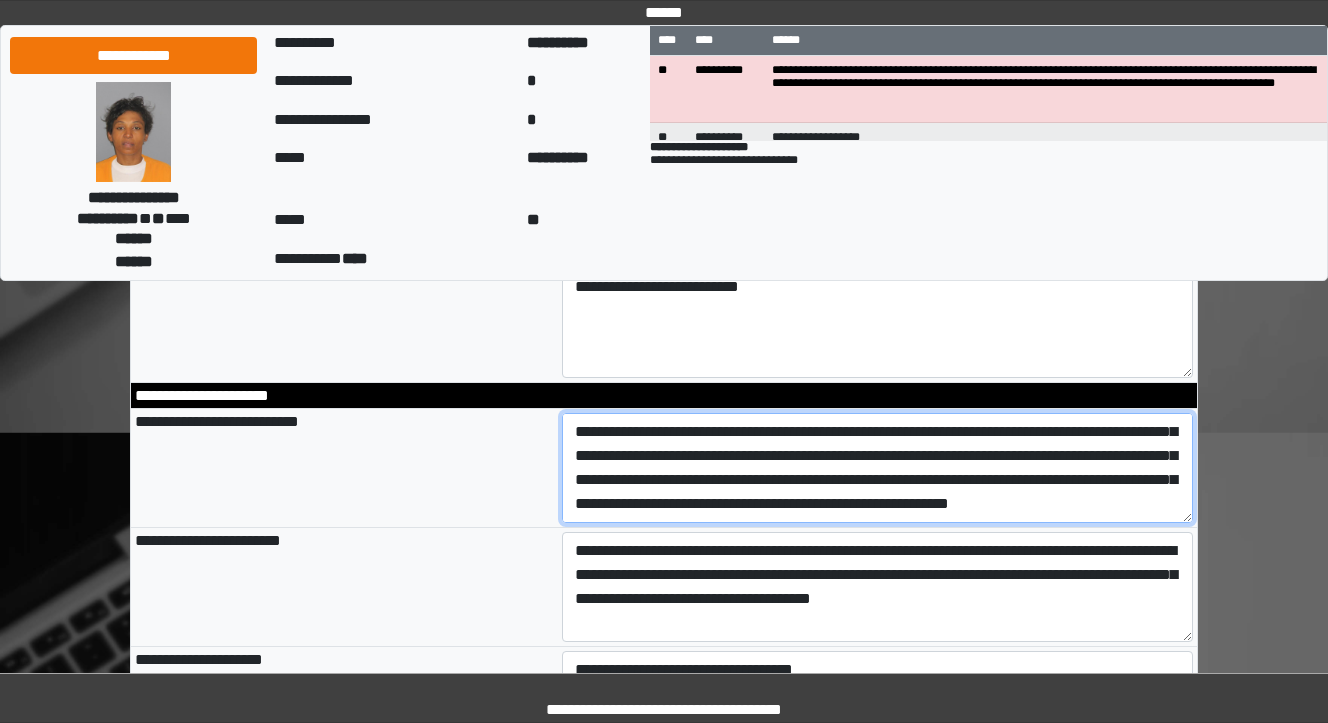 click on "**********" at bounding box center (878, 468) 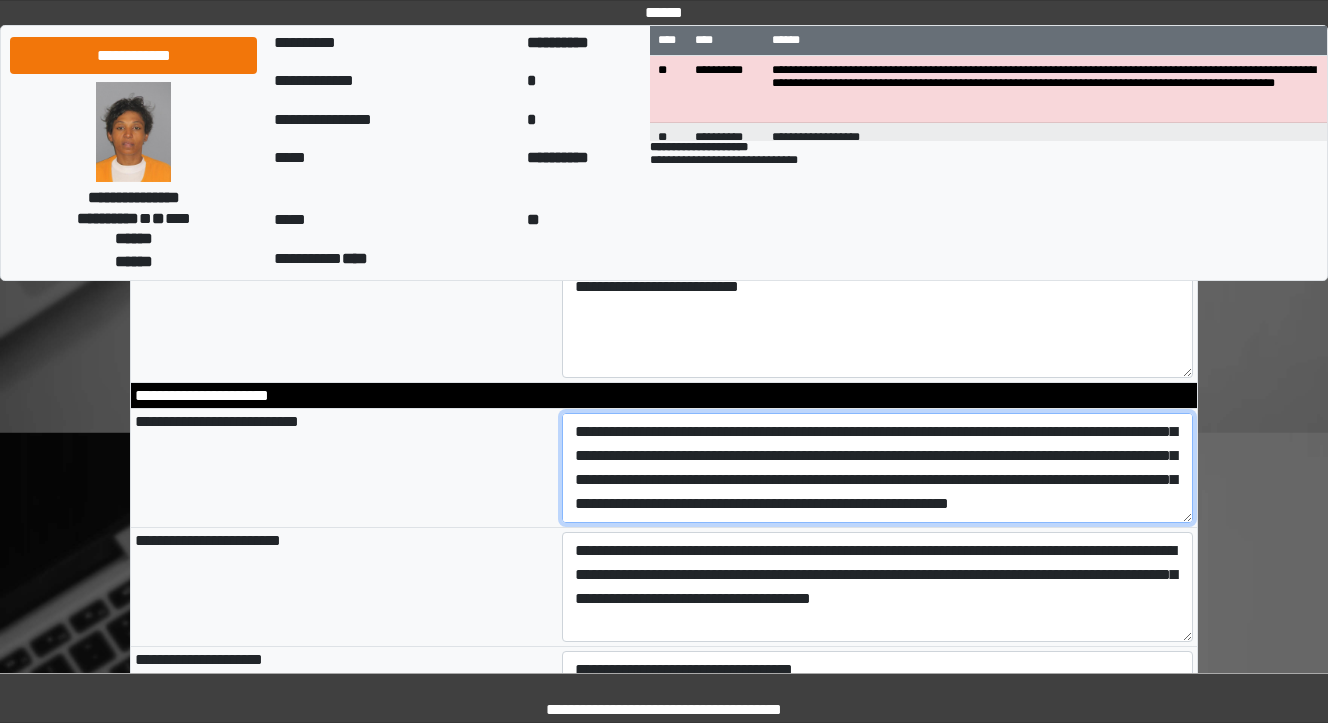 scroll, scrollTop: 48, scrollLeft: 0, axis: vertical 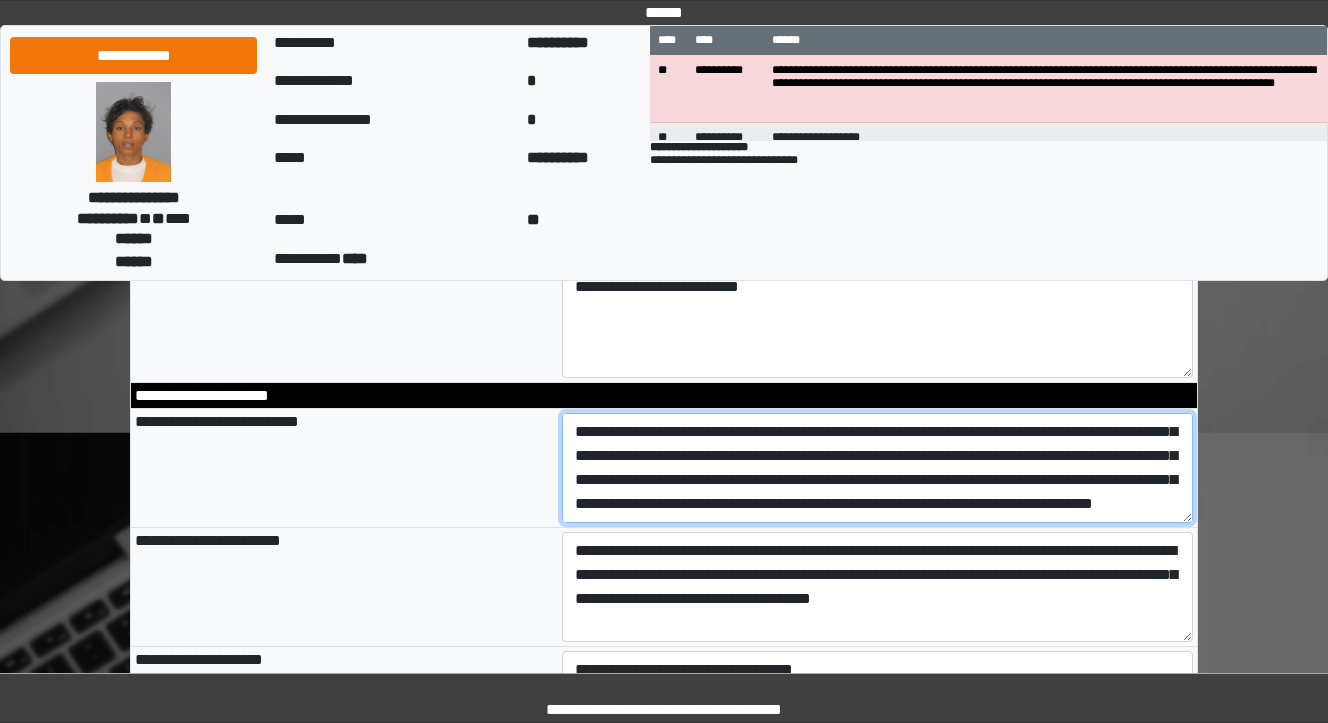 drag, startPoint x: 904, startPoint y: 483, endPoint x: 727, endPoint y: 477, distance: 177.10167 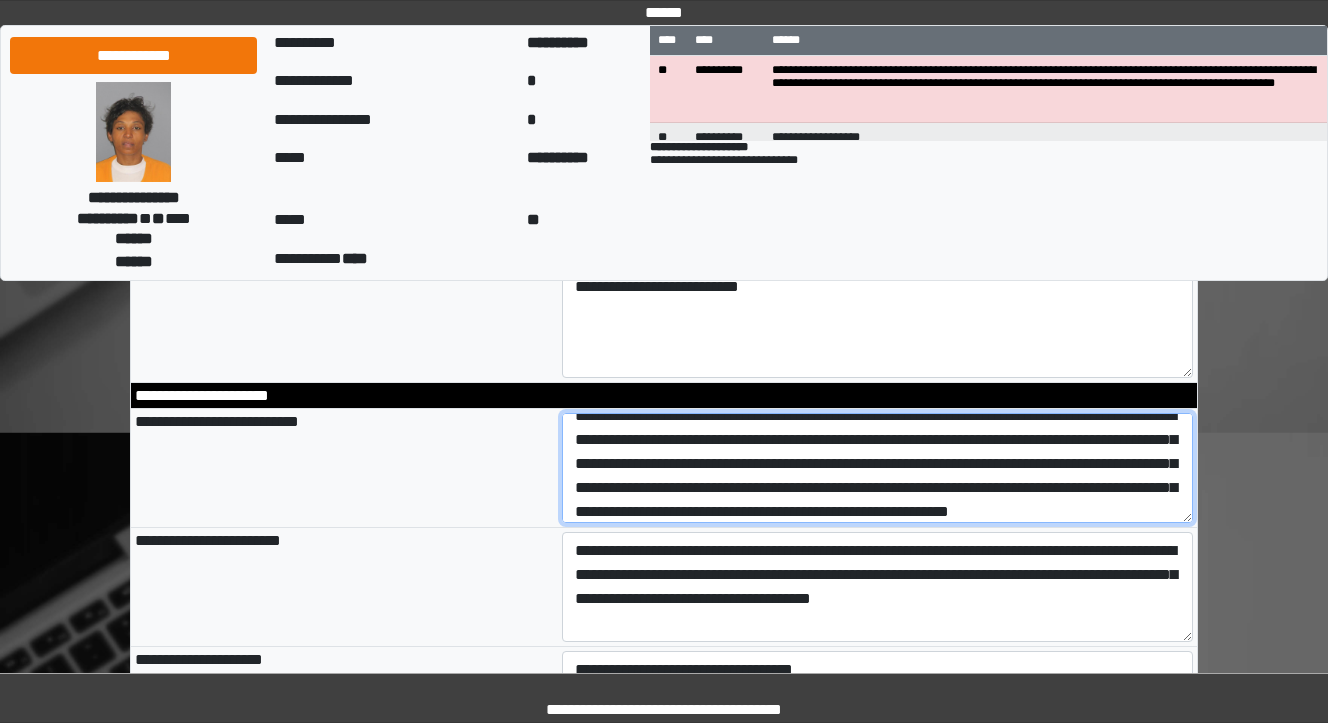 scroll, scrollTop: 0, scrollLeft: 0, axis: both 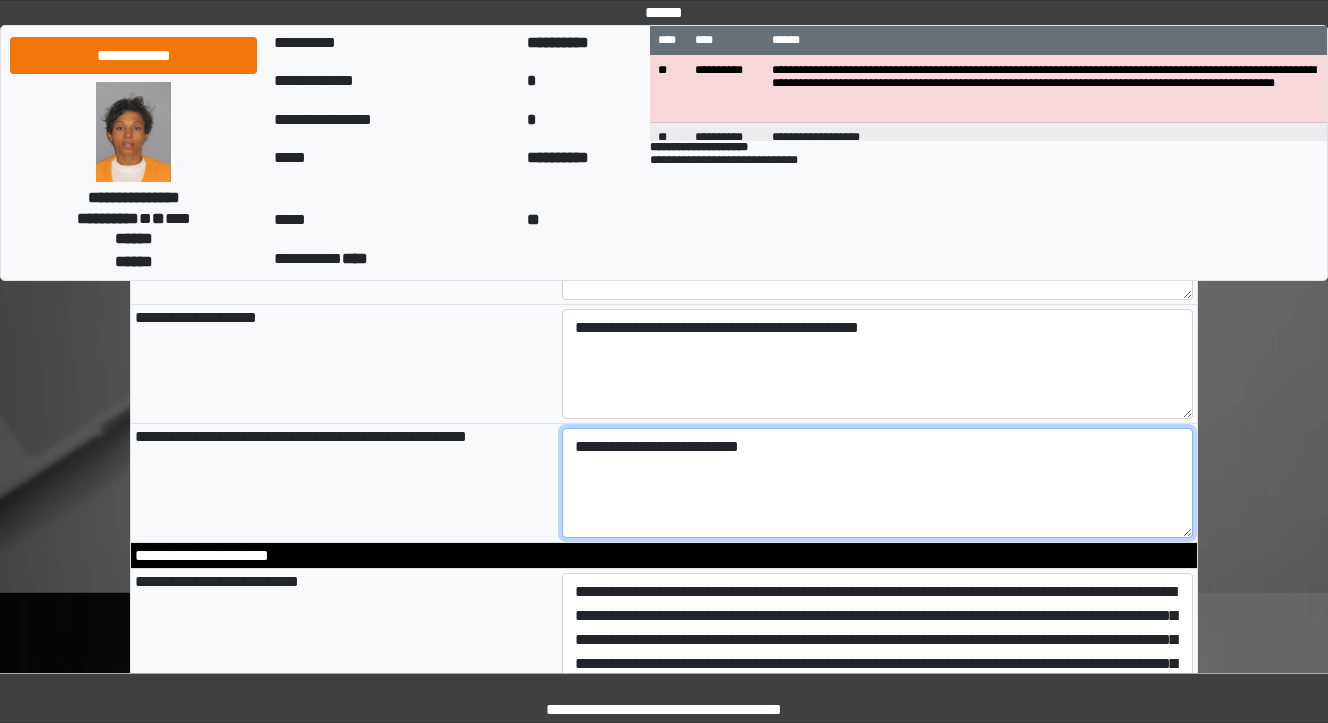 click on "**********" at bounding box center (878, 483) 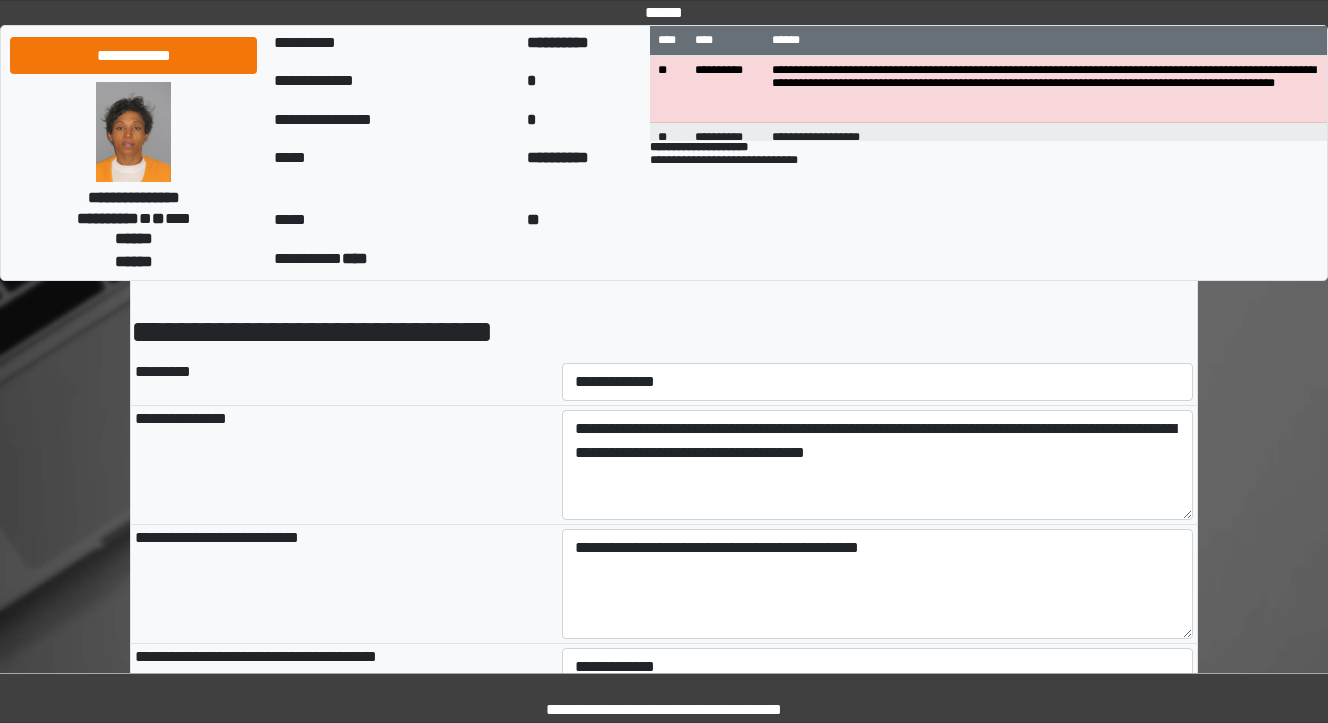 scroll, scrollTop: 80, scrollLeft: 0, axis: vertical 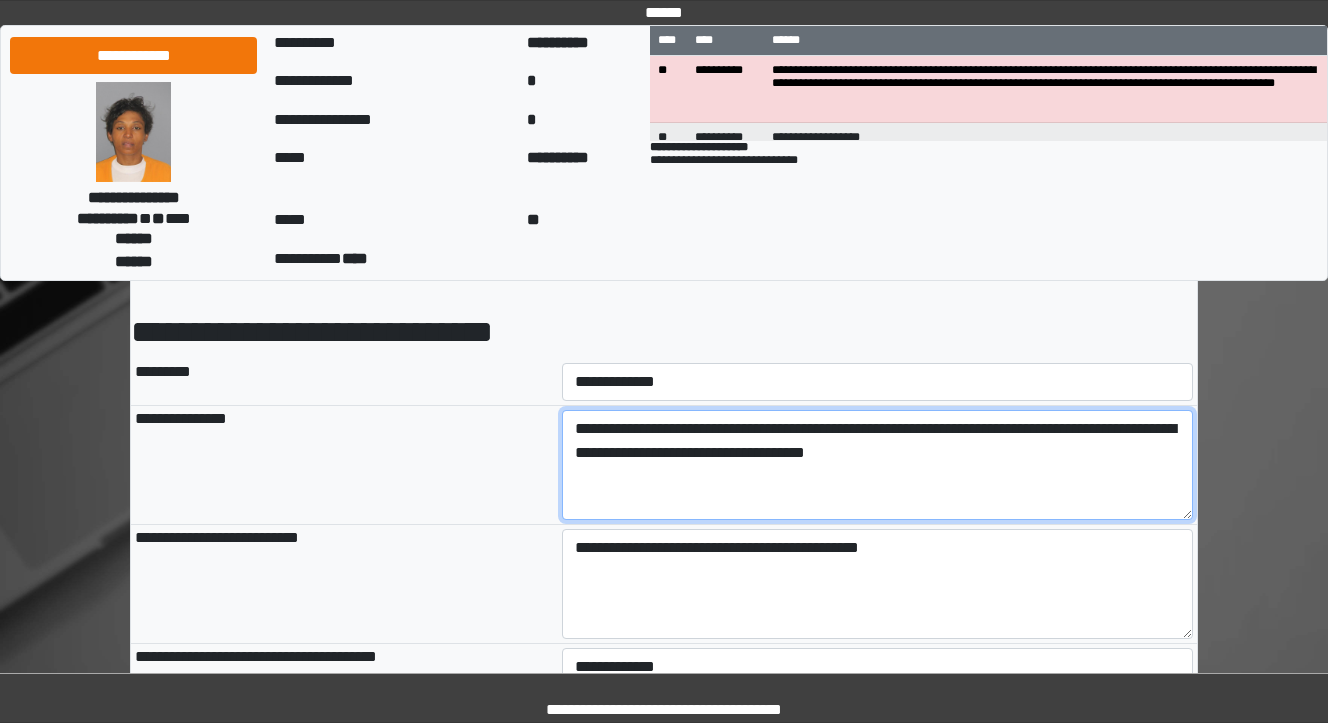 type on "**********" 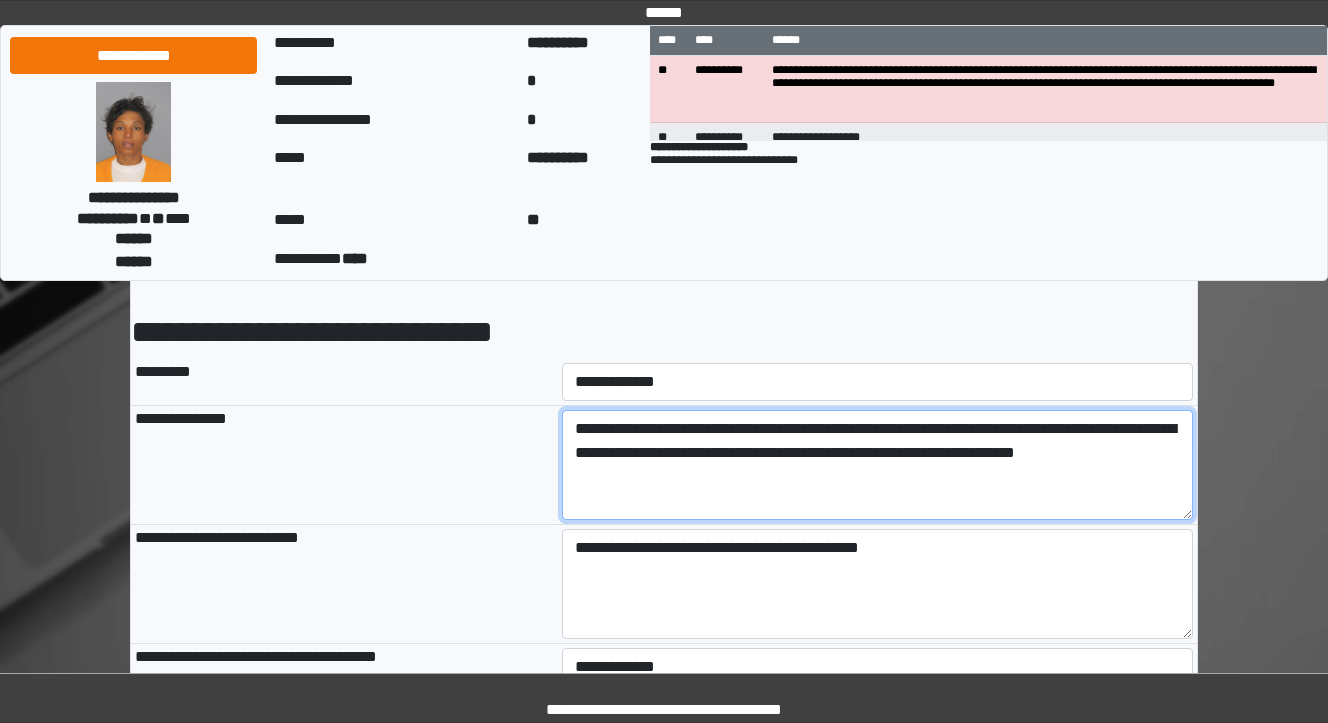 click on "**********" at bounding box center [878, 465] 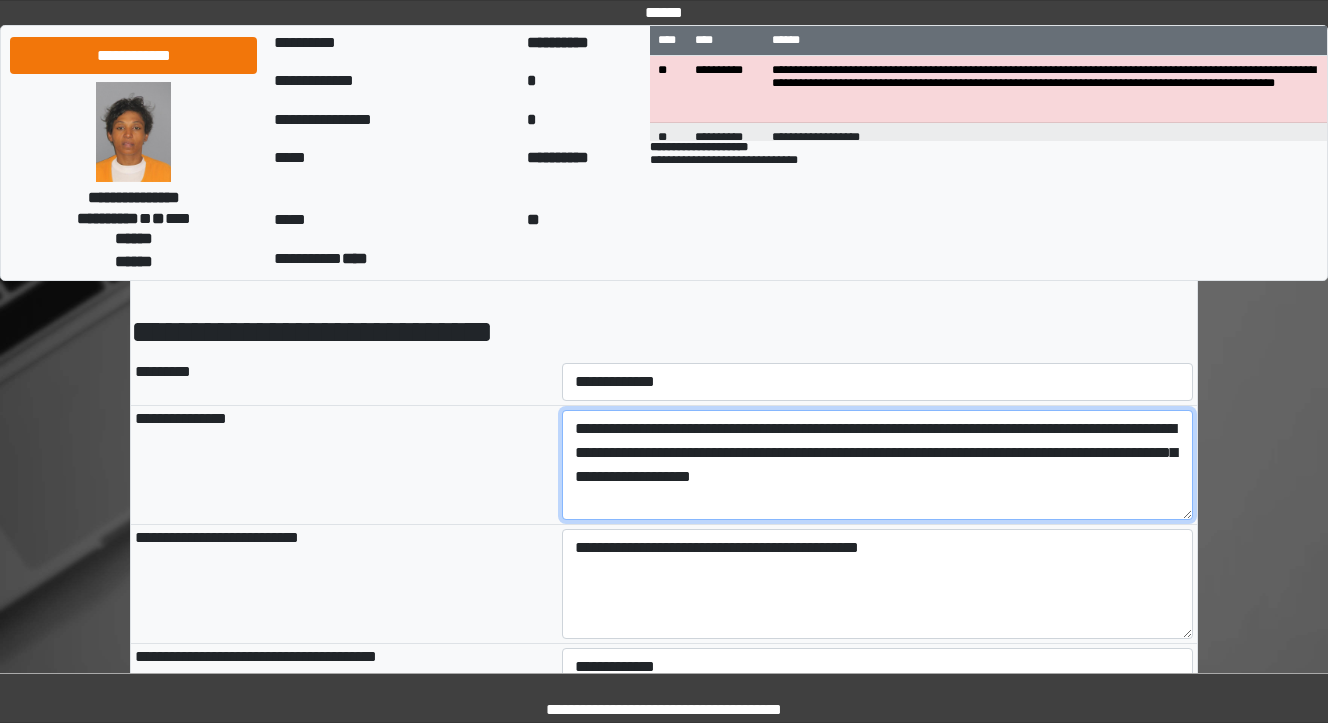 click on "**********" at bounding box center [878, 465] 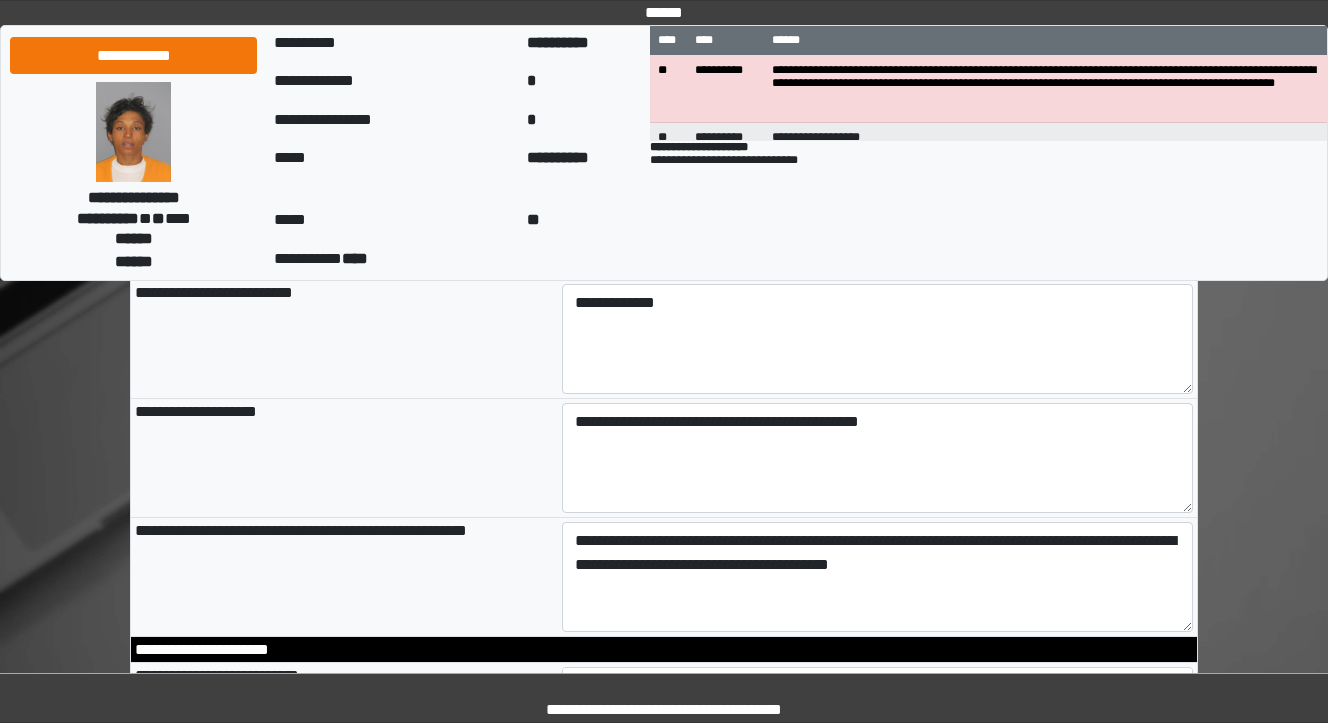 scroll, scrollTop: 1040, scrollLeft: 0, axis: vertical 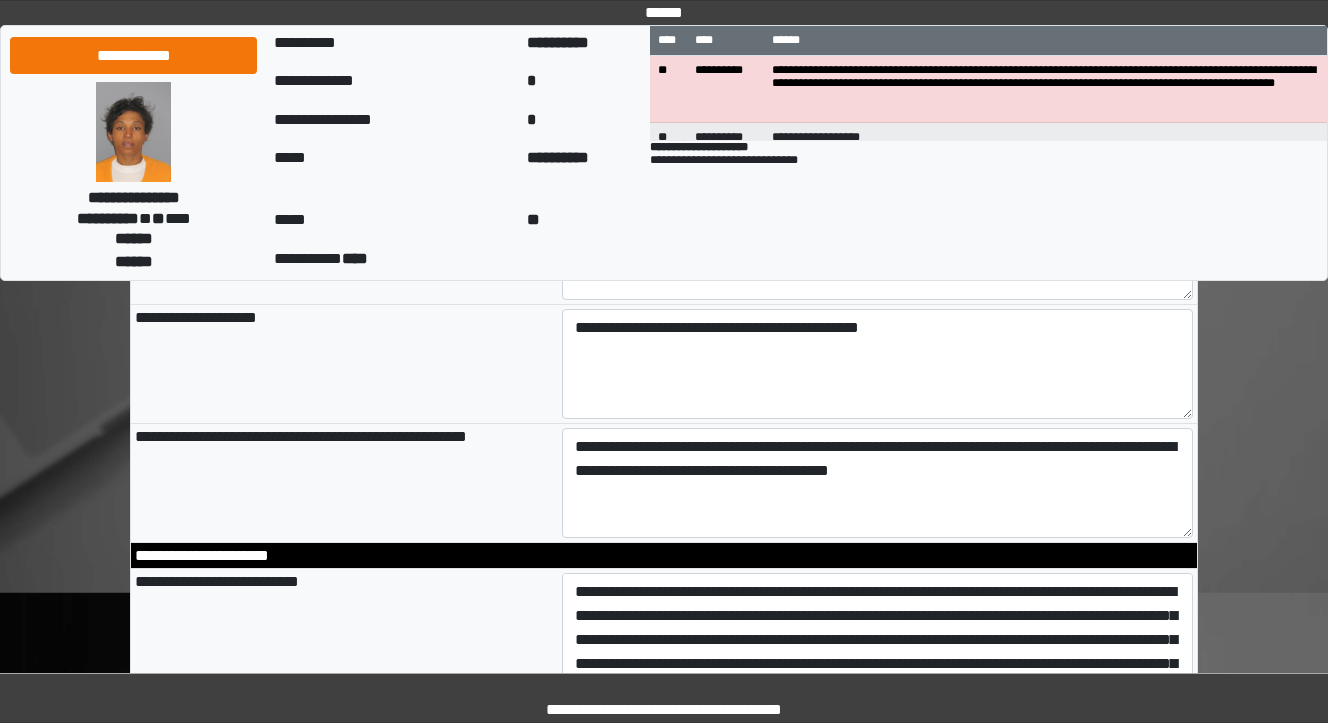 type on "**********" 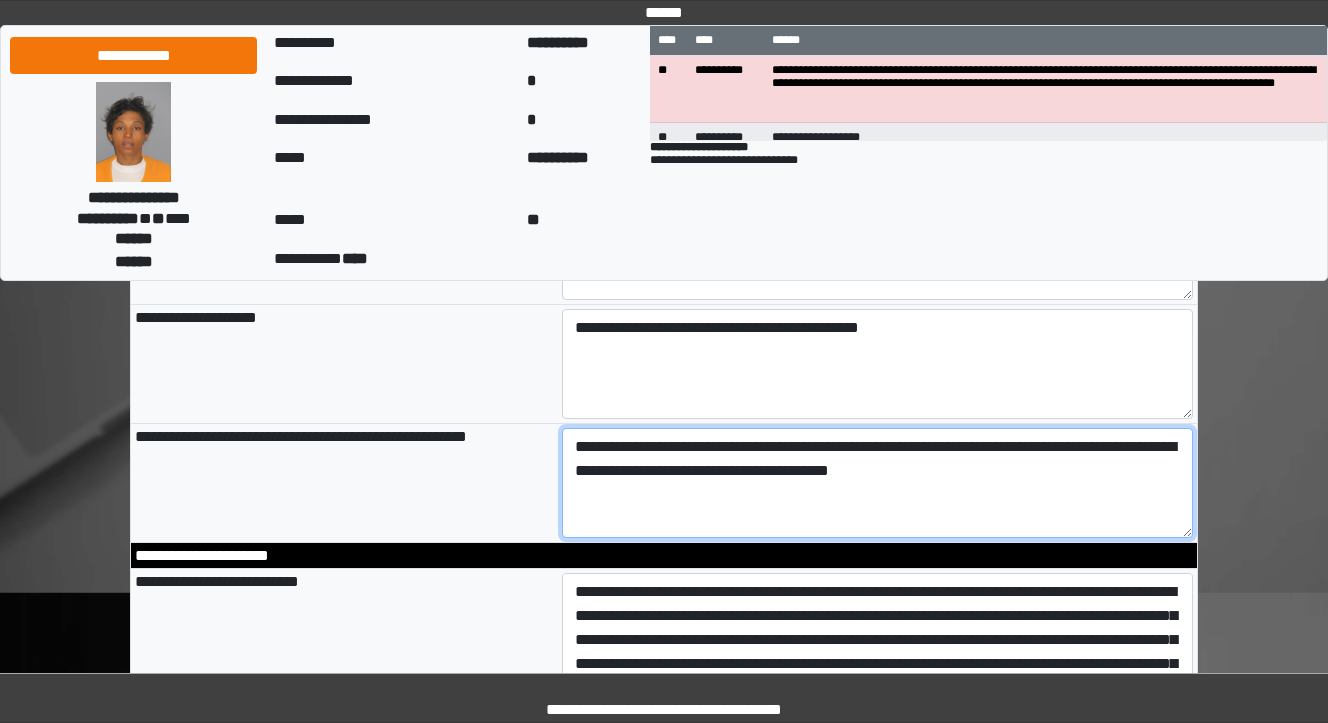 type on "**********" 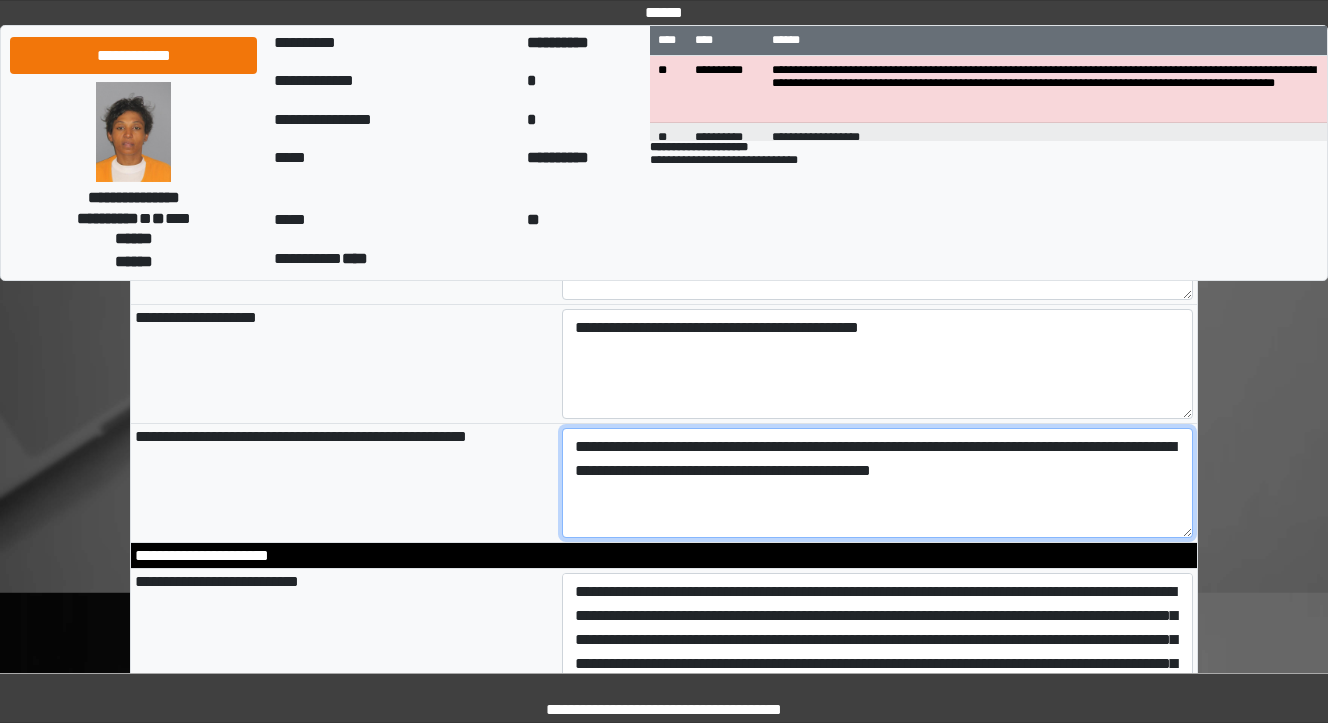 type on "**********" 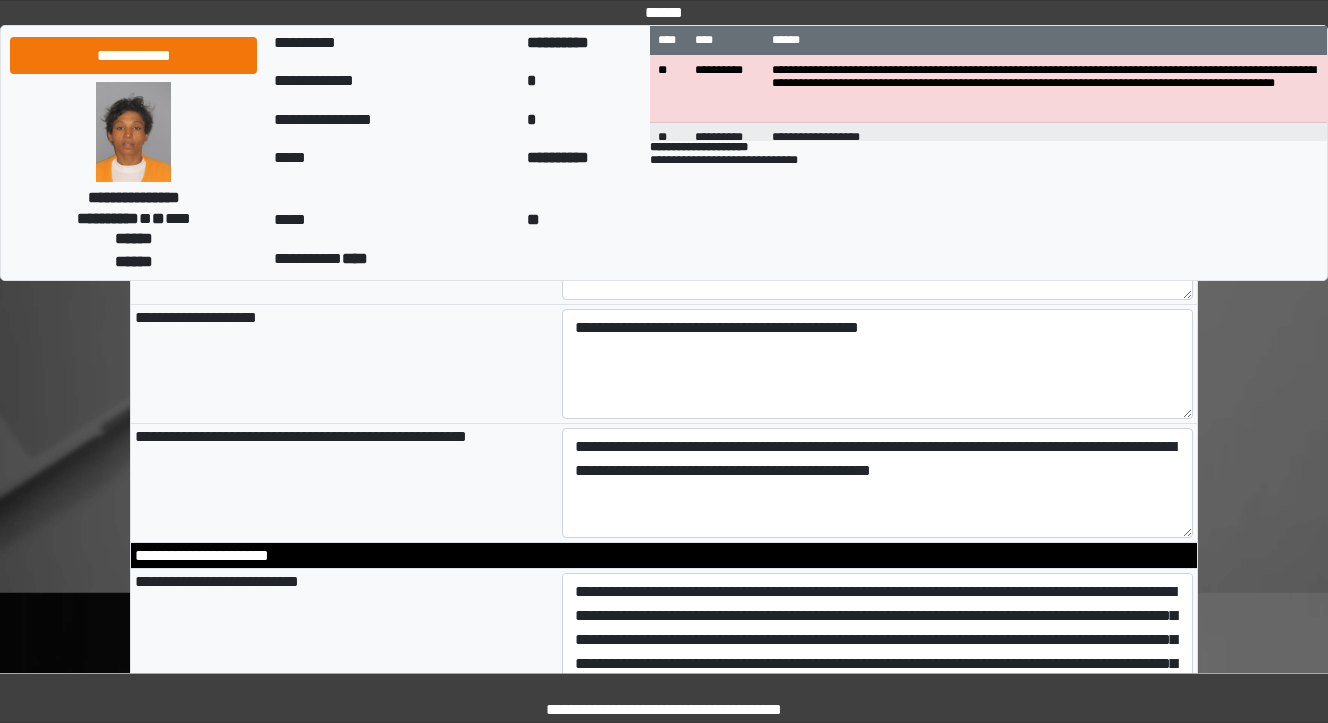 type on "**********" 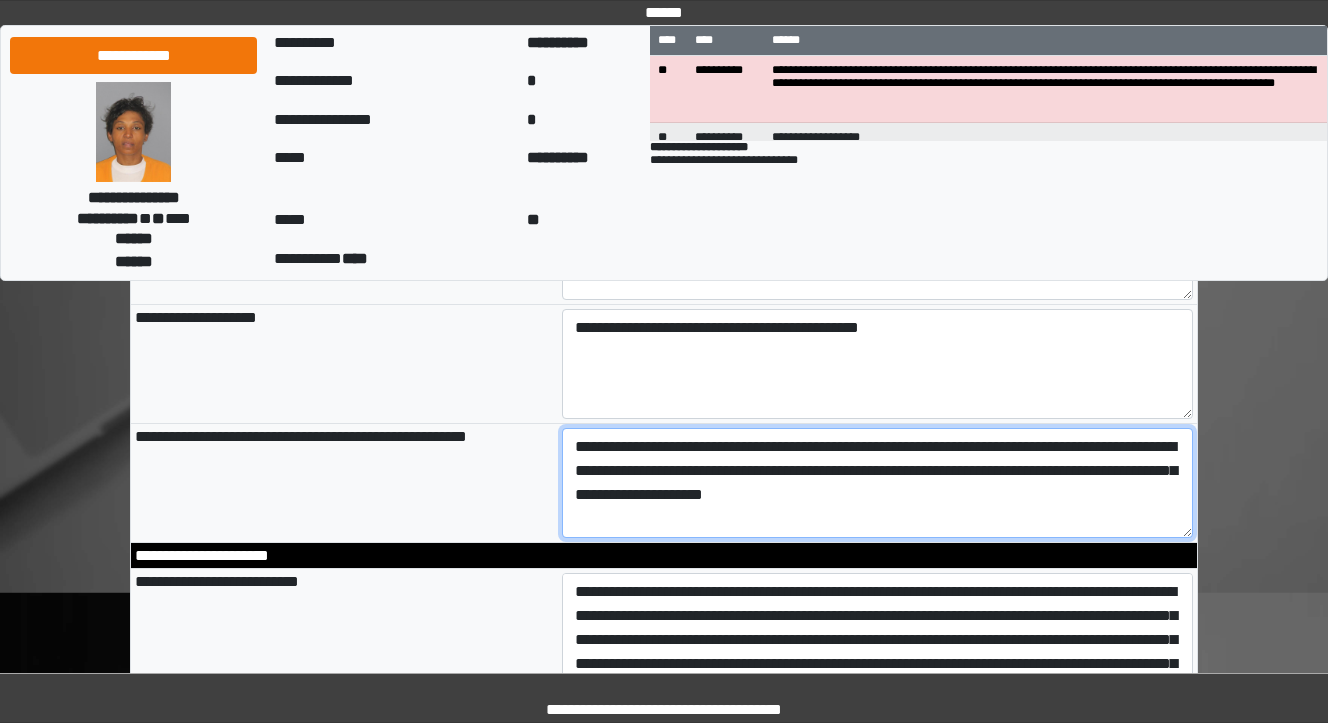 click on "**********" at bounding box center (878, 483) 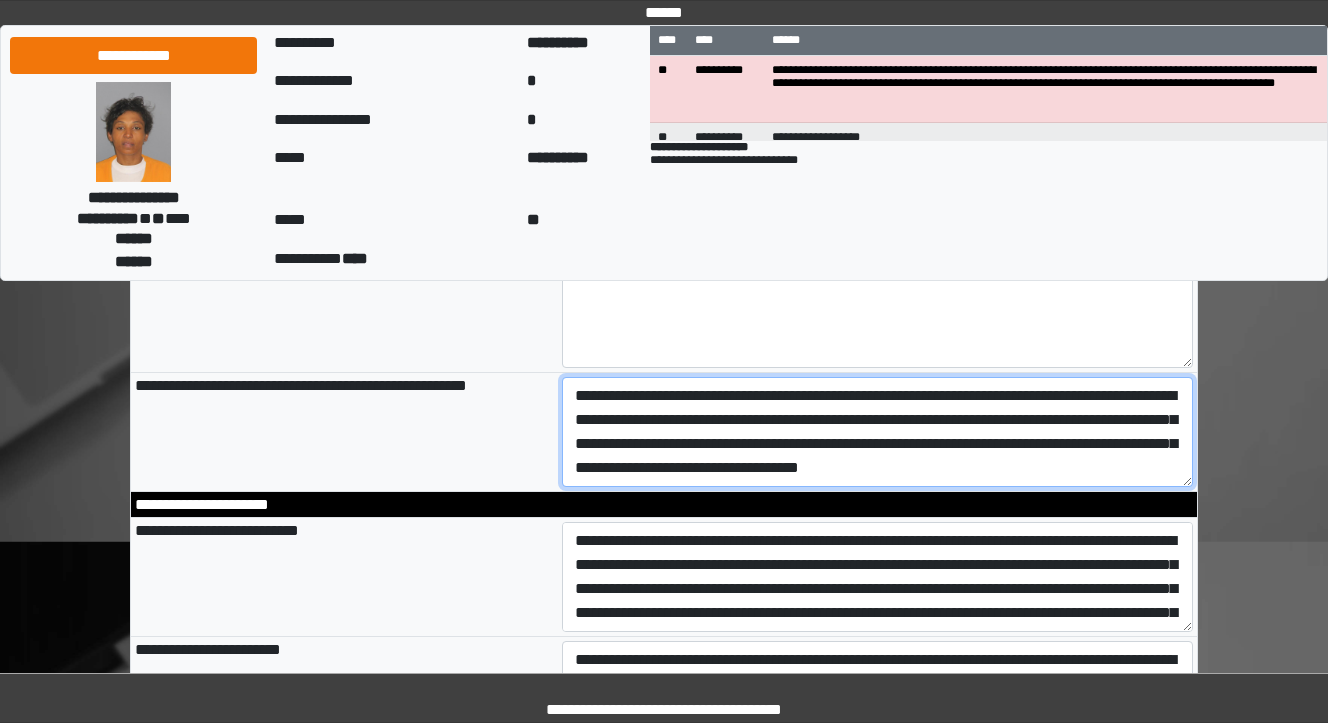 scroll, scrollTop: 1120, scrollLeft: 0, axis: vertical 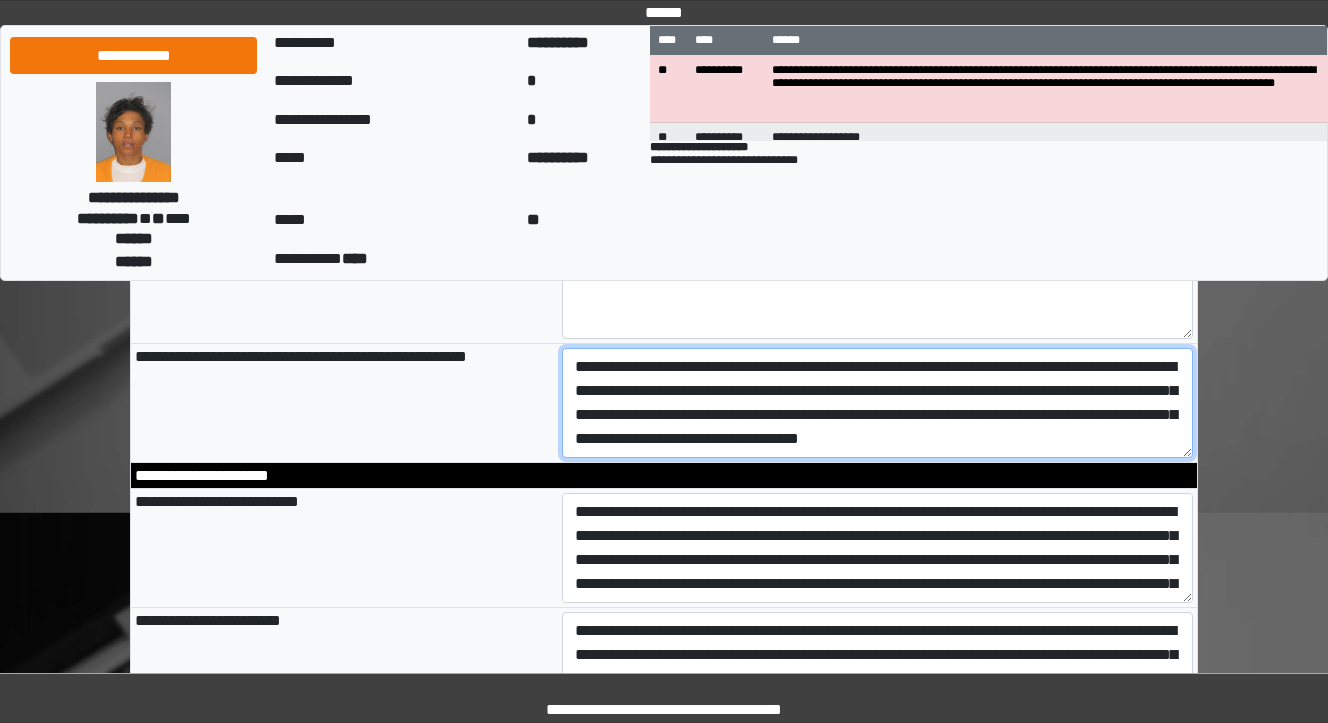 click on "**********" at bounding box center (878, 403) 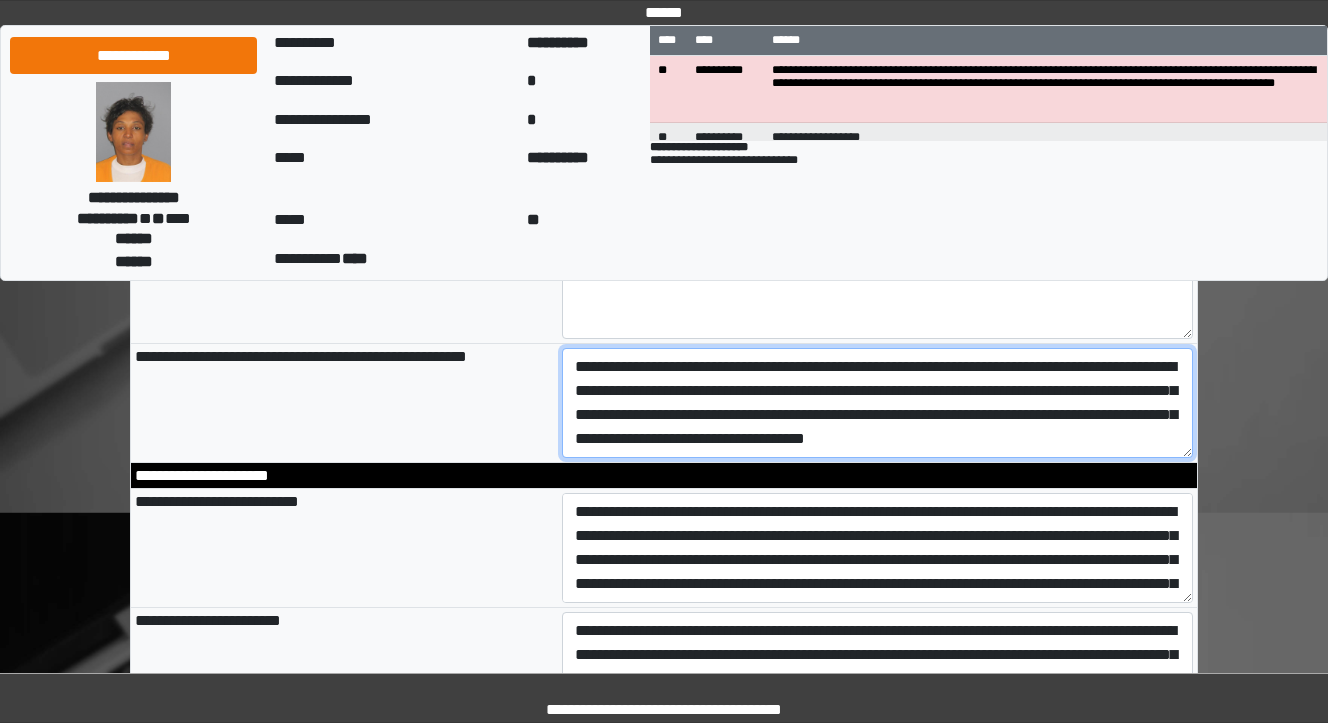 scroll, scrollTop: 16, scrollLeft: 0, axis: vertical 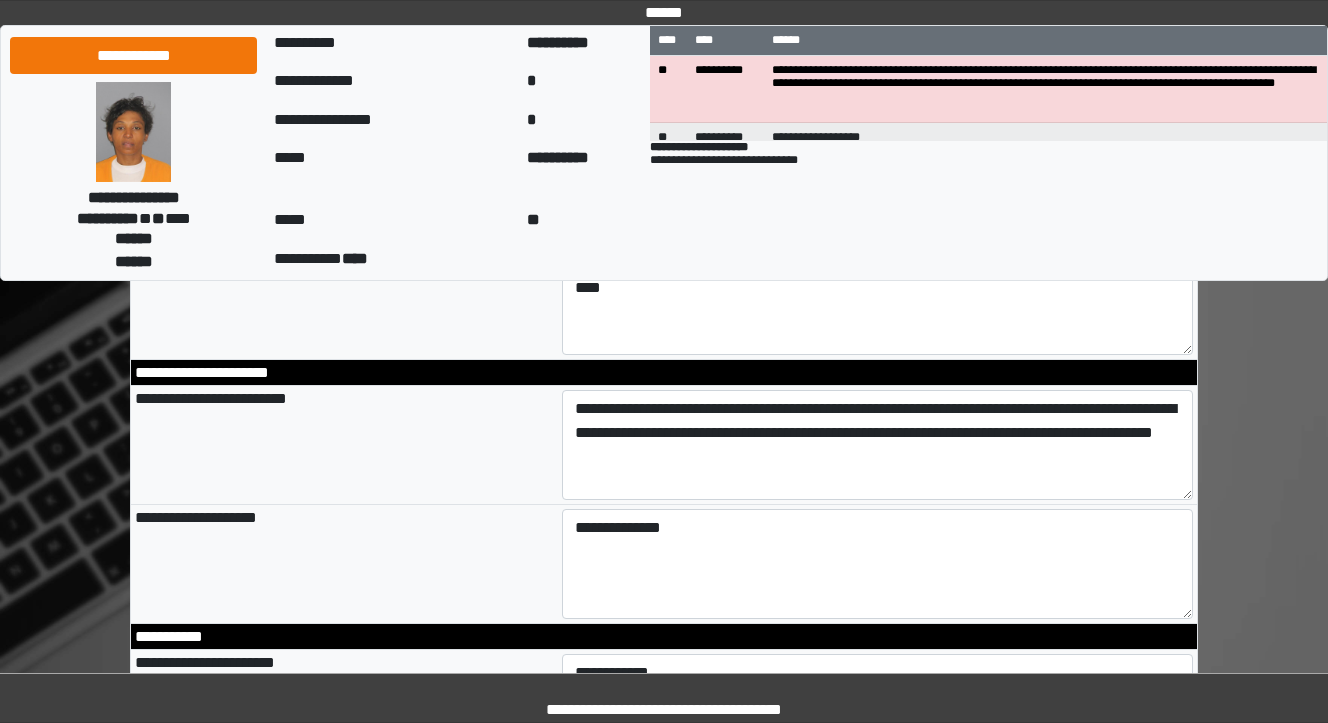 type on "**********" 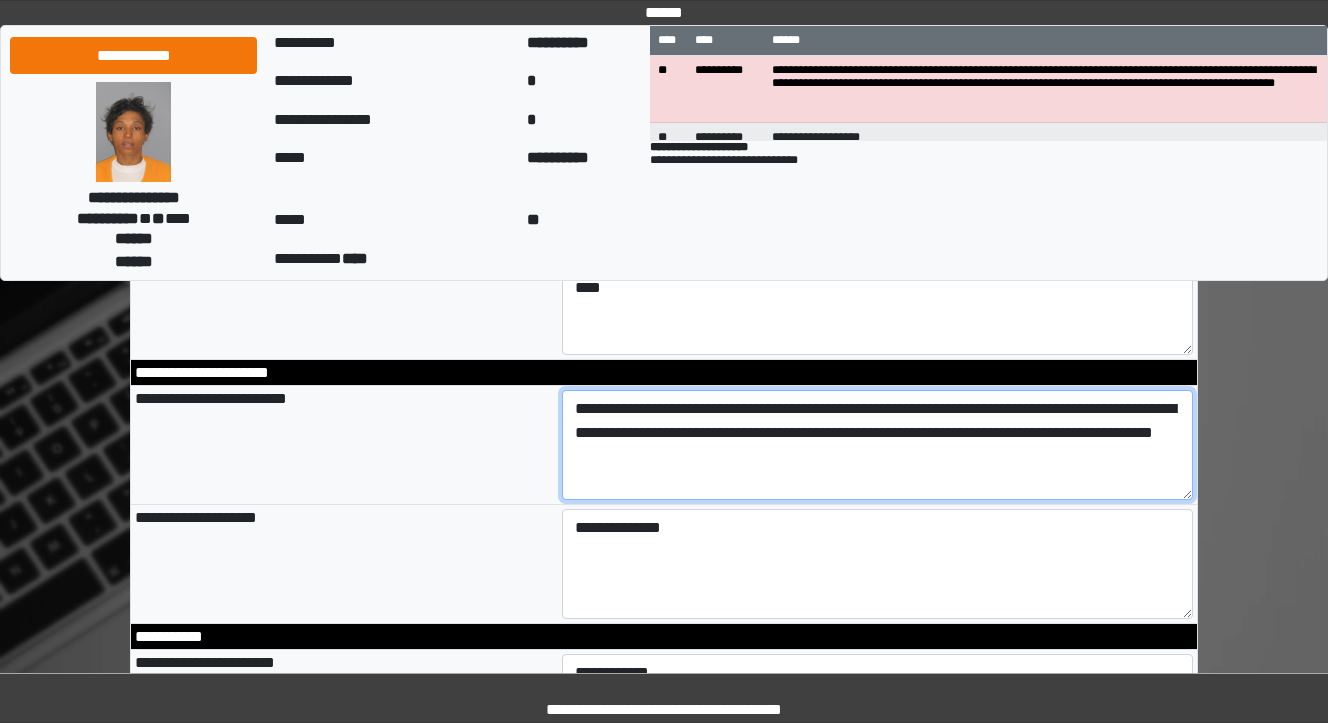 type on "**********" 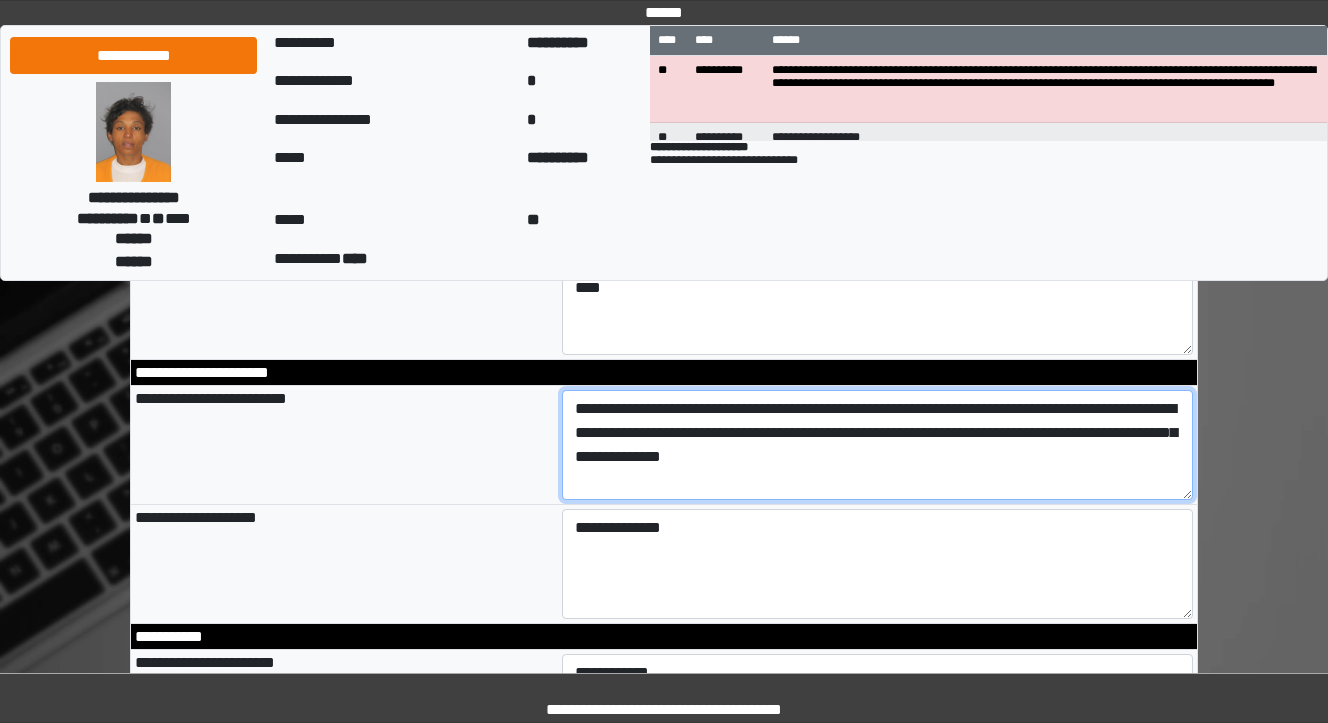 drag, startPoint x: 1017, startPoint y: 459, endPoint x: 879, endPoint y: 460, distance: 138.00362 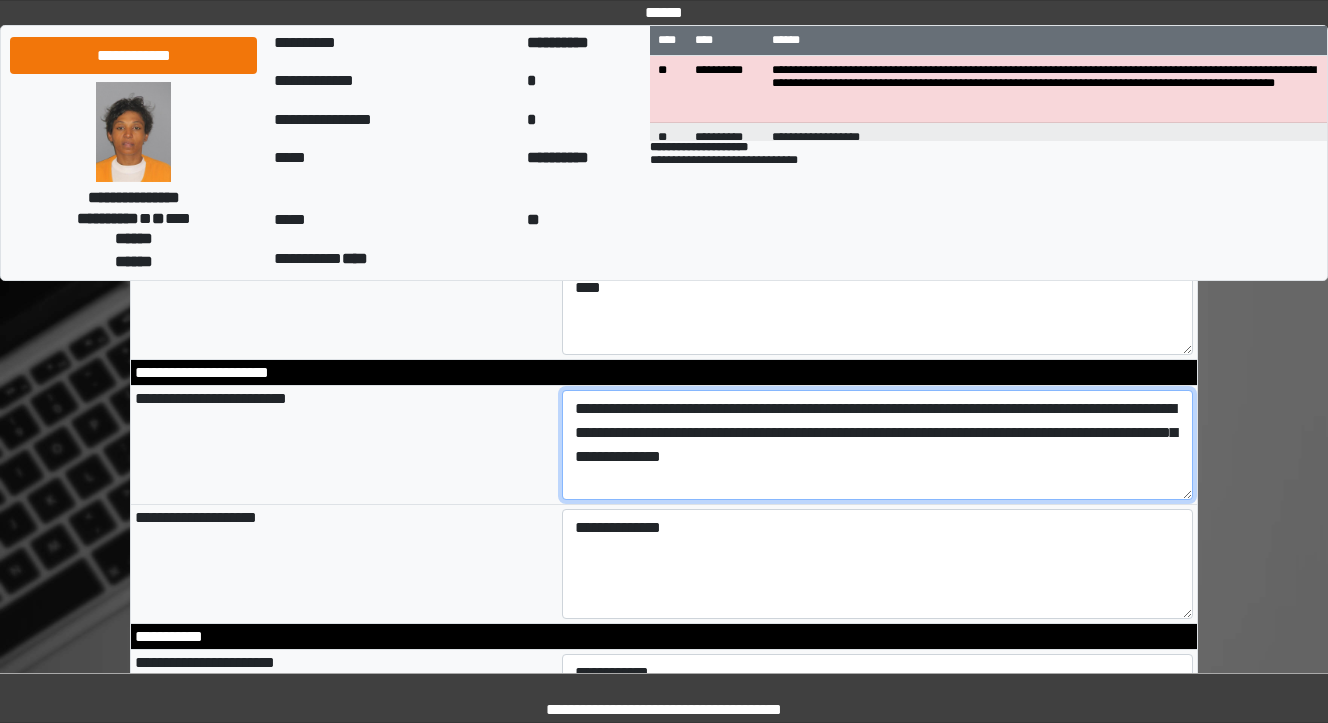 drag, startPoint x: 957, startPoint y: 460, endPoint x: 834, endPoint y: 457, distance: 123.03658 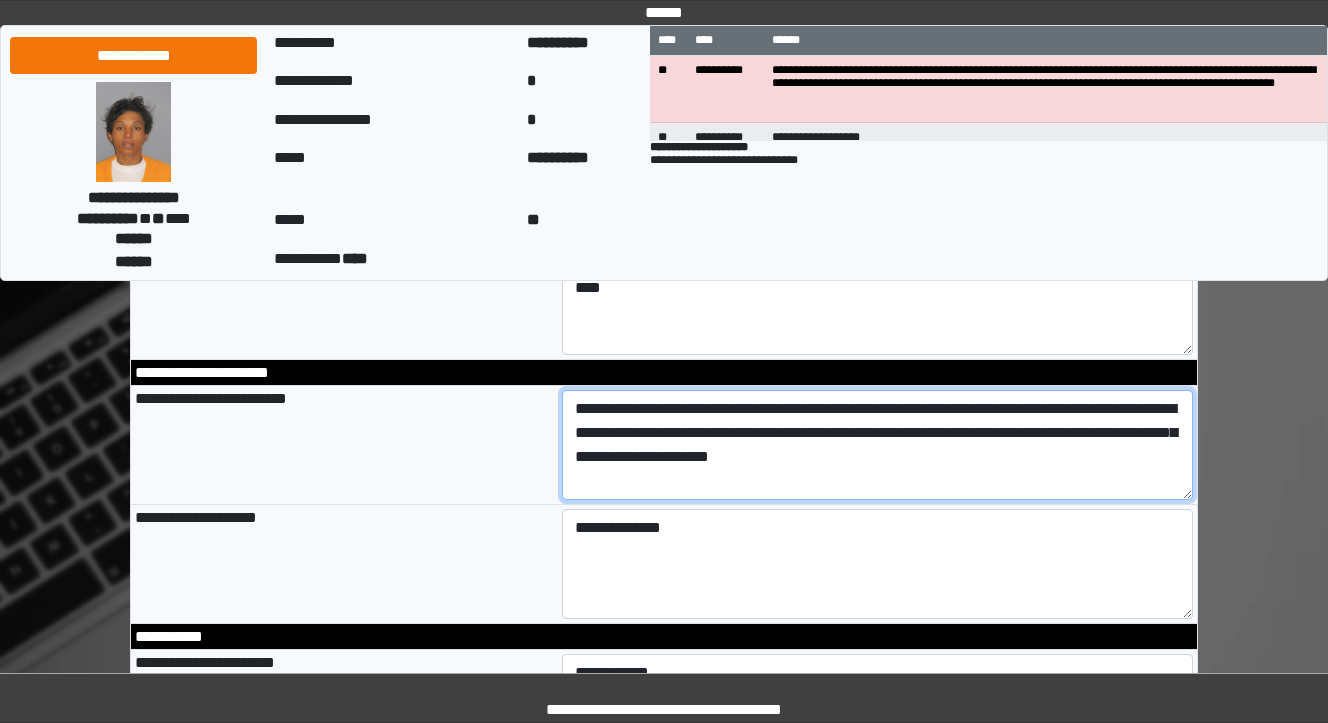 click on "**********" at bounding box center (878, 445) 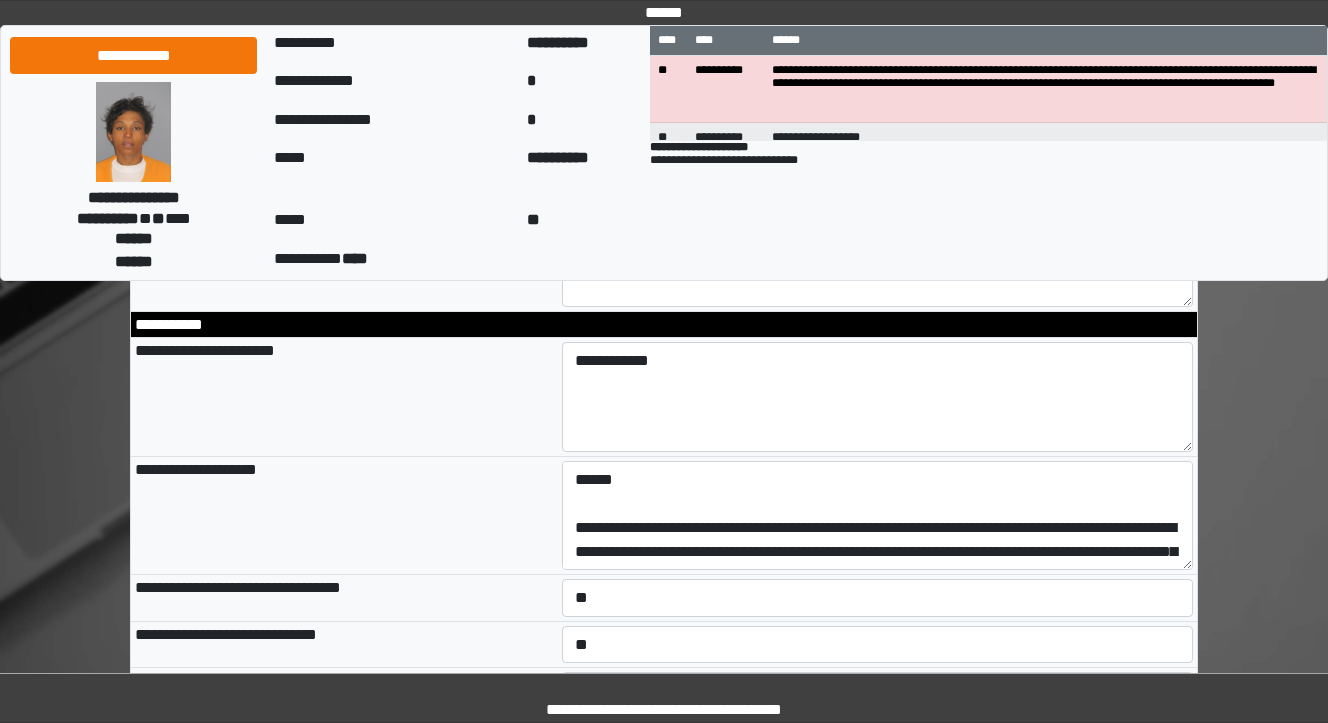 scroll, scrollTop: 2720, scrollLeft: 0, axis: vertical 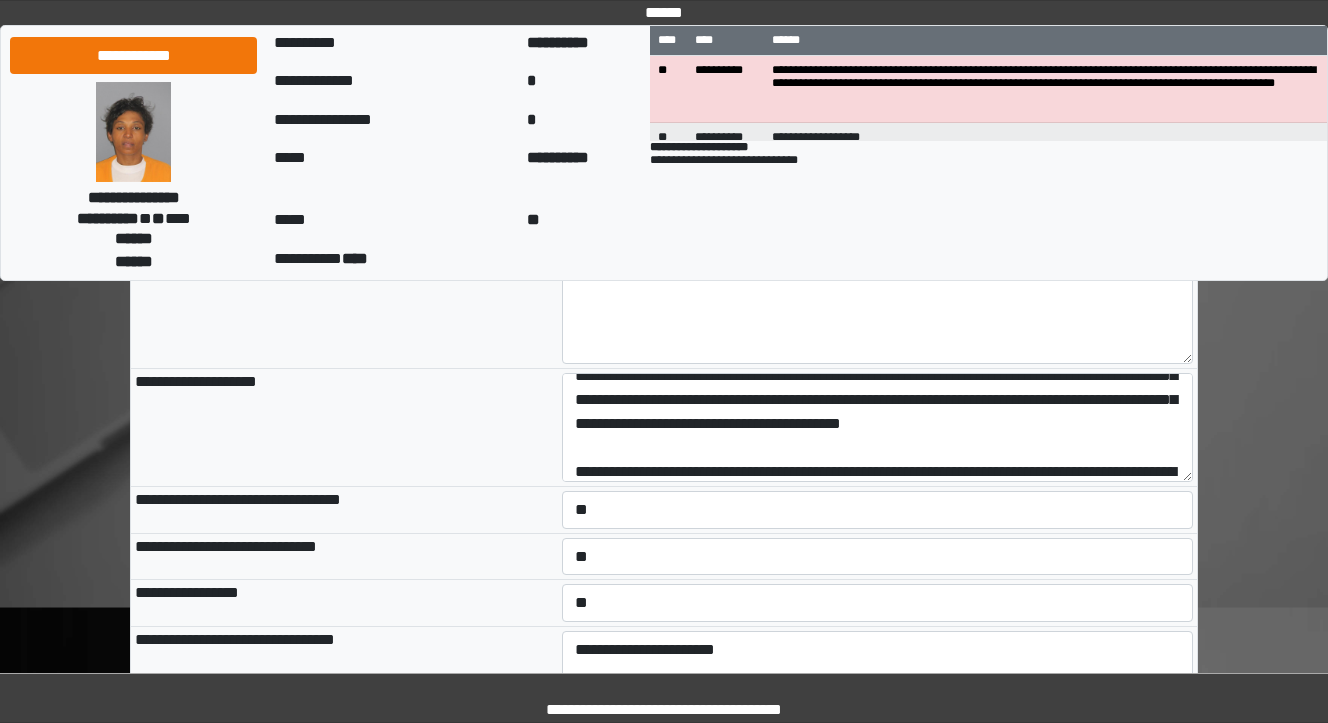 type on "**********" 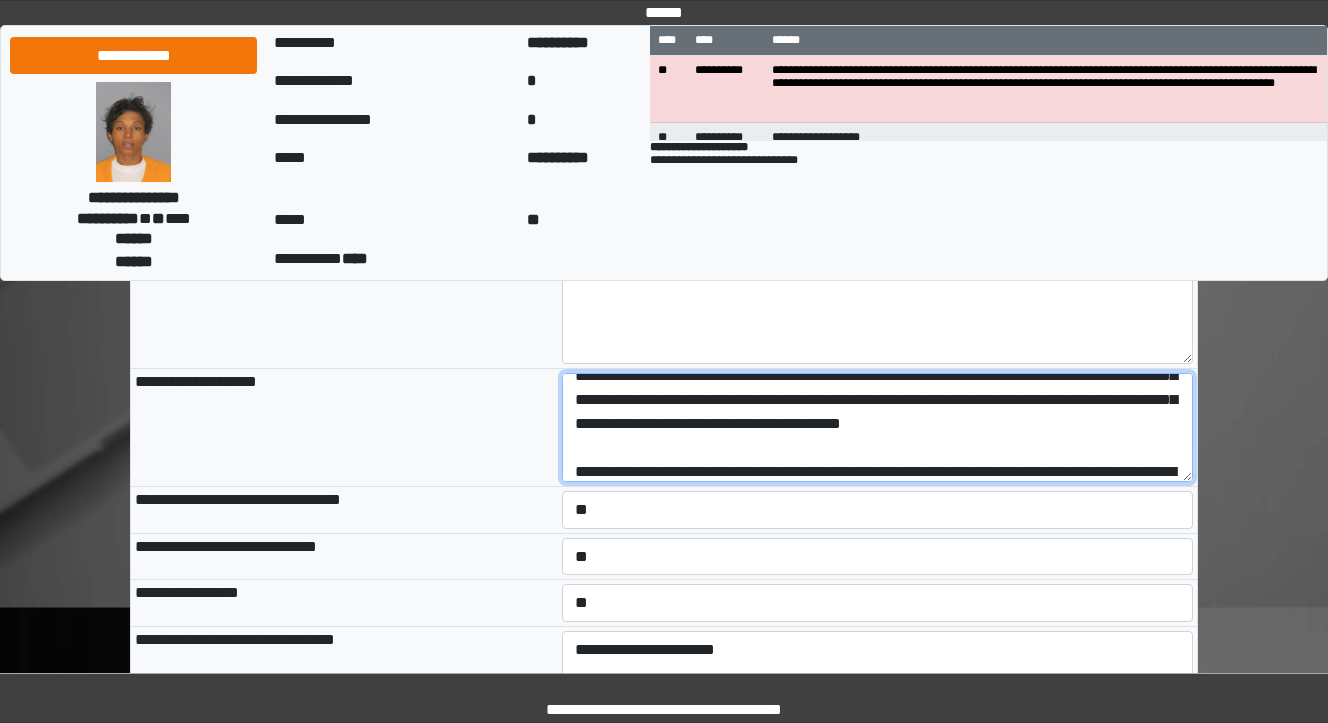 type on "**********" 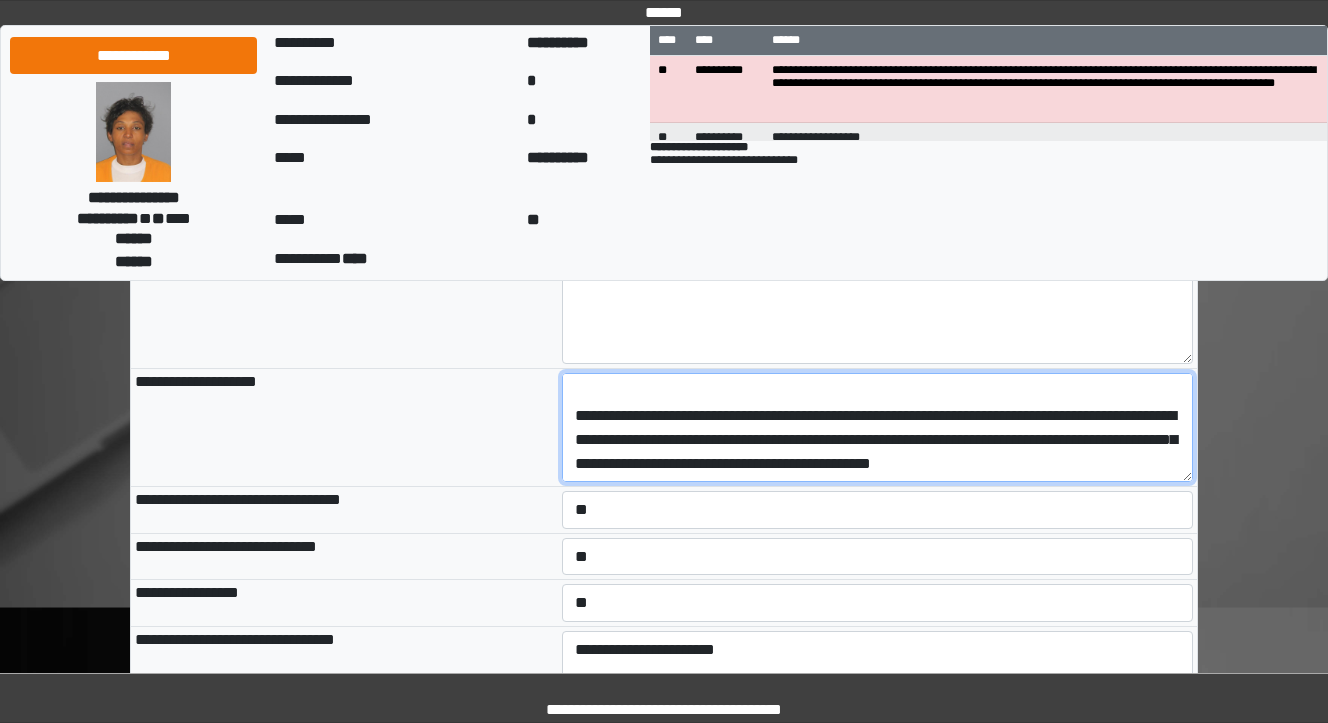scroll, scrollTop: 456, scrollLeft: 0, axis: vertical 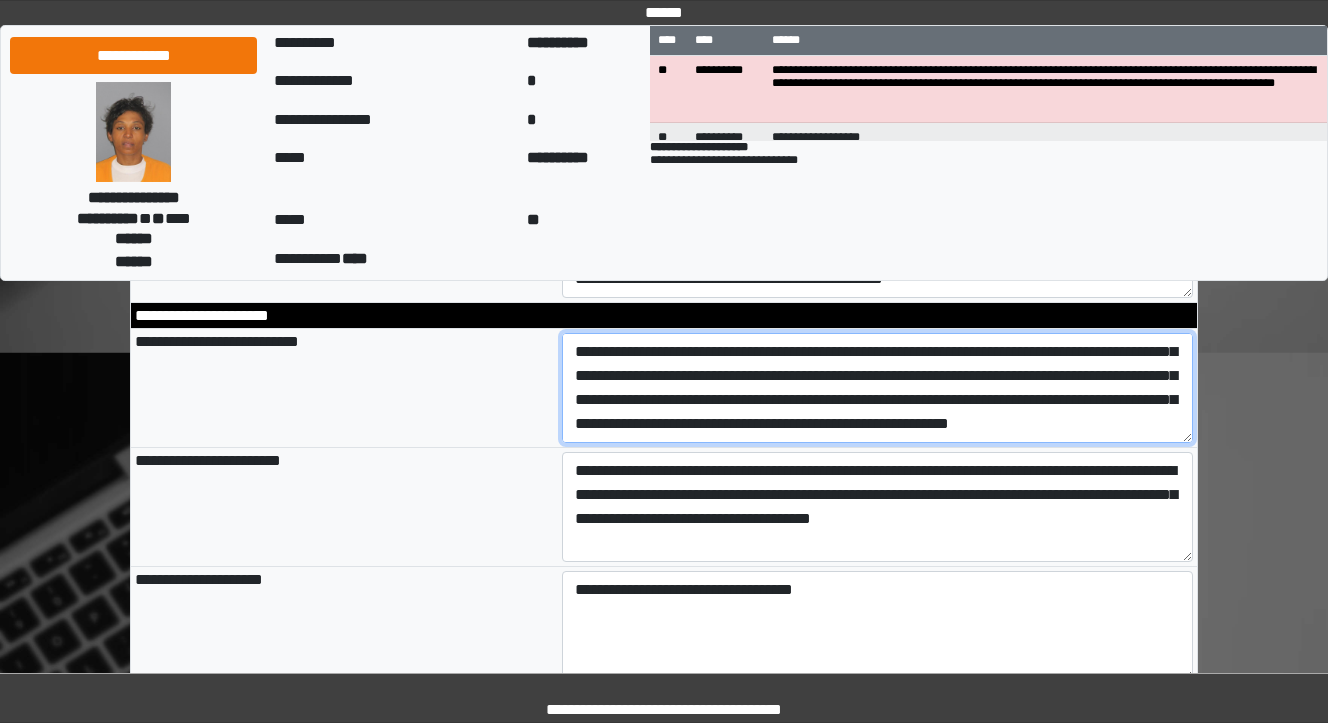 click on "**********" at bounding box center [878, 388] 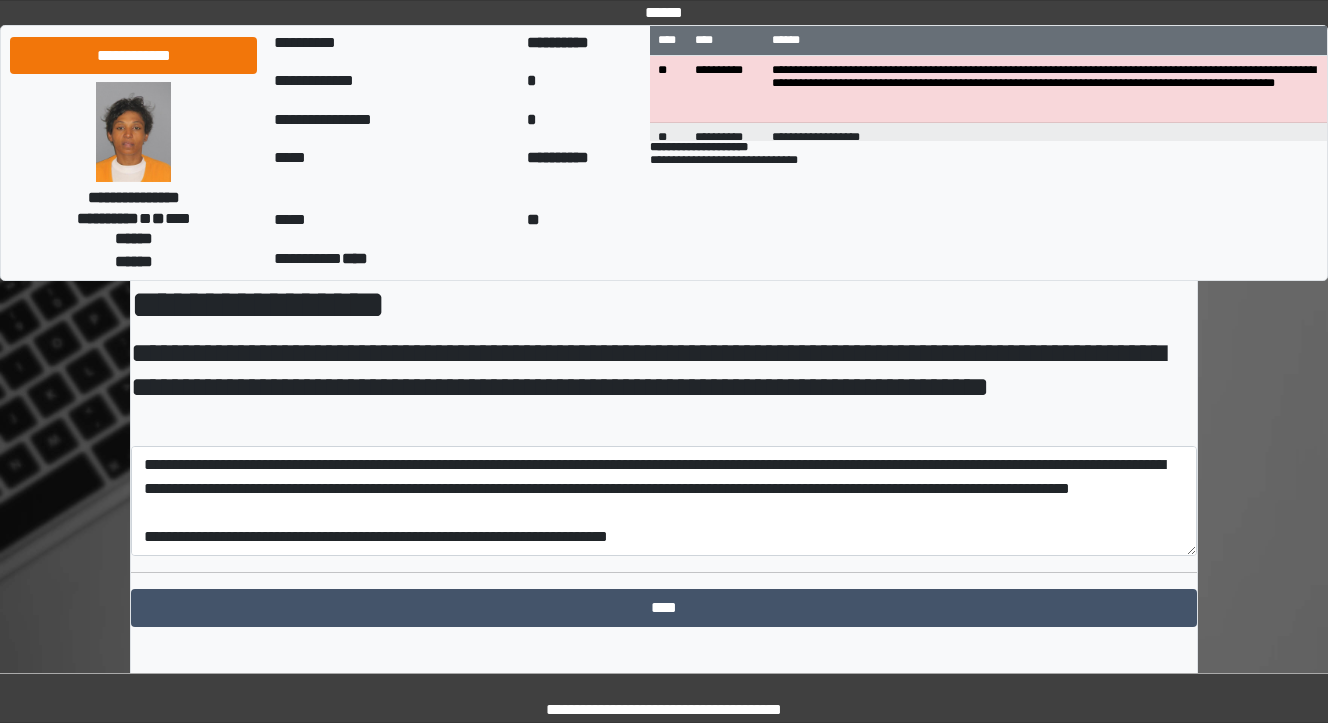 scroll, scrollTop: 3307, scrollLeft: 0, axis: vertical 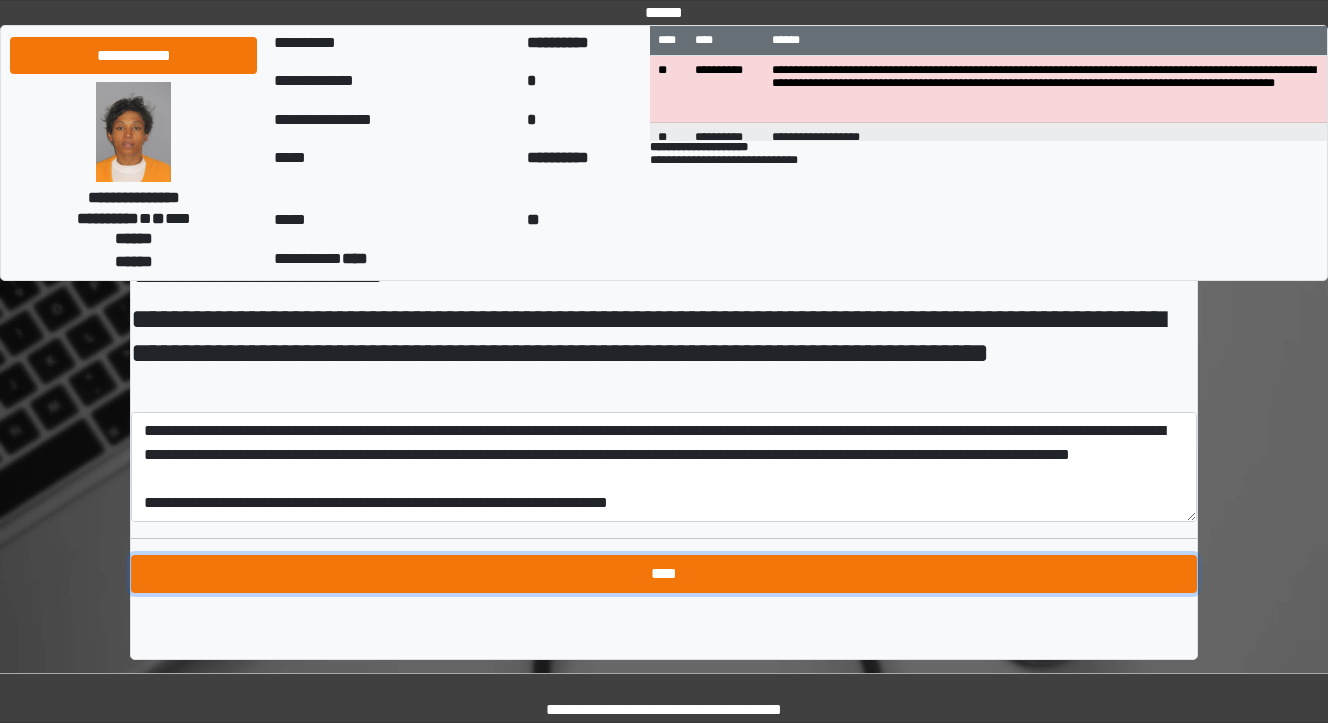 click on "****" at bounding box center (664, 574) 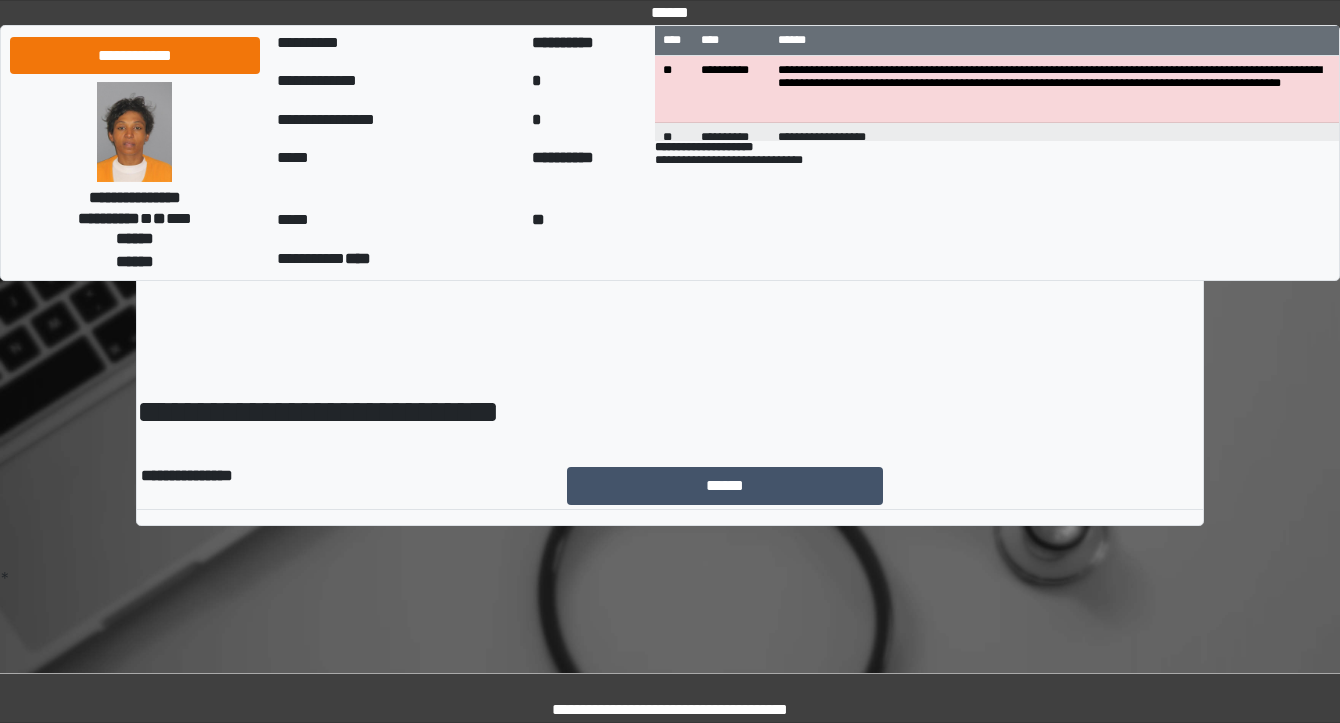 scroll, scrollTop: 0, scrollLeft: 0, axis: both 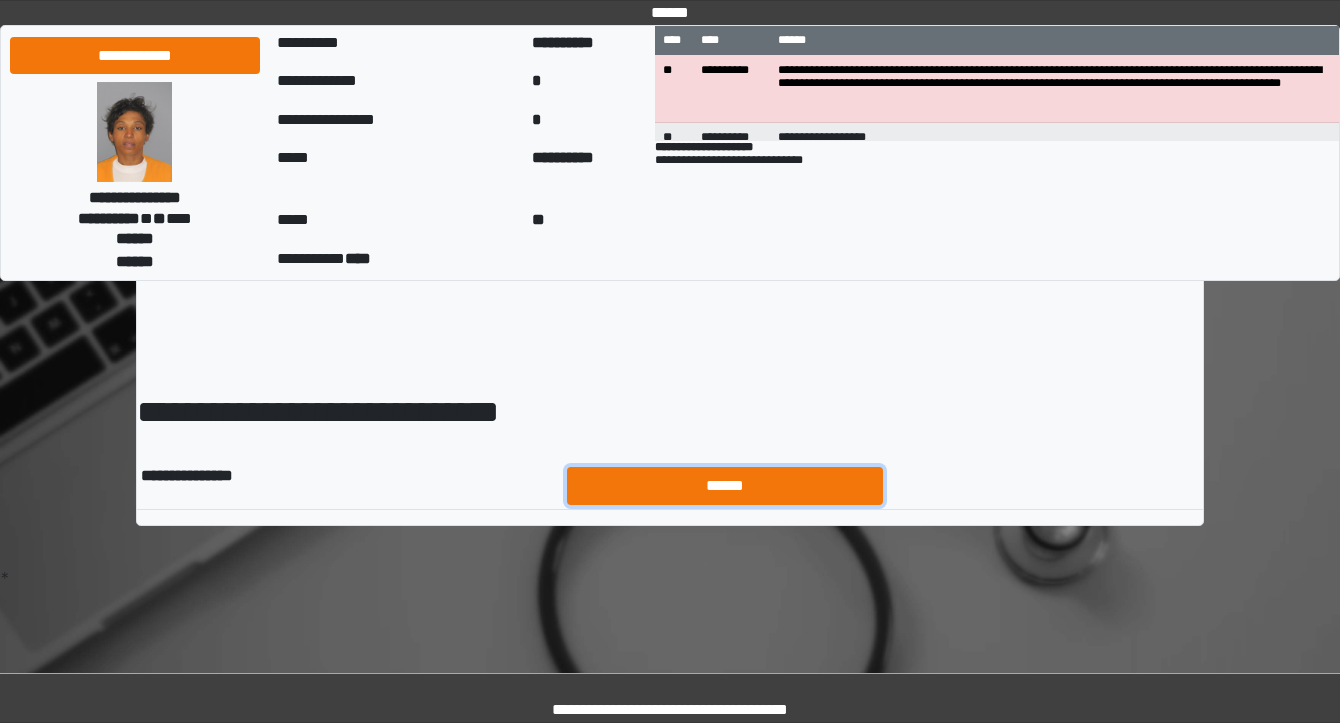 click on "******" at bounding box center [725, 486] 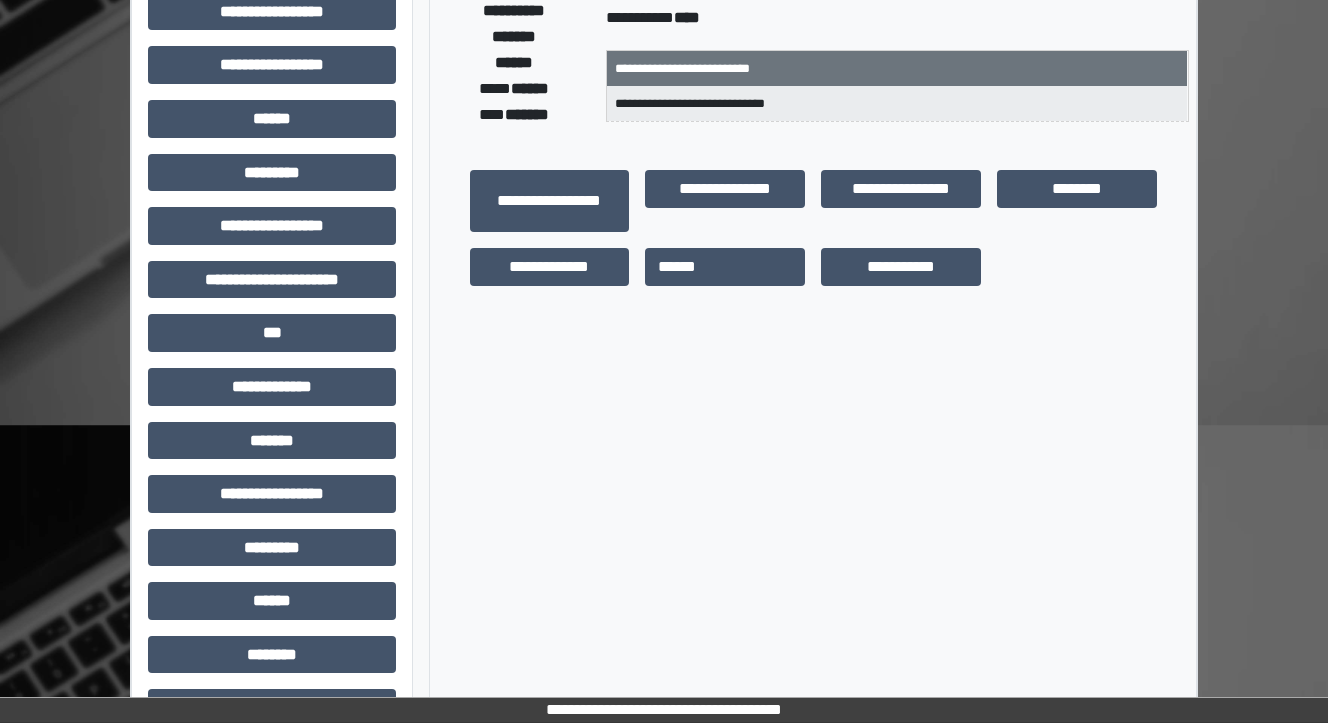 scroll, scrollTop: 400, scrollLeft: 0, axis: vertical 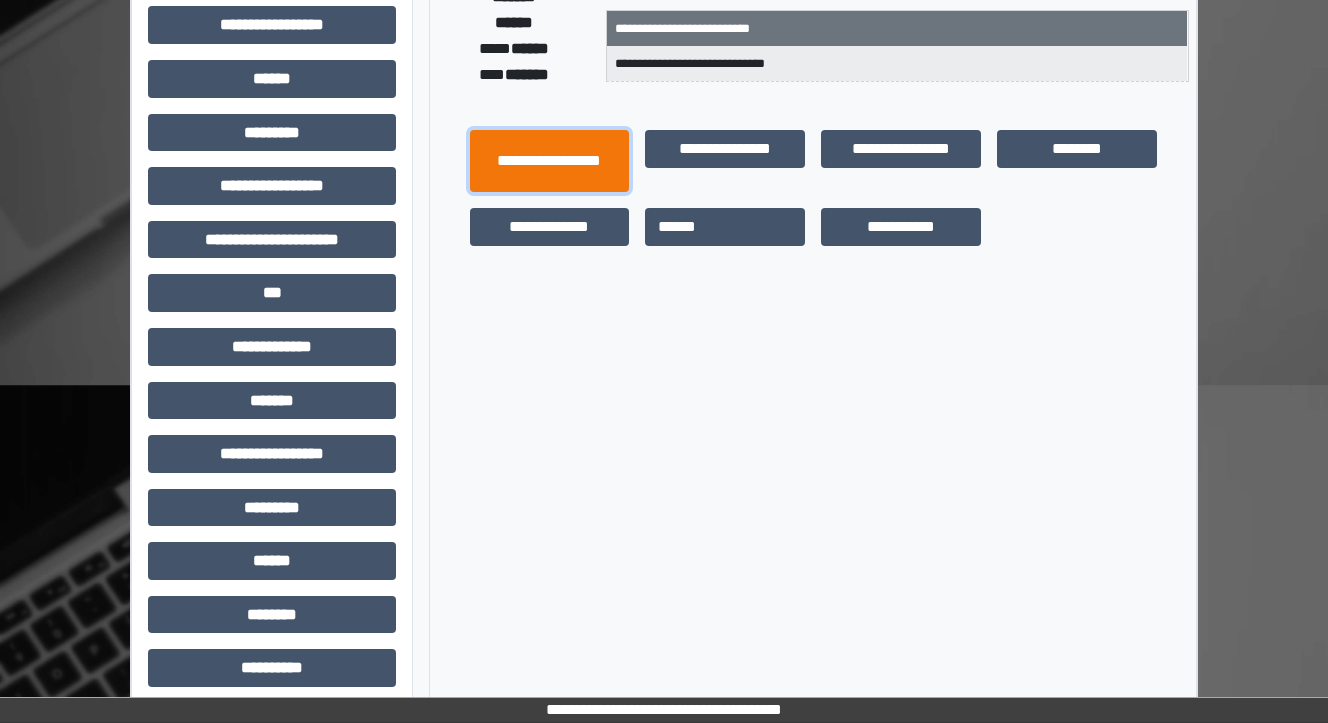 click on "**********" at bounding box center (550, 161) 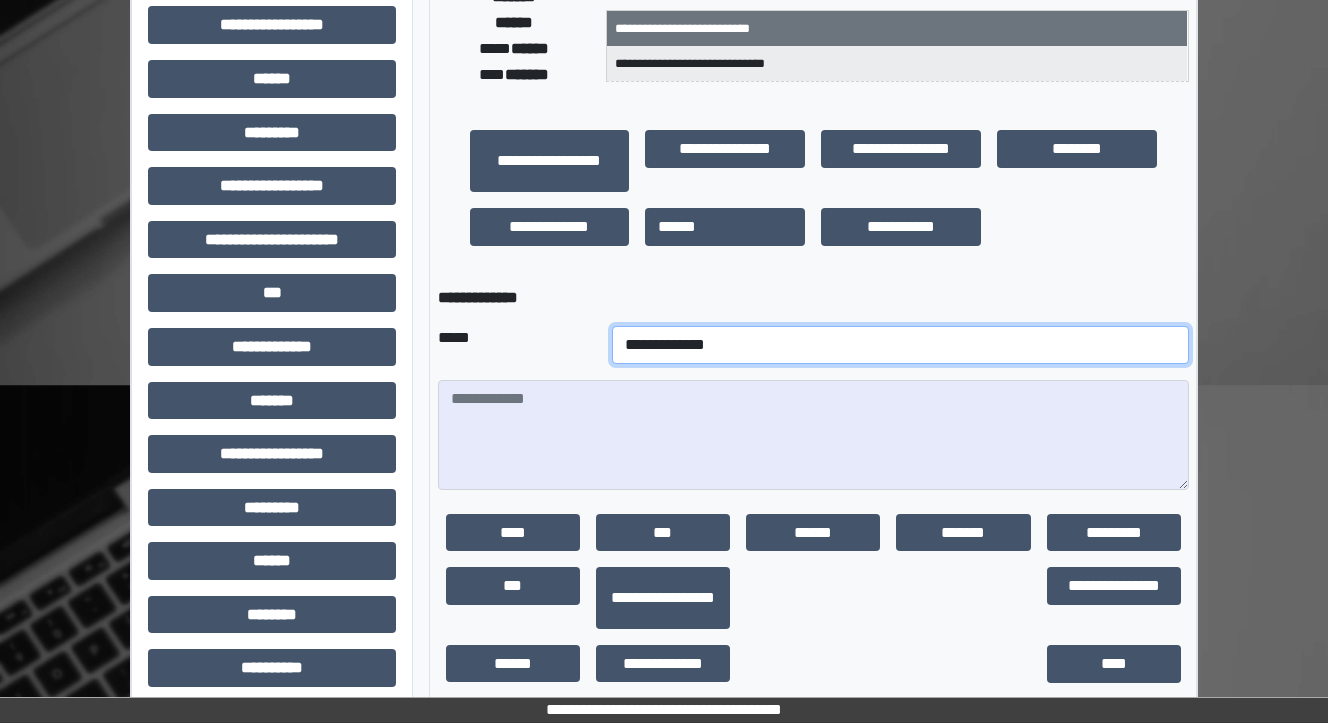 click on "**********" at bounding box center (900, 345) 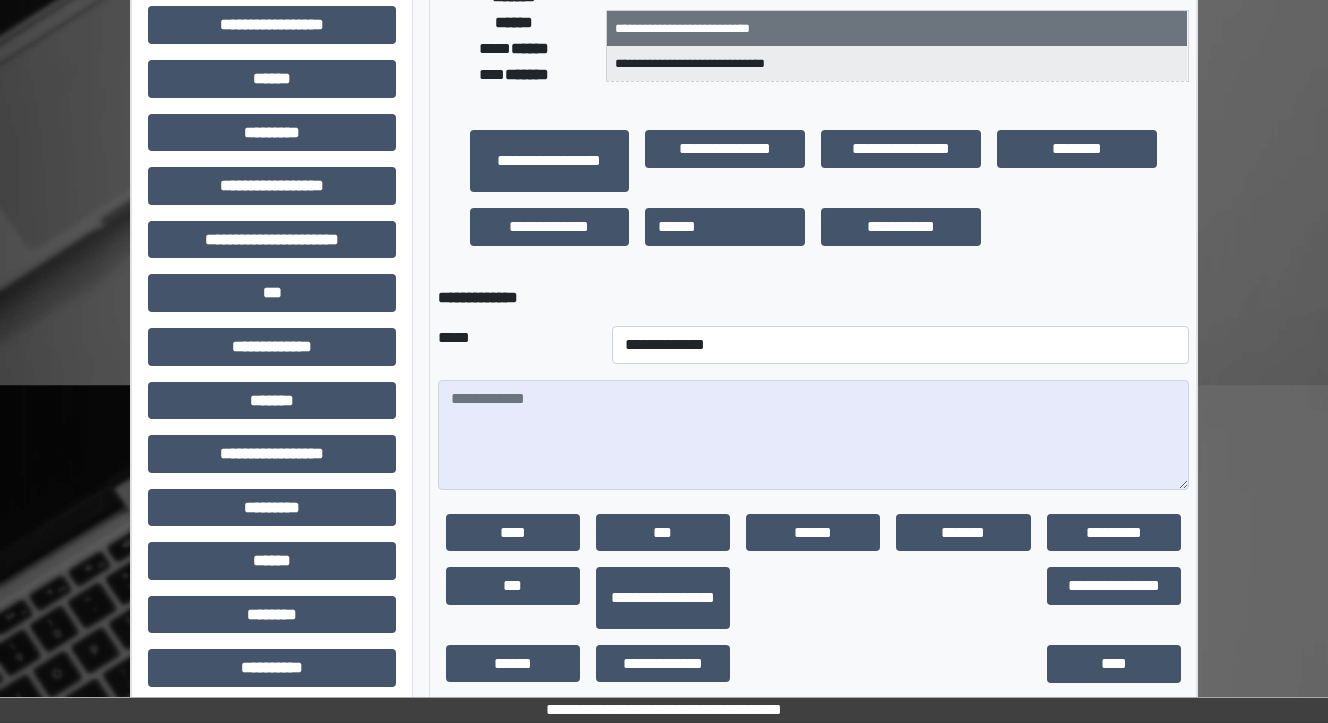 click on "*****" at bounding box center (517, 345) 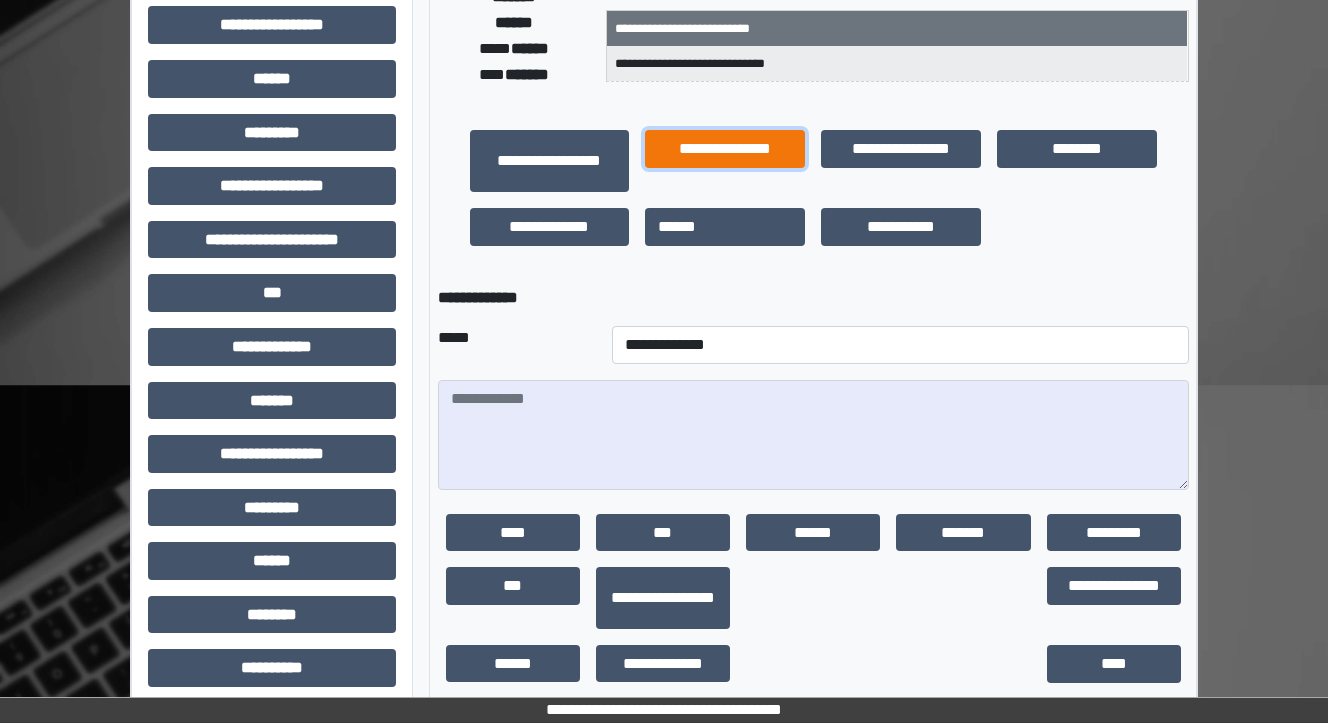 click on "**********" at bounding box center [725, 149] 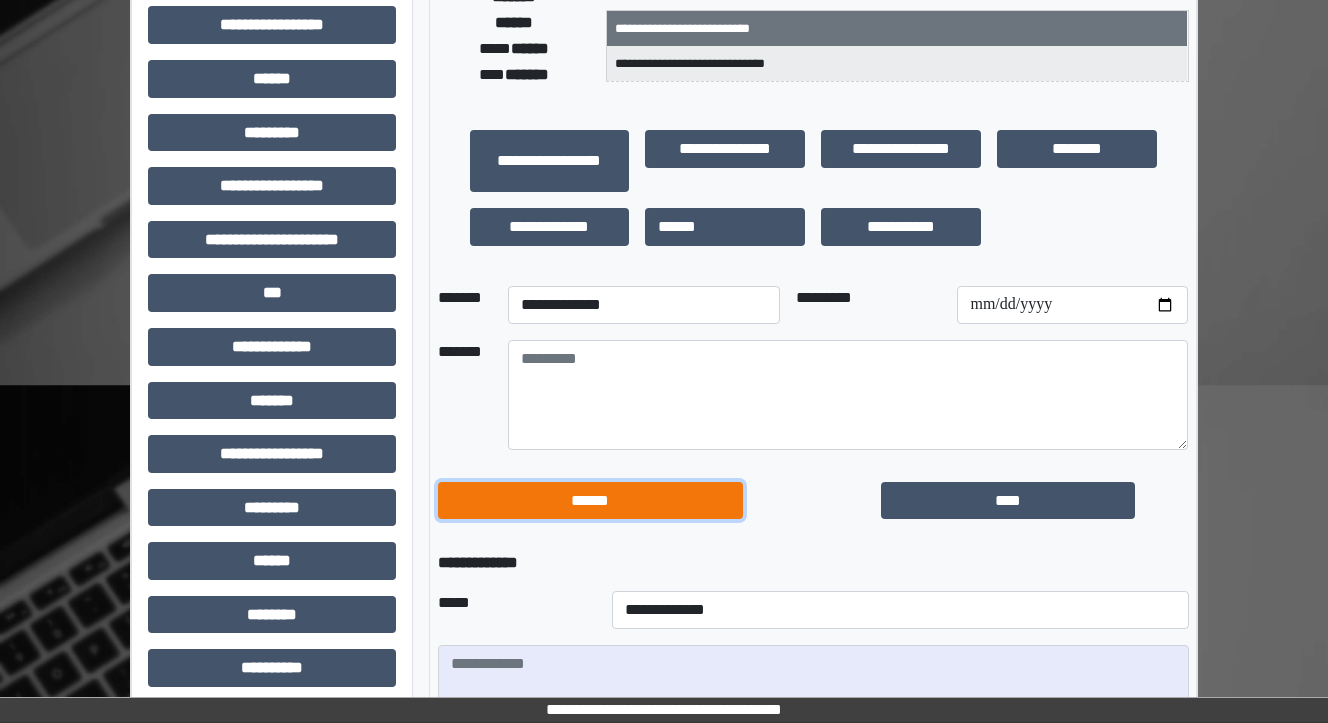 click on "******" at bounding box center (591, 501) 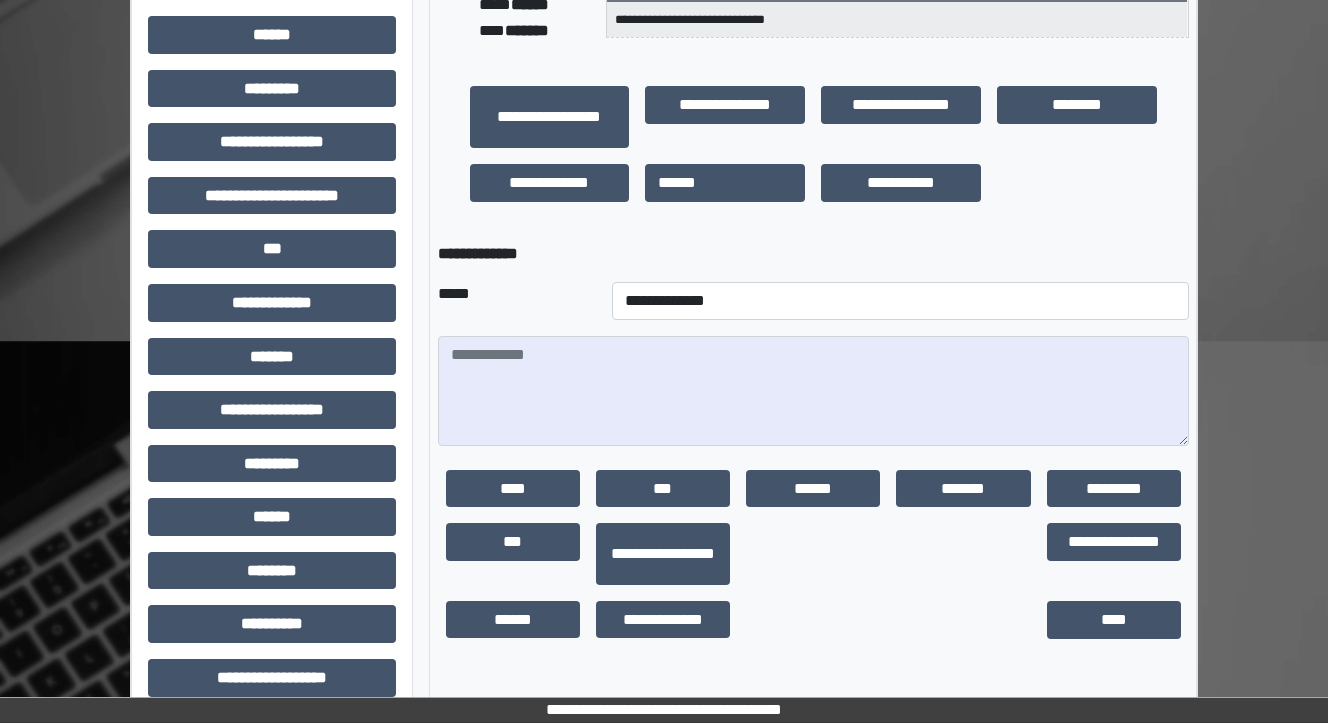 scroll, scrollTop: 467, scrollLeft: 0, axis: vertical 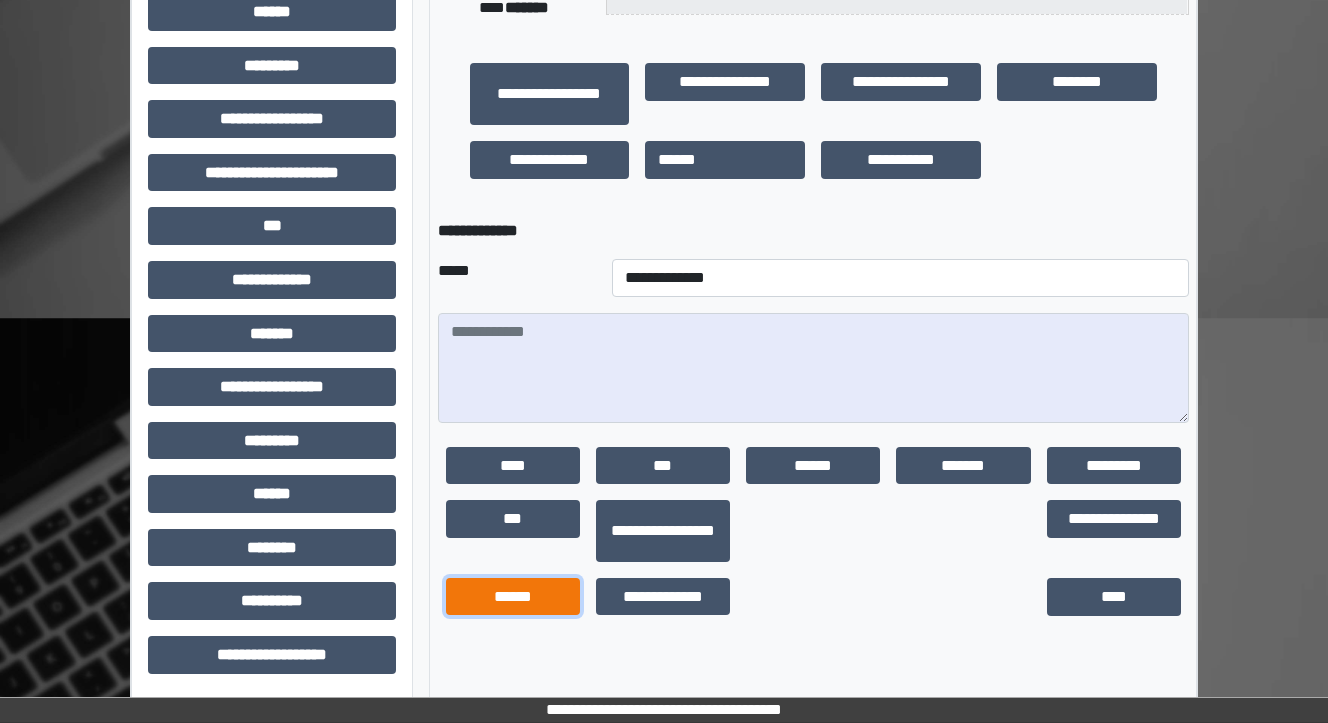 click on "******" at bounding box center (513, 597) 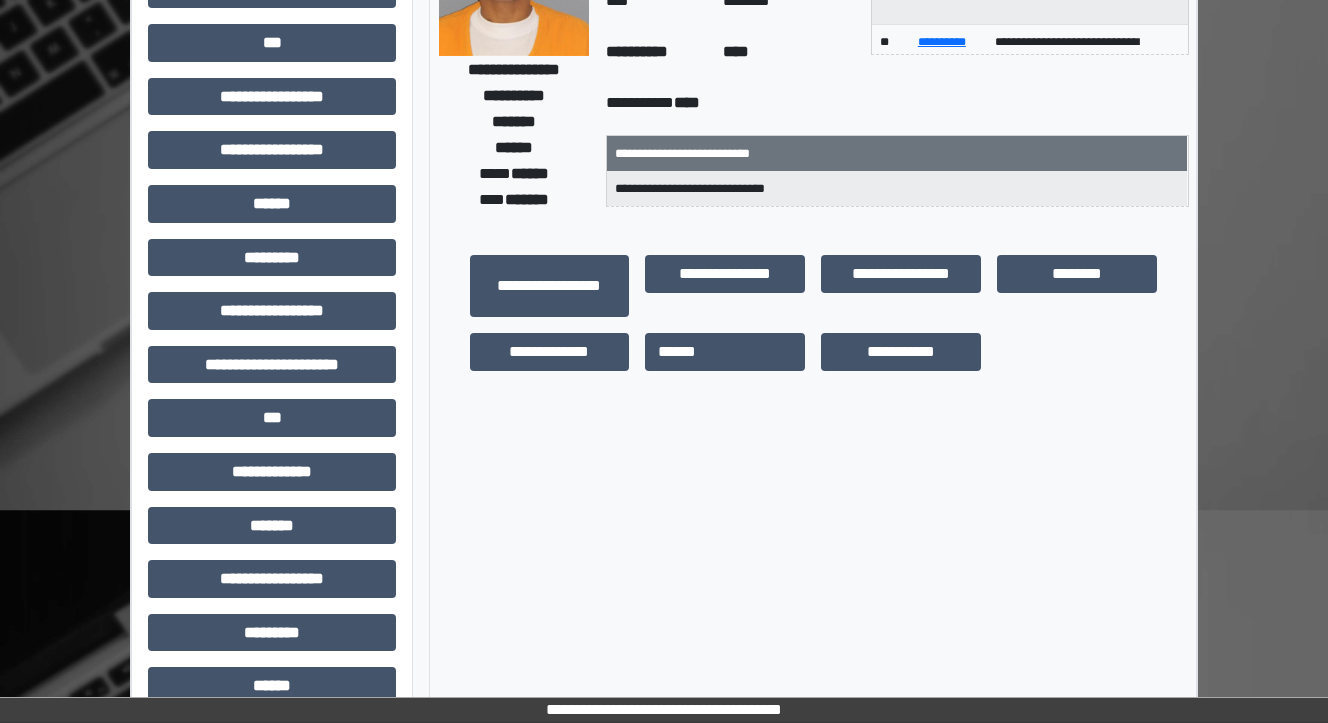 scroll, scrollTop: 67, scrollLeft: 0, axis: vertical 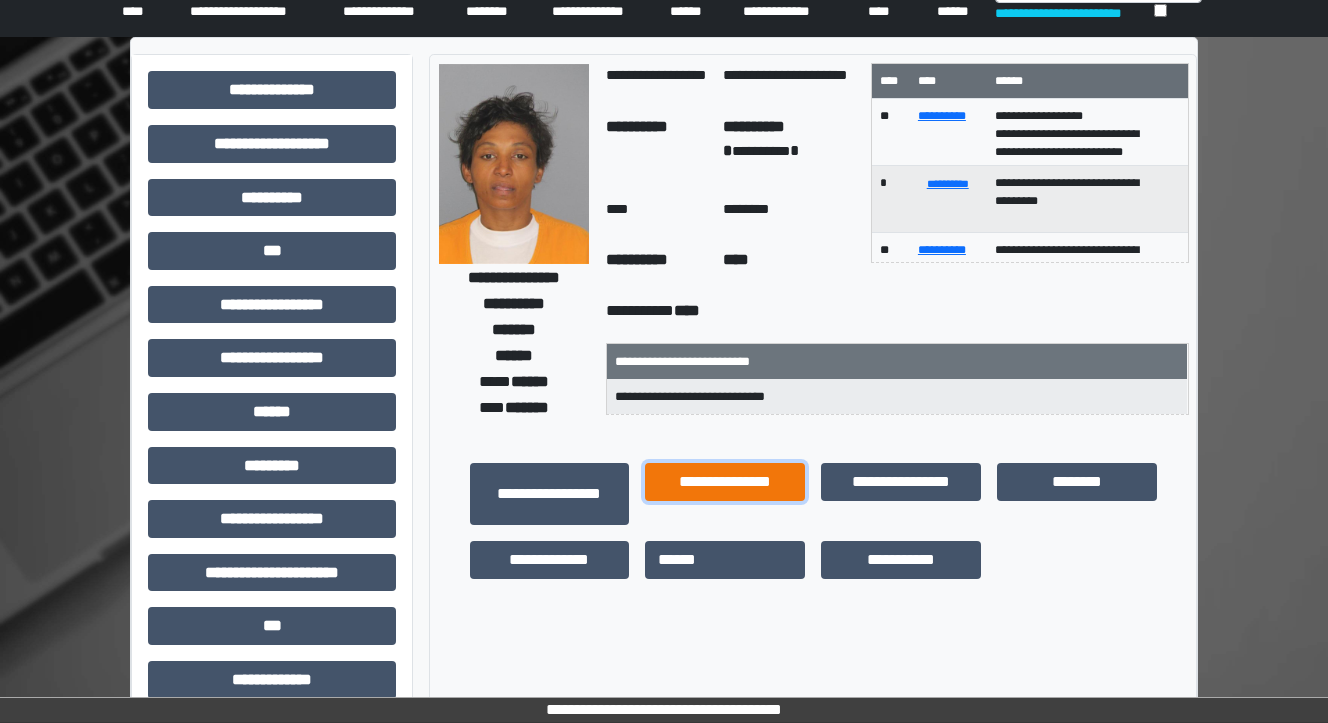 click on "**********" at bounding box center (725, 482) 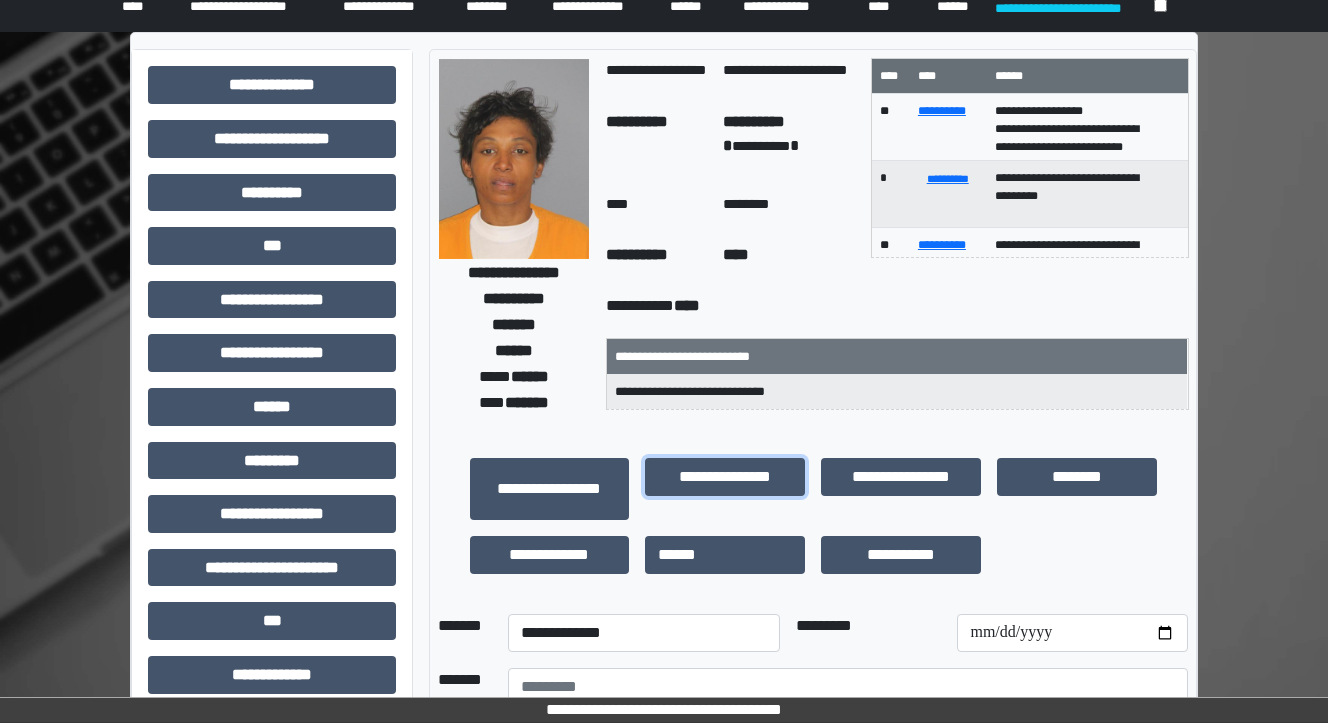 scroll, scrollTop: 307, scrollLeft: 0, axis: vertical 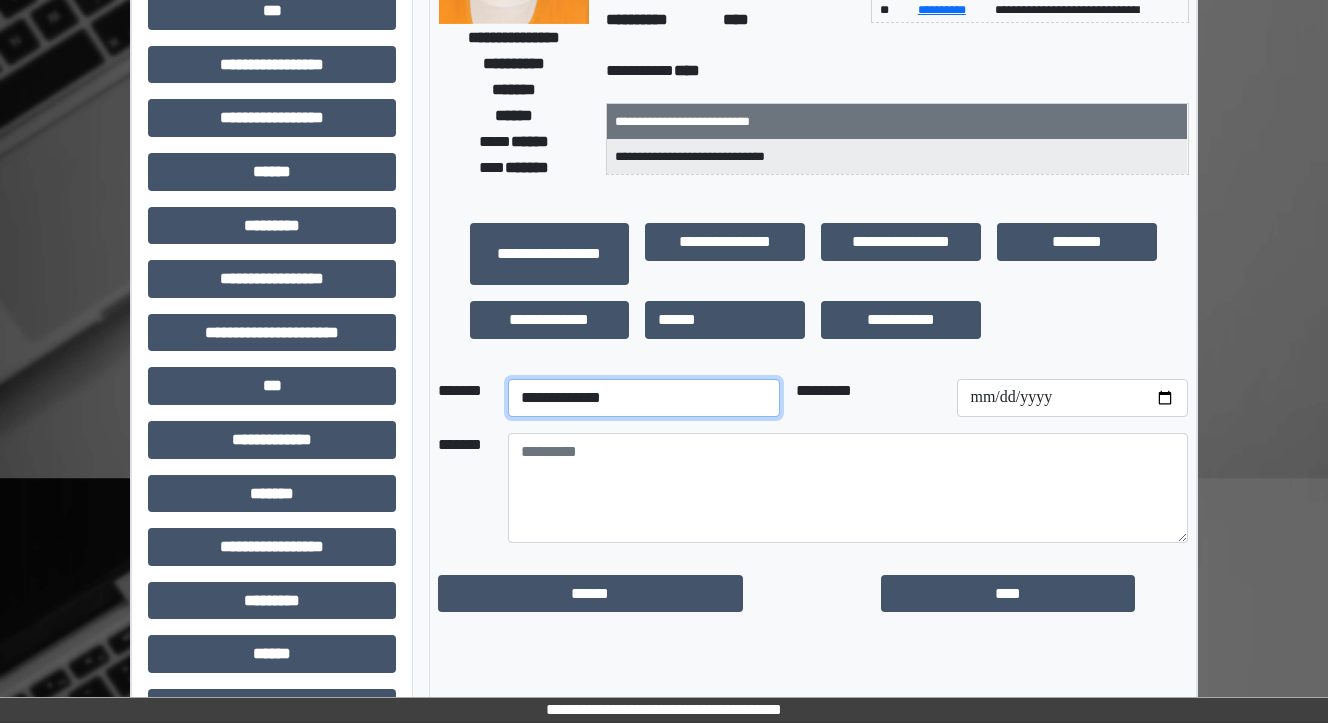 click on "**********" at bounding box center [644, 398] 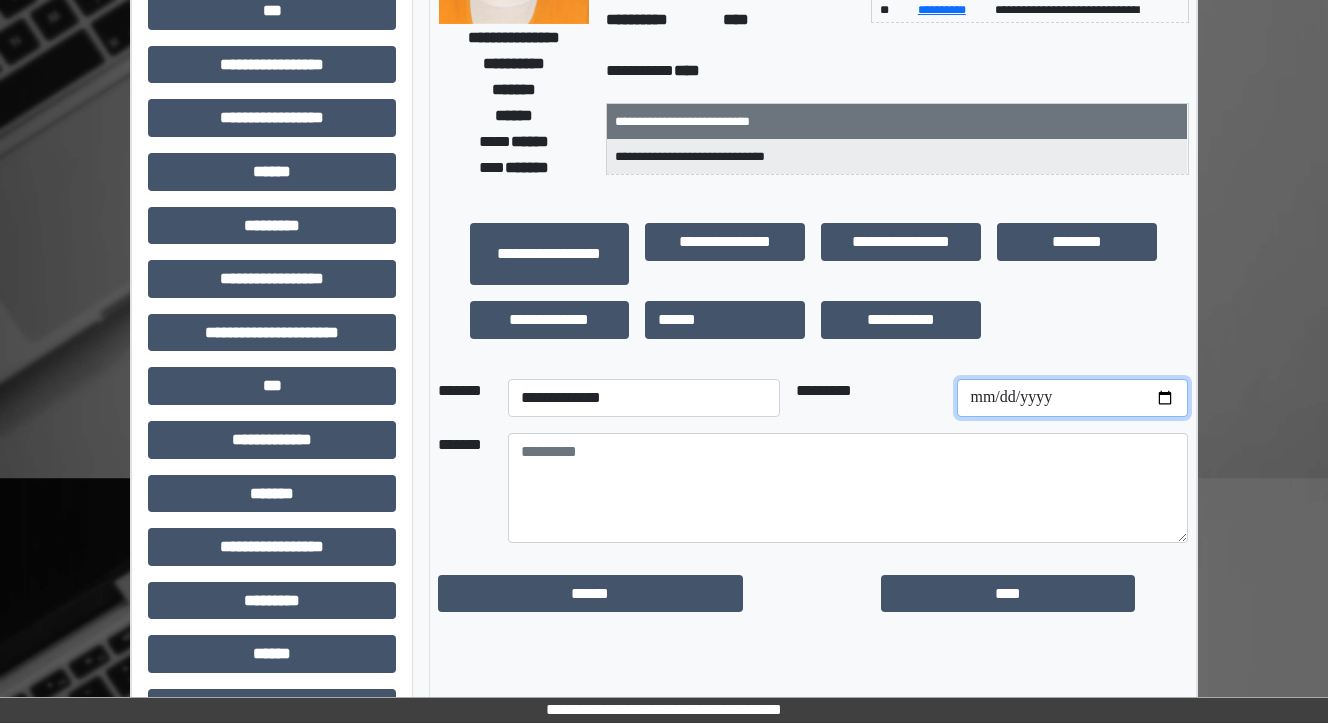 click at bounding box center (1072, 398) 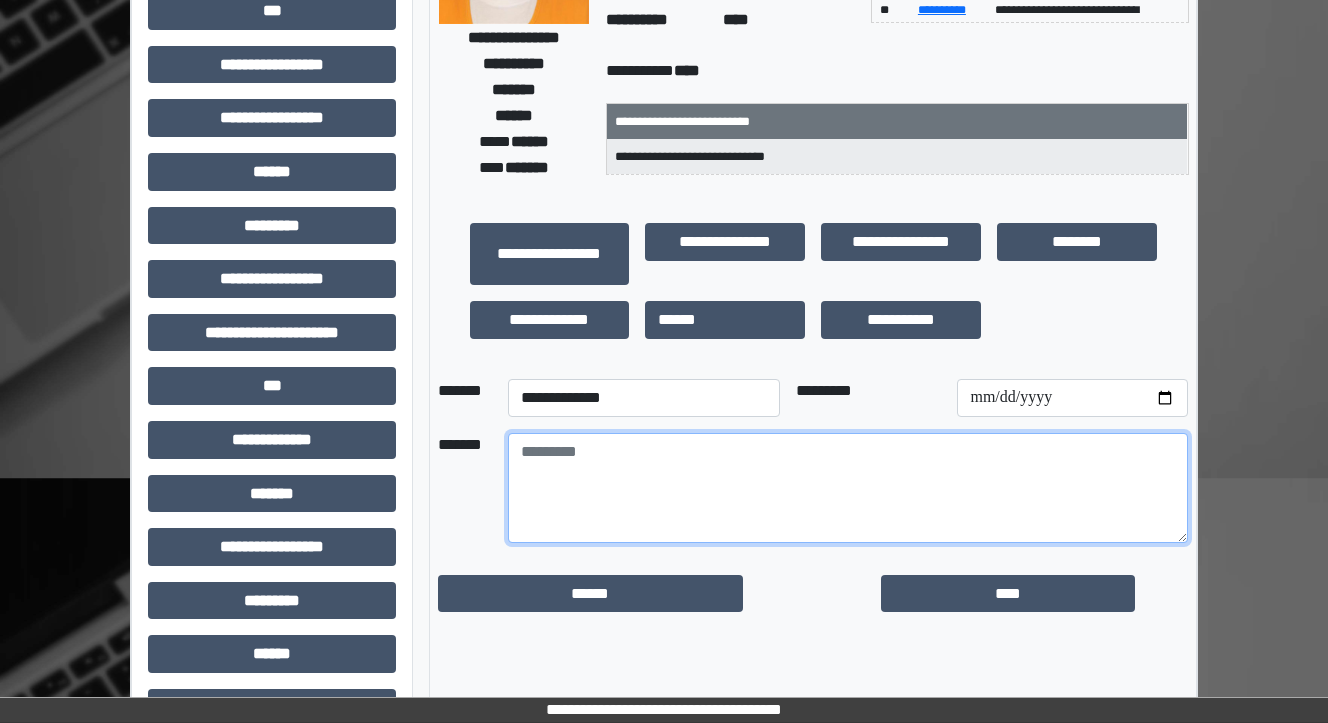 click at bounding box center [848, 488] 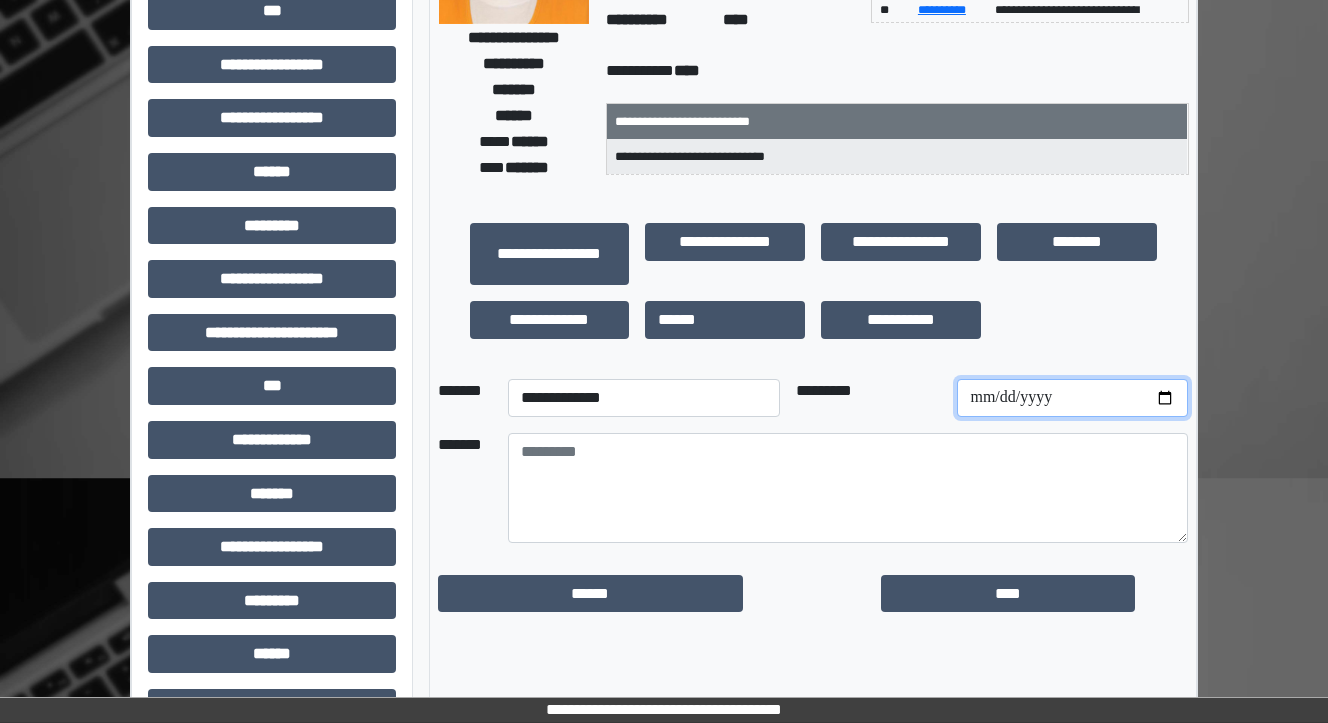click on "**********" at bounding box center [1072, 398] 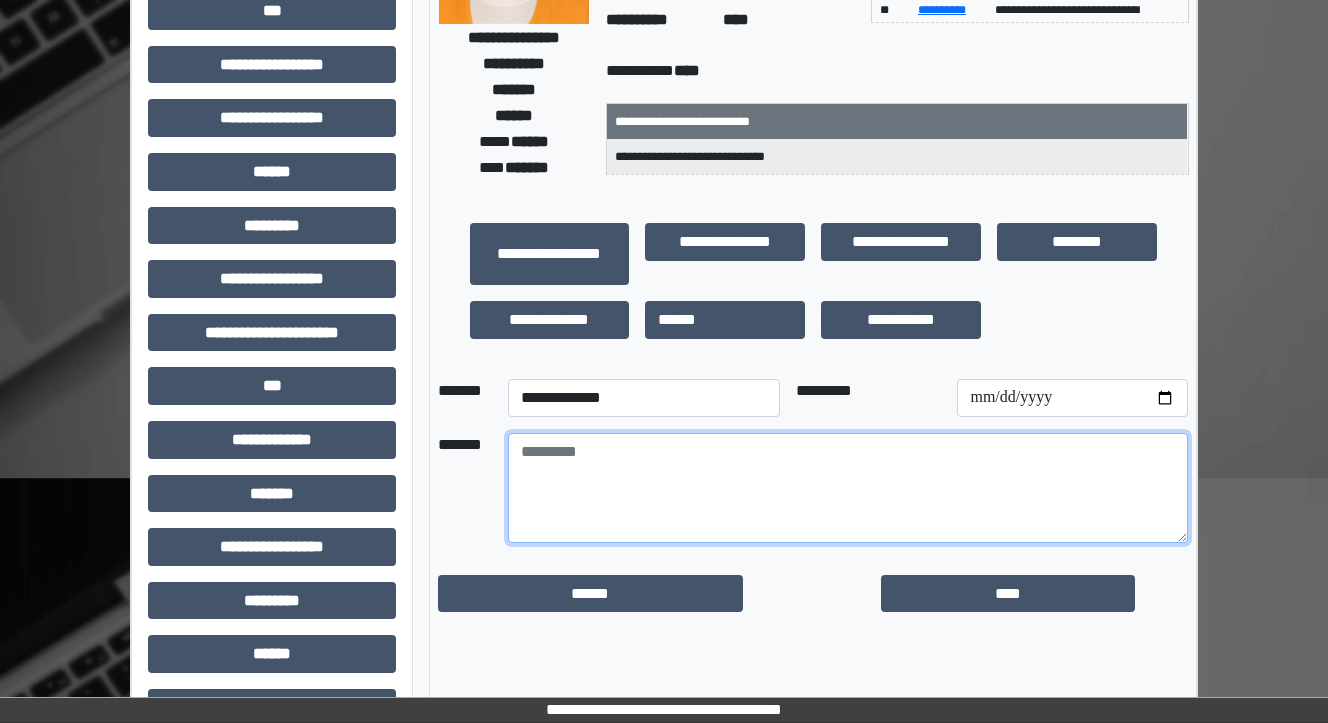 click at bounding box center [848, 488] 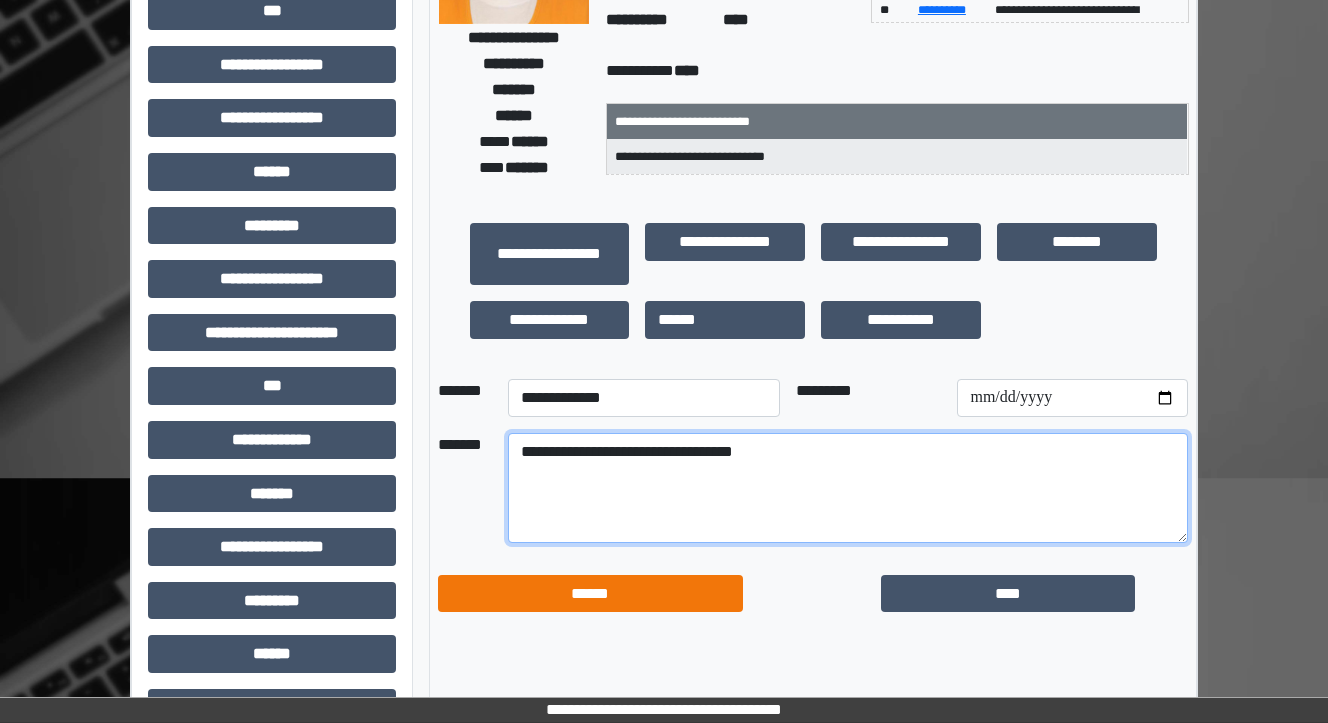 type on "**********" 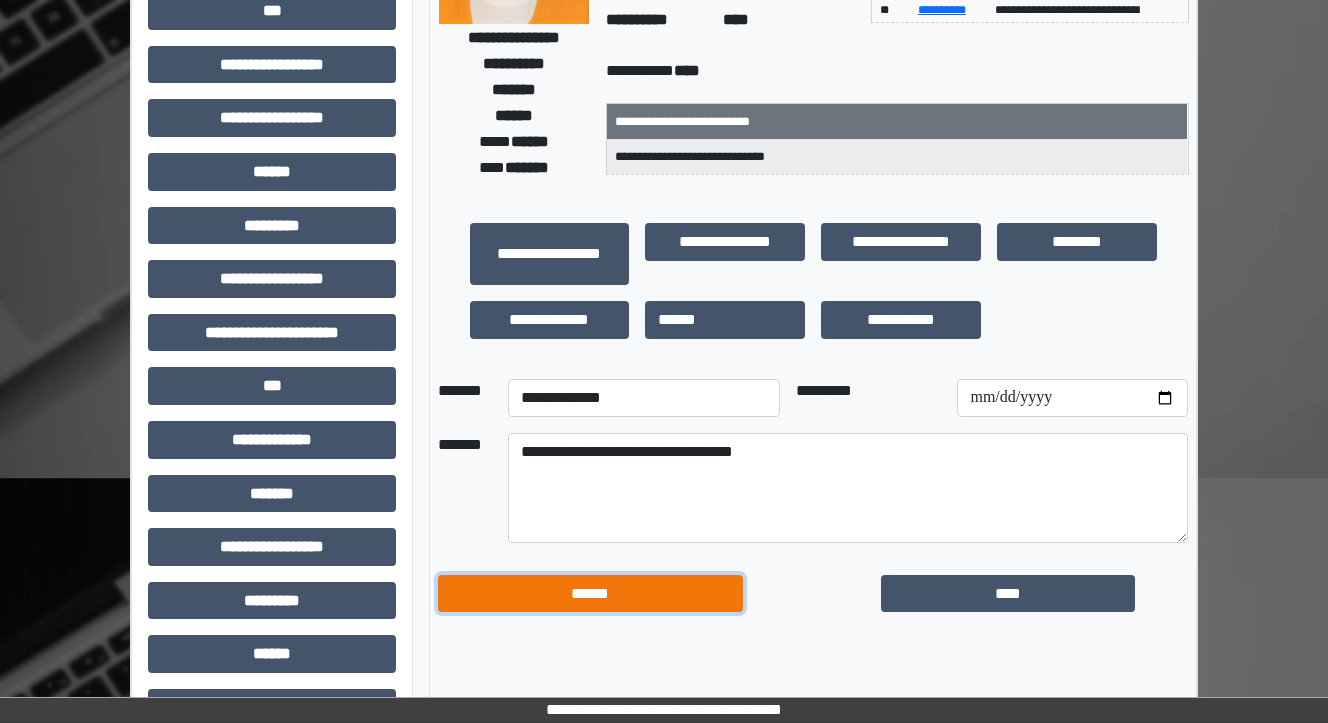 click on "******" at bounding box center [591, 594] 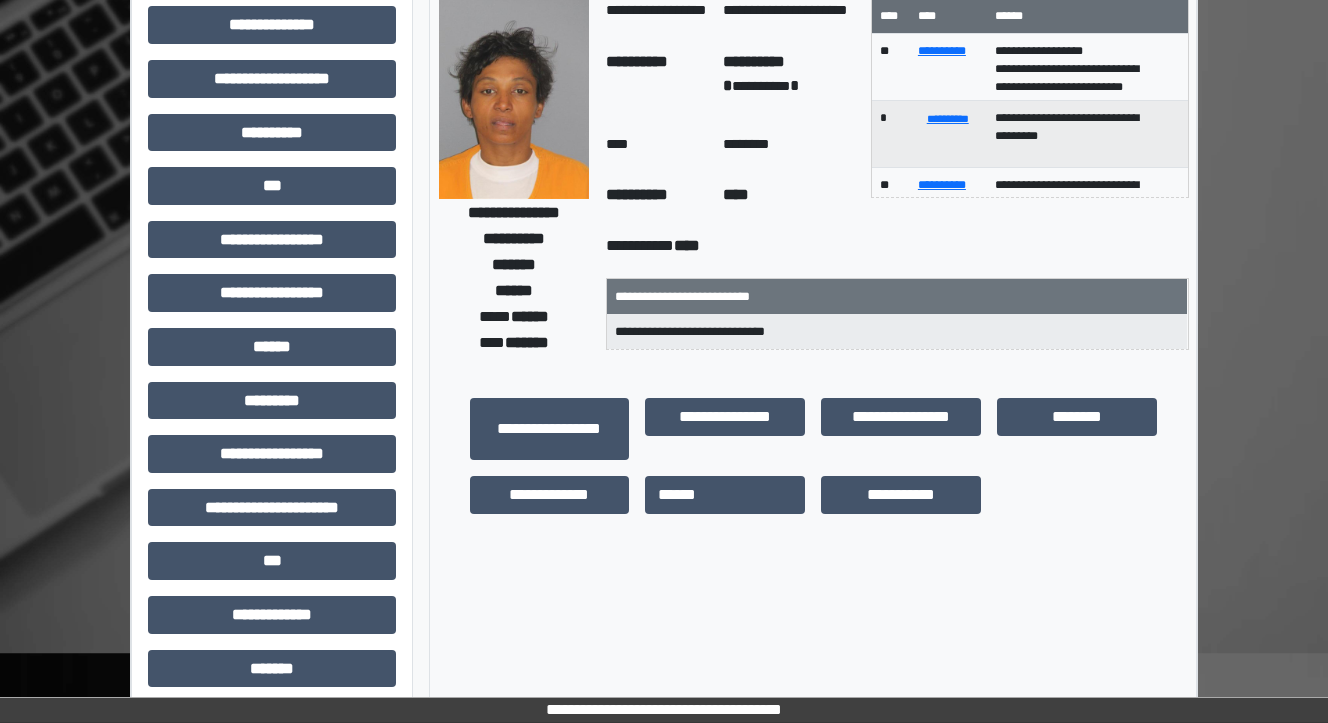 scroll, scrollTop: 0, scrollLeft: 0, axis: both 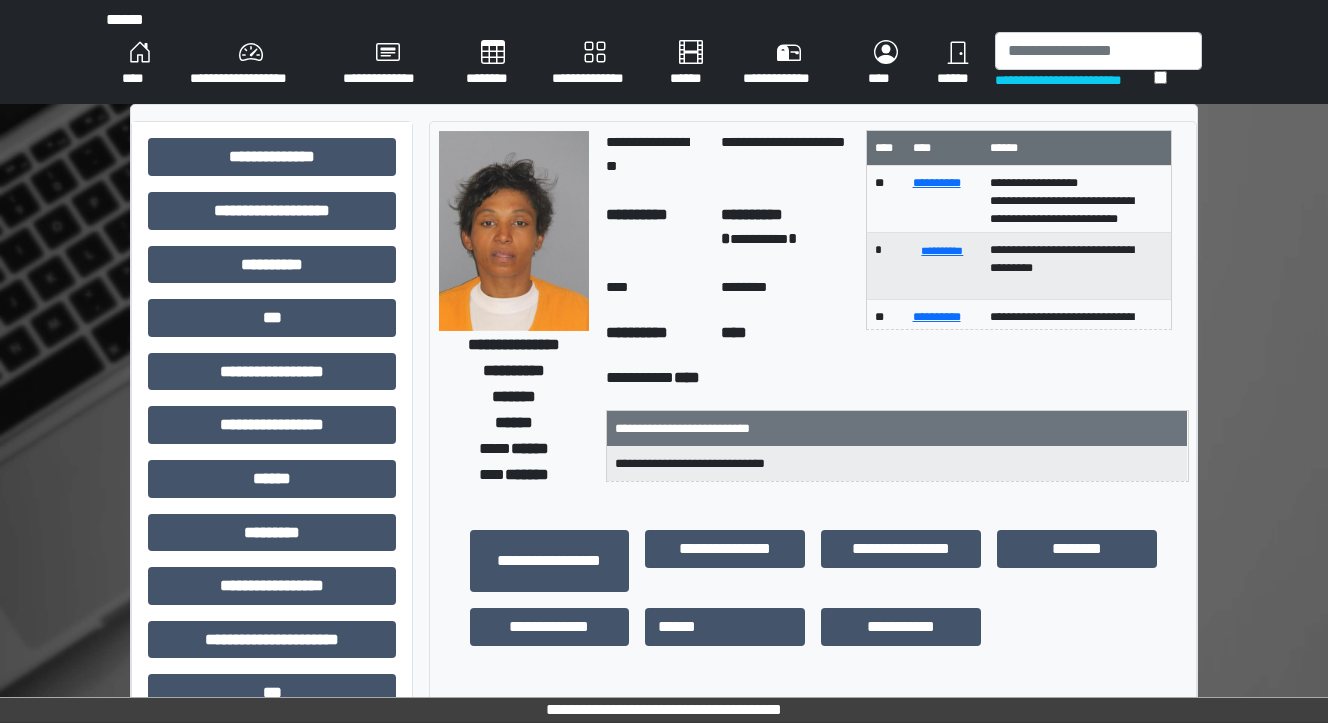 click on "****" at bounding box center [140, 64] 